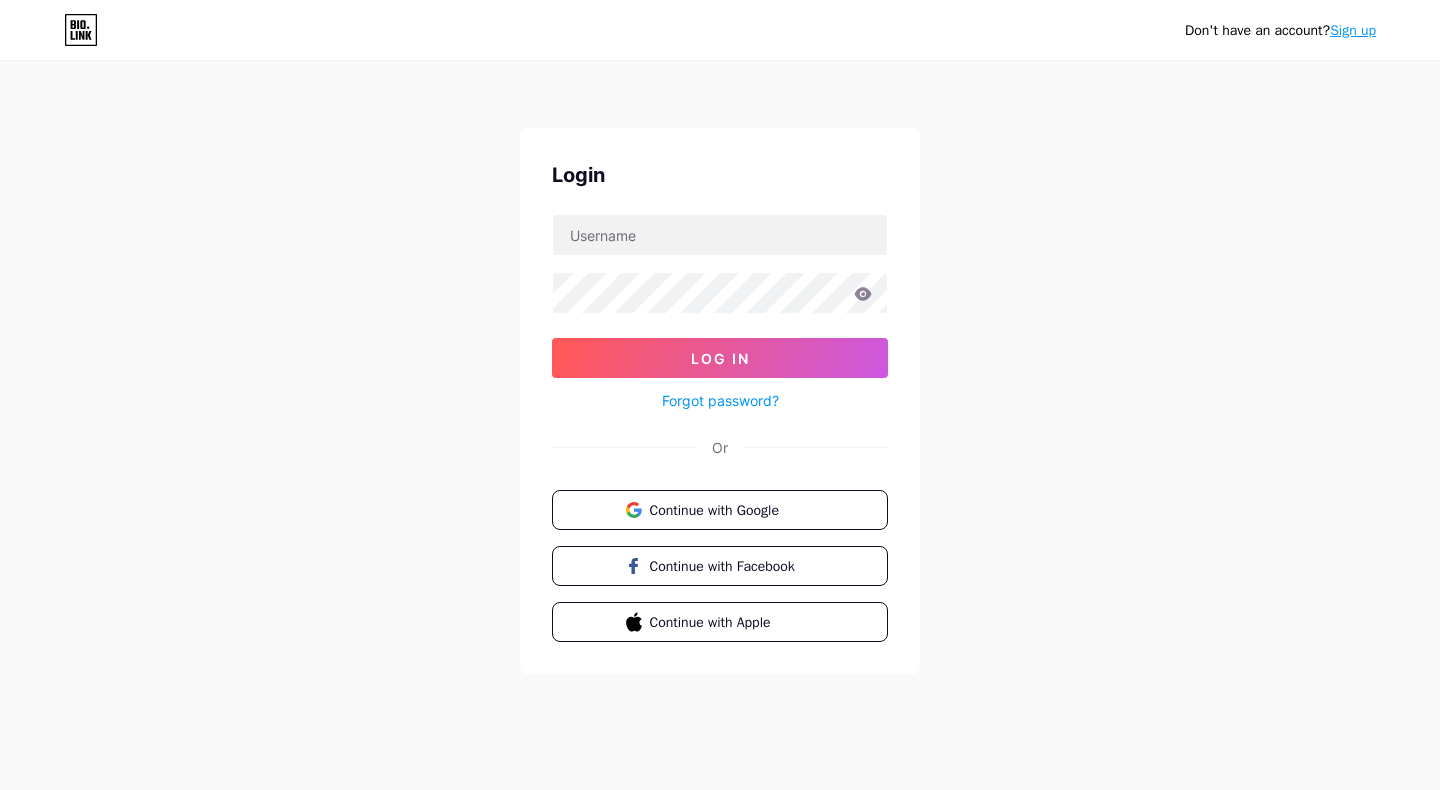 scroll, scrollTop: 0, scrollLeft: 0, axis: both 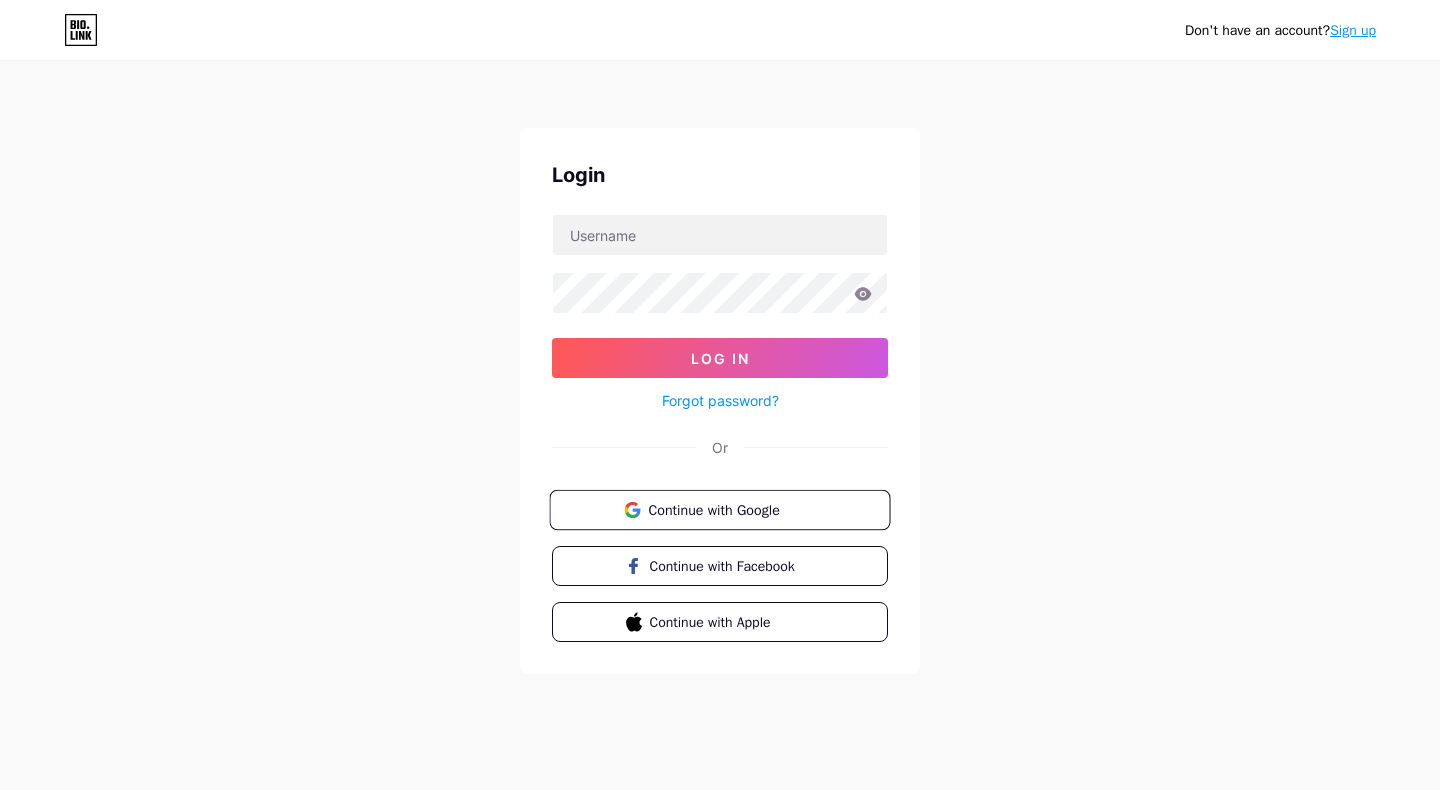 click on "Continue with Google" at bounding box center [719, 510] 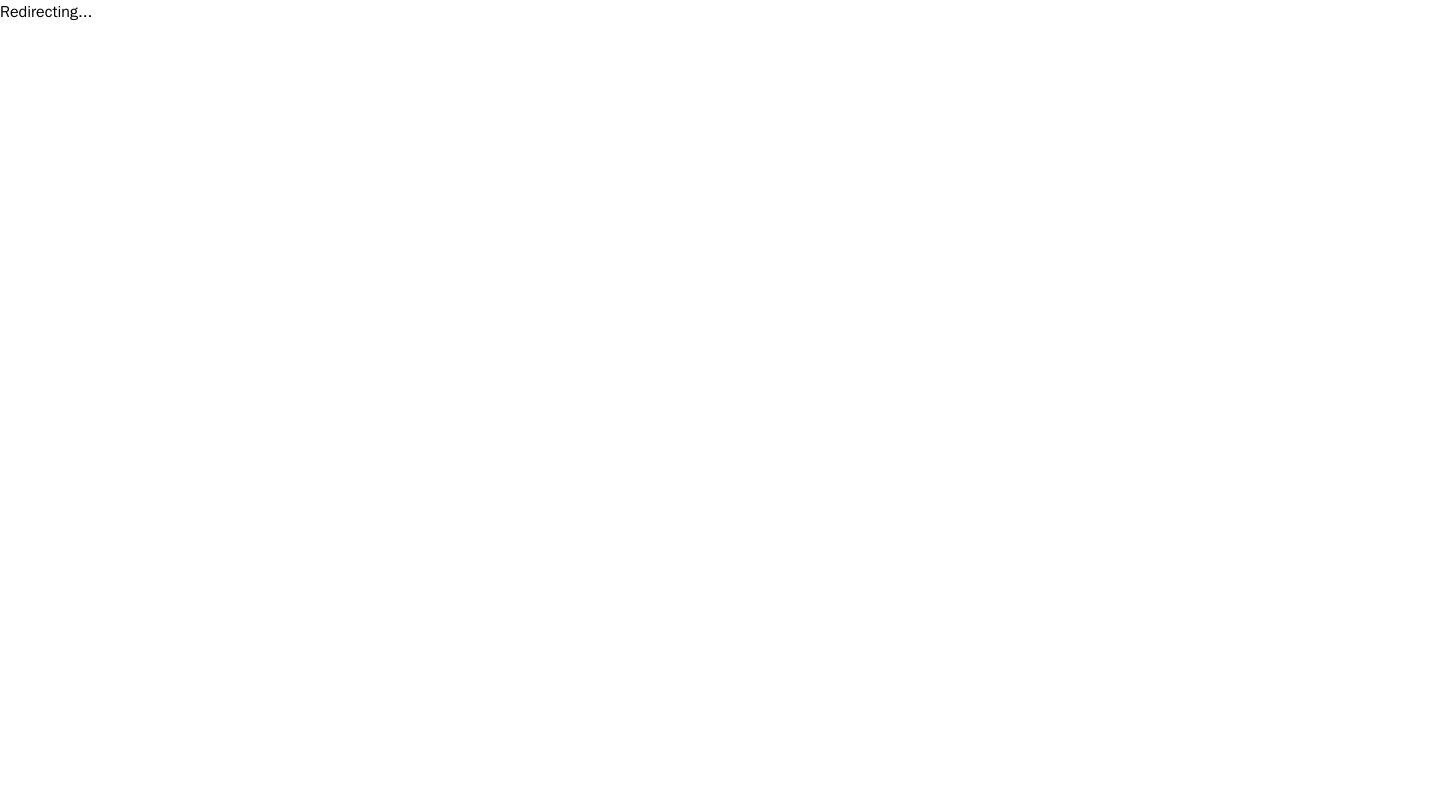 scroll, scrollTop: 0, scrollLeft: 0, axis: both 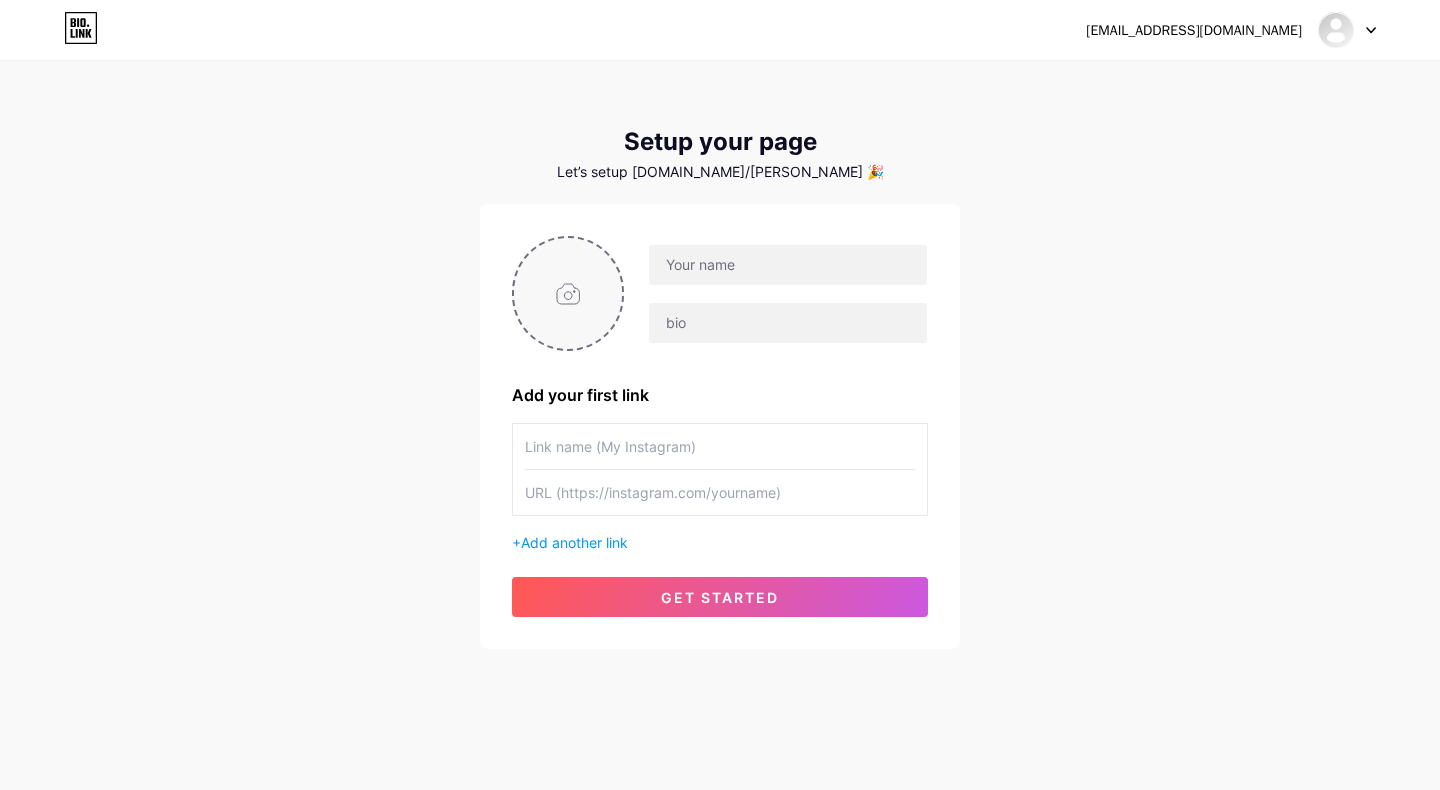 click at bounding box center (568, 293) 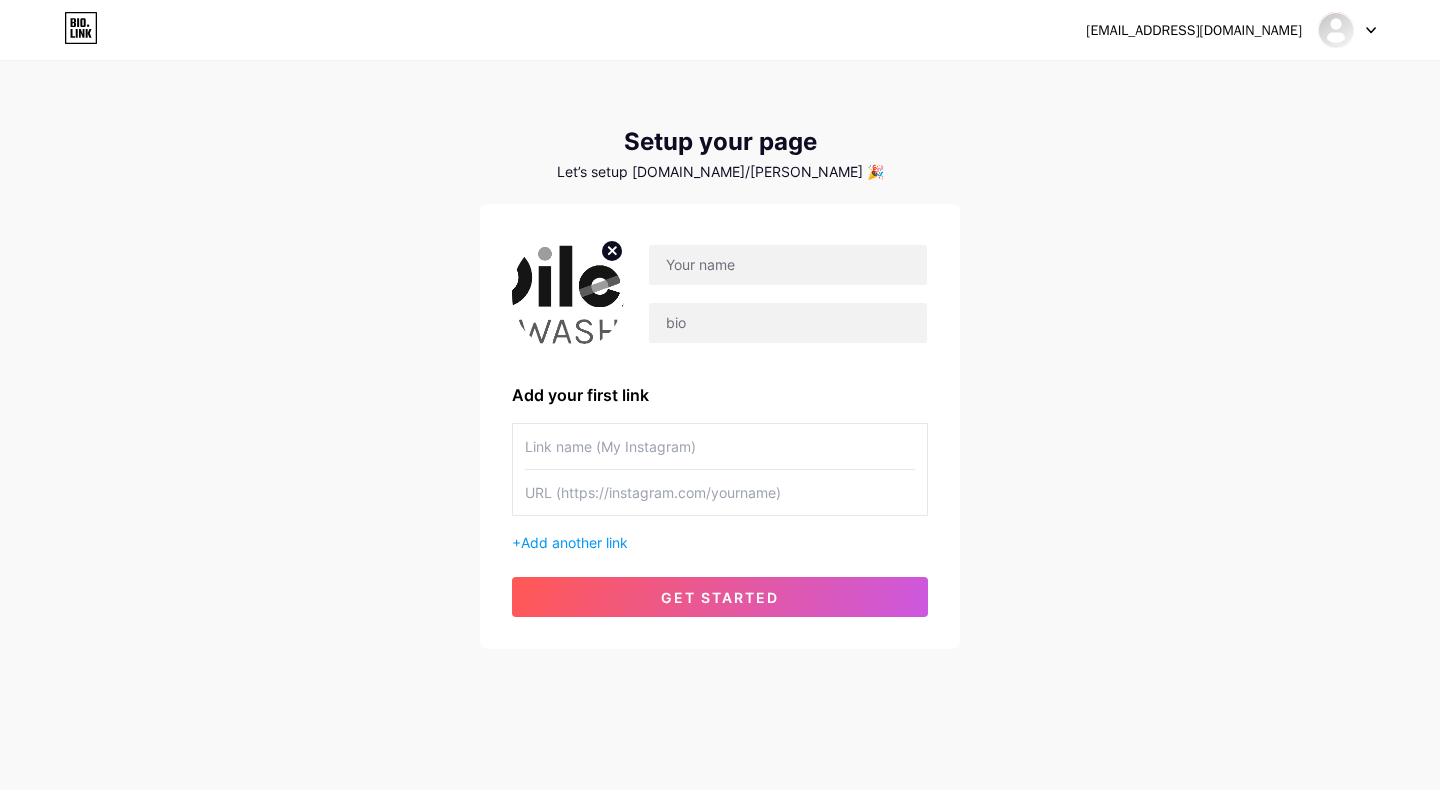 click 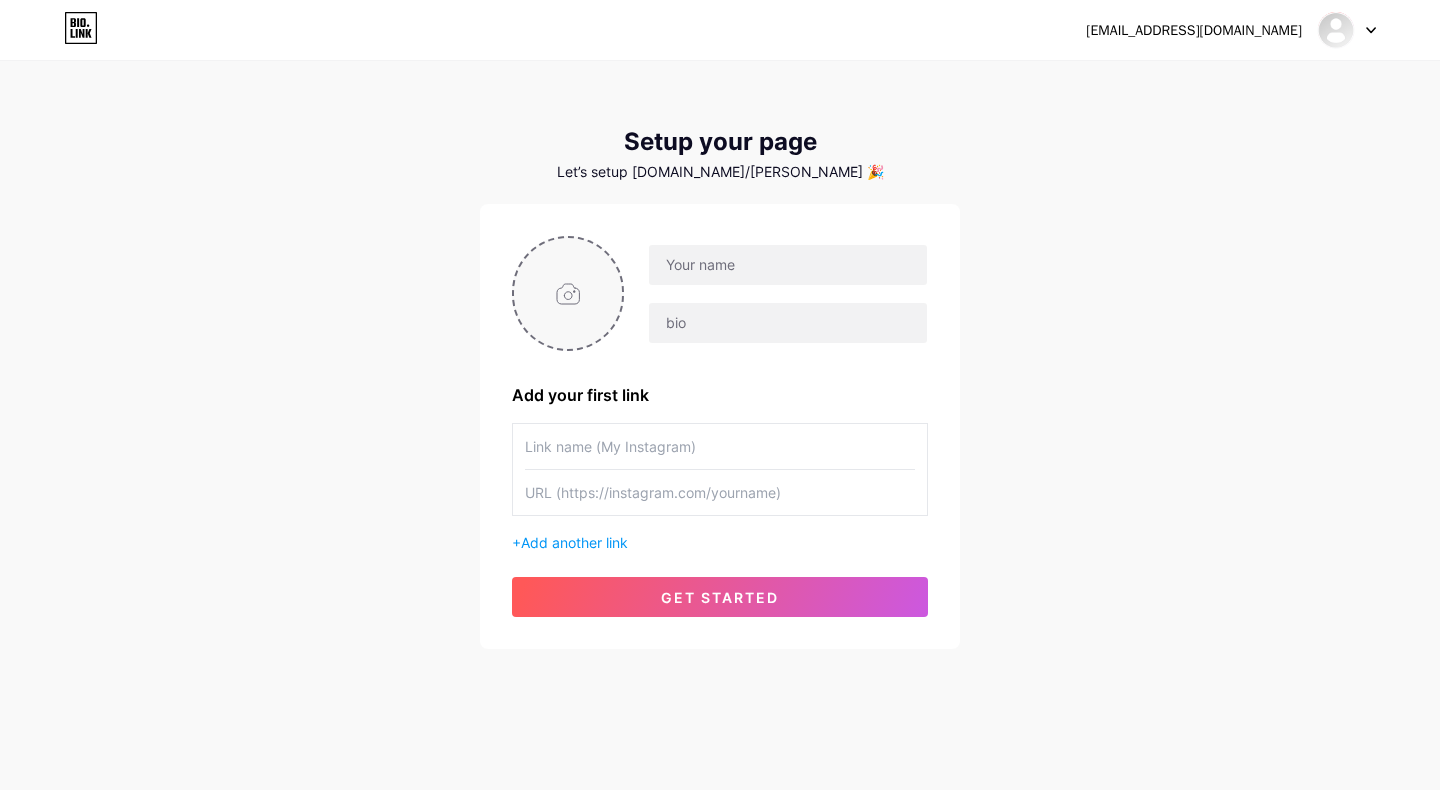 click at bounding box center (568, 293) 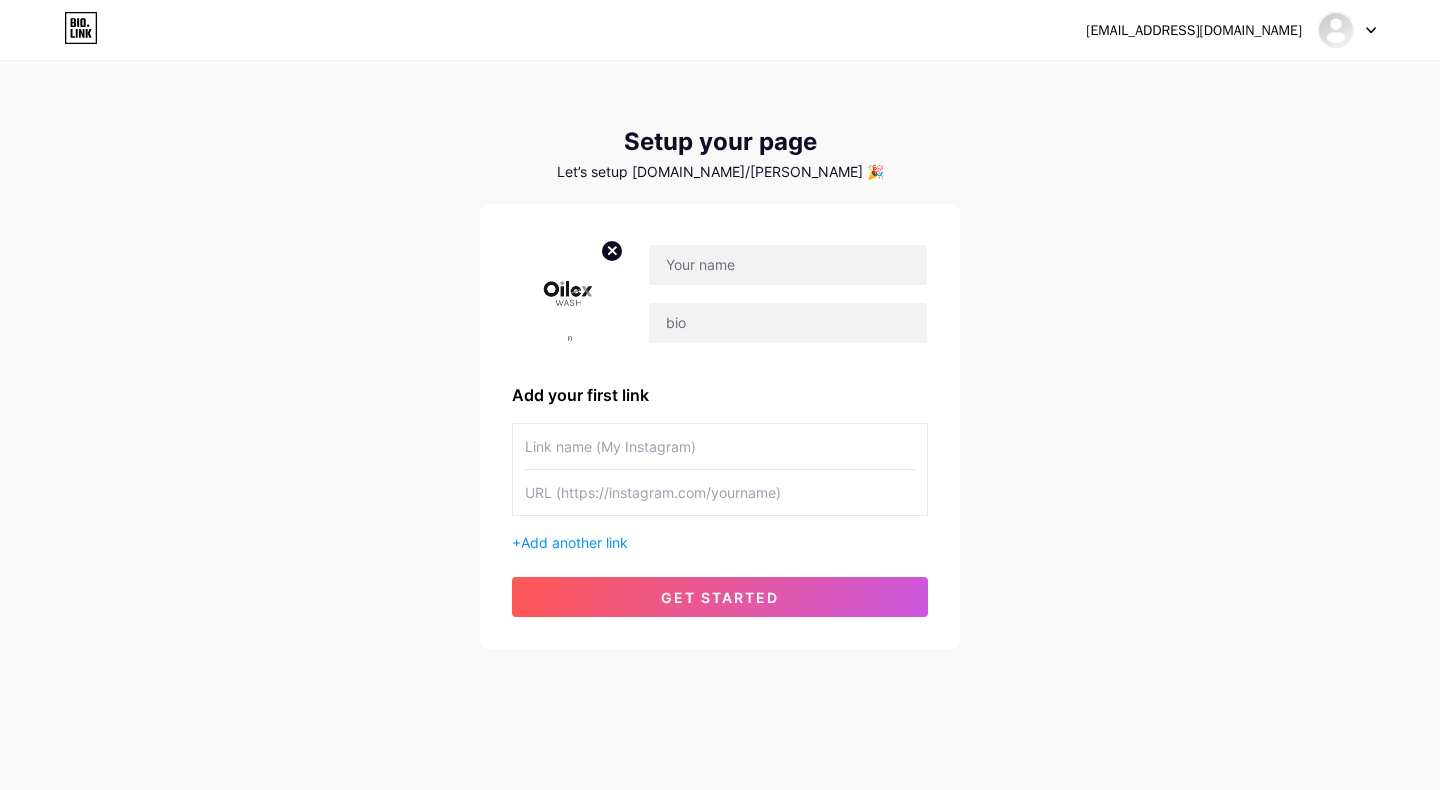 click at bounding box center (568, 293) 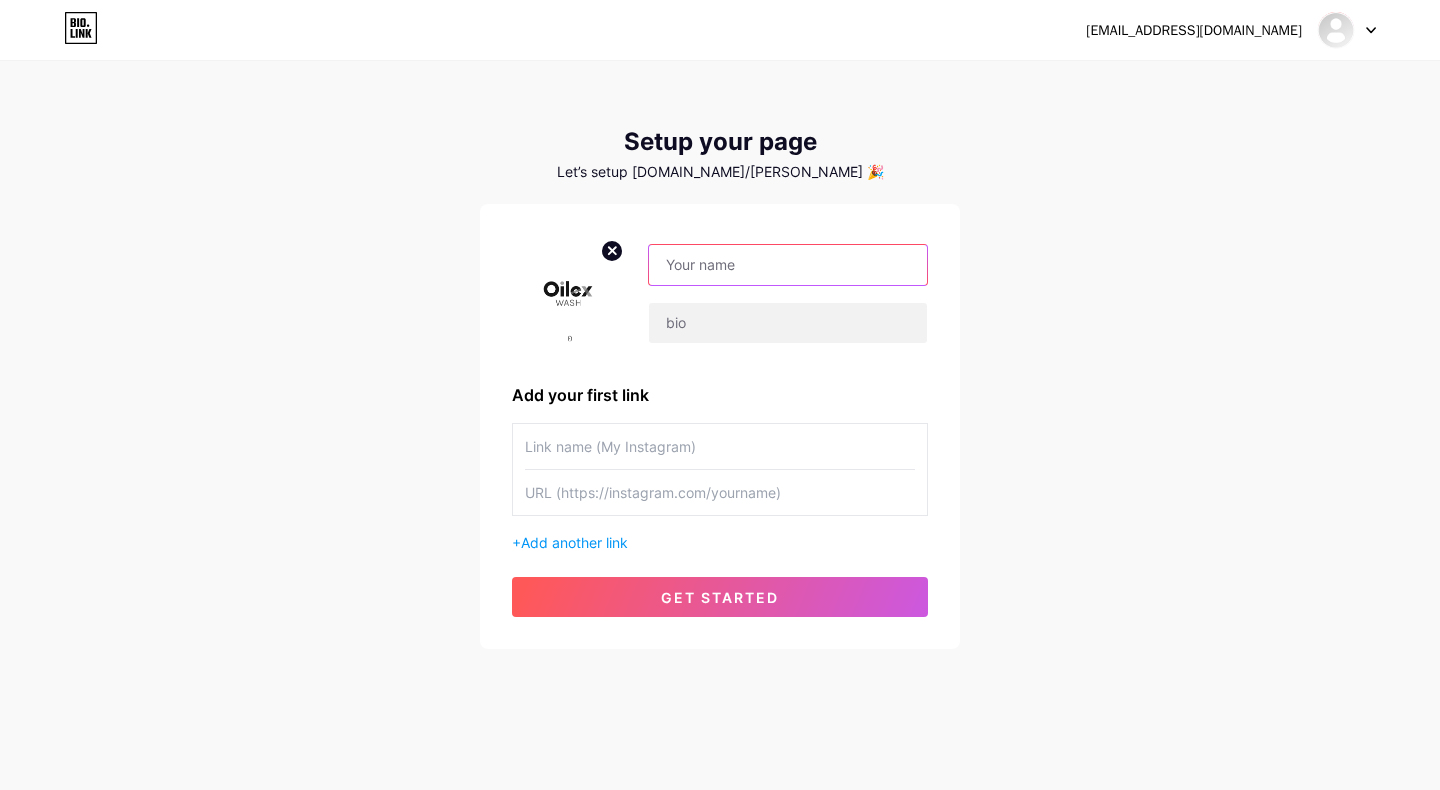 click at bounding box center (788, 265) 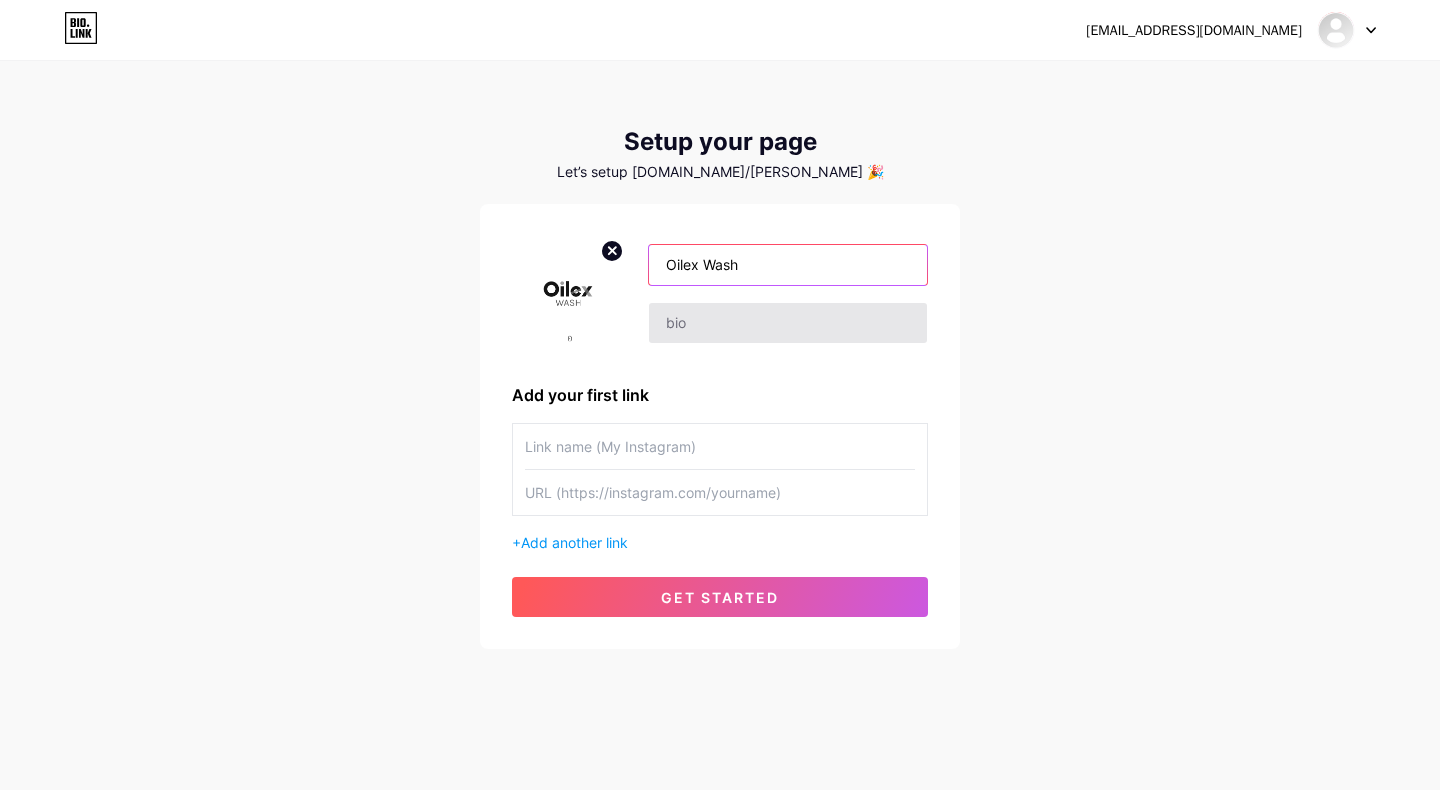 type on "Oilex Wash" 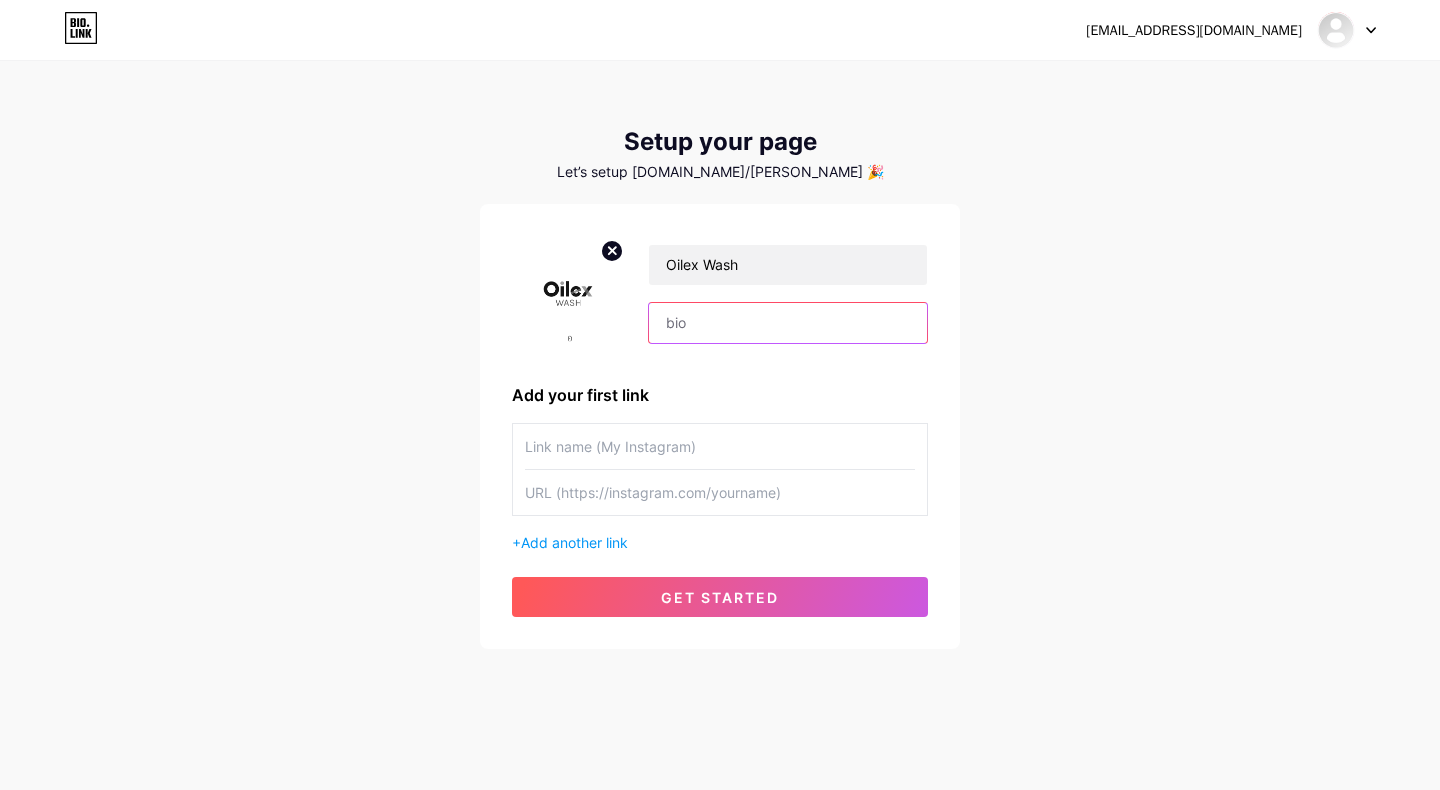 click at bounding box center [788, 323] 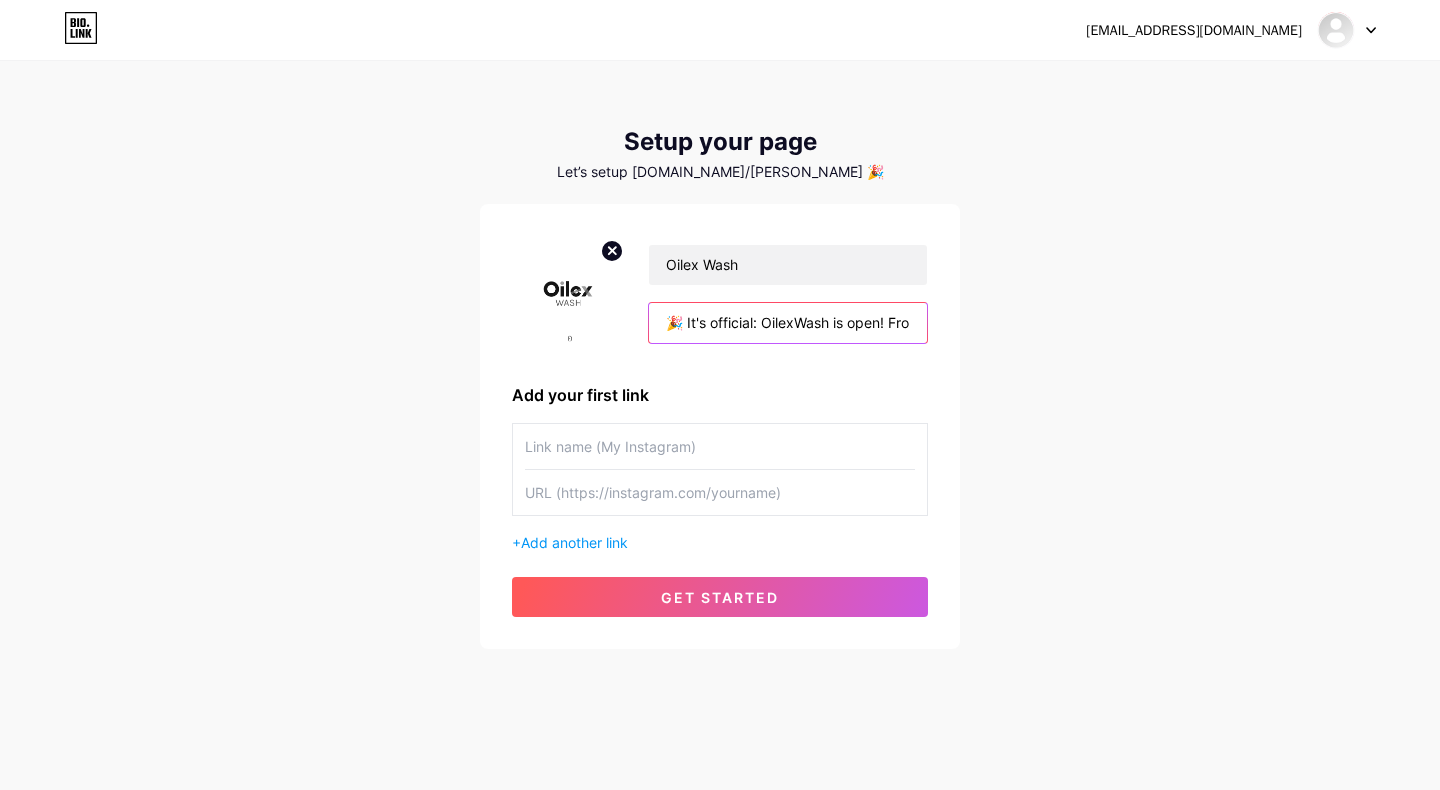 scroll, scrollTop: 0, scrollLeft: 361, axis: horizontal 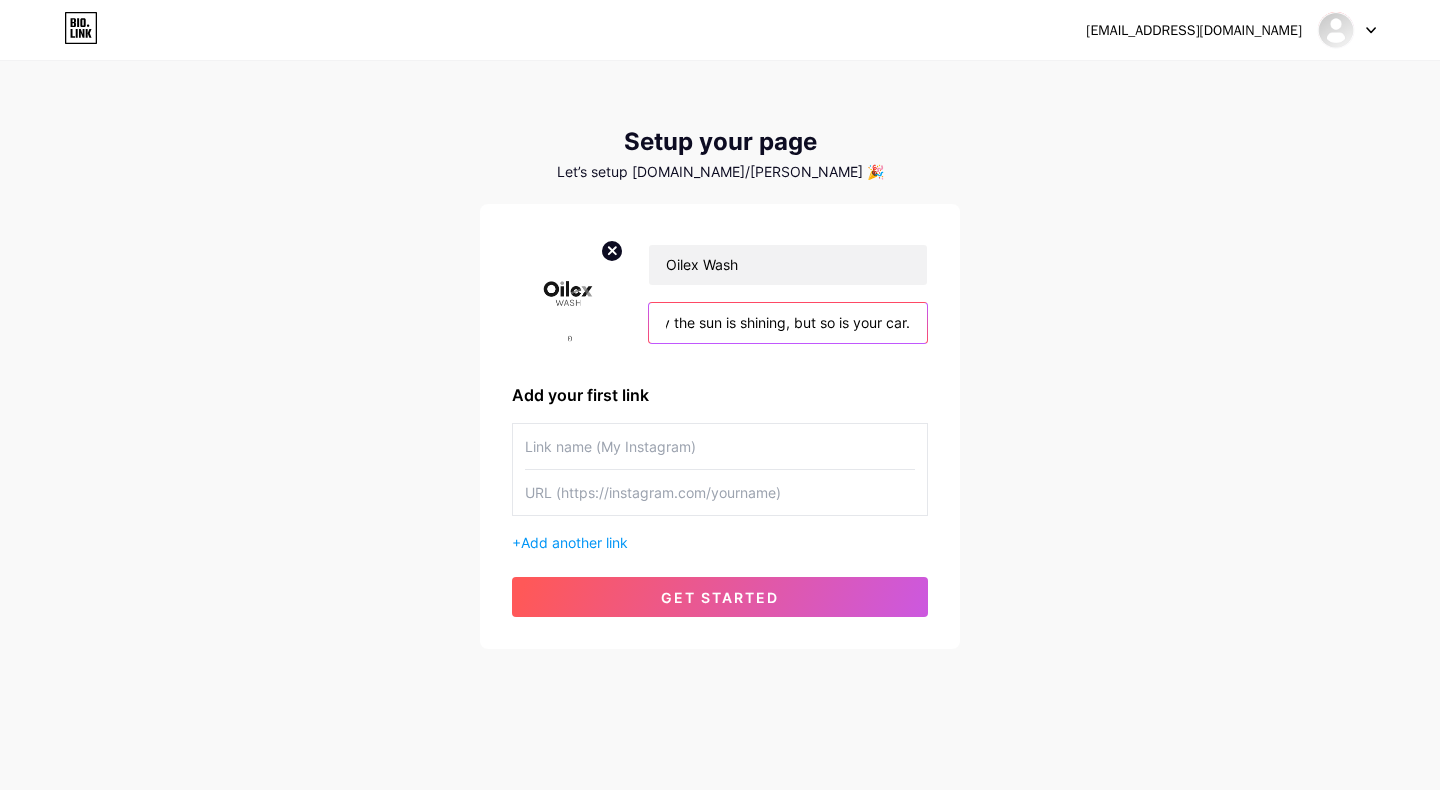 type on "🎉 It's official: OilexWash is open! From today, not only the sun is shining, but so is your car." 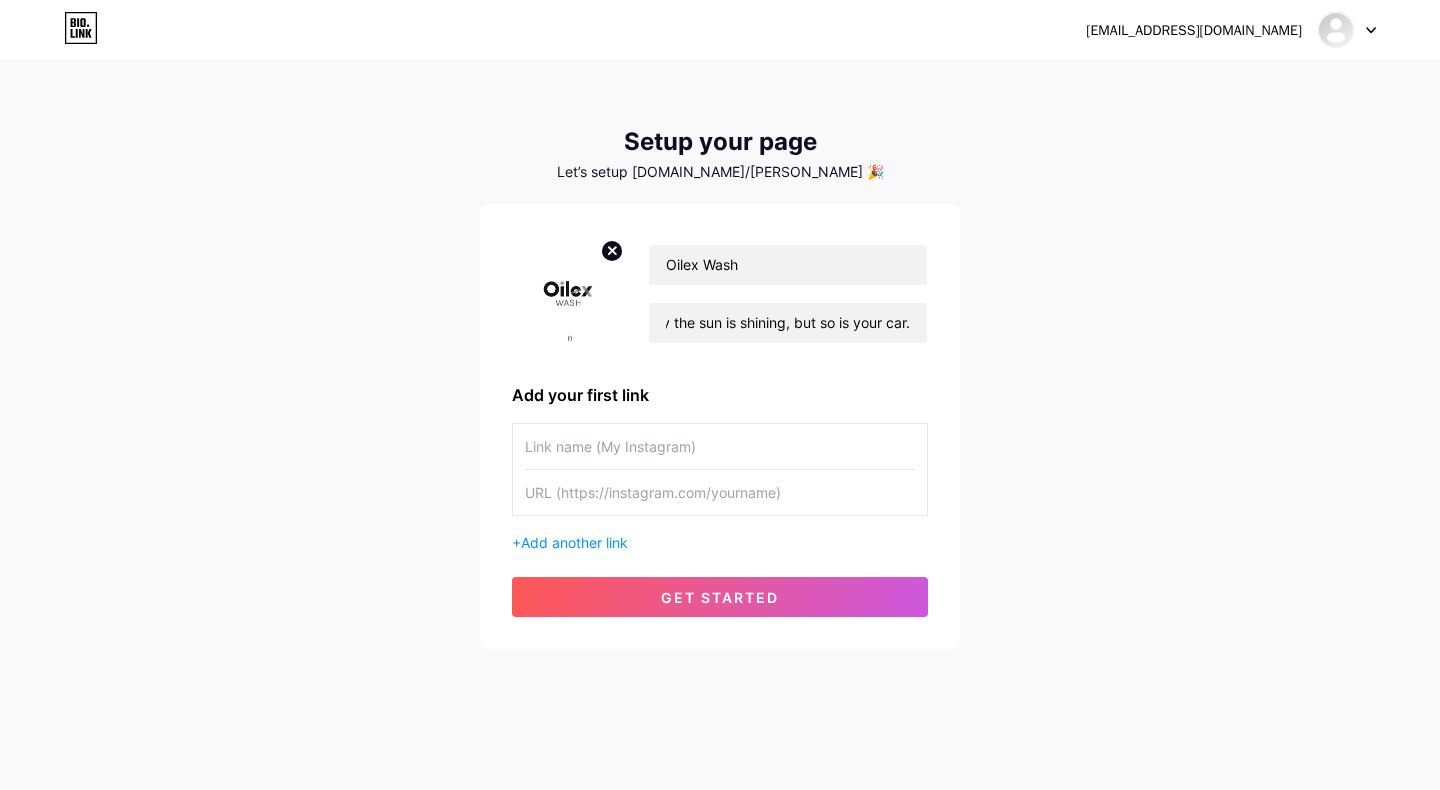 click at bounding box center (720, 446) 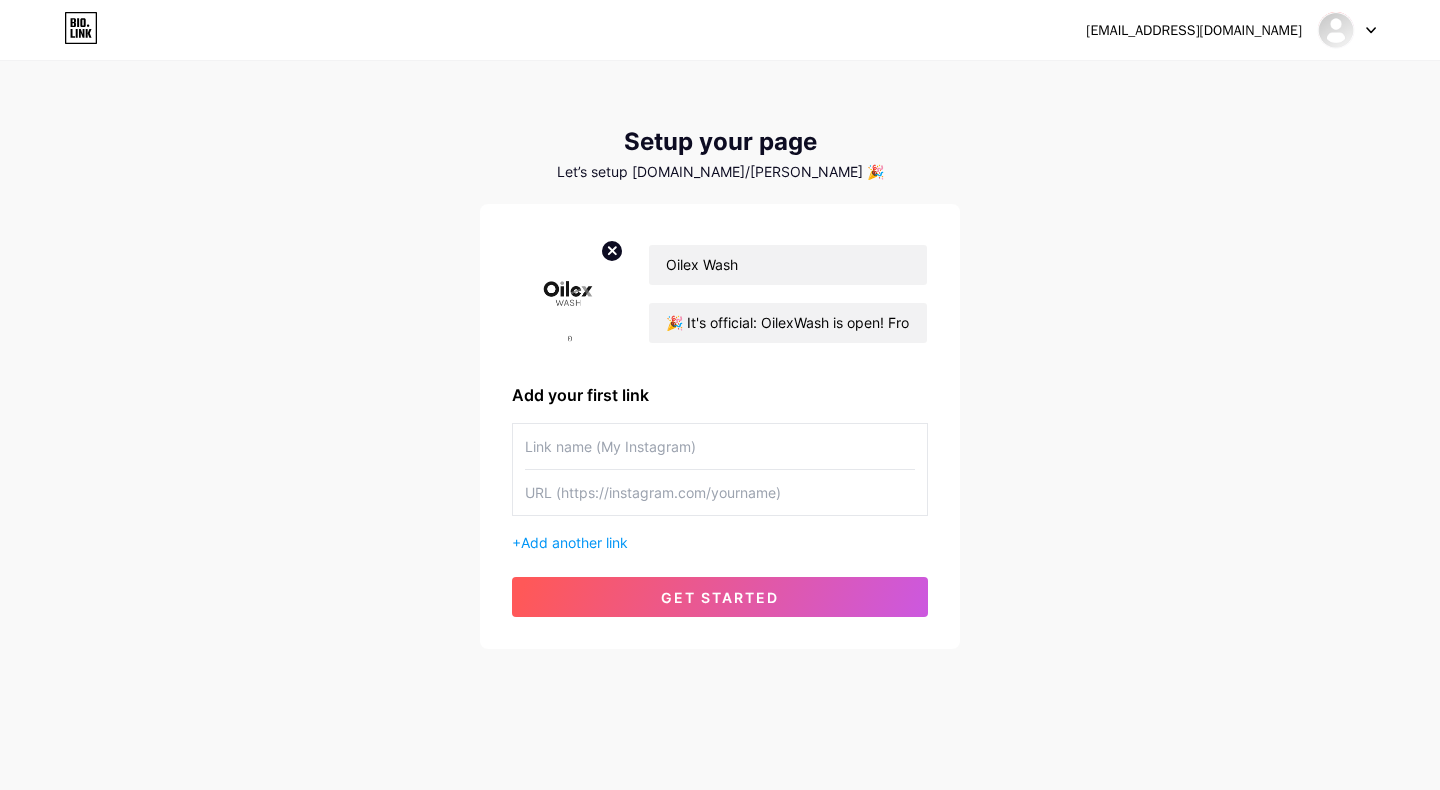 paste on "https://www.instagram.com/oilexwash/" 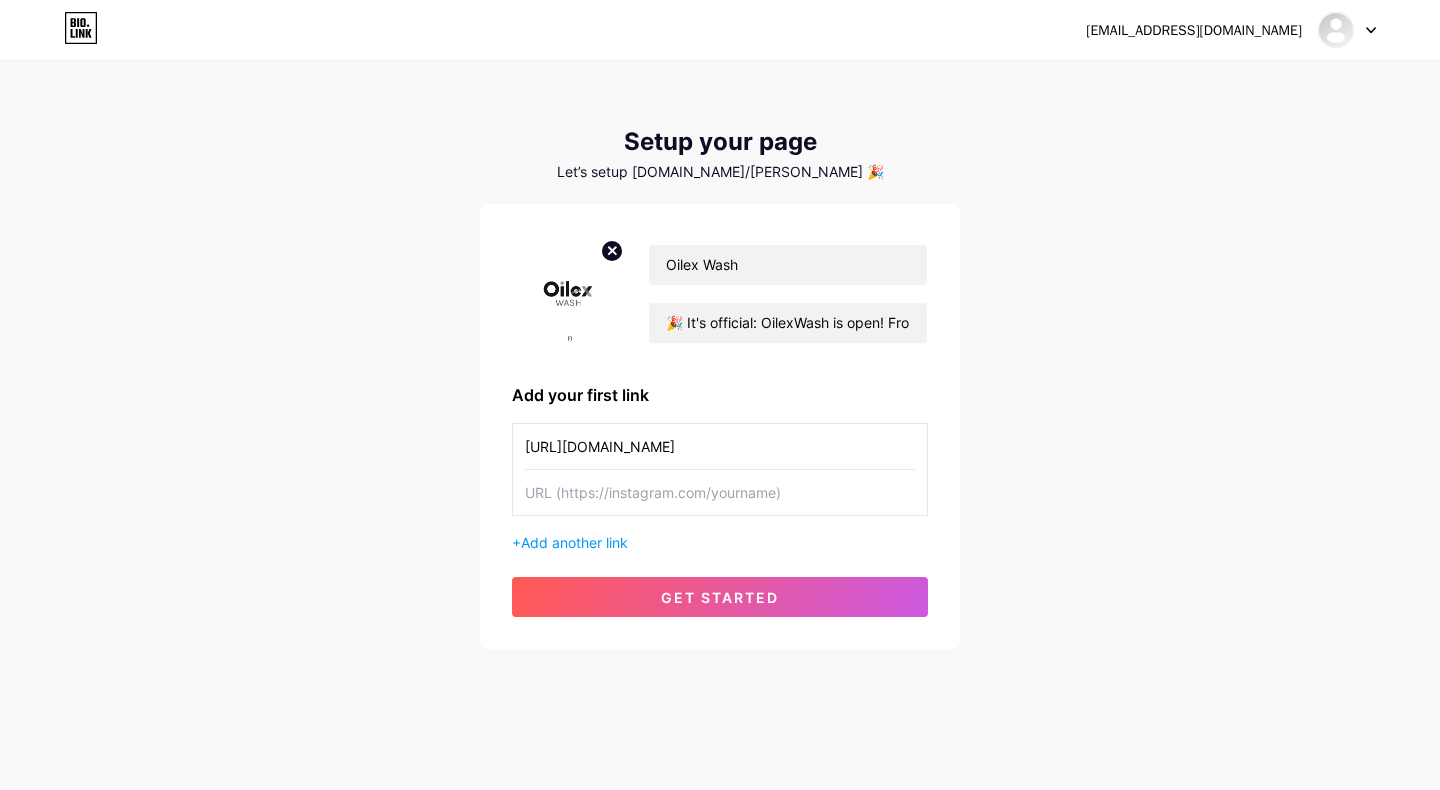 type on "https://www.instagram.com/oilexwash/" 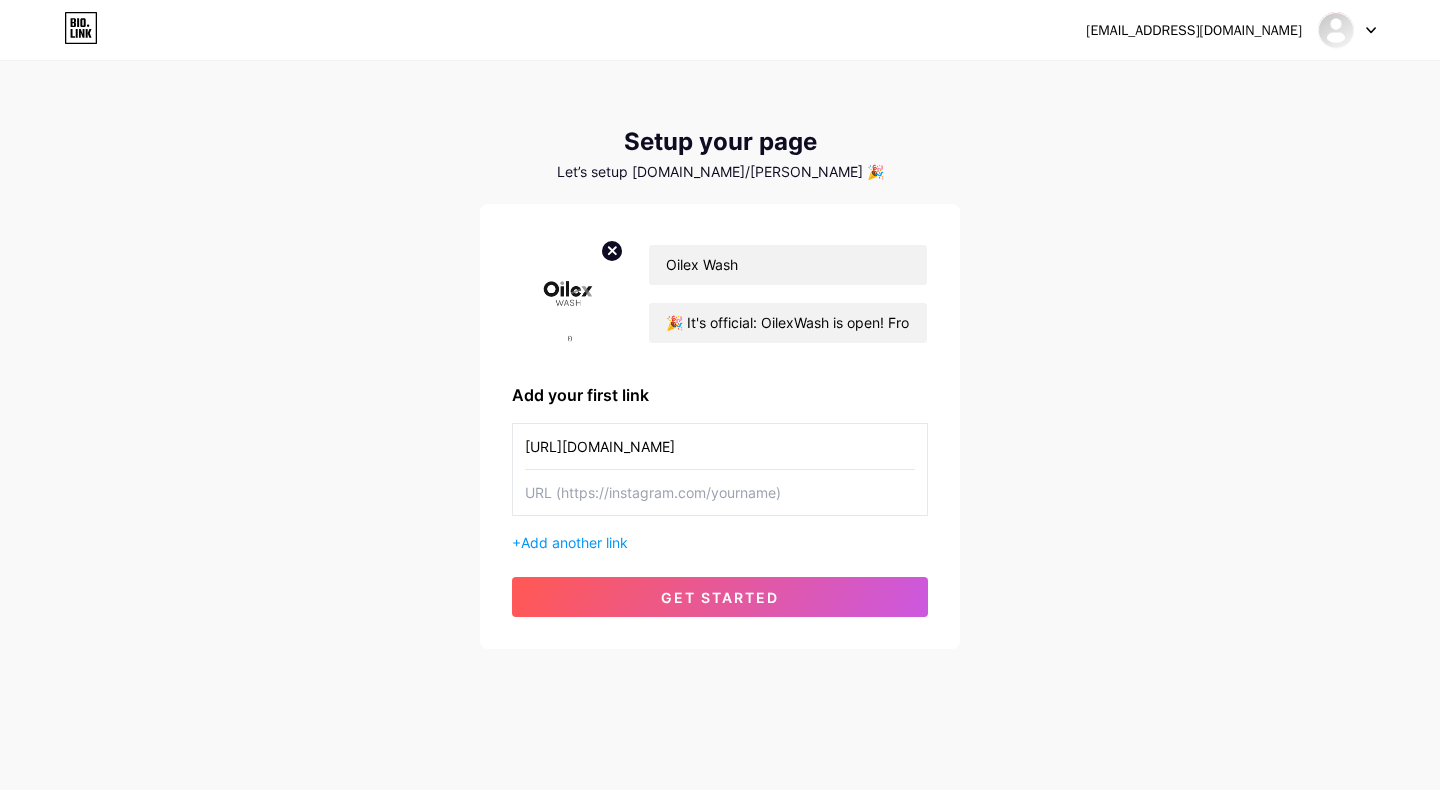 paste on "[URL][DOMAIN_NAME]" 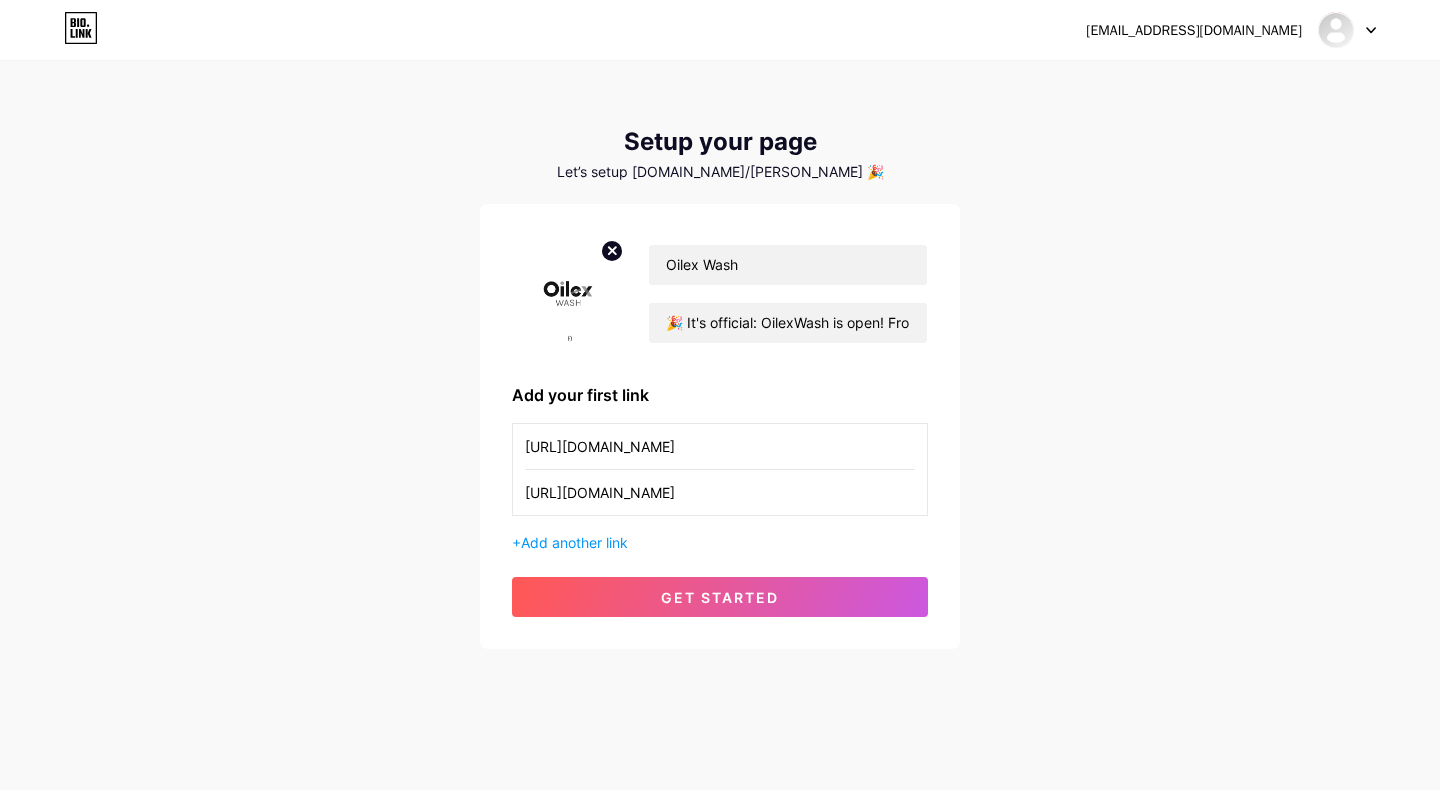 type on "[URL][DOMAIN_NAME]" 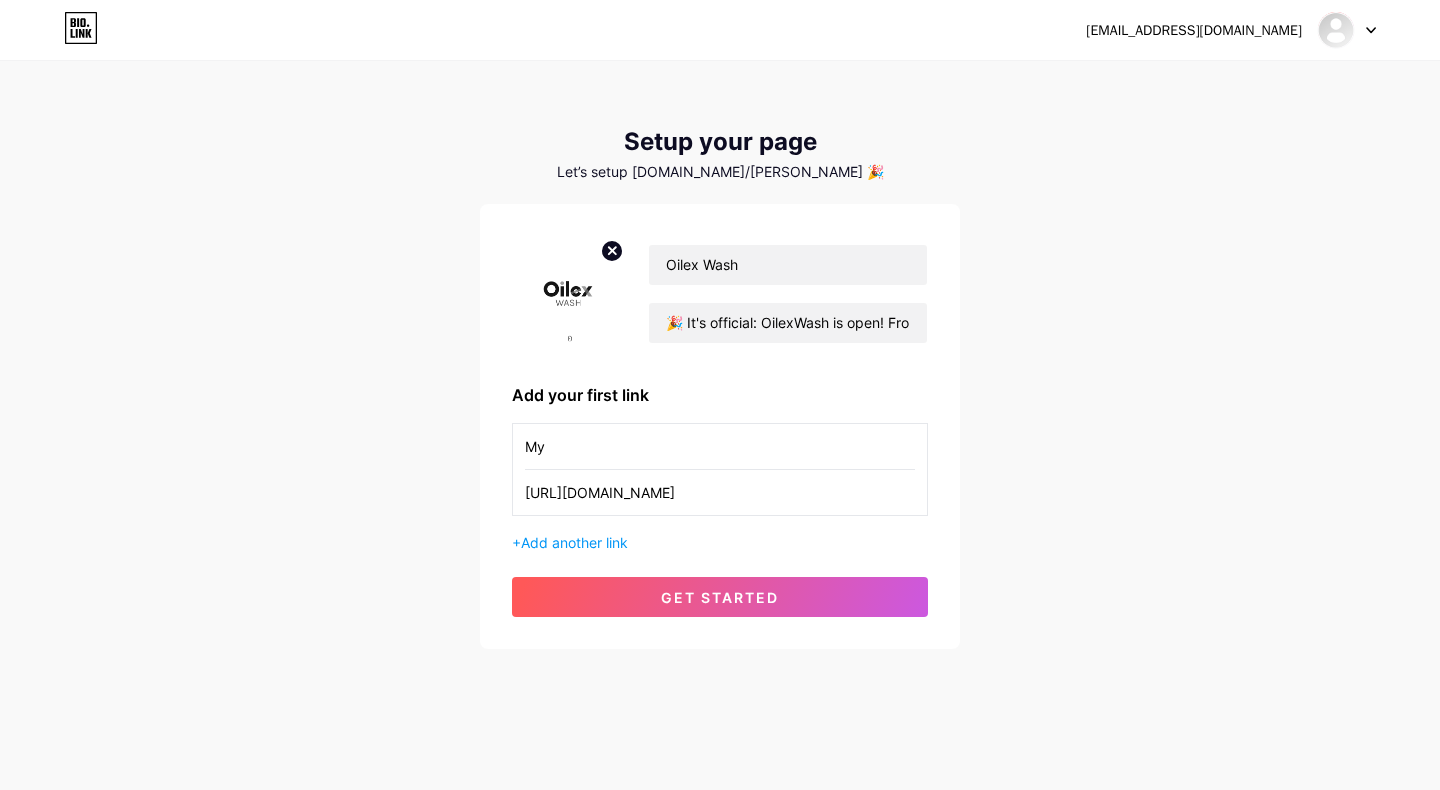 type on "M" 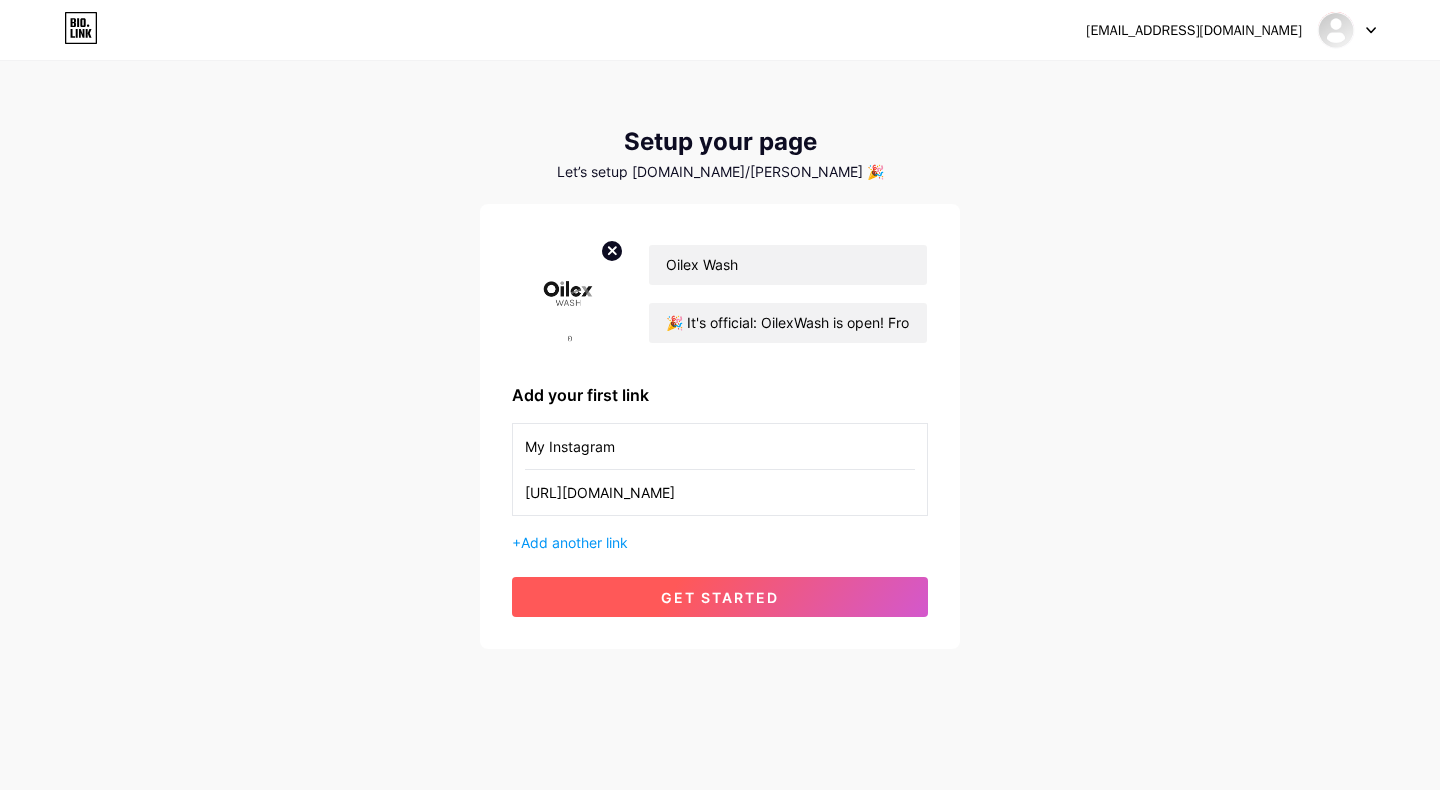 type on "My Instagram" 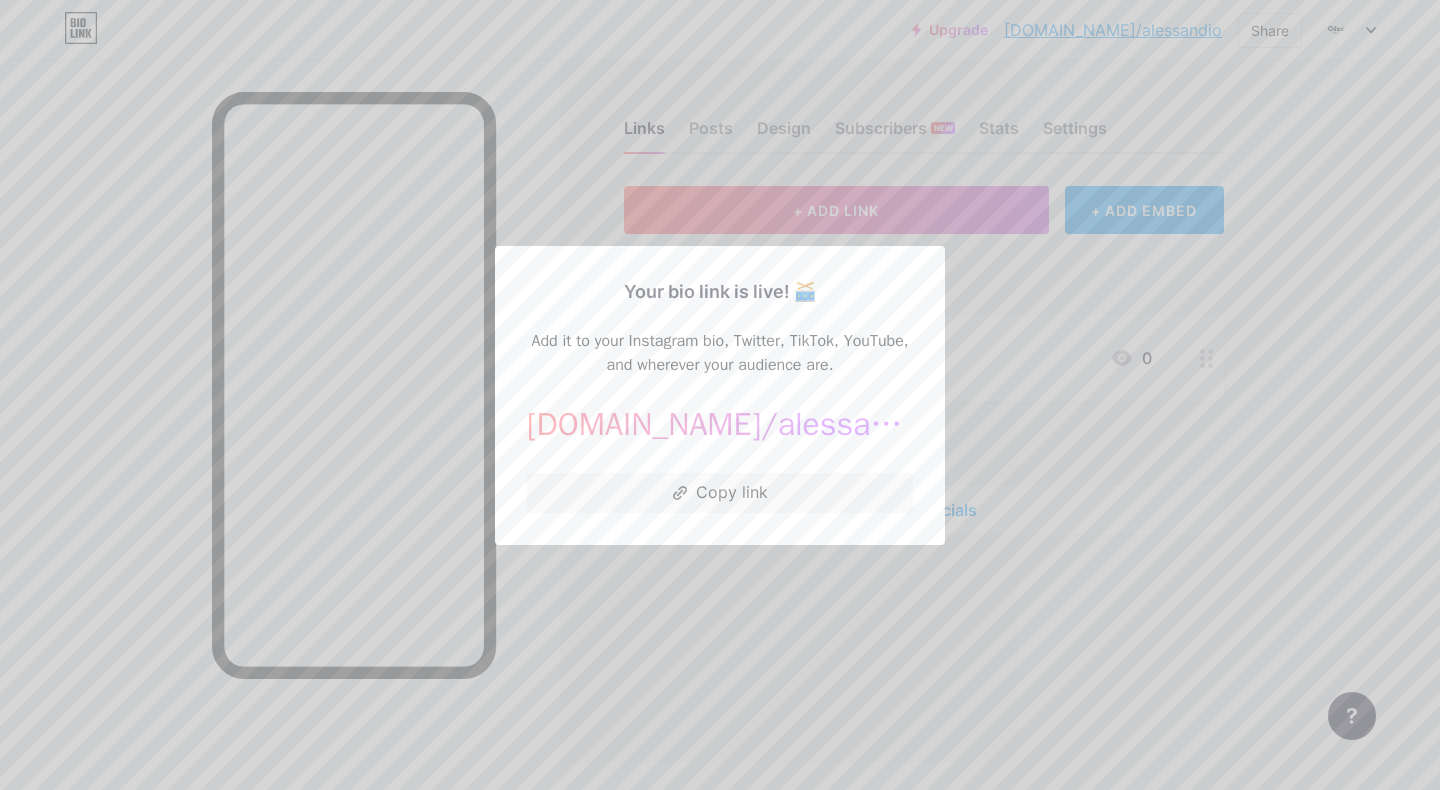 click at bounding box center (720, 395) 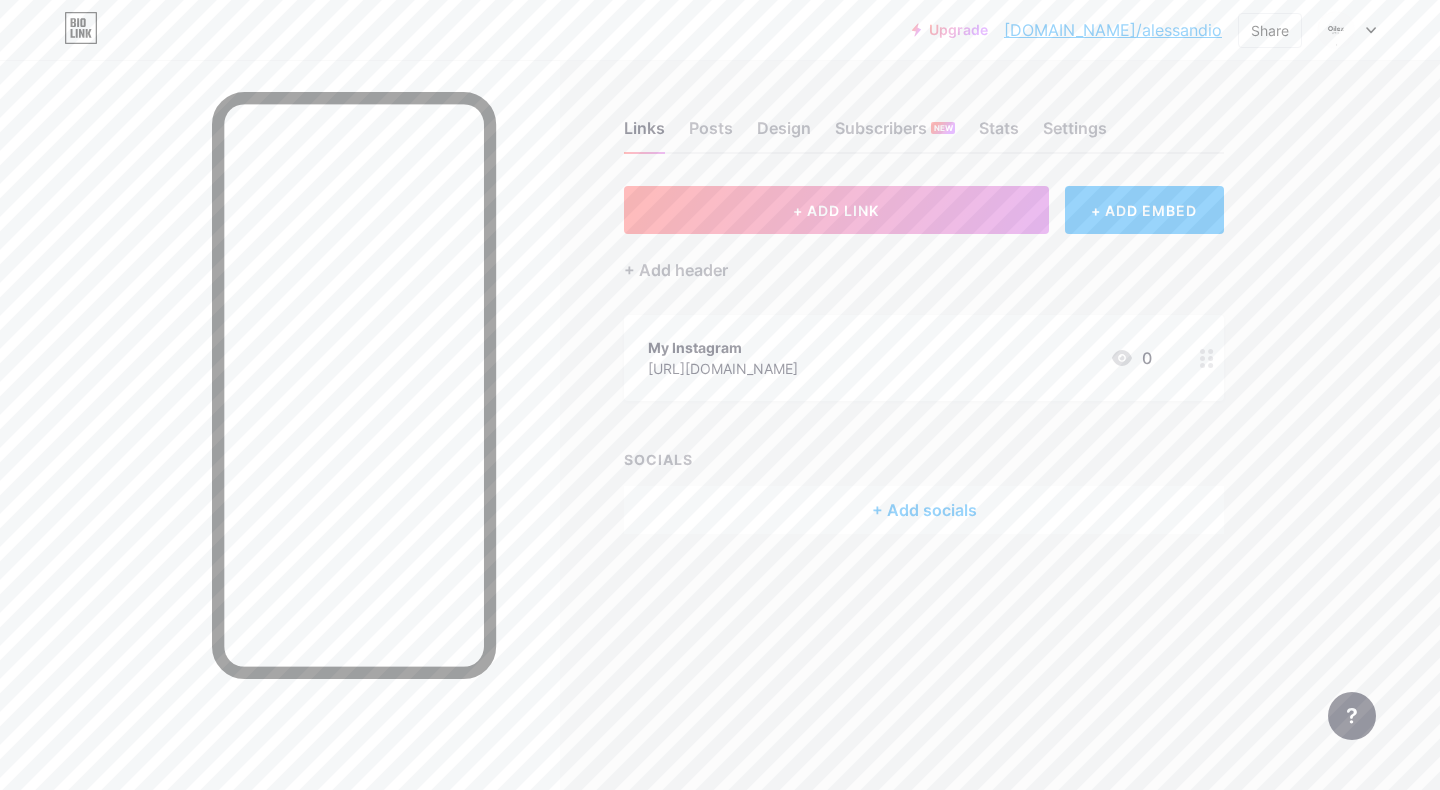 click on "bio.link/alessandio" at bounding box center (1113, 30) 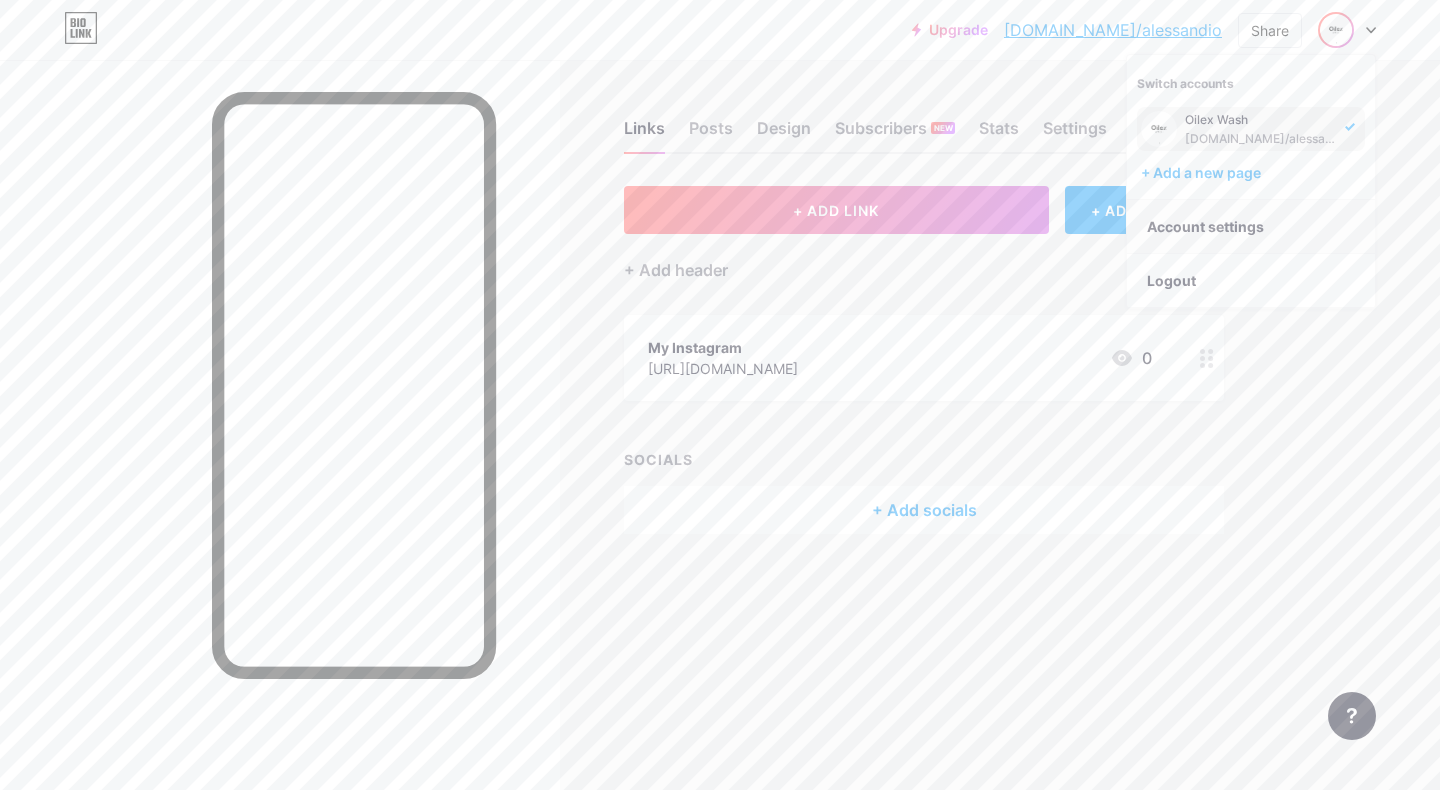 click on "Account settings" at bounding box center [1251, 227] 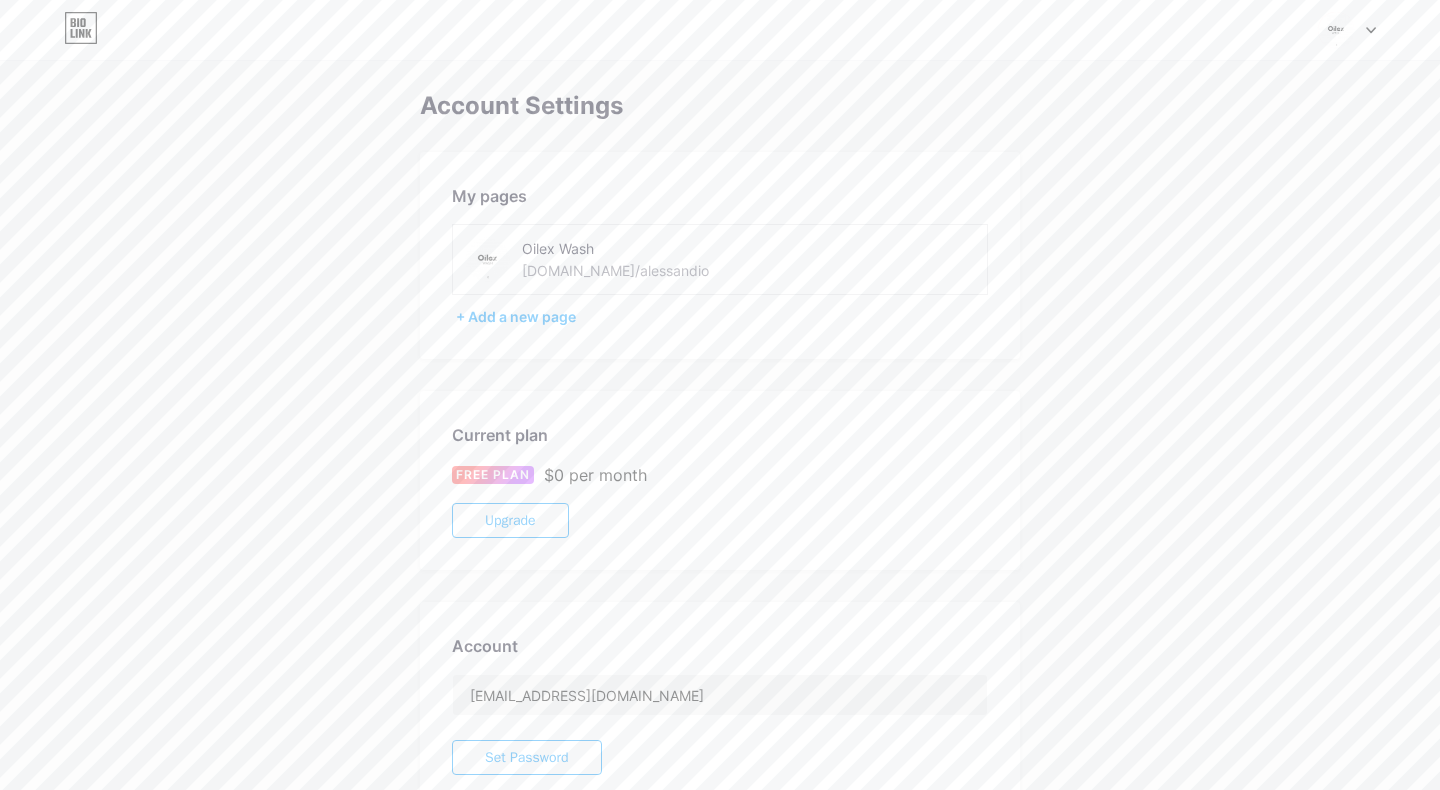 click on "Oilex Wash" at bounding box center [651, 248] 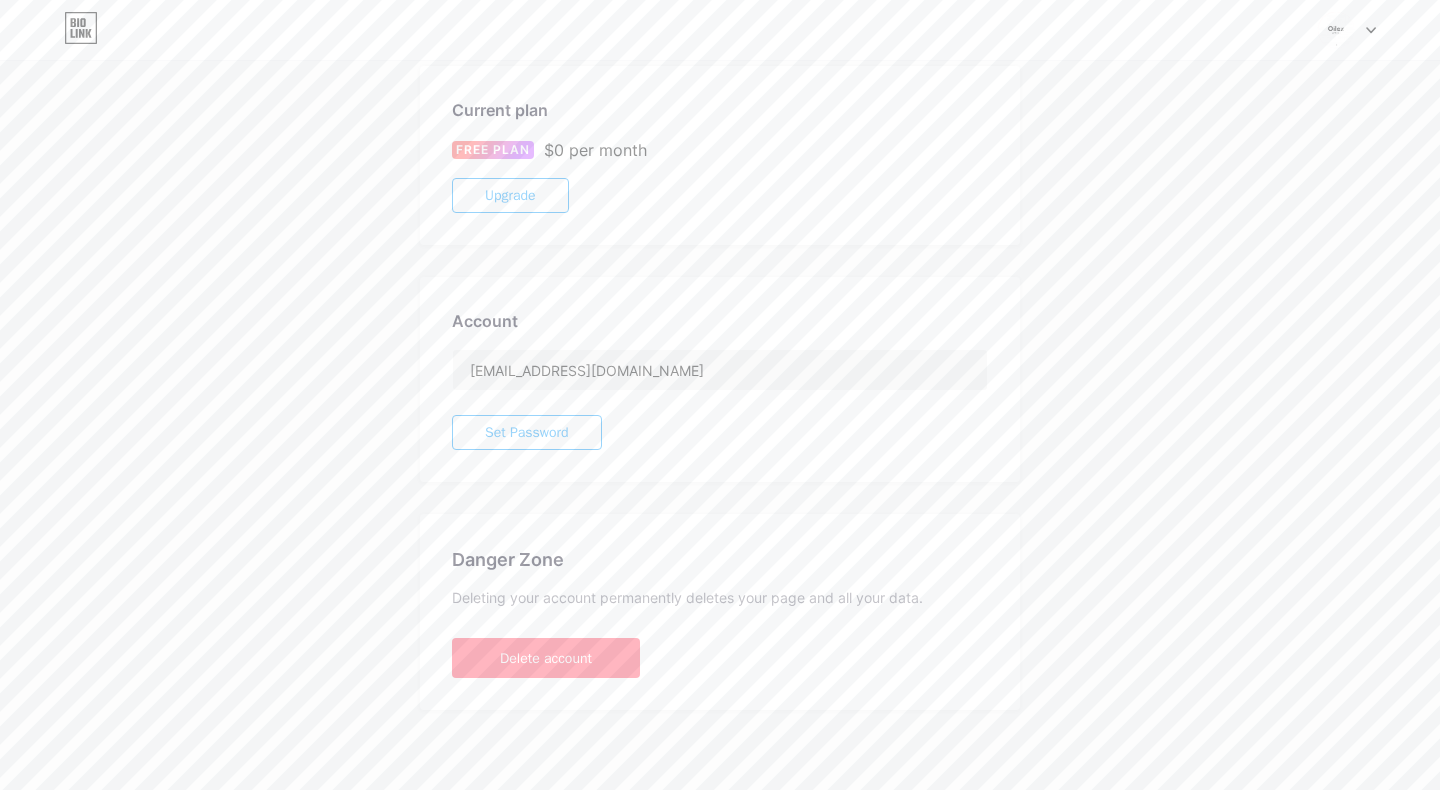 scroll, scrollTop: 0, scrollLeft: 0, axis: both 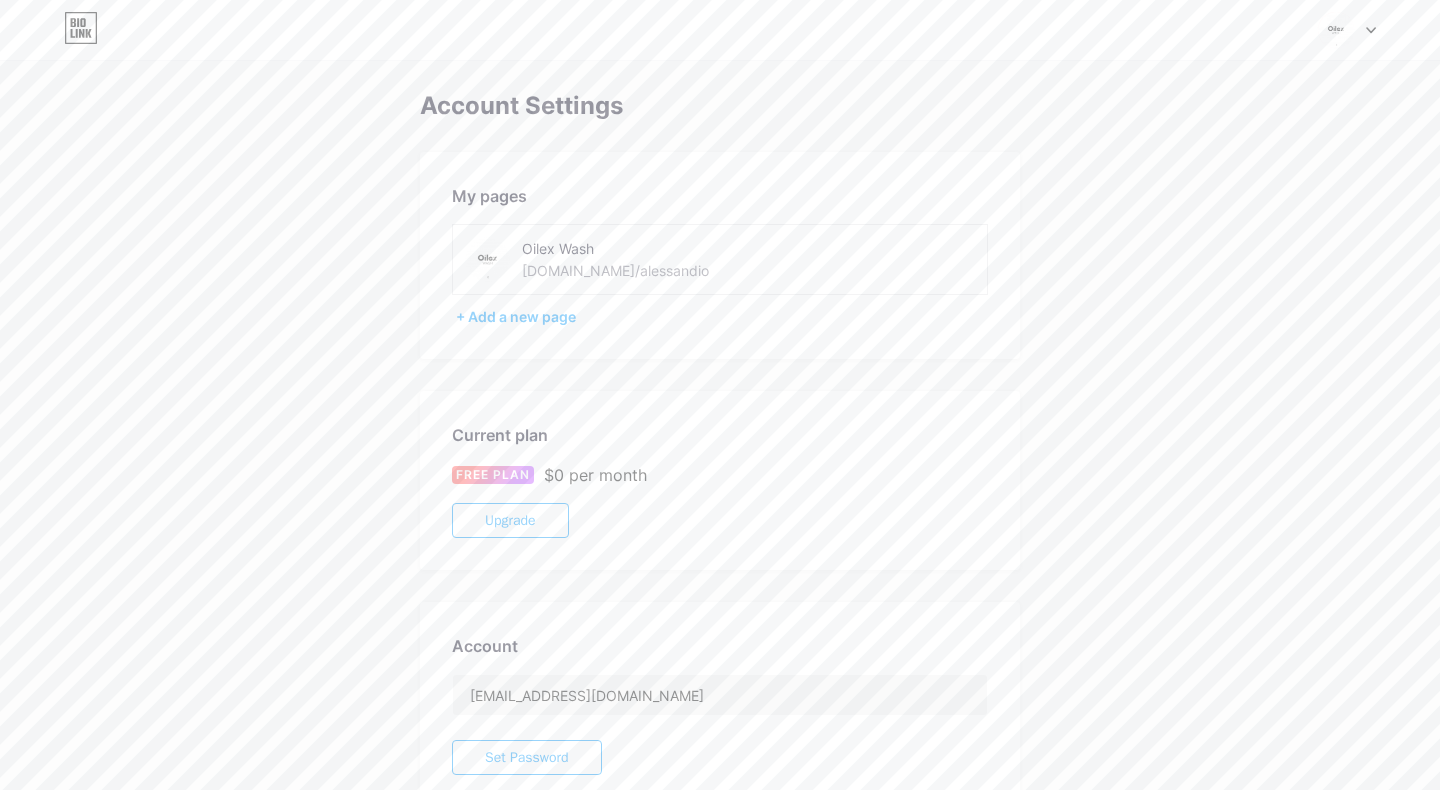 click 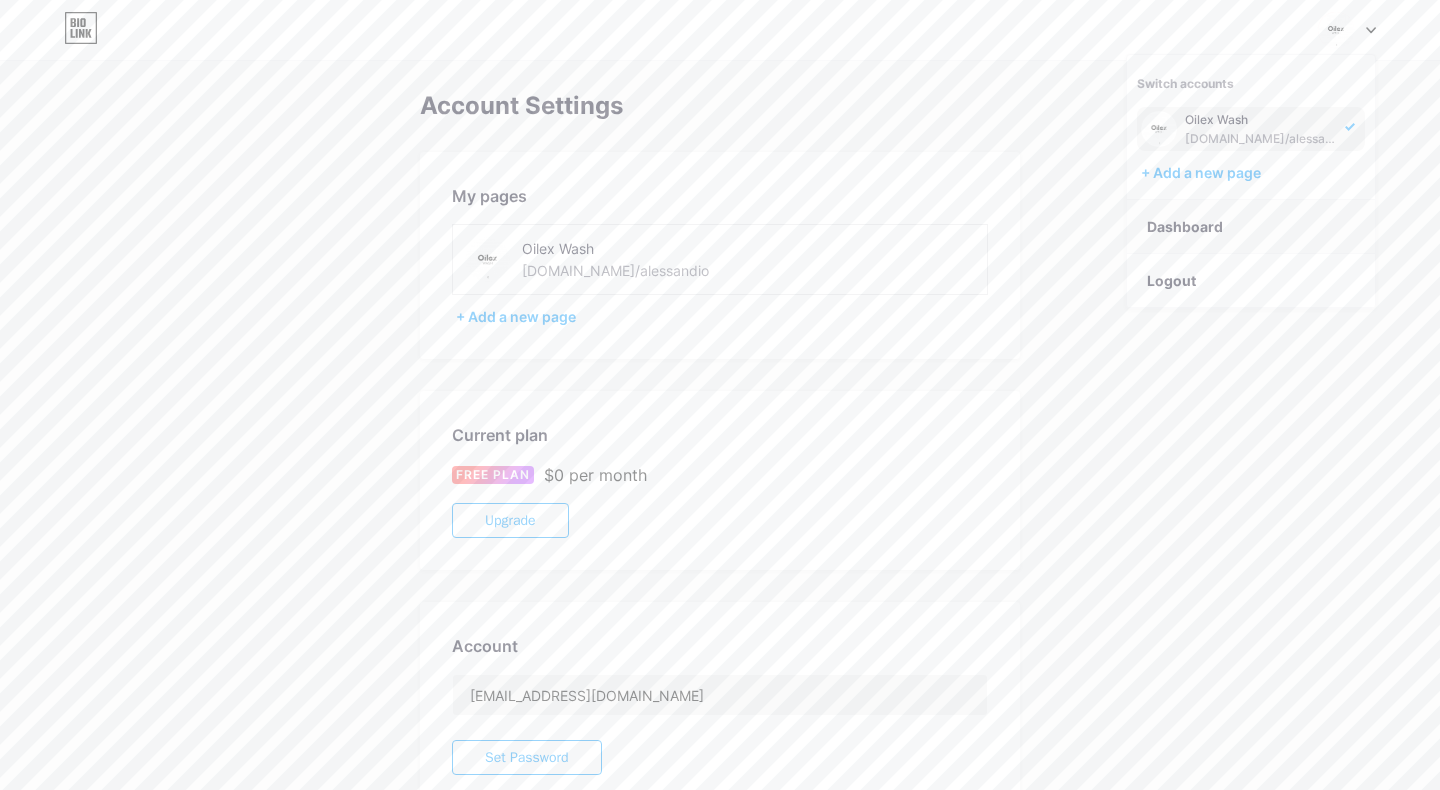 click on "Dashboard" at bounding box center (1251, 227) 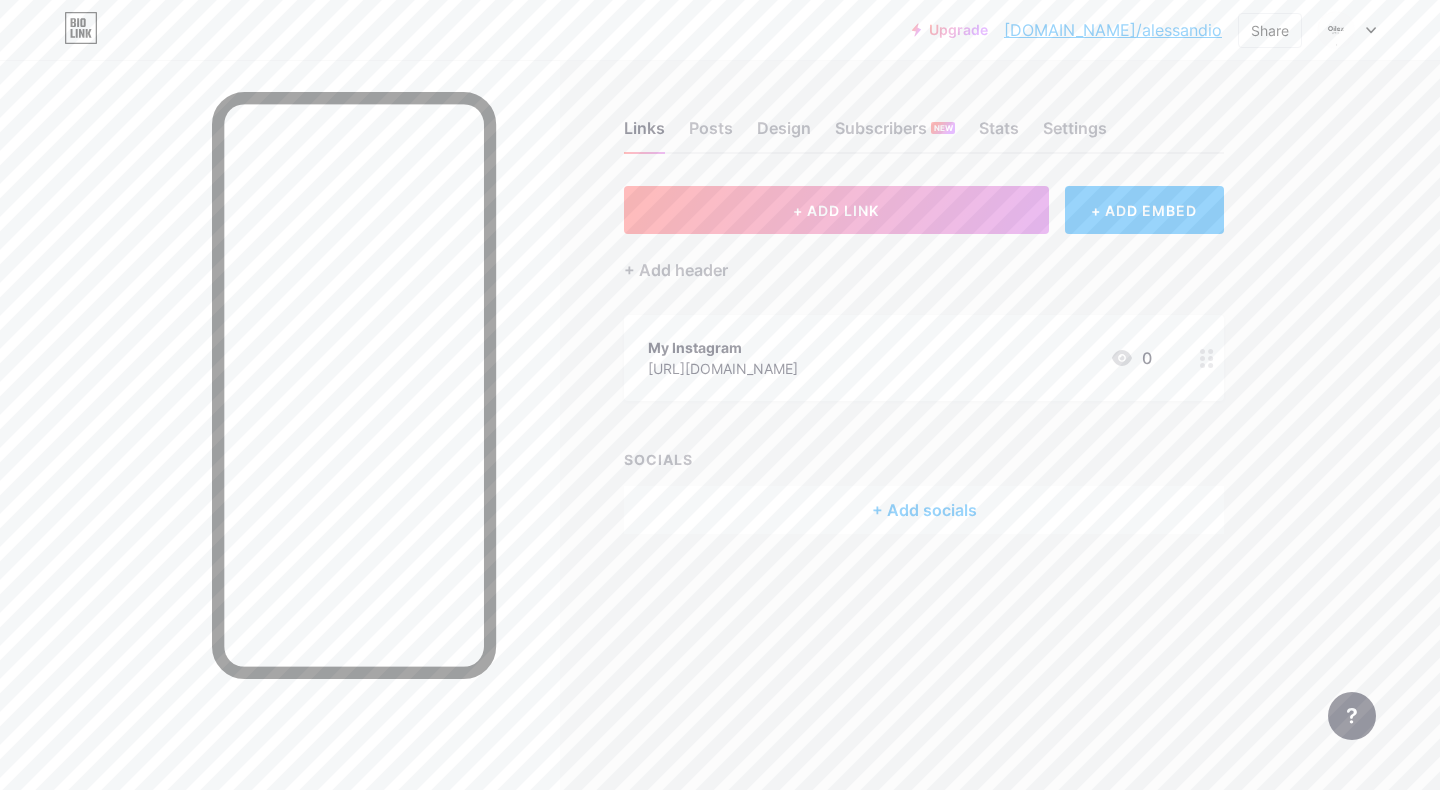 click 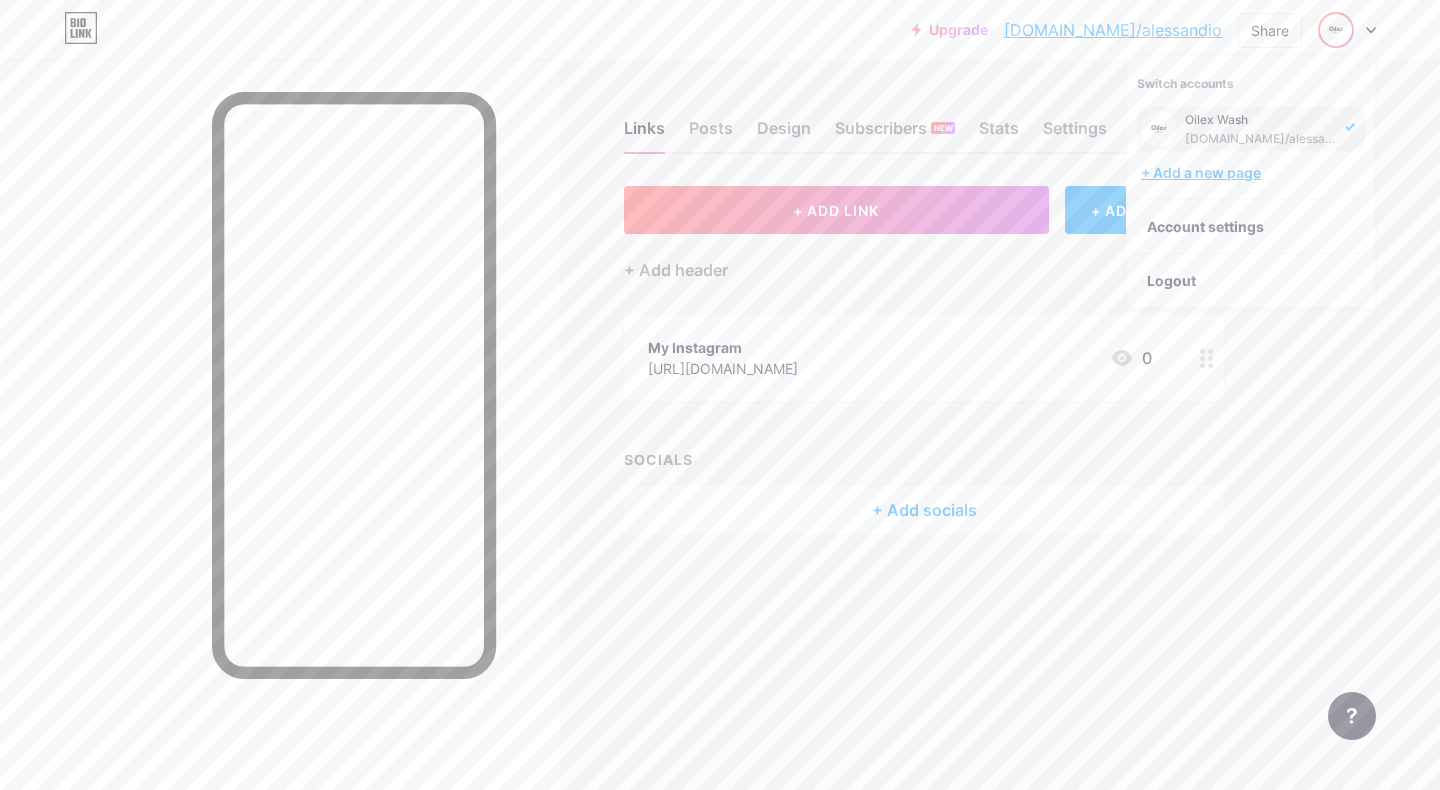 click on "+ Add a new page" at bounding box center (1253, 173) 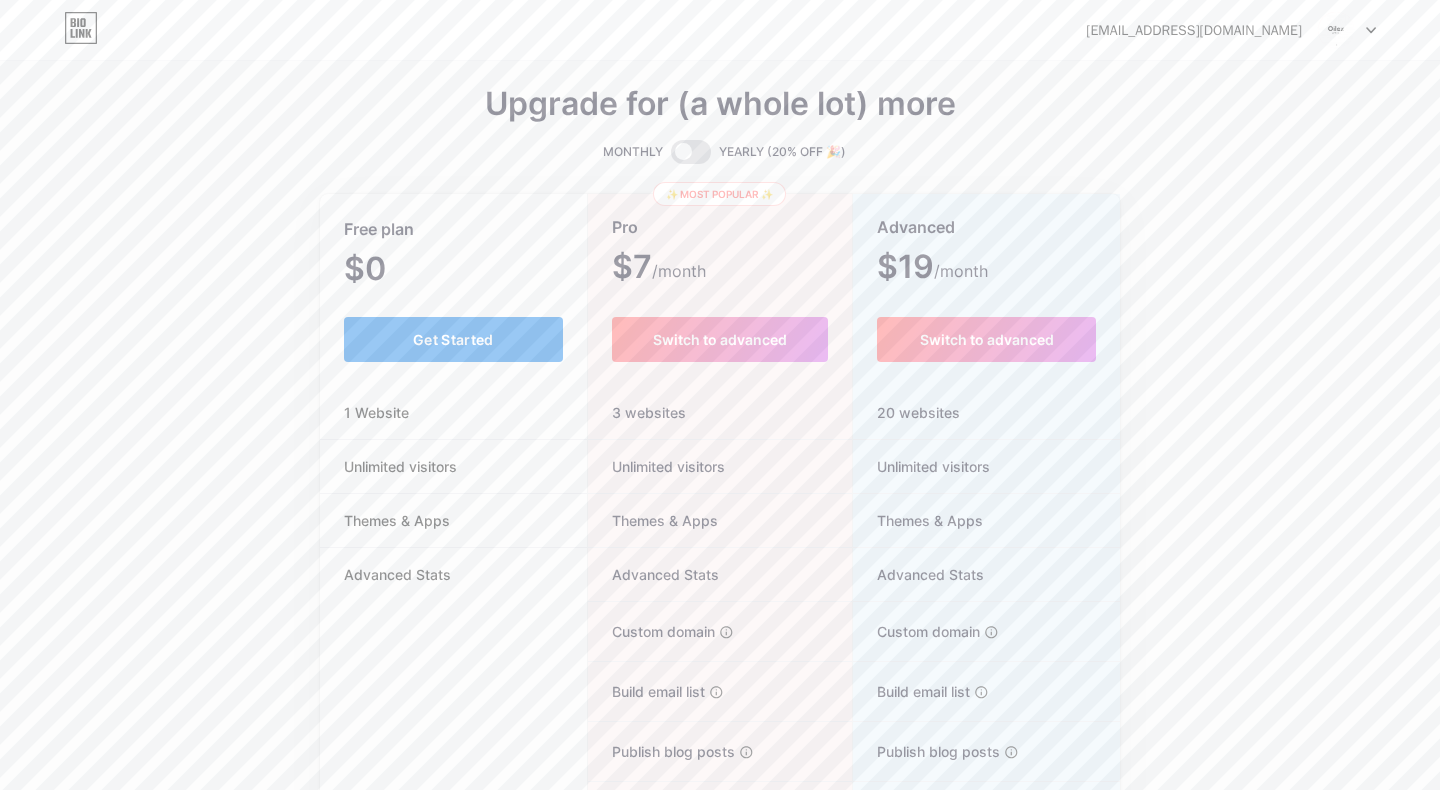 click on "Get Started" at bounding box center [453, 339] 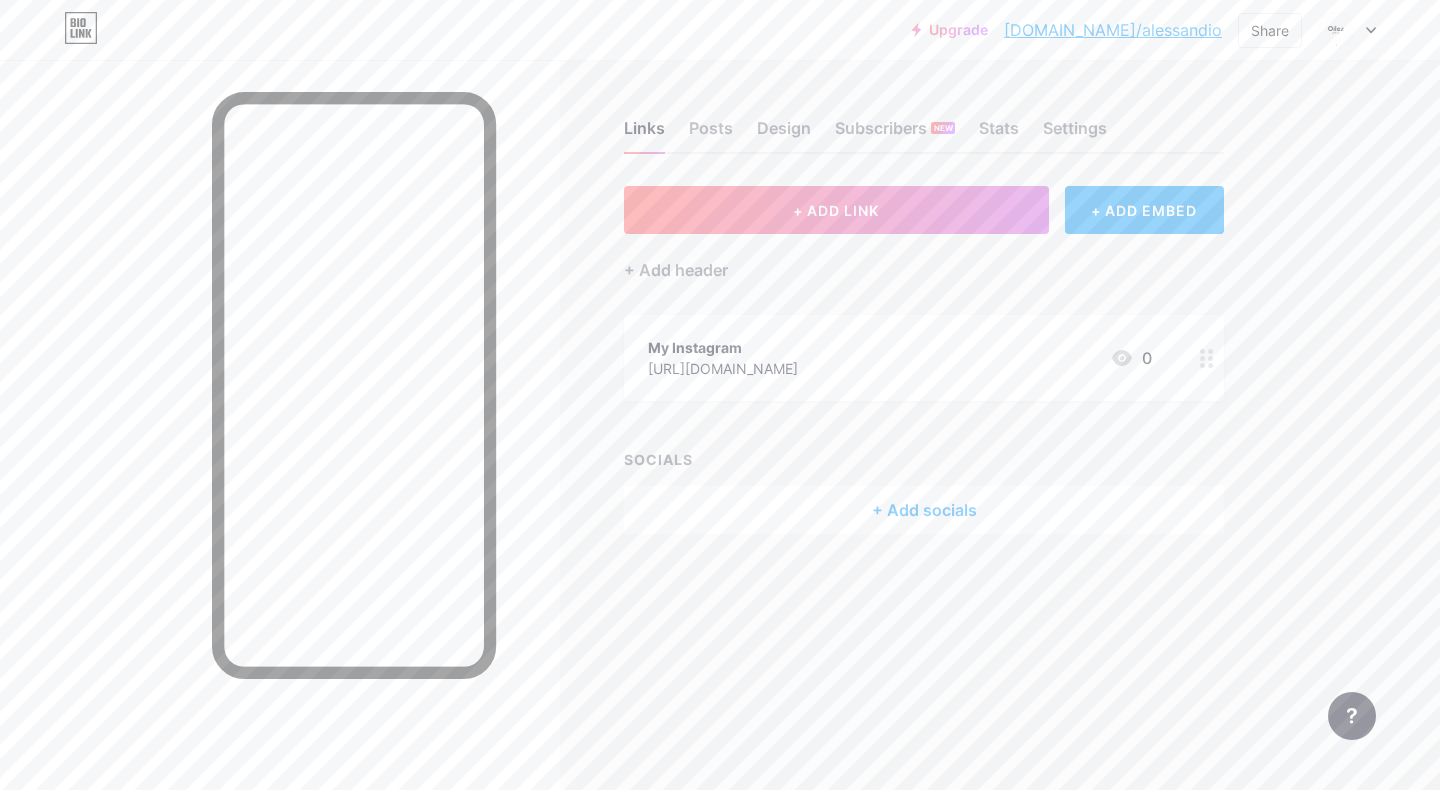 click 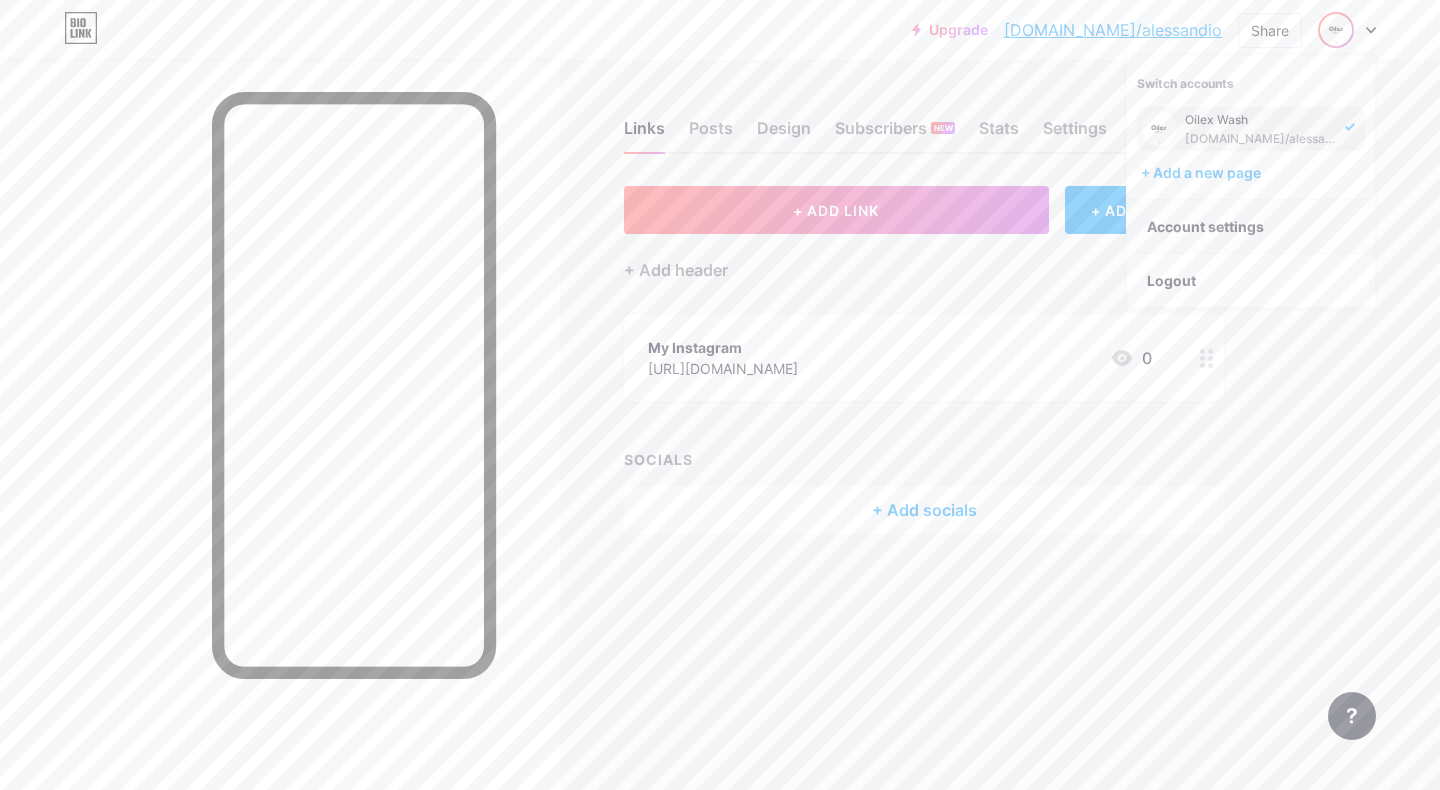click on "Account settings" at bounding box center (1251, 227) 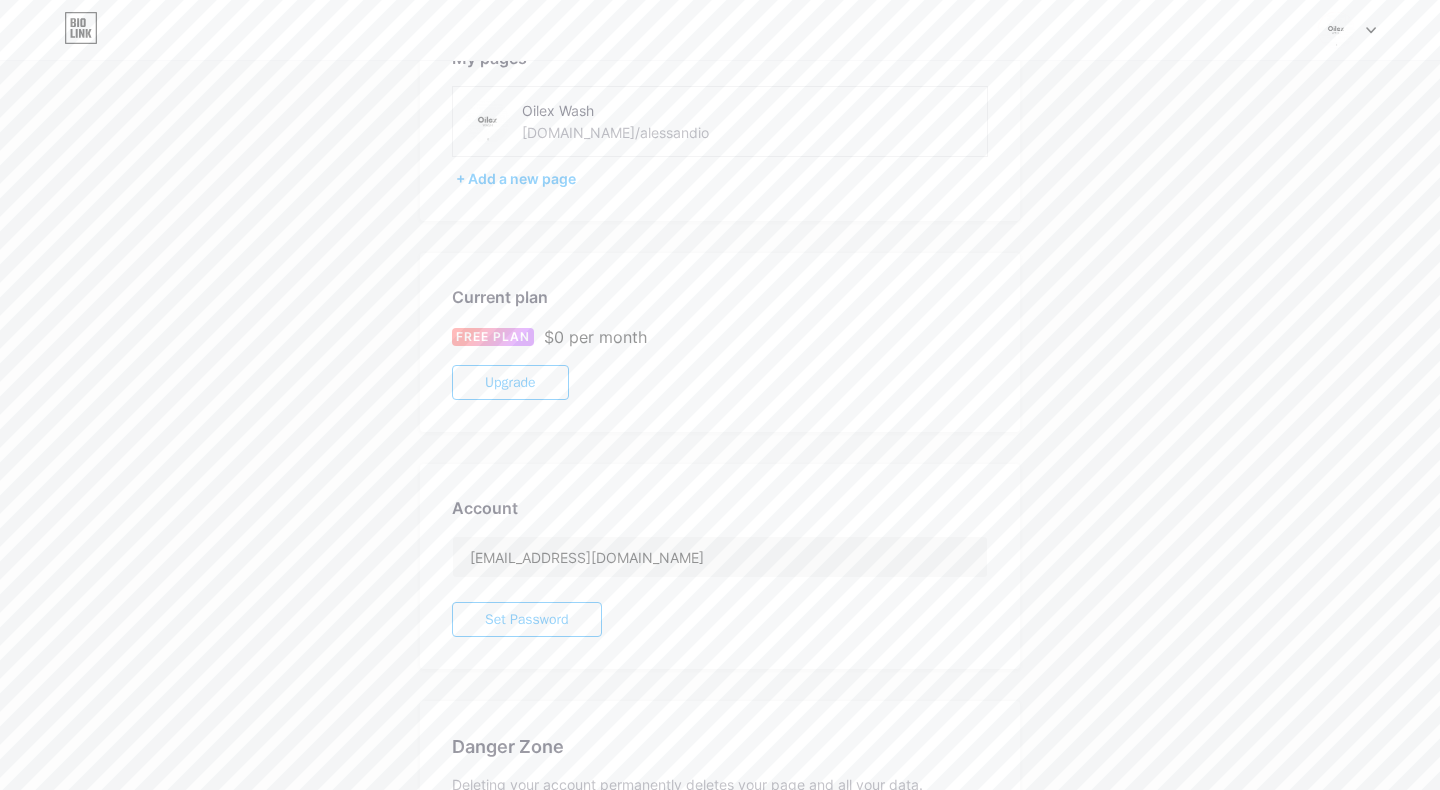 scroll, scrollTop: 325, scrollLeft: 0, axis: vertical 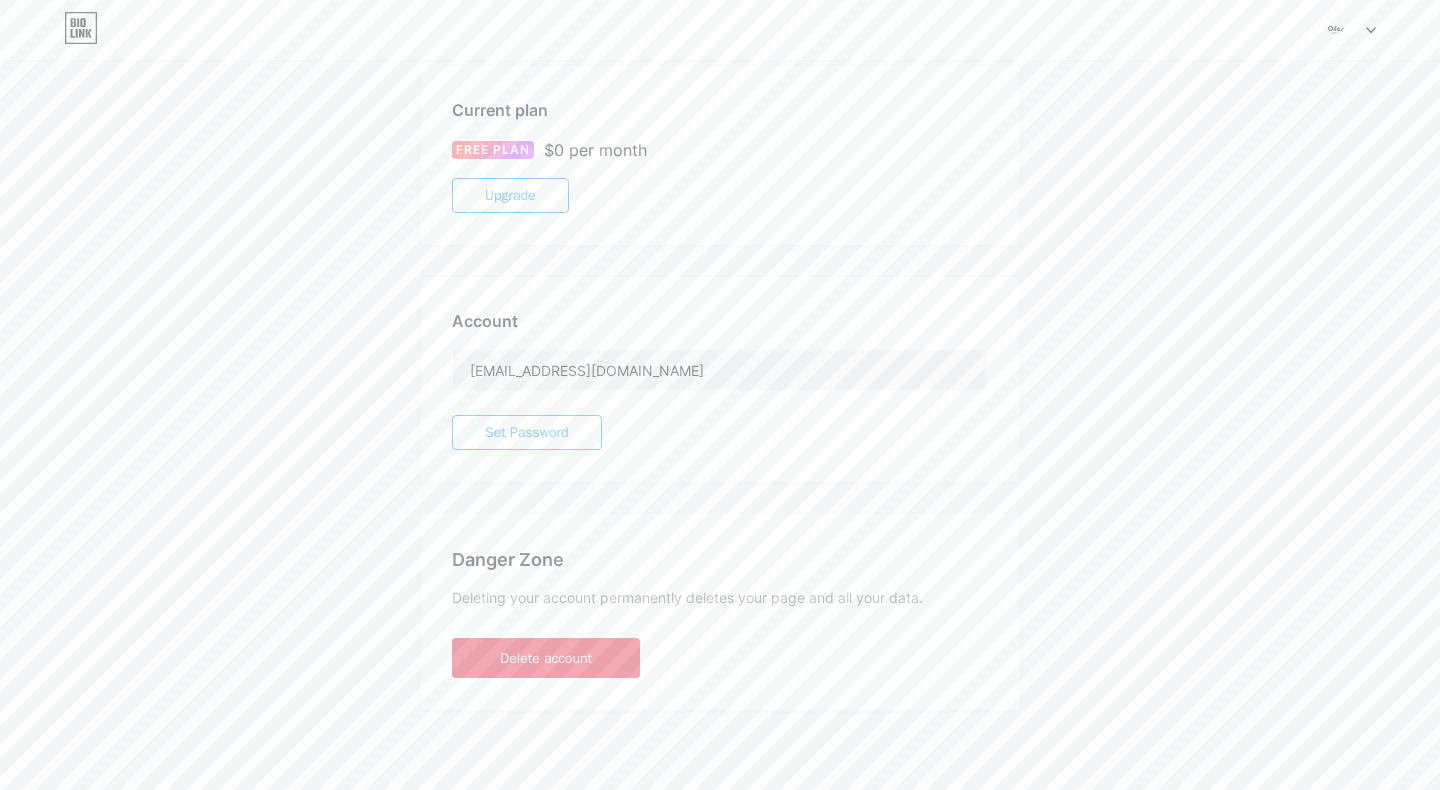 click on "Delete account" at bounding box center [546, 658] 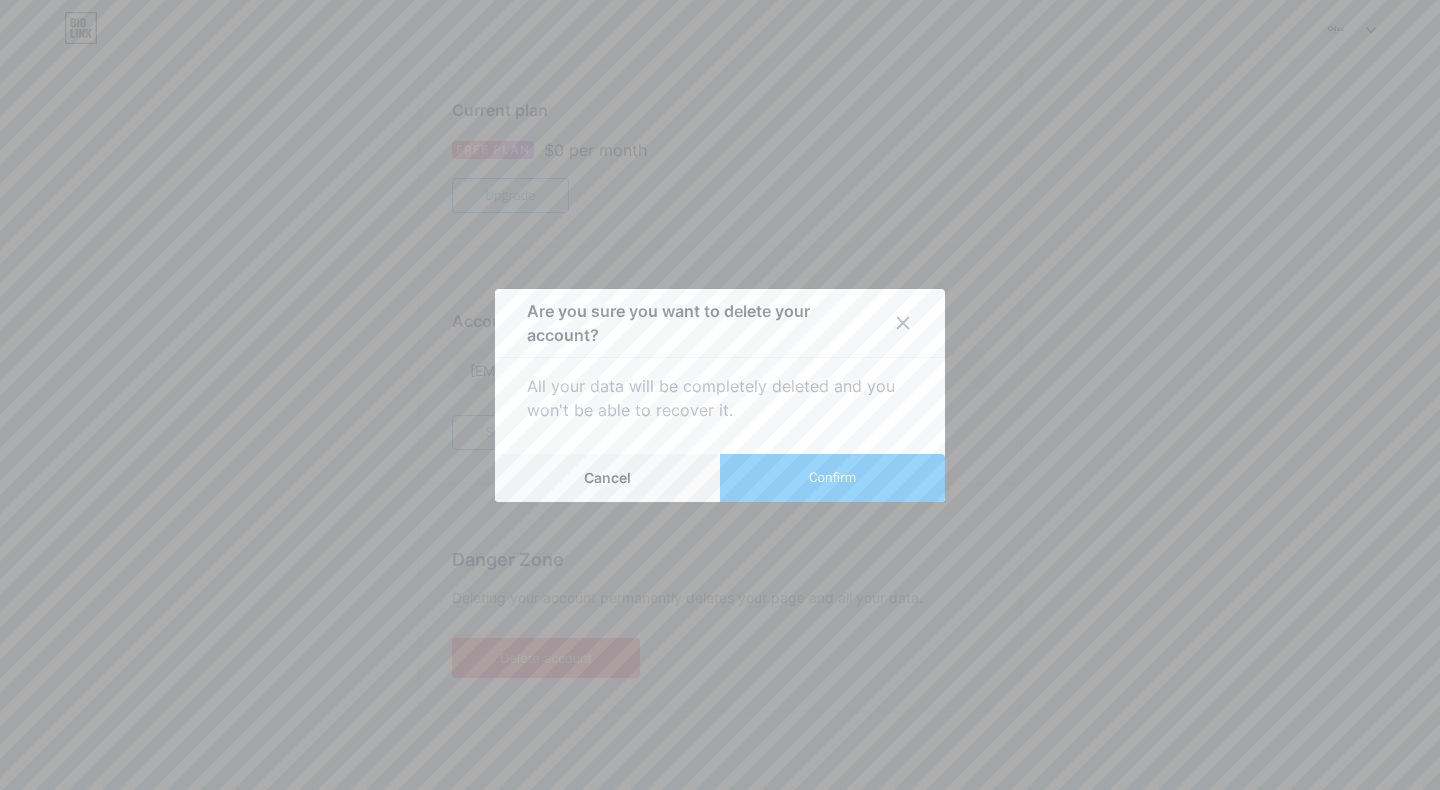 click on "Confirm" at bounding box center [832, 477] 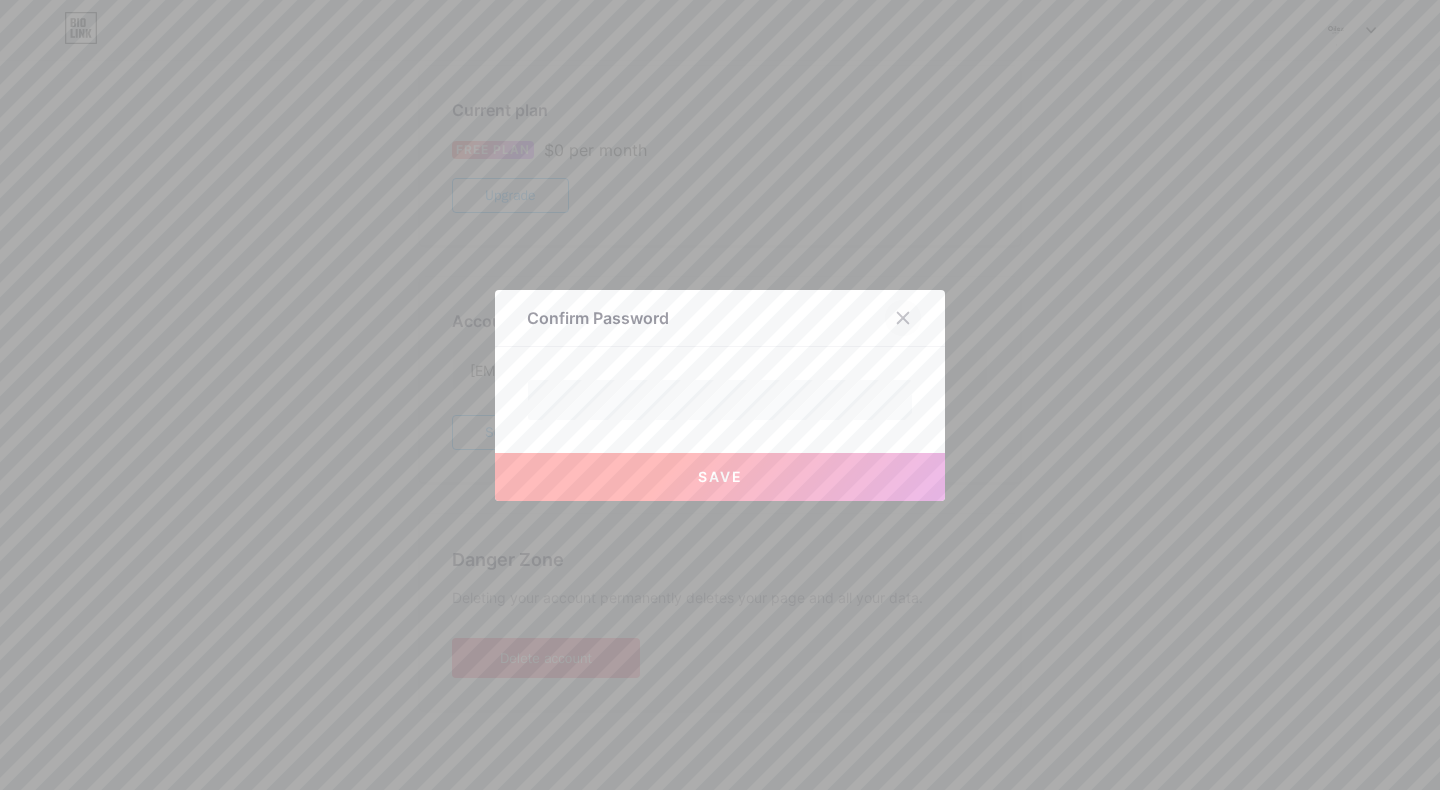 click 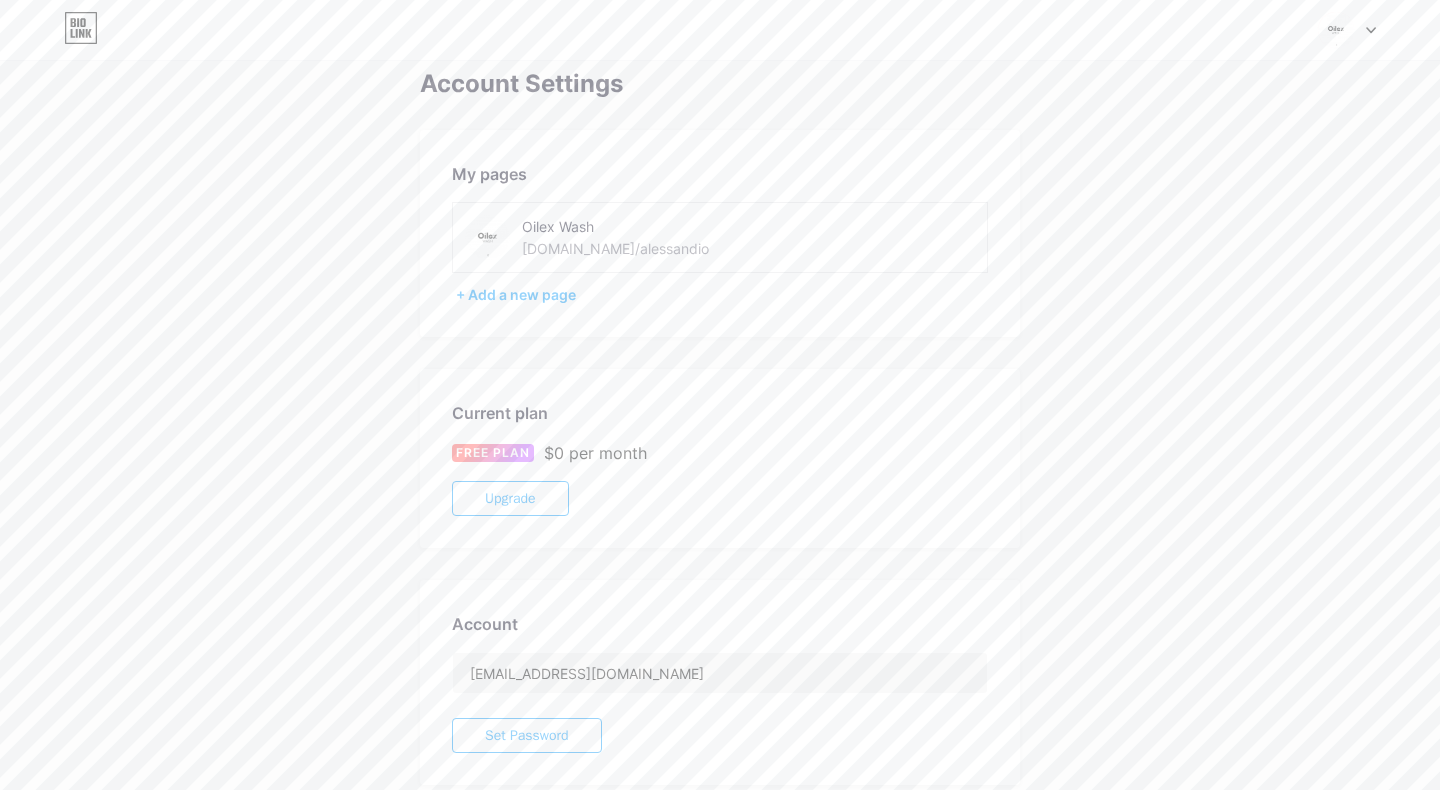 scroll, scrollTop: 325, scrollLeft: 0, axis: vertical 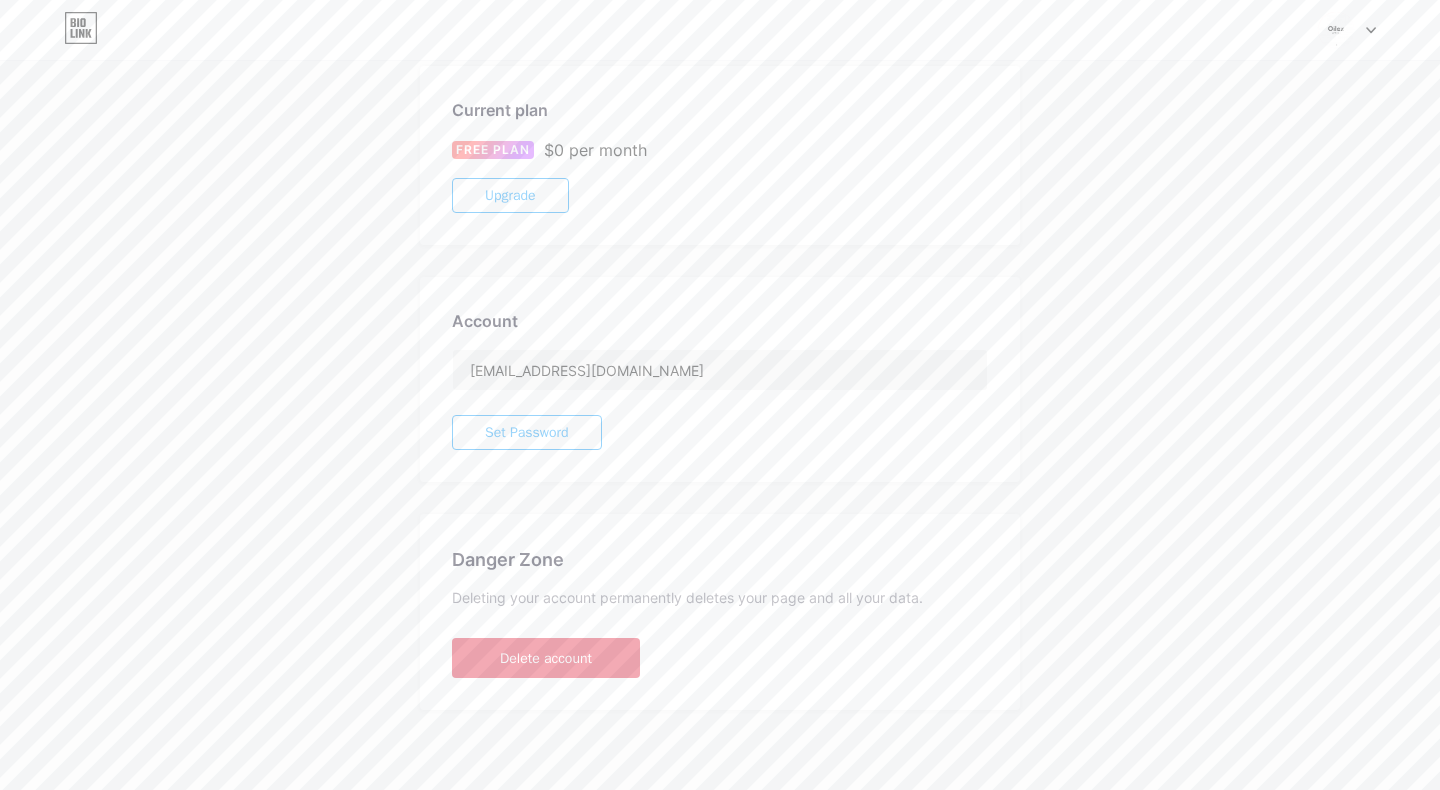 click on "Delete account" at bounding box center [546, 658] 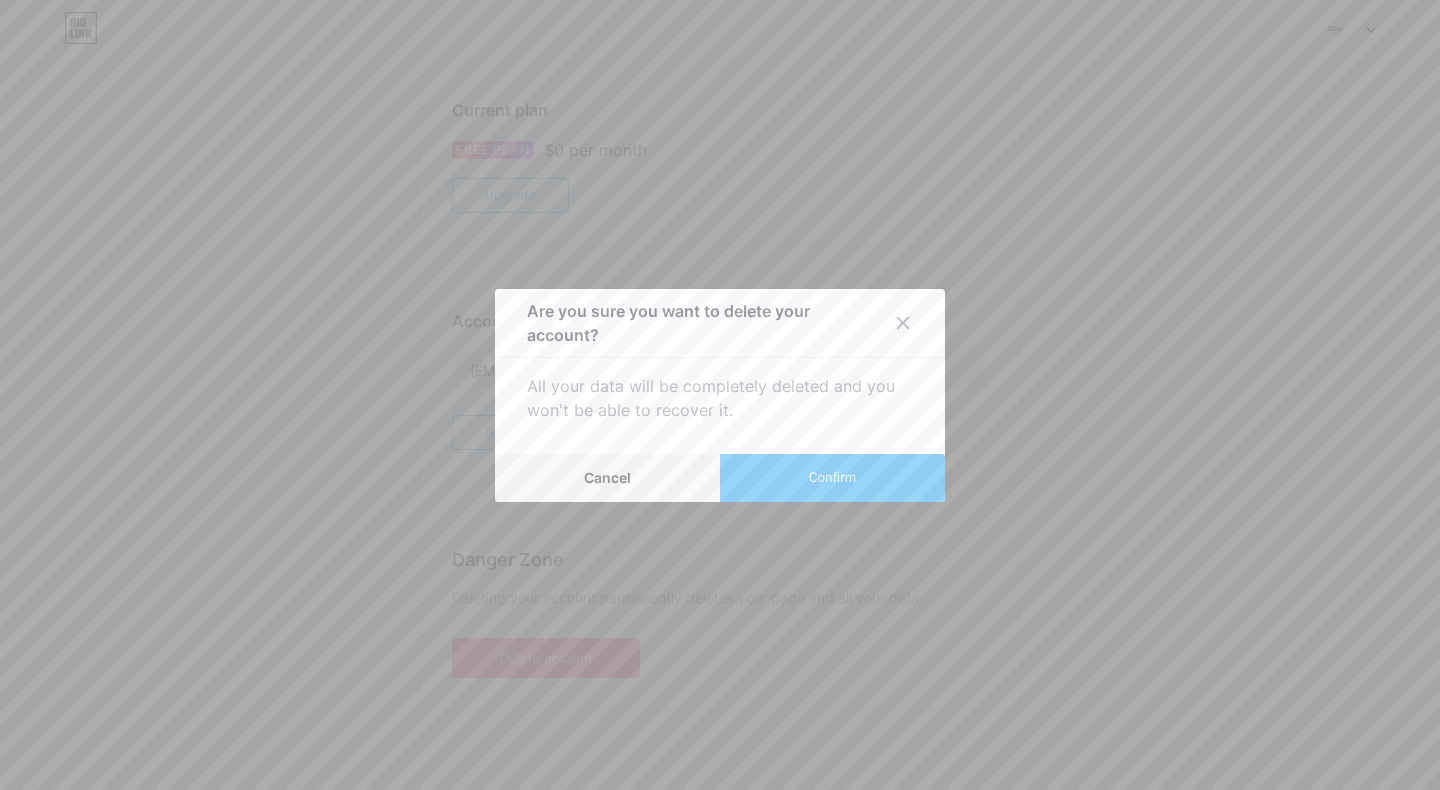 click on "Confirm" at bounding box center (832, 477) 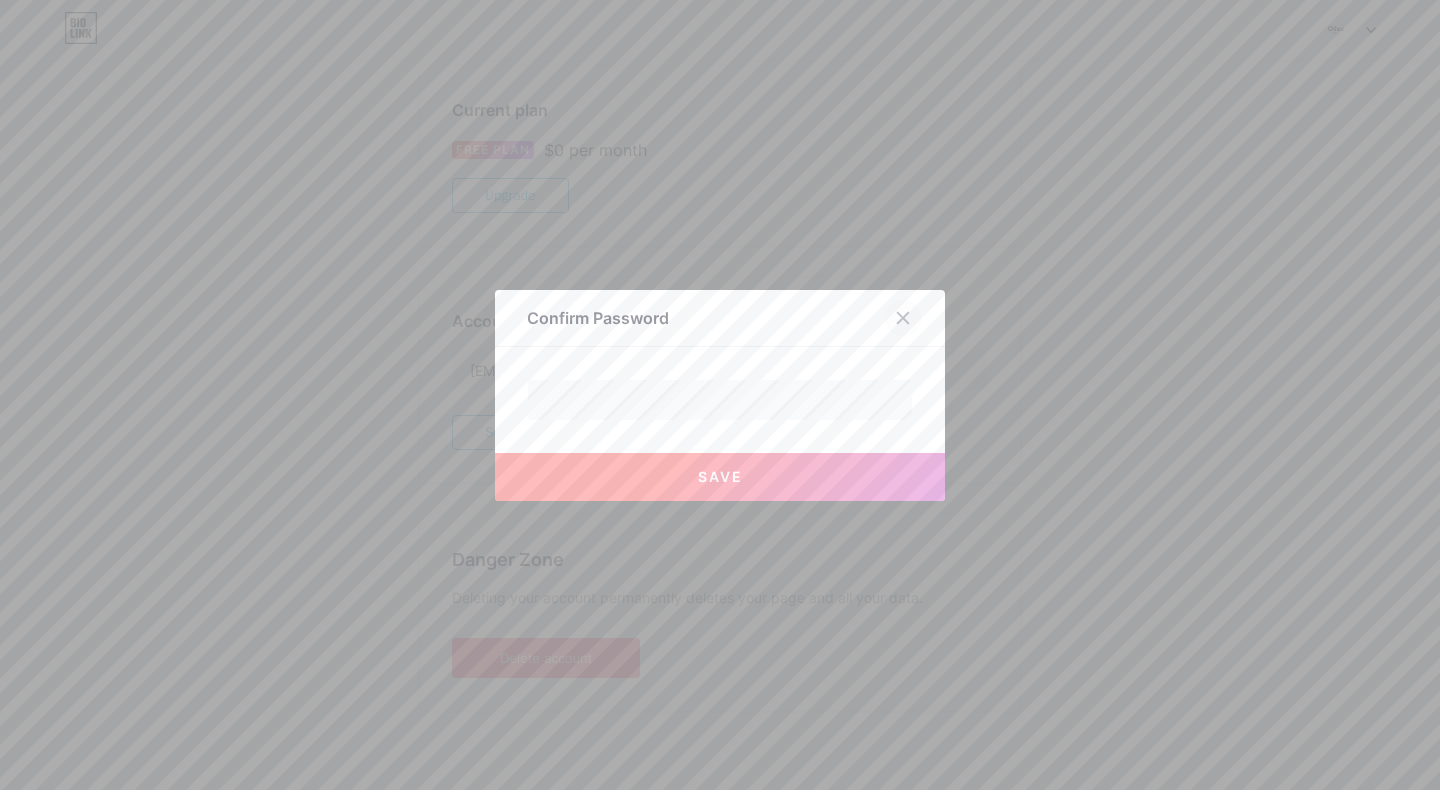 click 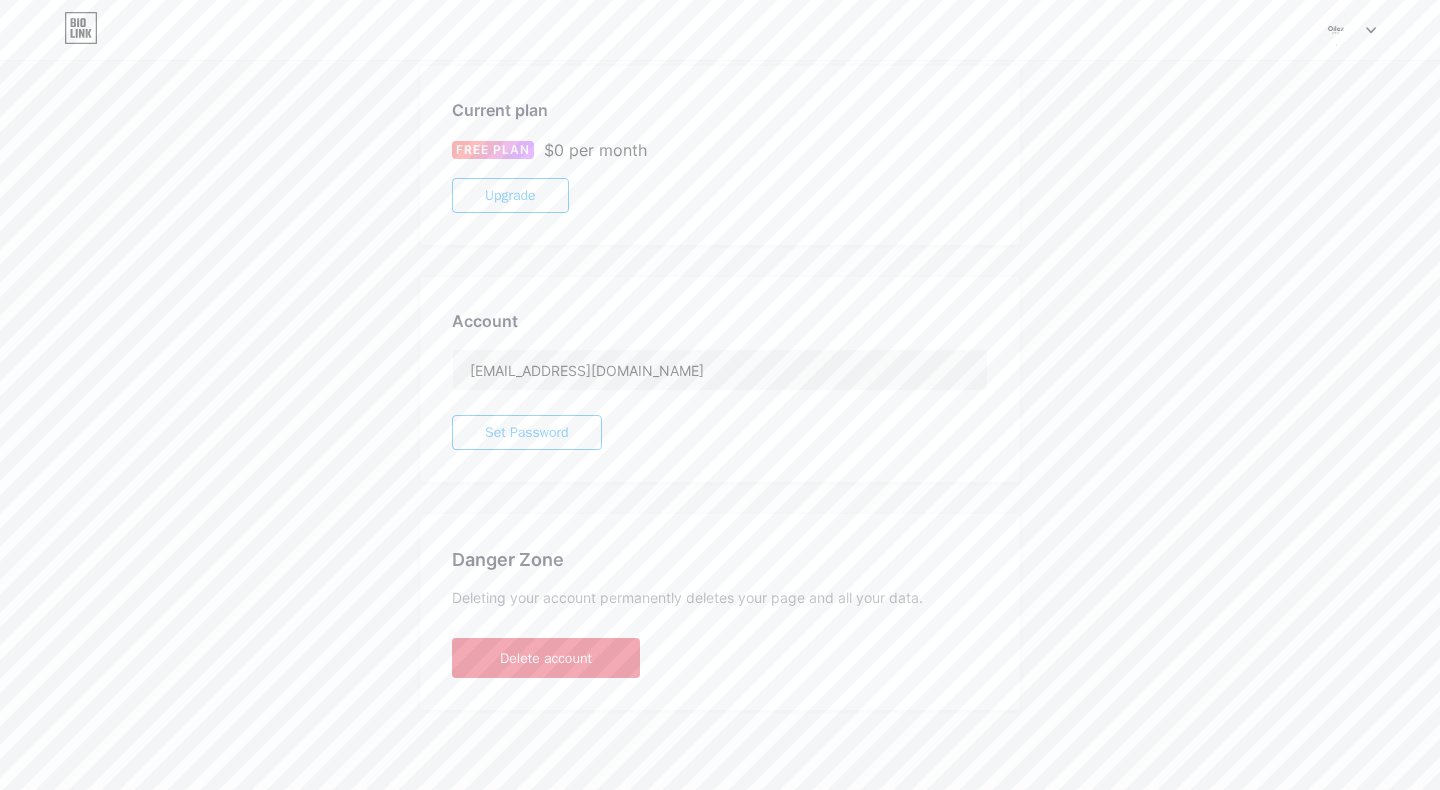 click on "Delete account" at bounding box center (546, 658) 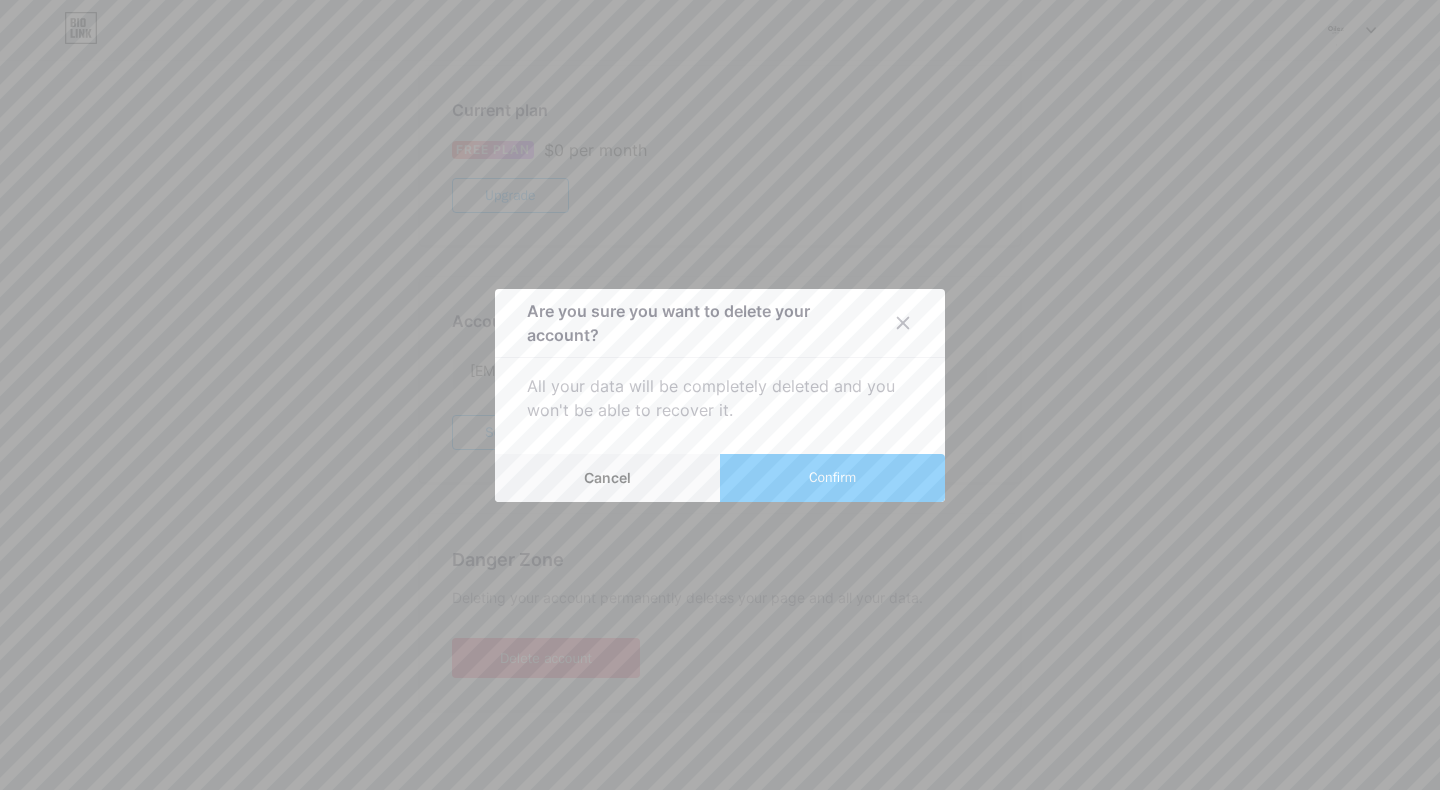 click on "Confirm" at bounding box center (832, 477) 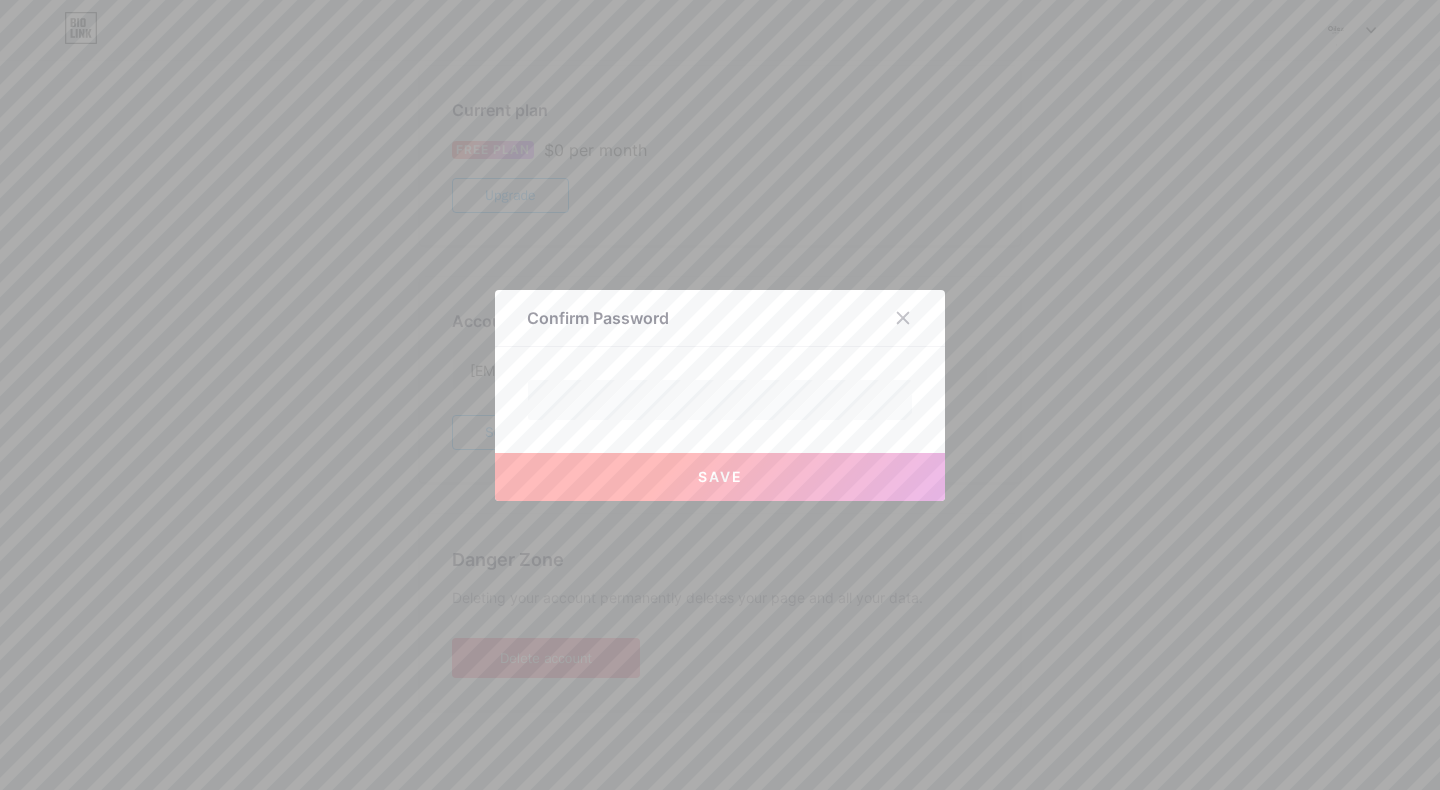 click on "Save" at bounding box center [720, 477] 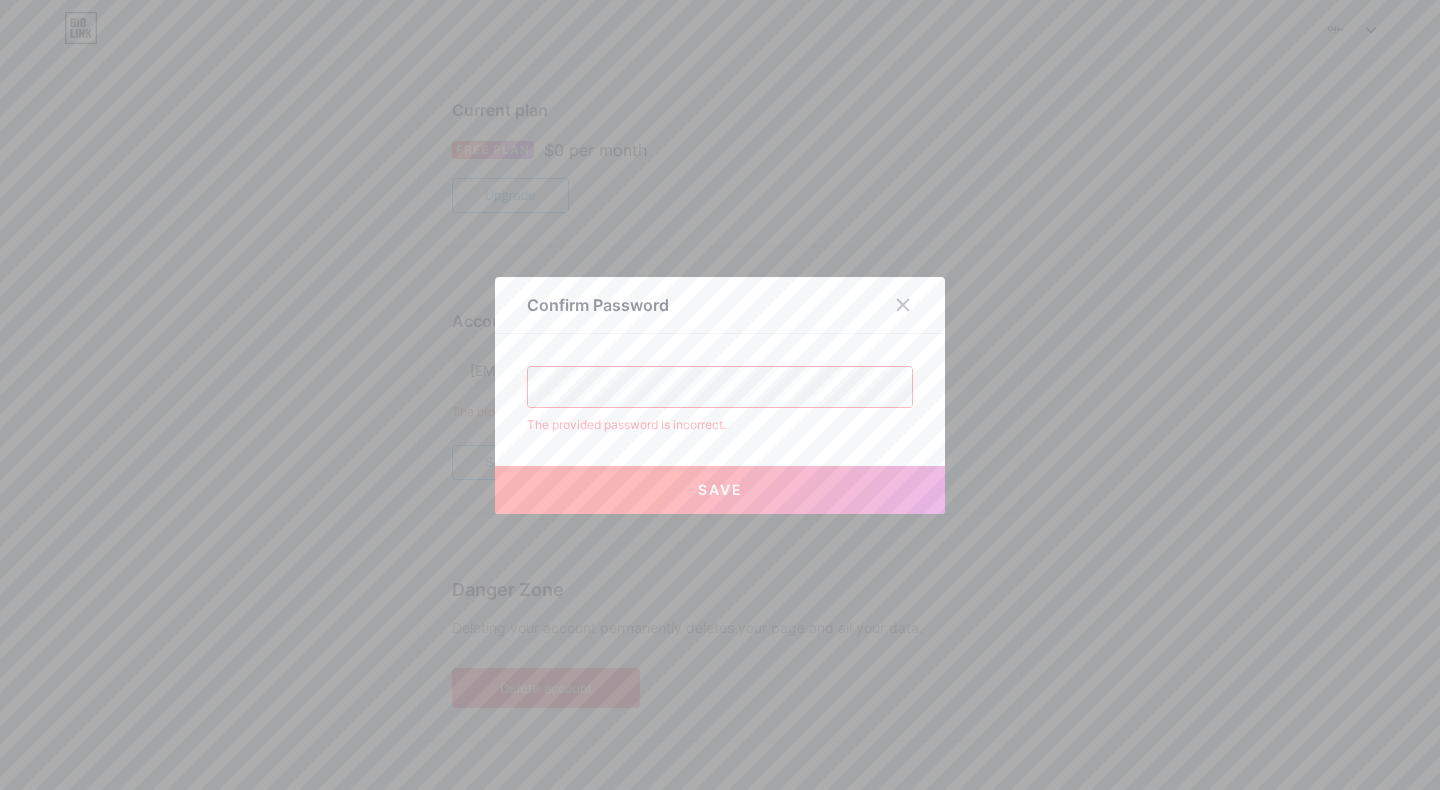 click on "Confirm Password         The provided password is incorrect.       Save" at bounding box center [720, 395] 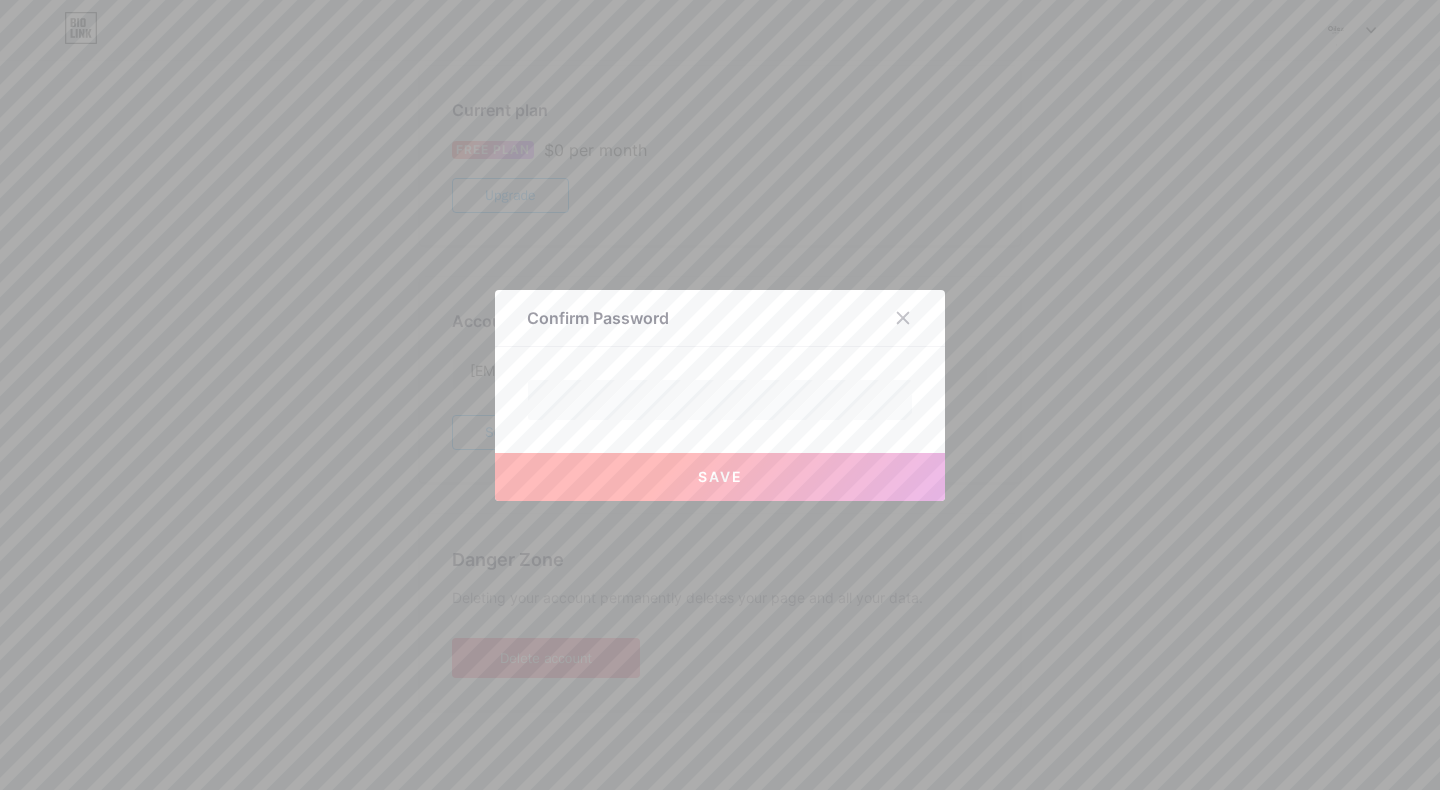 click on "Save" at bounding box center [720, 476] 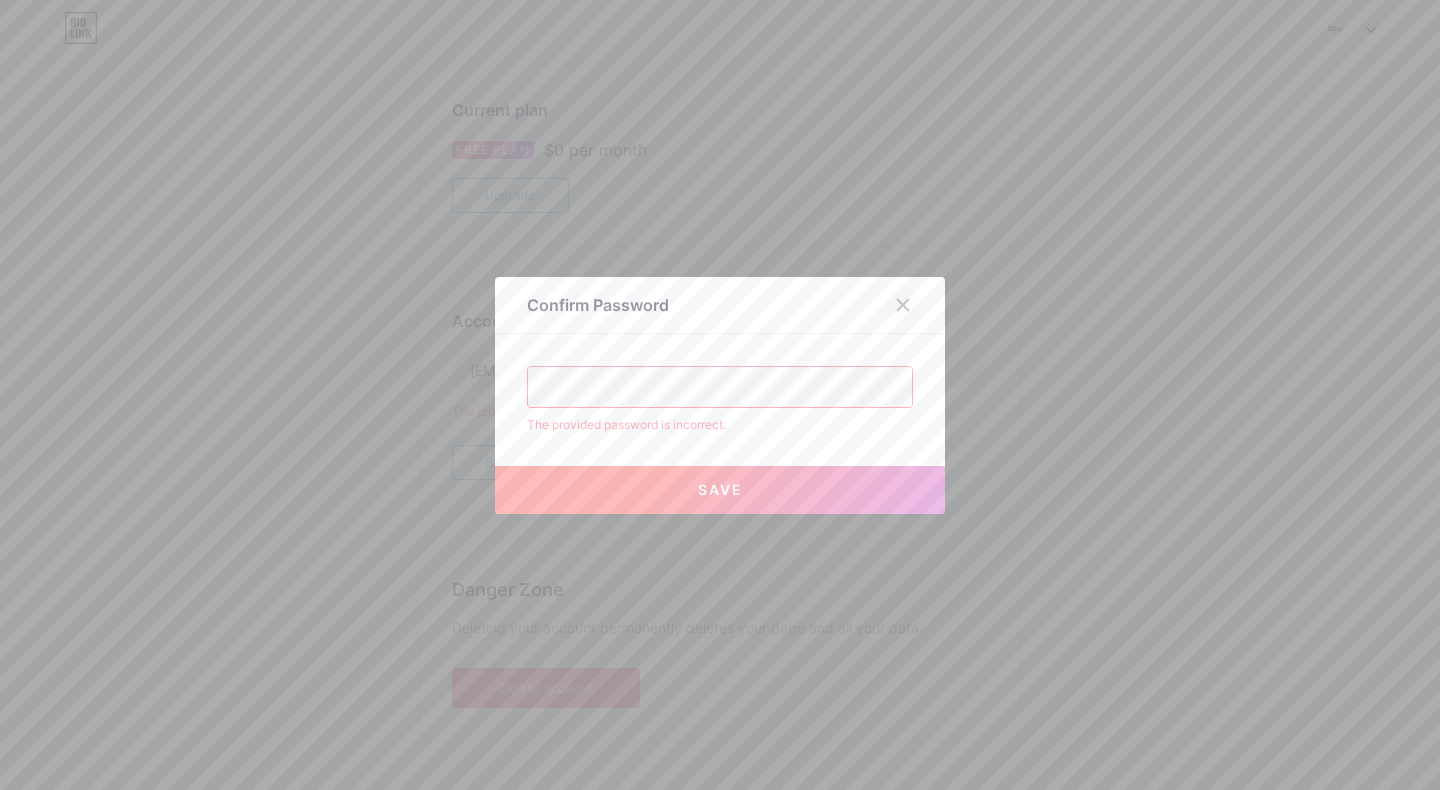 click 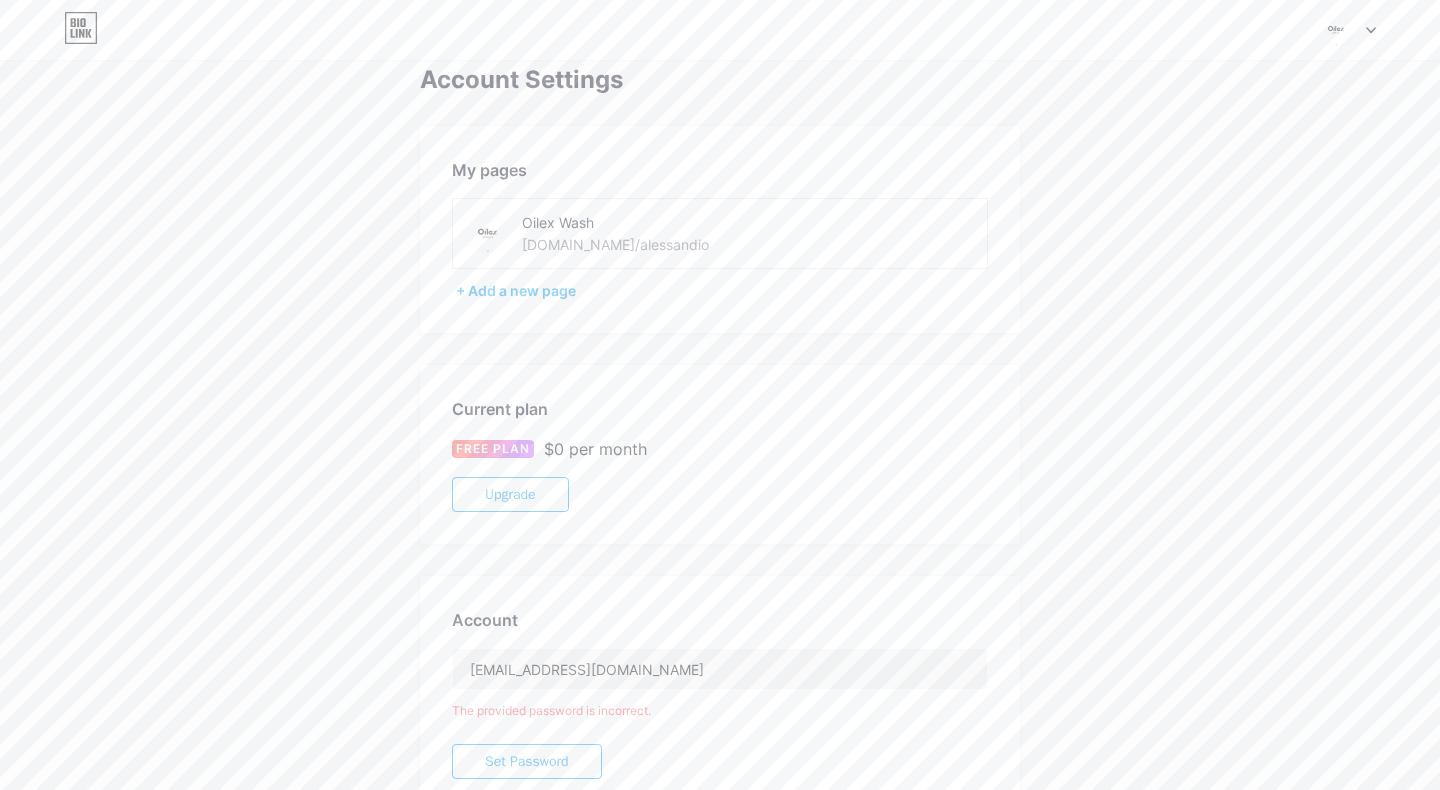 scroll, scrollTop: 0, scrollLeft: 0, axis: both 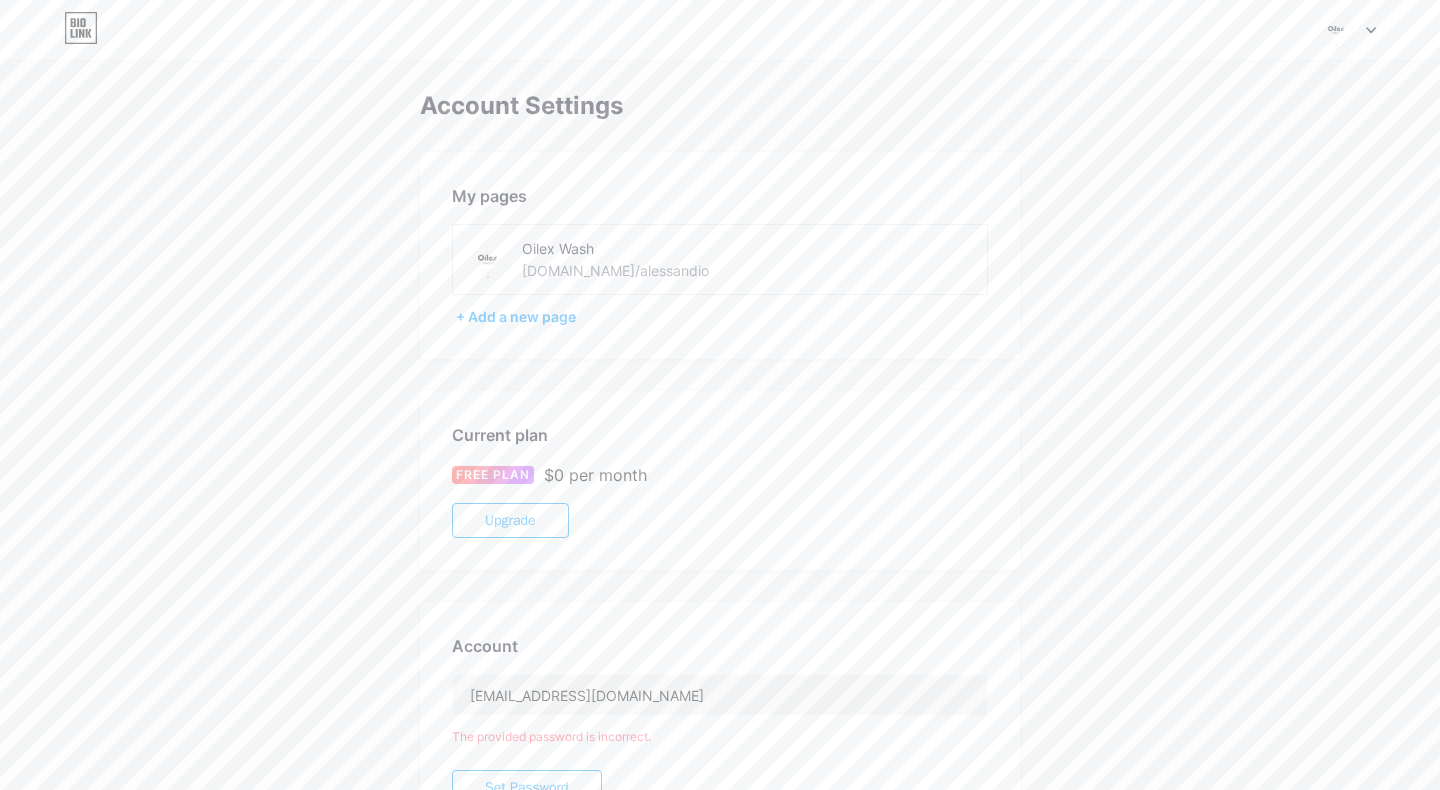 click at bounding box center (1347, 30) 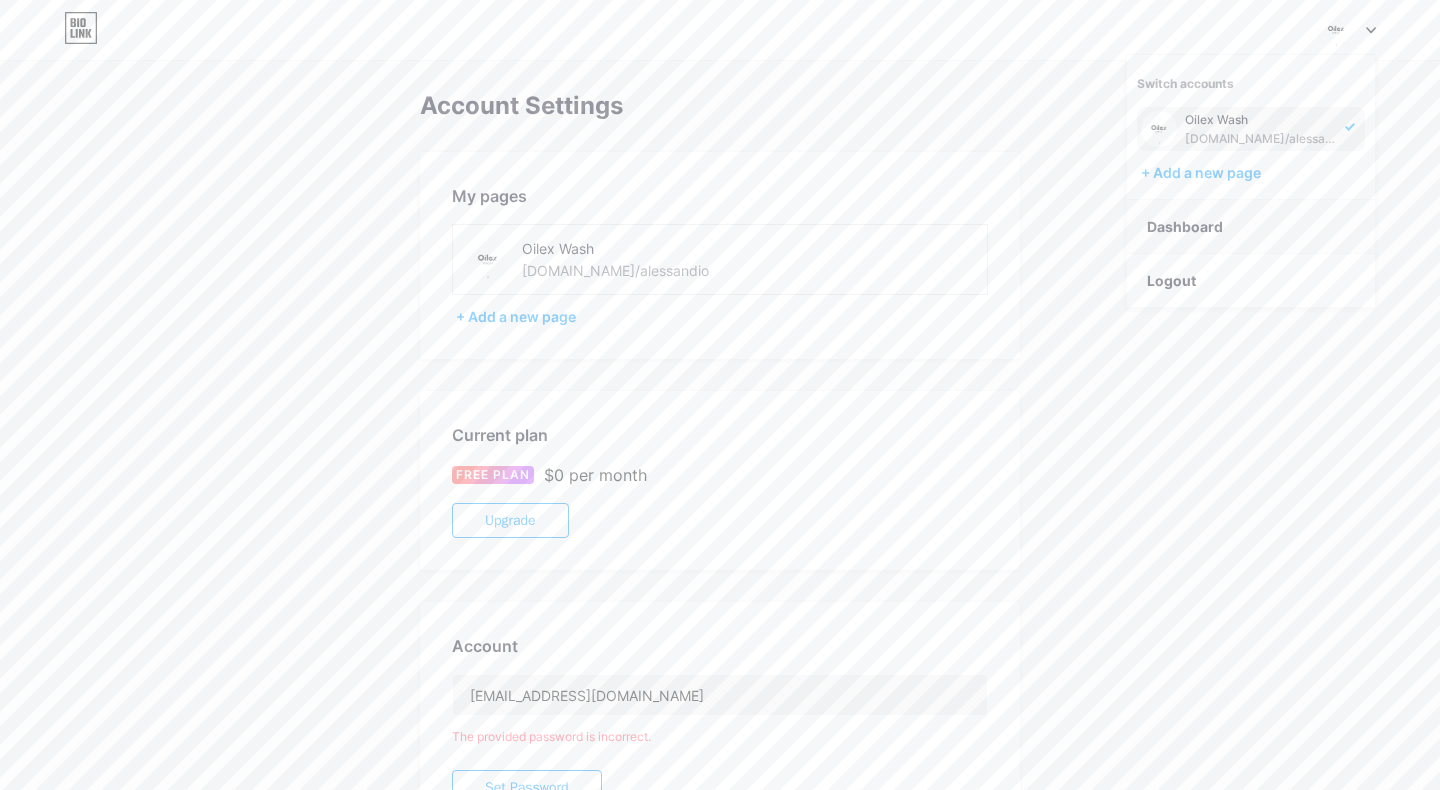 click on "Dashboard" at bounding box center (1251, 227) 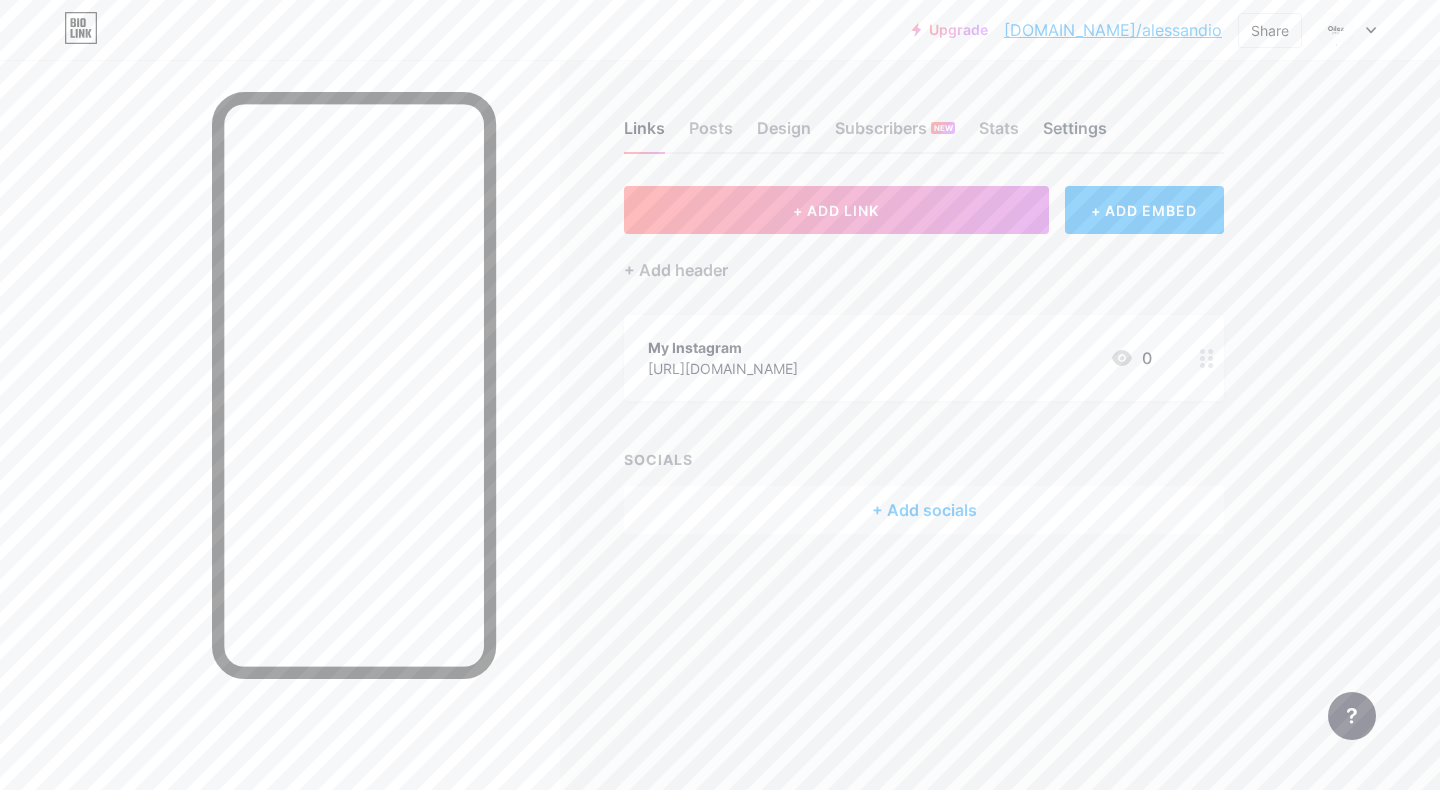 click on "Settings" at bounding box center [1075, 134] 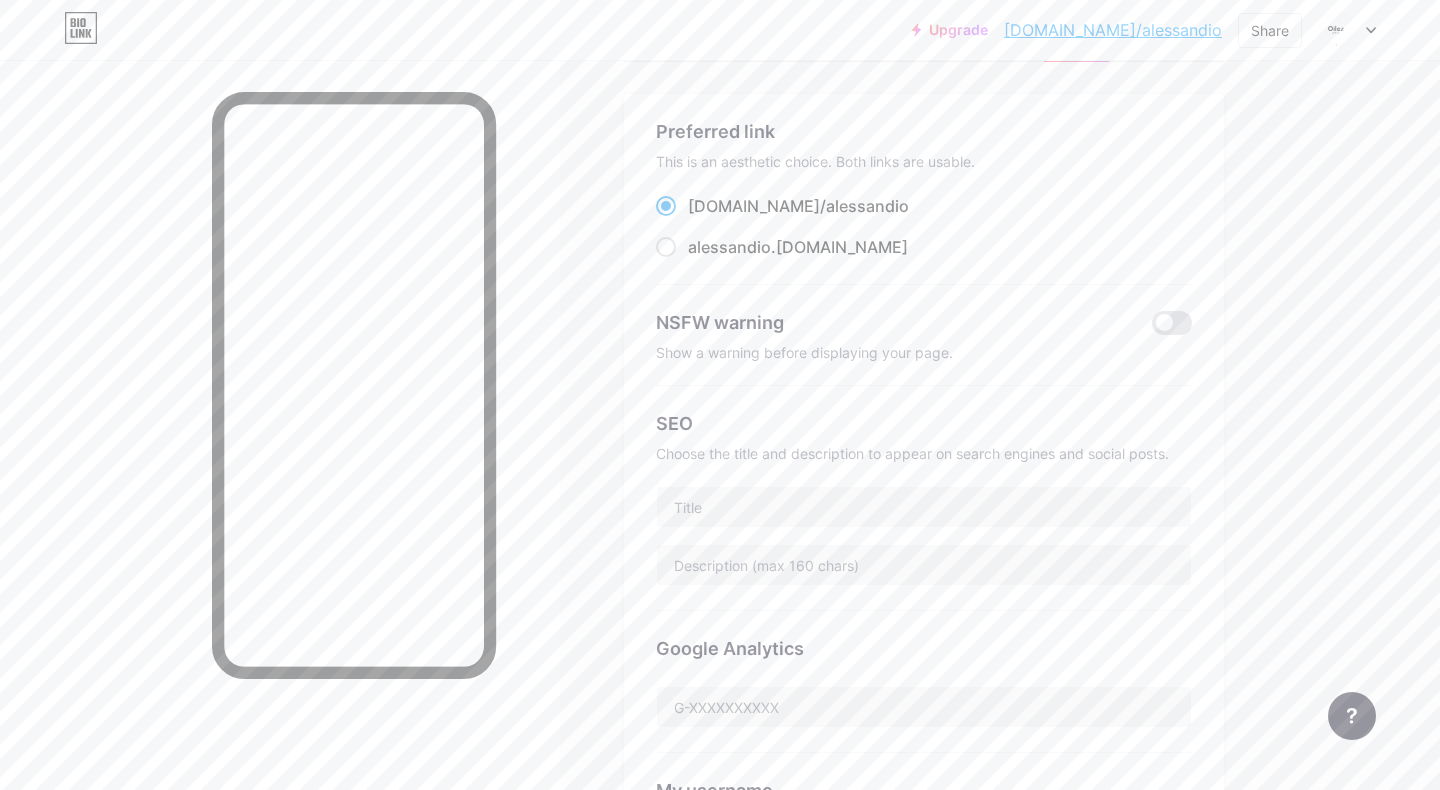scroll, scrollTop: 0, scrollLeft: 0, axis: both 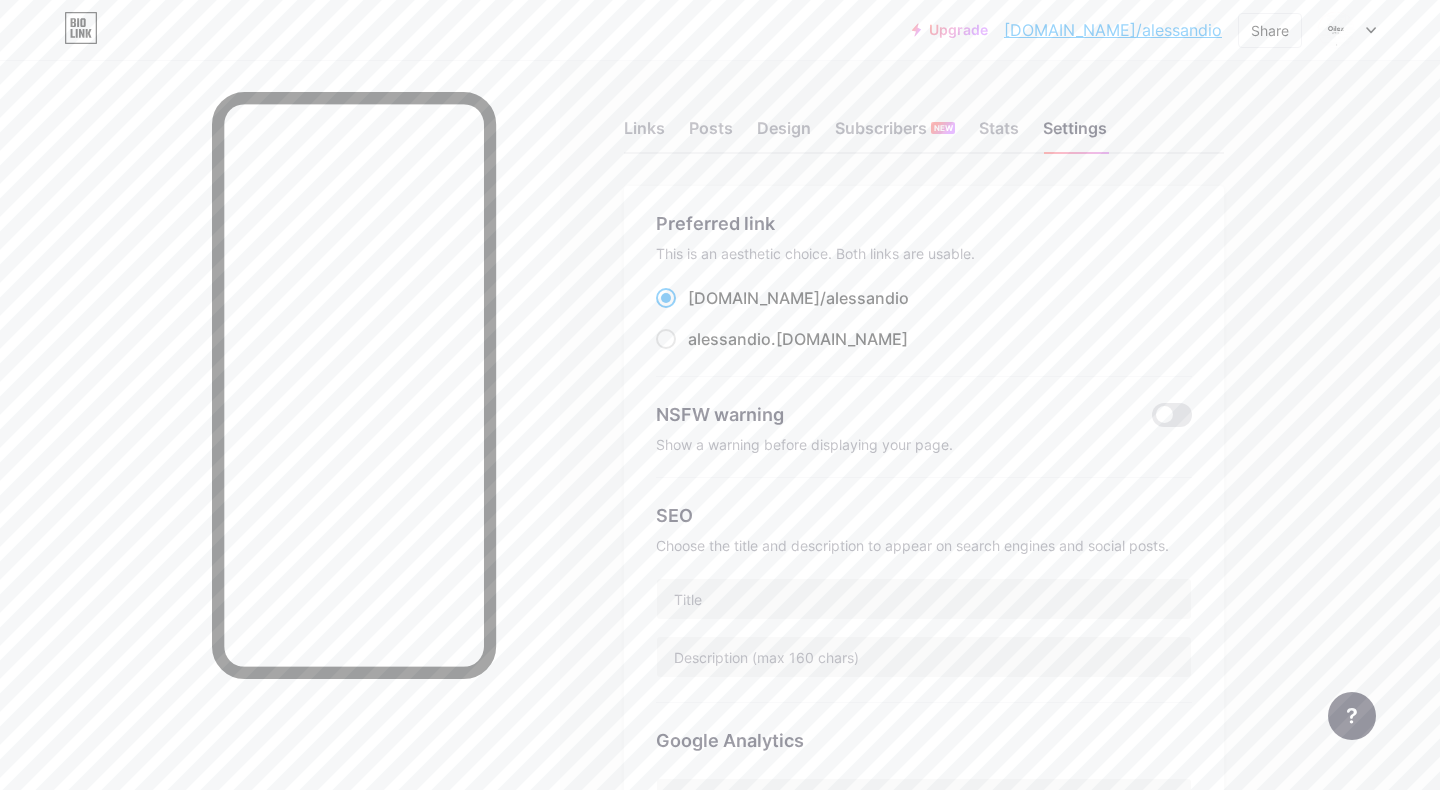 click 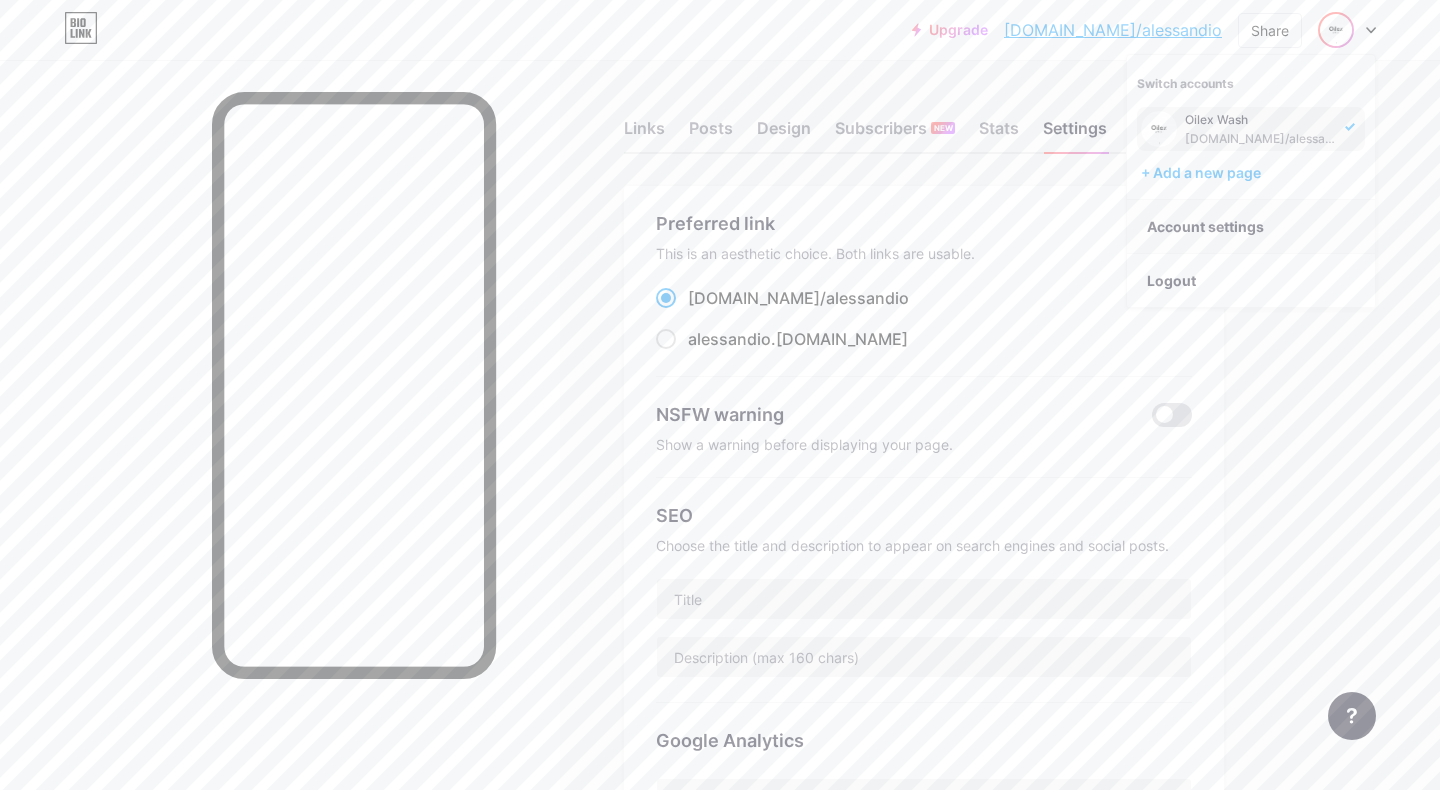 click on "Account settings" at bounding box center [1251, 227] 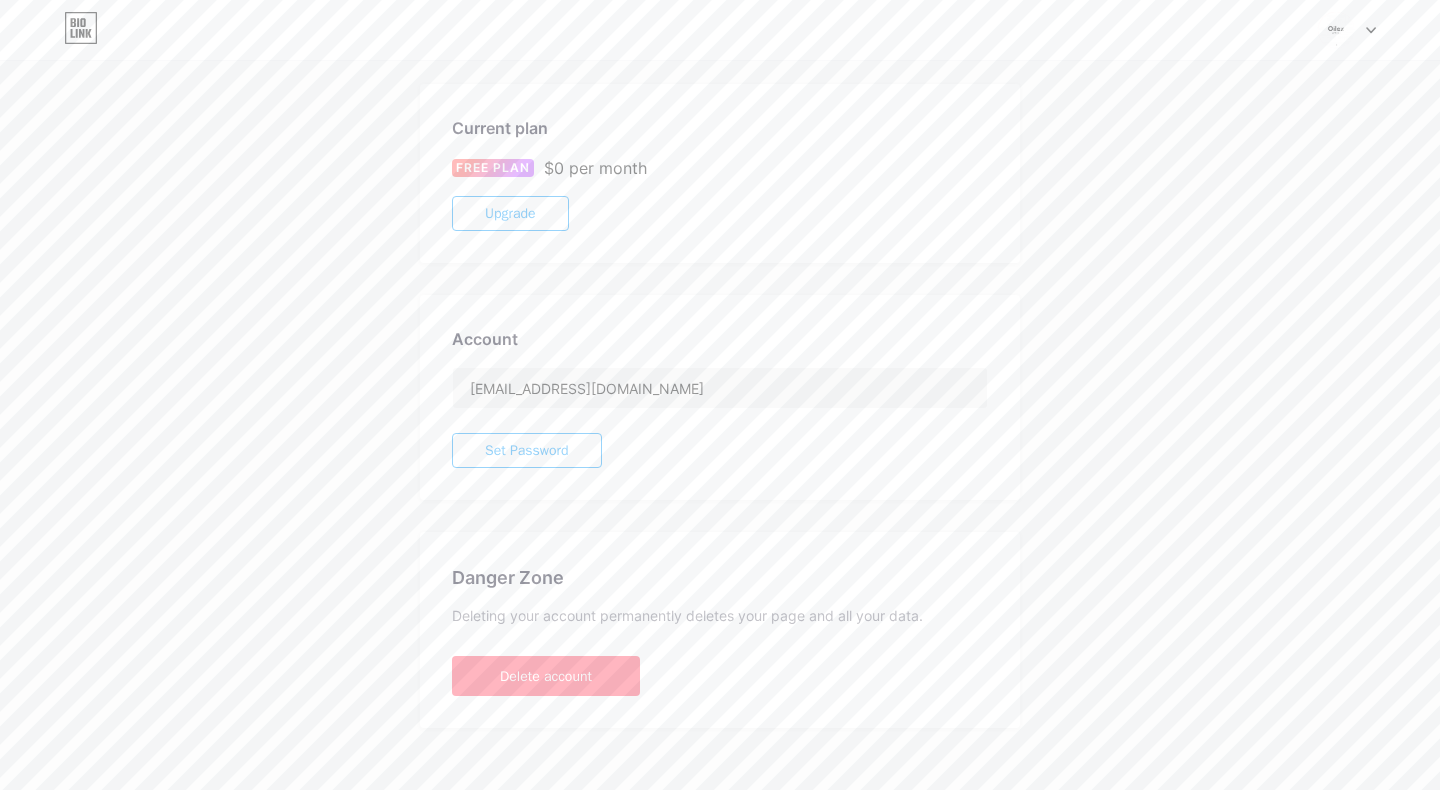 scroll, scrollTop: 325, scrollLeft: 0, axis: vertical 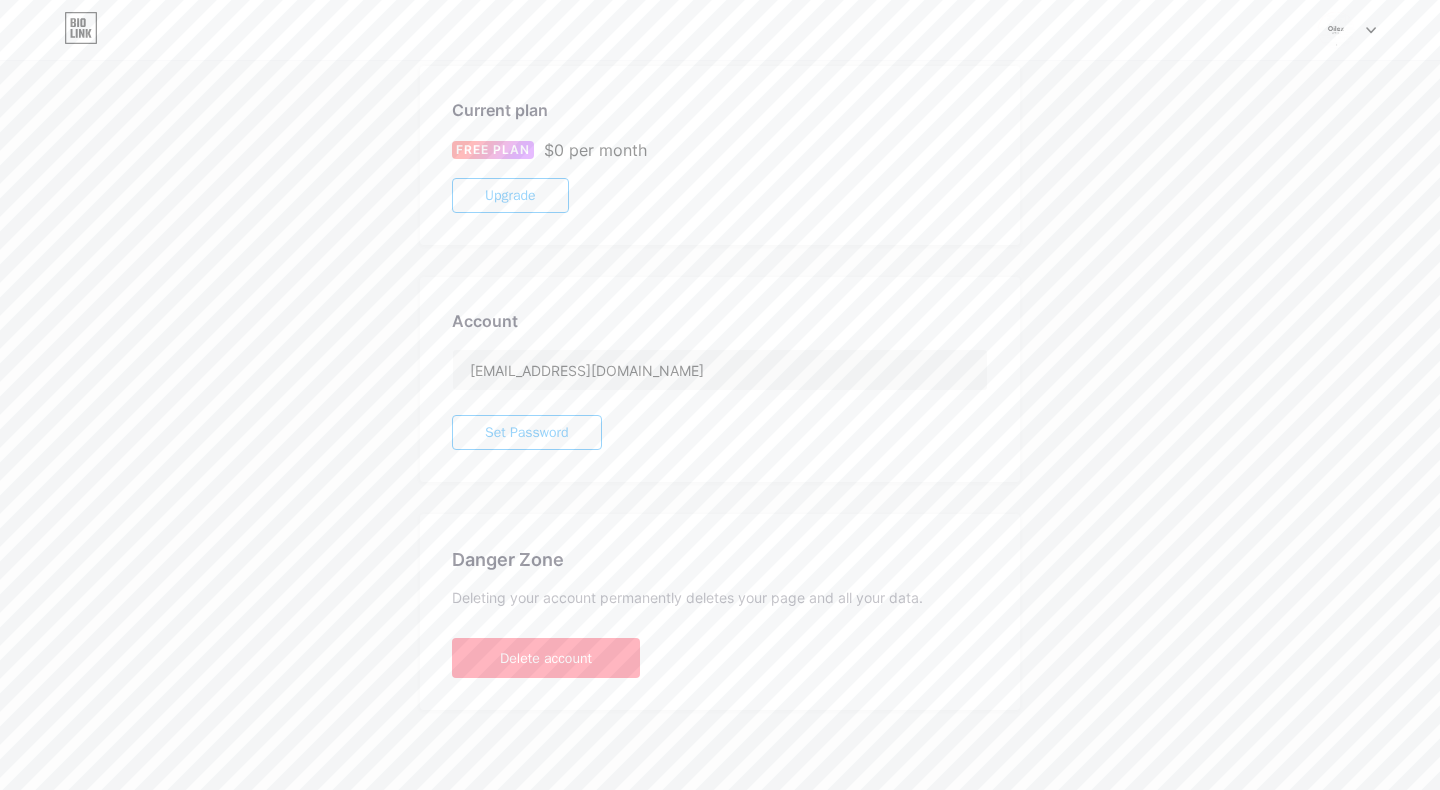 click on "Set Password" at bounding box center (527, 432) 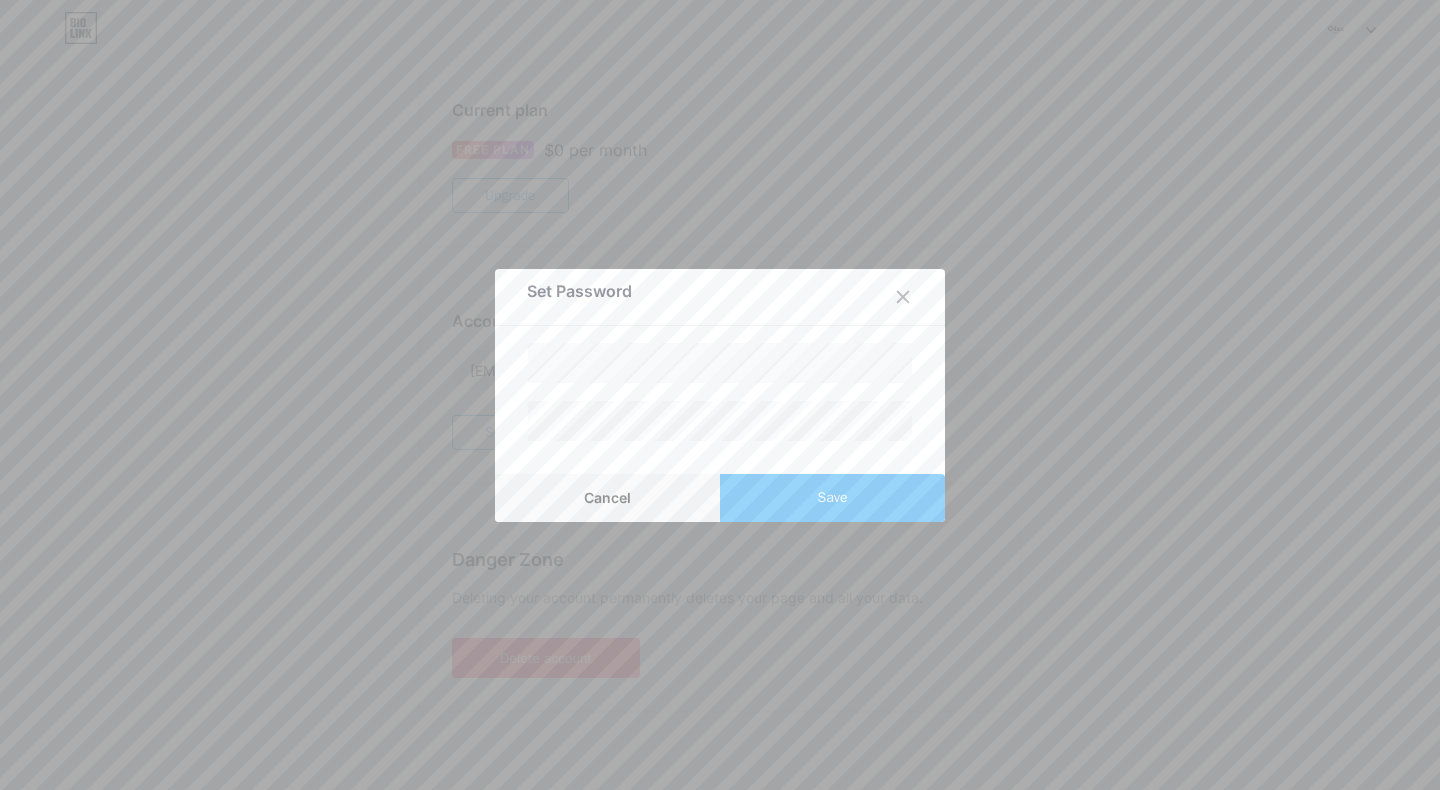 click on "Save" at bounding box center (833, 497) 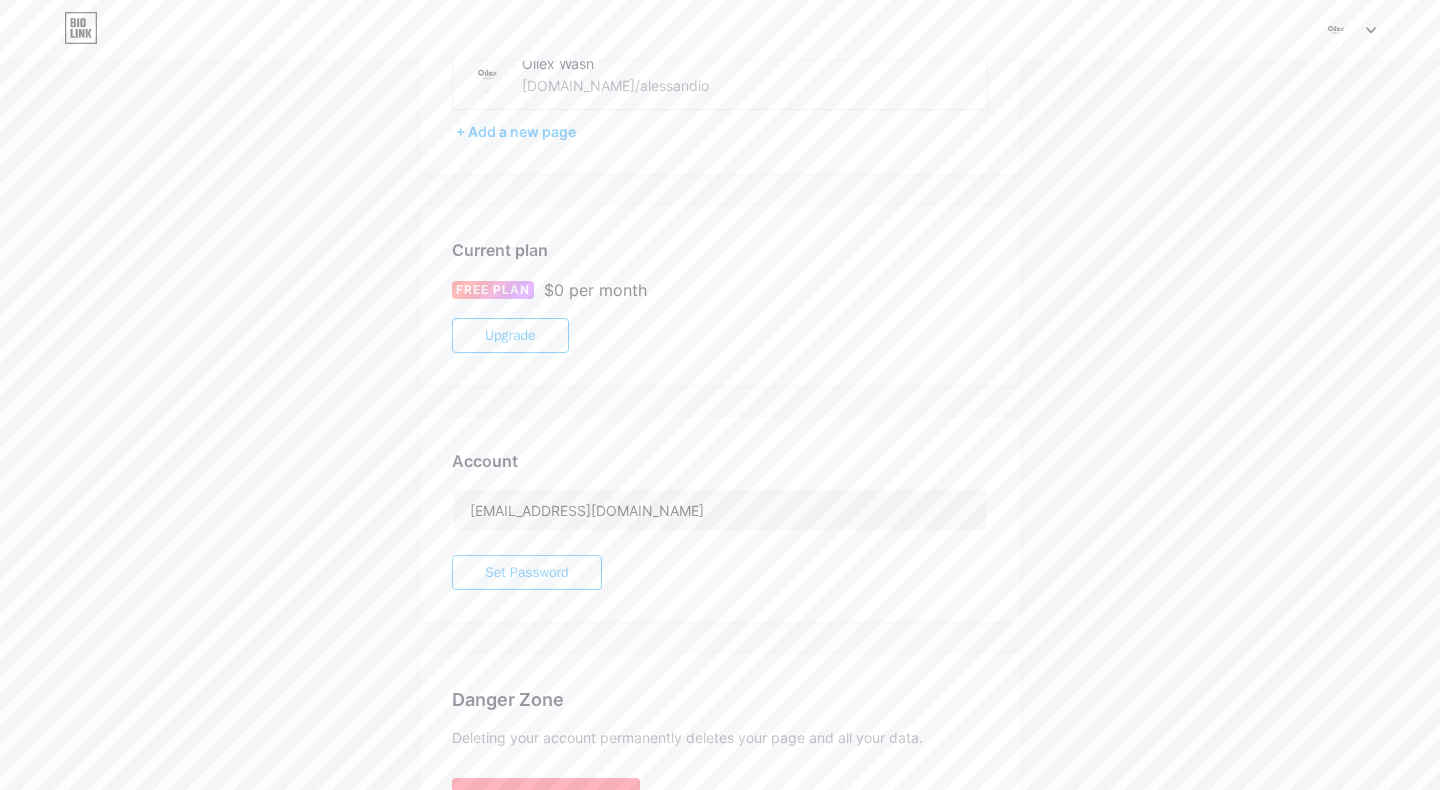 scroll, scrollTop: 0, scrollLeft: 0, axis: both 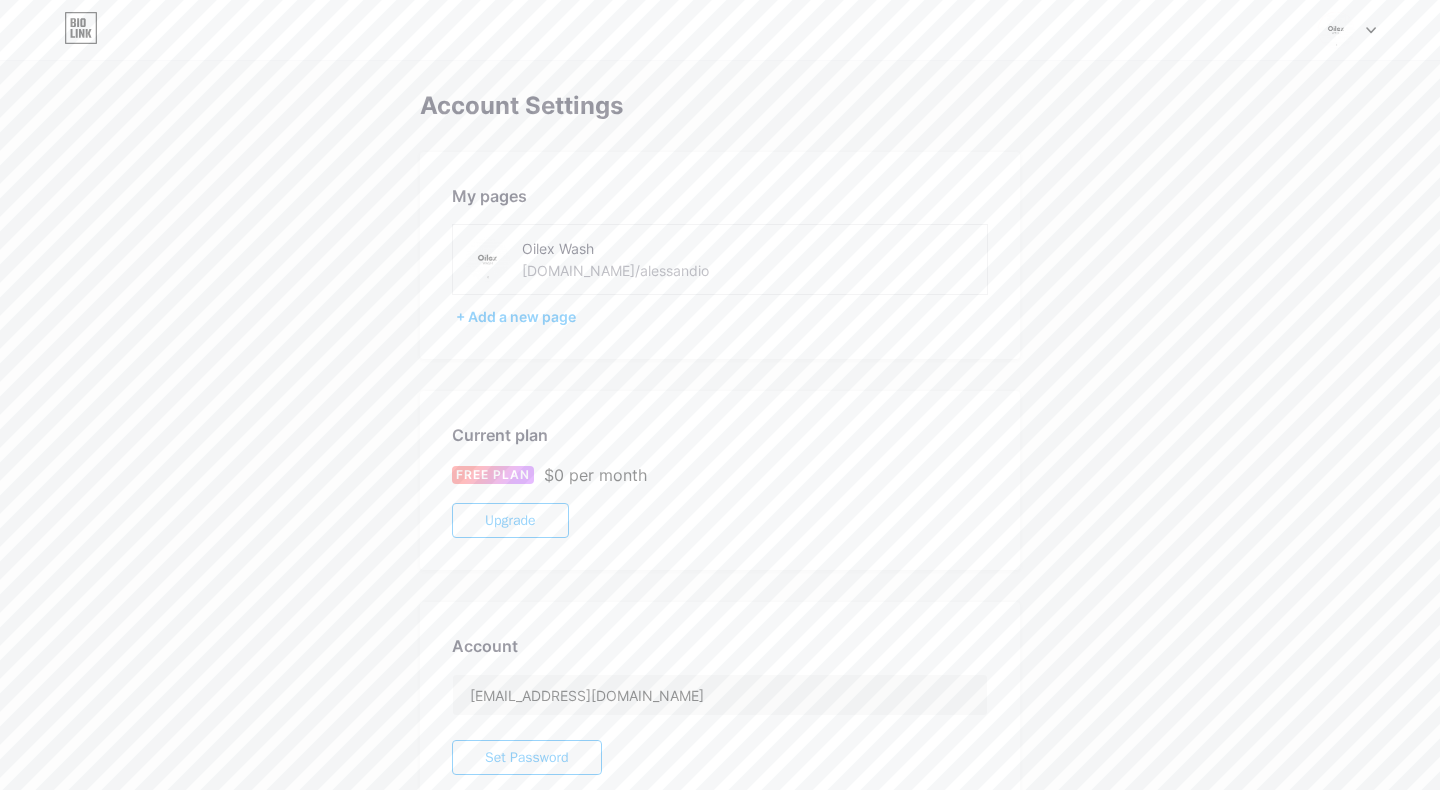 click at bounding box center [1336, 30] 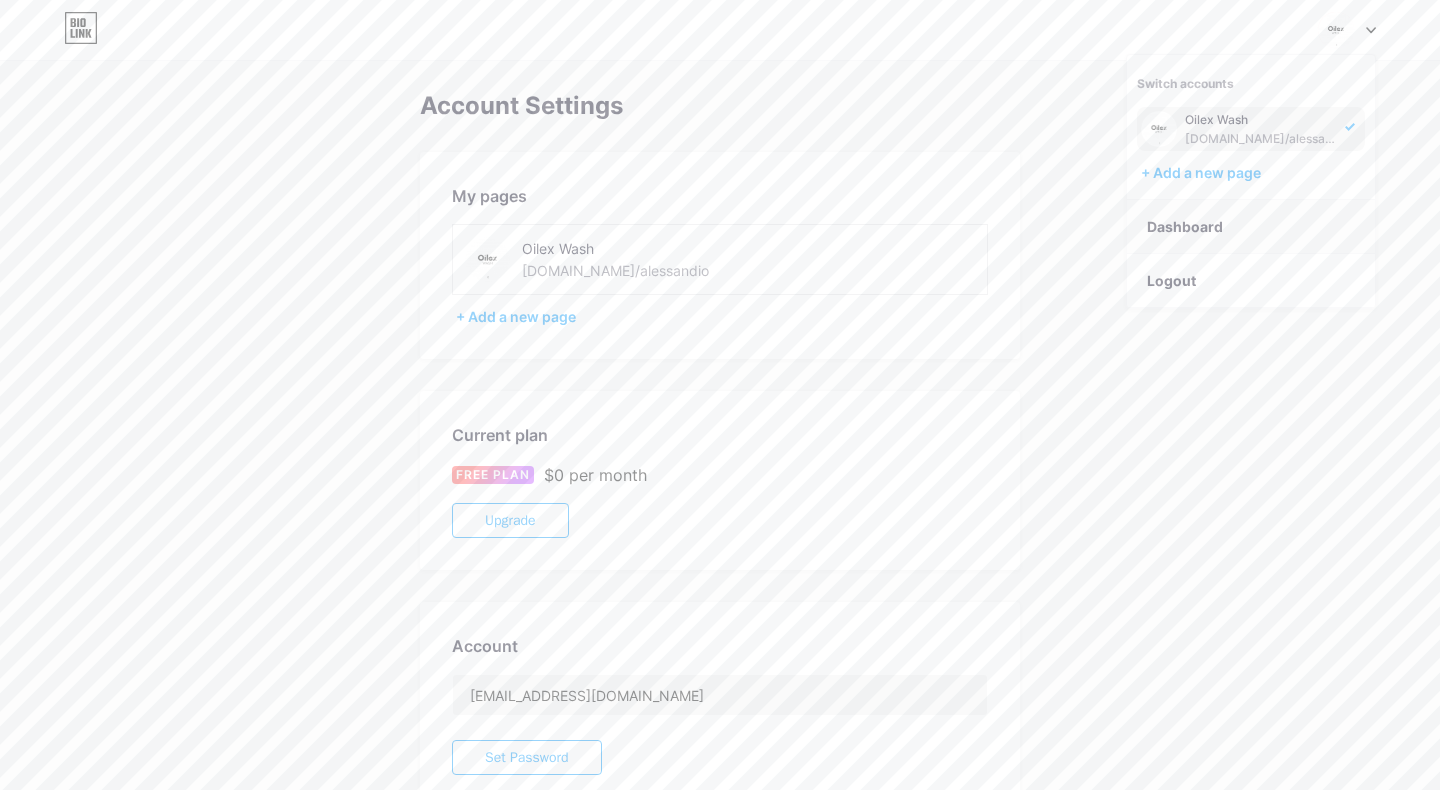 click on "Dashboard" at bounding box center [1251, 227] 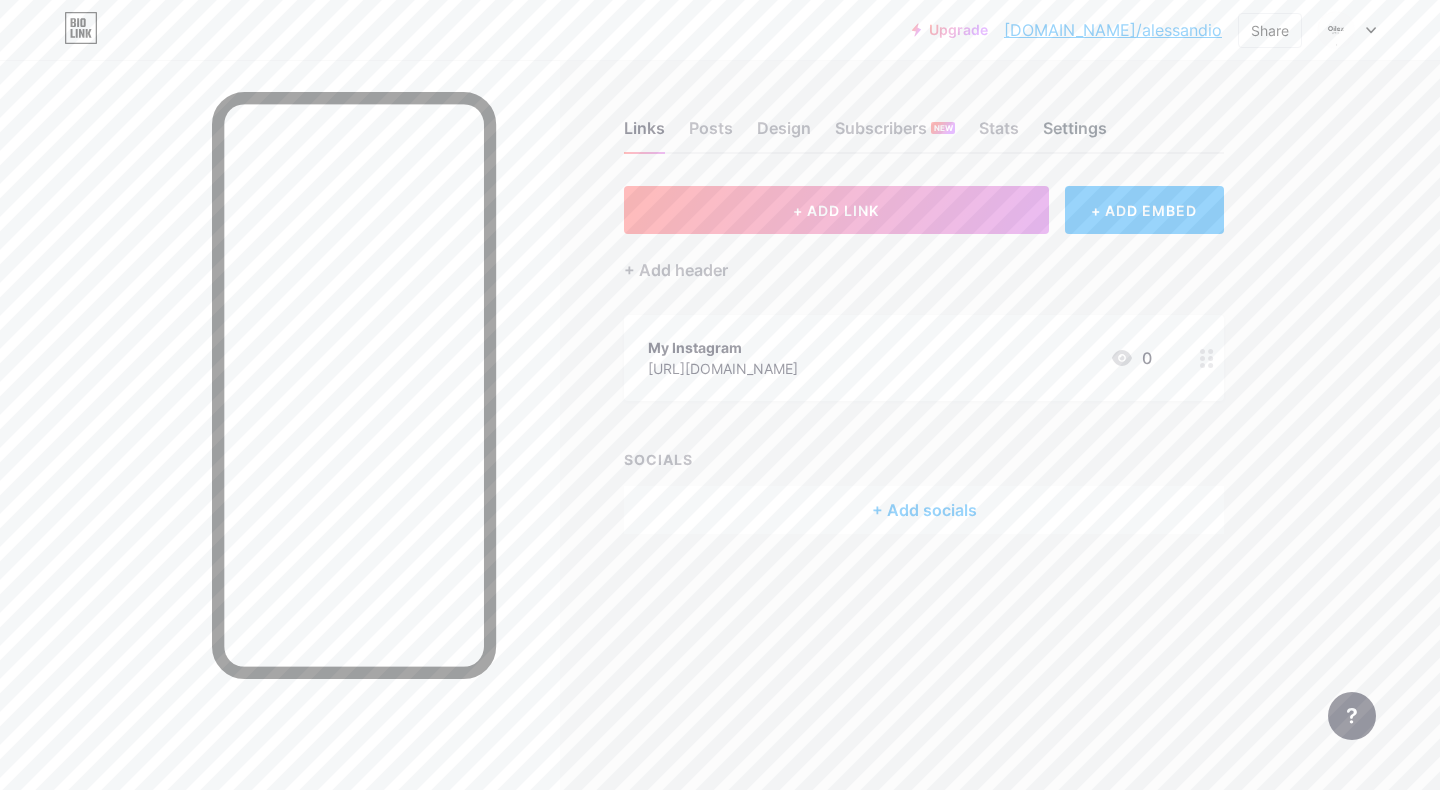 click on "Settings" at bounding box center (1075, 134) 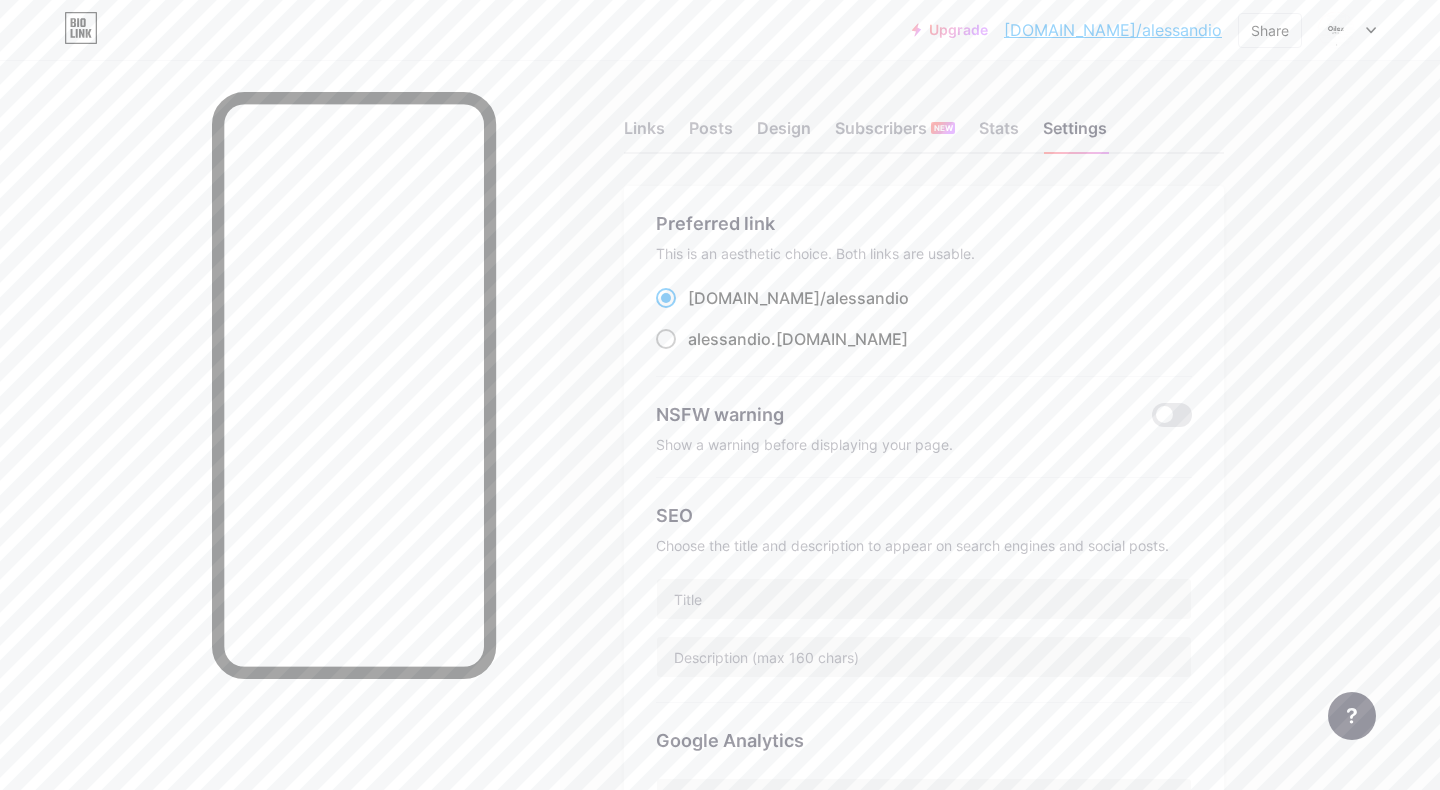 click at bounding box center (666, 339) 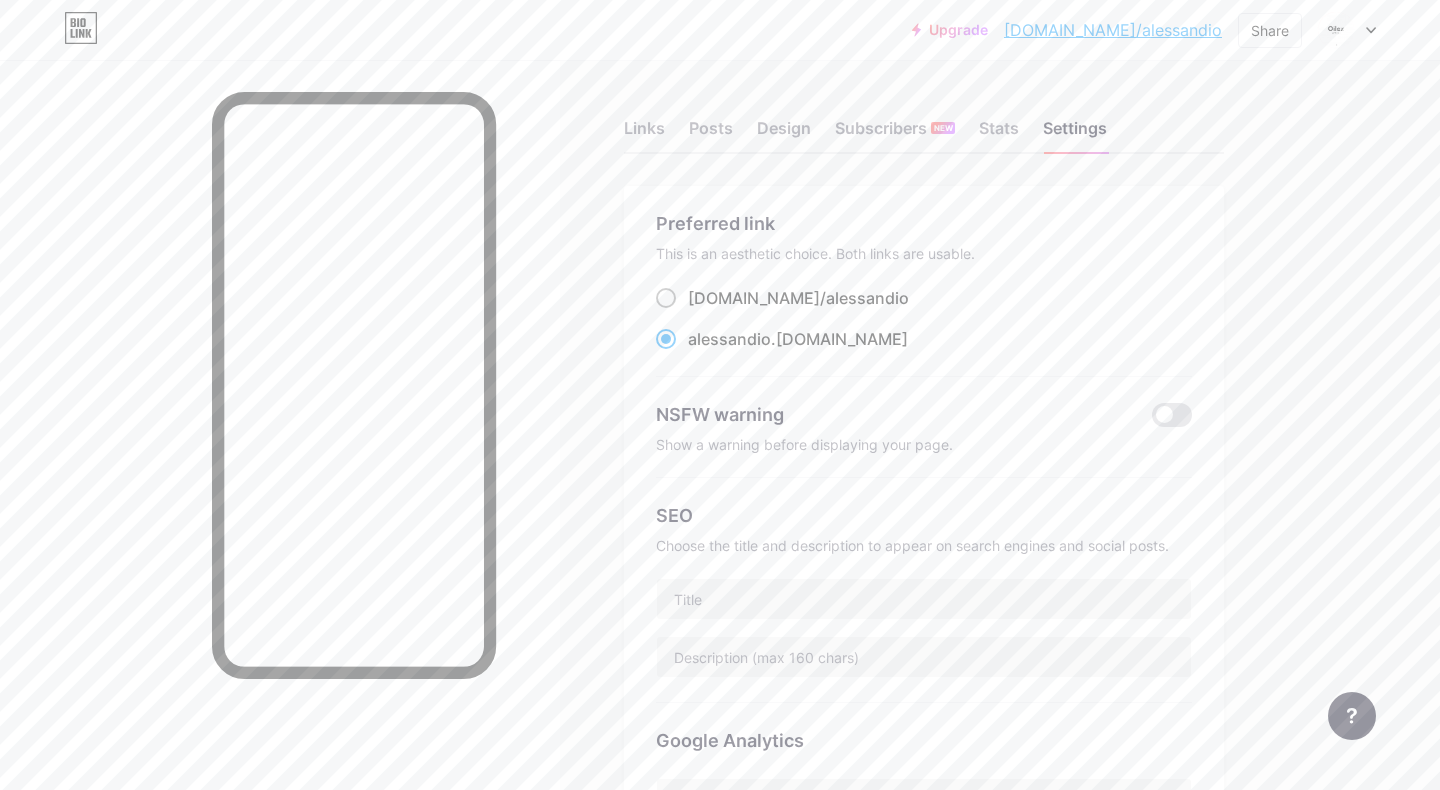 click at bounding box center (666, 298) 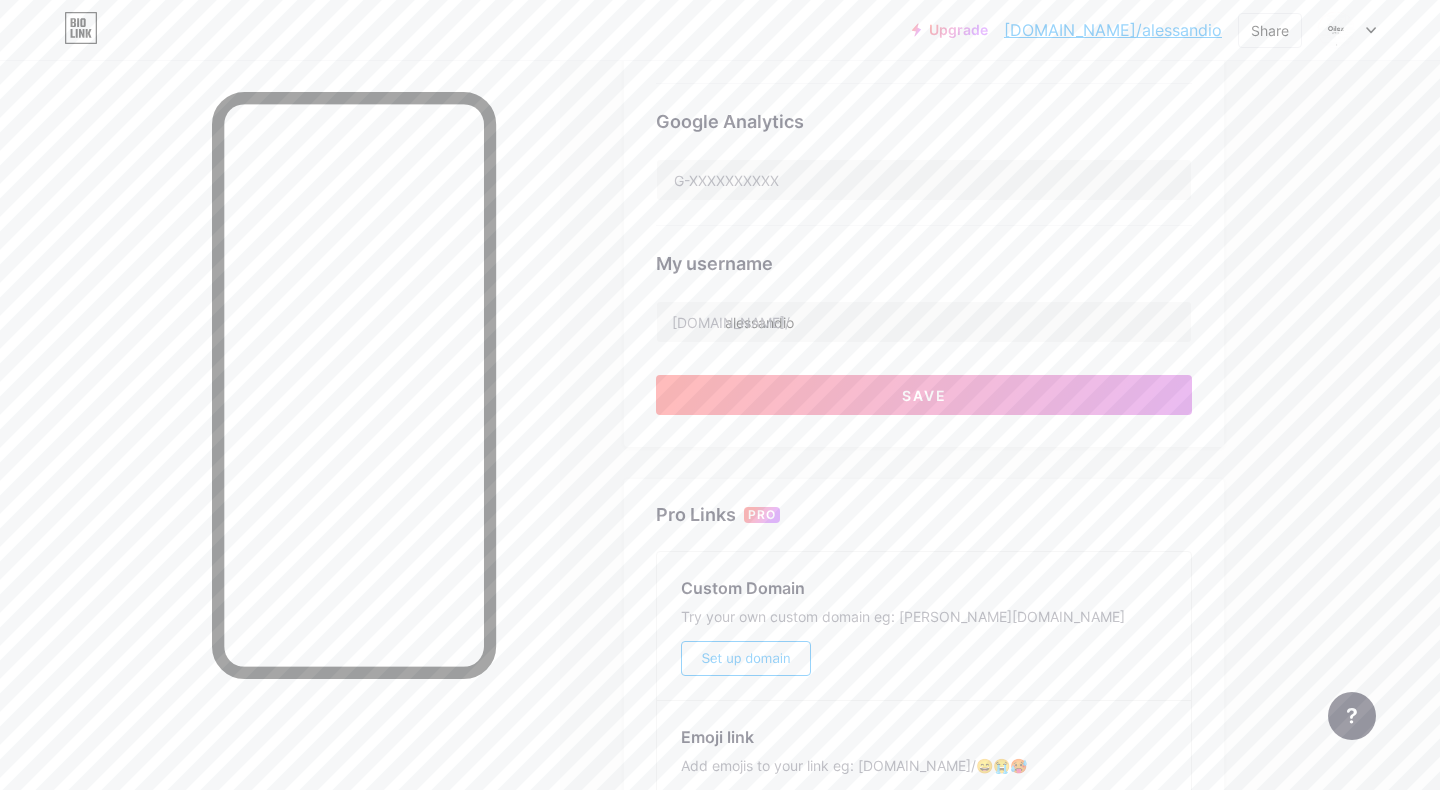 scroll, scrollTop: 645, scrollLeft: 0, axis: vertical 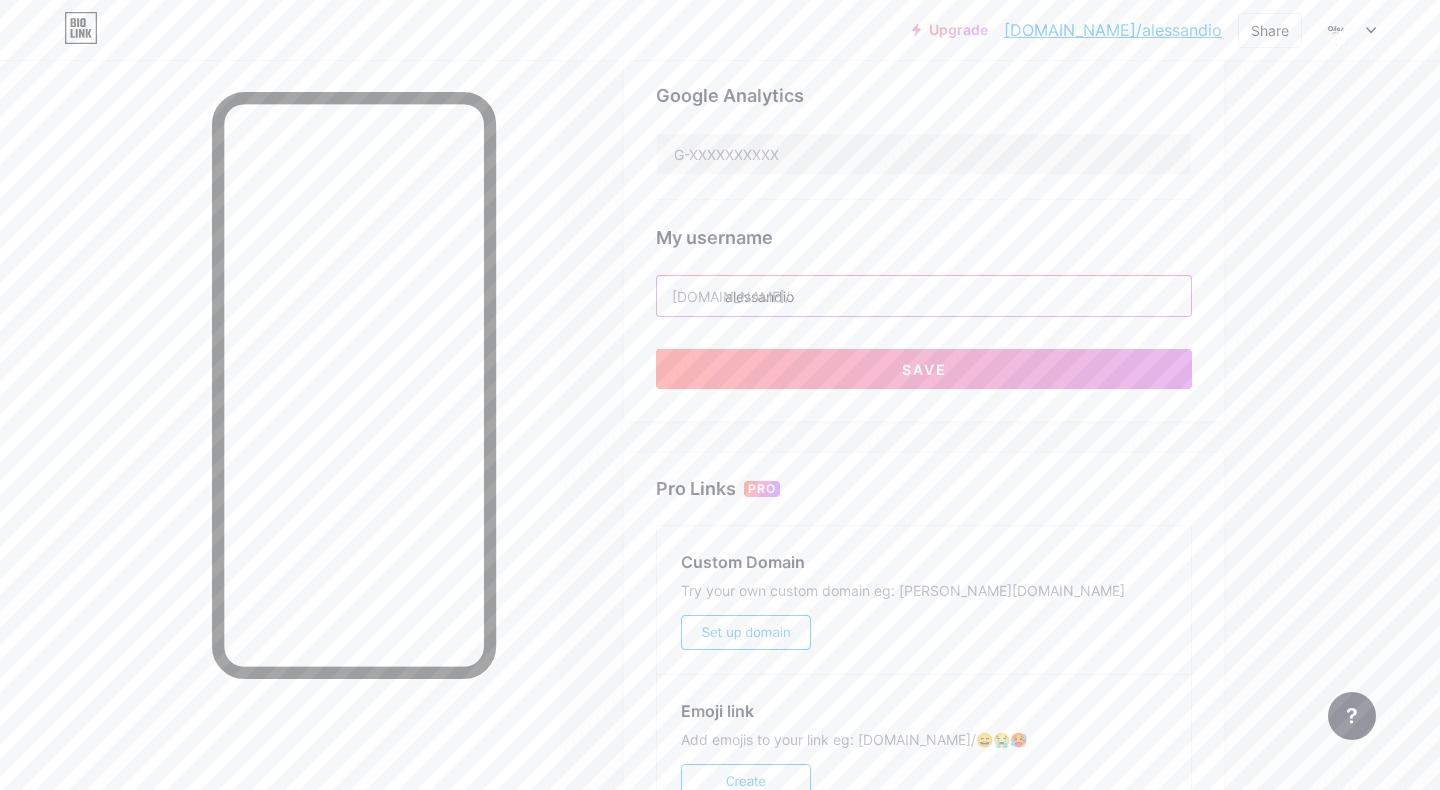 click on "alessandio" at bounding box center [924, 296] 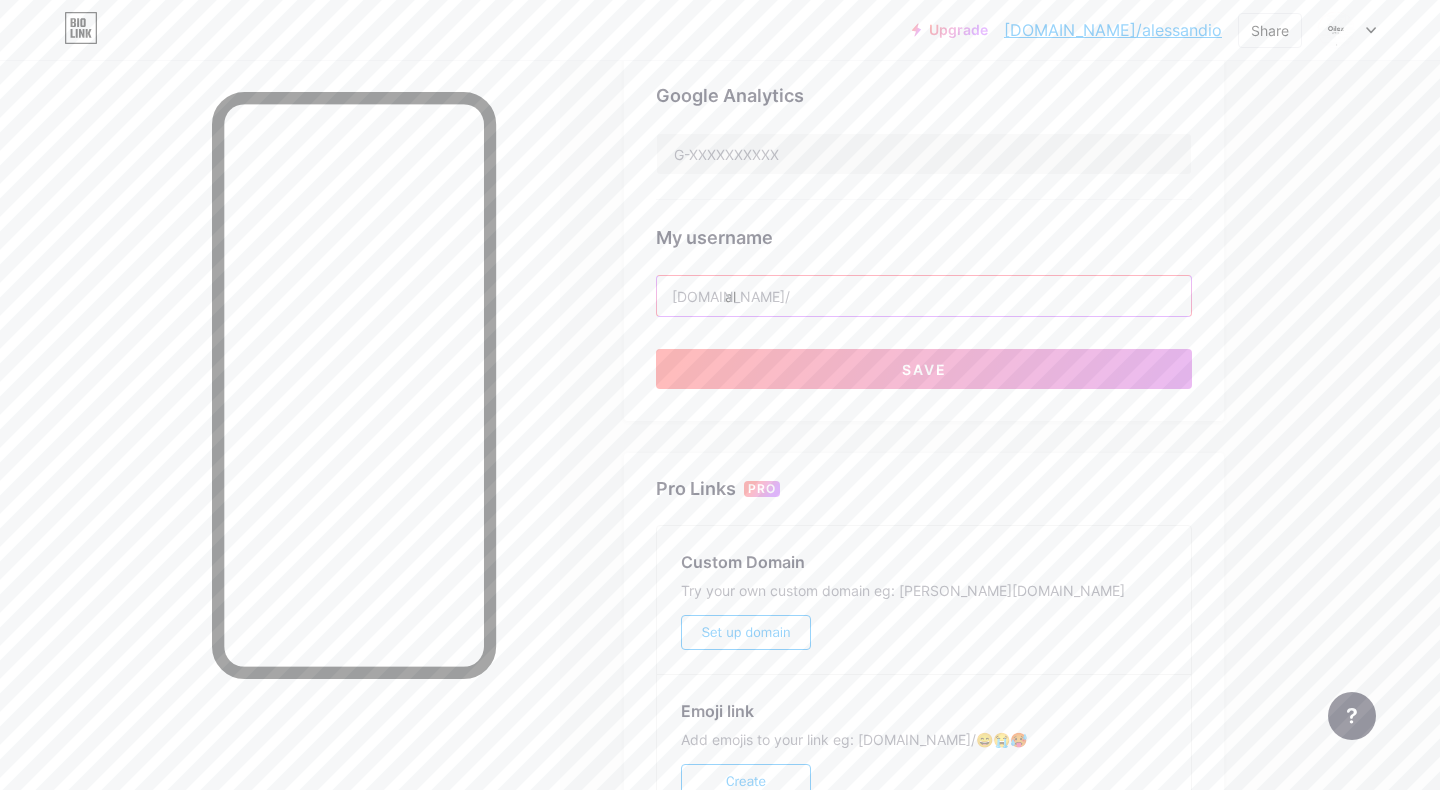 type on "a" 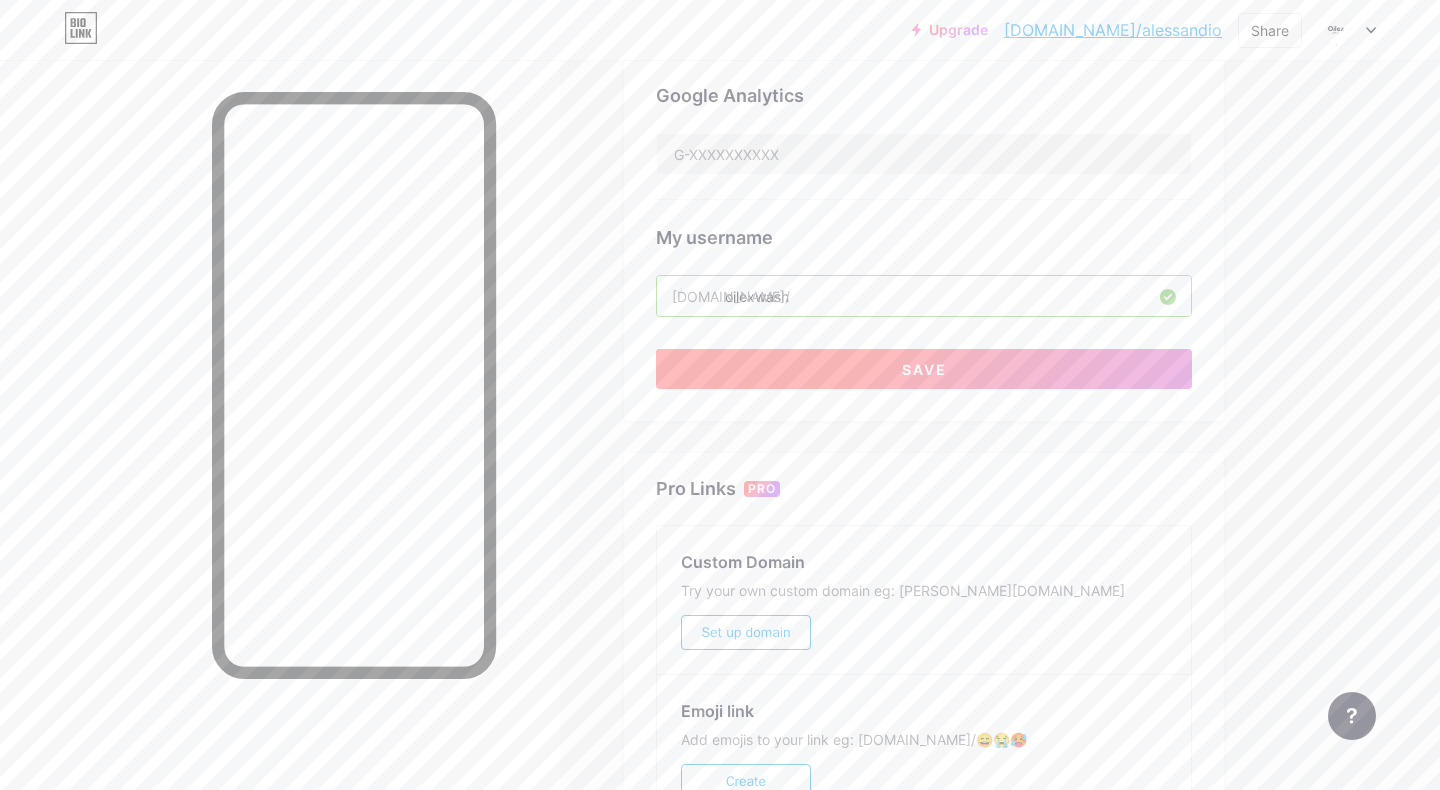 type on "oilexwash" 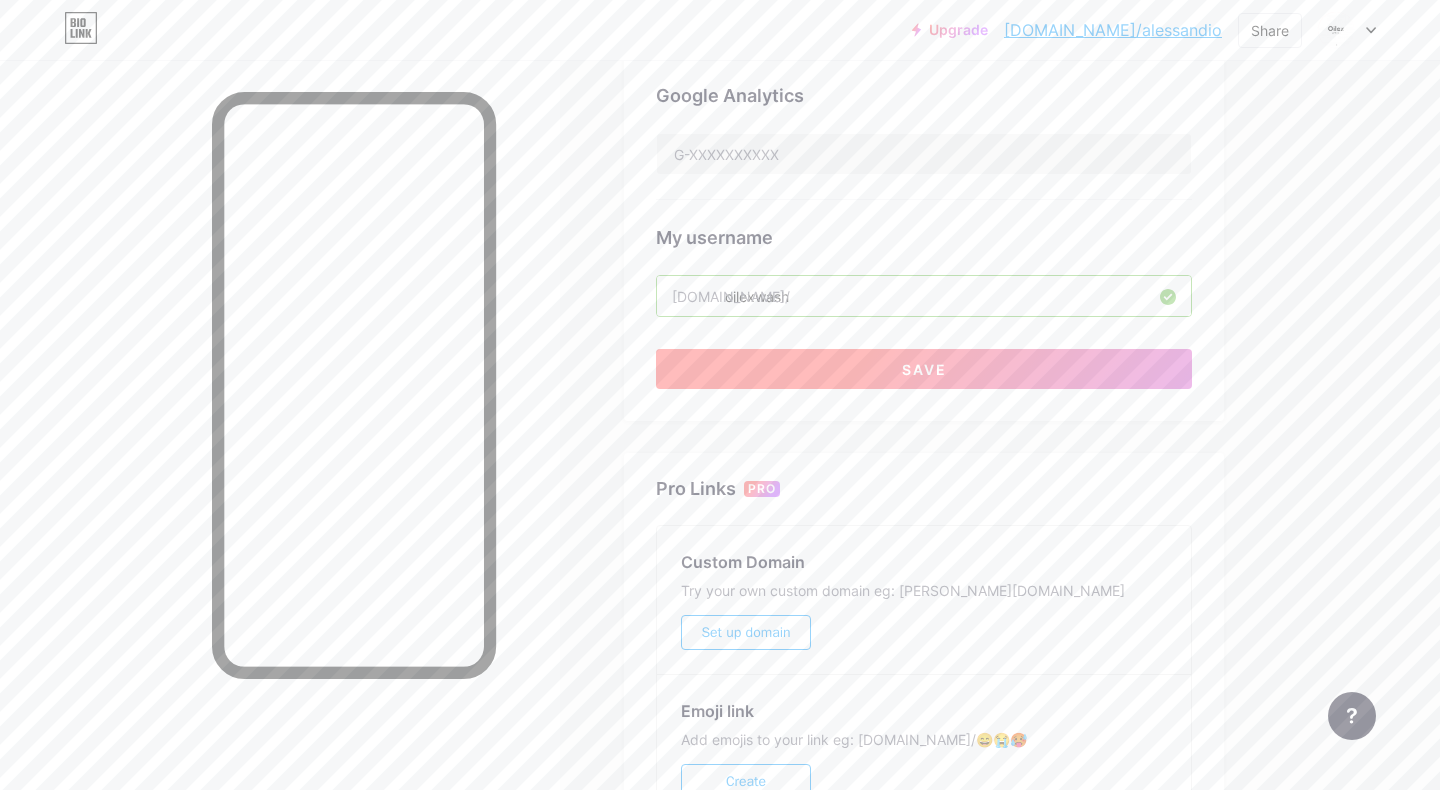 click on "Save" at bounding box center (924, 369) 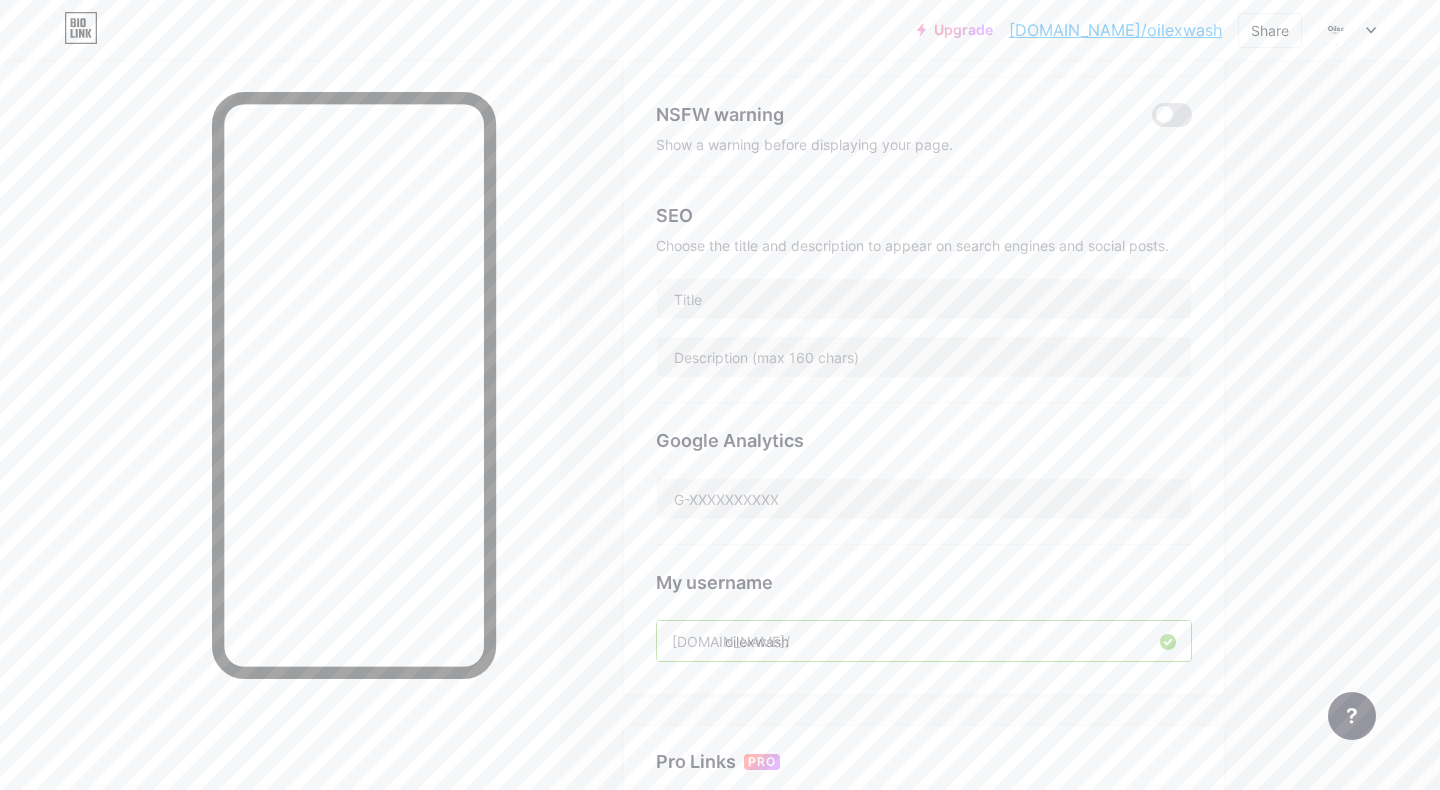 scroll, scrollTop: 0, scrollLeft: 0, axis: both 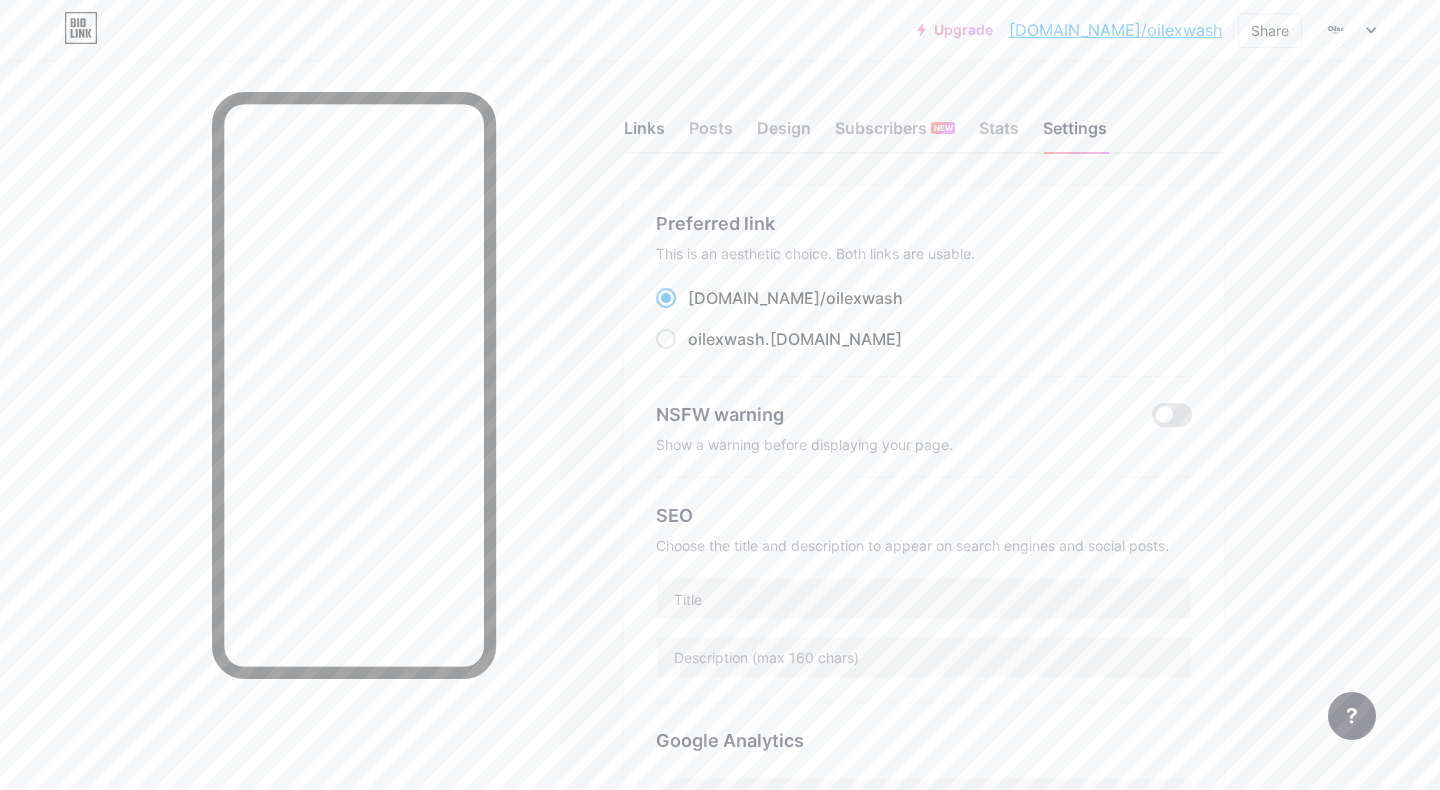 click on "Links" at bounding box center [644, 134] 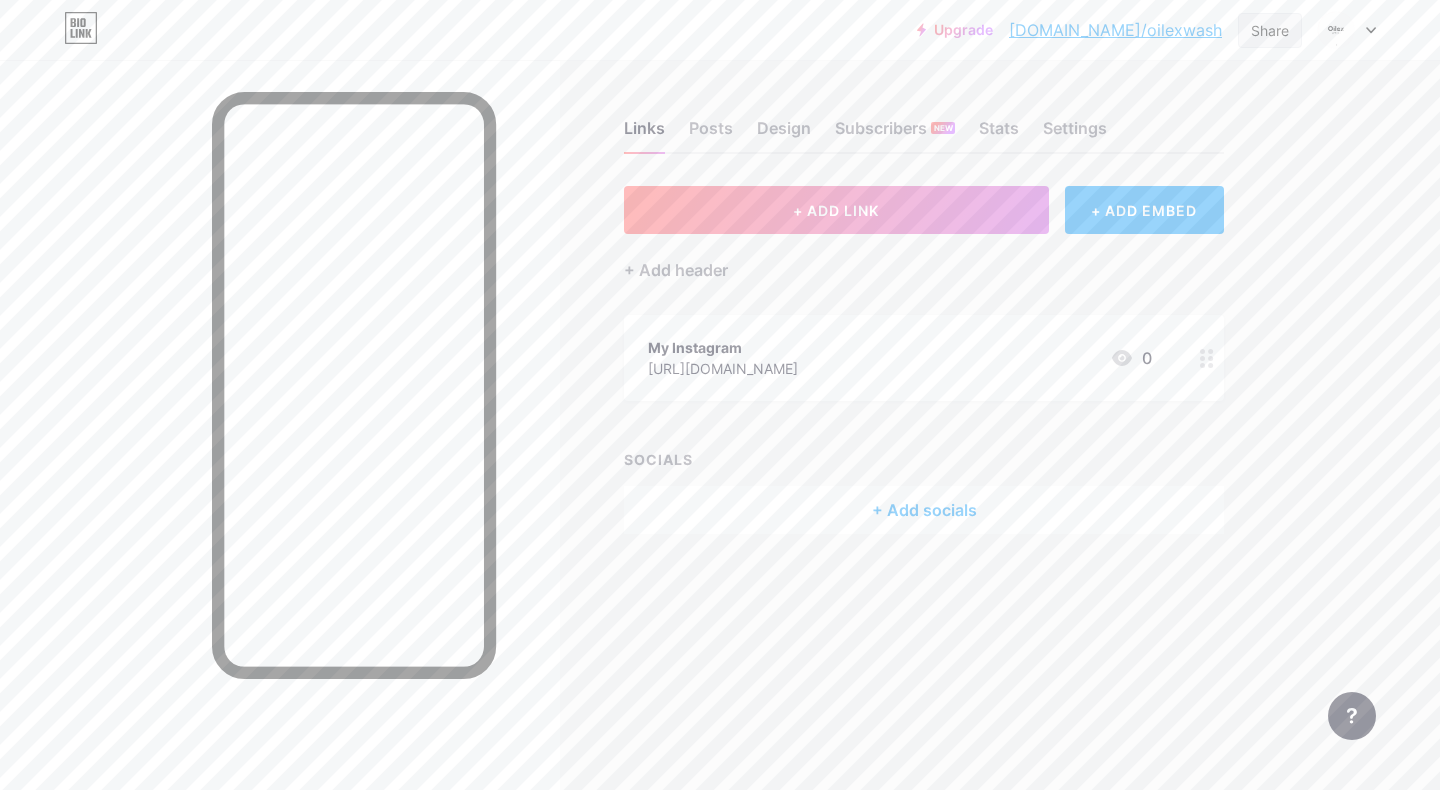 click on "Share" at bounding box center [1270, 30] 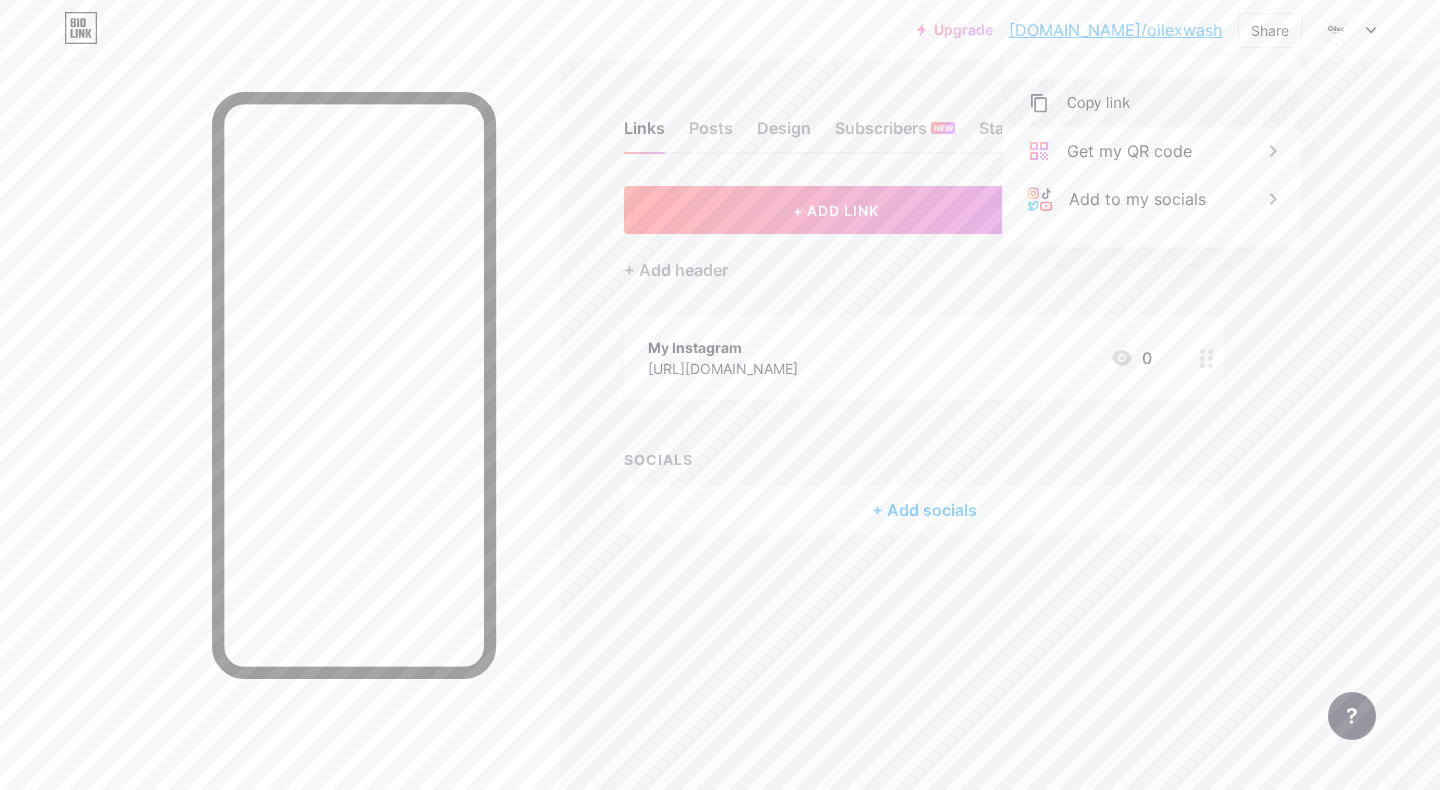 click on "Copy link" at bounding box center [1098, 103] 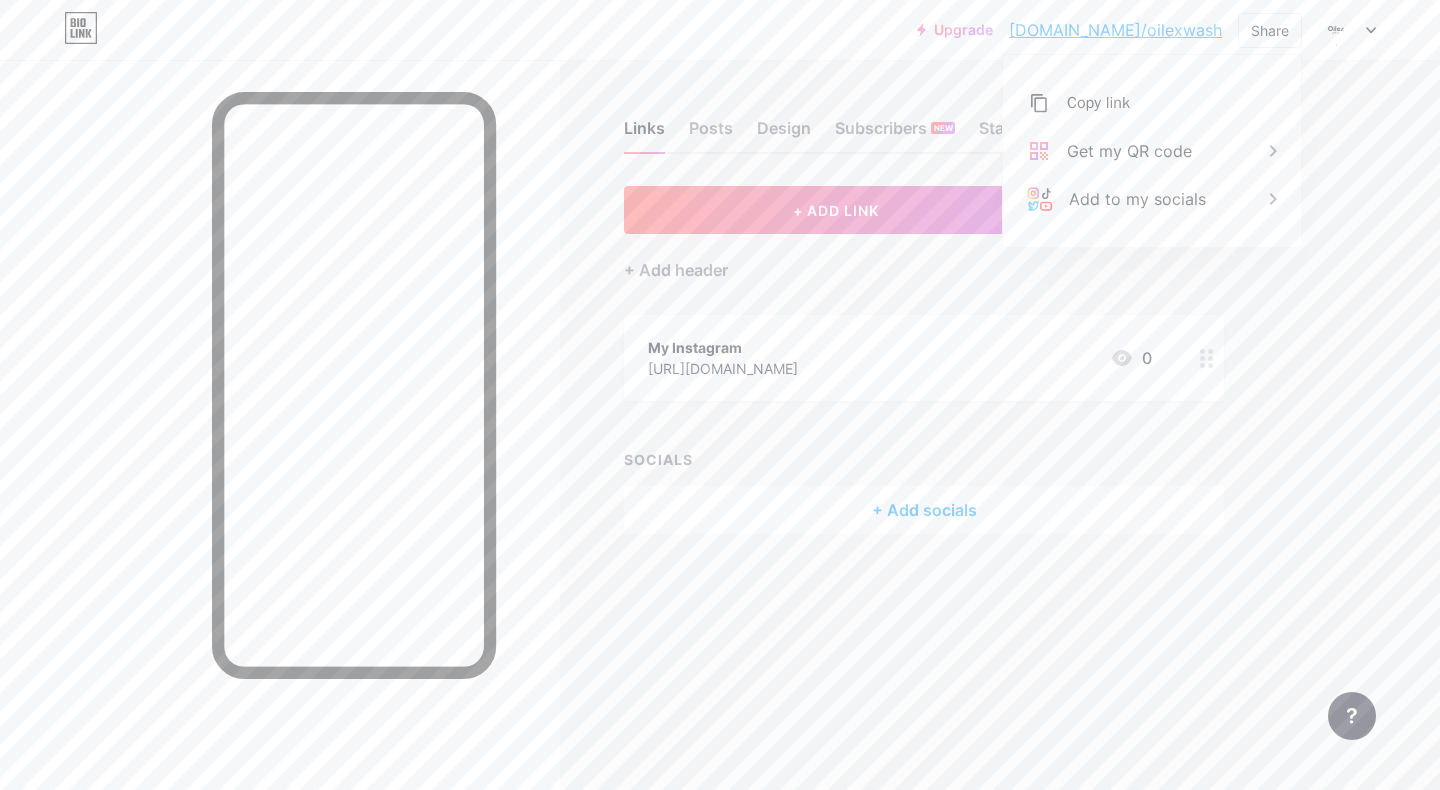 click on "Links
Posts
Design
Subscribers
NEW
Stats
Settings       + ADD LINK     + ADD EMBED
+ Add header
My Instagram
https://www.instagram.com/oilexwash/
0
SOCIALS     + Add socials                       Feature requests             Help center         Contact support" at bounding box center (654, 347) 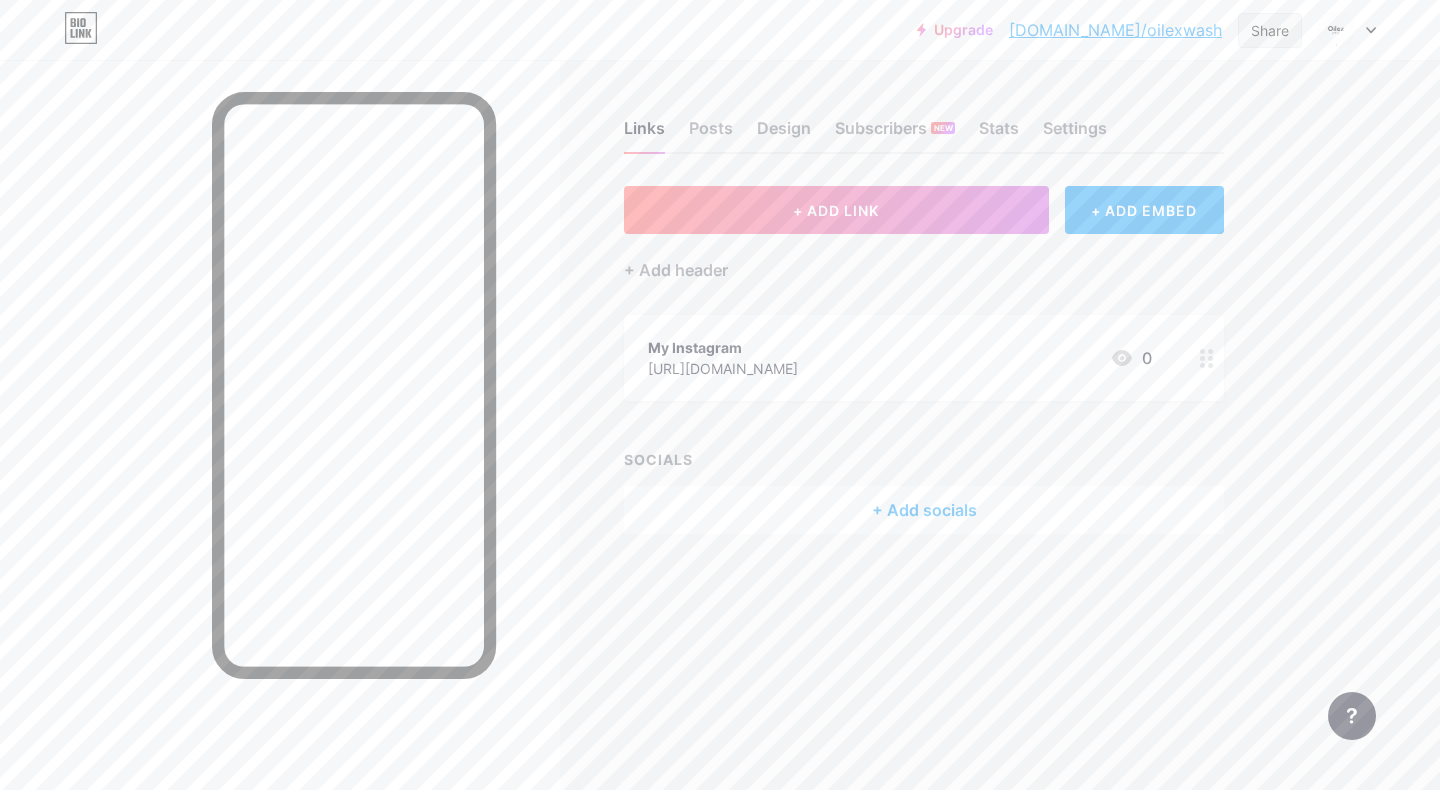 click on "Share" at bounding box center (1270, 30) 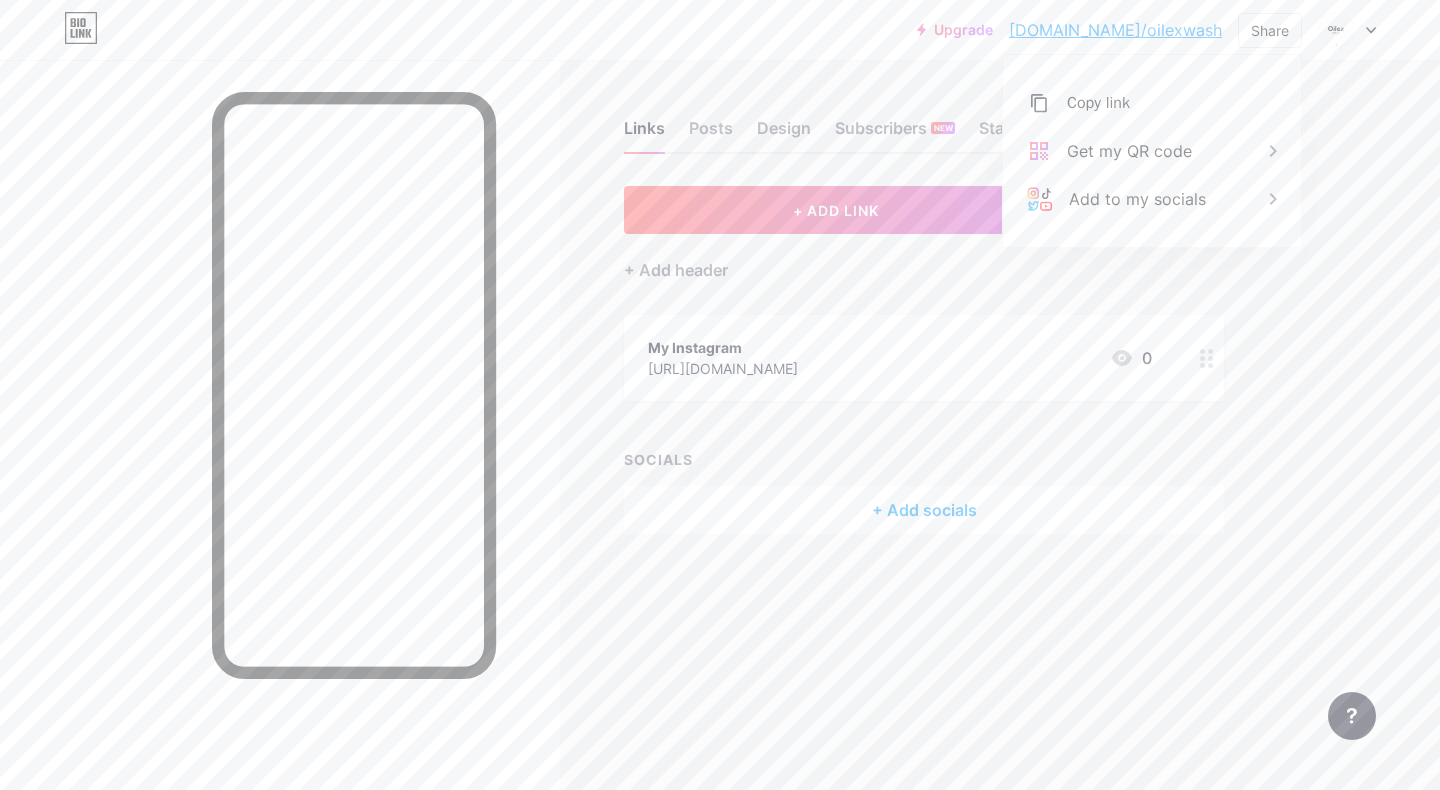 click on "Upgrade   bio.link/oilexw...   bio.link/oilexwash   Share
Copy link   https://bio.link/oilexwash
Get my QR code
Add to my socials                   Switch accounts     Oilex Wash   bio.link/oilexwash       + Add a new page        Account settings   Logout   Link Copied
Links
Posts
Design
Subscribers
NEW
Stats
Settings       + ADD LINK     + ADD EMBED
+ Add header
My Instagram
https://www.instagram.com/oilexwash/
0
SOCIALS     + Add socials                       Feature requests             Help center         Contact support" at bounding box center (720, 395) 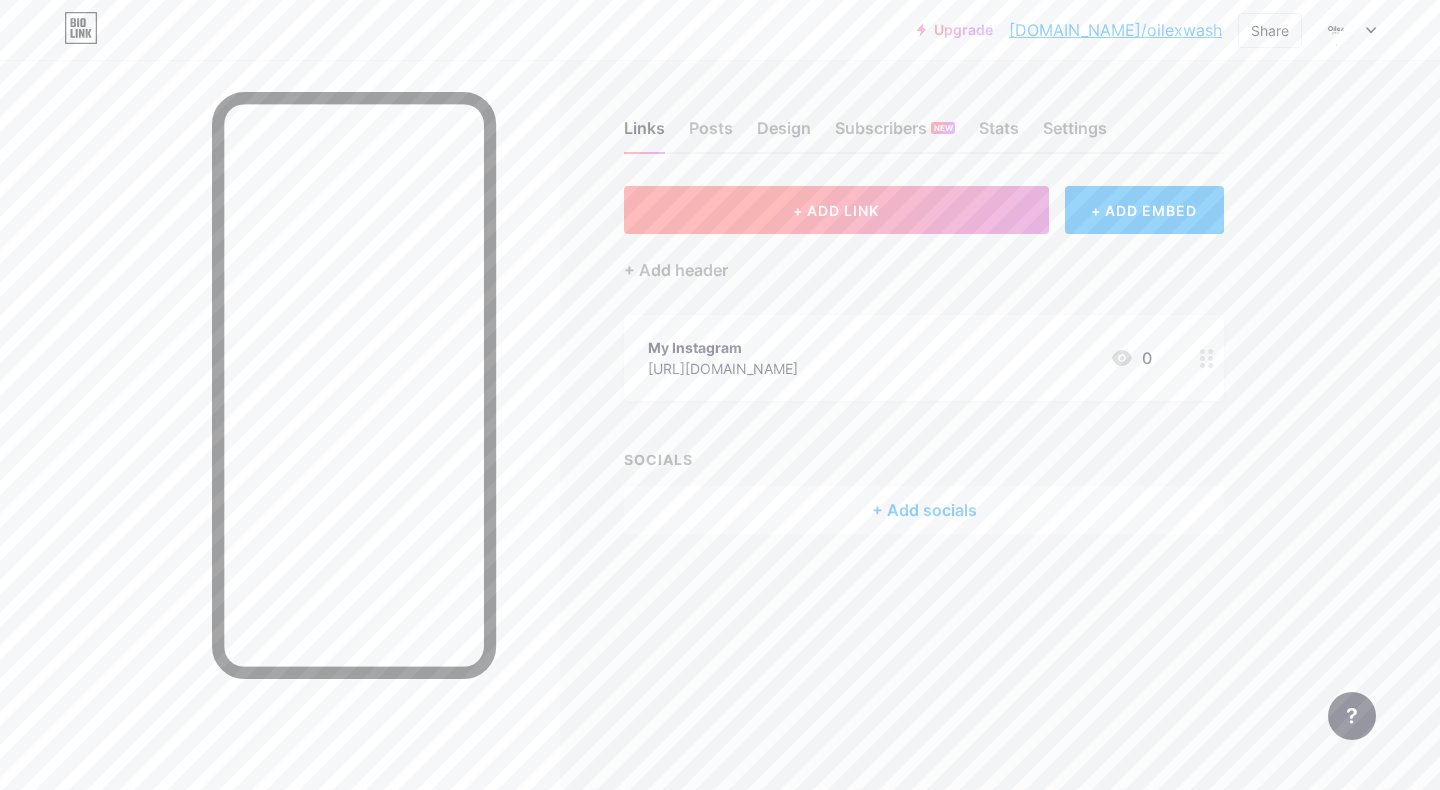 click on "+ ADD LINK" at bounding box center [836, 210] 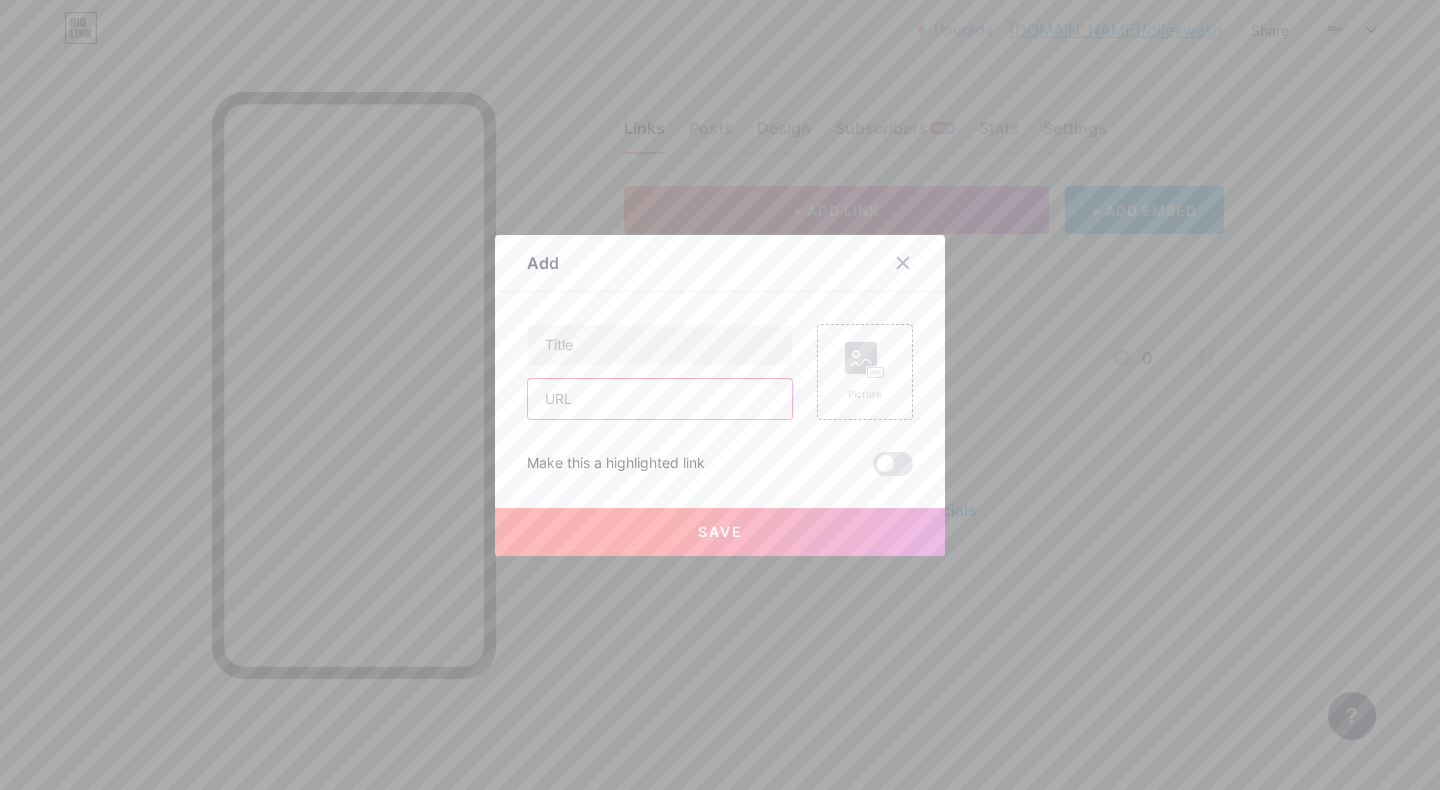 click at bounding box center (660, 399) 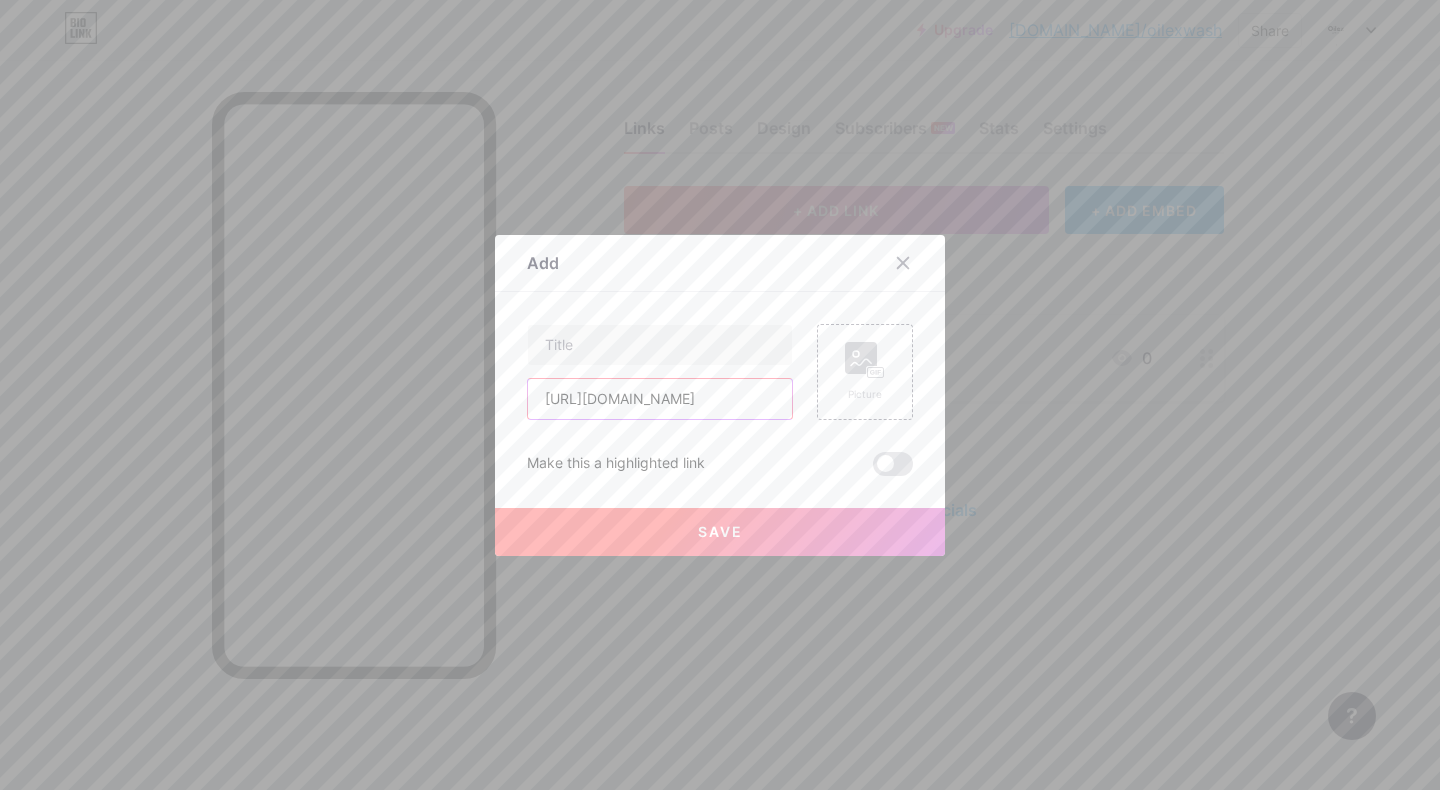 scroll, scrollTop: 0, scrollLeft: 149, axis: horizontal 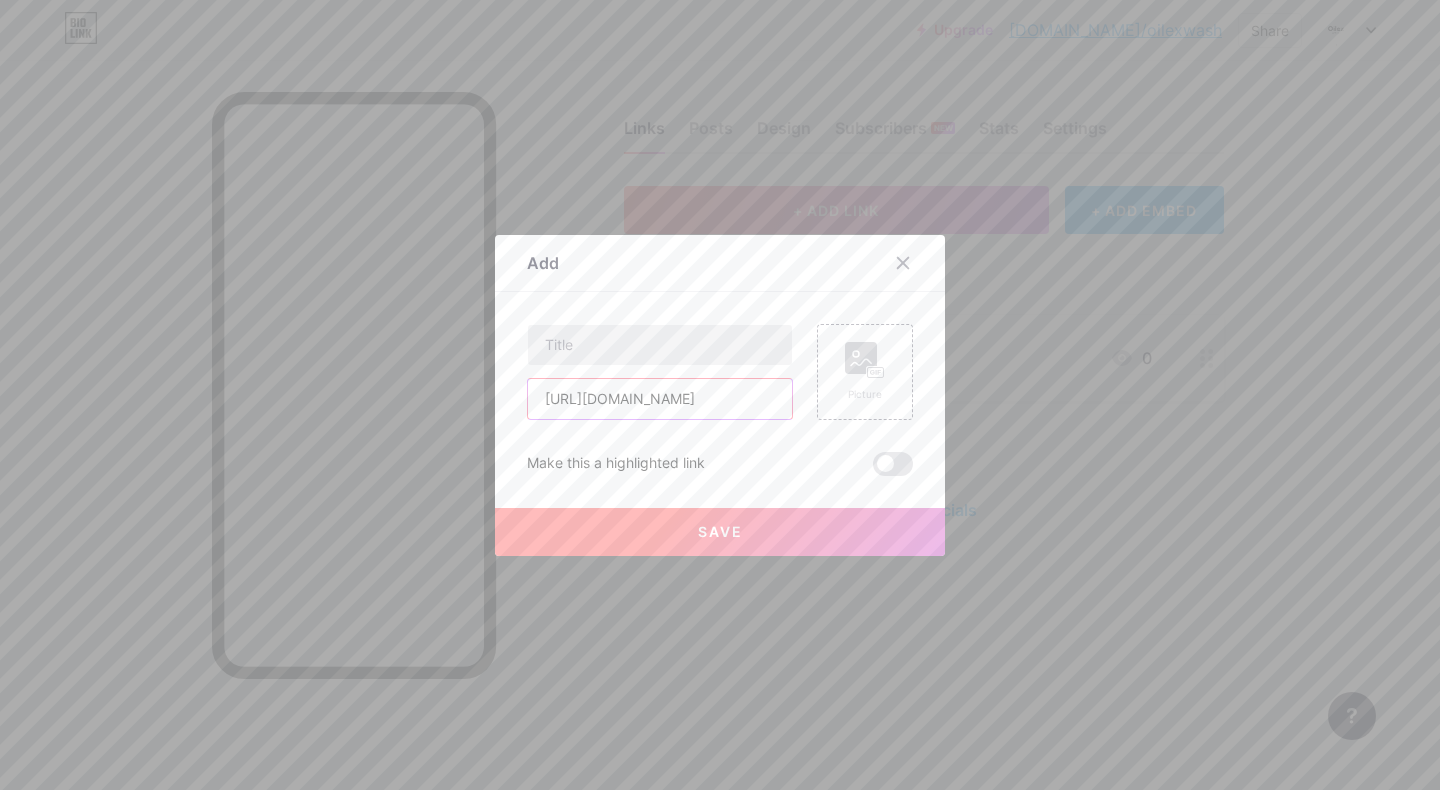 type on "https://youtu.be/zv_9MmqdysM?si=BM6NLjfowO2bmJHT" 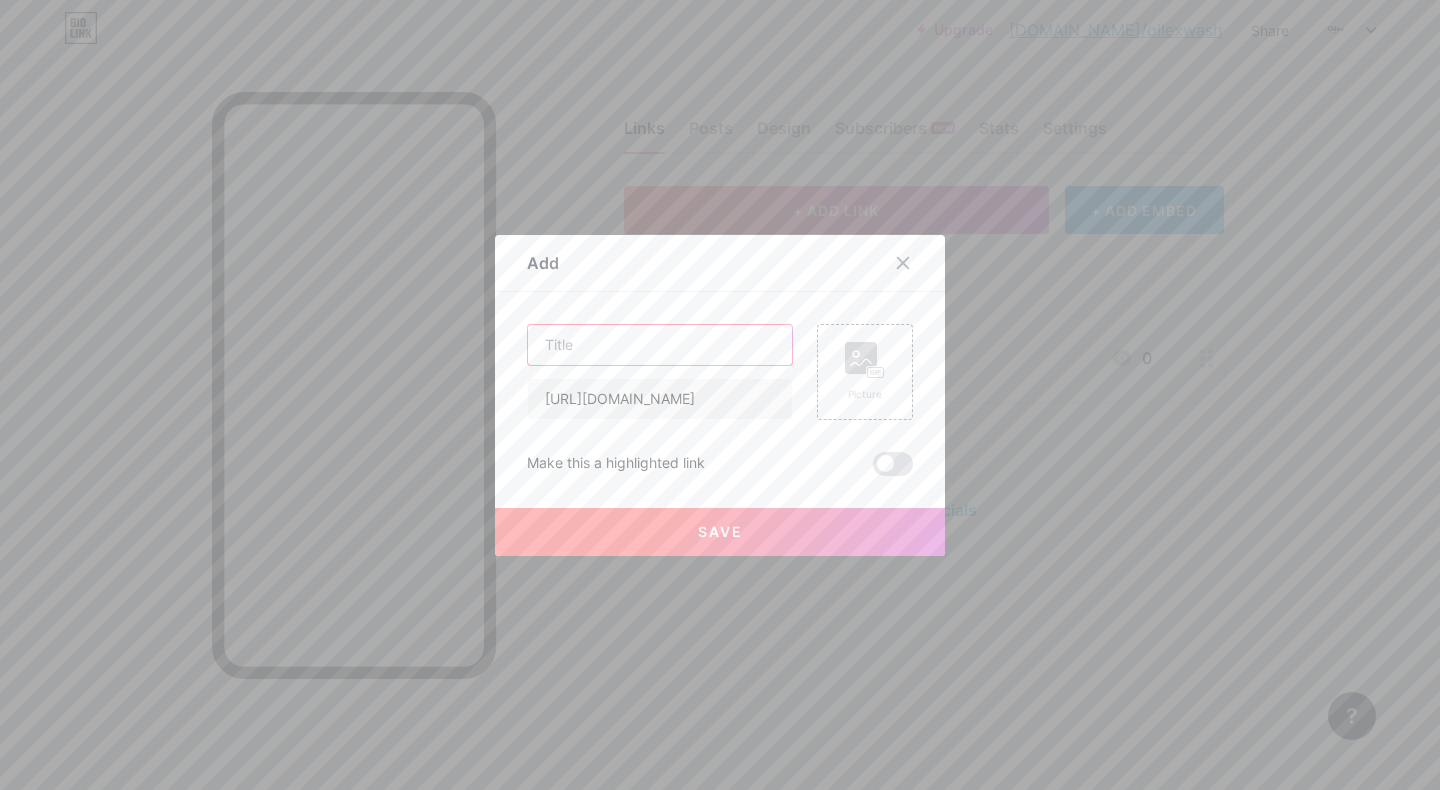 click at bounding box center (660, 345) 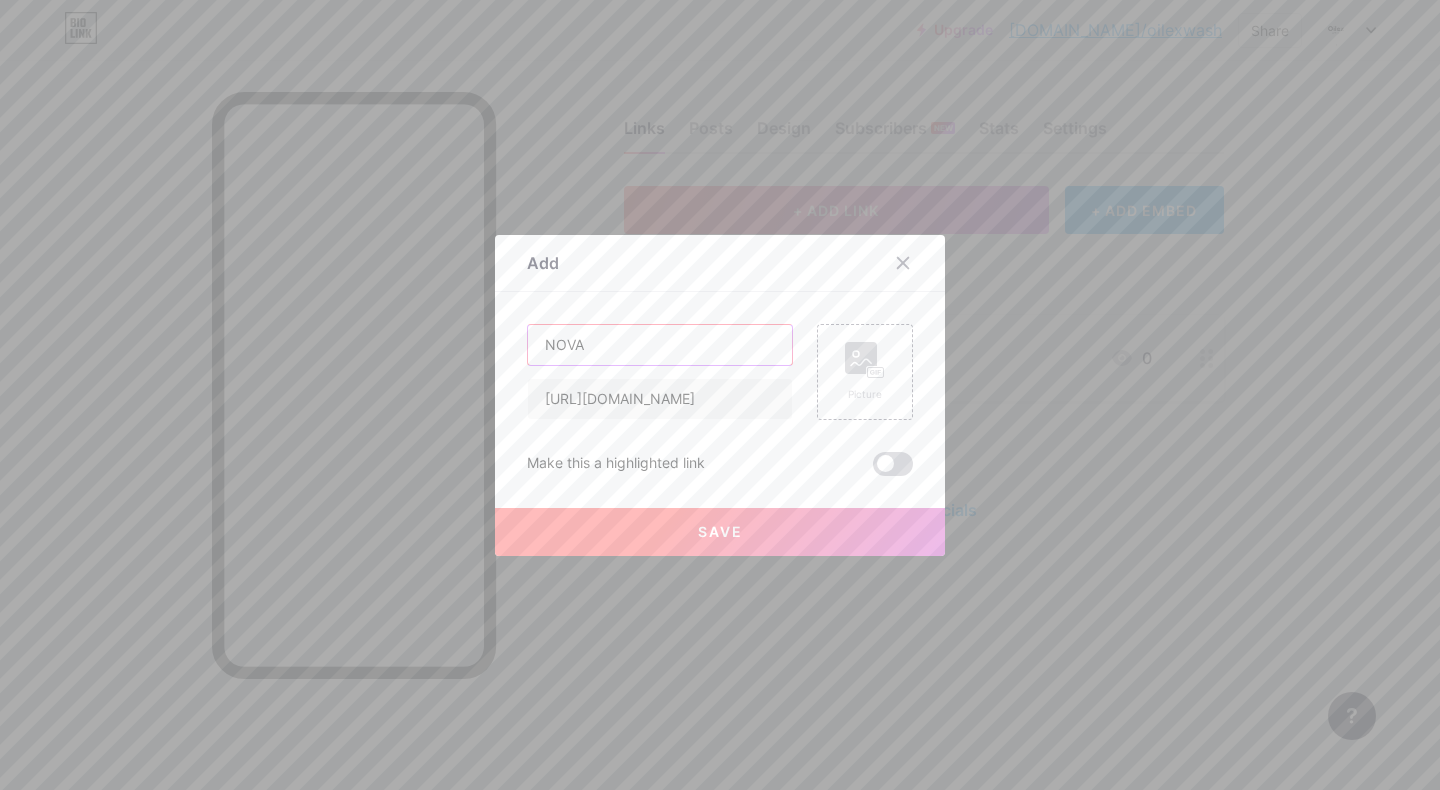 type on "NOVA" 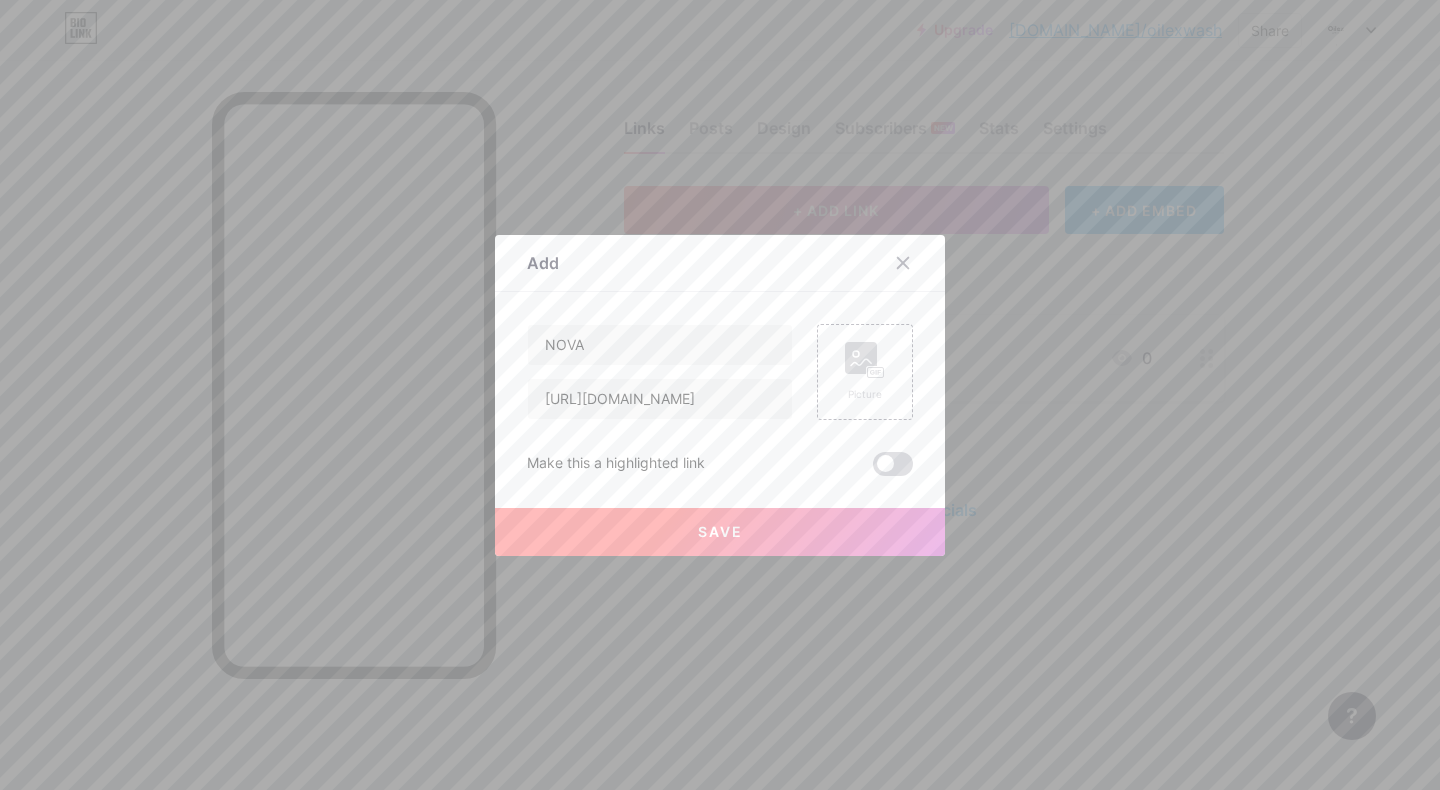 click at bounding box center [893, 464] 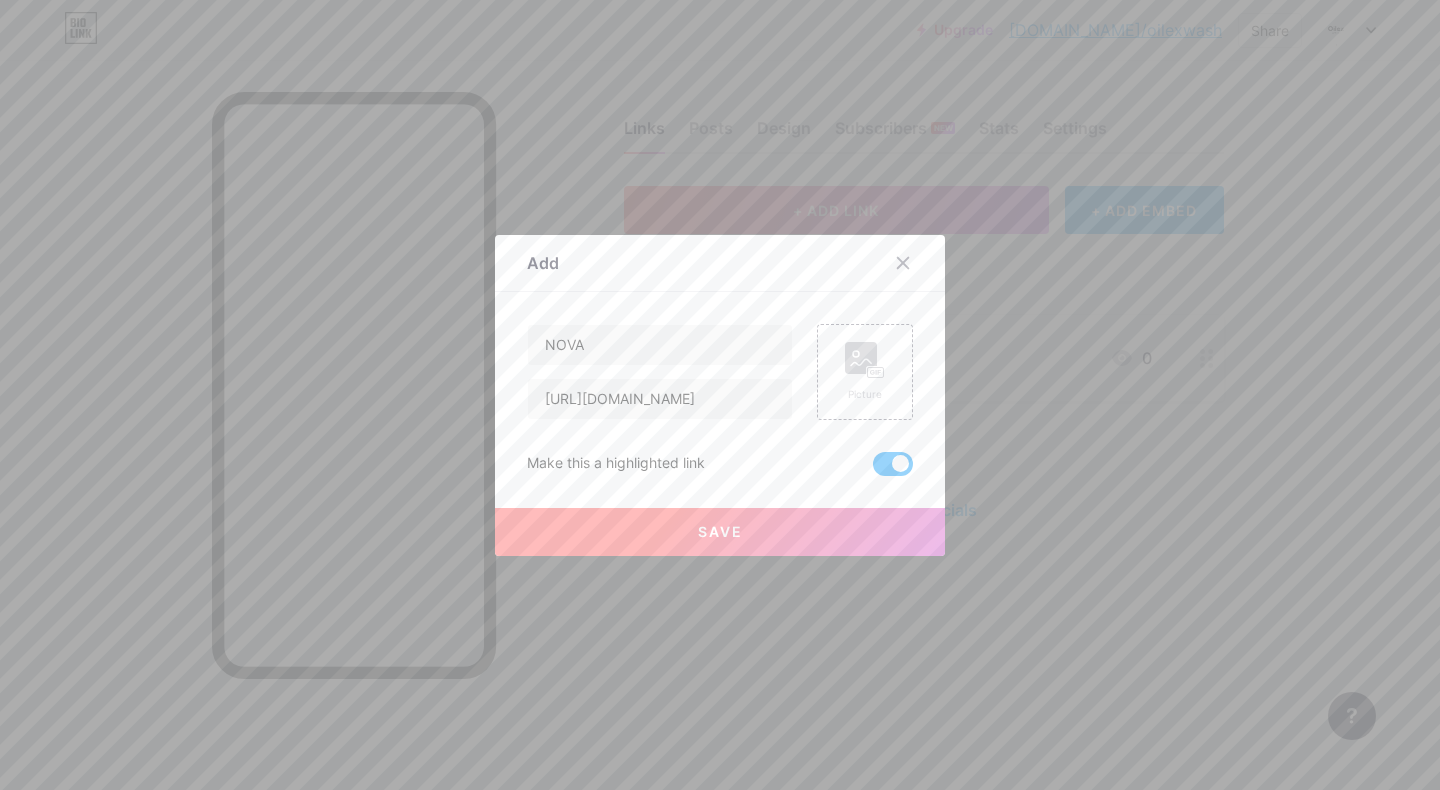 drag, startPoint x: 727, startPoint y: 462, endPoint x: 525, endPoint y: 464, distance: 202.0099 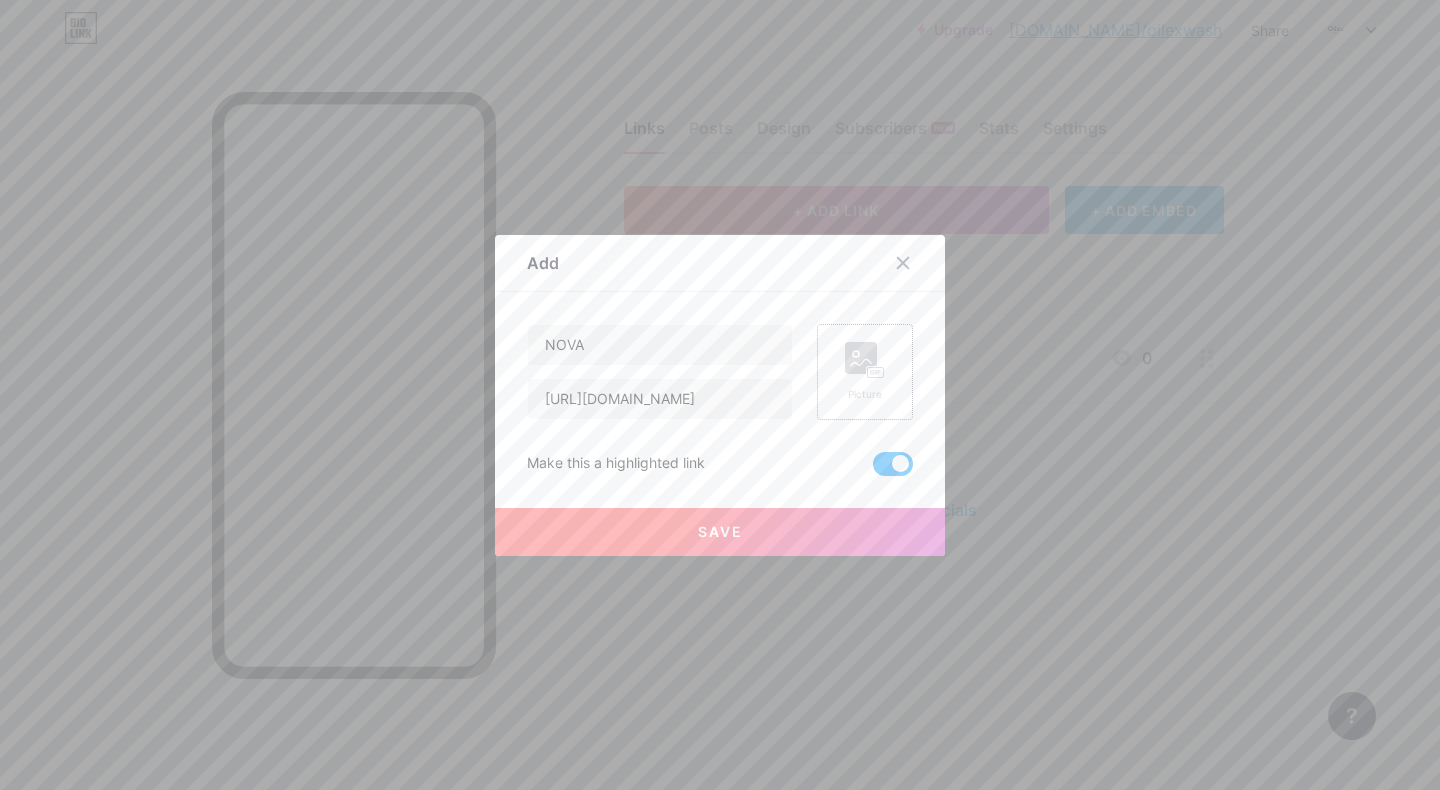 click 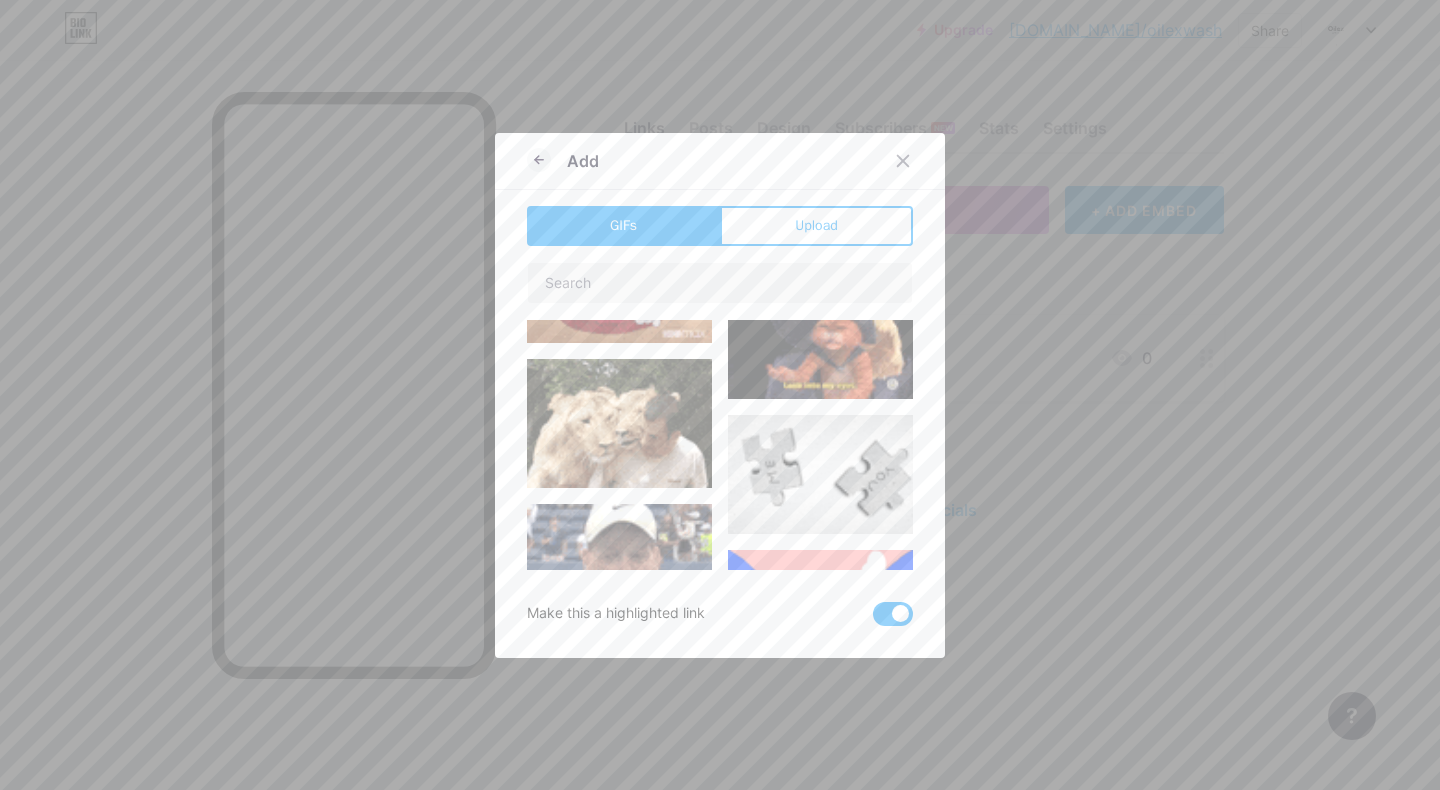scroll, scrollTop: 0, scrollLeft: 0, axis: both 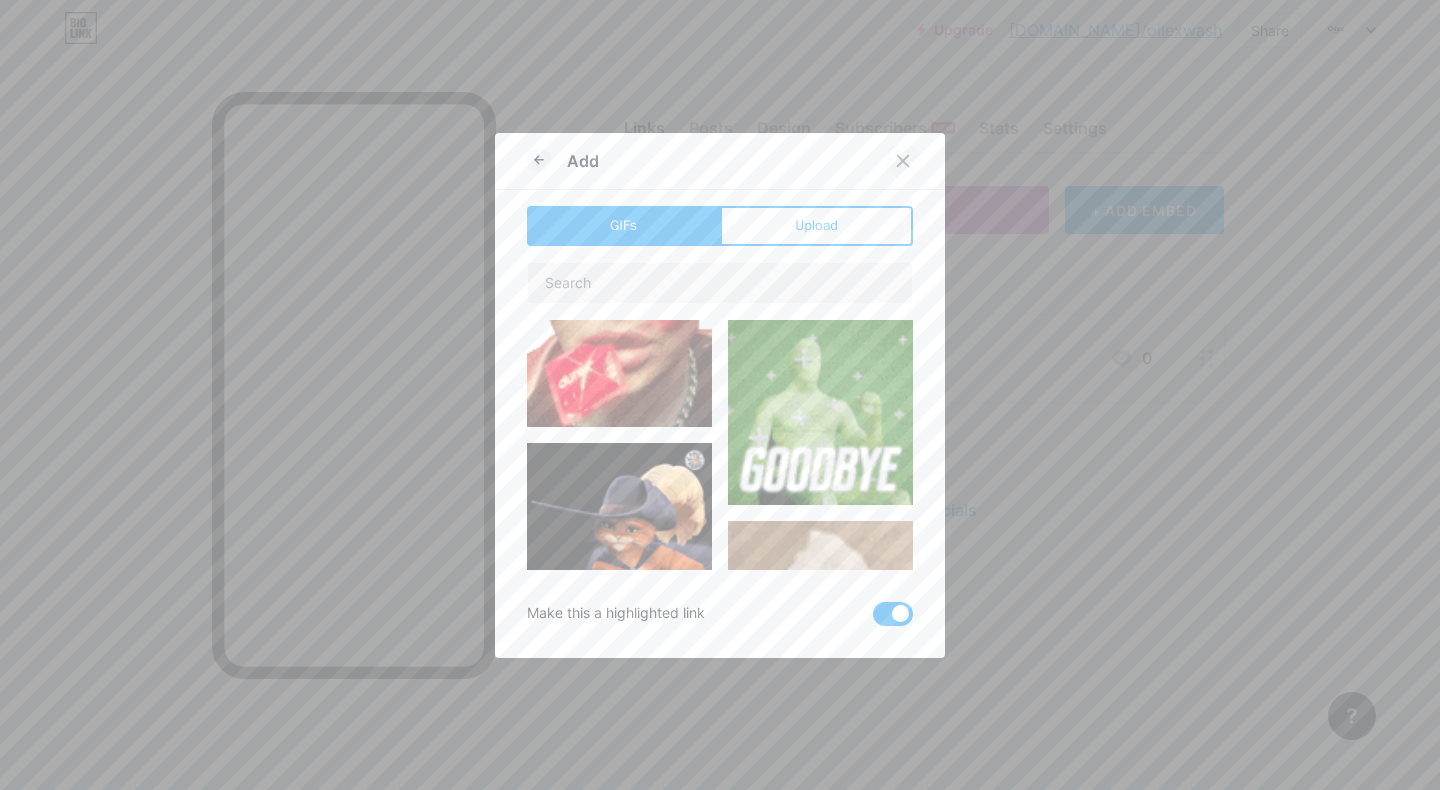 click 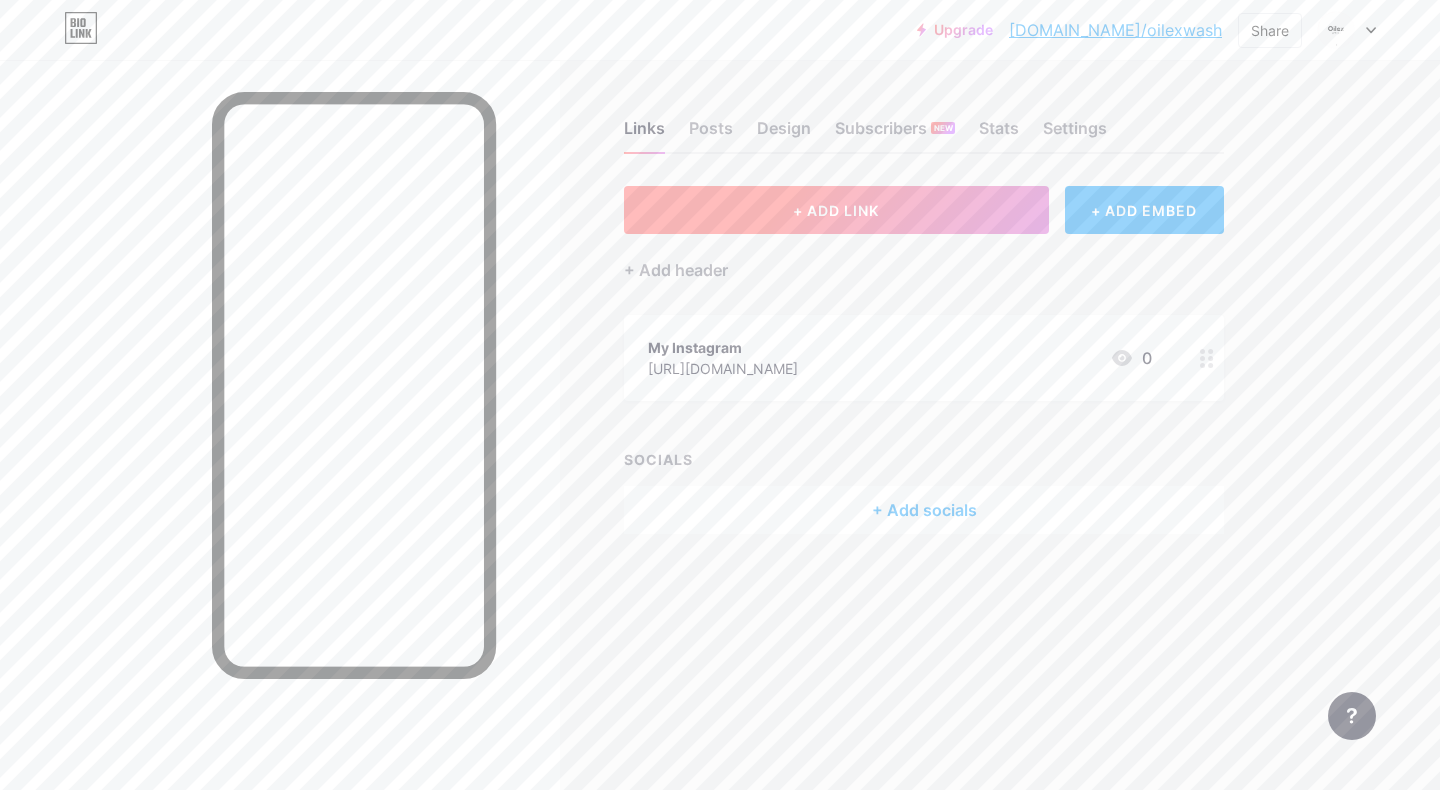 click on "+ ADD LINK" at bounding box center (836, 210) 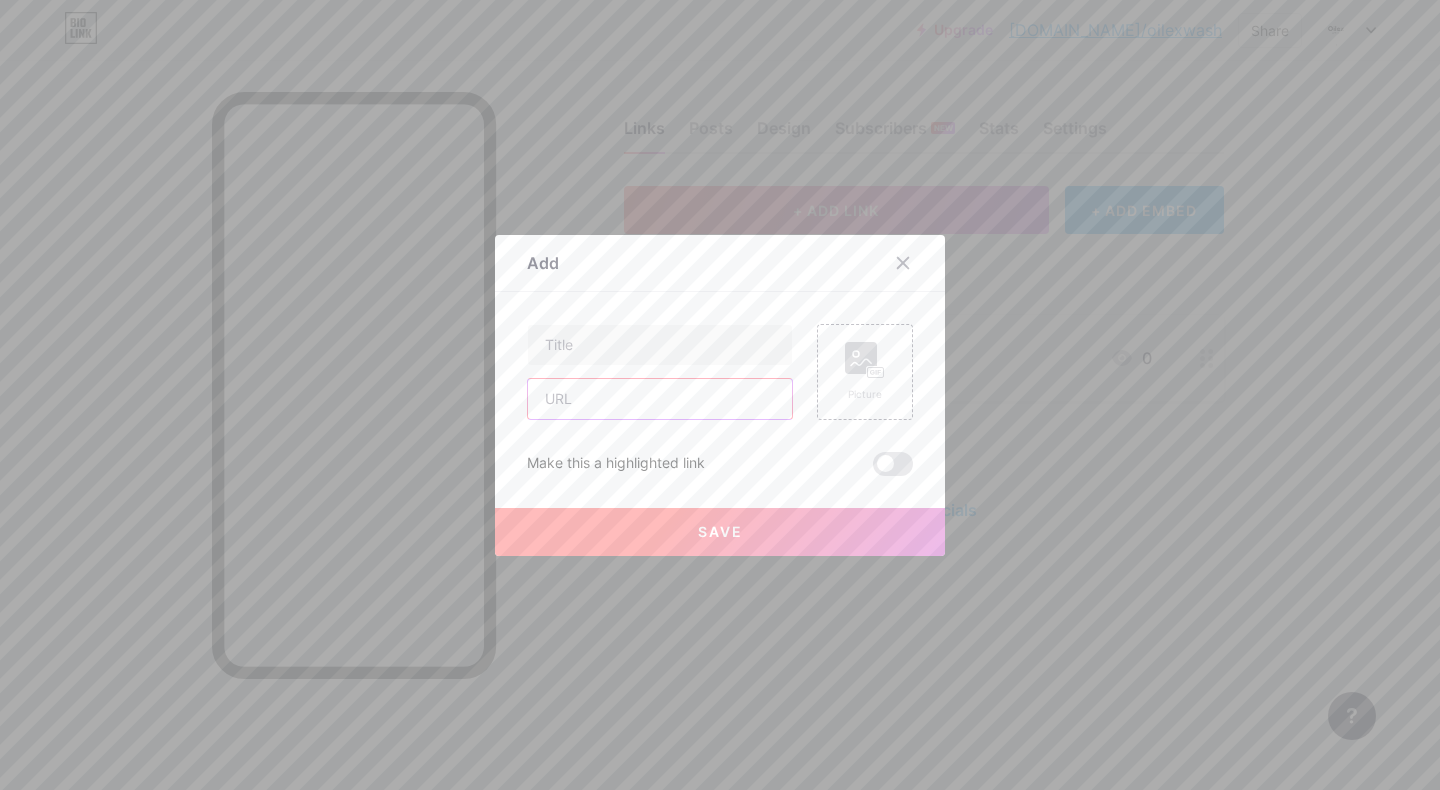 click at bounding box center (660, 399) 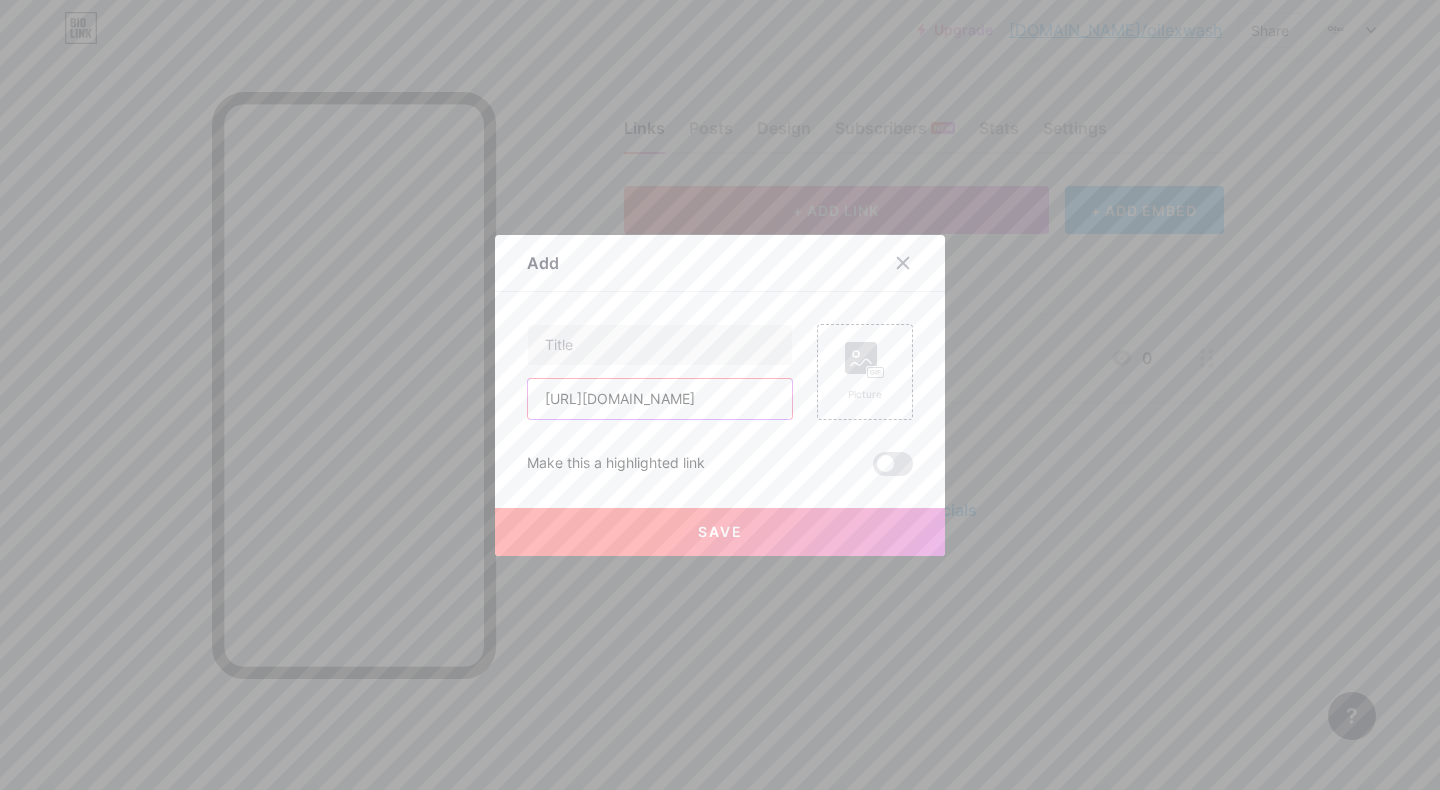 scroll, scrollTop: 0, scrollLeft: 148, axis: horizontal 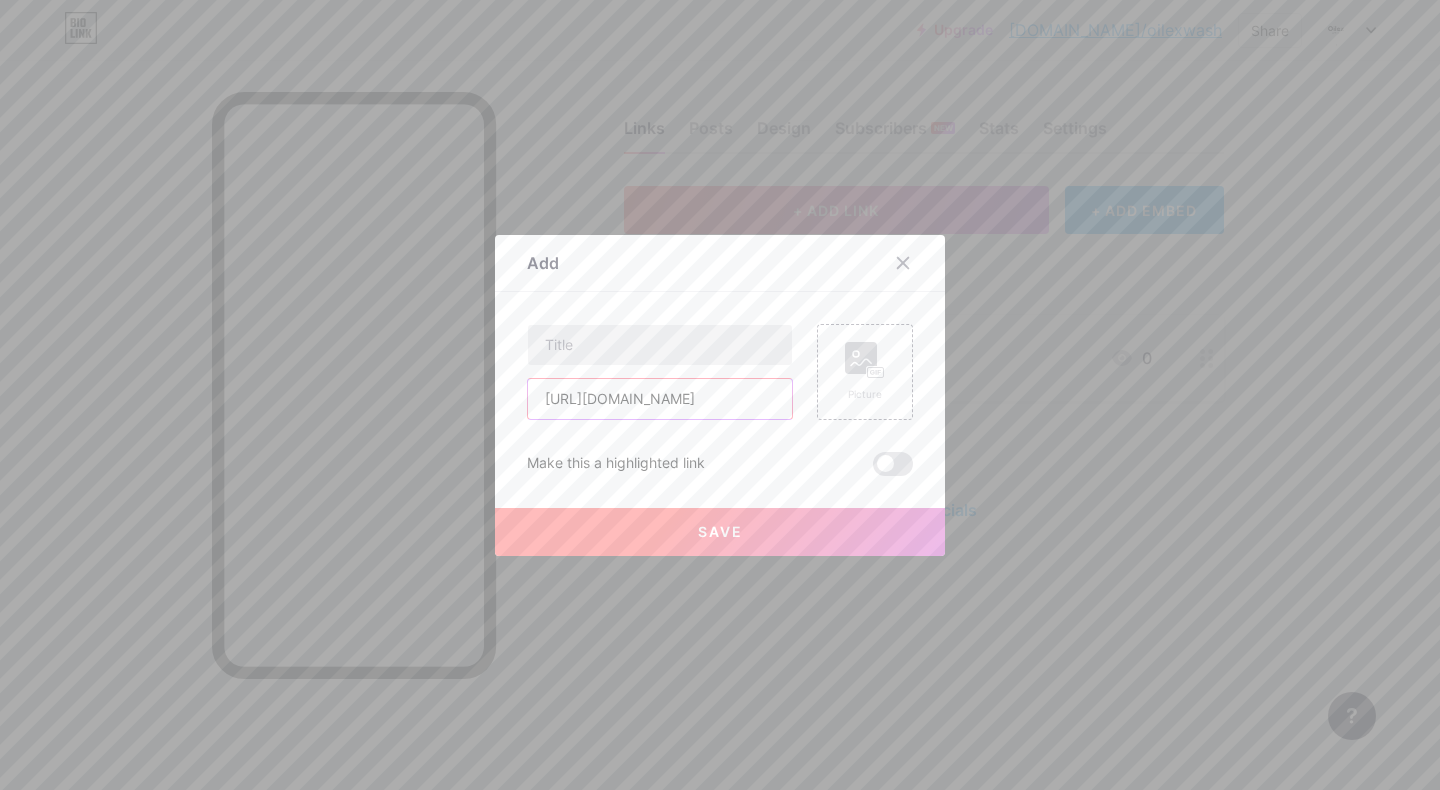 type on "[URL][DOMAIN_NAME]" 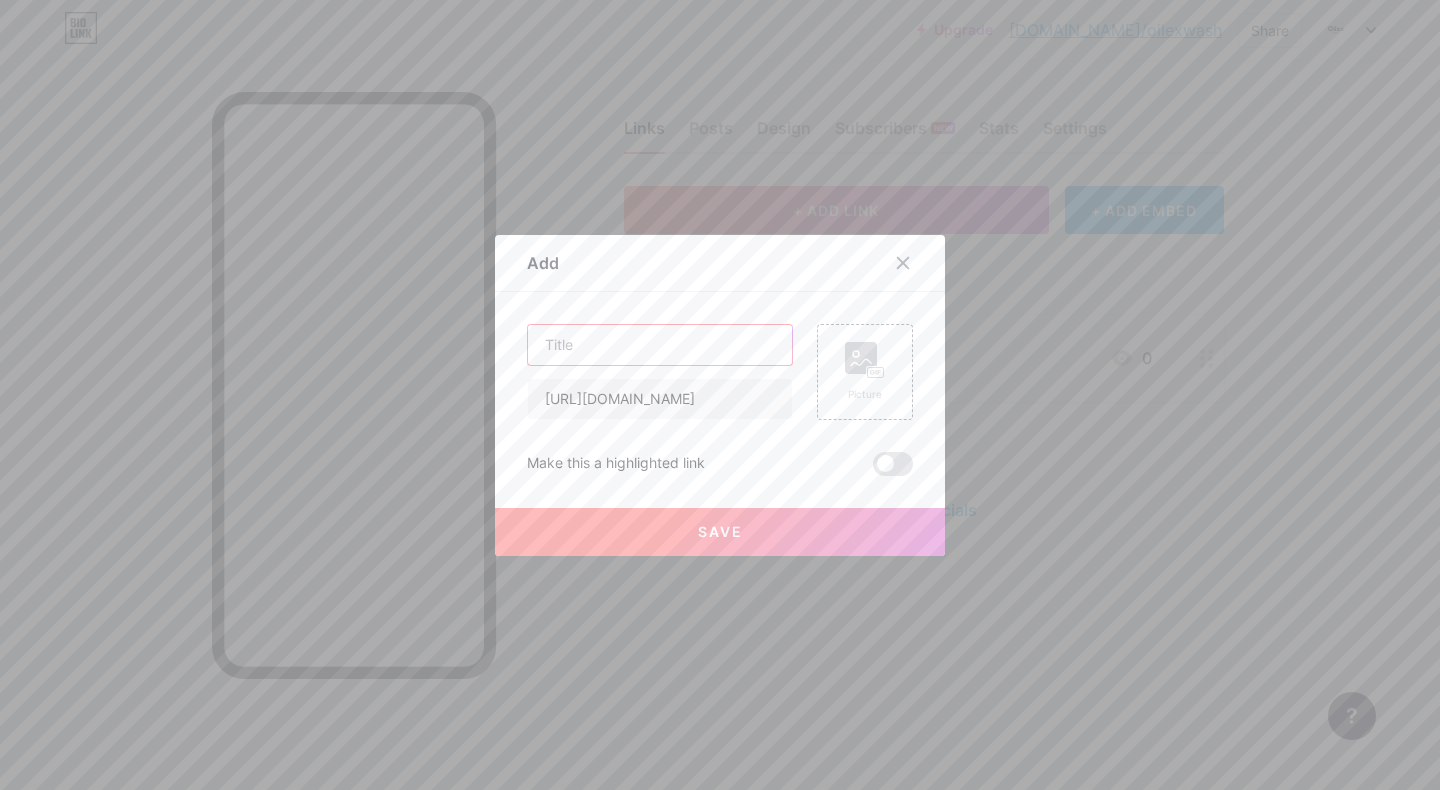 scroll, scrollTop: 0, scrollLeft: 0, axis: both 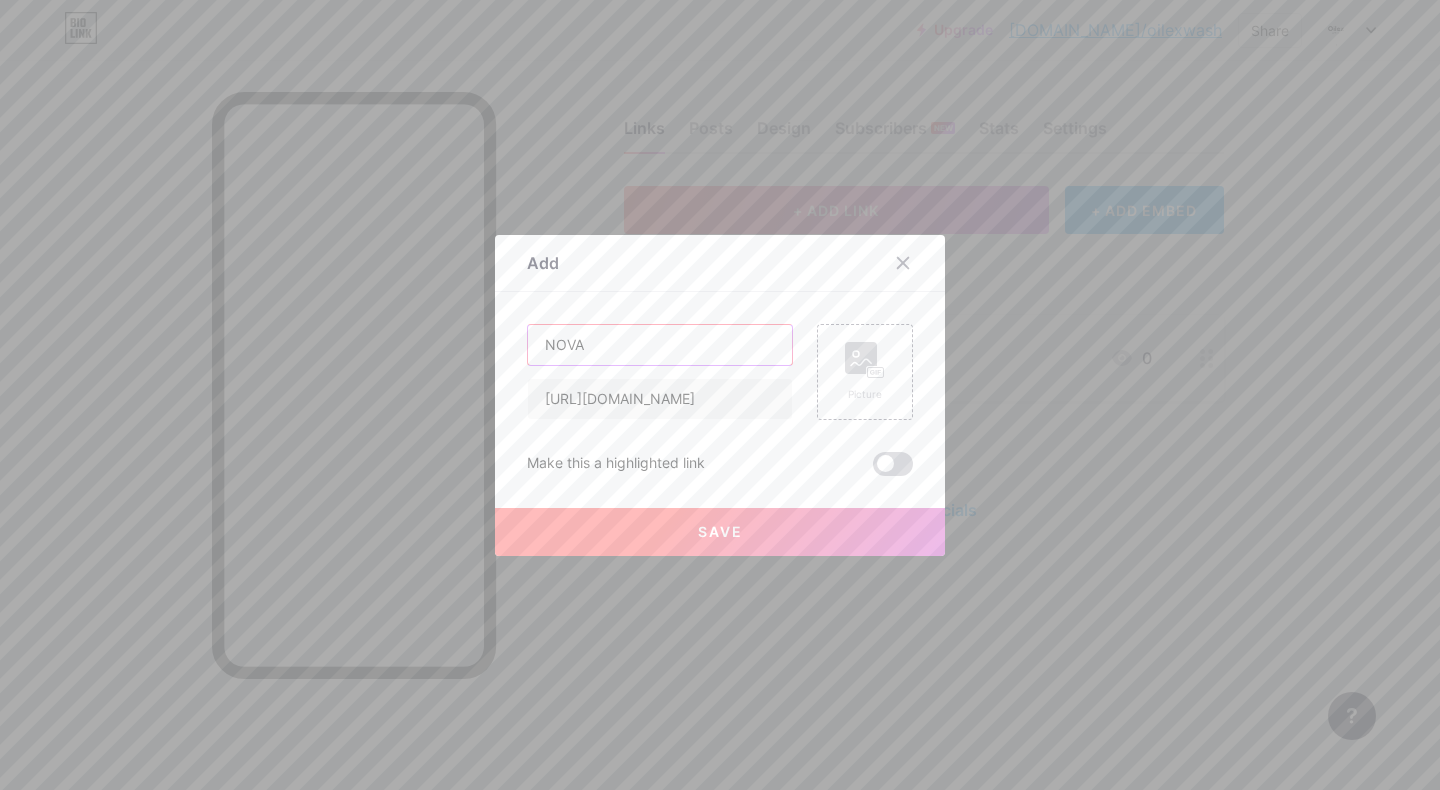 type on "NOVA" 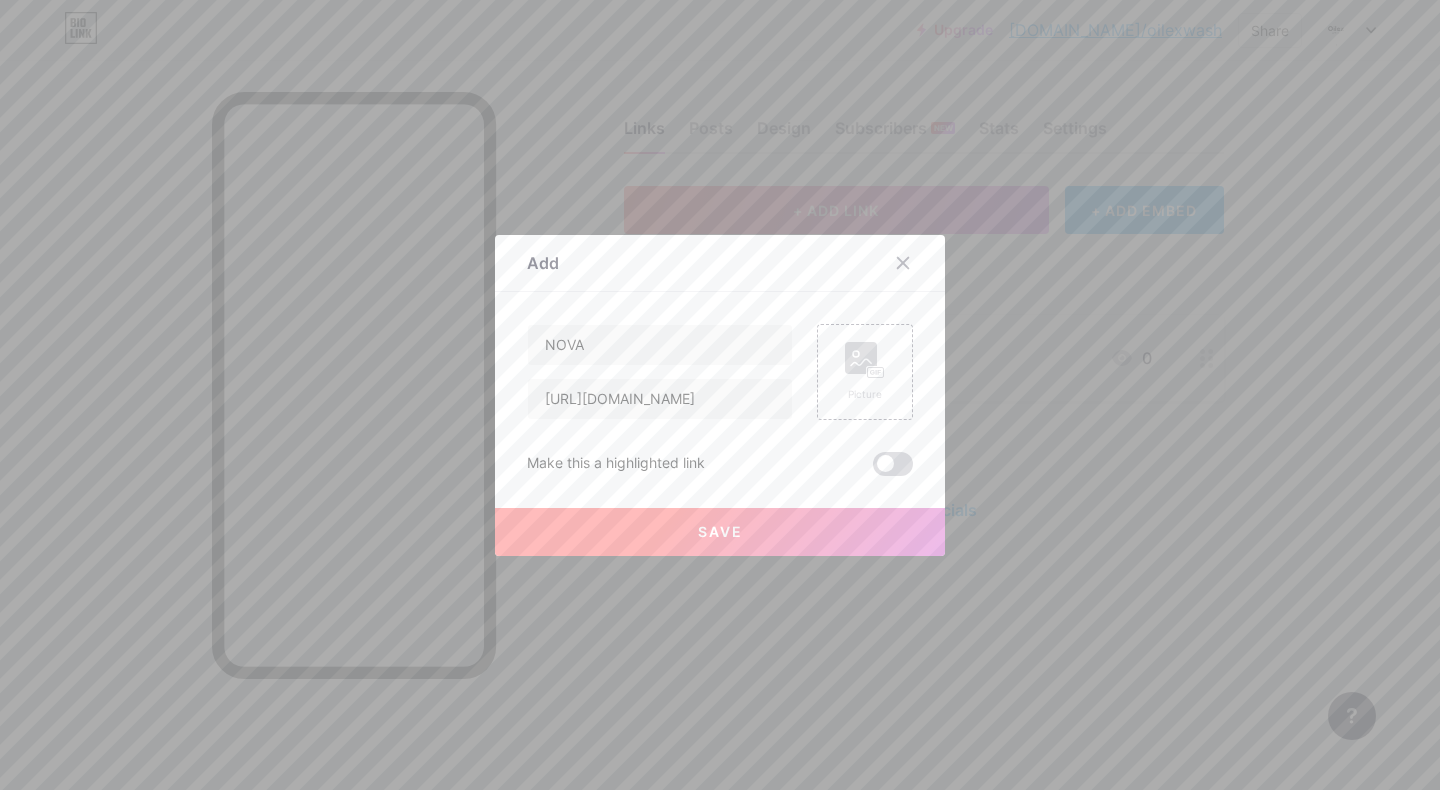 click at bounding box center (893, 464) 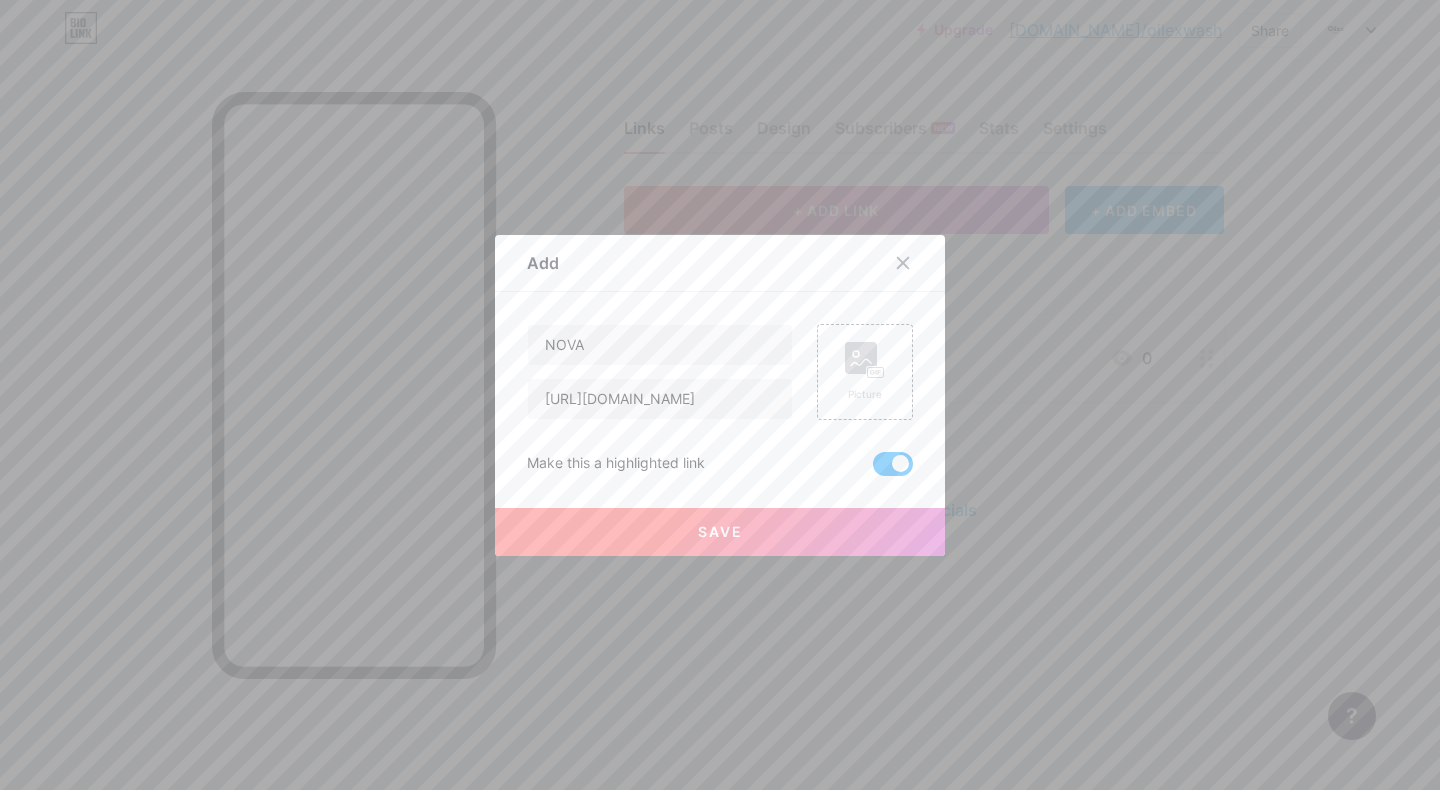 click on "Save" at bounding box center (720, 531) 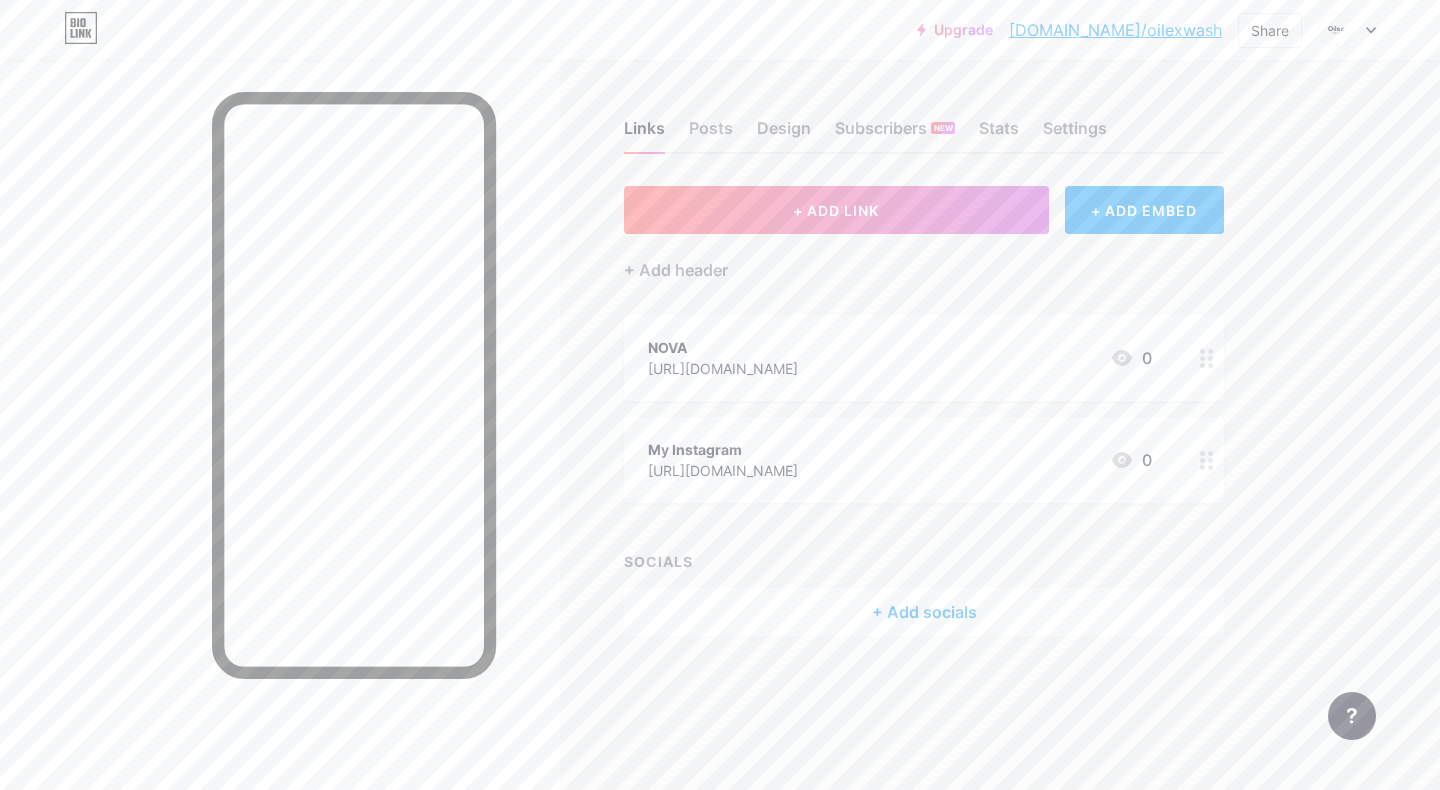 click on "NOVA" at bounding box center [723, 347] 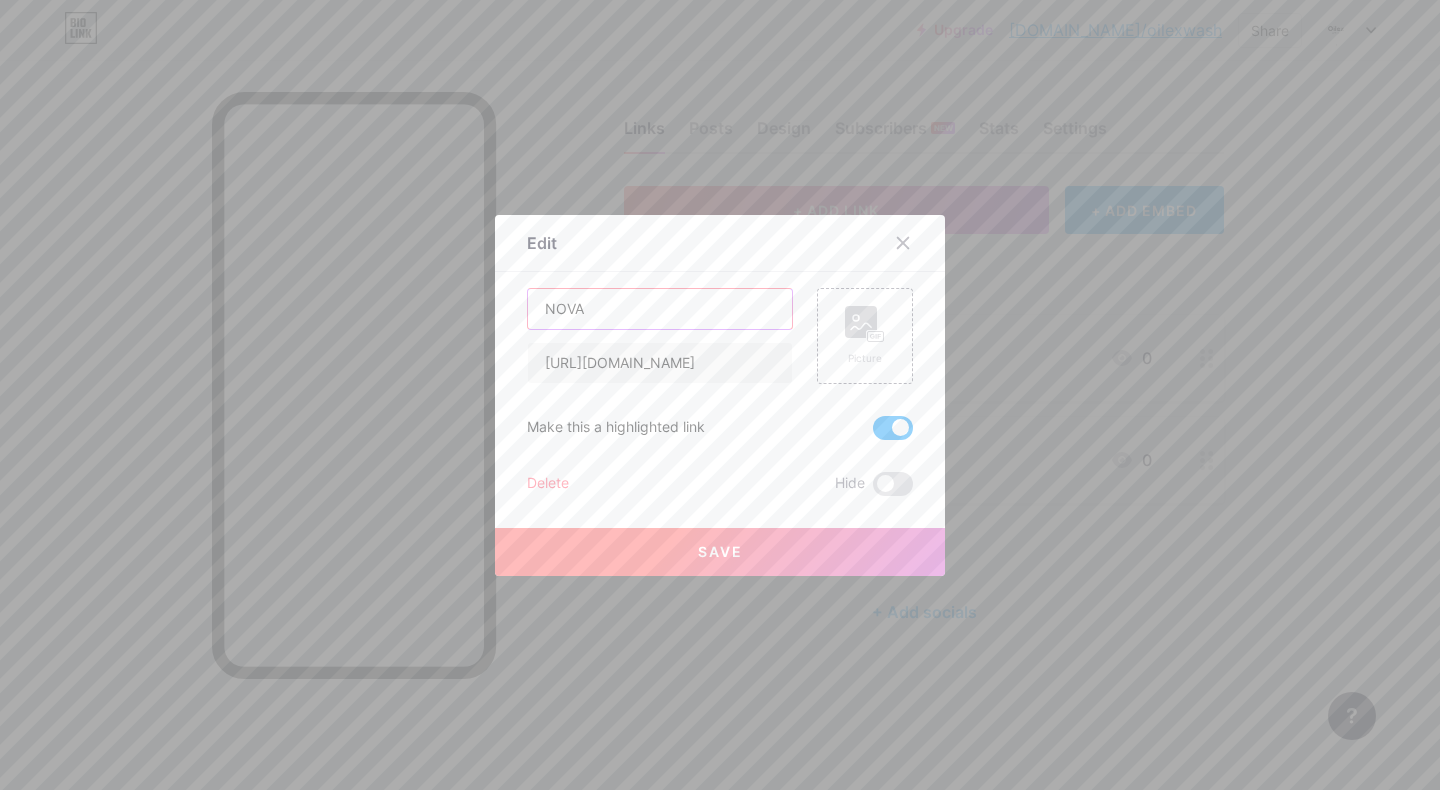 click on "NOVA" at bounding box center [660, 309] 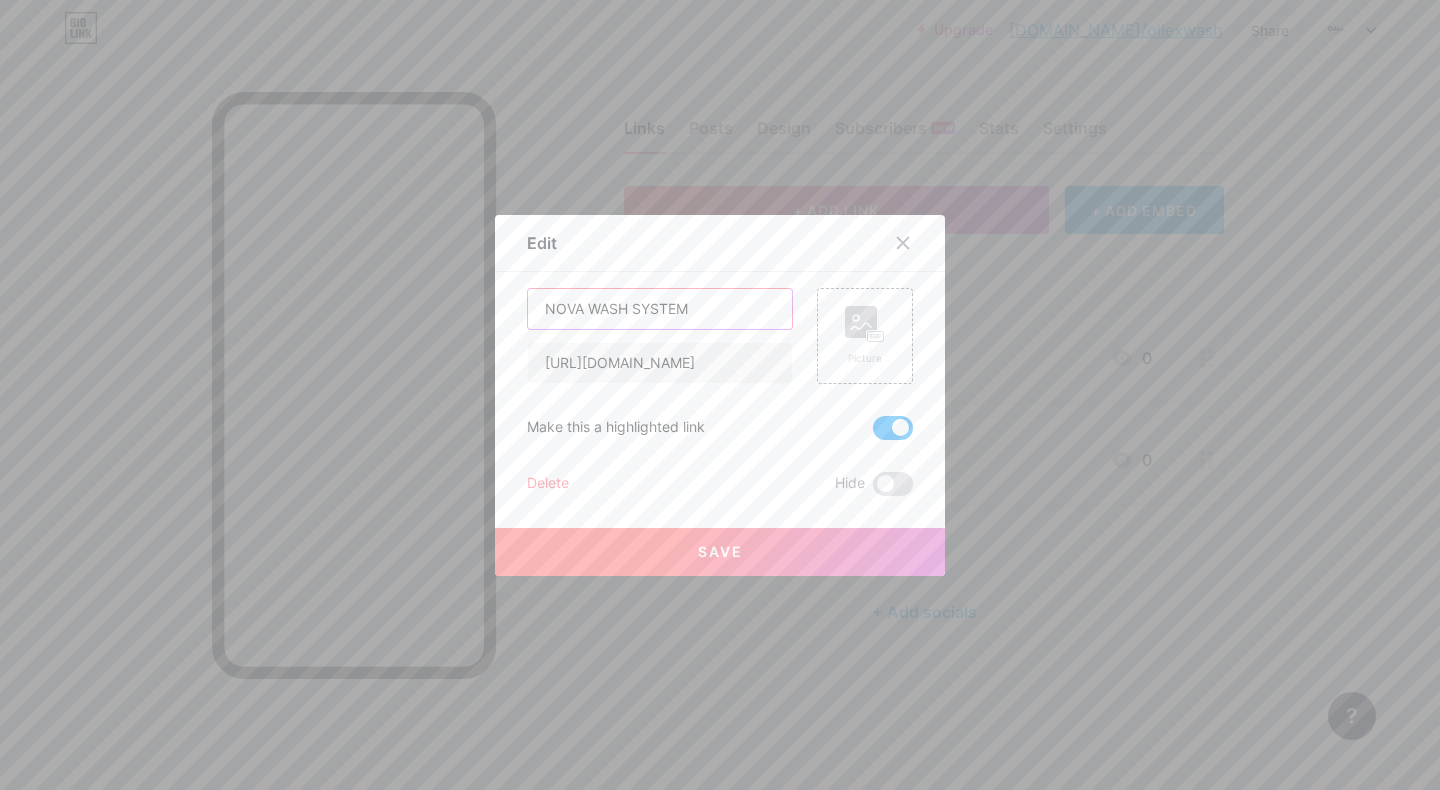 type on "NOVA WASH SYSTEM" 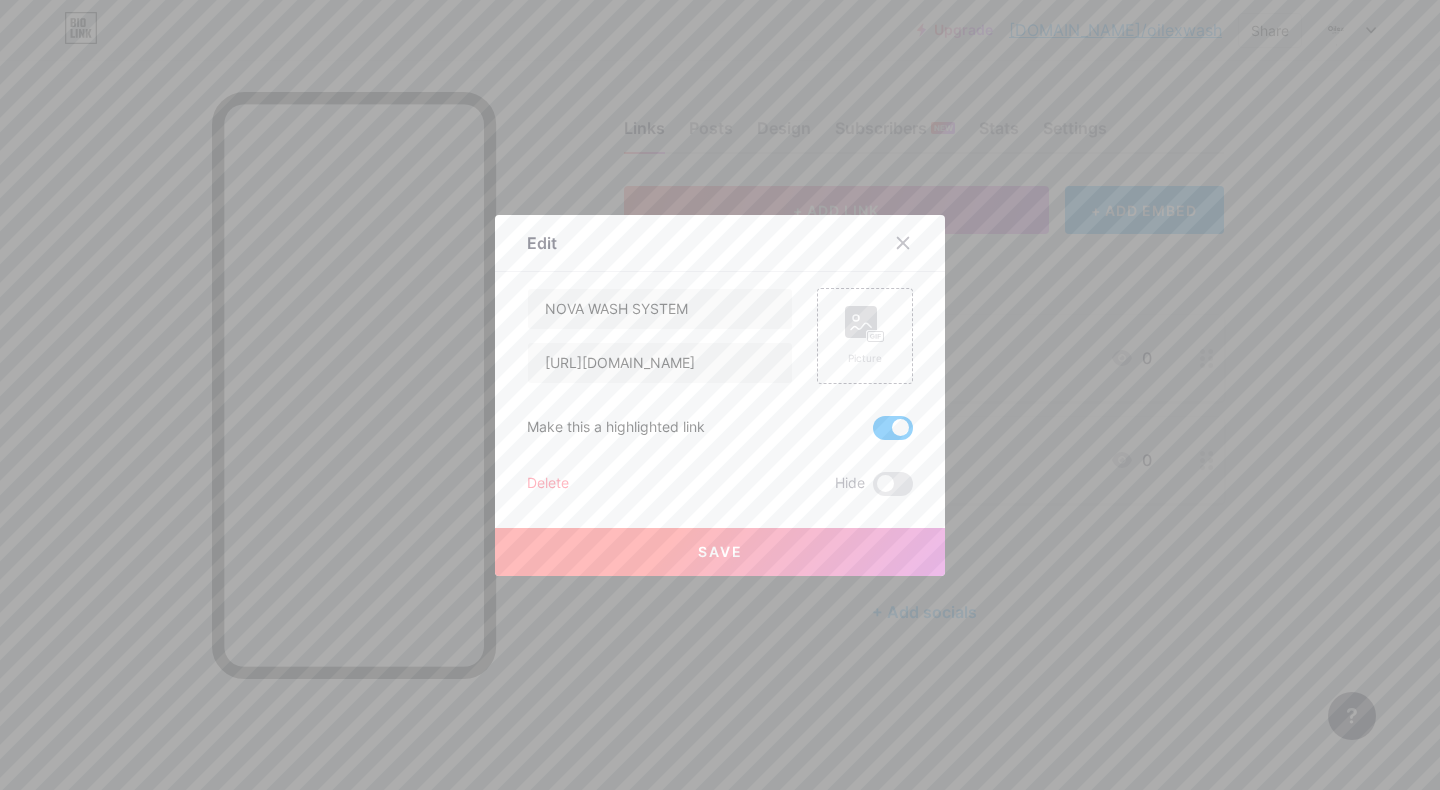 click on "Save" at bounding box center (720, 552) 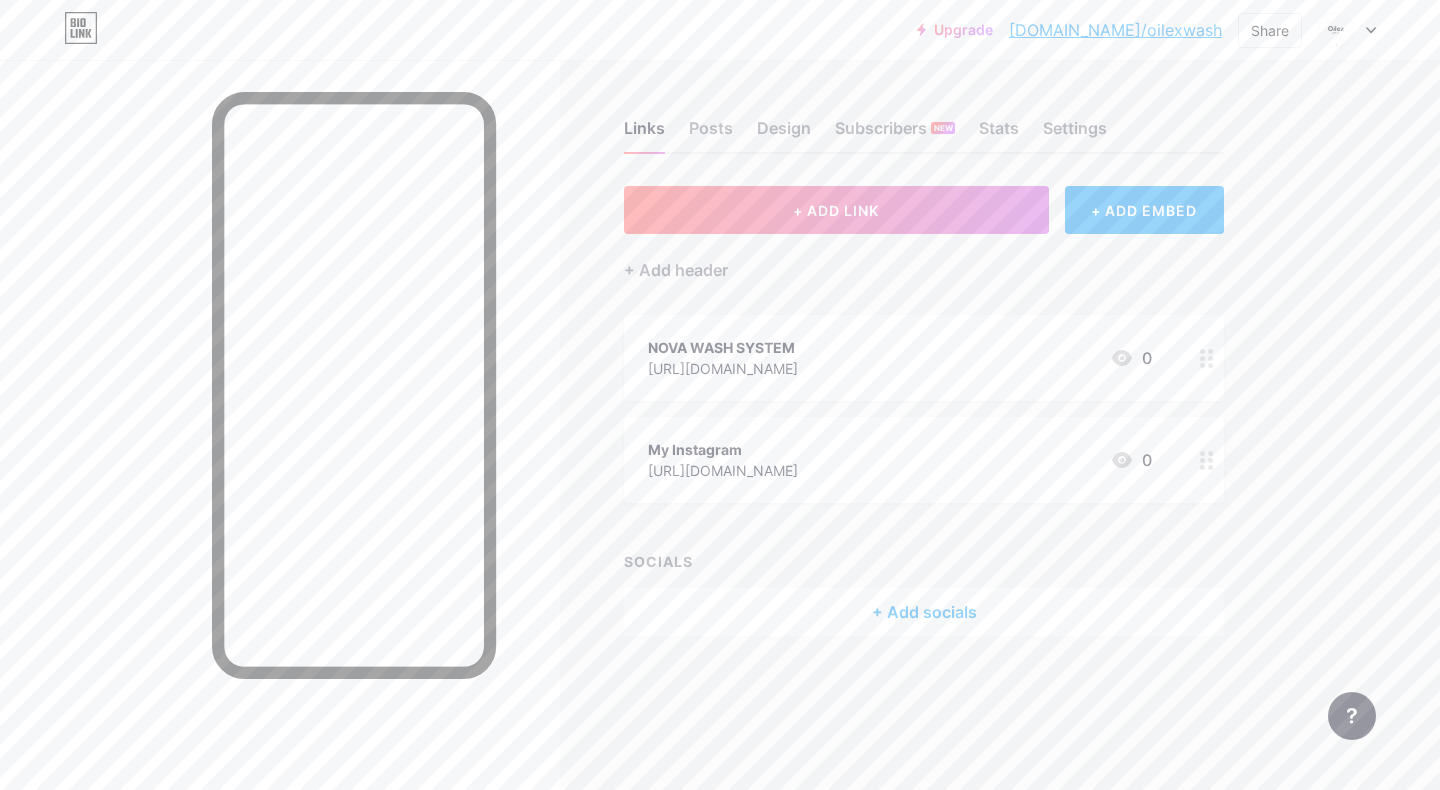 click on "My Instagram" at bounding box center (723, 449) 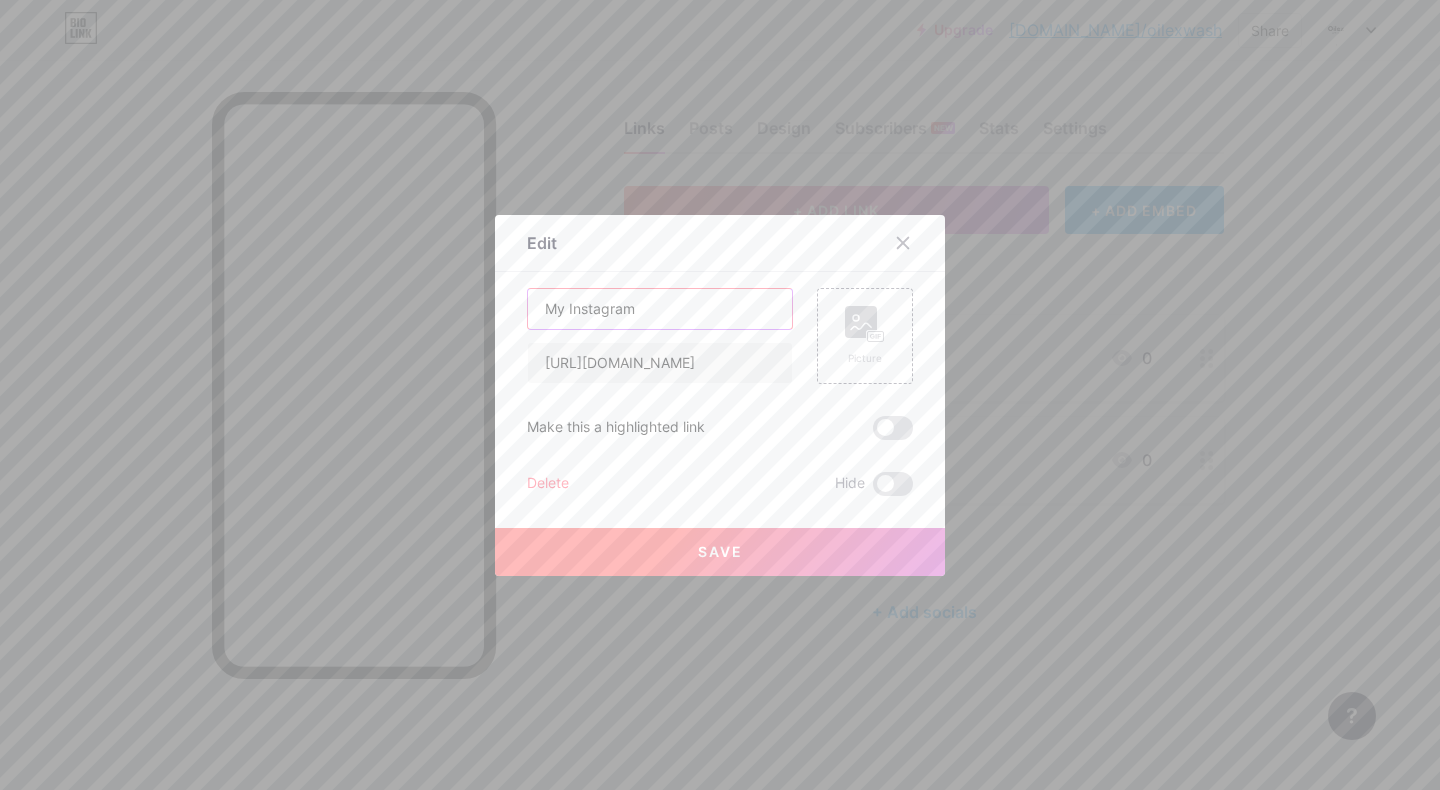 drag, startPoint x: 568, startPoint y: 307, endPoint x: 532, endPoint y: 304, distance: 36.124783 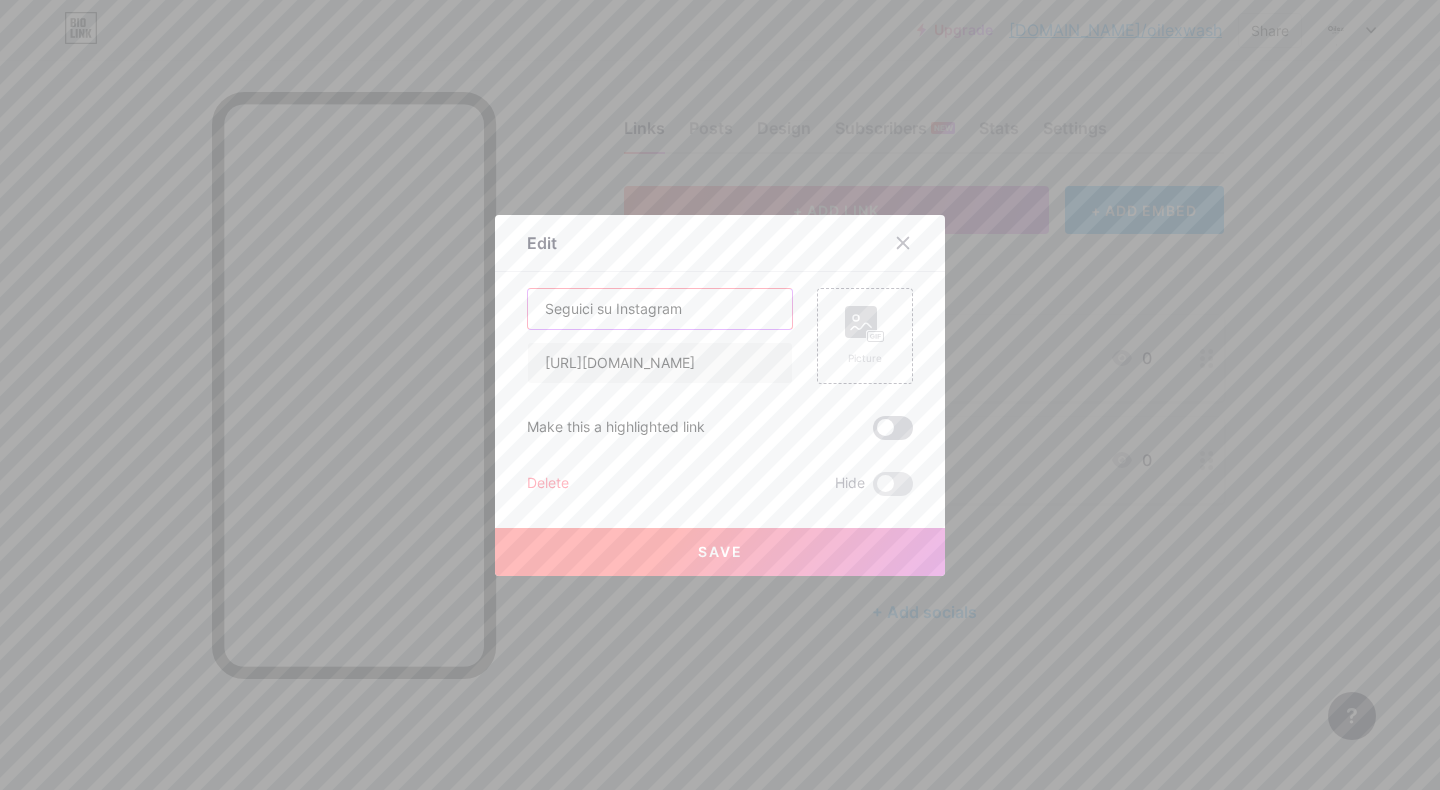 type on "Seguici su Instagram" 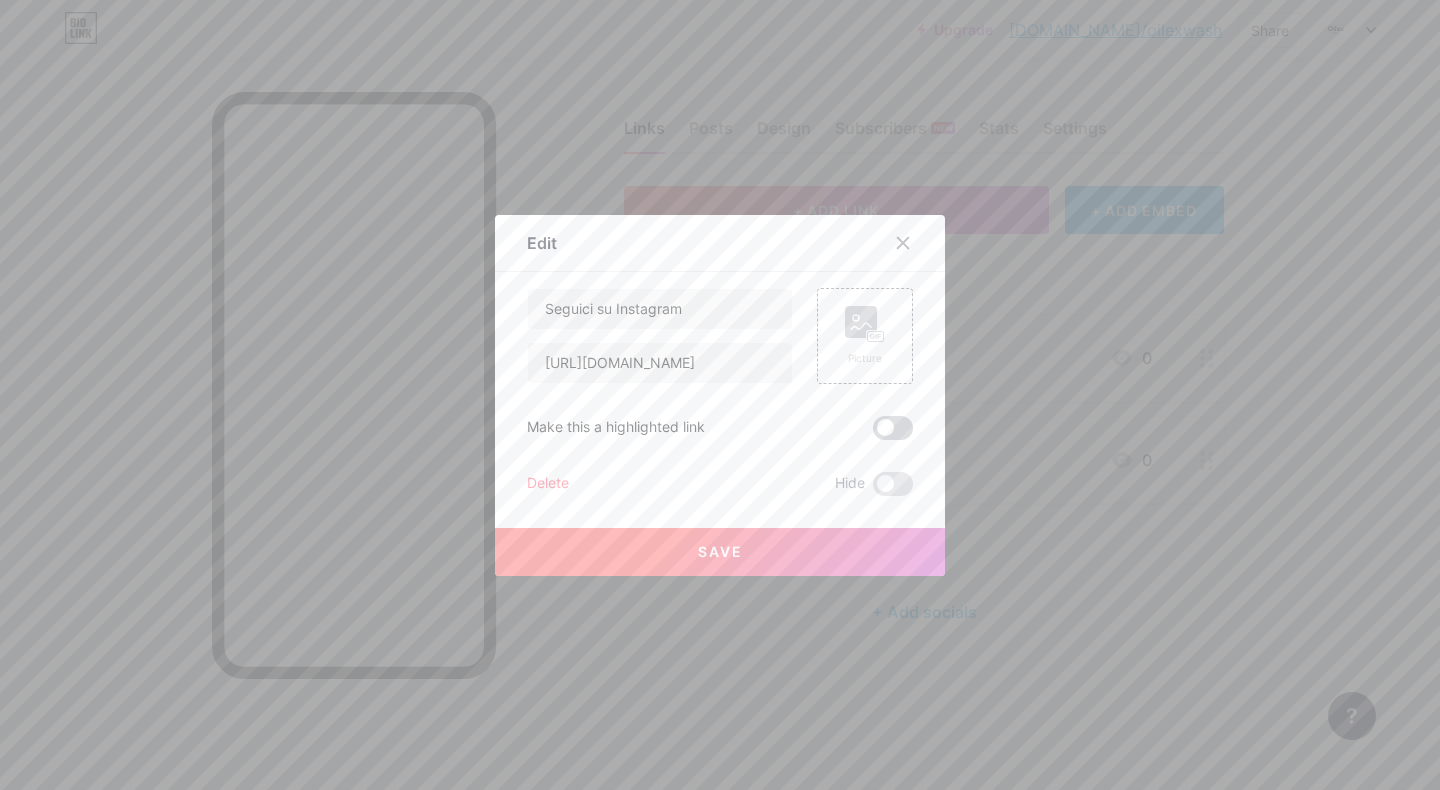 click at bounding box center [893, 428] 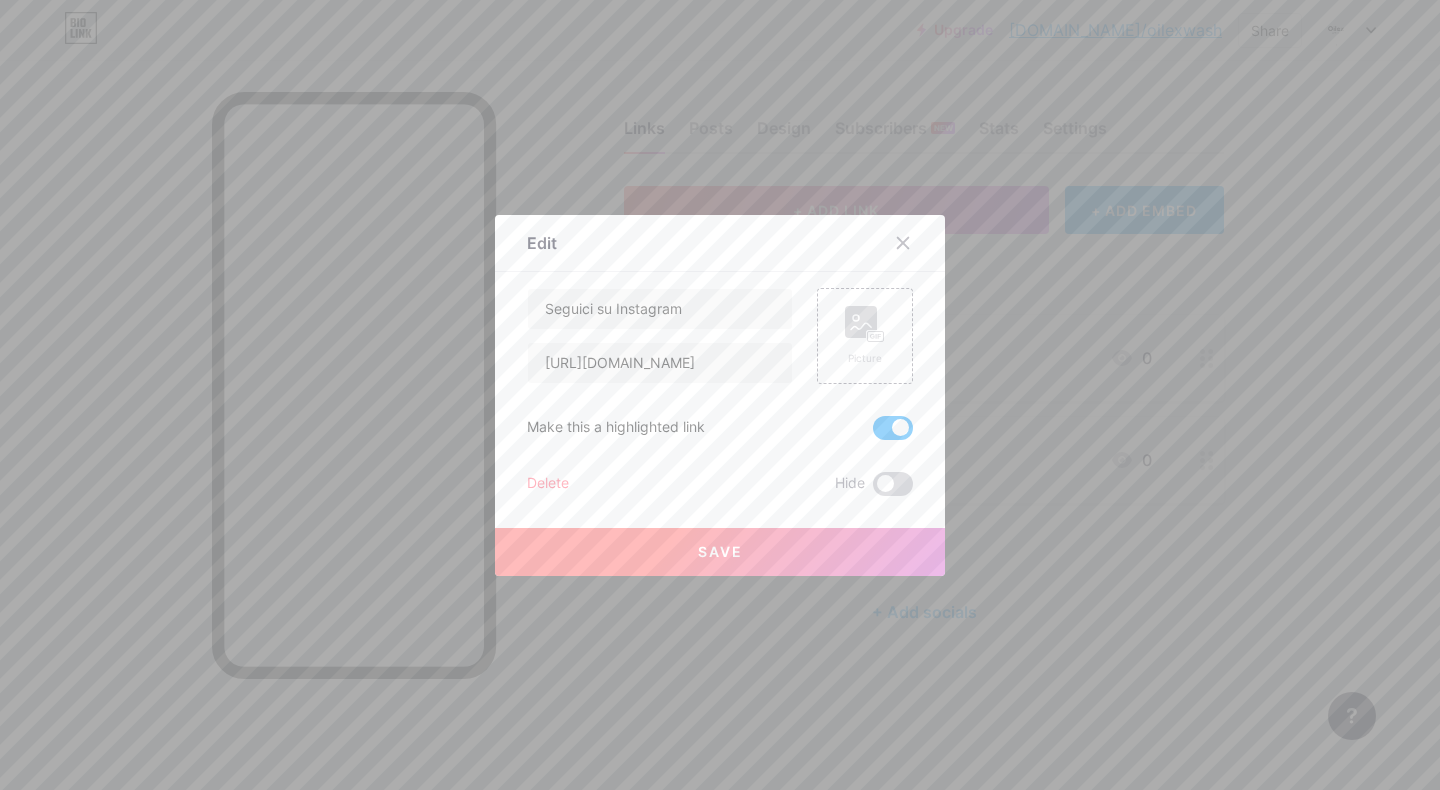 click at bounding box center [893, 484] 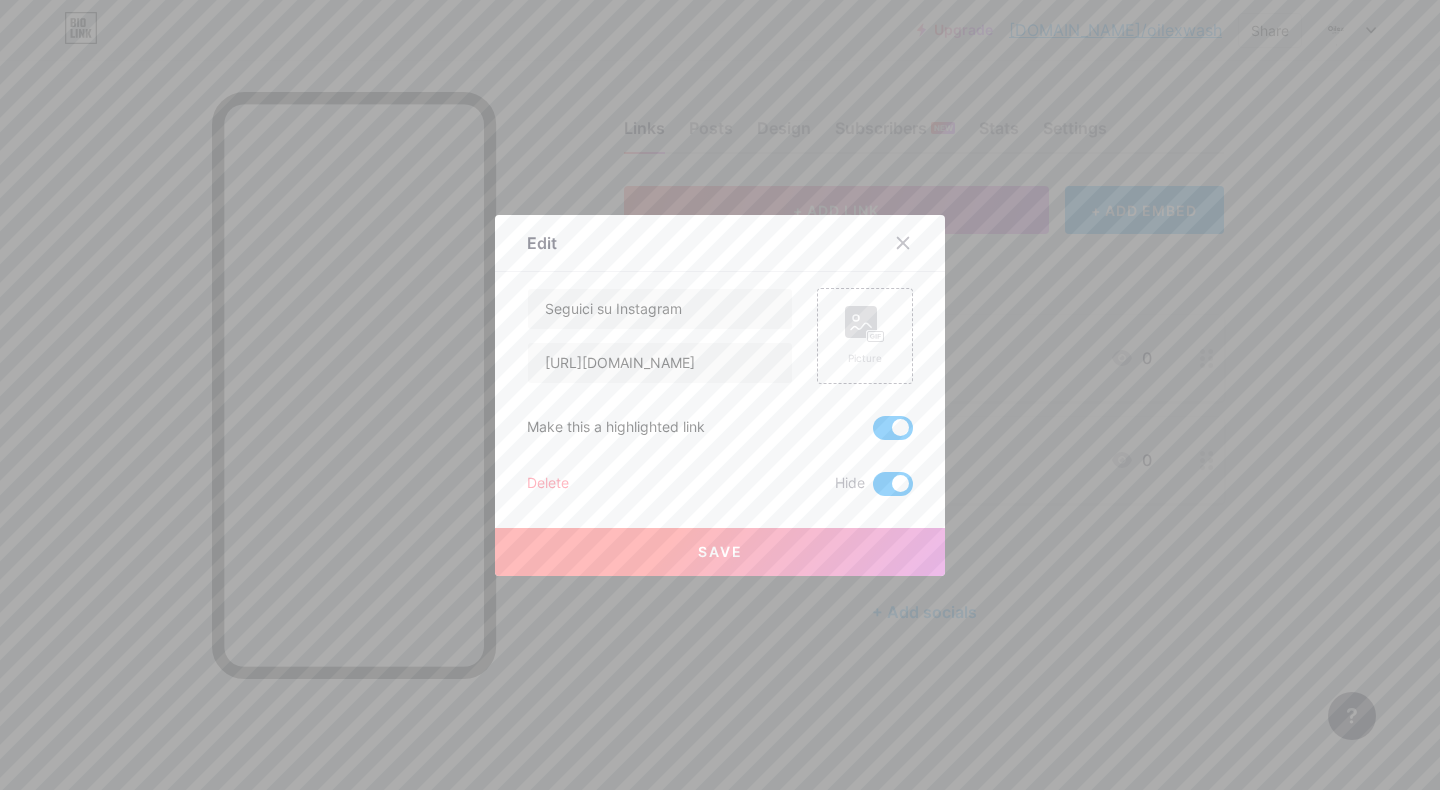 click at bounding box center [893, 484] 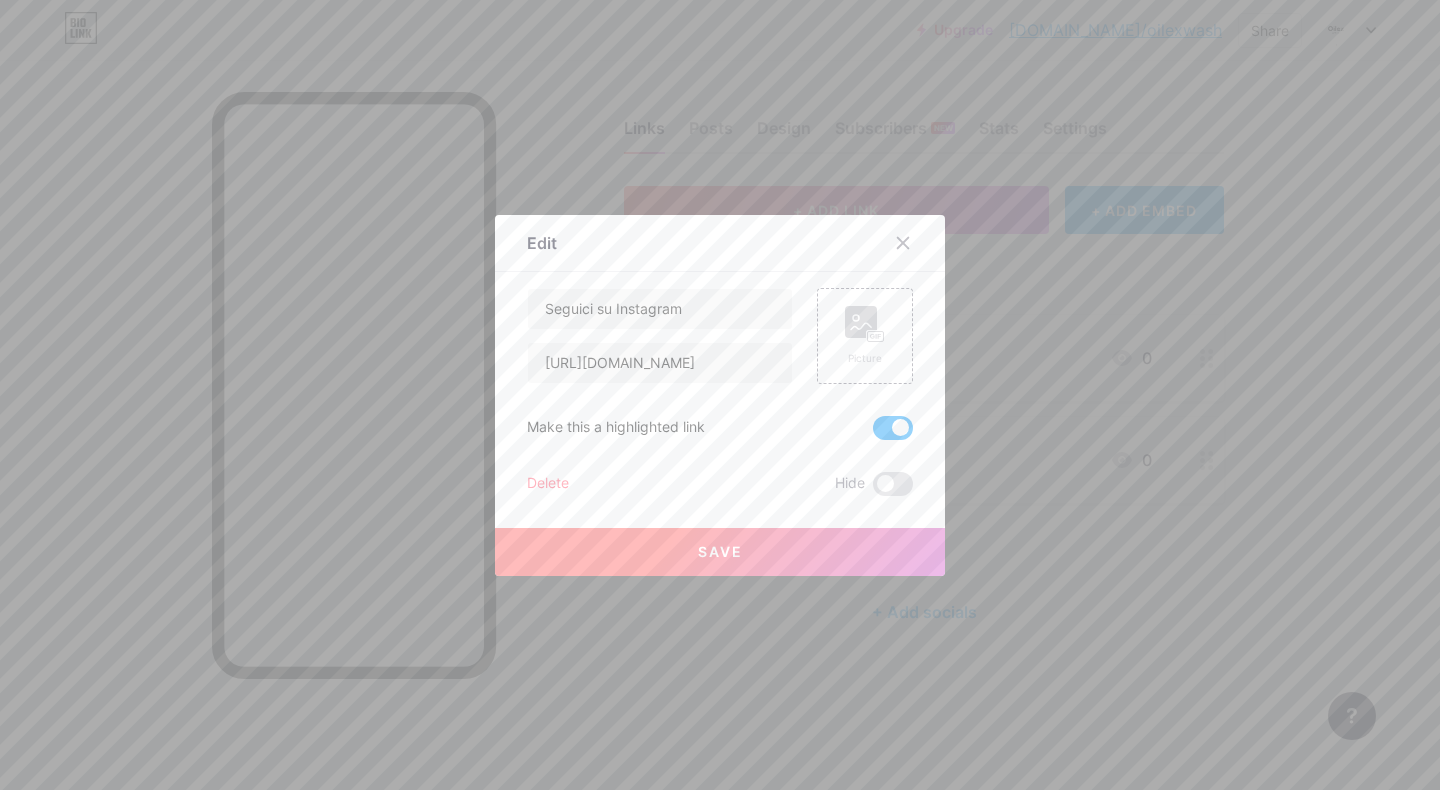 click on "Save" at bounding box center [720, 551] 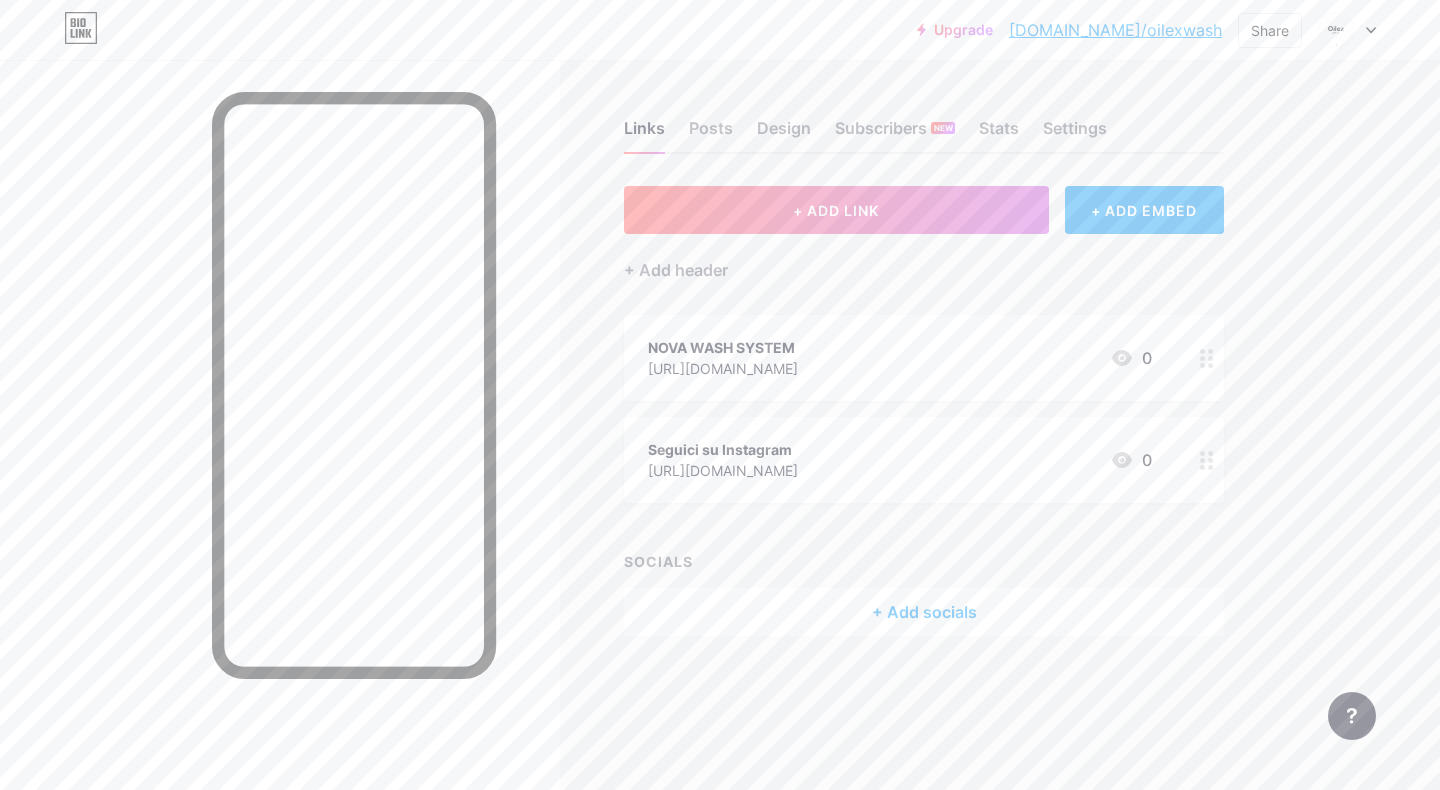 click on "Seguici su Instagram" at bounding box center (723, 449) 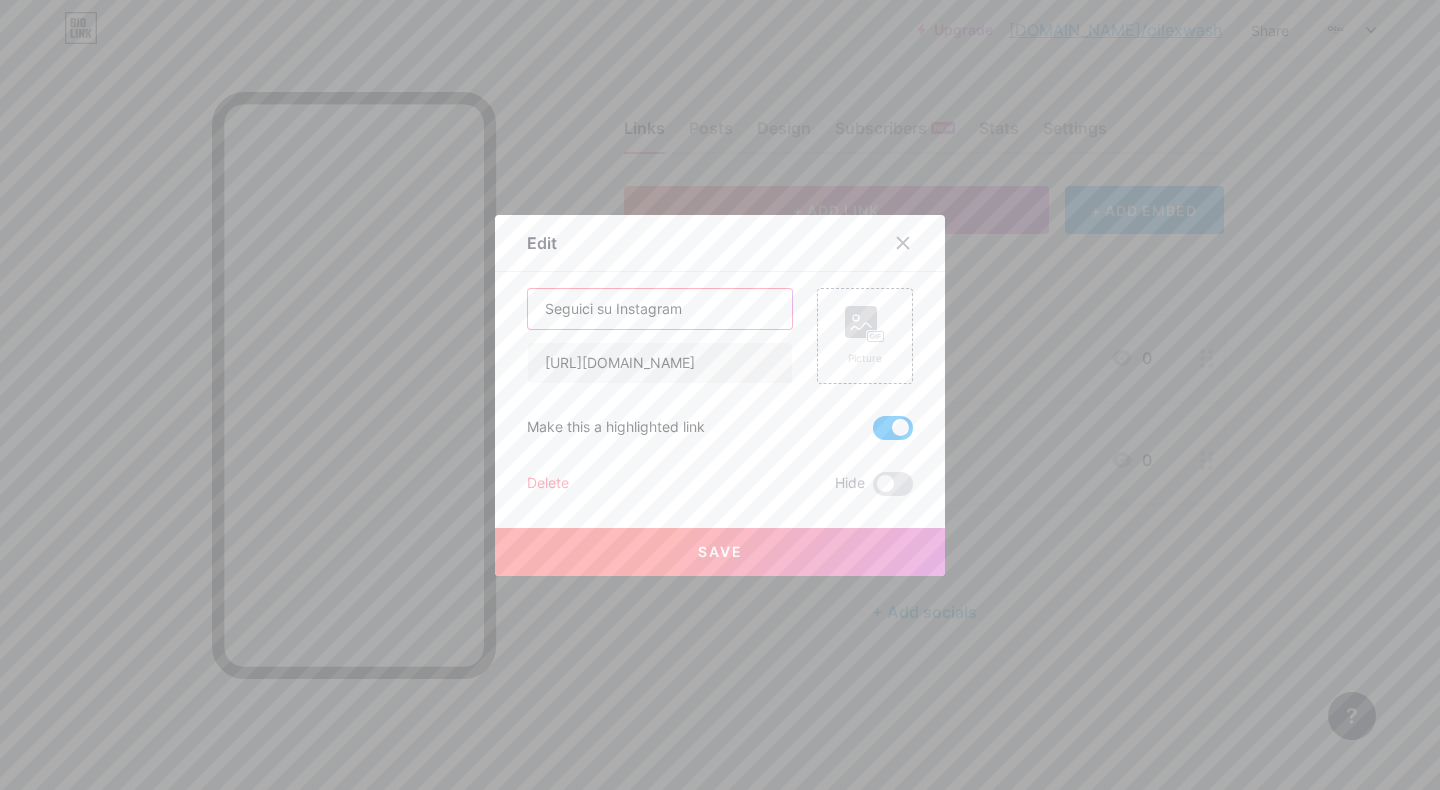 drag, startPoint x: 614, startPoint y: 306, endPoint x: 521, endPoint y: 308, distance: 93.0215 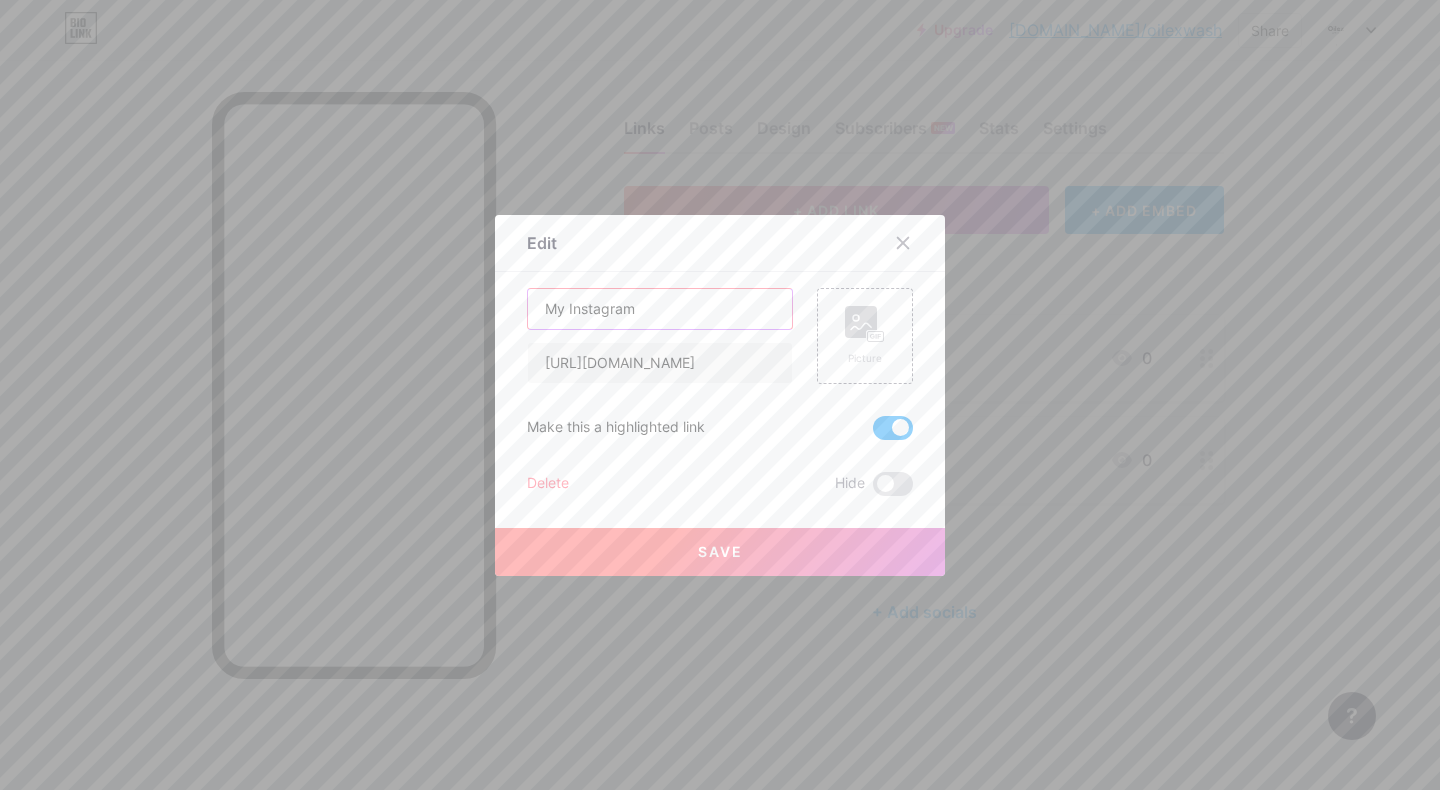 type on "My Instagram" 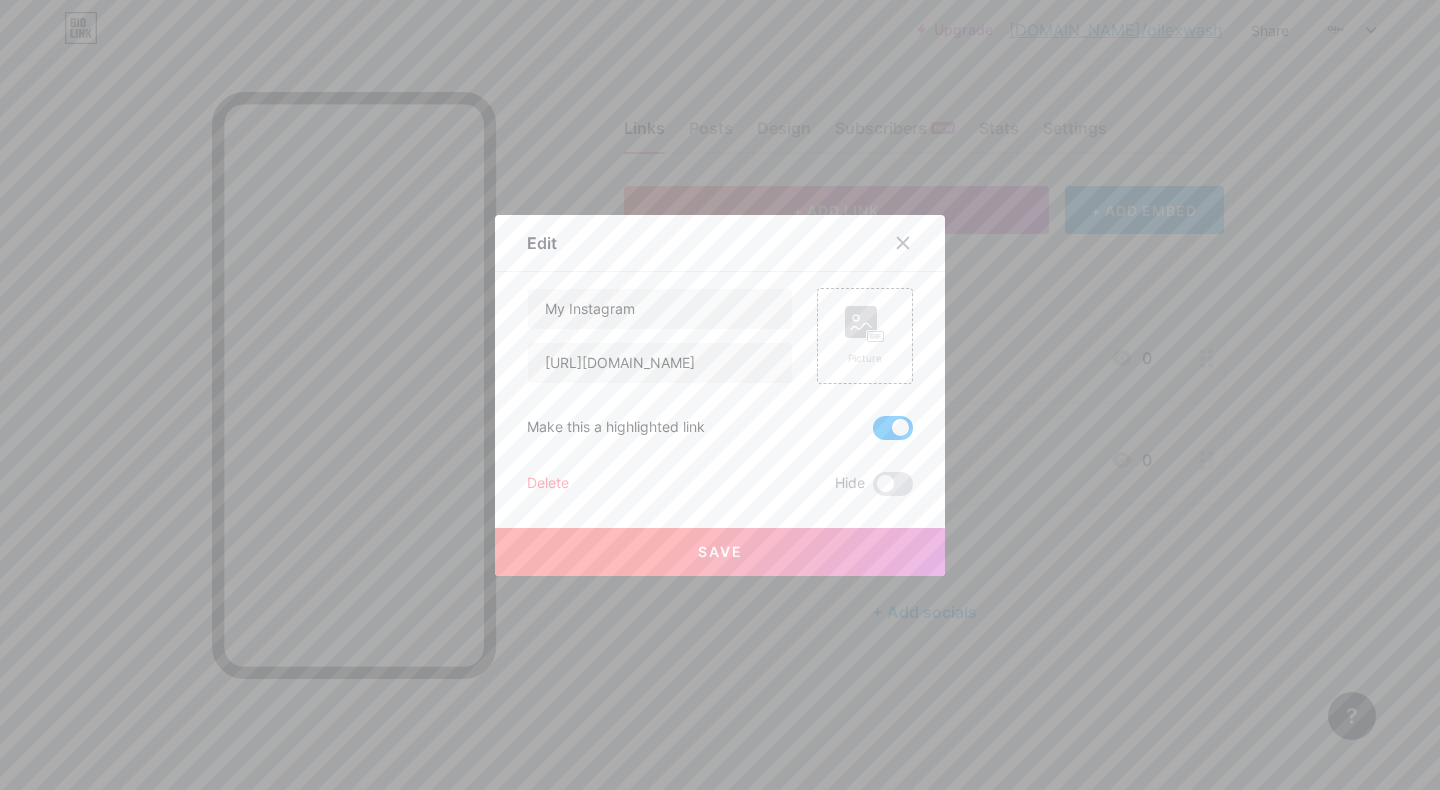 click at bounding box center [893, 428] 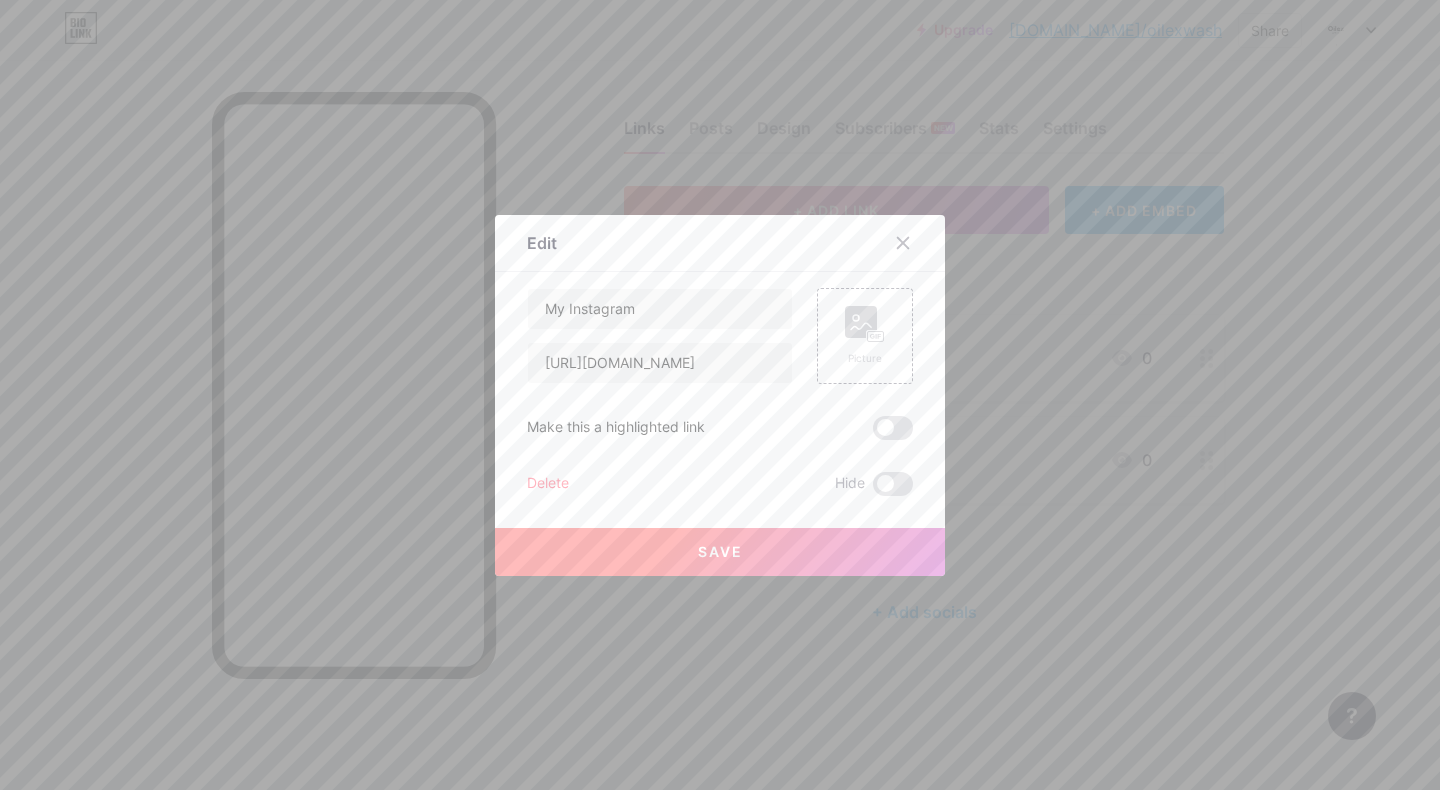 click on "Save" at bounding box center [720, 551] 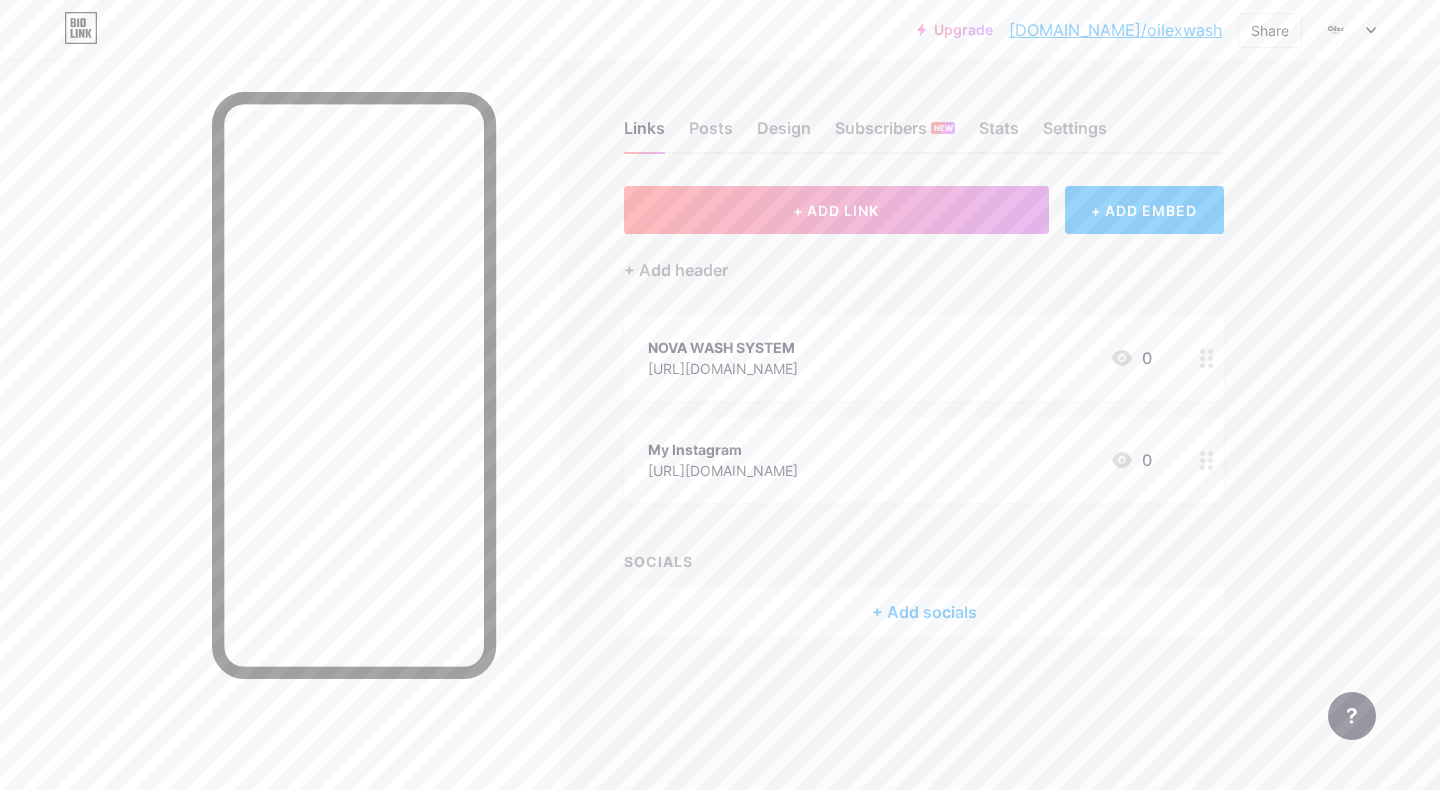 click on "[URL][DOMAIN_NAME]" at bounding box center [723, 368] 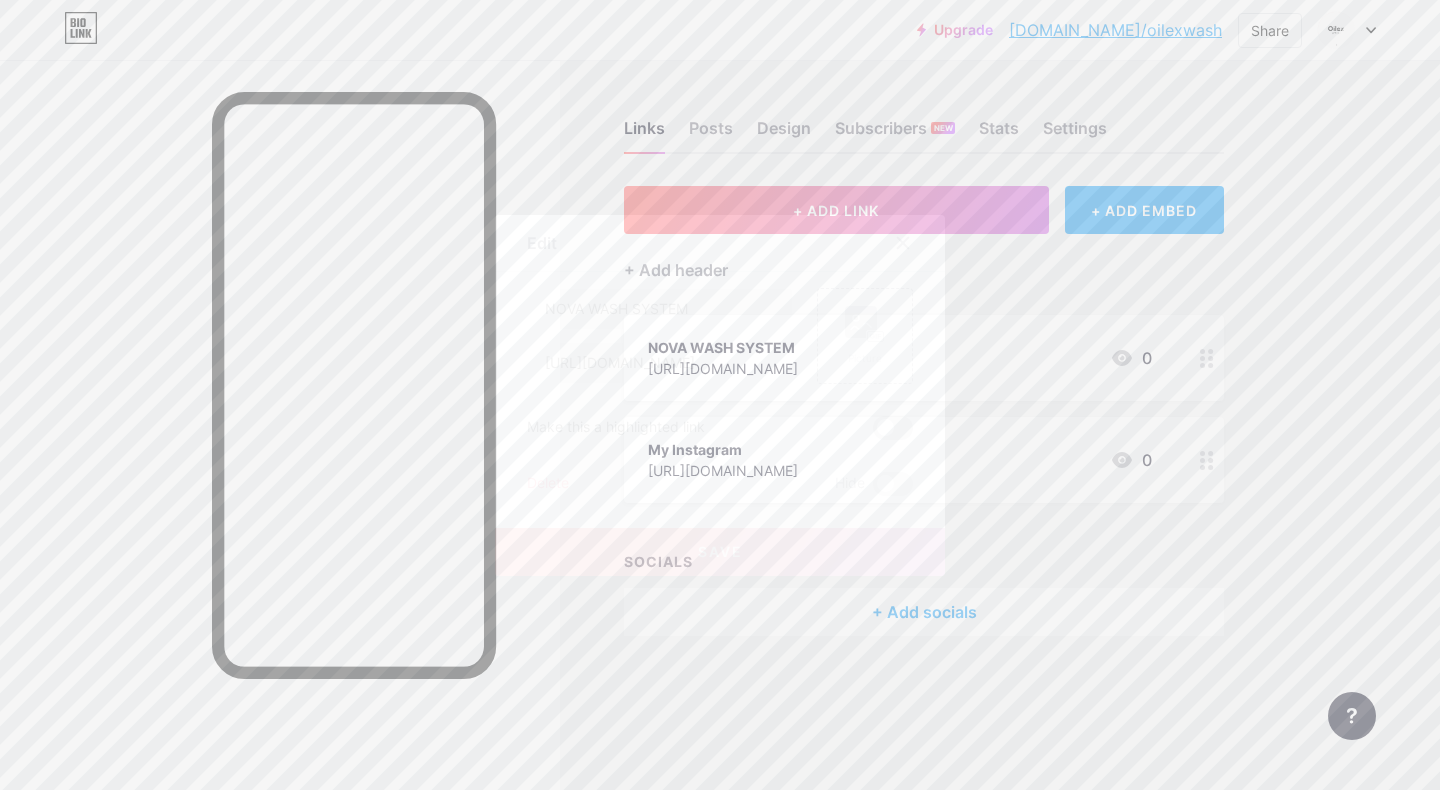 click at bounding box center (893, 428) 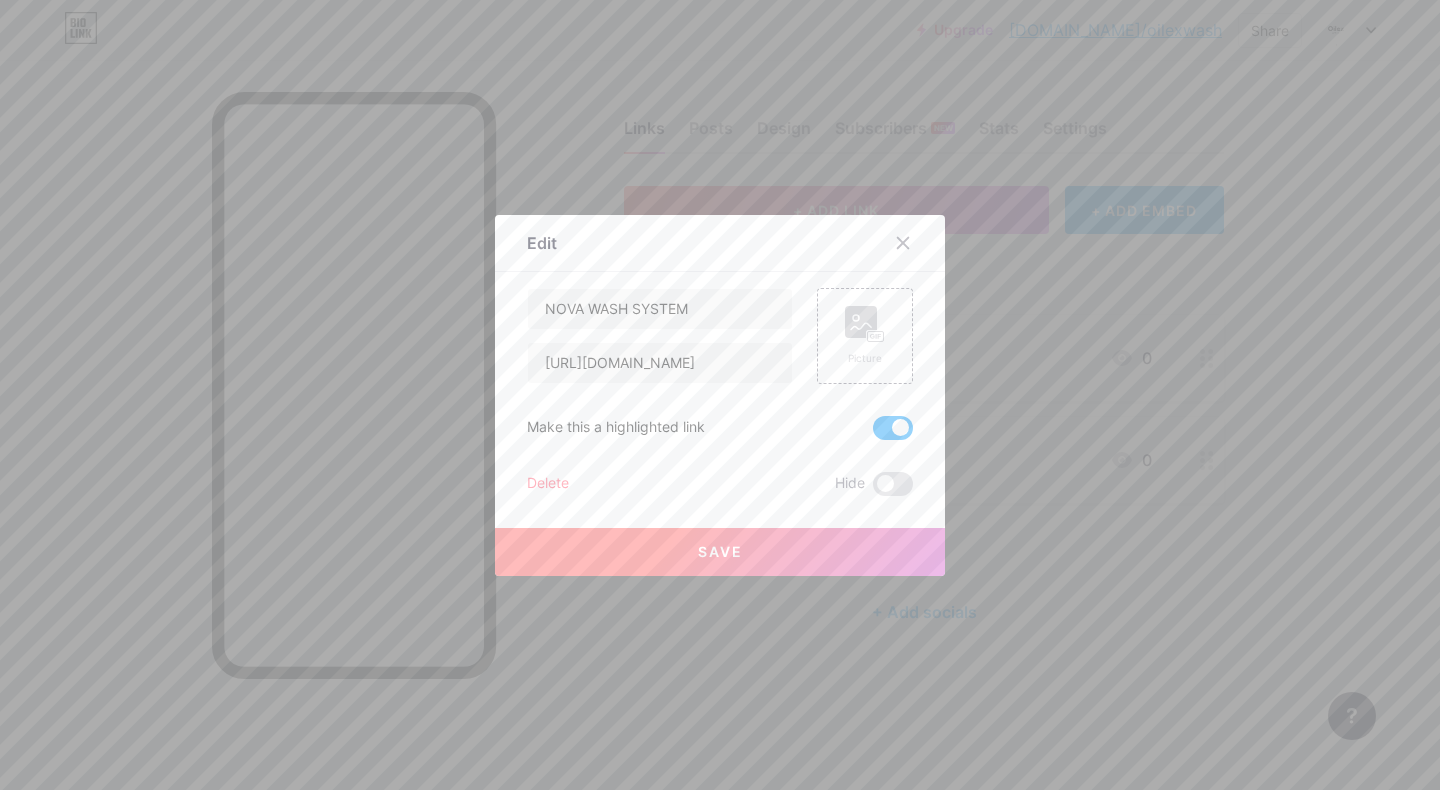 click on "Save" at bounding box center [720, 551] 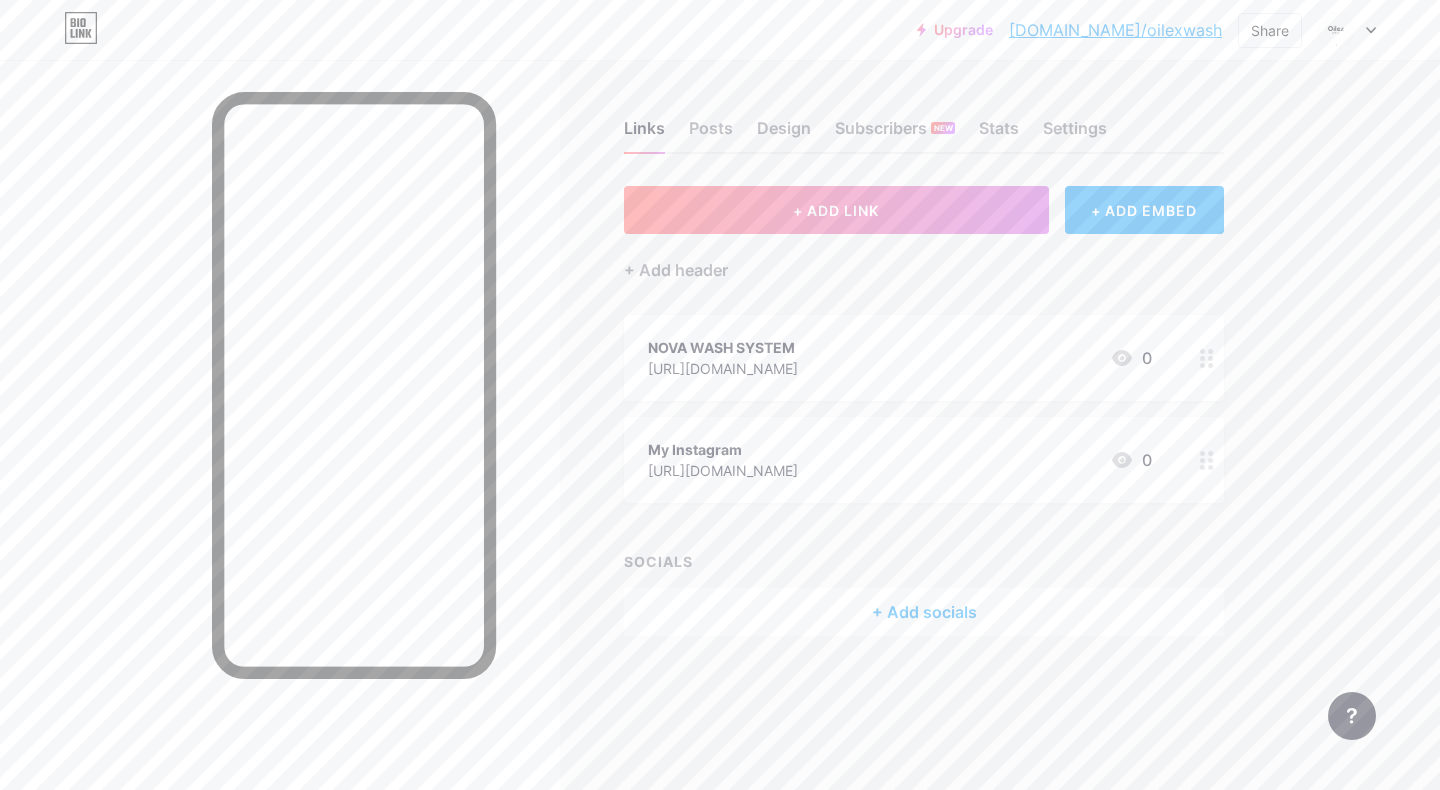 click on "NOVA WASH SYSTEM
https://youtu.be/zv_9MmqdysM?si=9d-OVmVP9FSTmtyU
0" at bounding box center (924, 358) 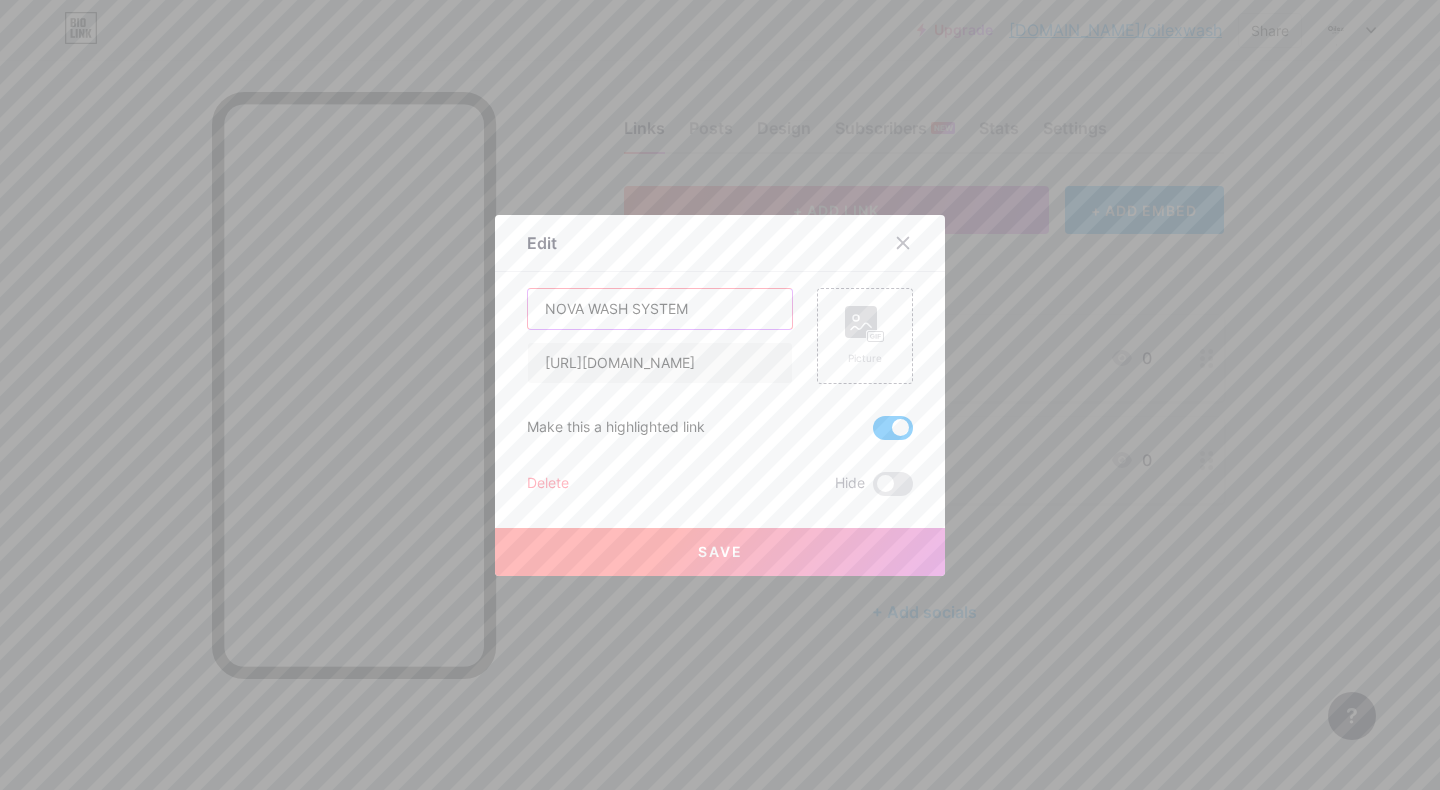 drag, startPoint x: 692, startPoint y: 306, endPoint x: 502, endPoint y: 304, distance: 190.01053 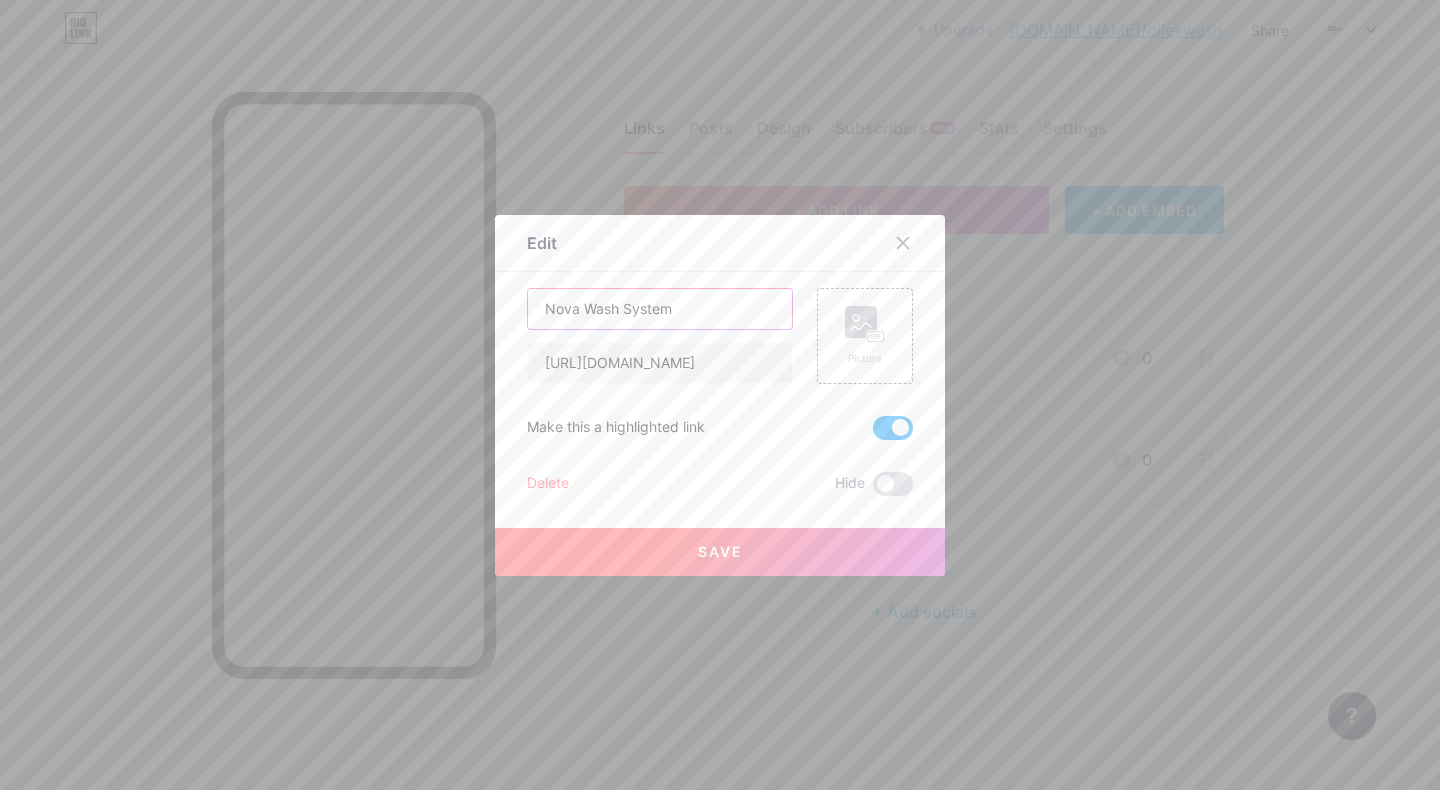 type on "Nova Wash System" 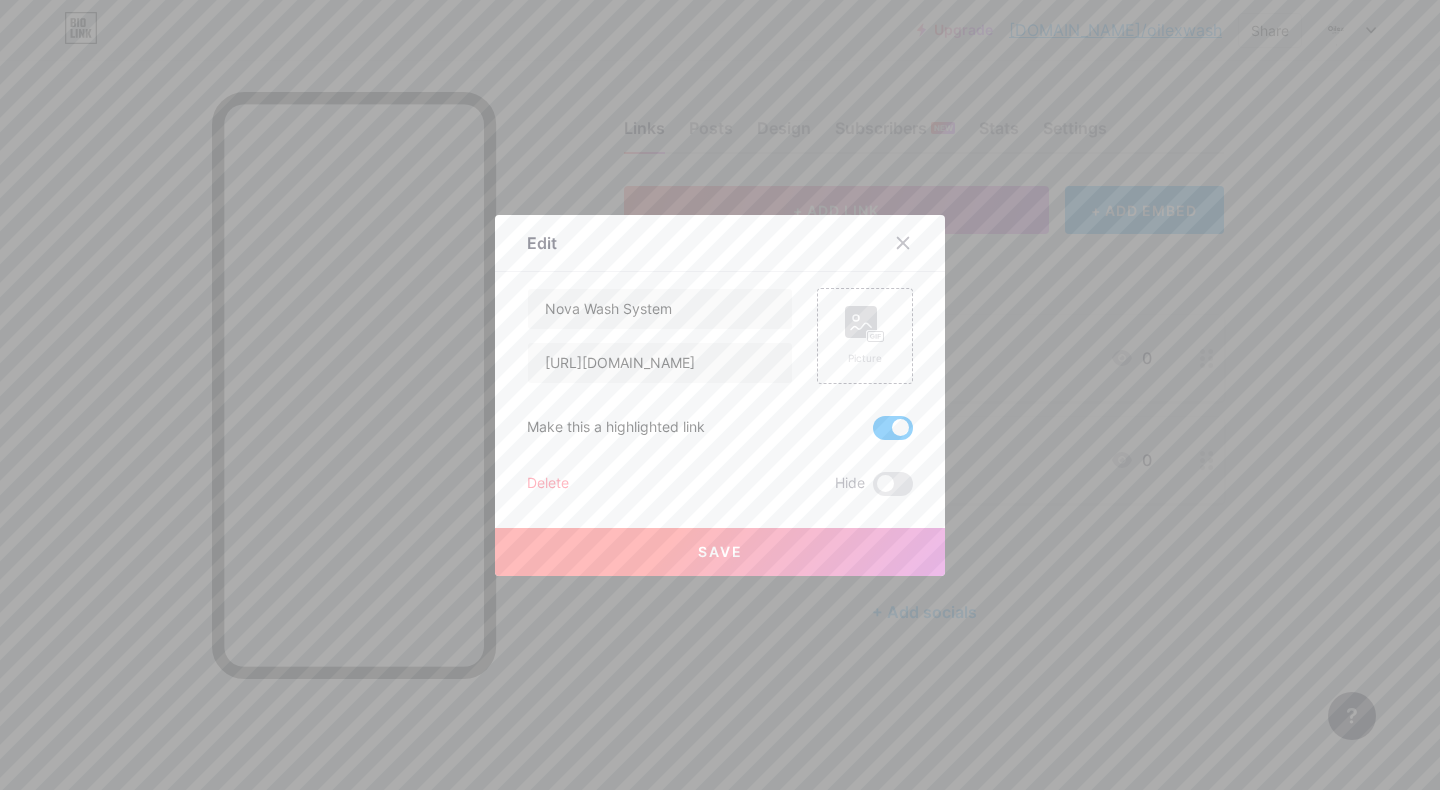 click on "Save" at bounding box center [720, 551] 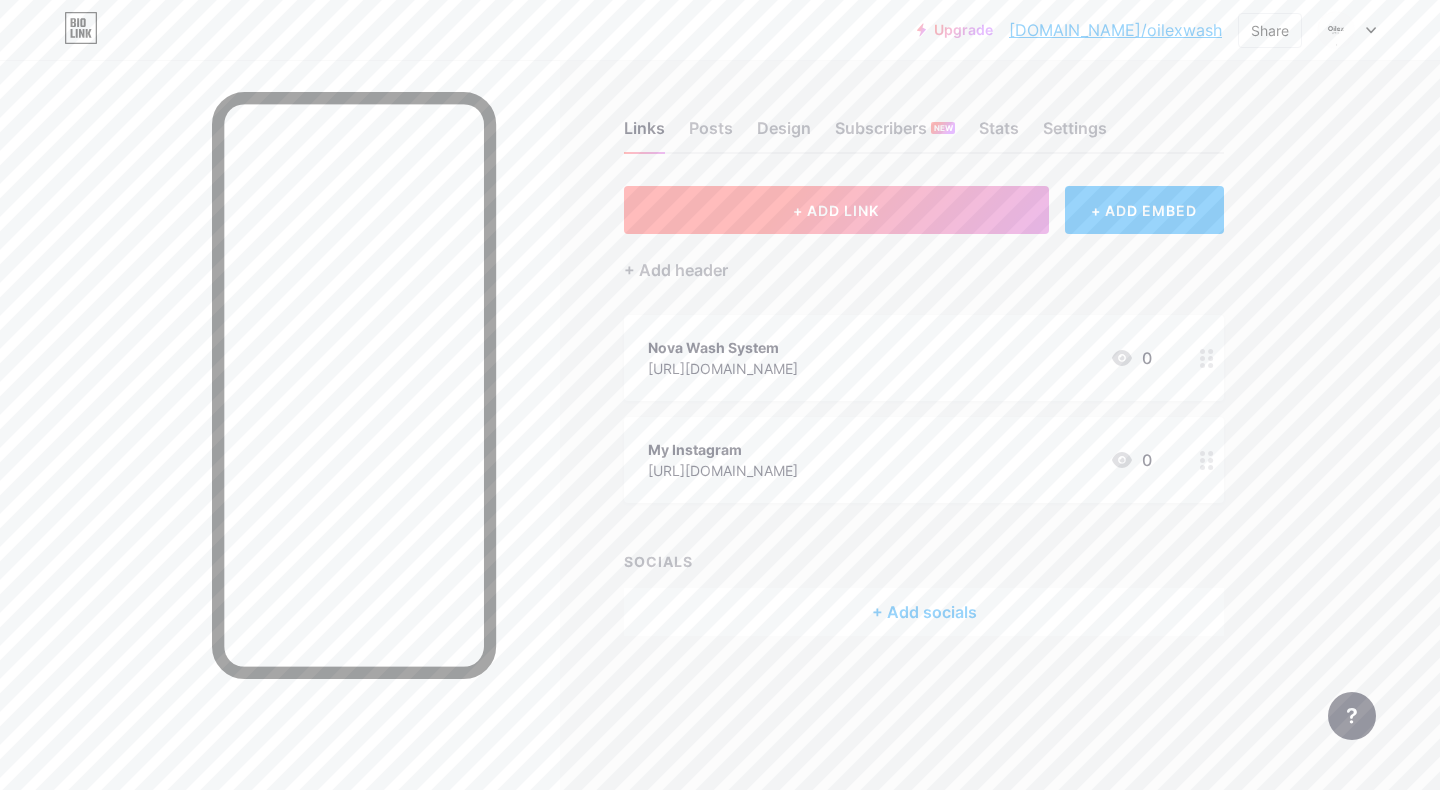 click on "+ ADD LINK" at bounding box center (836, 210) 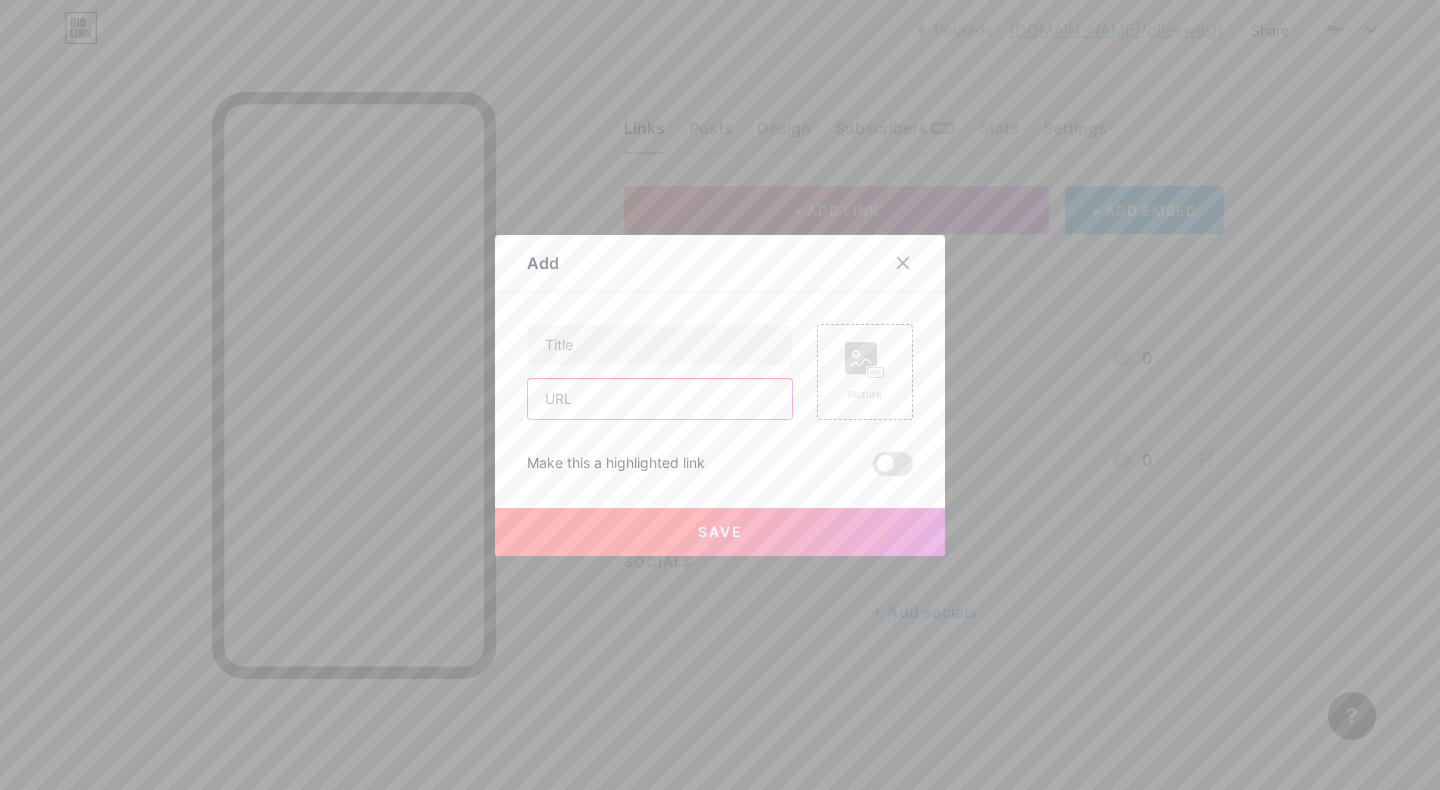 click at bounding box center [660, 399] 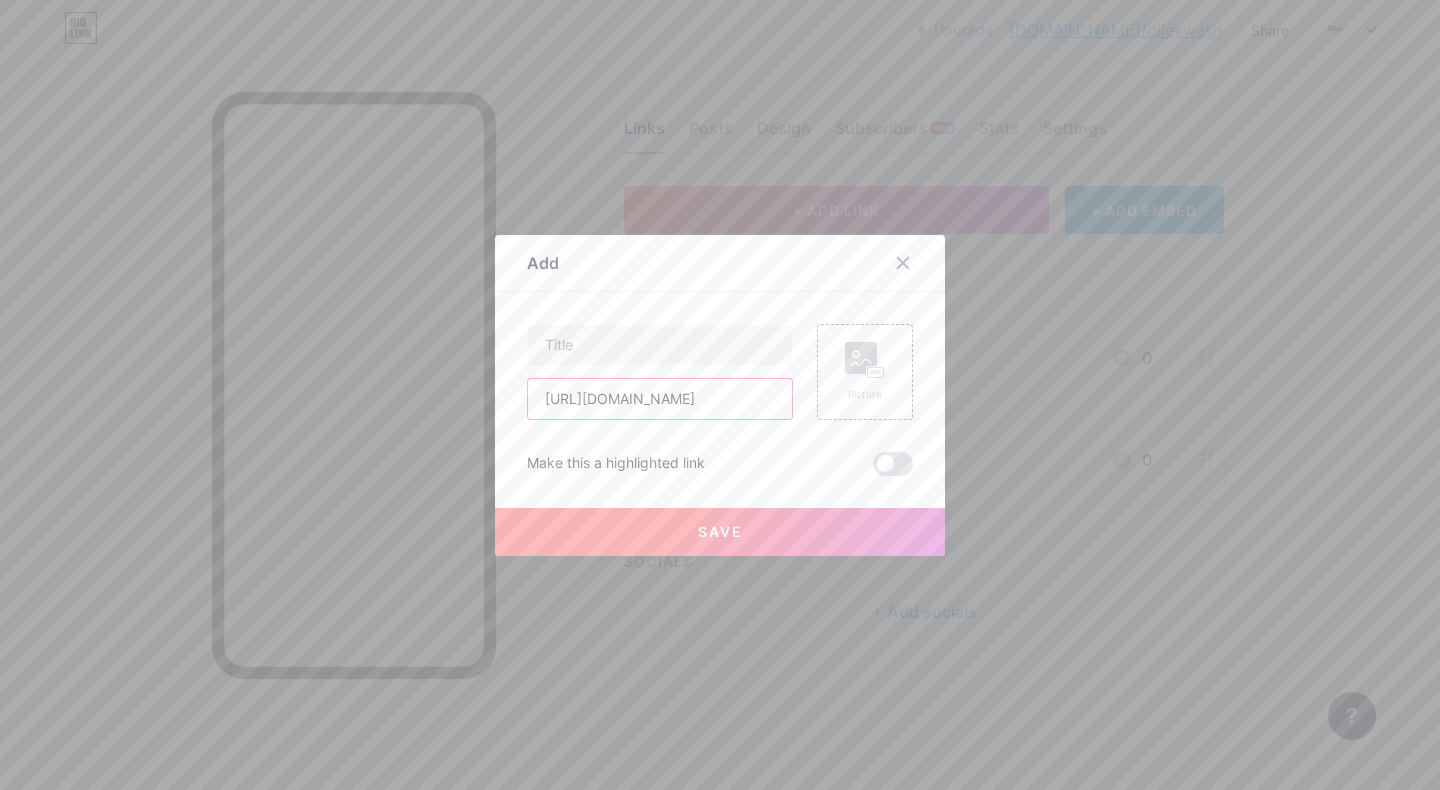 scroll, scrollTop: 0, scrollLeft: 142, axis: horizontal 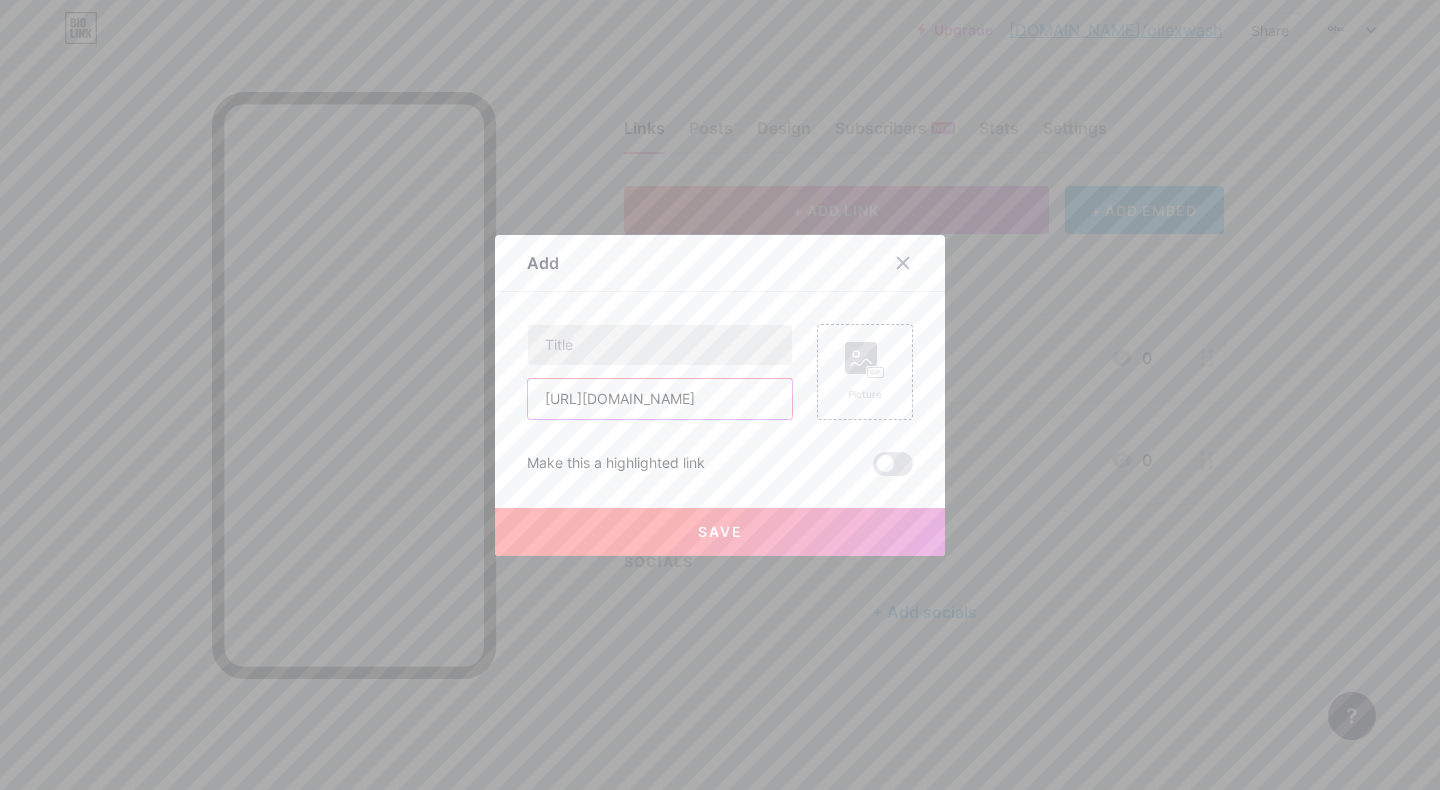 type on "[URL][DOMAIN_NAME]" 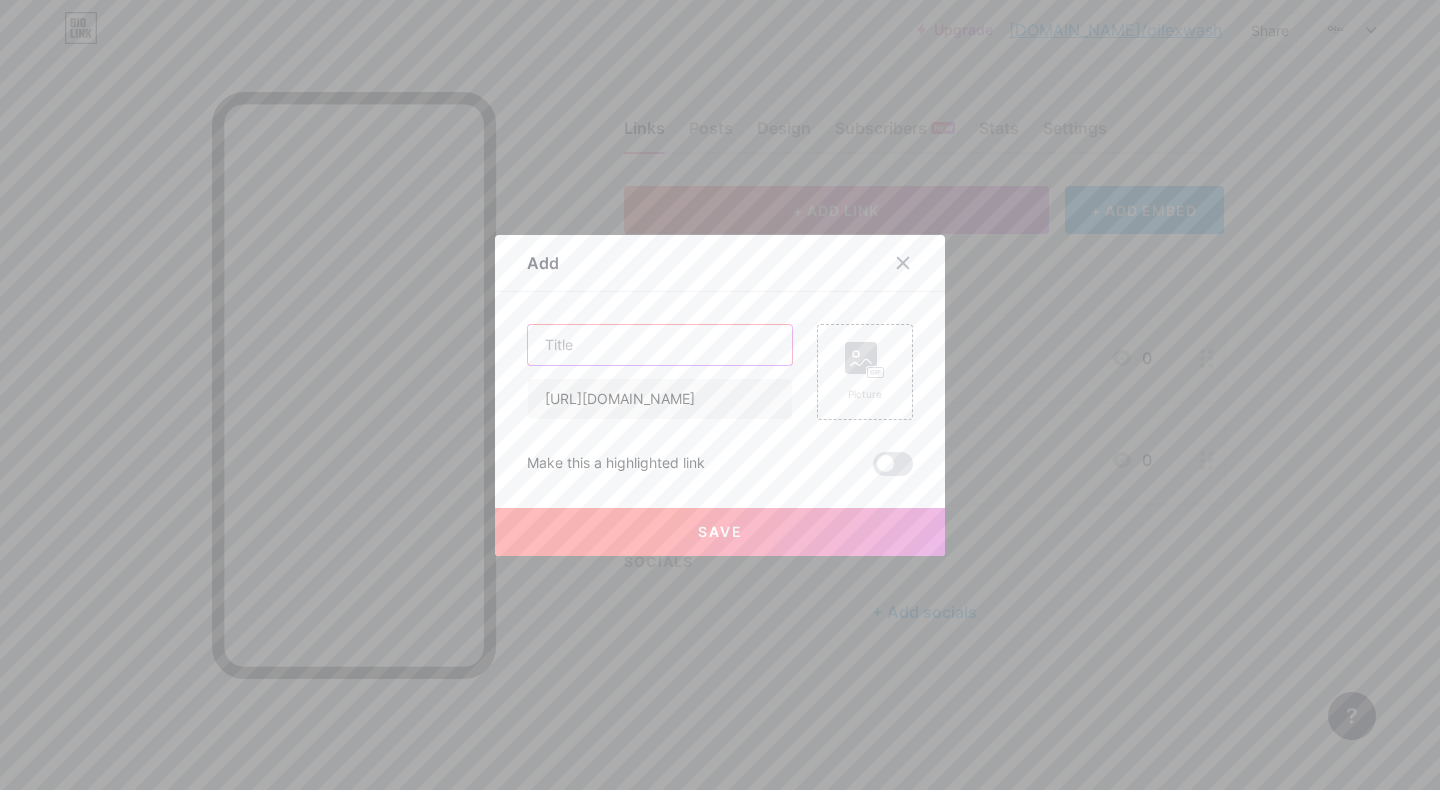 click at bounding box center [660, 345] 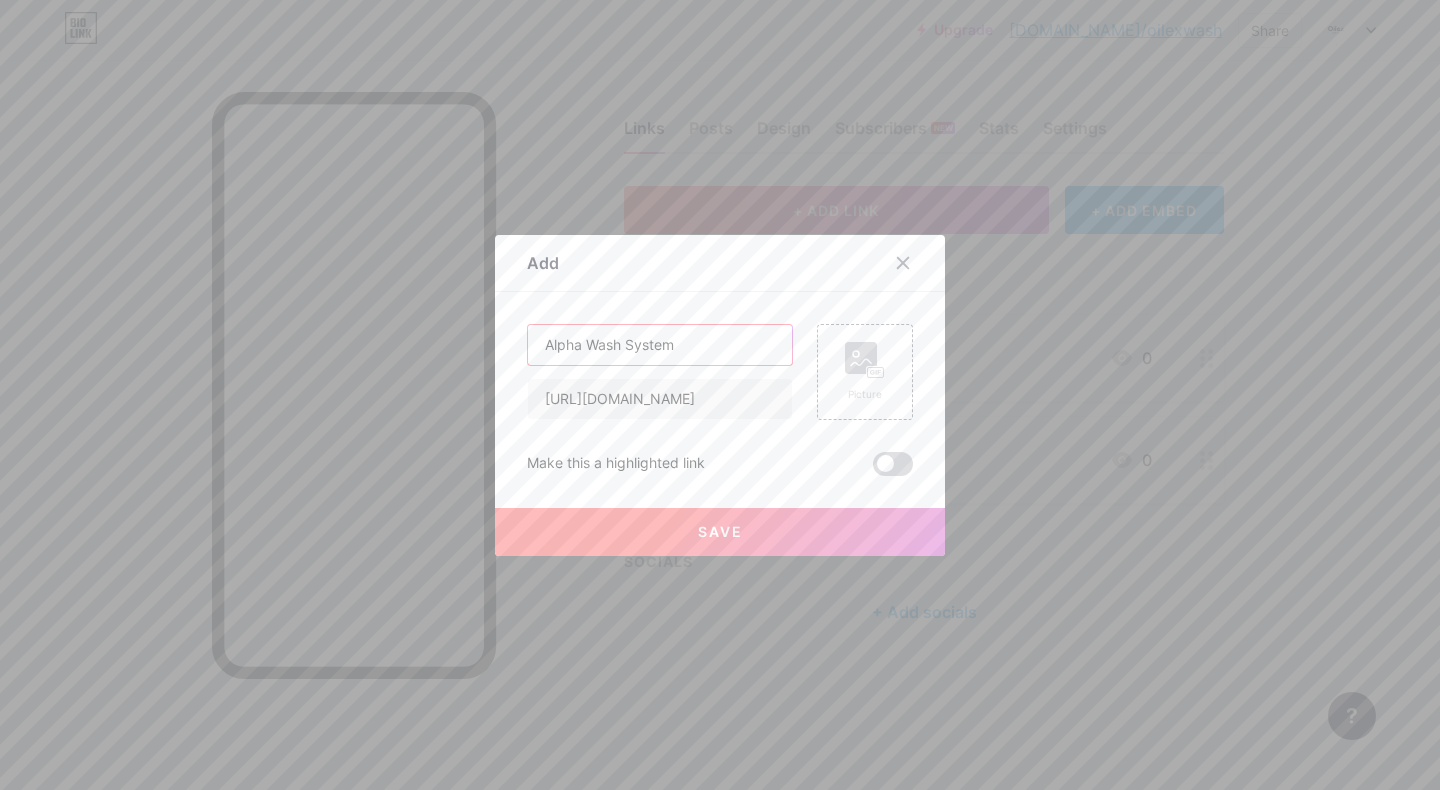 type on "Alpha Wash System" 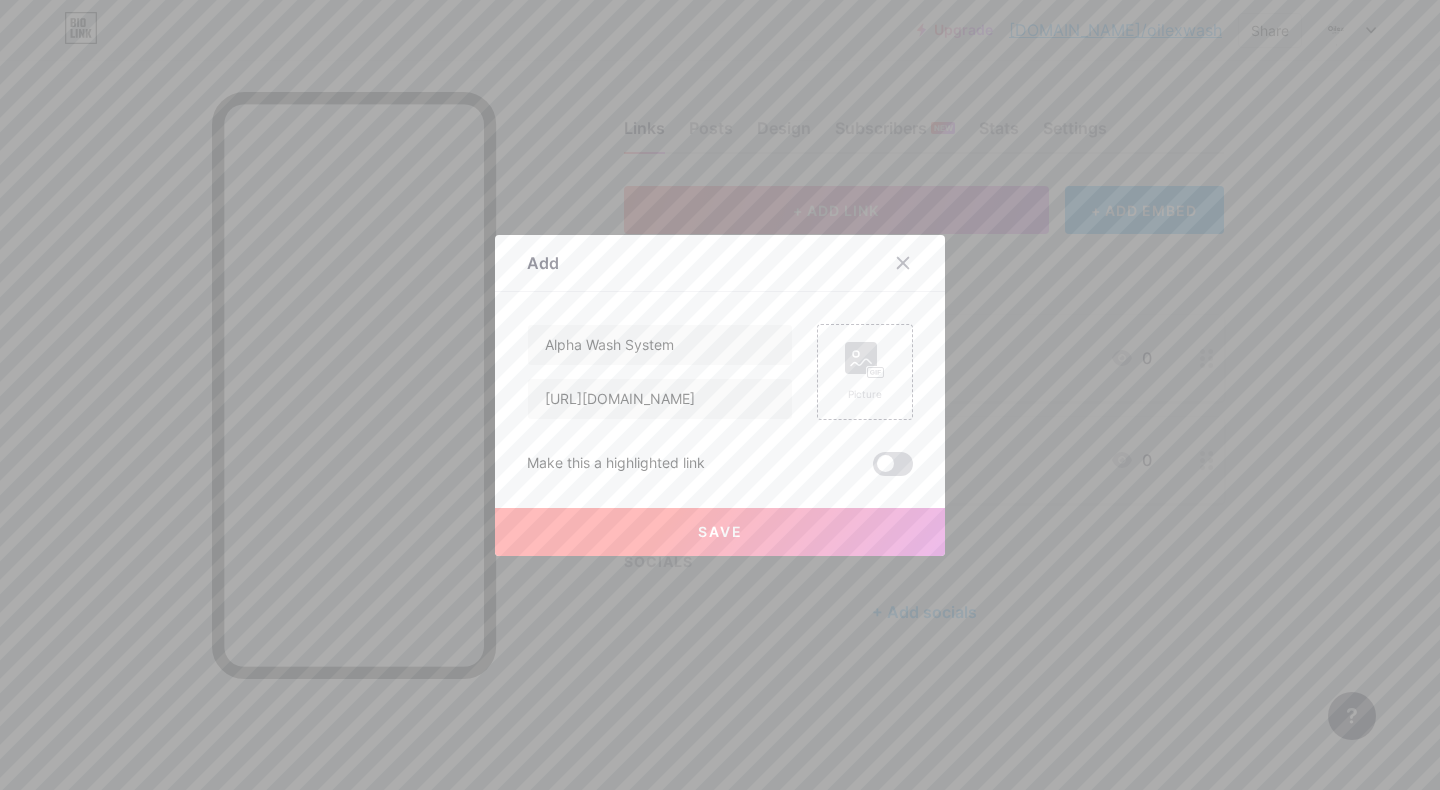 click at bounding box center [893, 464] 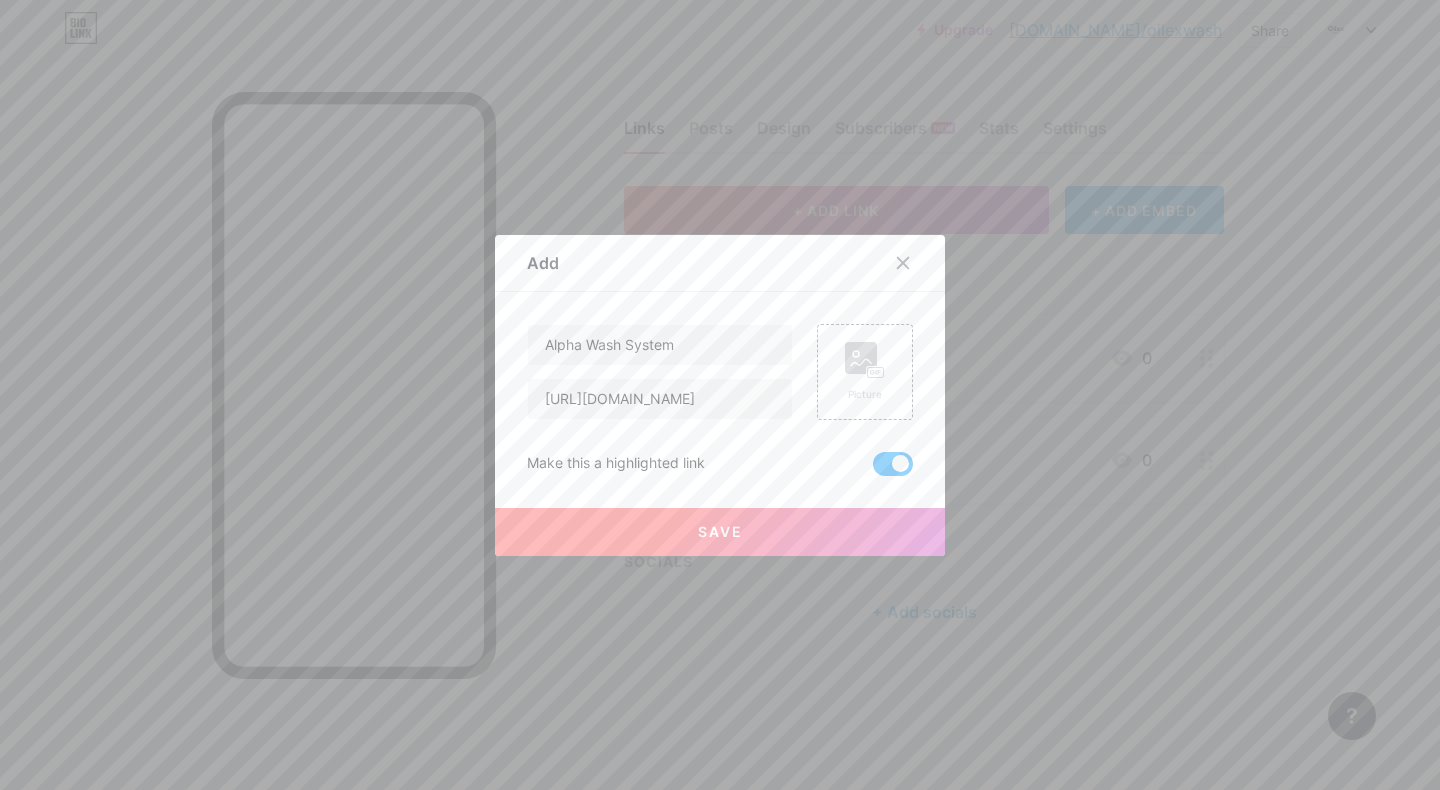 click on "Save" at bounding box center (720, 531) 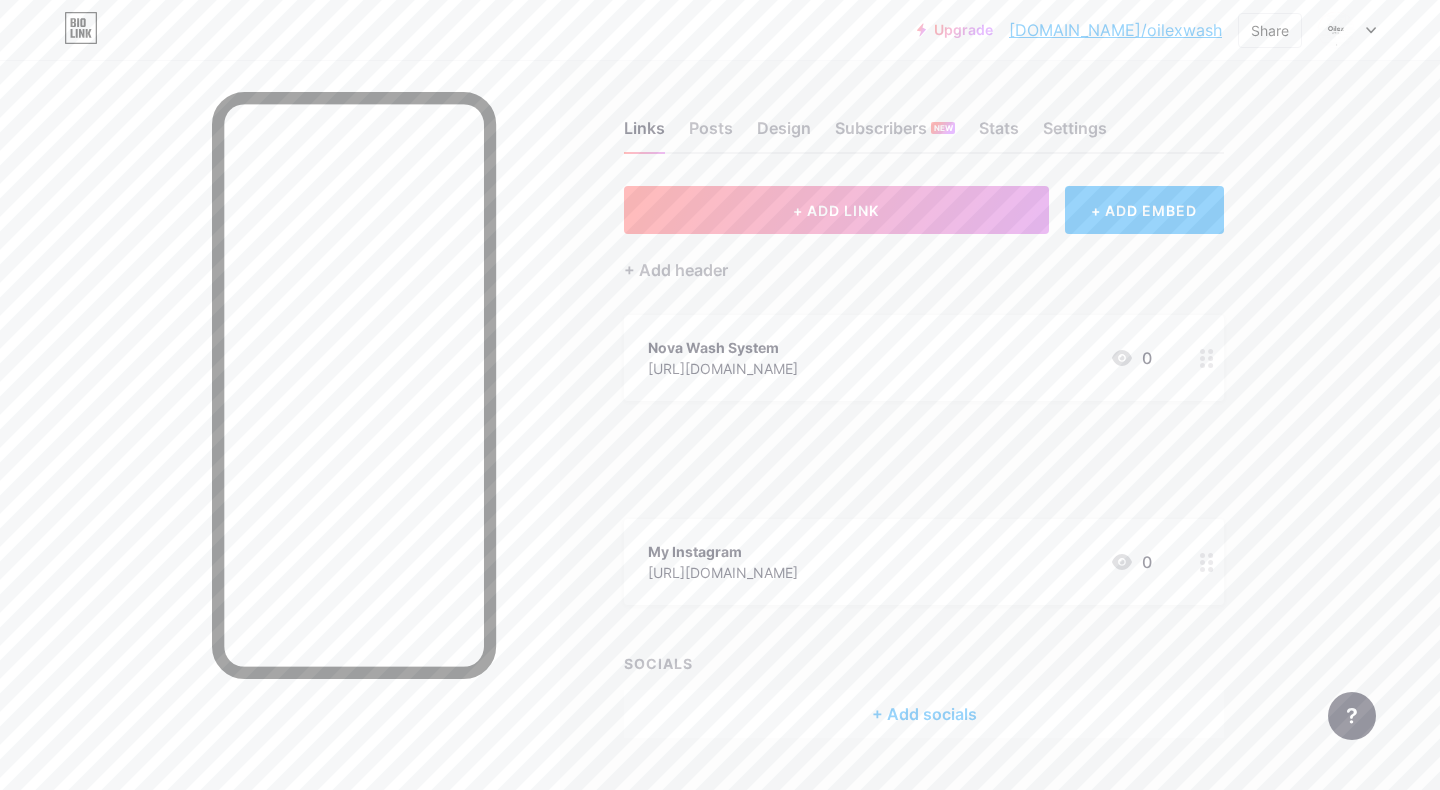 type 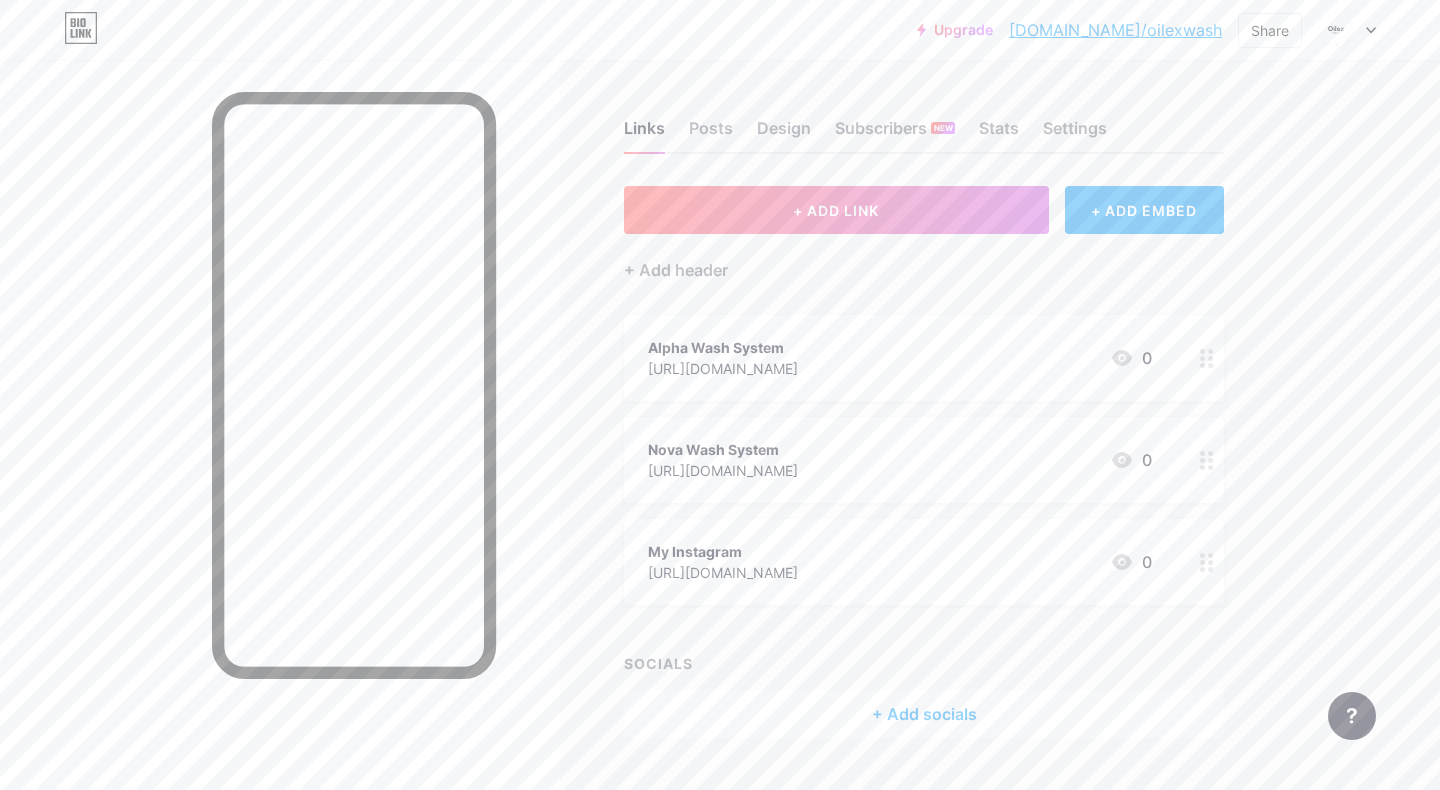 click on "[URL][DOMAIN_NAME]" at bounding box center (723, 368) 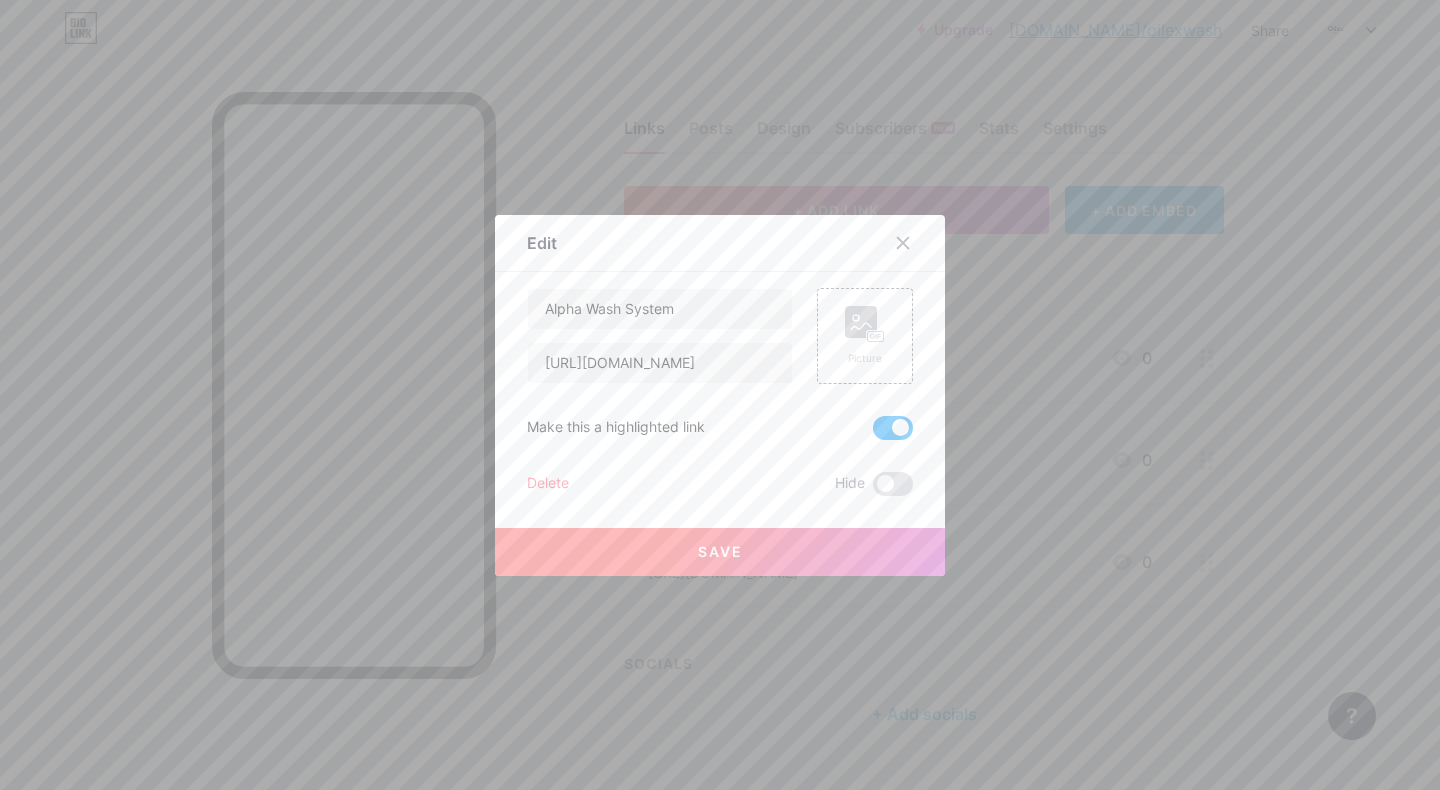 click at bounding box center (720, 395) 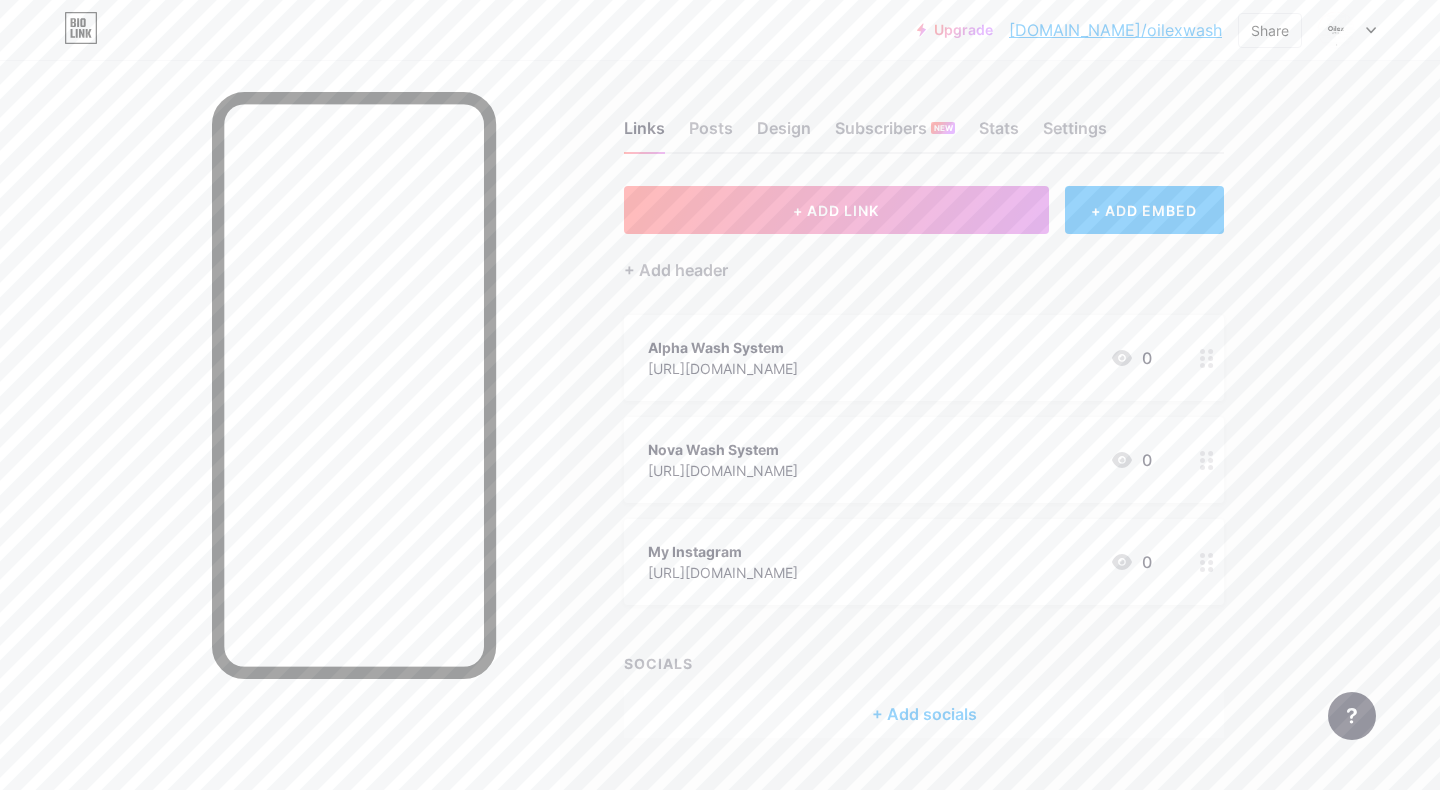 click on "[URL][DOMAIN_NAME]" at bounding box center (723, 470) 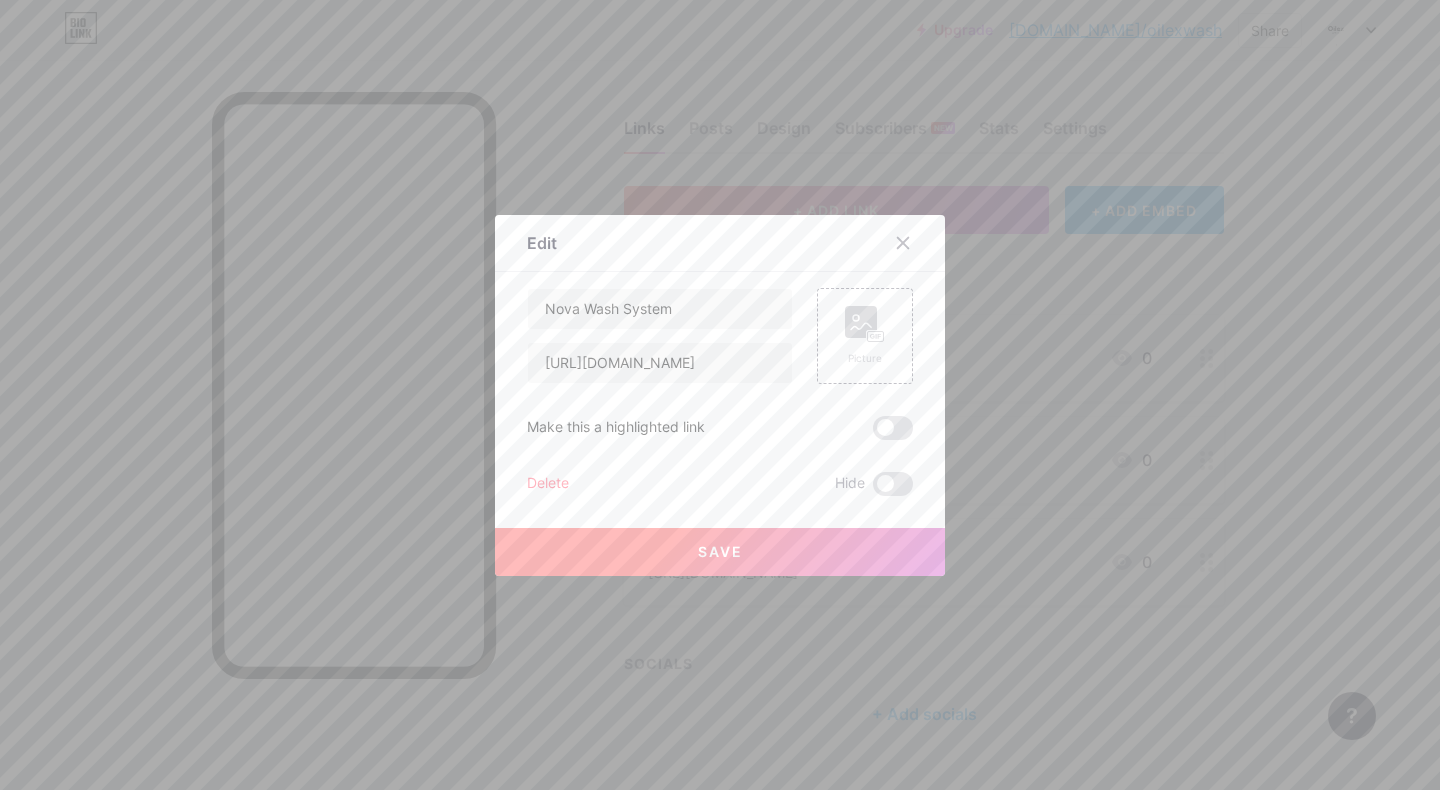 click at bounding box center [720, 395] 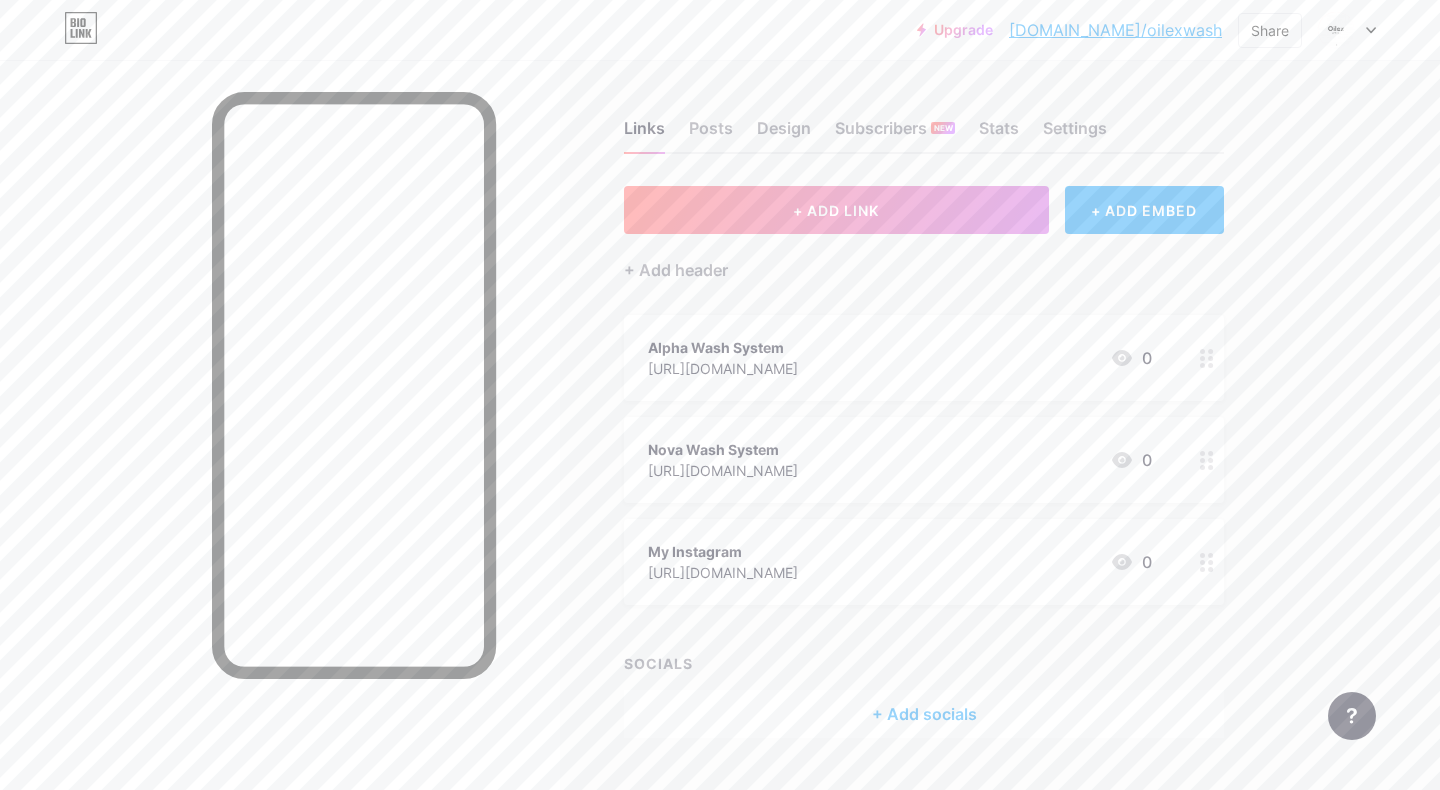 click on "My Instagram" at bounding box center [723, 551] 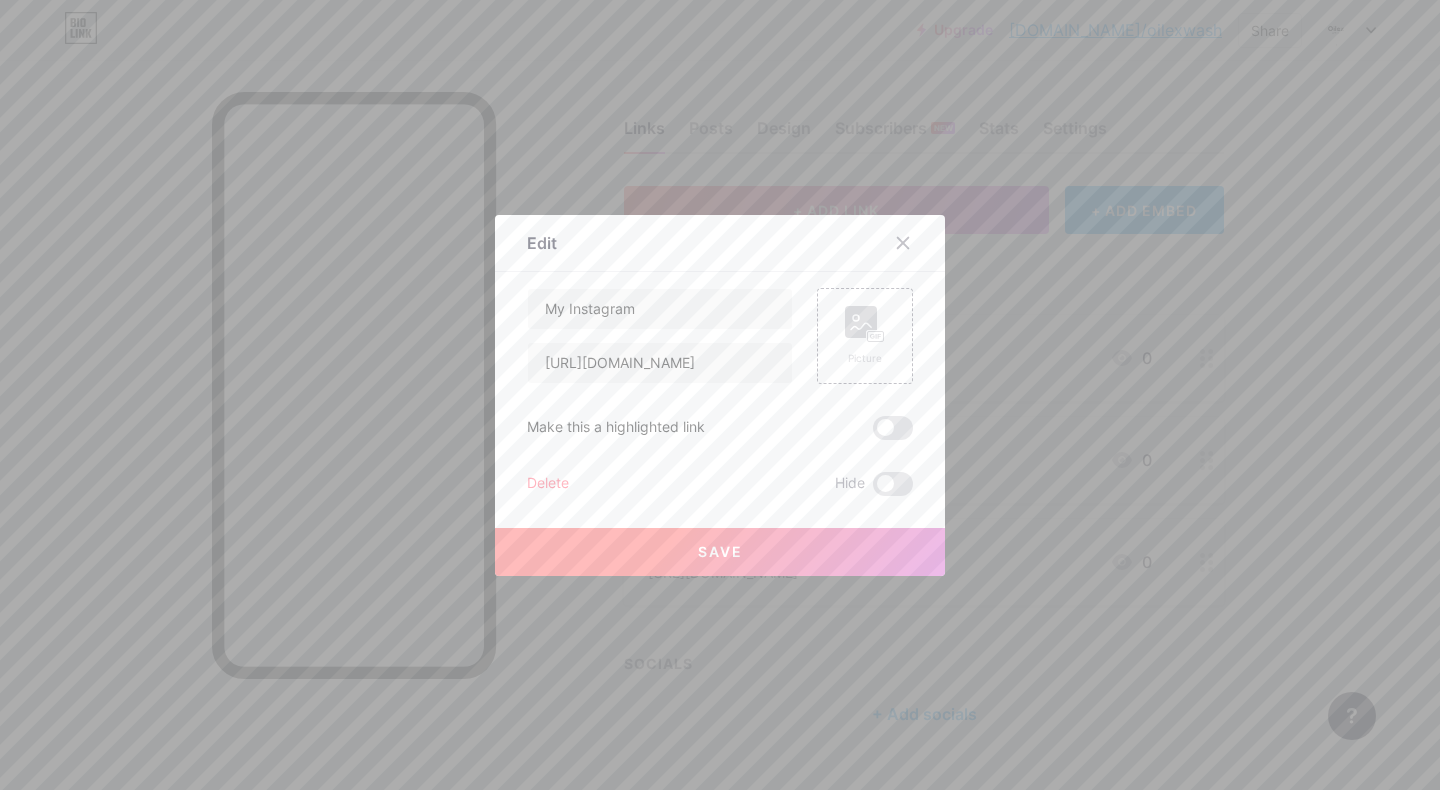 click at bounding box center (720, 395) 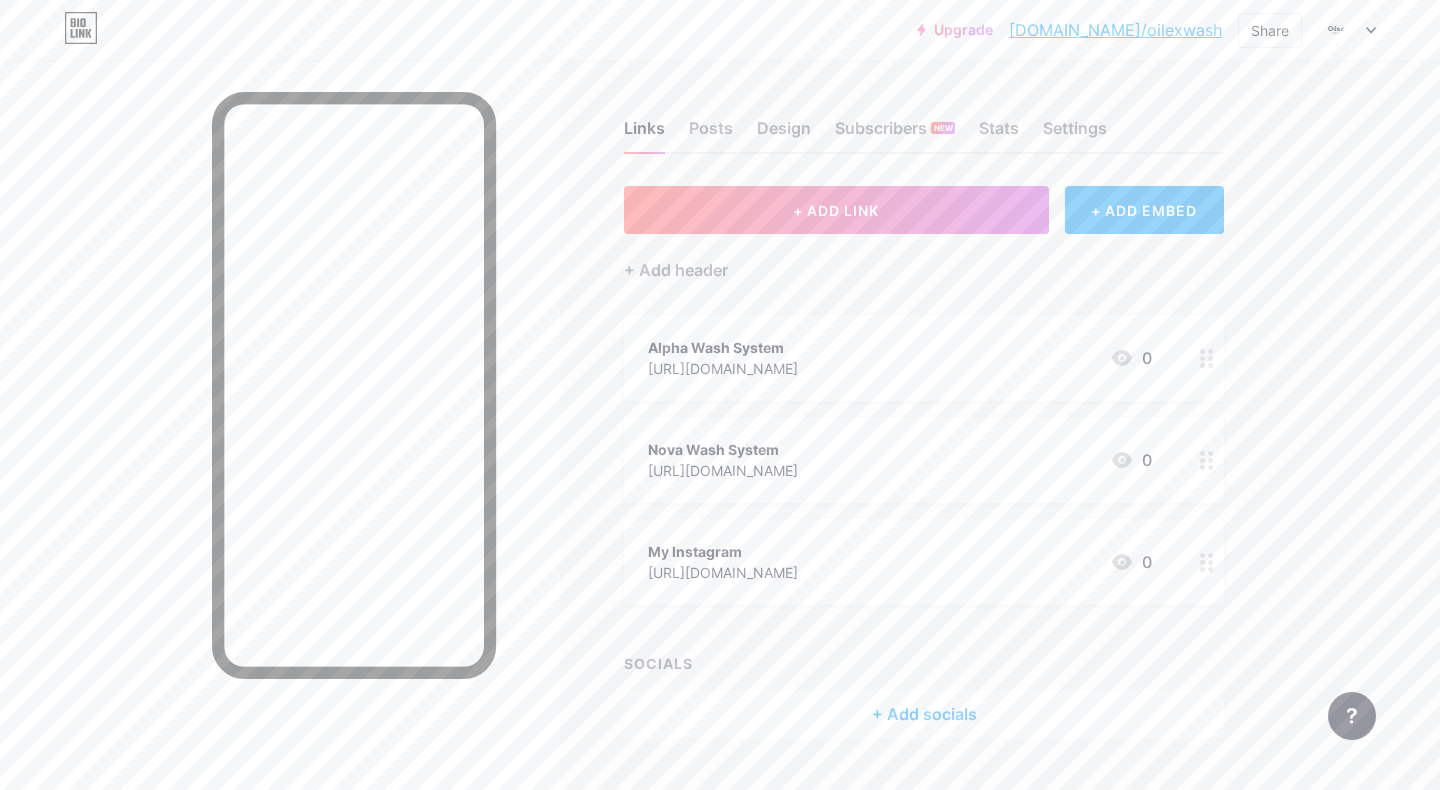 click on "[URL][DOMAIN_NAME]" at bounding box center [723, 368] 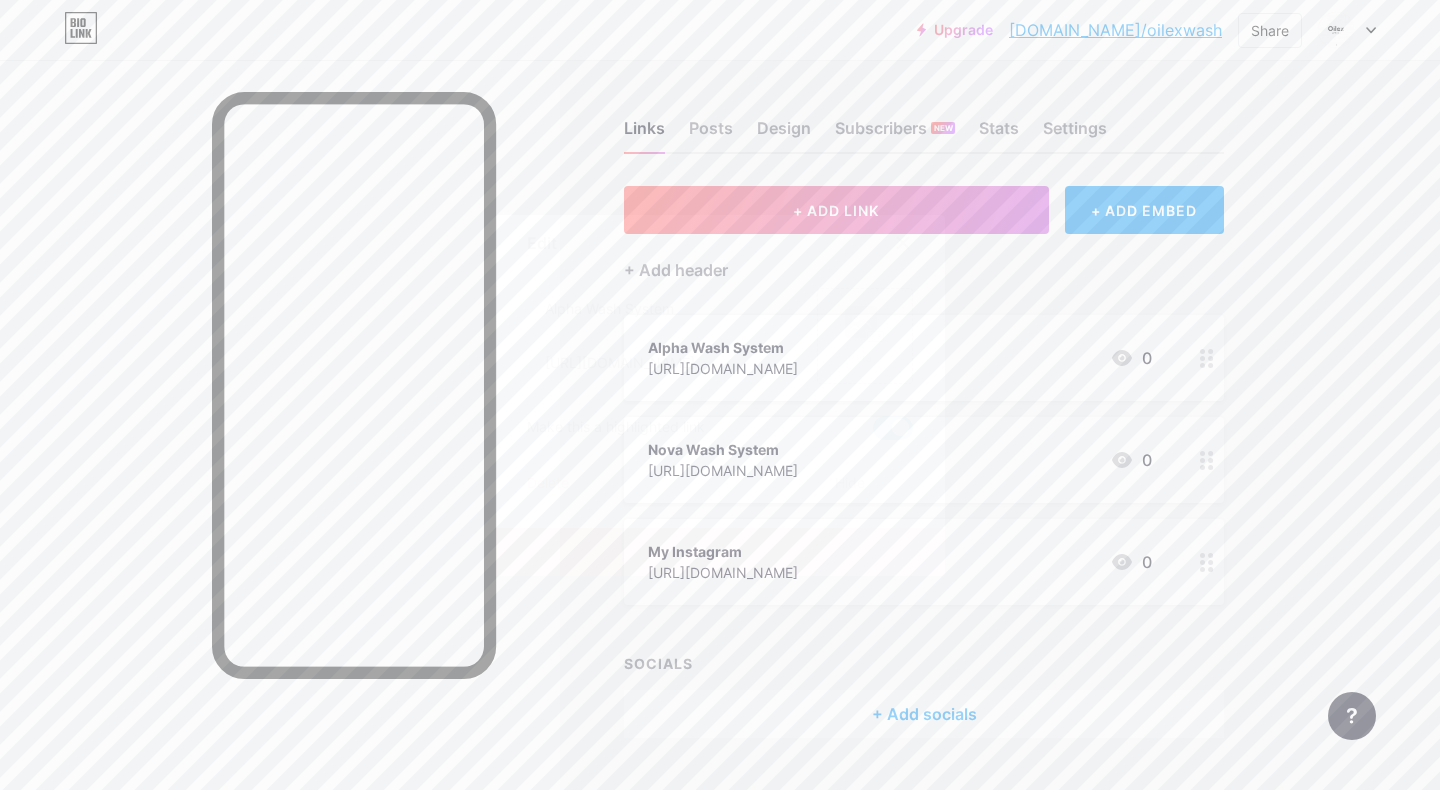 click at bounding box center (893, 428) 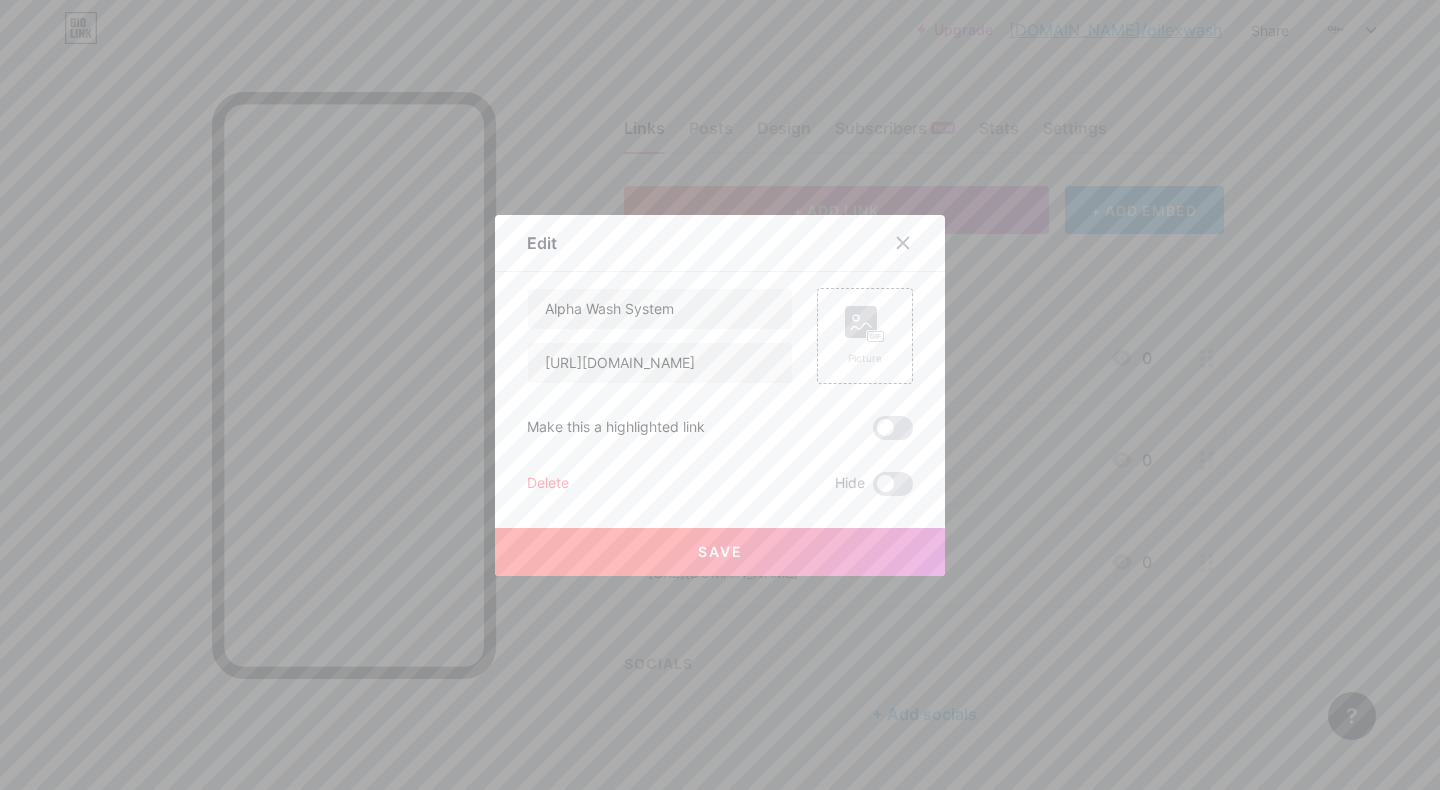 click on "Save" at bounding box center [720, 552] 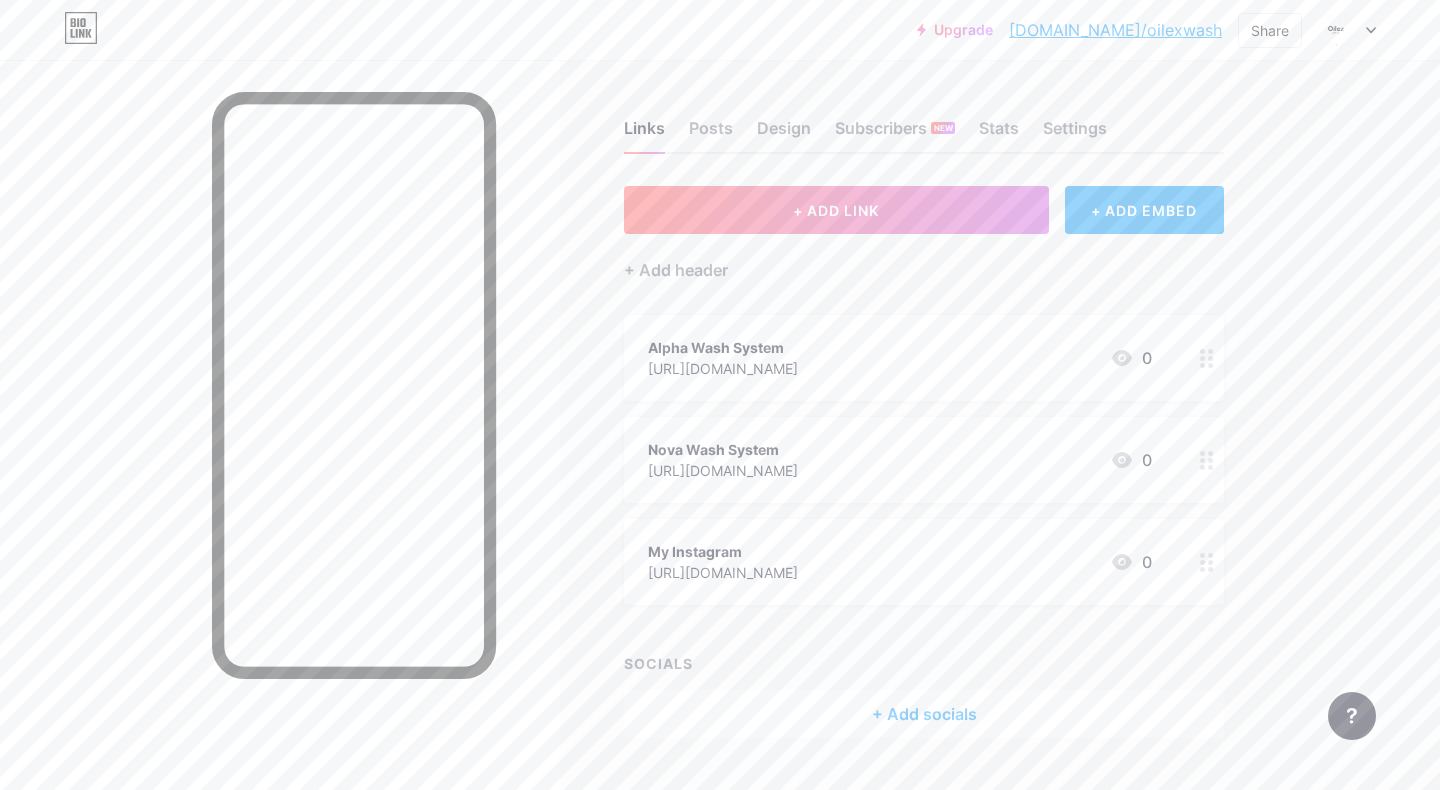 click on "Nova Wash System" at bounding box center (723, 449) 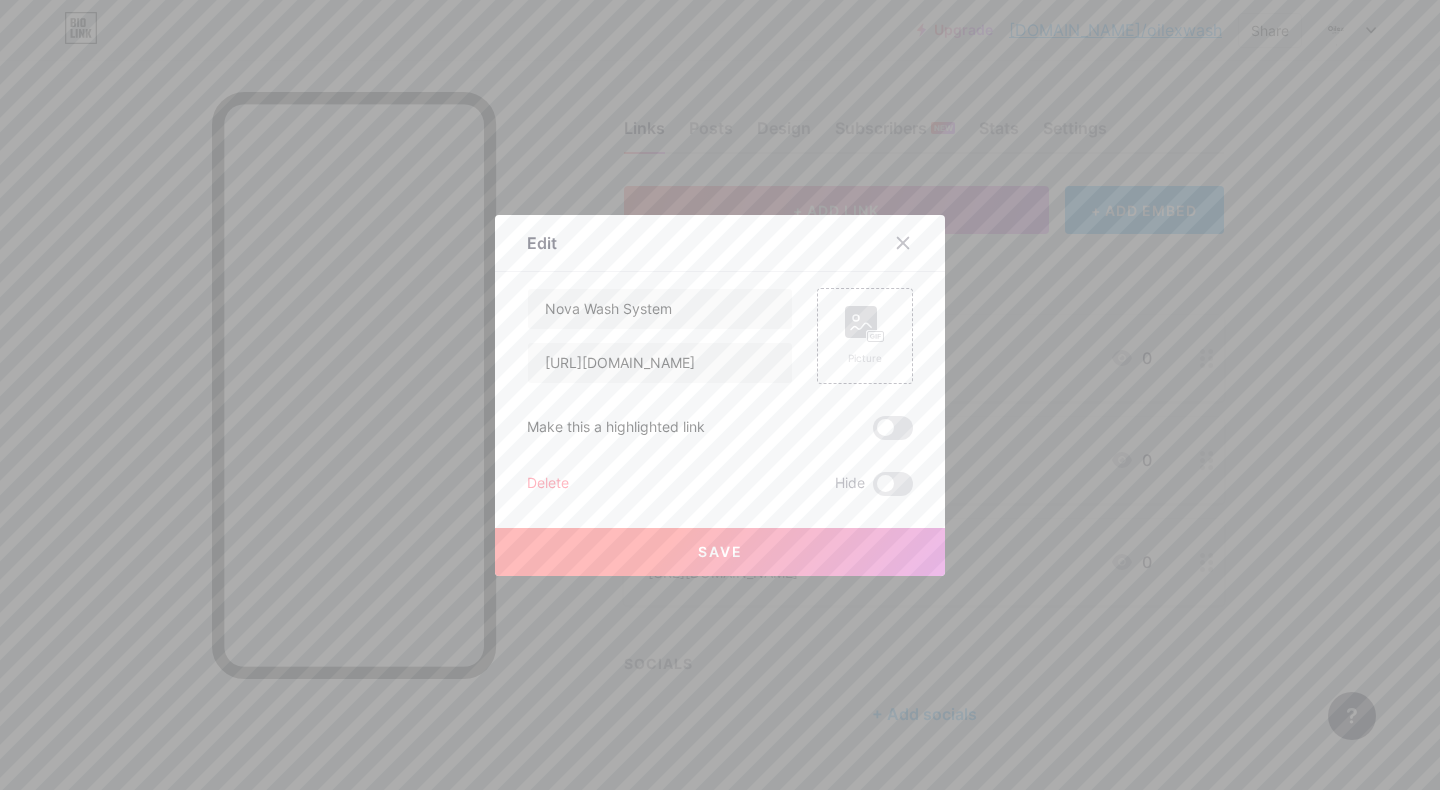 click at bounding box center (720, 395) 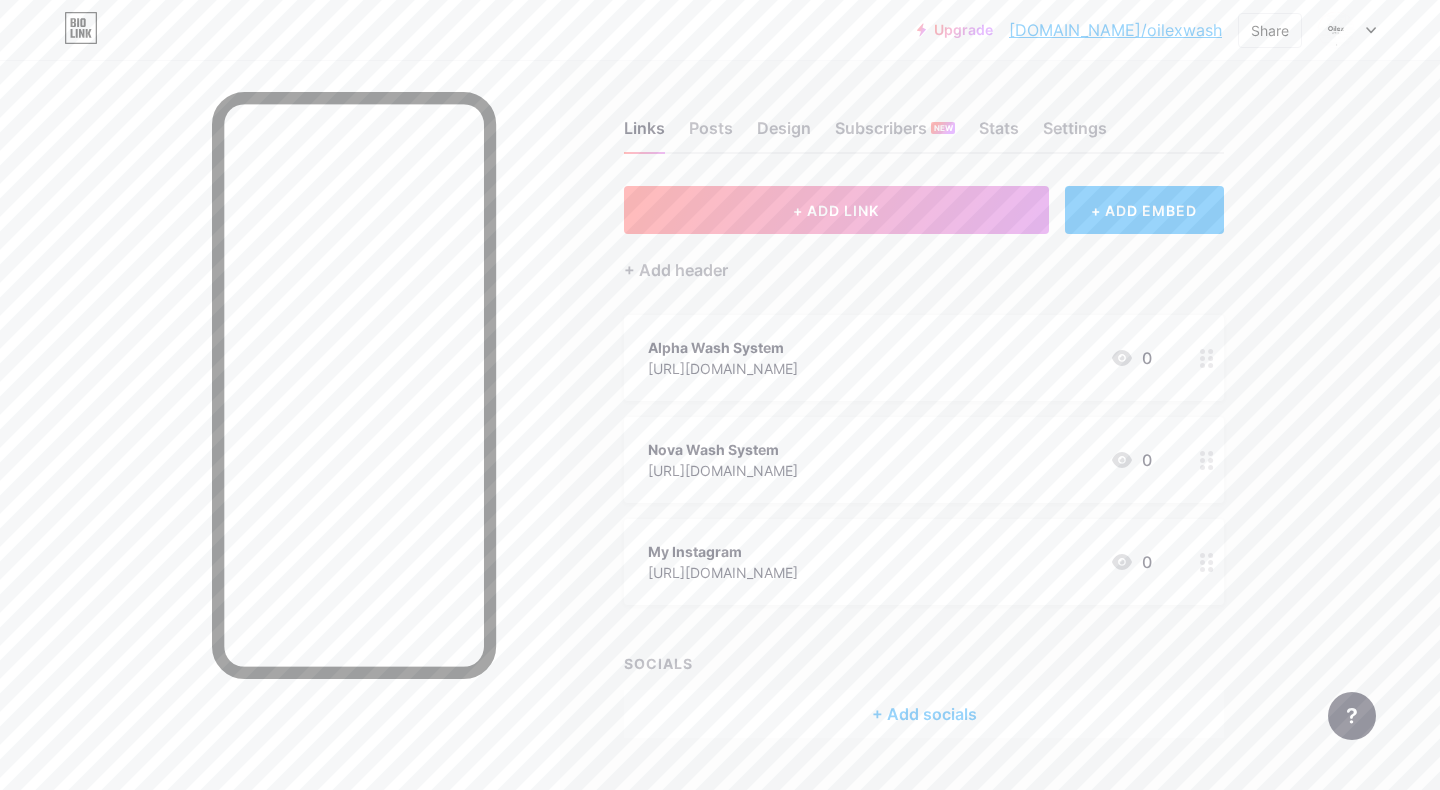 click on "My Instagram
https://www.instagram.com/oilexwash/
0" at bounding box center [900, 562] 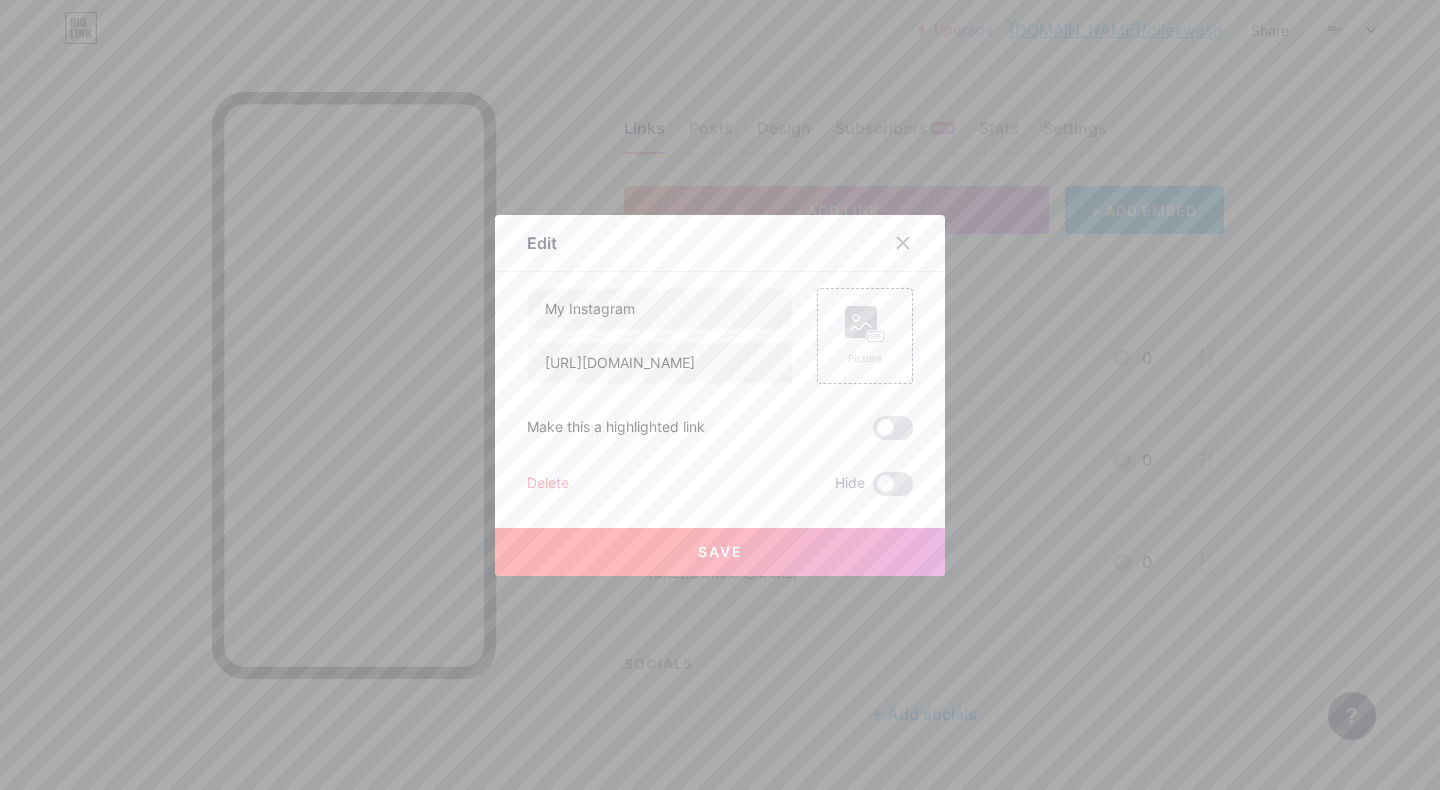 click at bounding box center [720, 395] 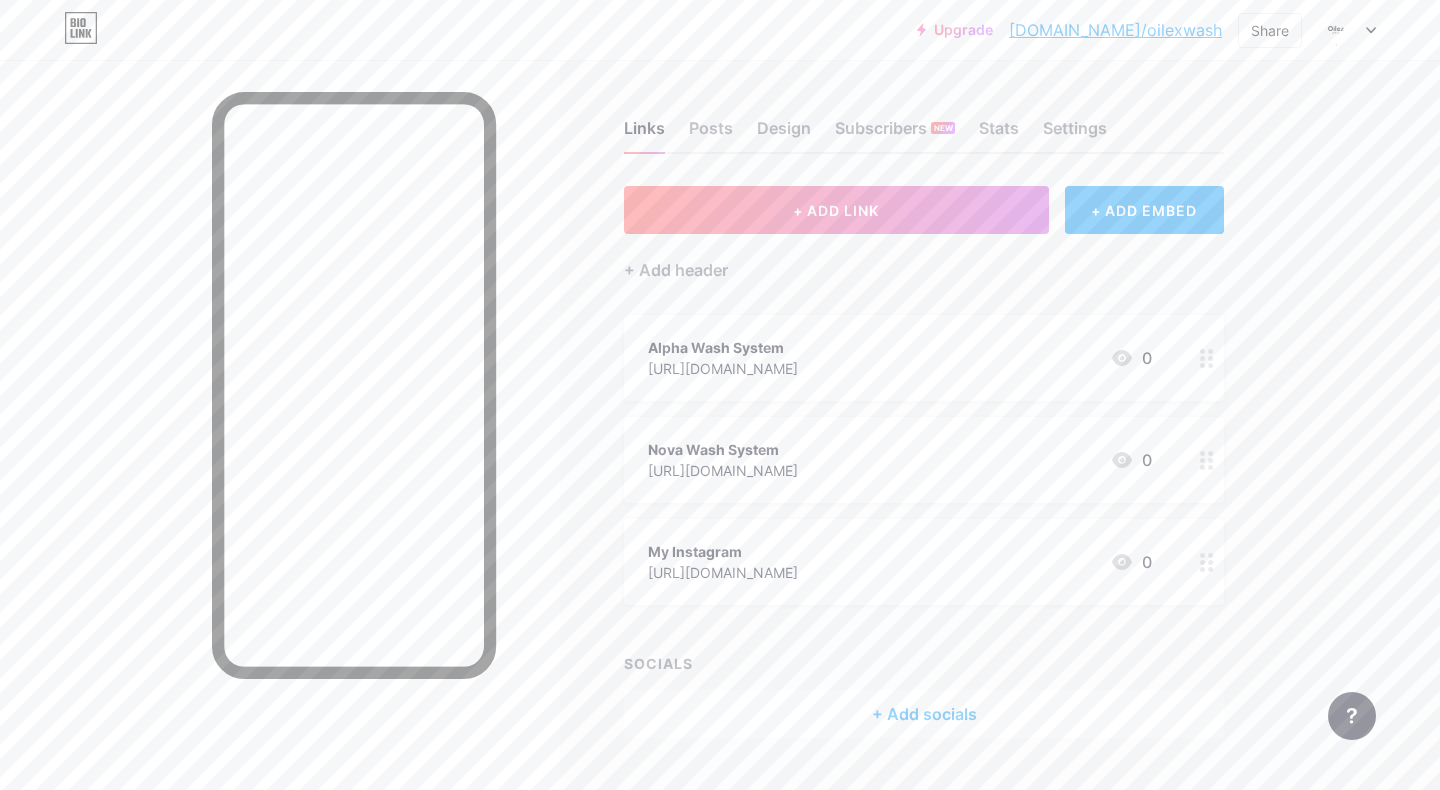 scroll, scrollTop: 47, scrollLeft: 0, axis: vertical 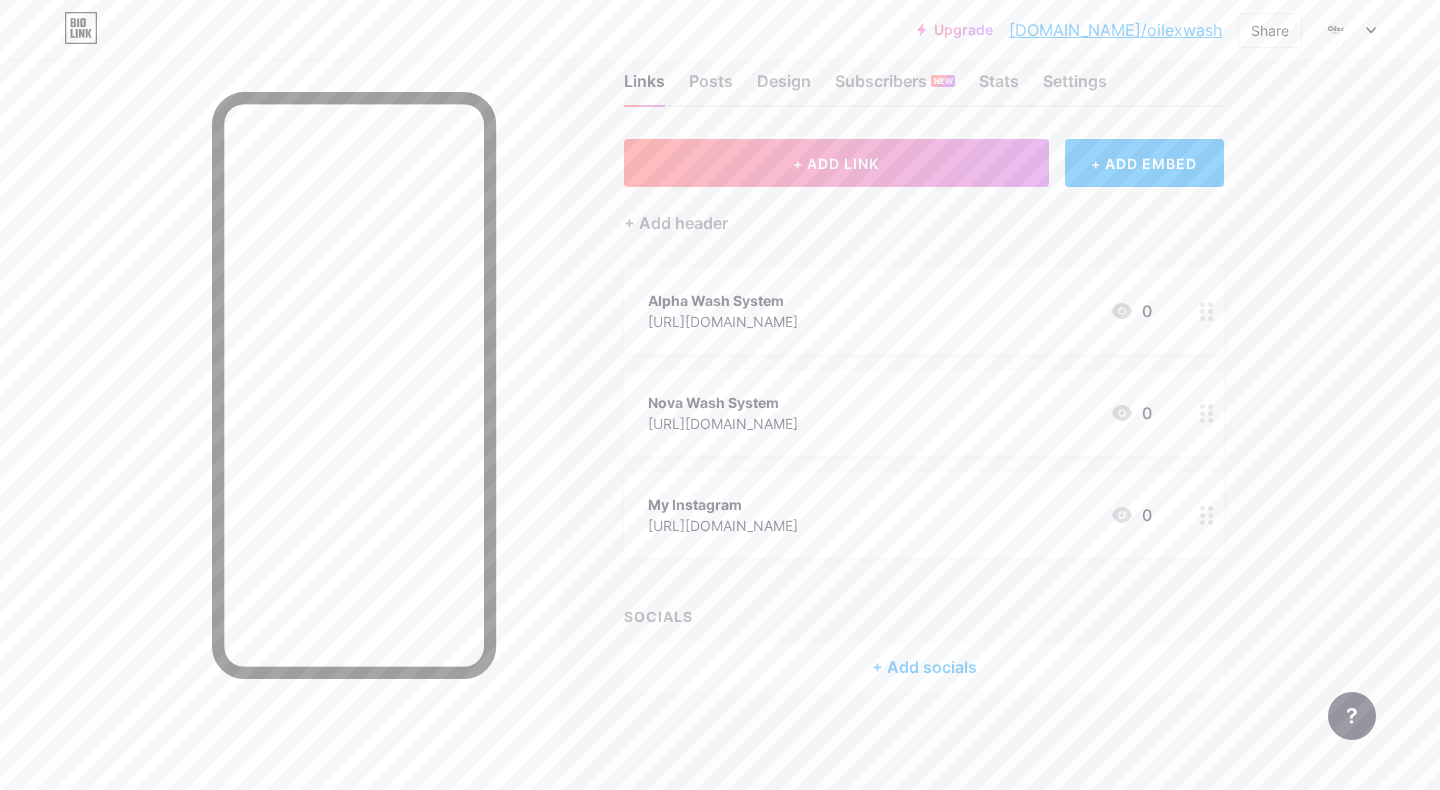 click on "+ Add socials" at bounding box center [924, 667] 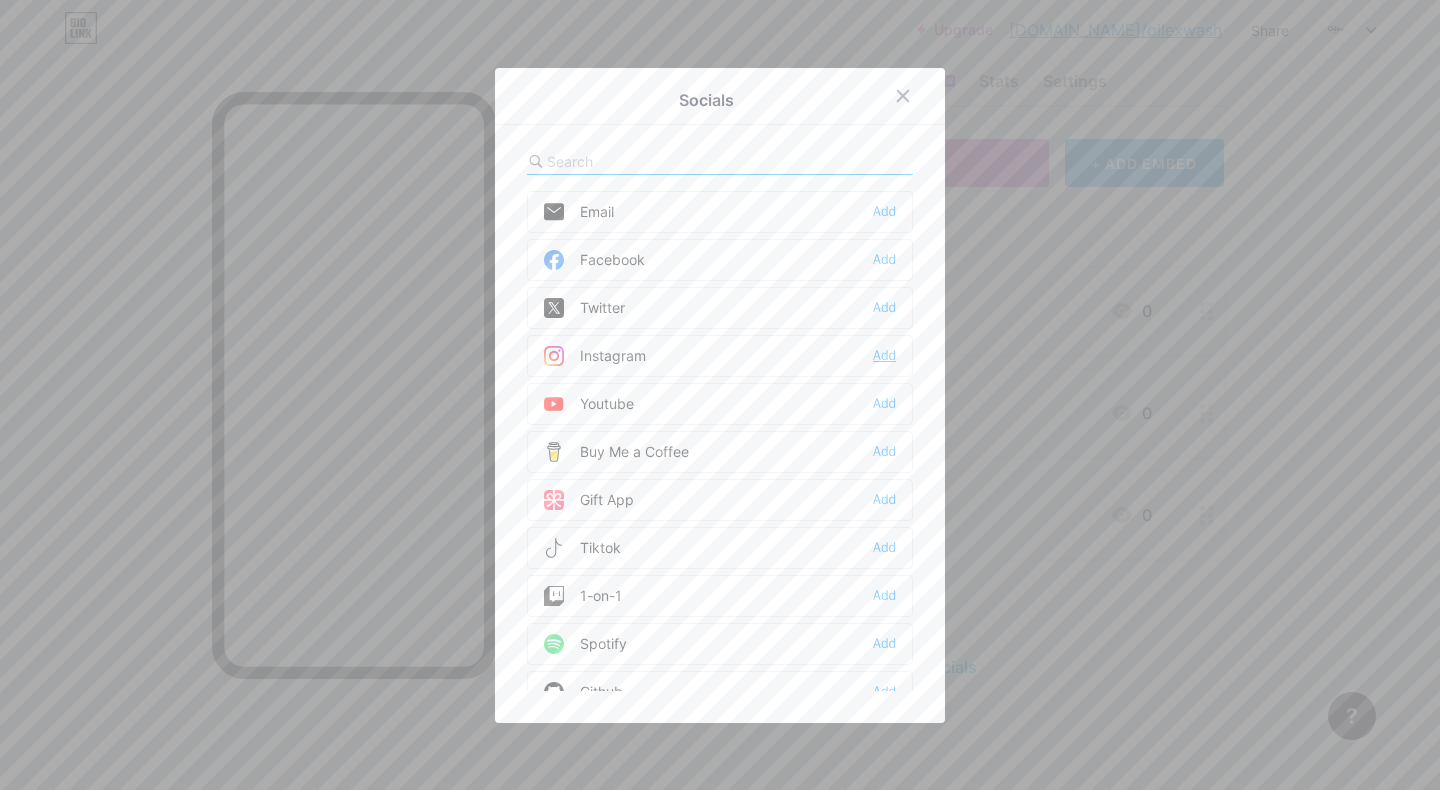 click on "Add" at bounding box center (884, 356) 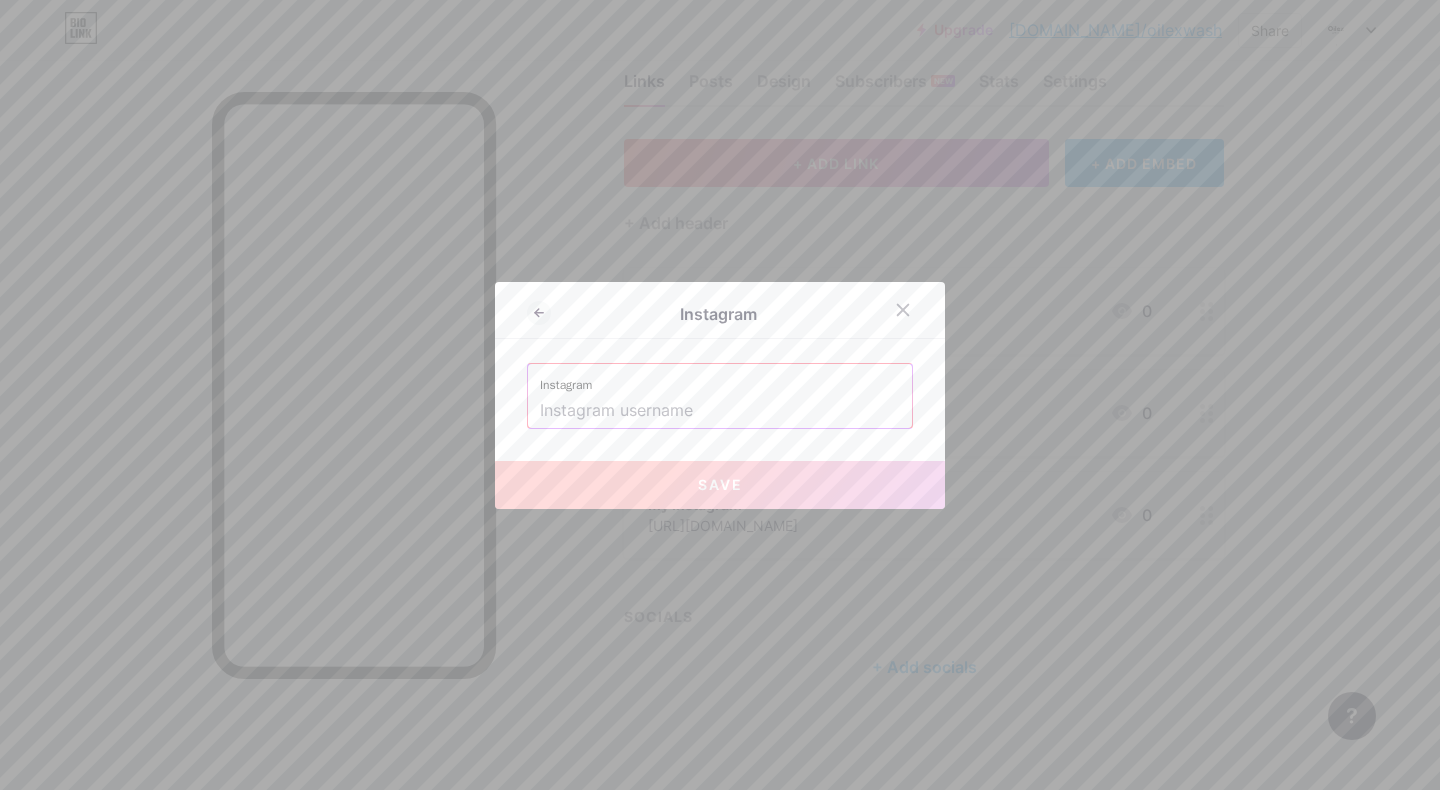 click at bounding box center [720, 411] 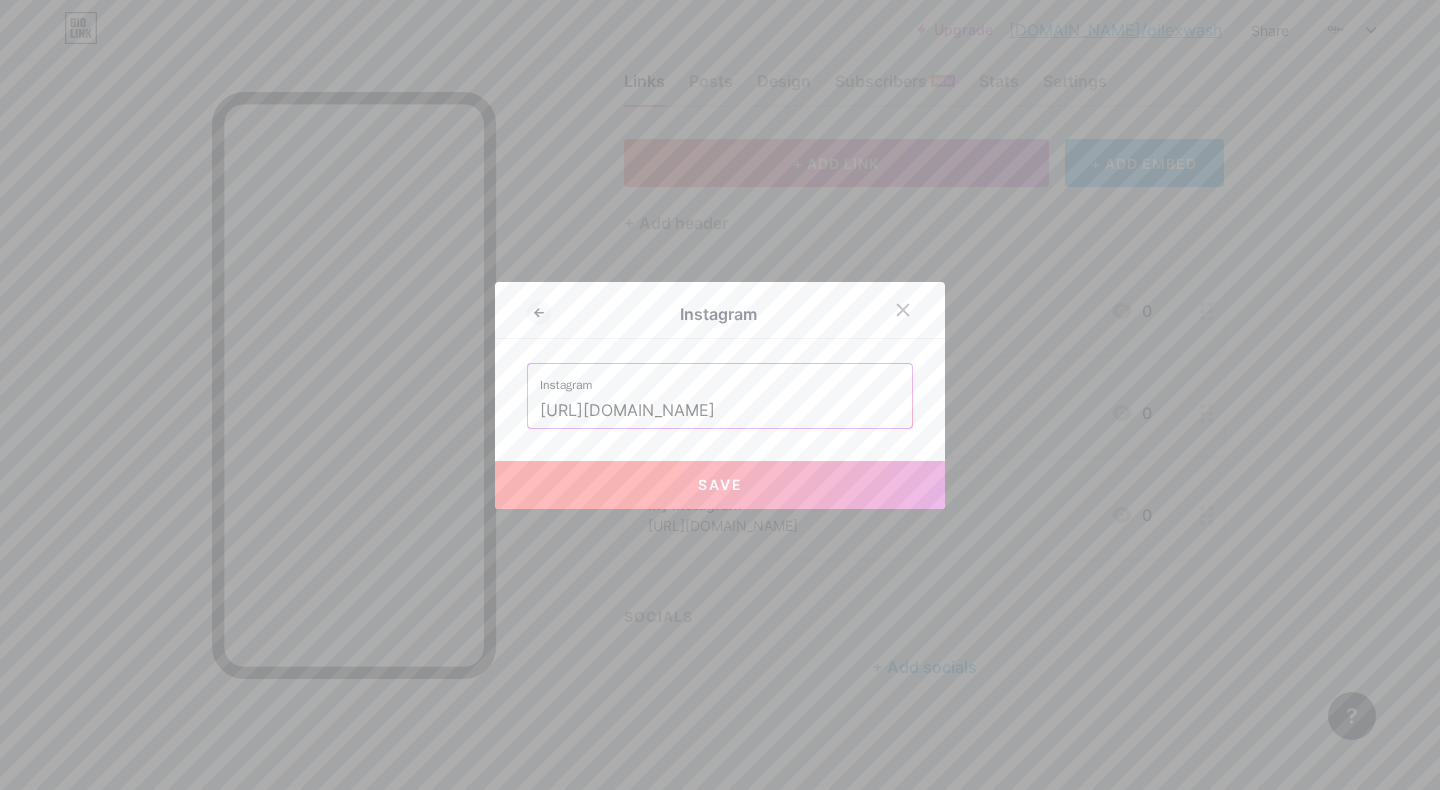 click on "Save" at bounding box center [720, 484] 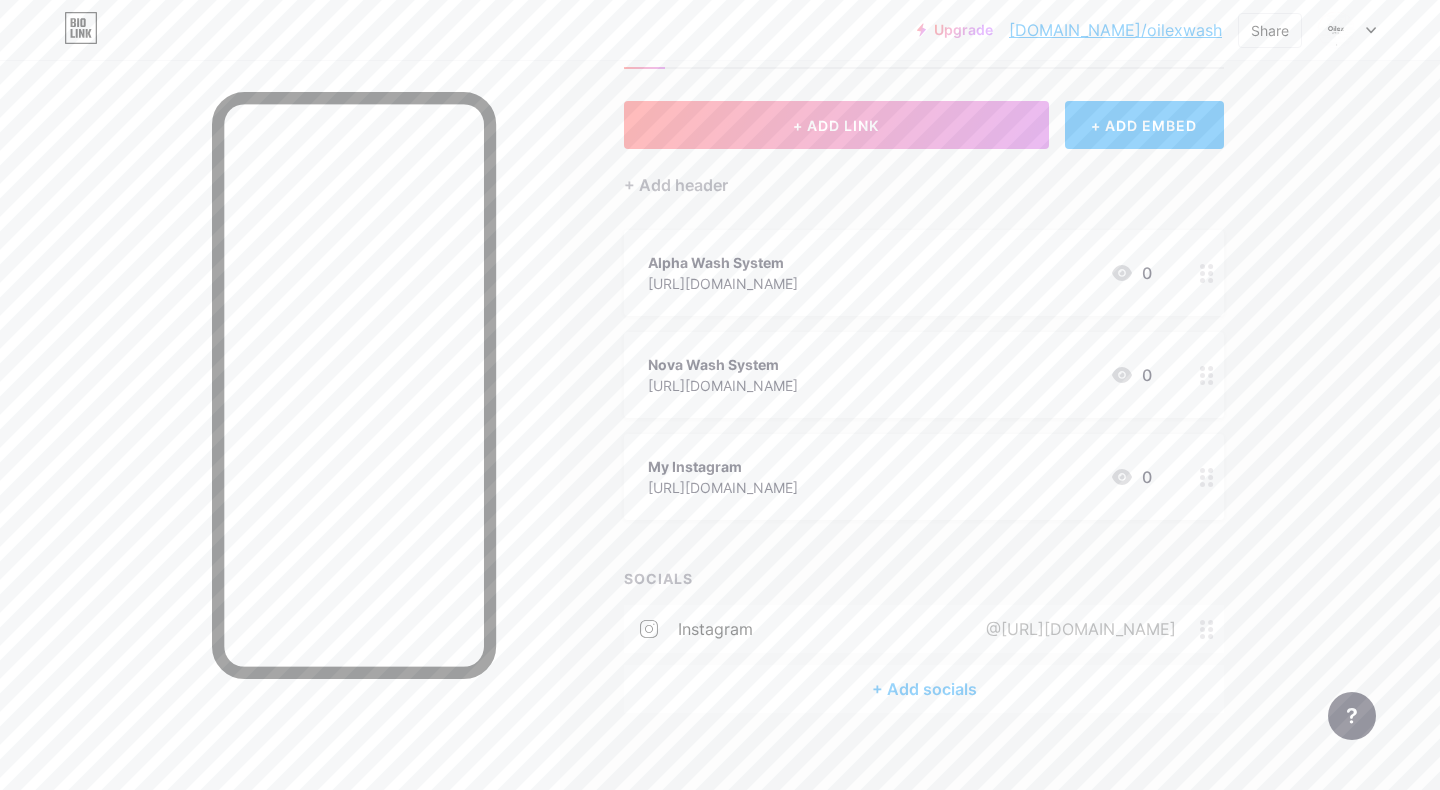 scroll, scrollTop: 107, scrollLeft: 0, axis: vertical 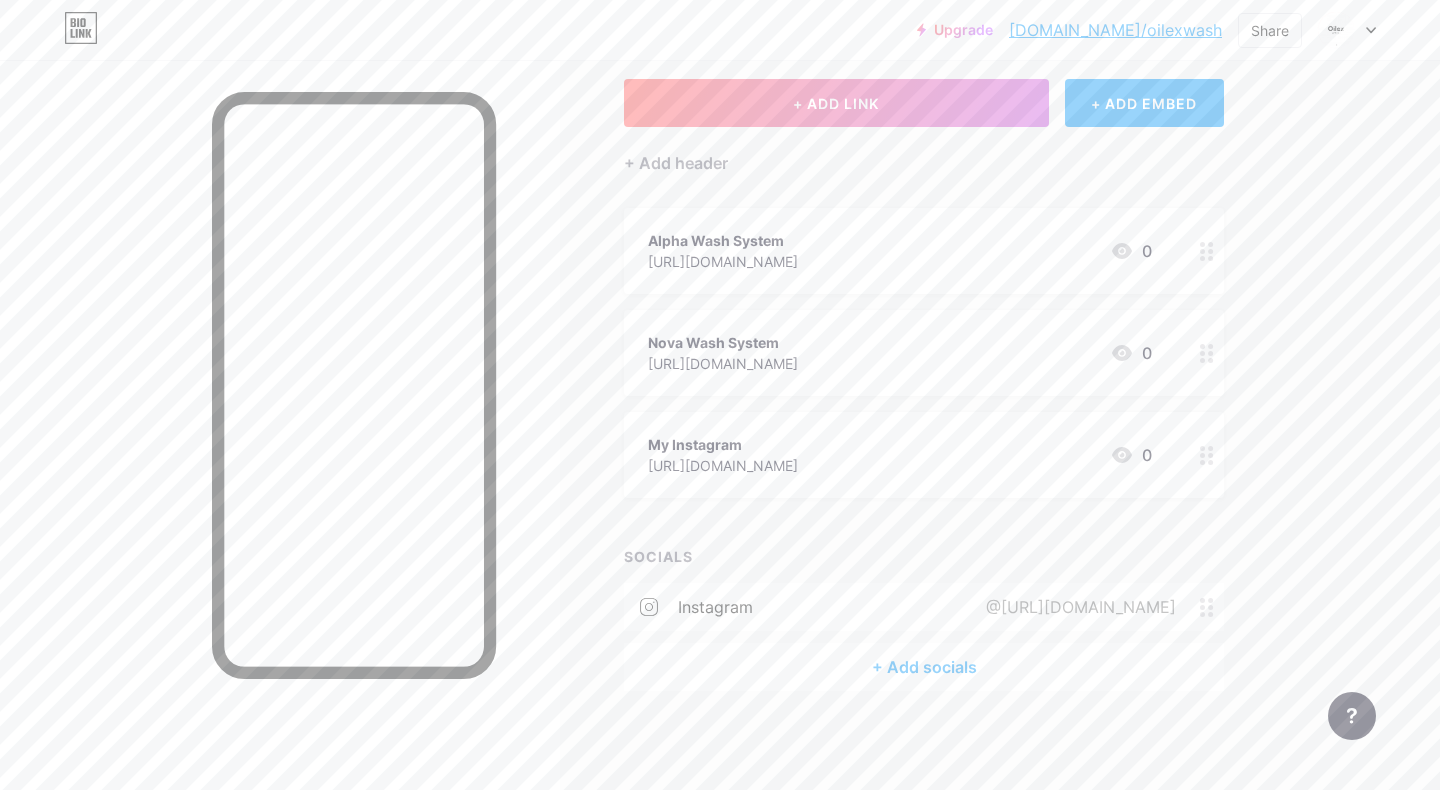 click on "+ Add socials" at bounding box center [924, 667] 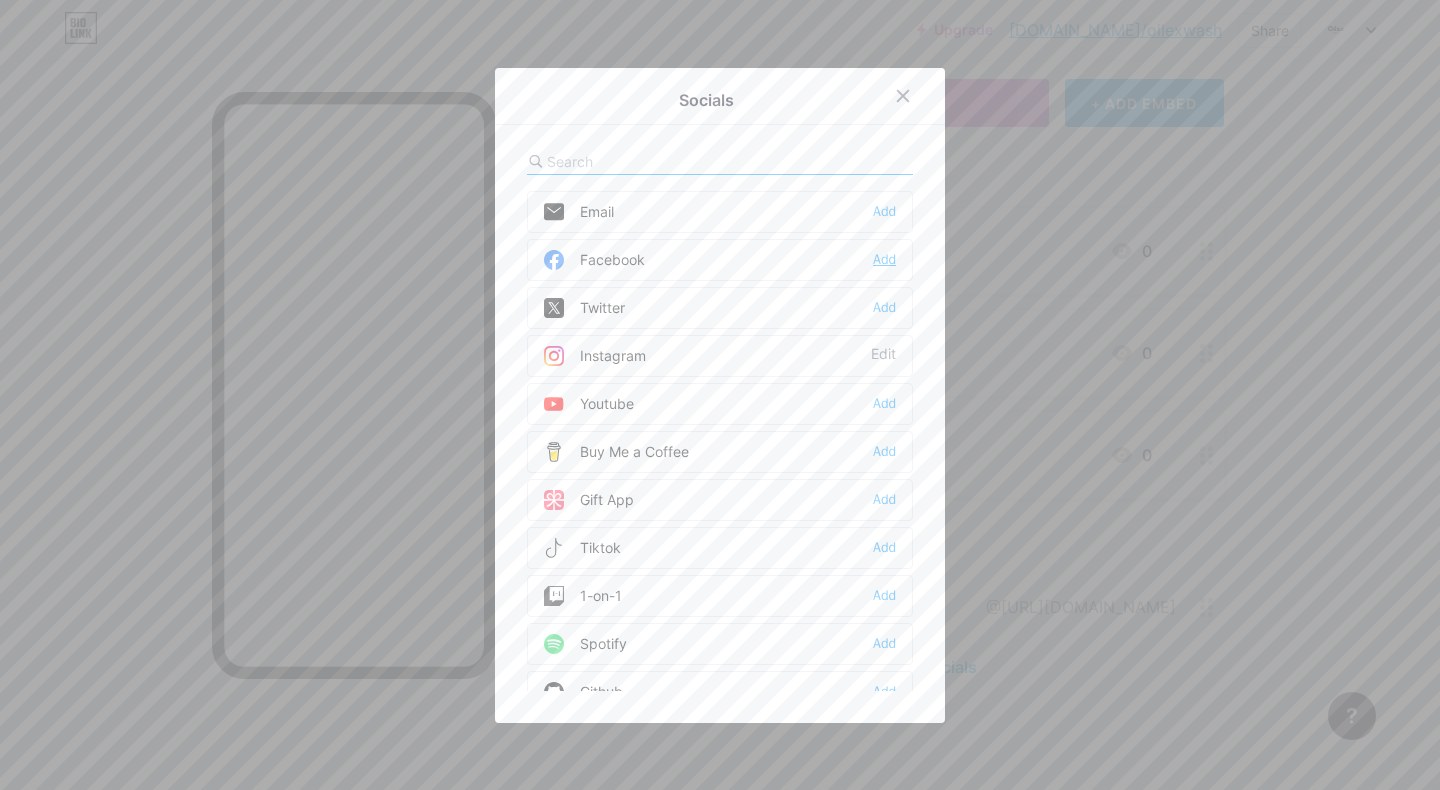 click on "Add" at bounding box center (884, 260) 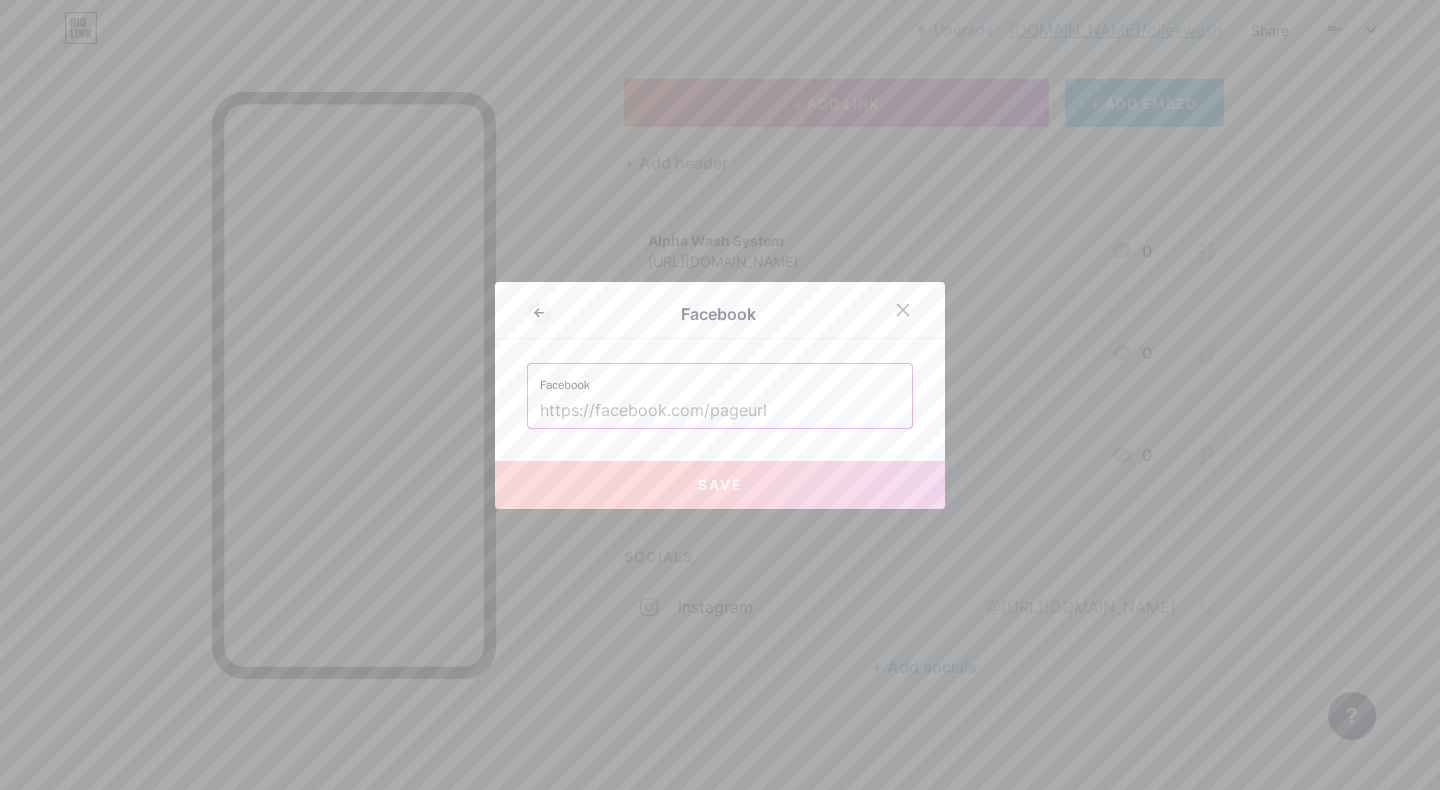 click at bounding box center [720, 411] 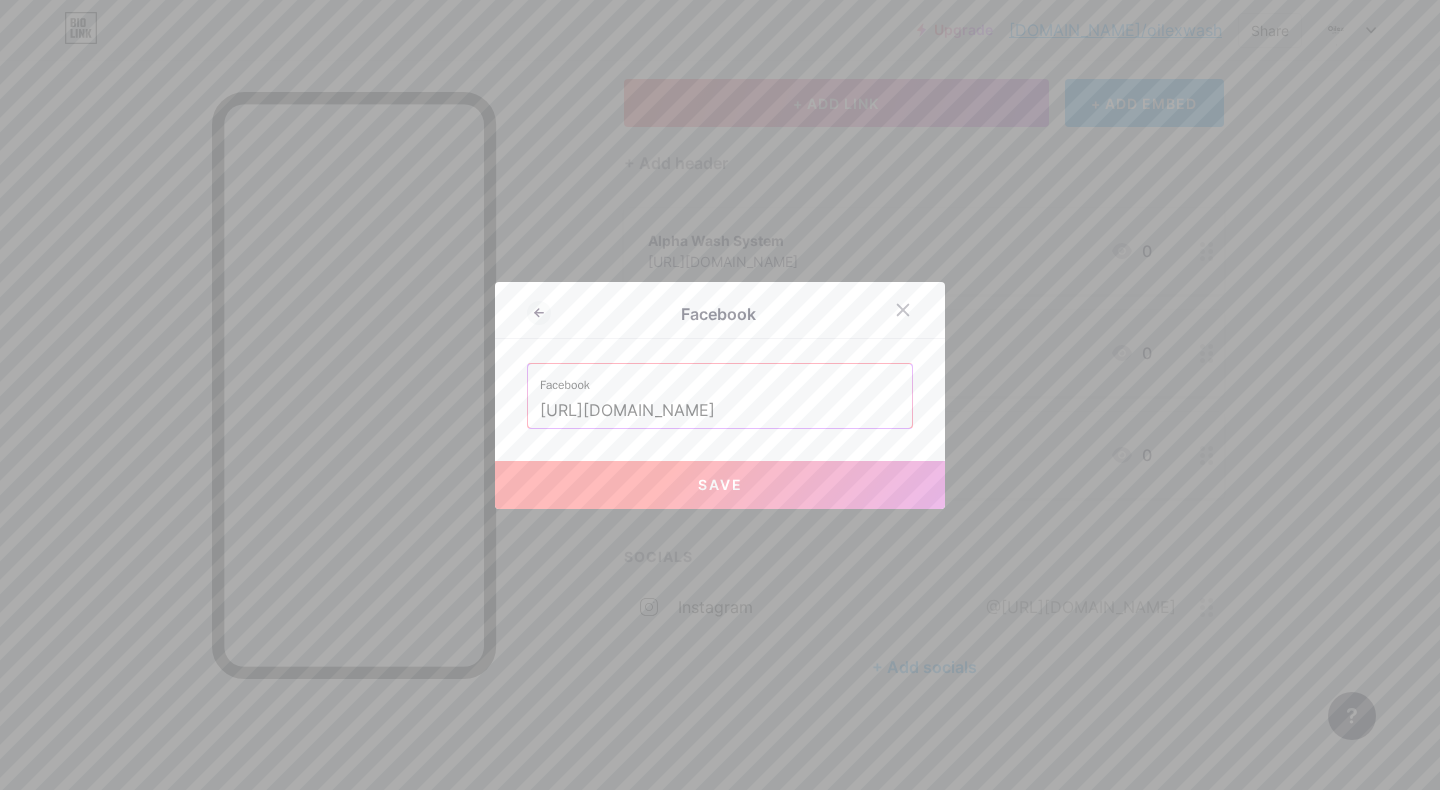 type on "[URL][DOMAIN_NAME]" 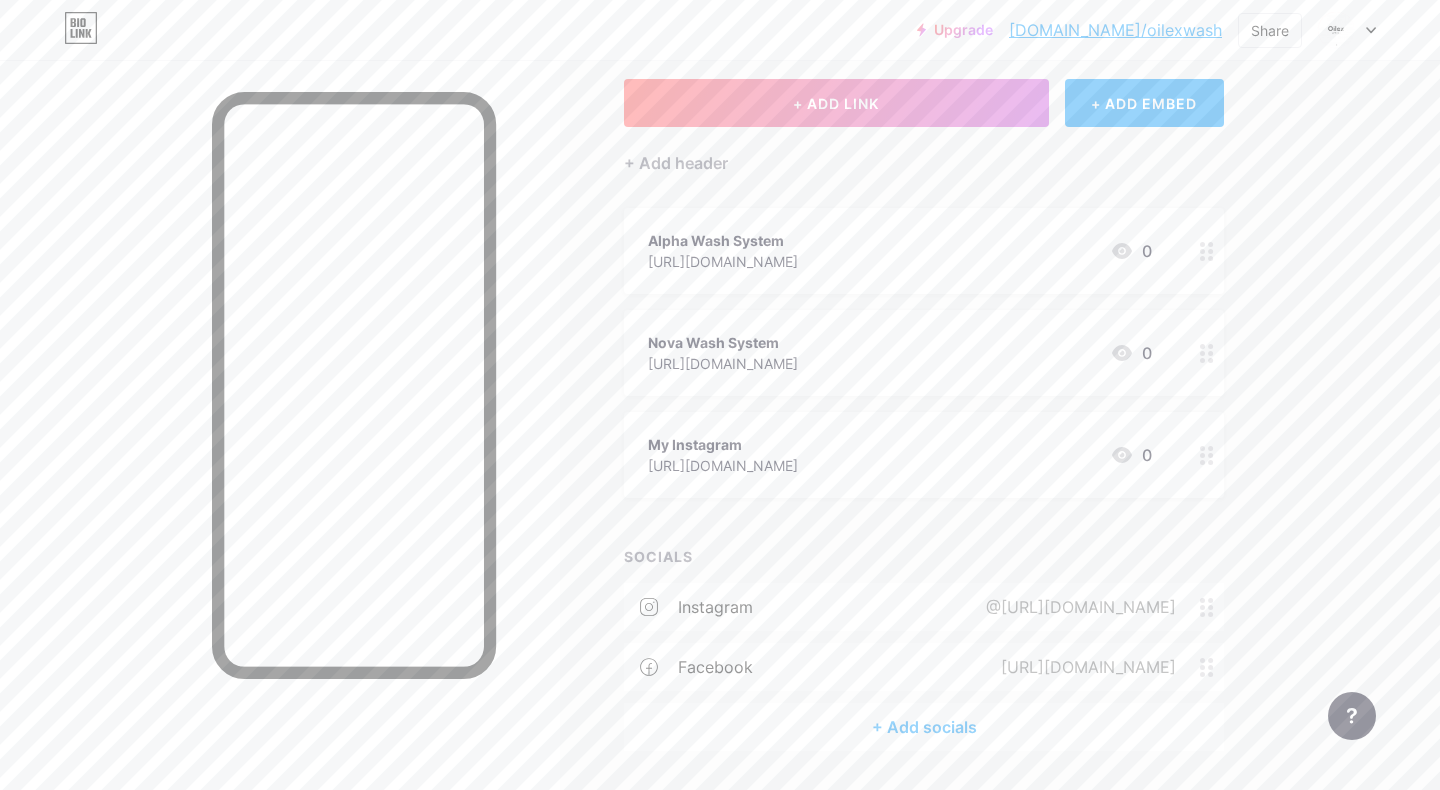scroll, scrollTop: 167, scrollLeft: 0, axis: vertical 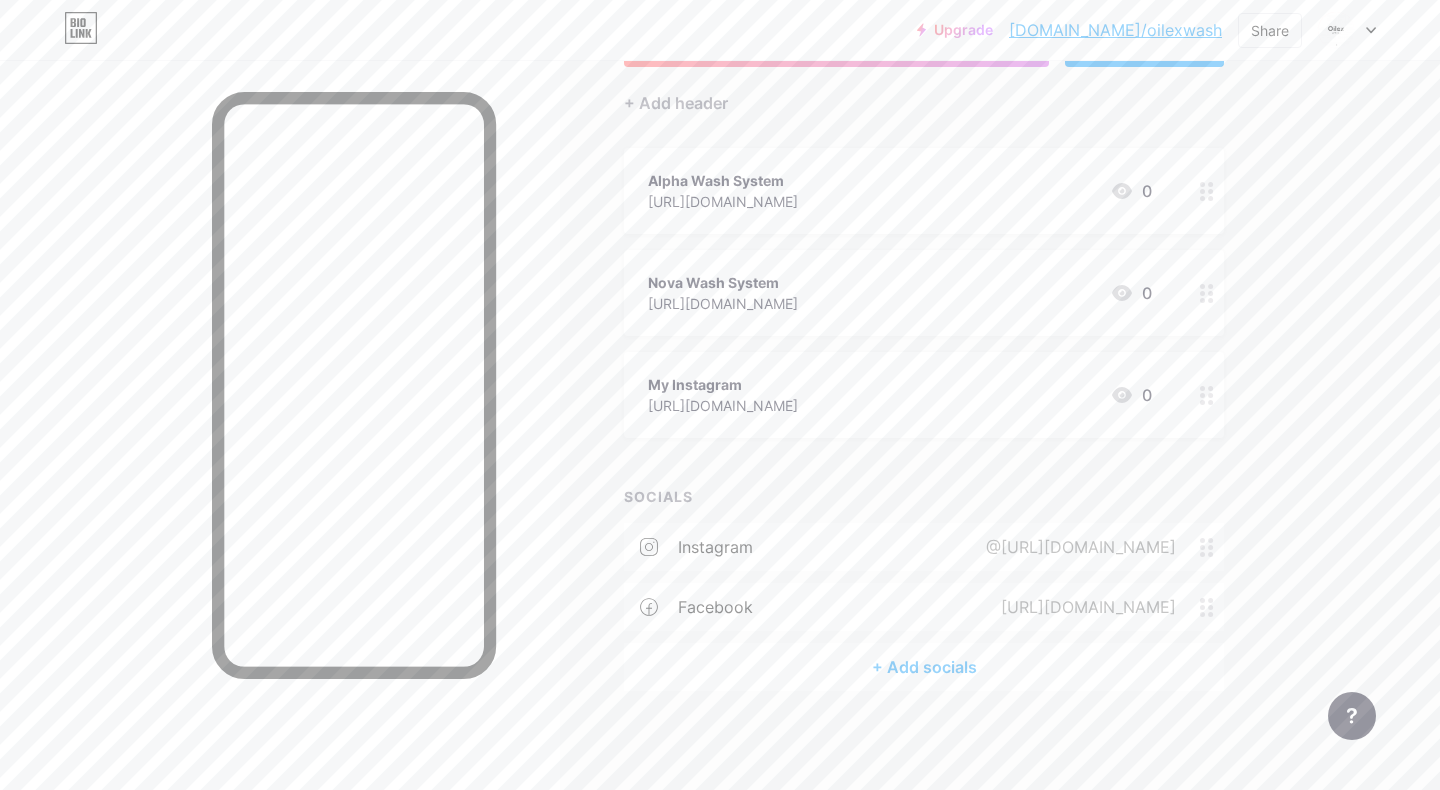 click on "+ Add socials" at bounding box center (924, 667) 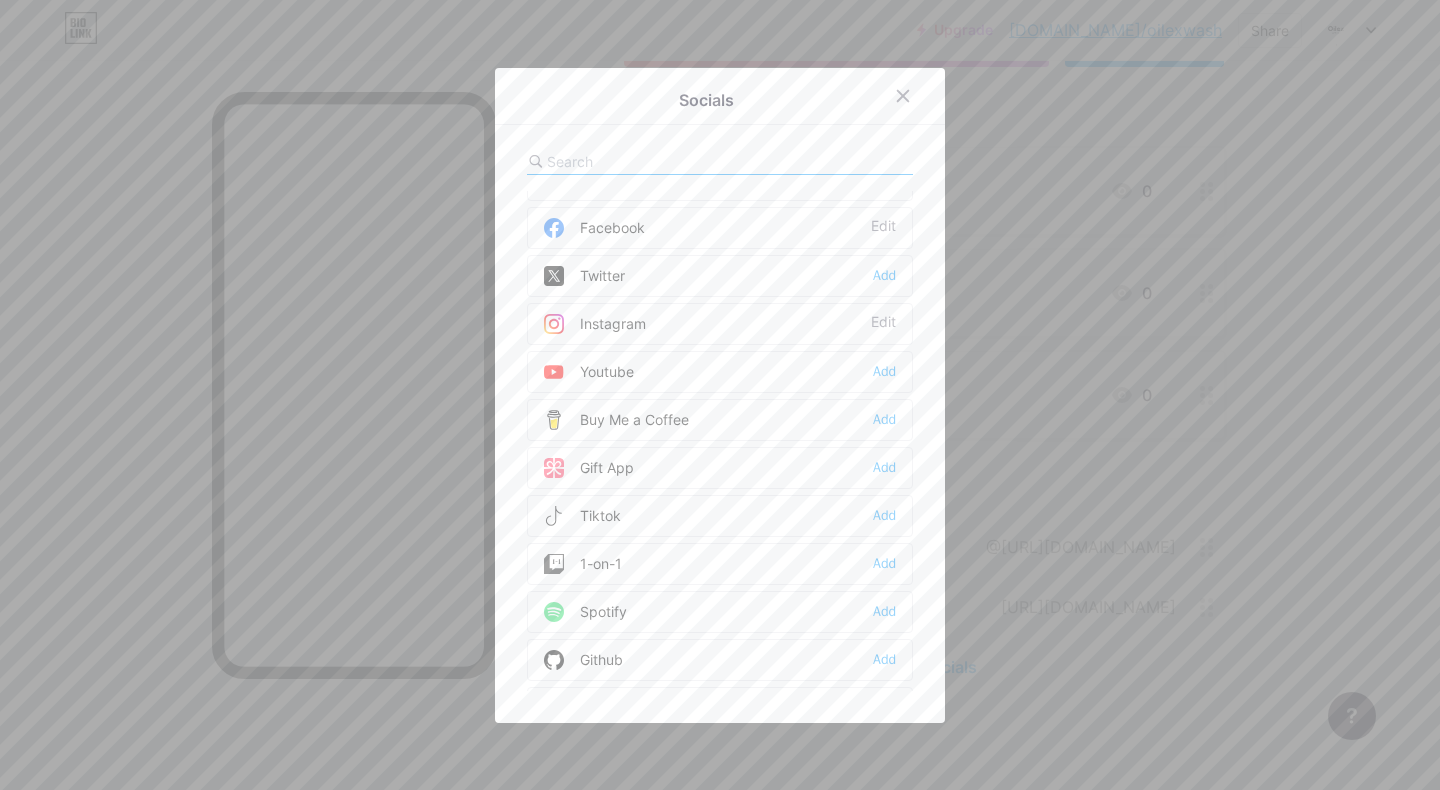 scroll, scrollTop: 33, scrollLeft: 0, axis: vertical 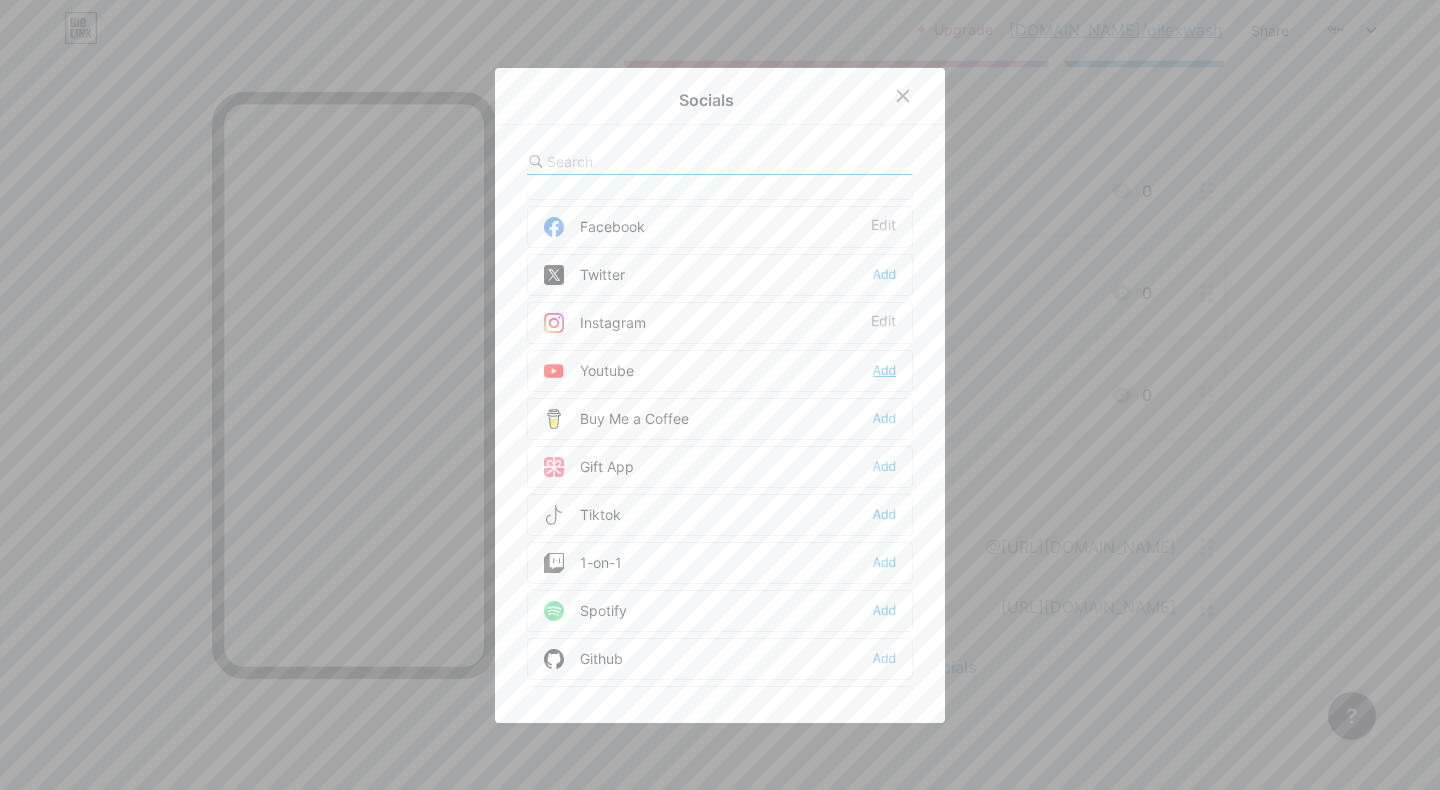 click on "Add" at bounding box center [884, 371] 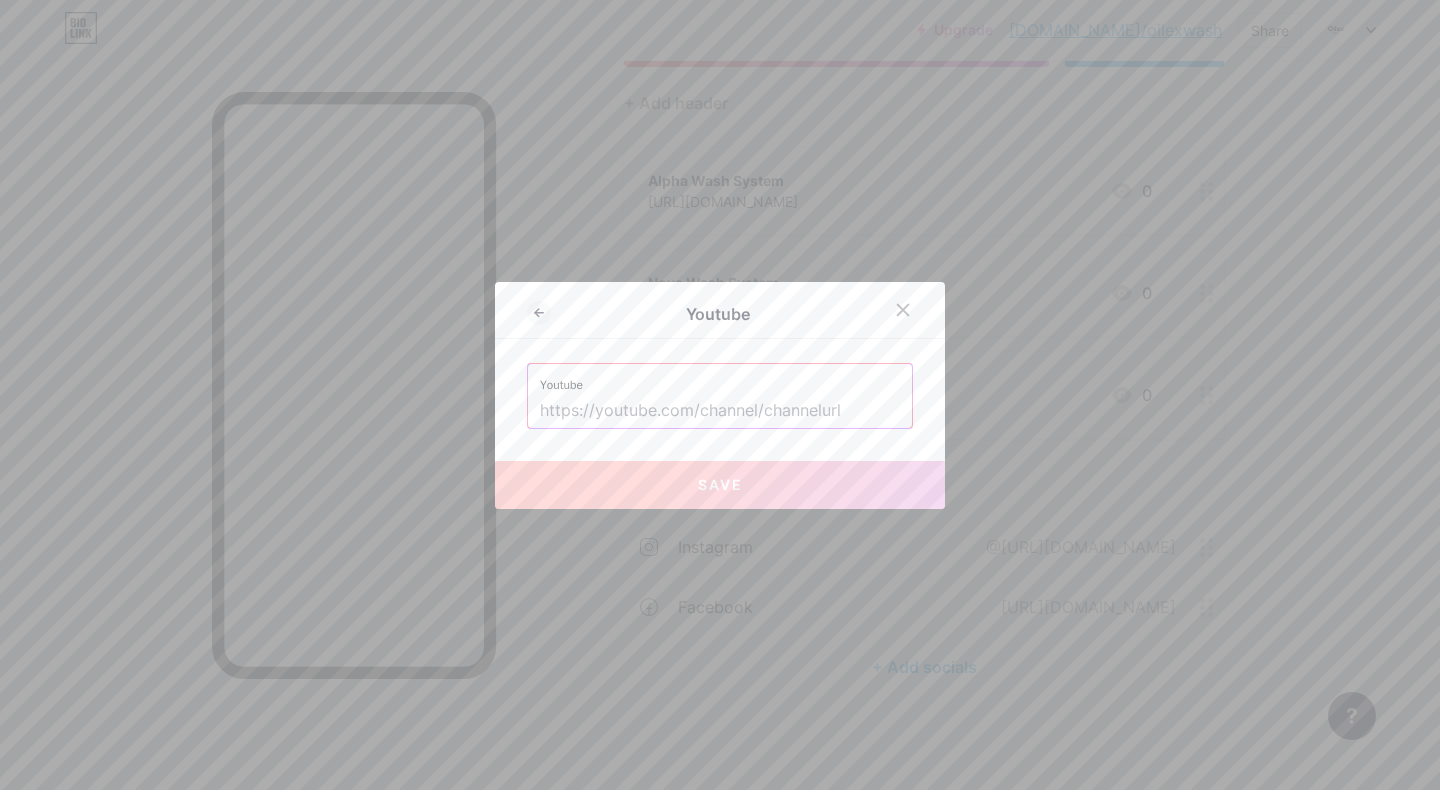 click at bounding box center [720, 411] 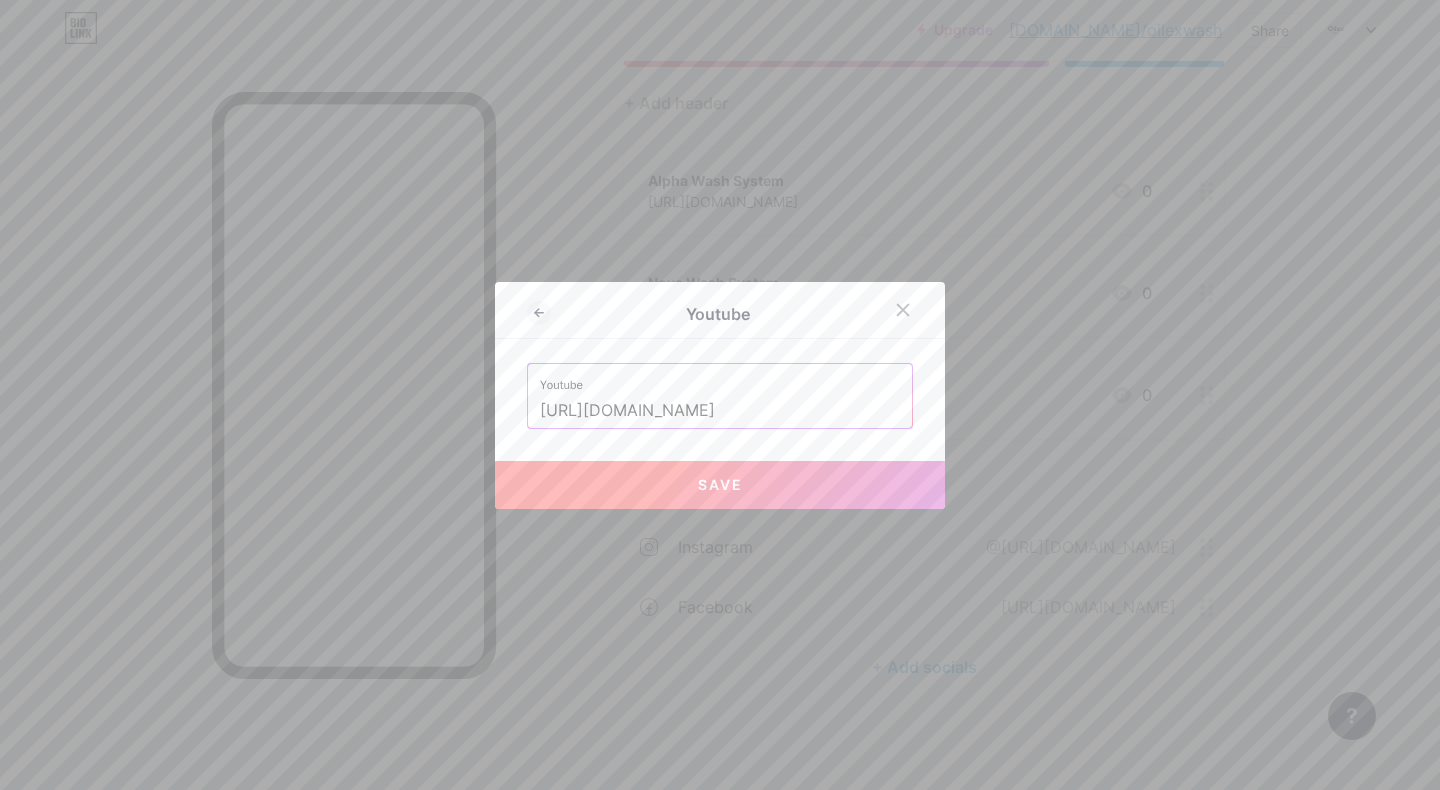 type on "[URL][DOMAIN_NAME]" 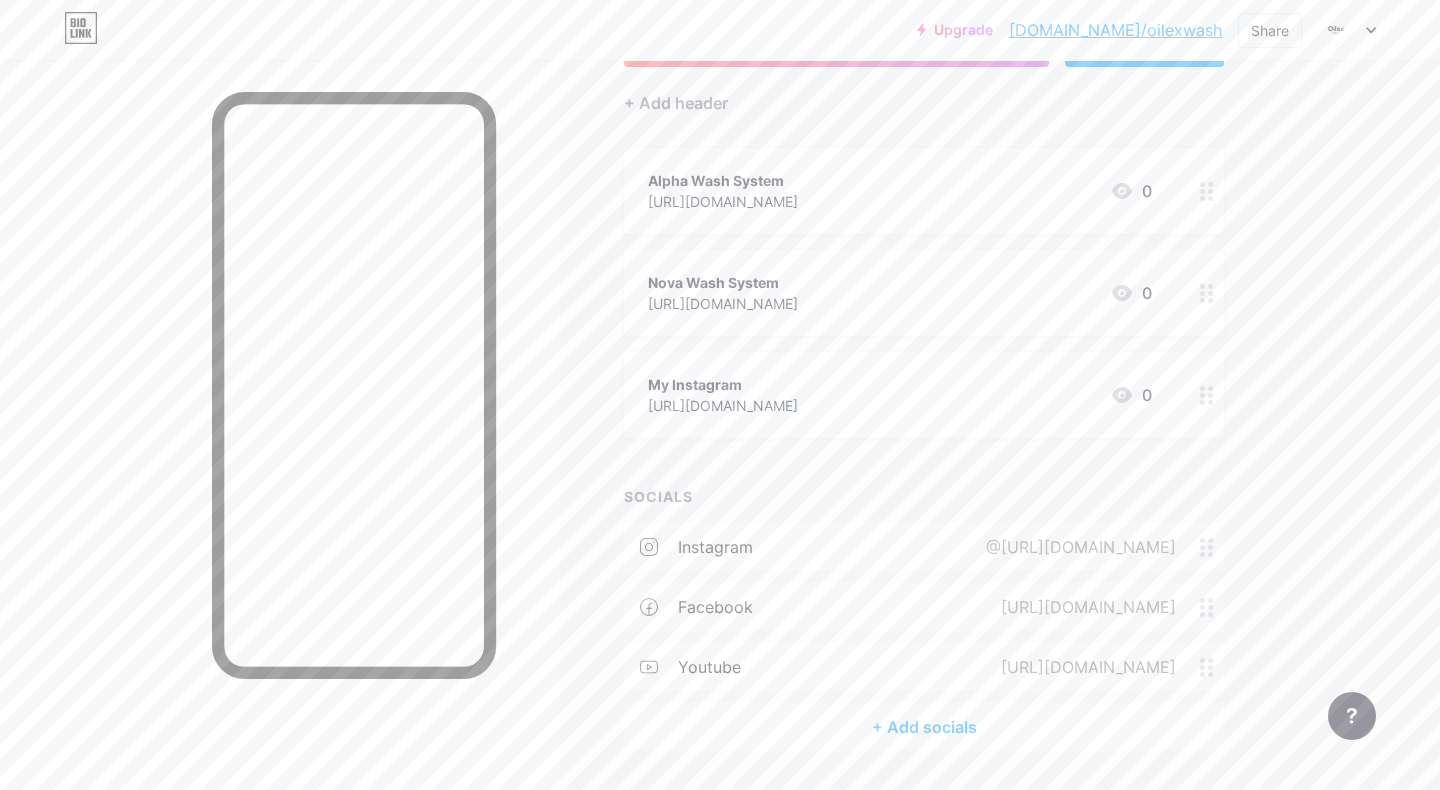 scroll, scrollTop: 227, scrollLeft: 0, axis: vertical 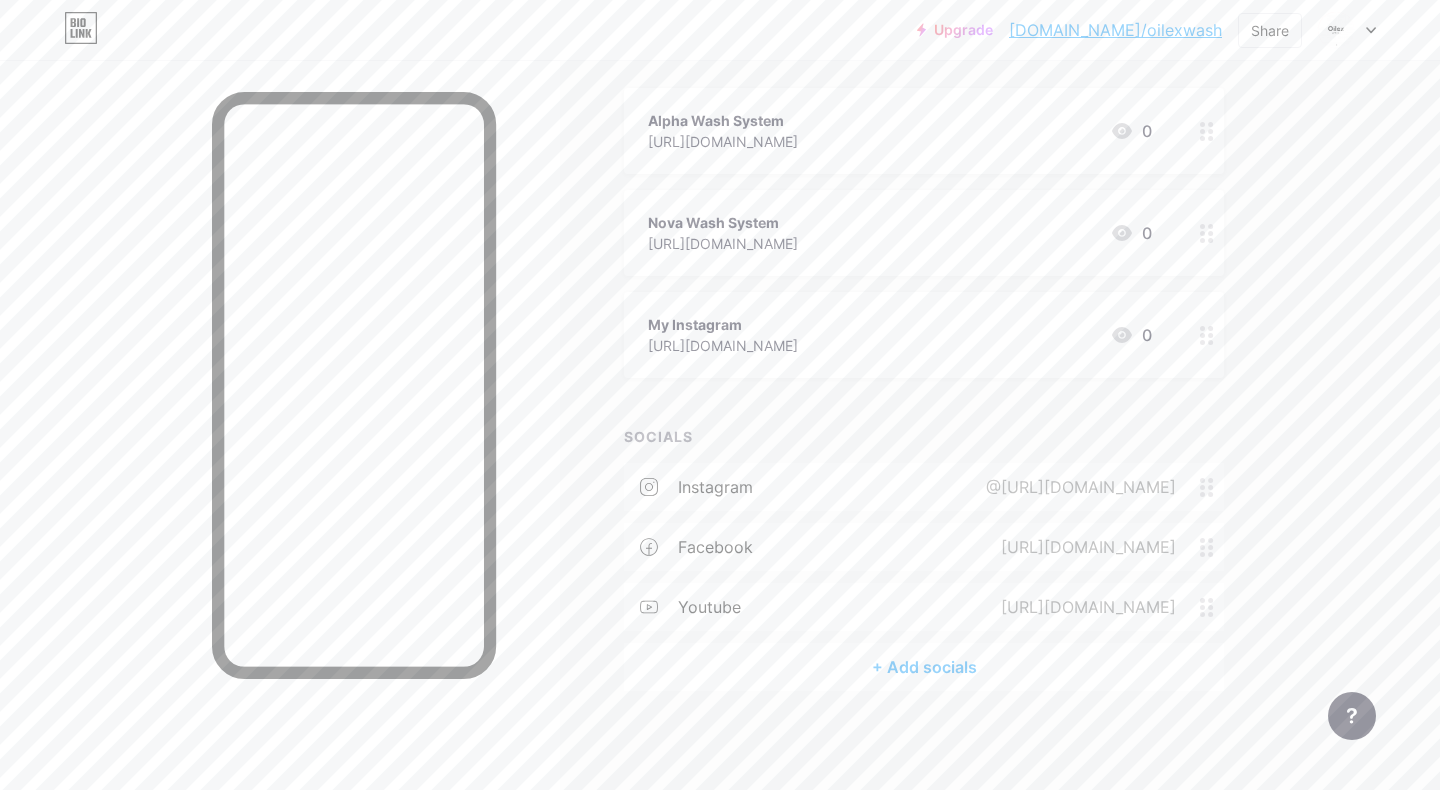 click on "+ Add socials" at bounding box center [924, 667] 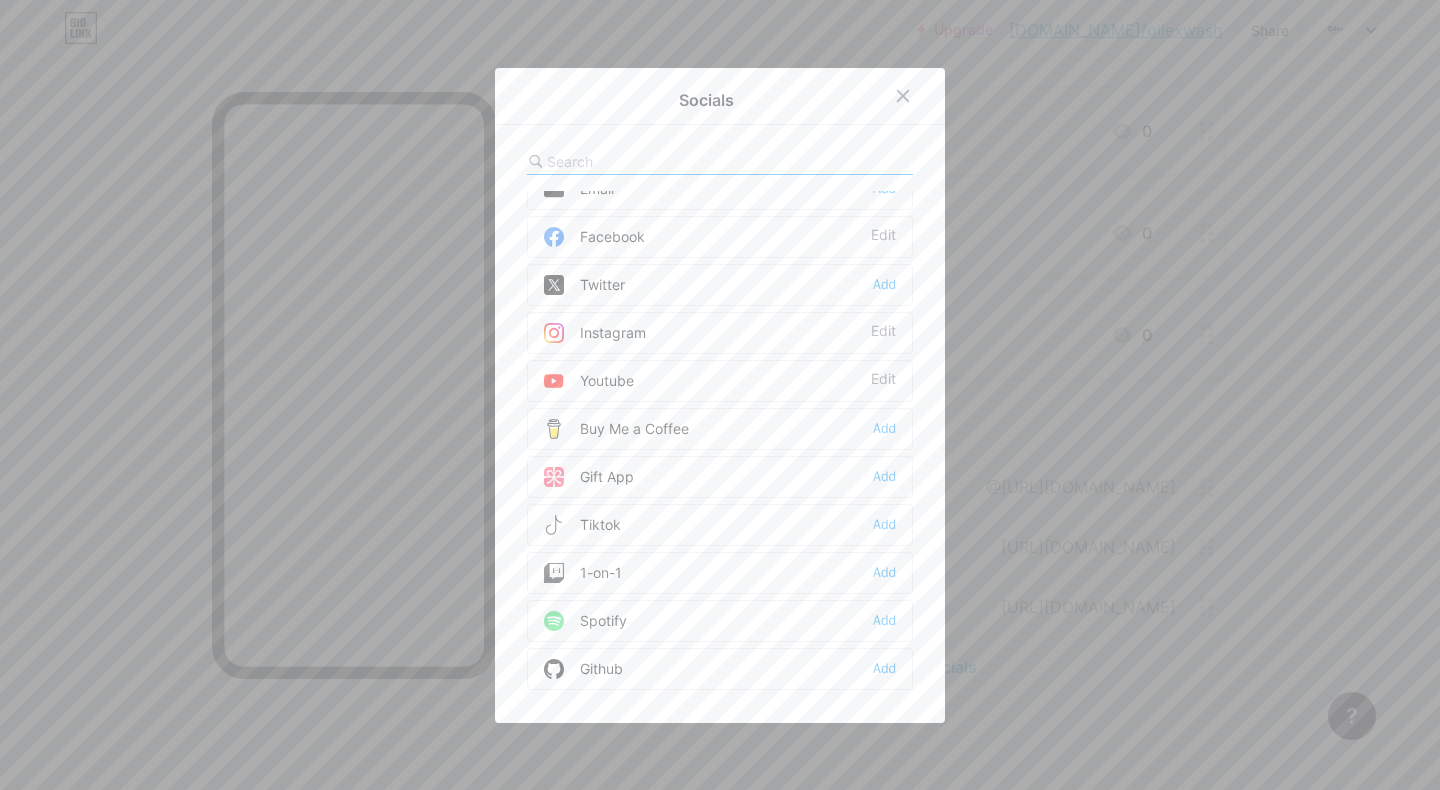 scroll, scrollTop: 0, scrollLeft: 0, axis: both 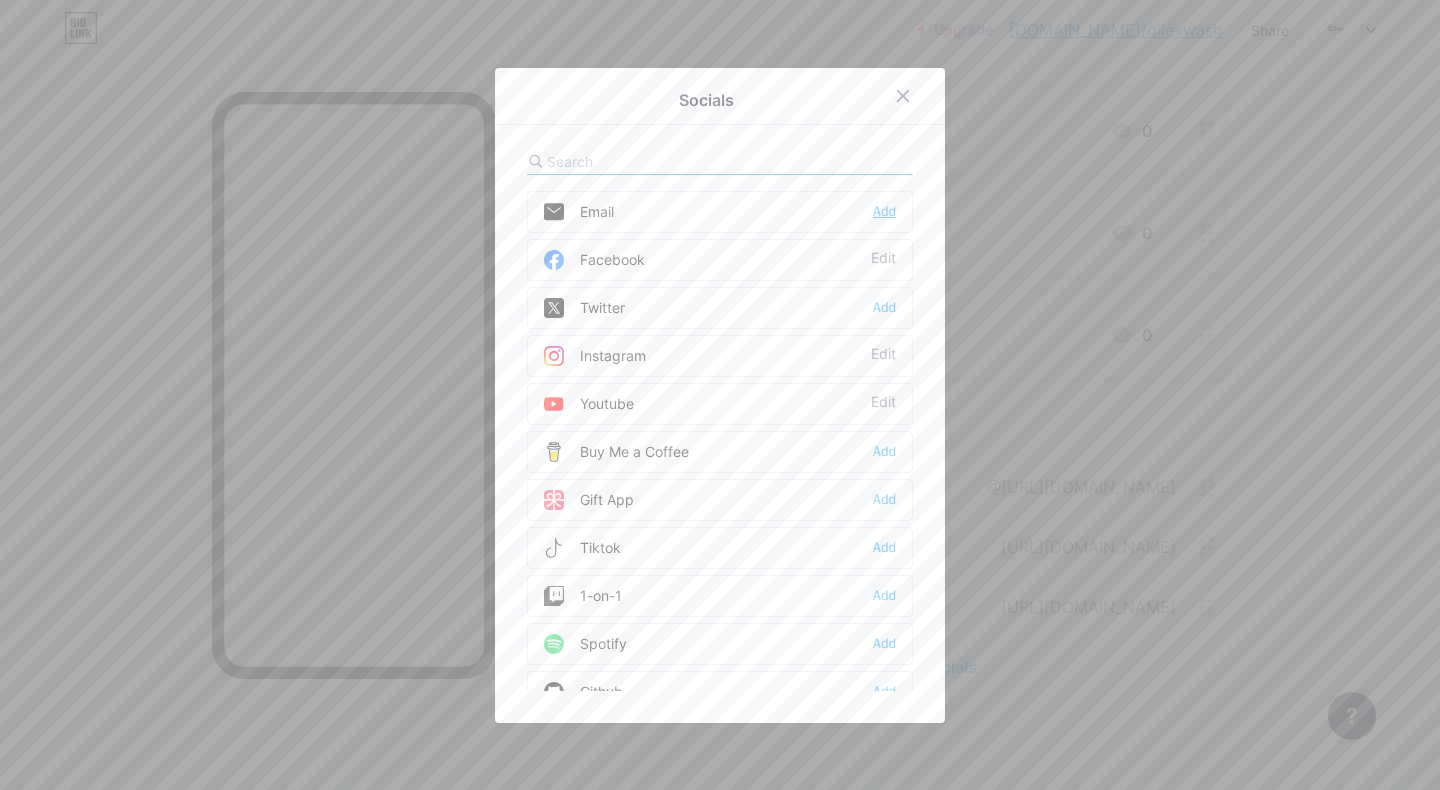click on "Add" at bounding box center [884, 212] 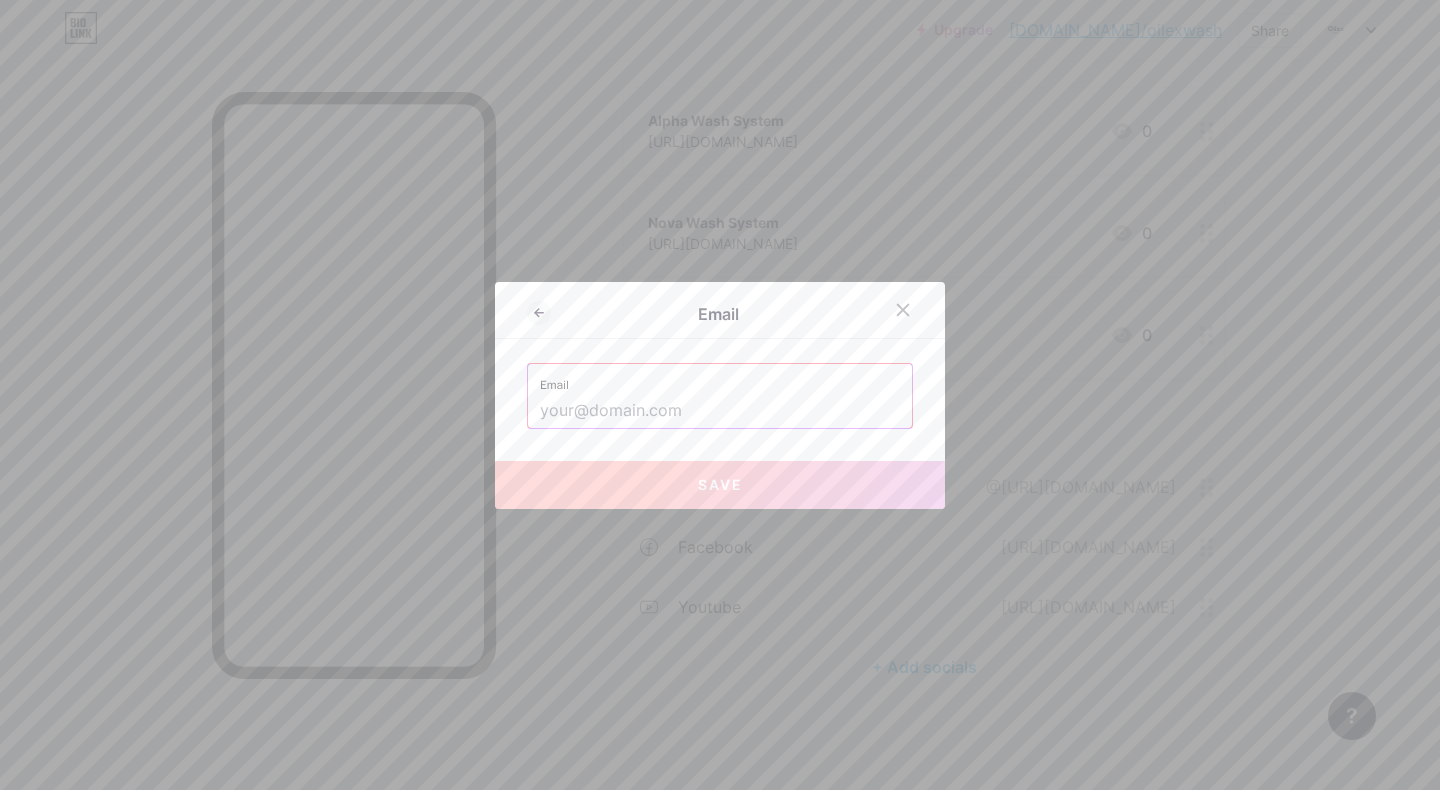 click at bounding box center [720, 411] 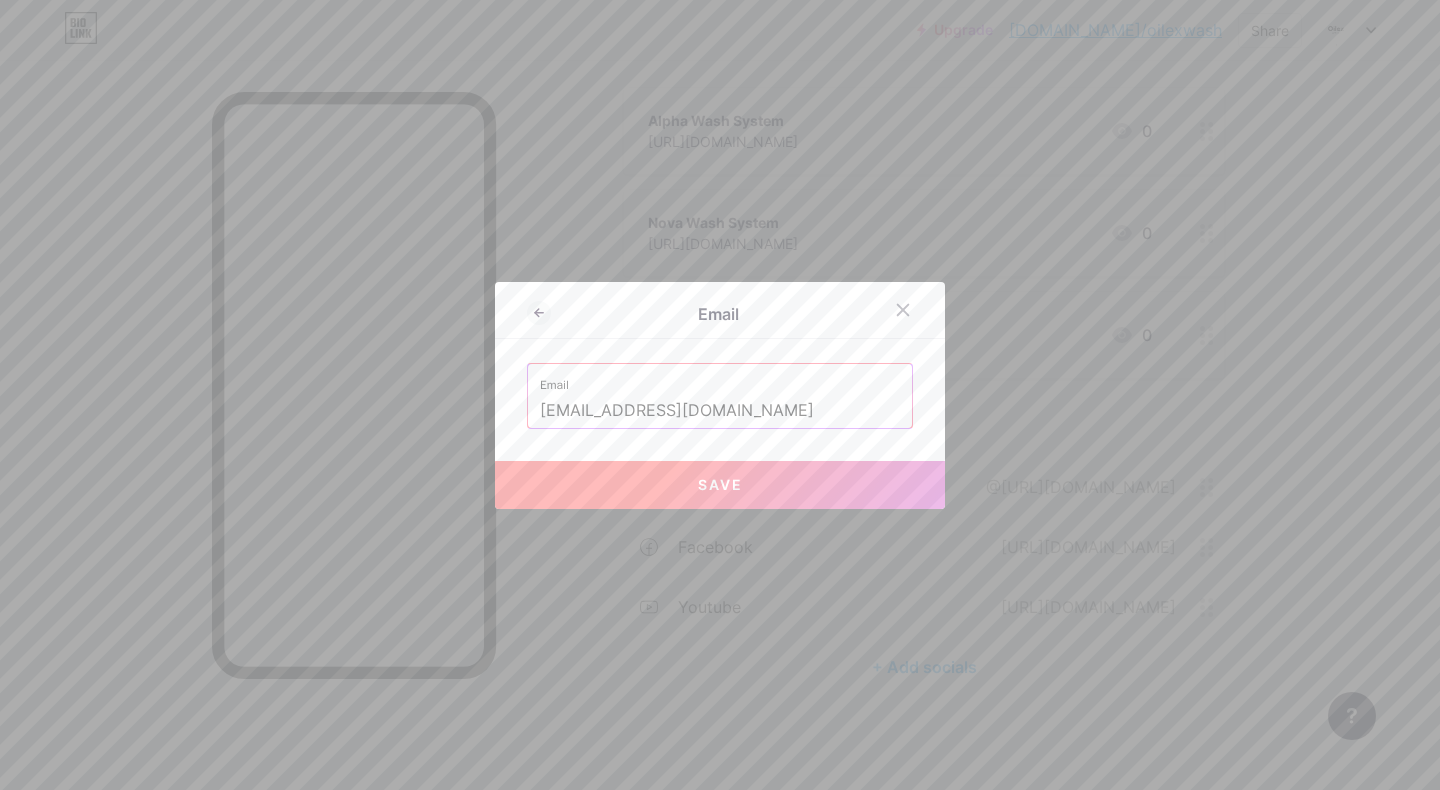 click on "Save" at bounding box center (720, 484) 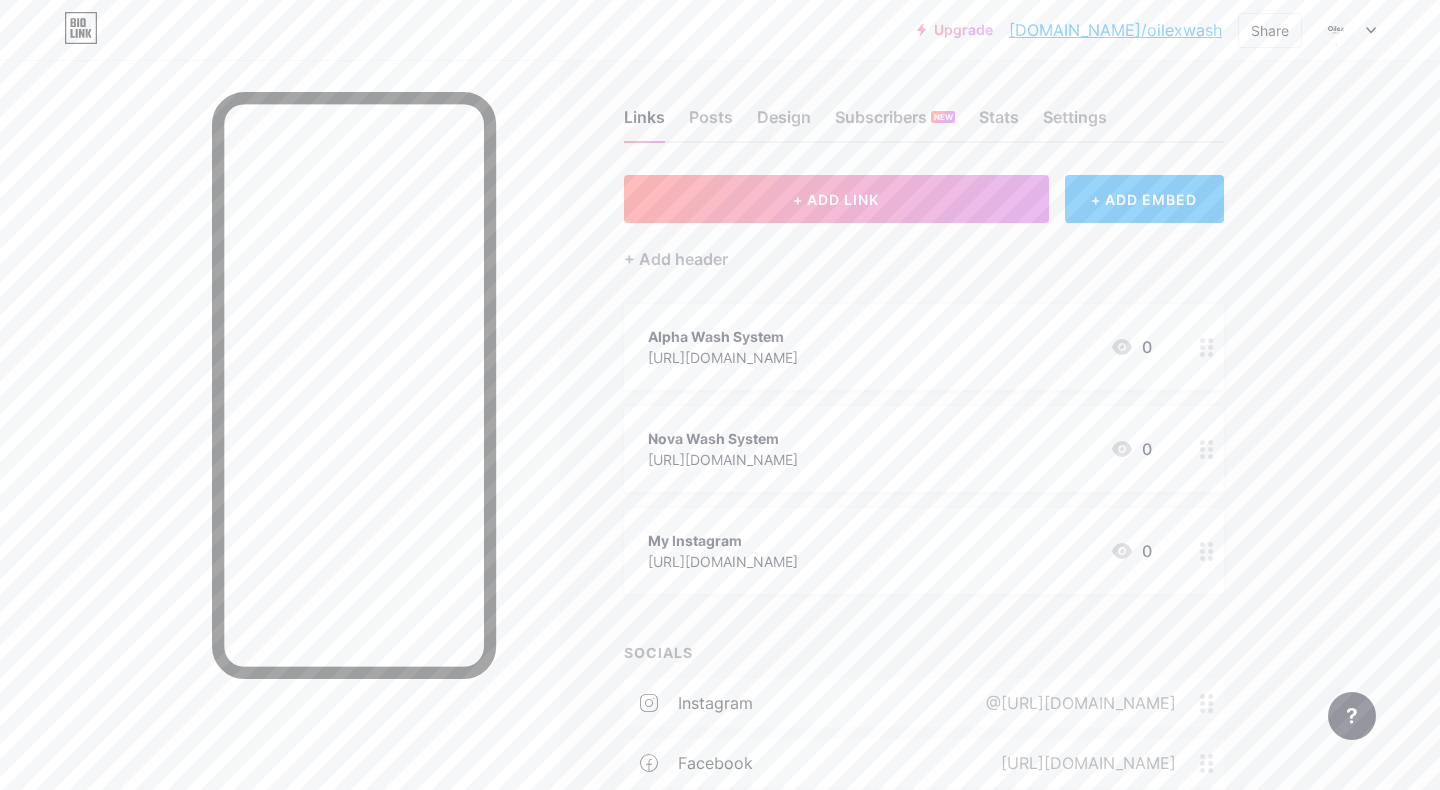 scroll, scrollTop: 0, scrollLeft: 0, axis: both 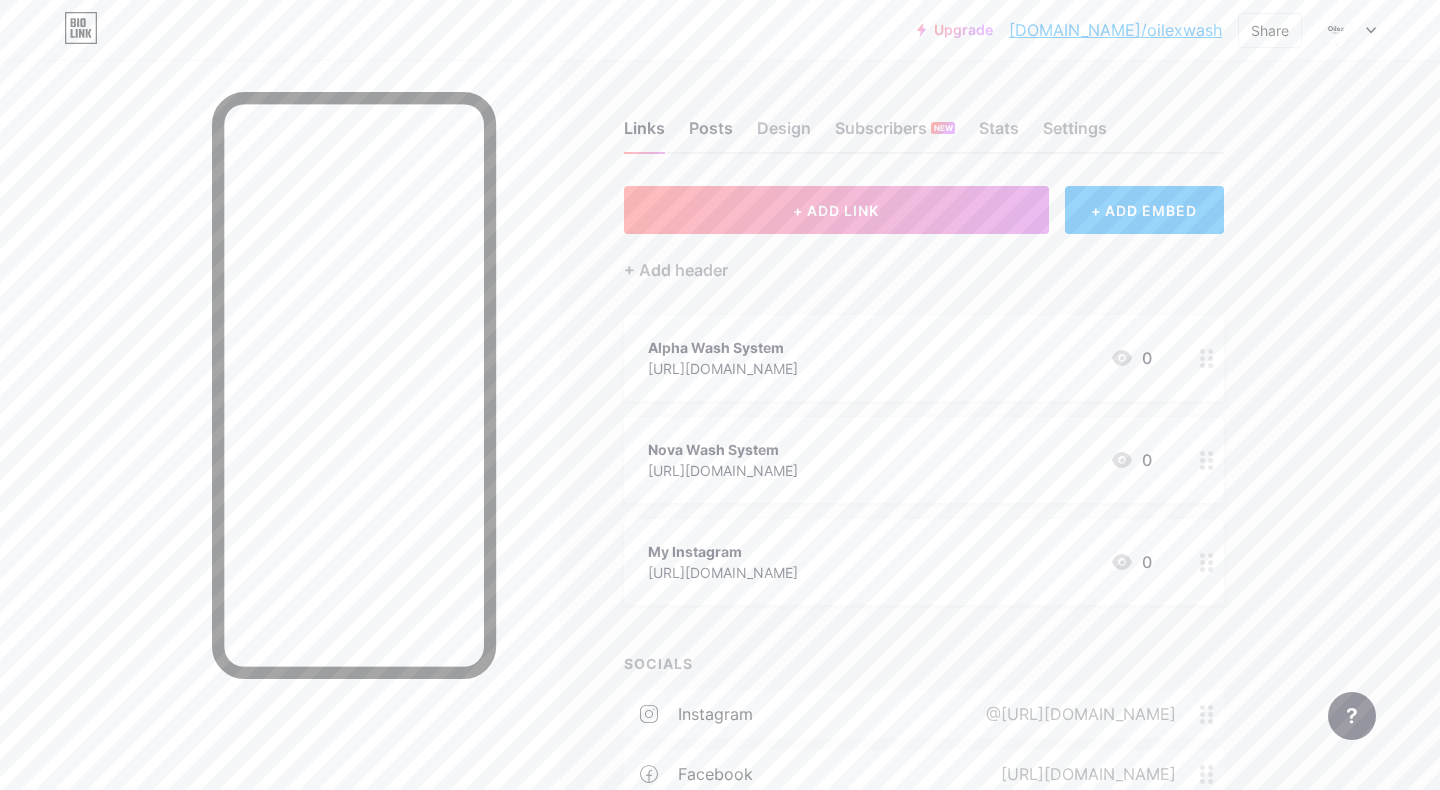 click on "Posts" at bounding box center [711, 134] 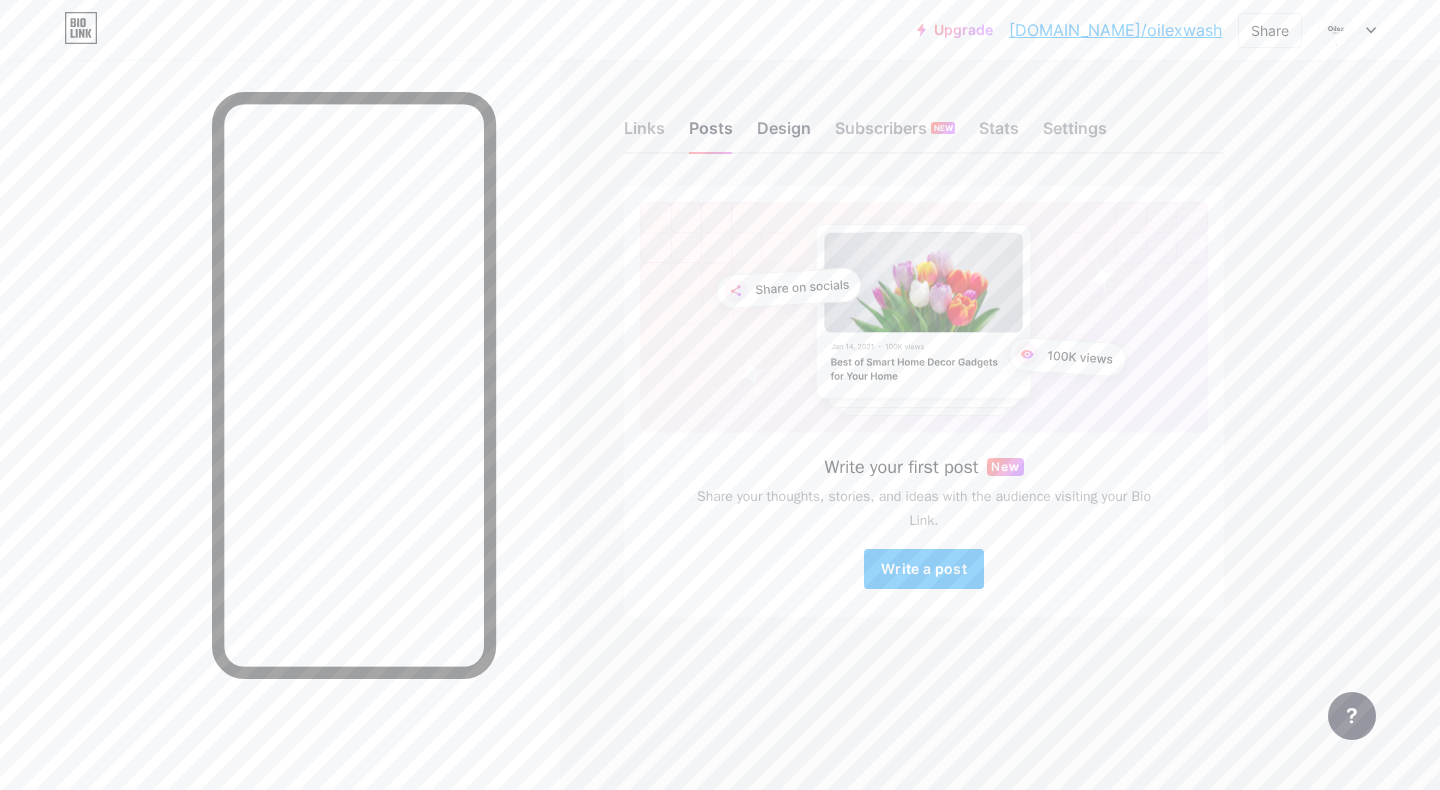 click on "Design" at bounding box center (784, 134) 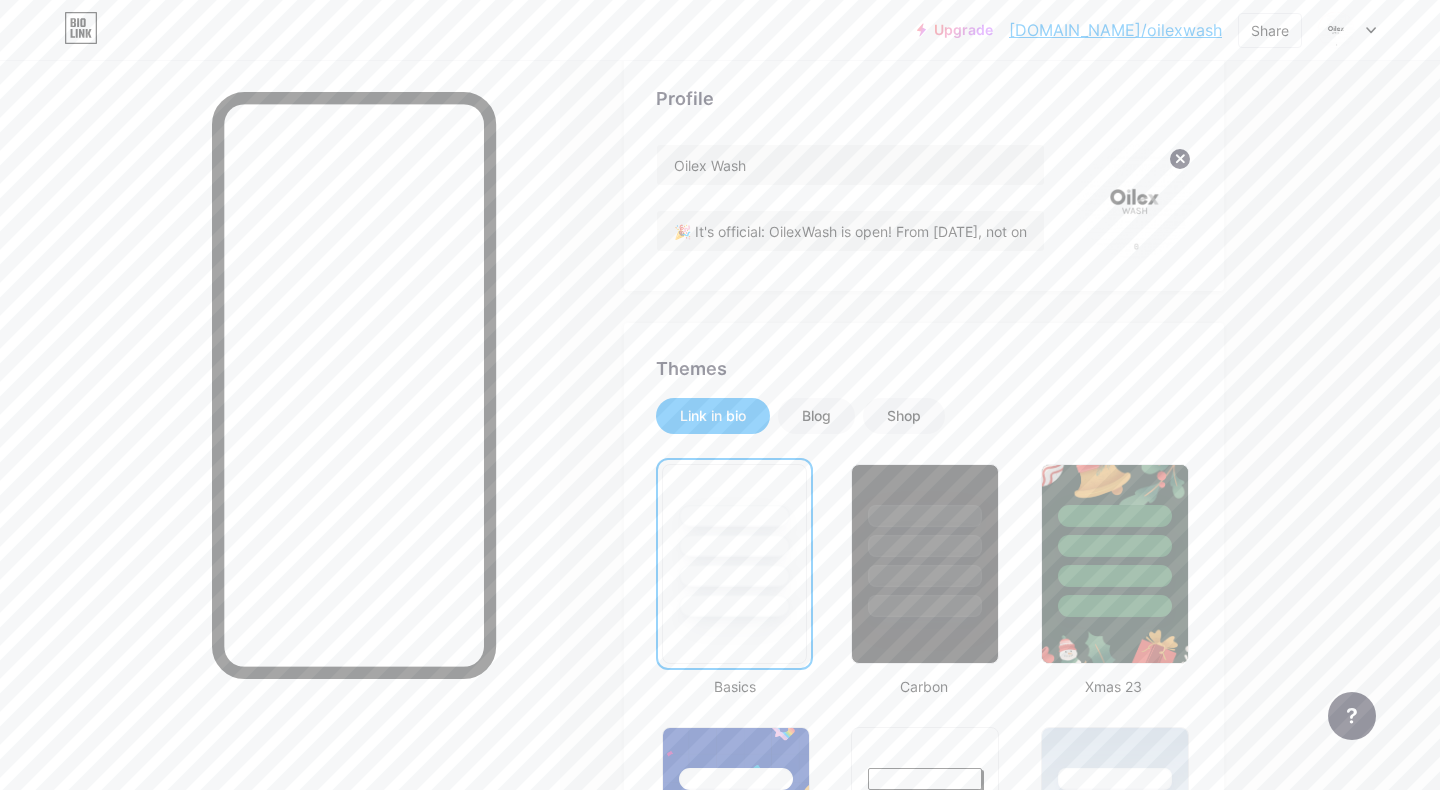 scroll, scrollTop: 161, scrollLeft: 0, axis: vertical 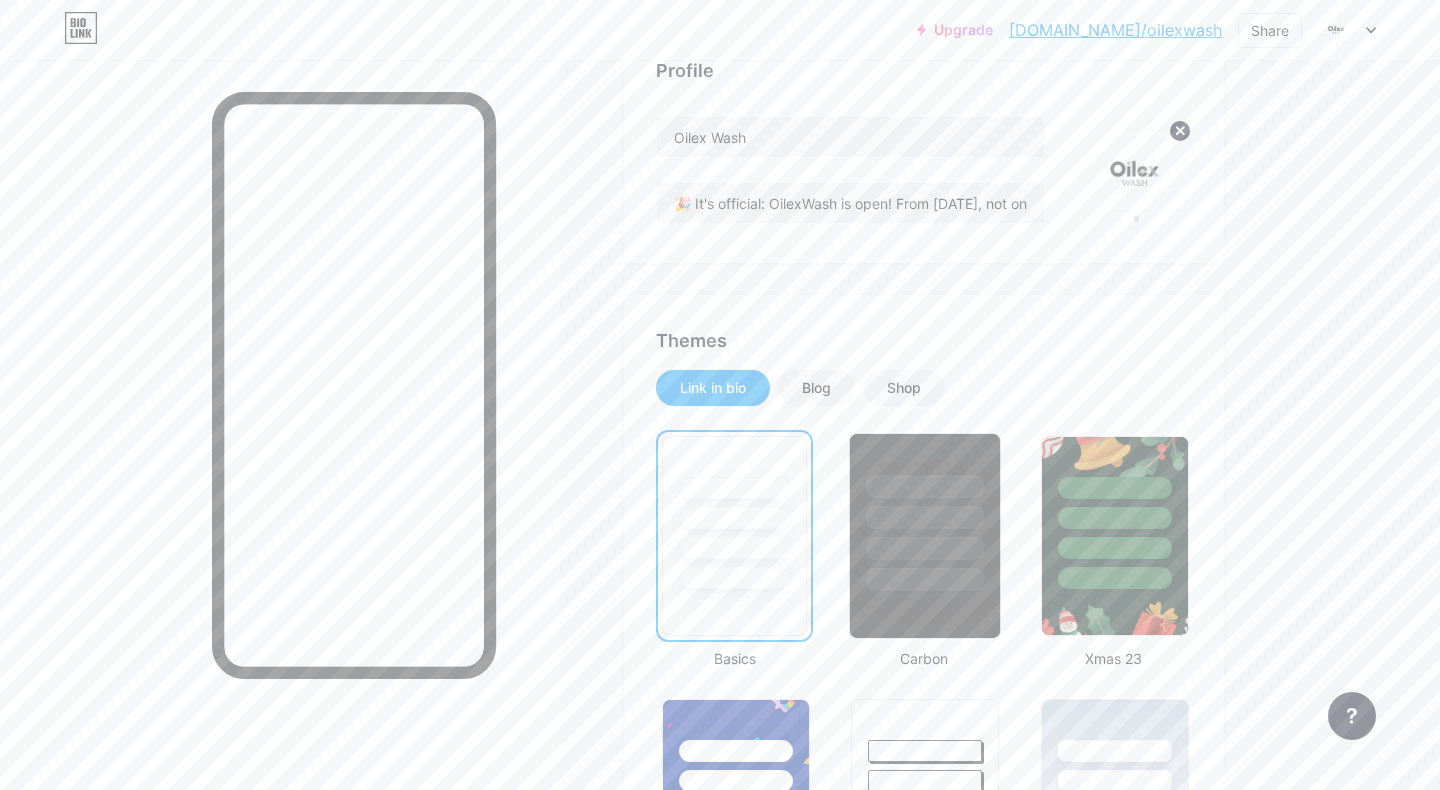 click at bounding box center (925, 517) 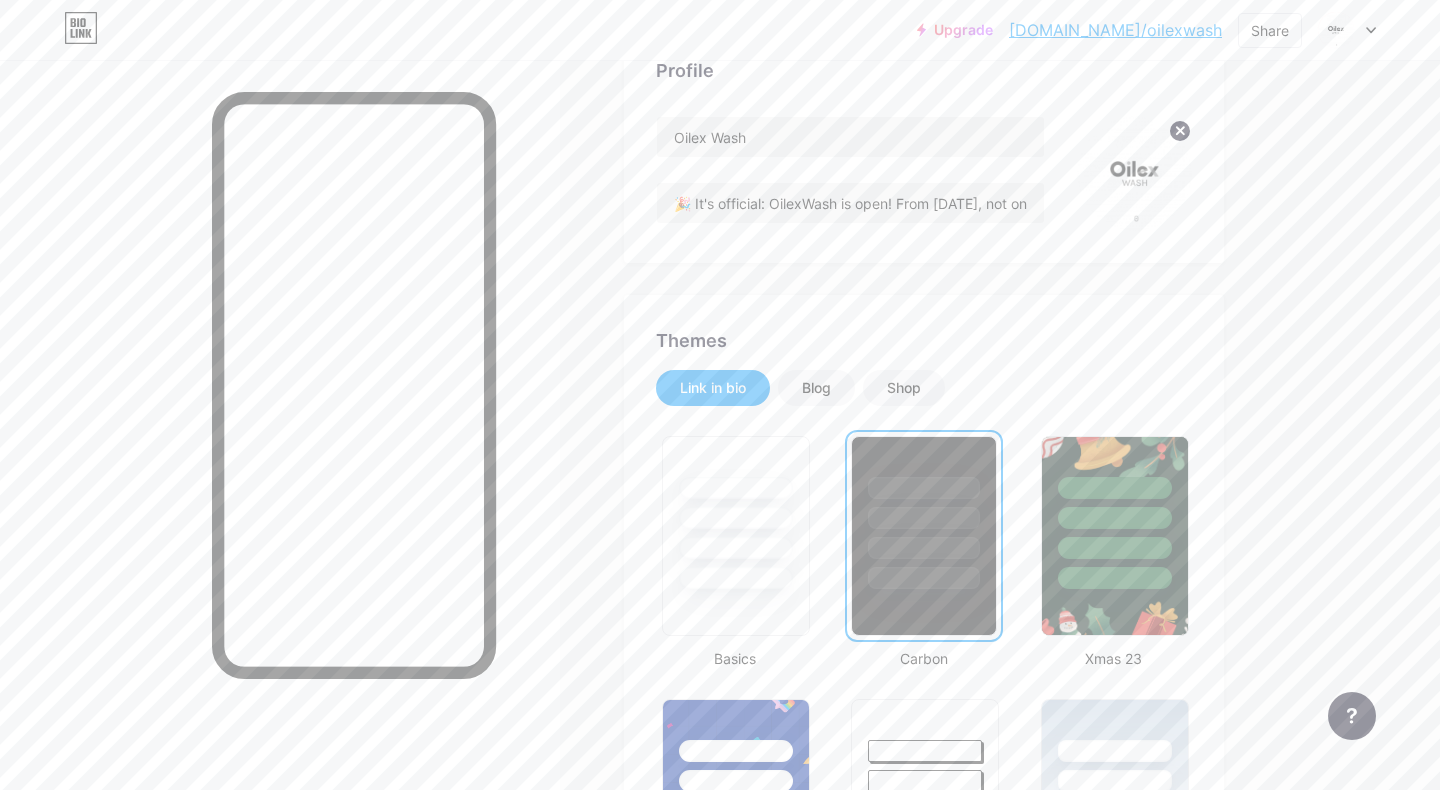 click at bounding box center (1134, 173) 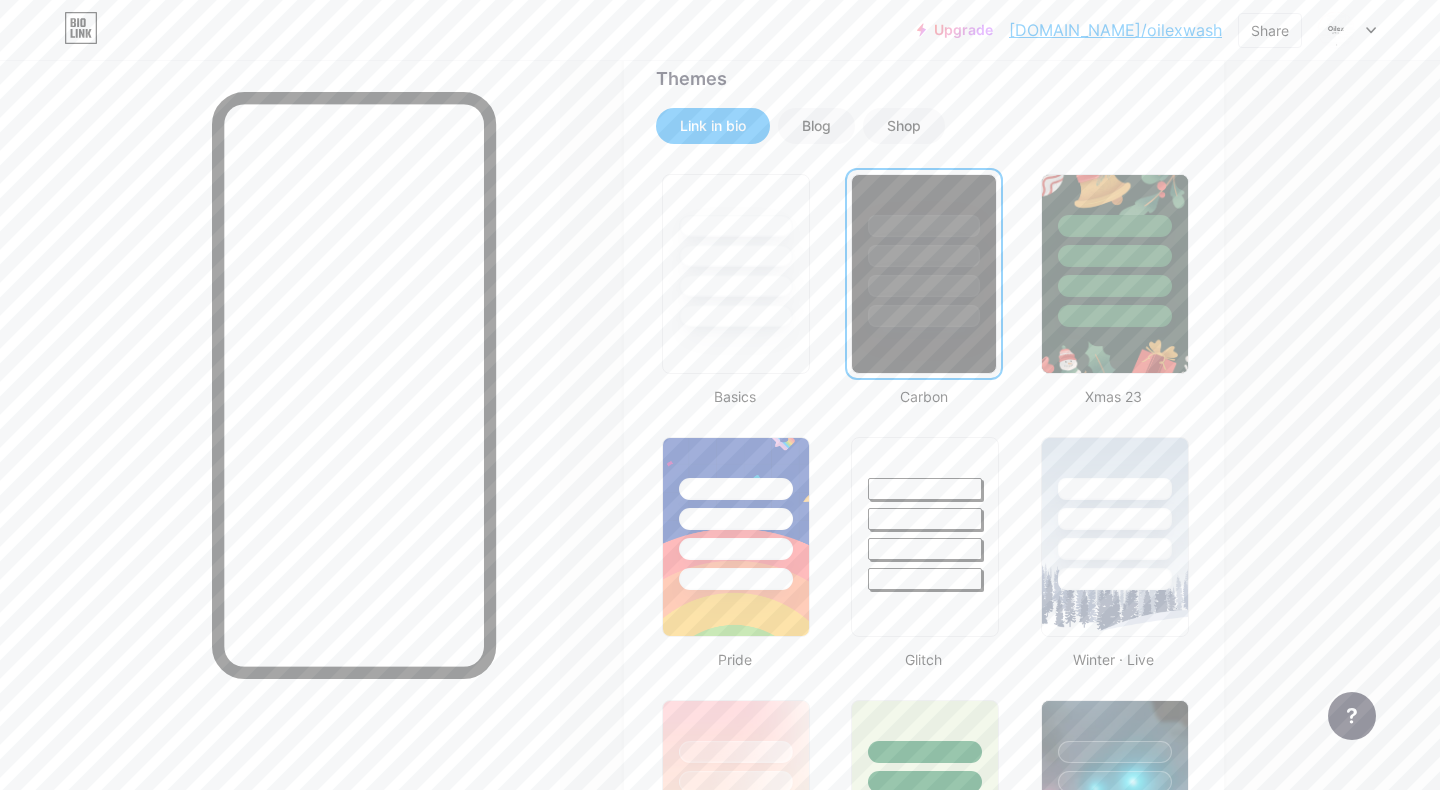 scroll, scrollTop: 416, scrollLeft: 0, axis: vertical 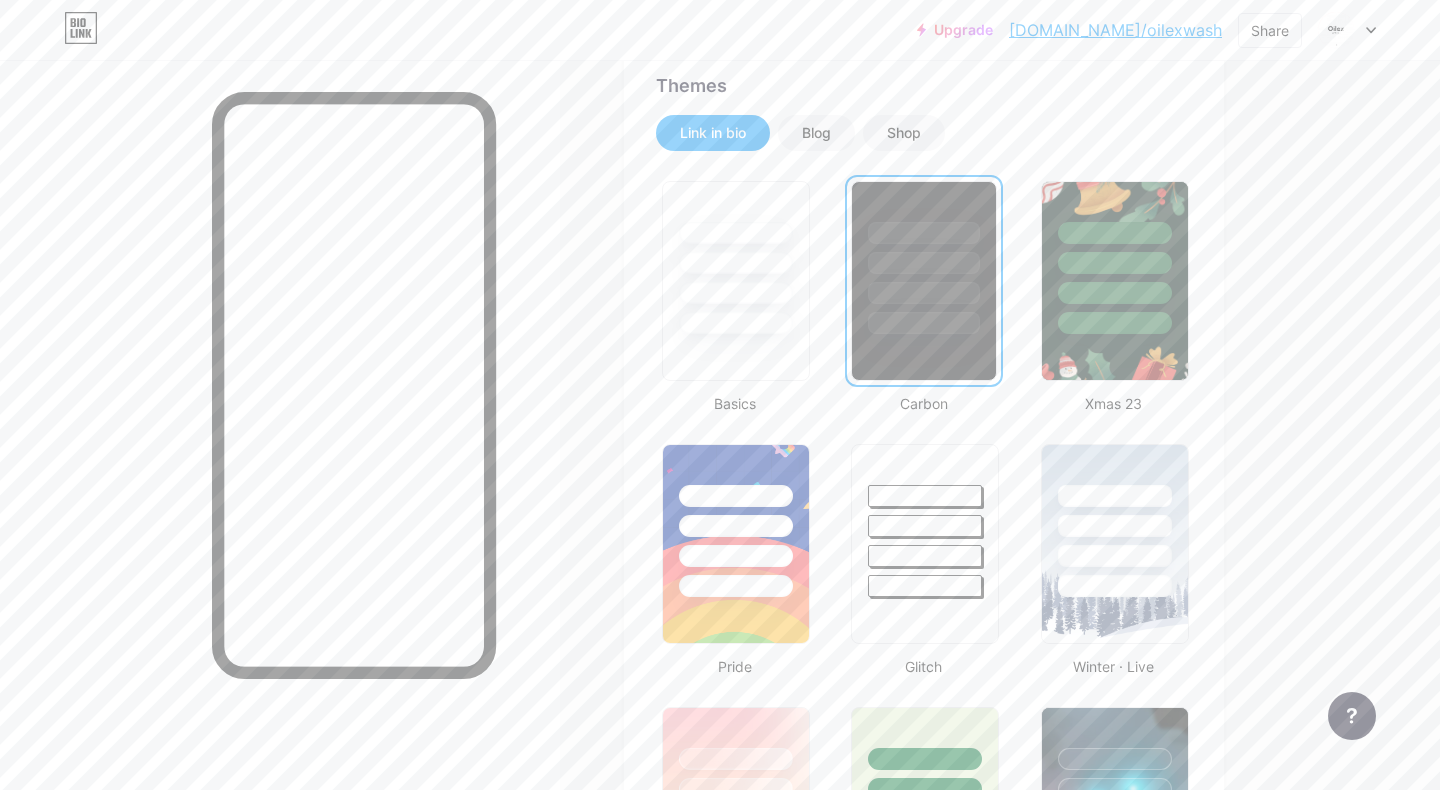 click at bounding box center (923, 293) 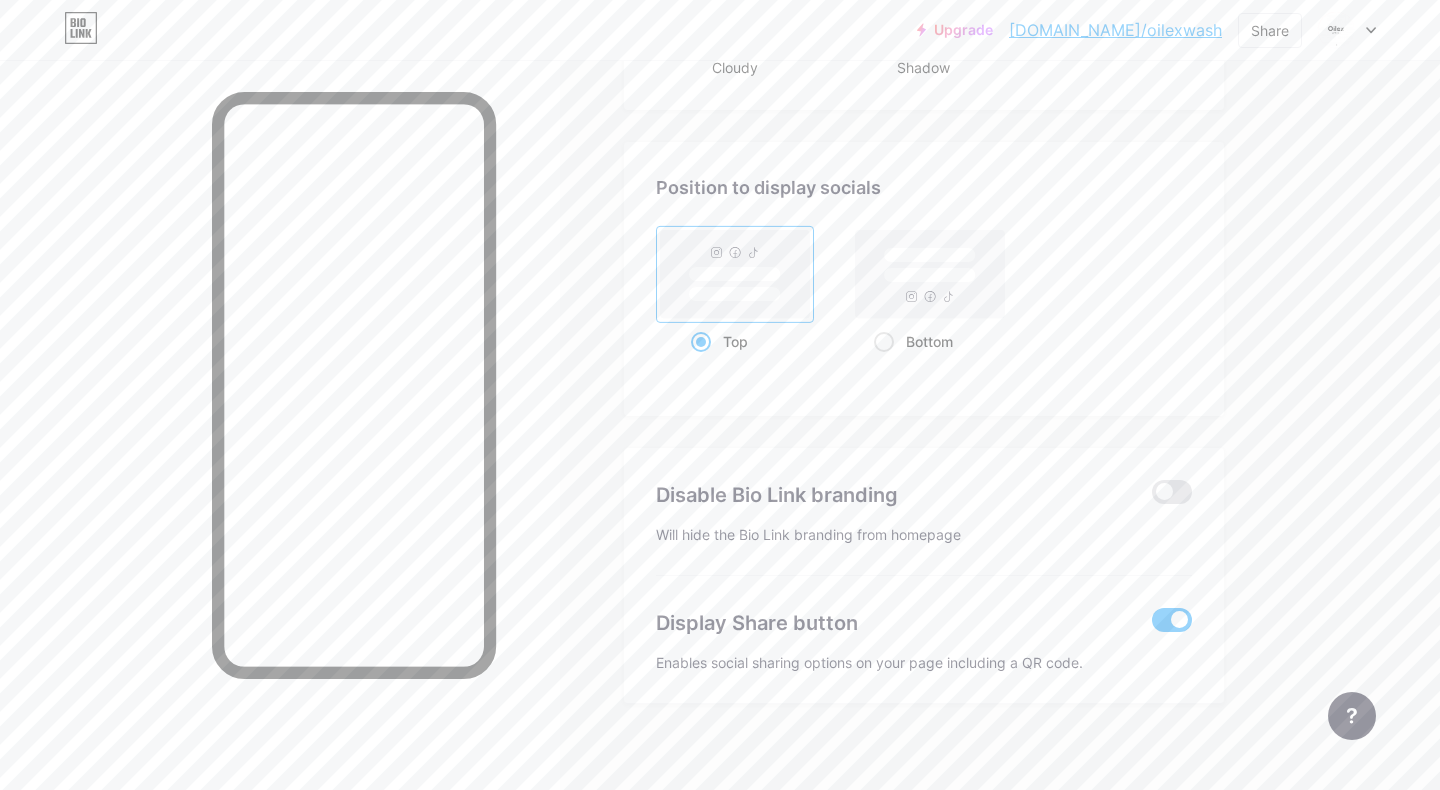 scroll, scrollTop: 2607, scrollLeft: 0, axis: vertical 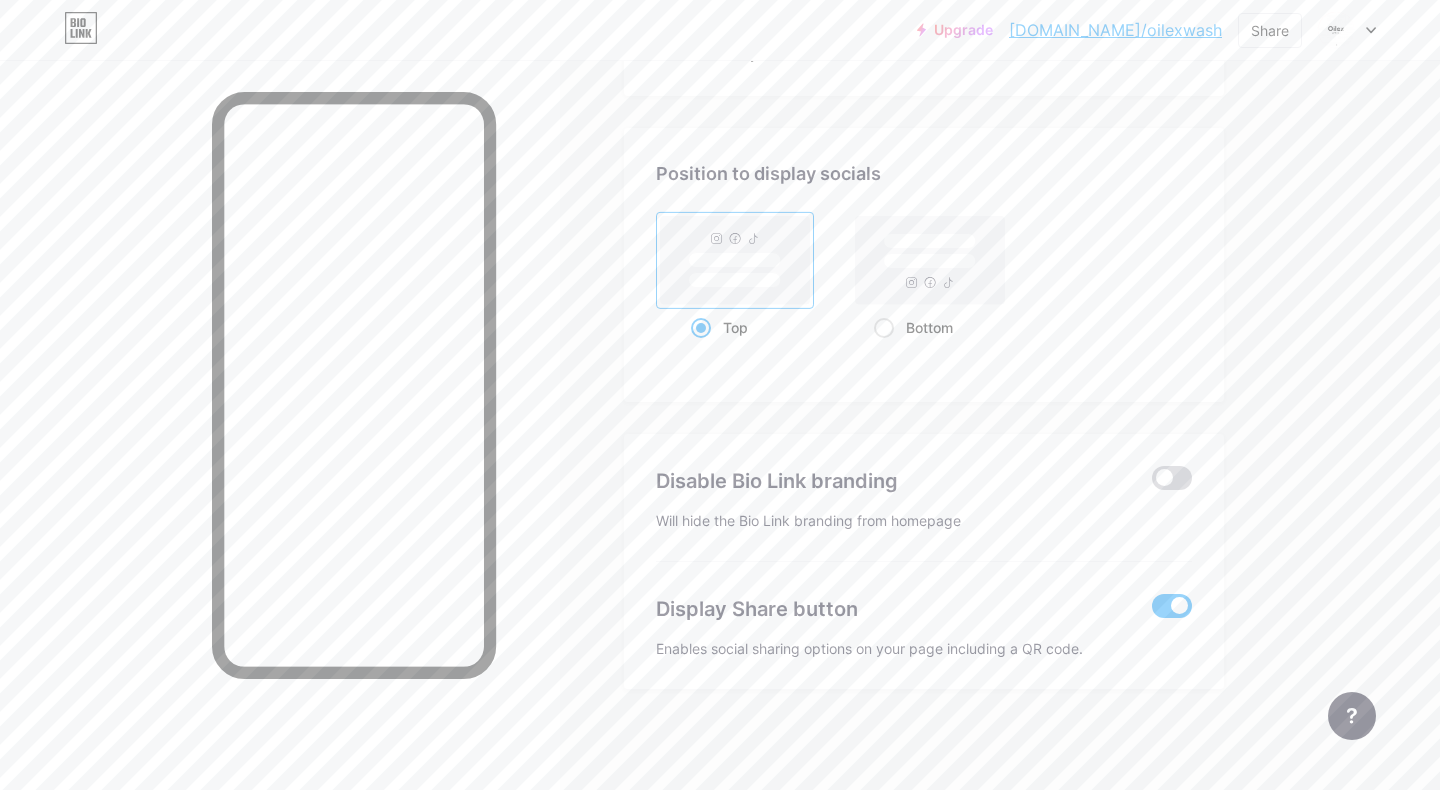 click at bounding box center (1172, 478) 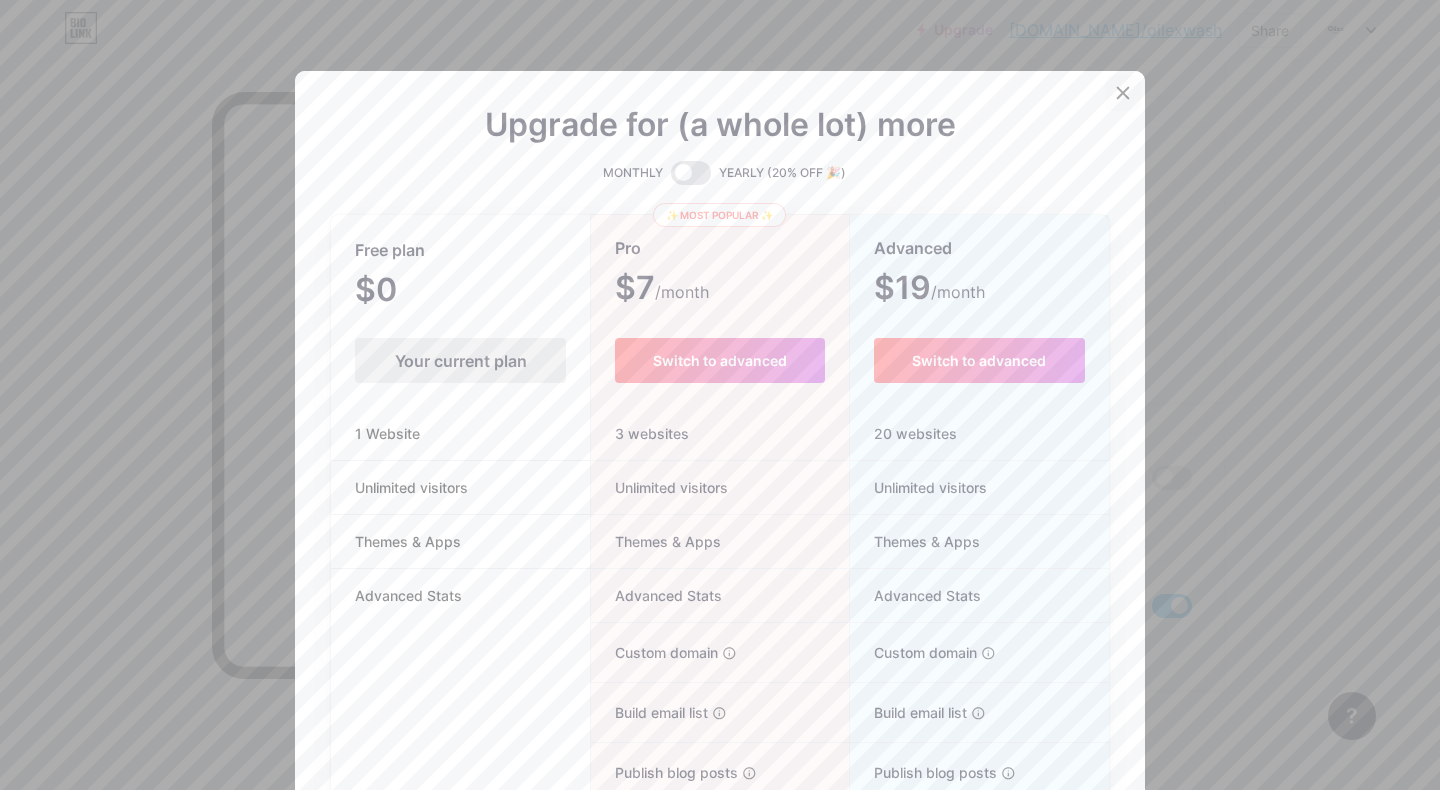 click 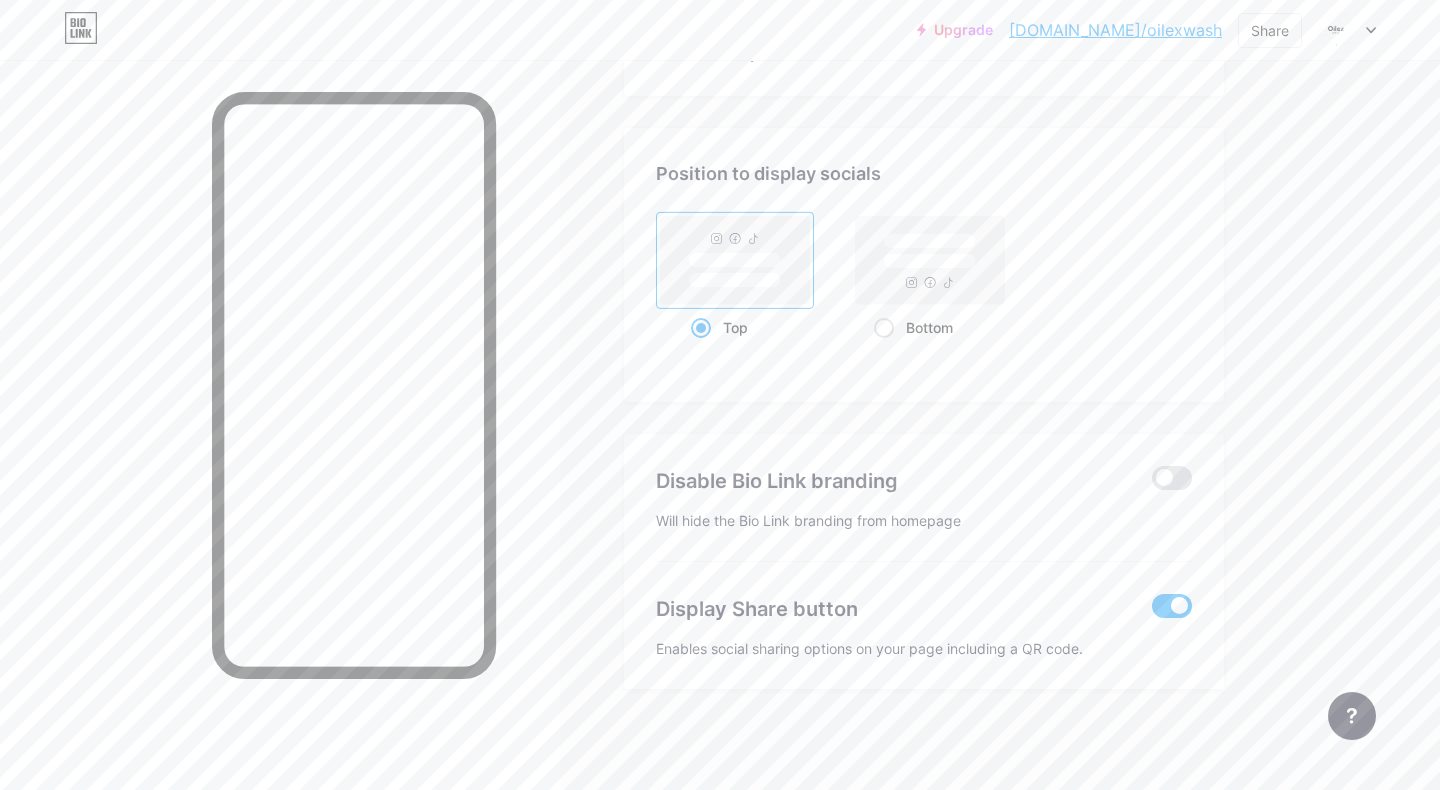 click at bounding box center (1172, 606) 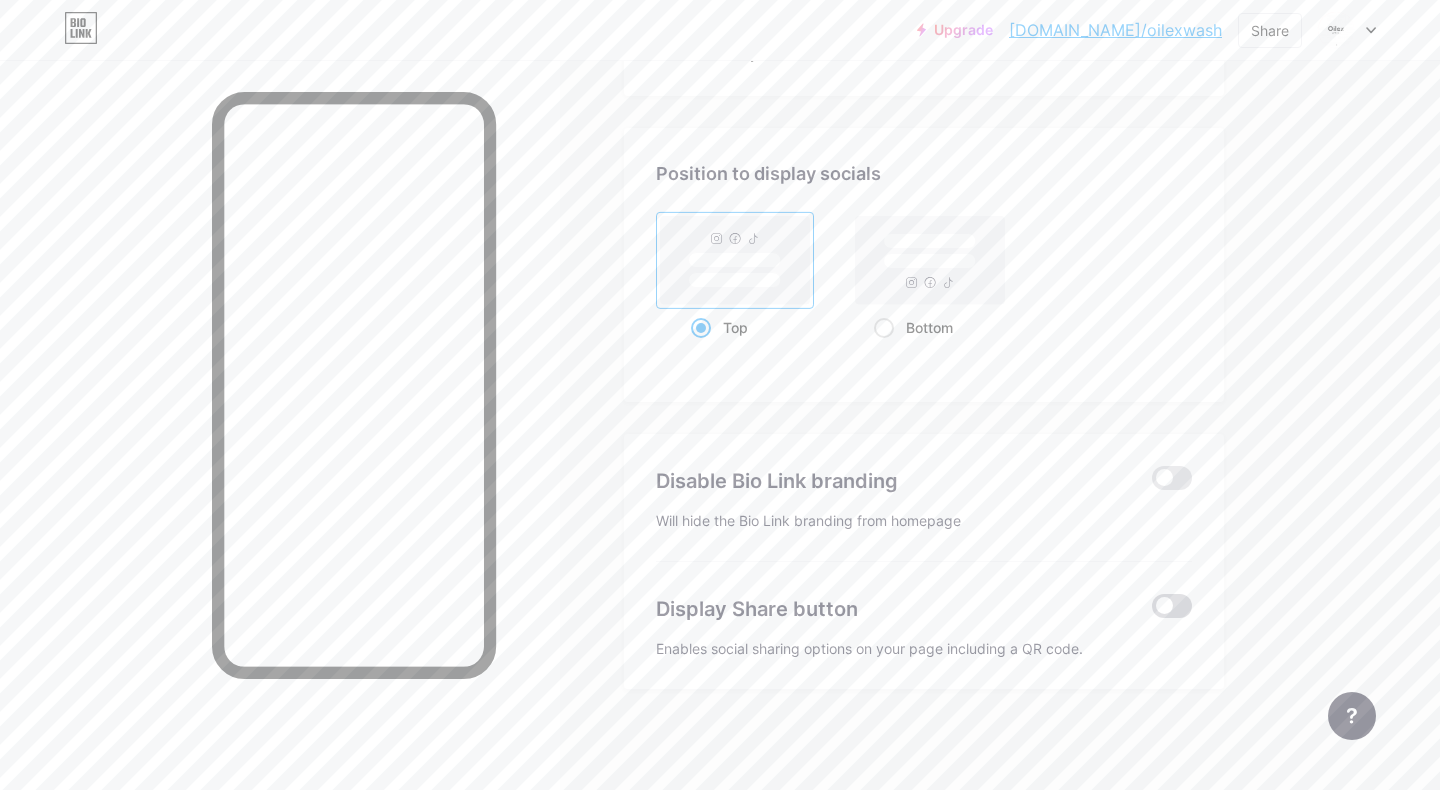 click at bounding box center [1172, 606] 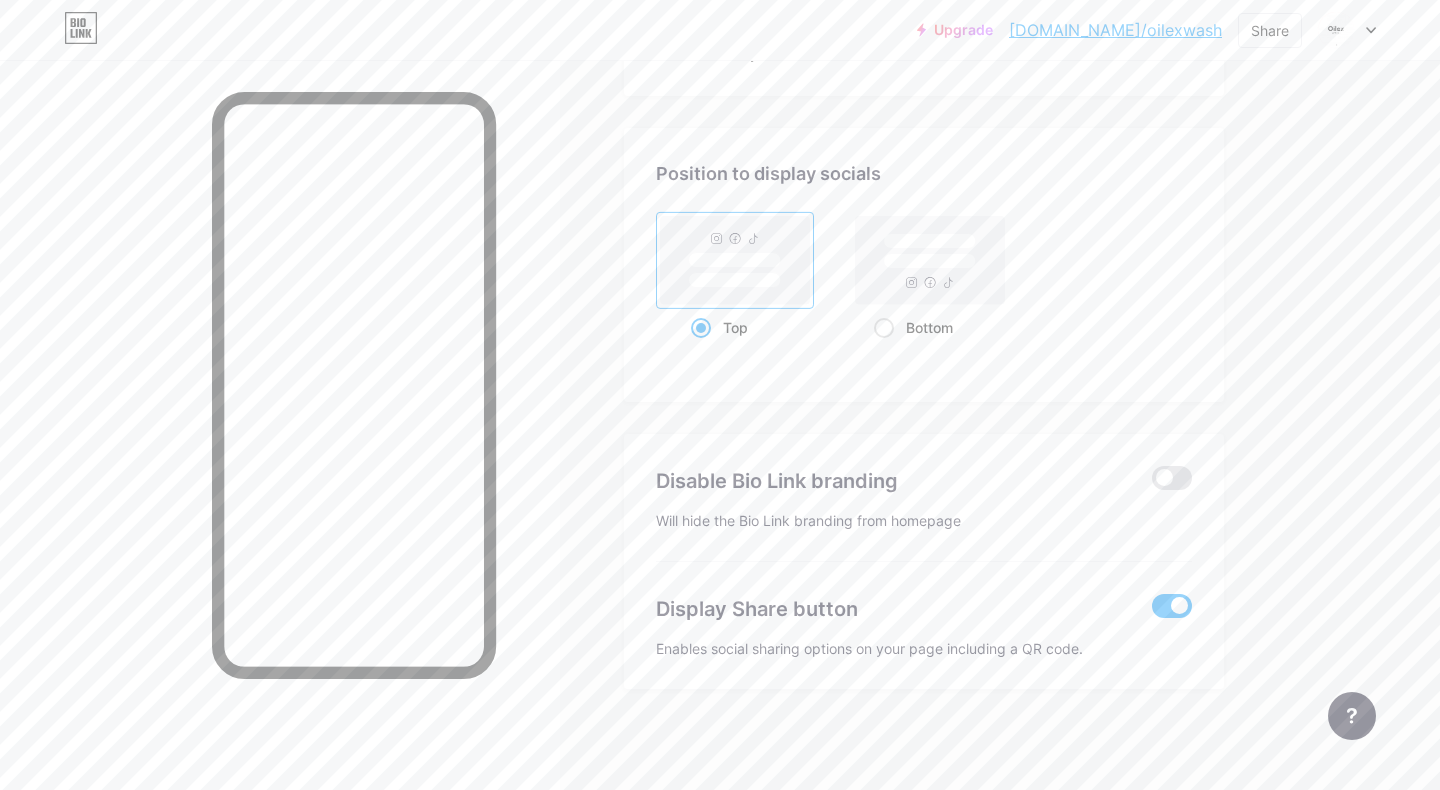 click at bounding box center [1172, 606] 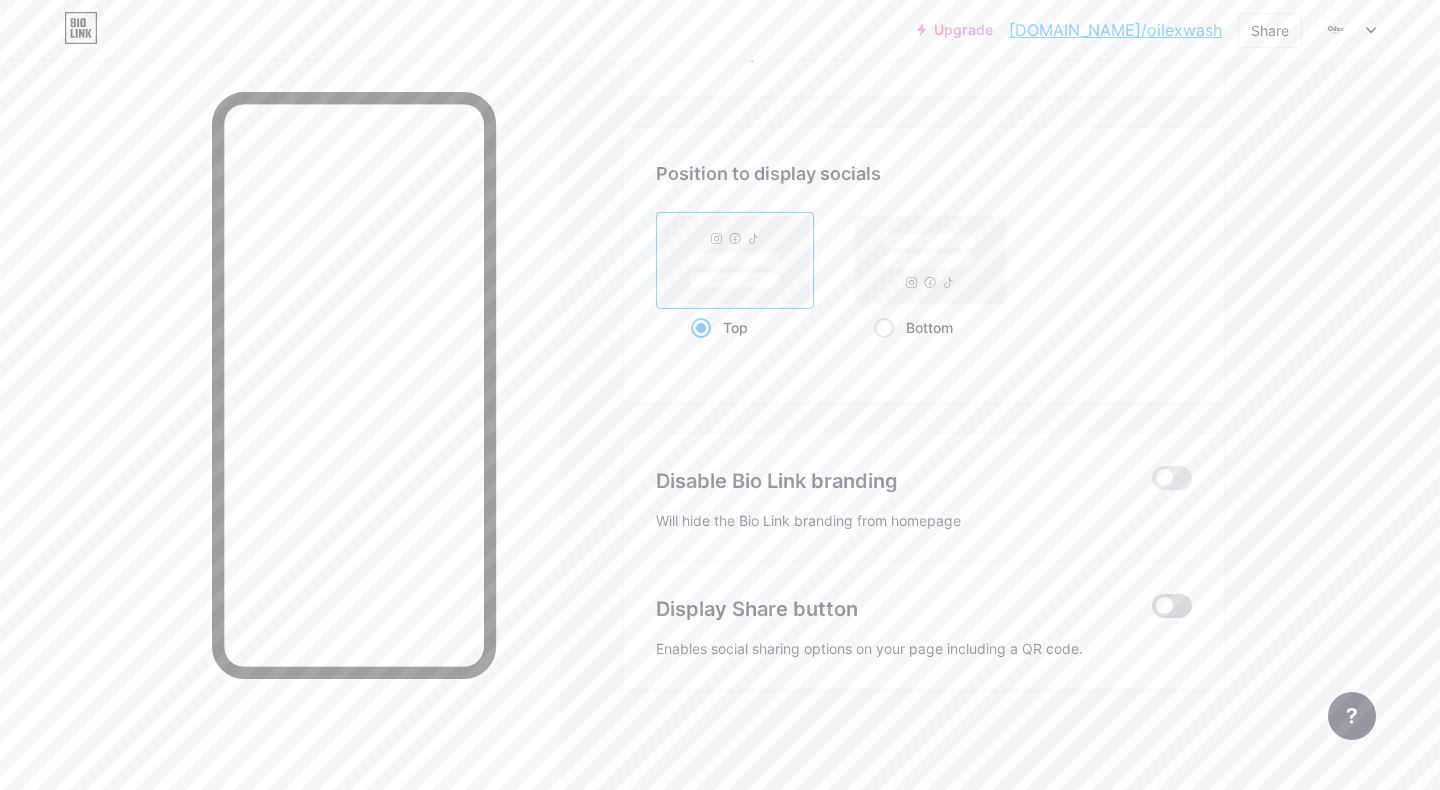 click at bounding box center (1172, 606) 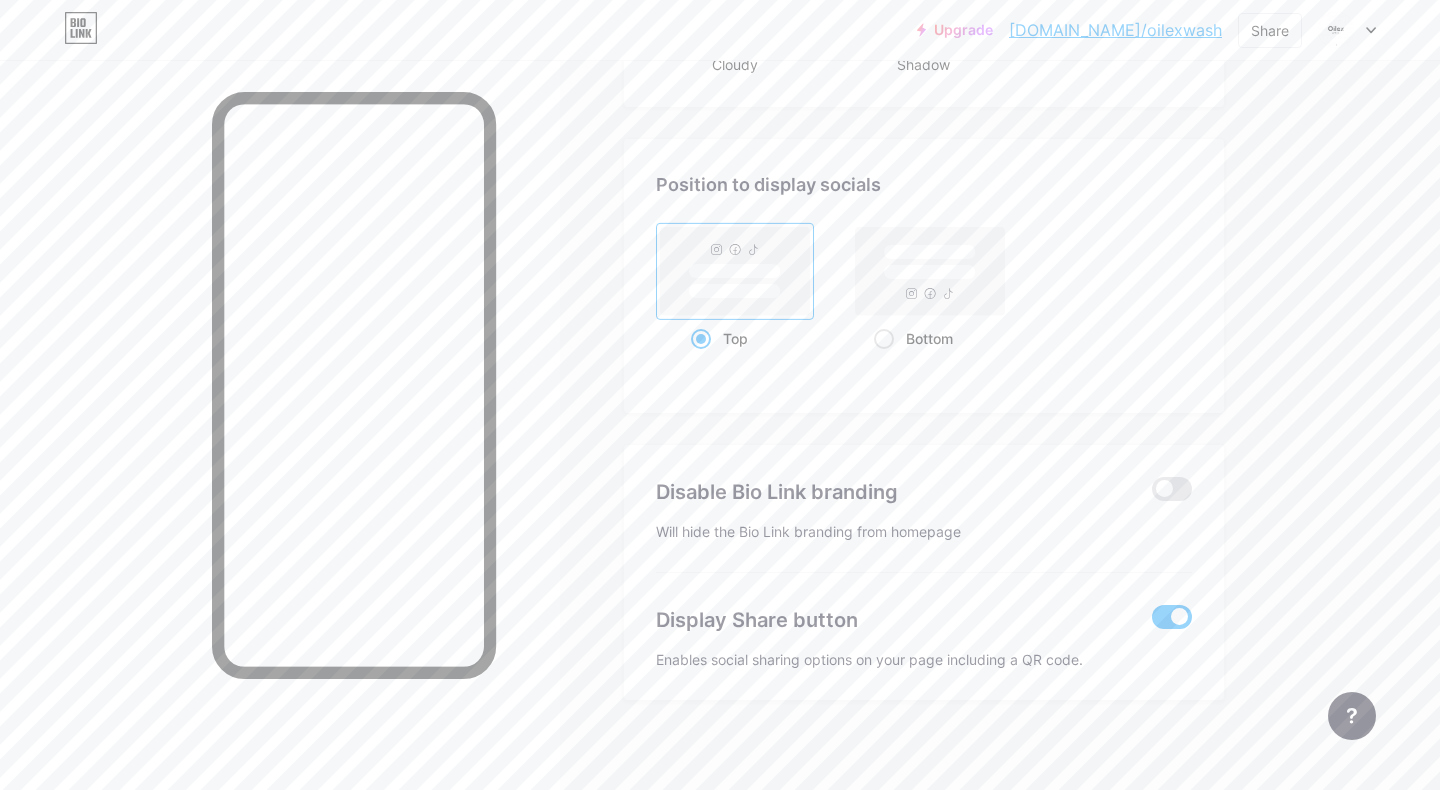 scroll, scrollTop: 2607, scrollLeft: 0, axis: vertical 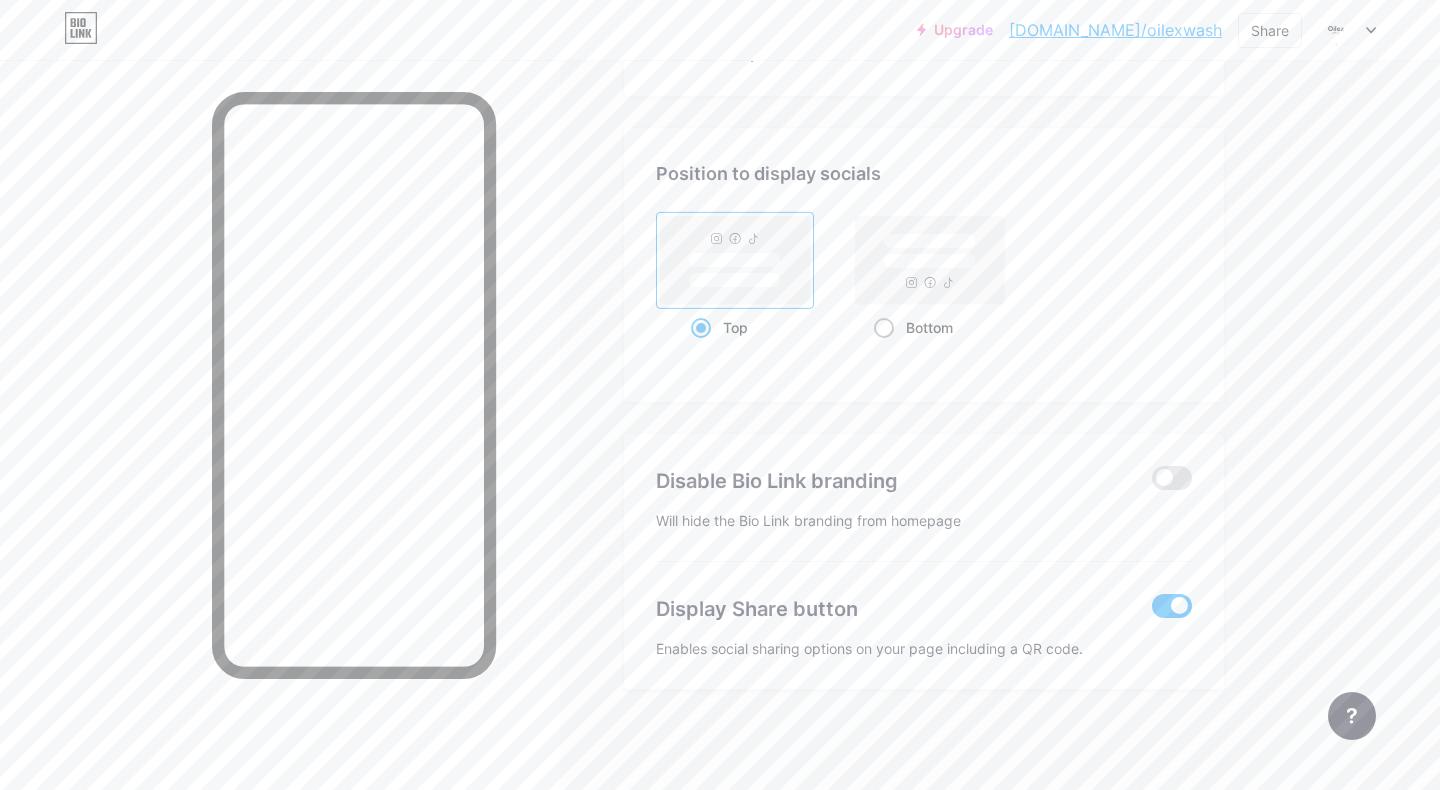 click 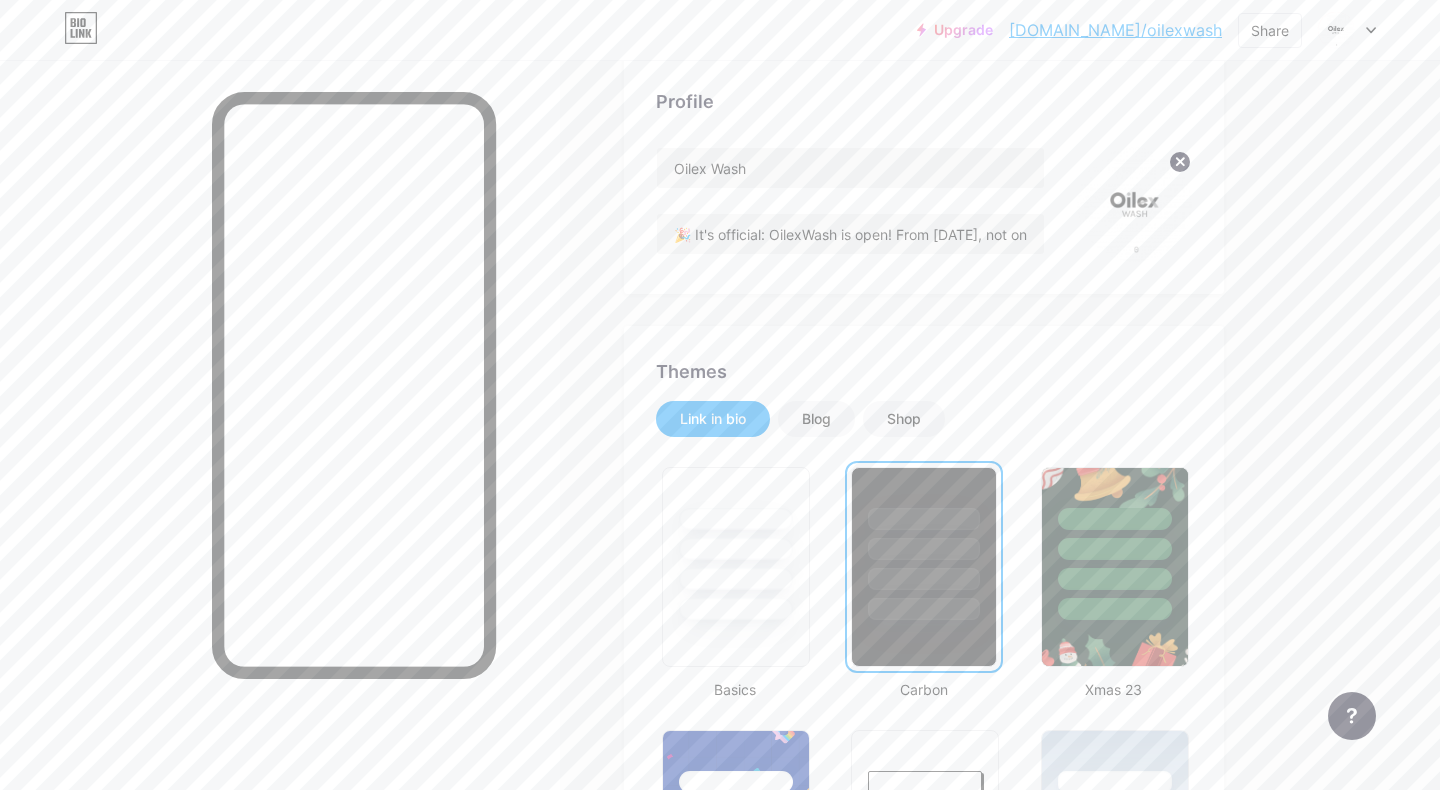 scroll, scrollTop: 0, scrollLeft: 0, axis: both 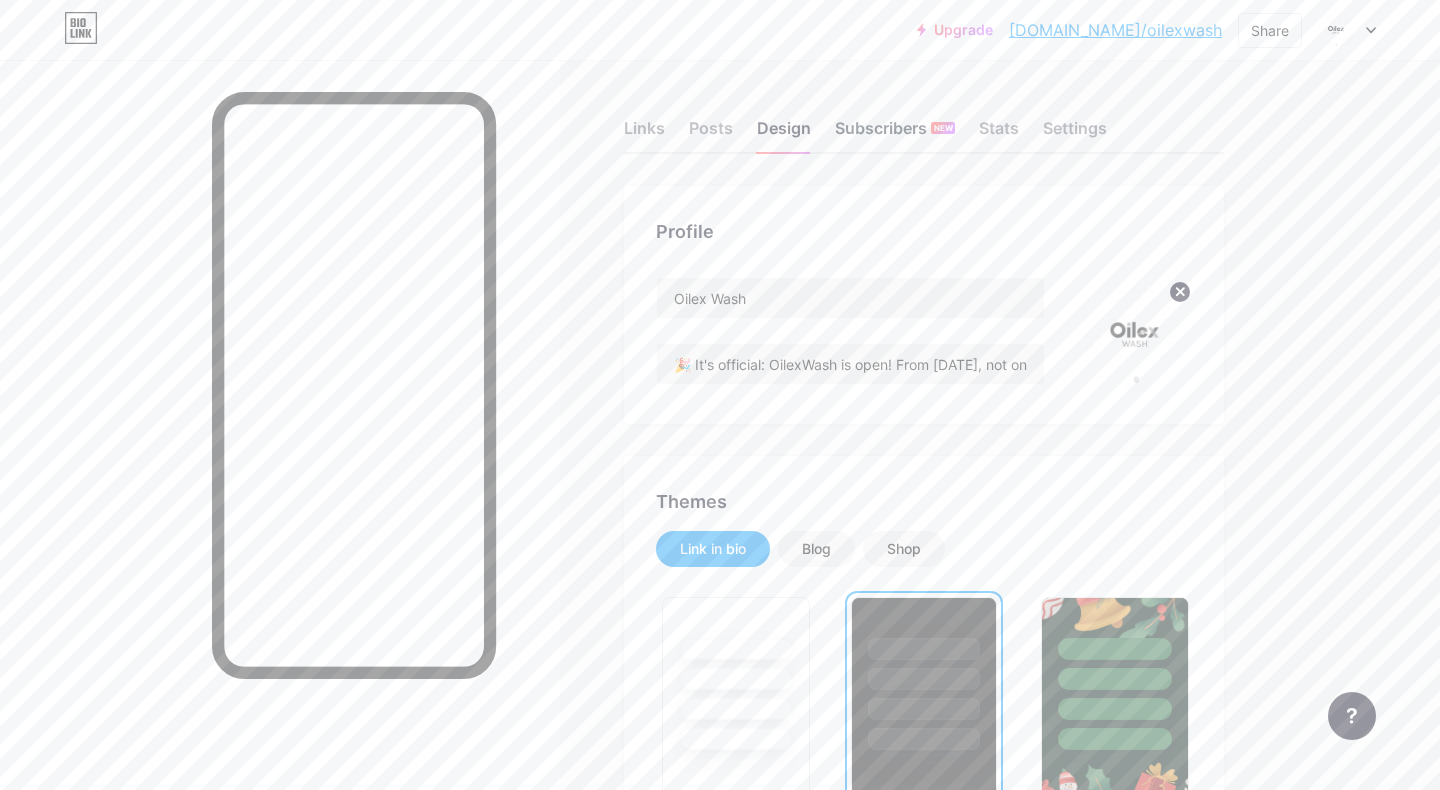 click on "Subscribers
NEW" at bounding box center (895, 134) 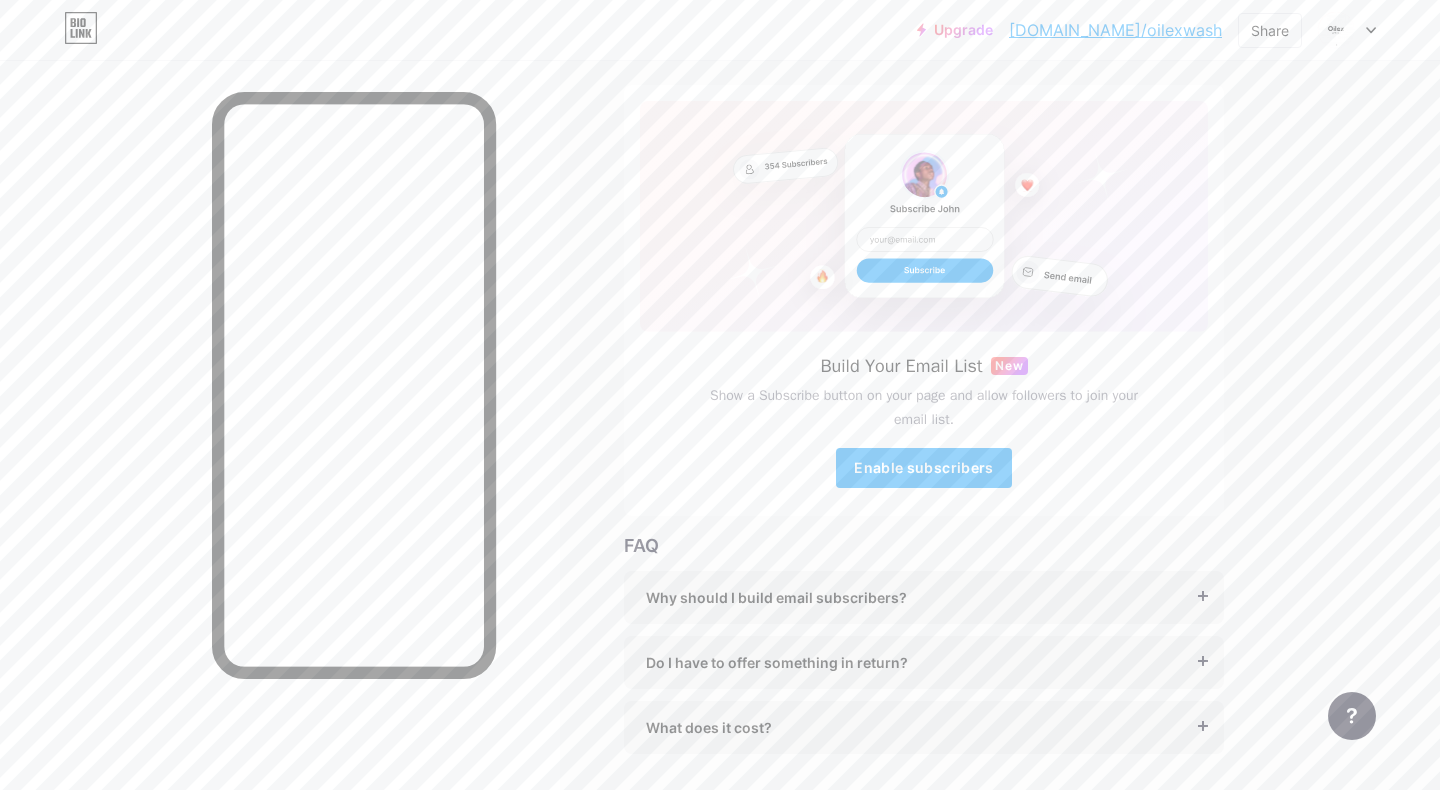 scroll, scrollTop: 165, scrollLeft: 0, axis: vertical 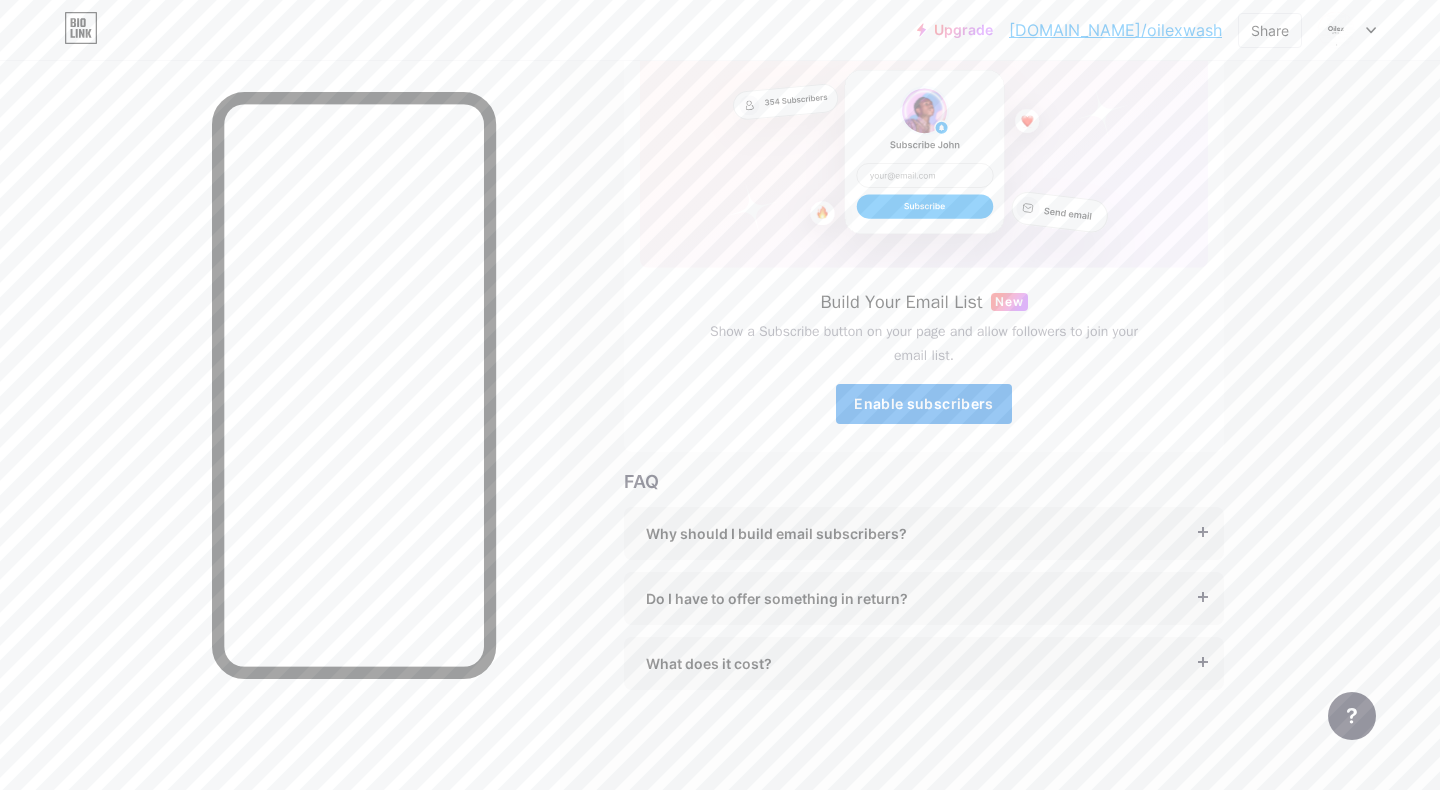 click on "Enable subscribers" at bounding box center [923, 403] 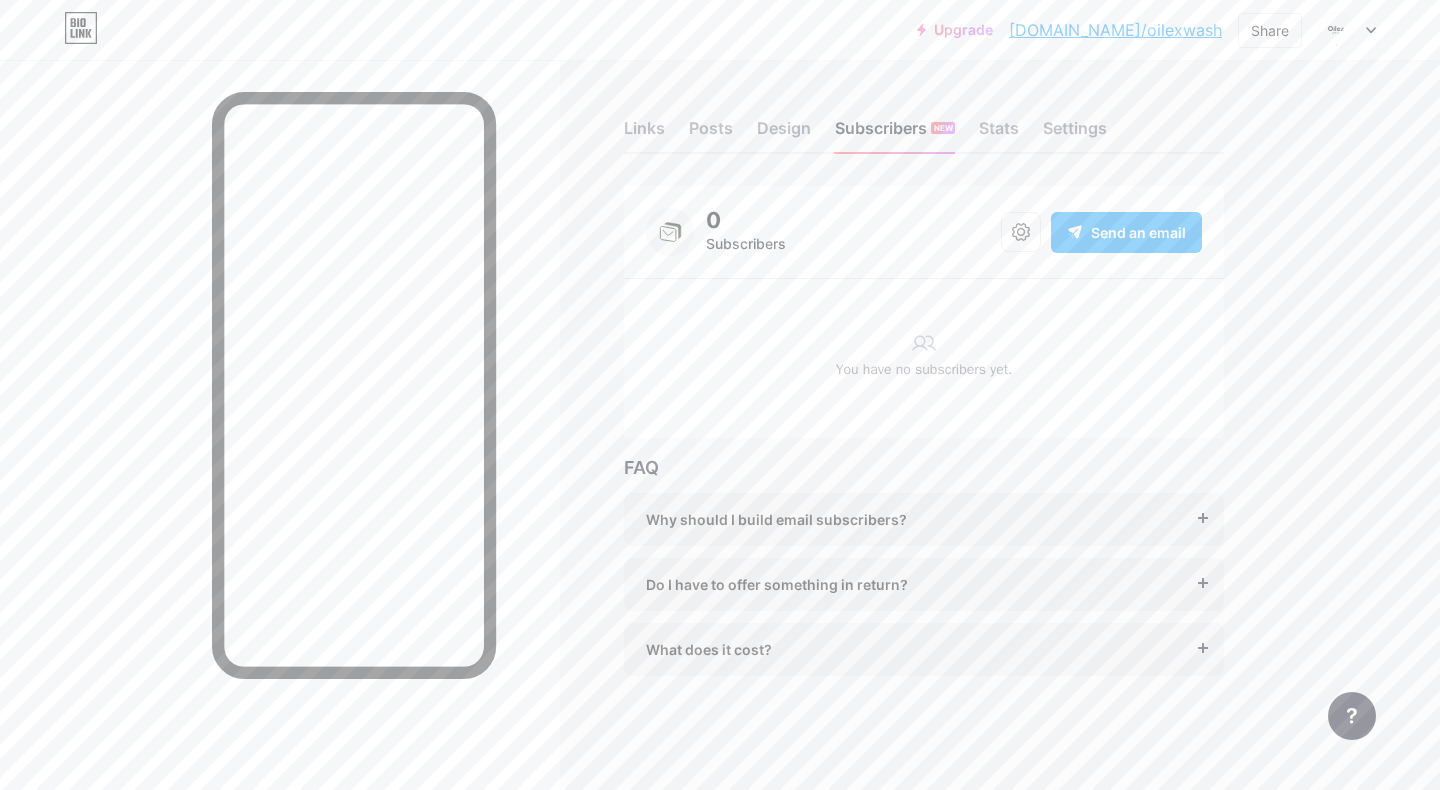 scroll, scrollTop: 0, scrollLeft: 0, axis: both 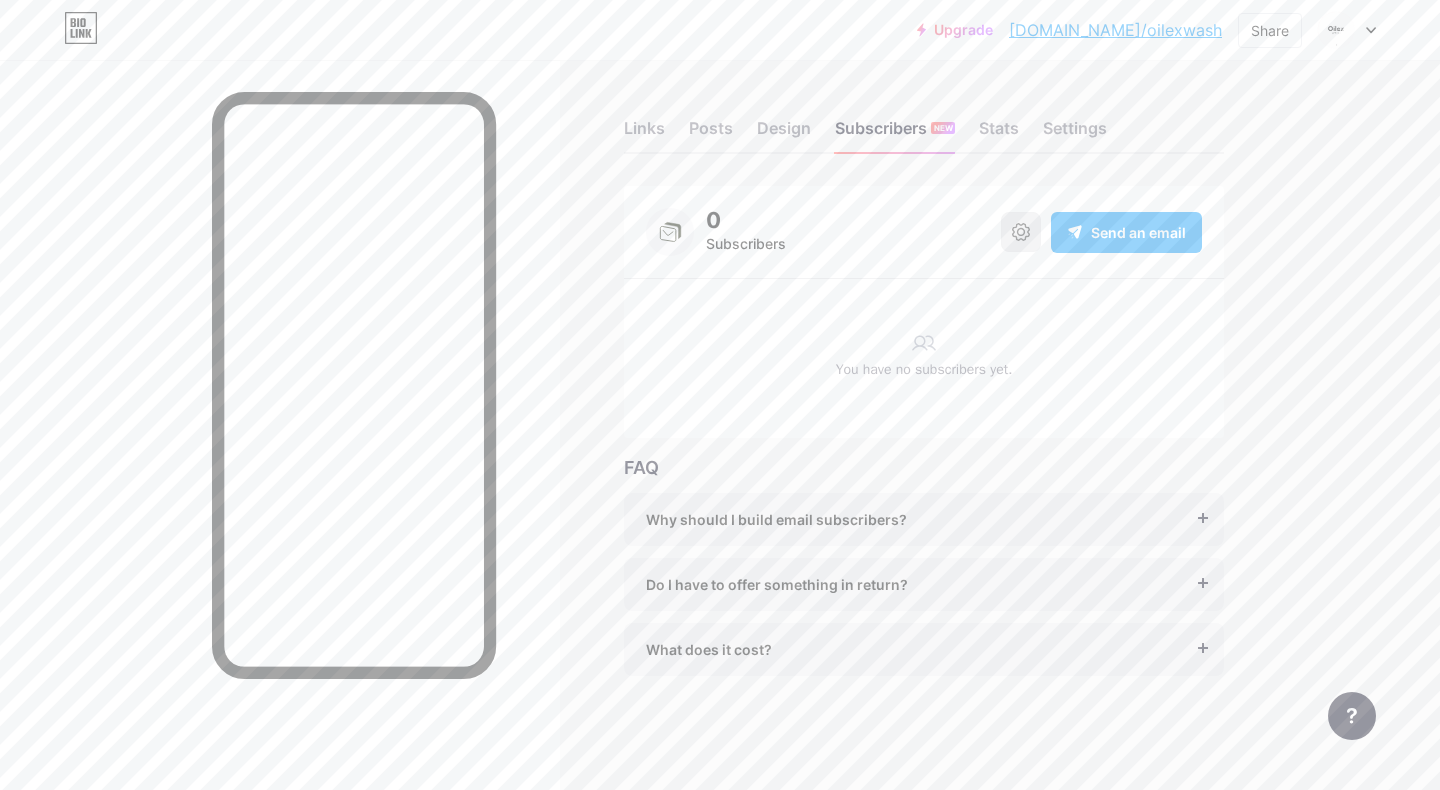 click 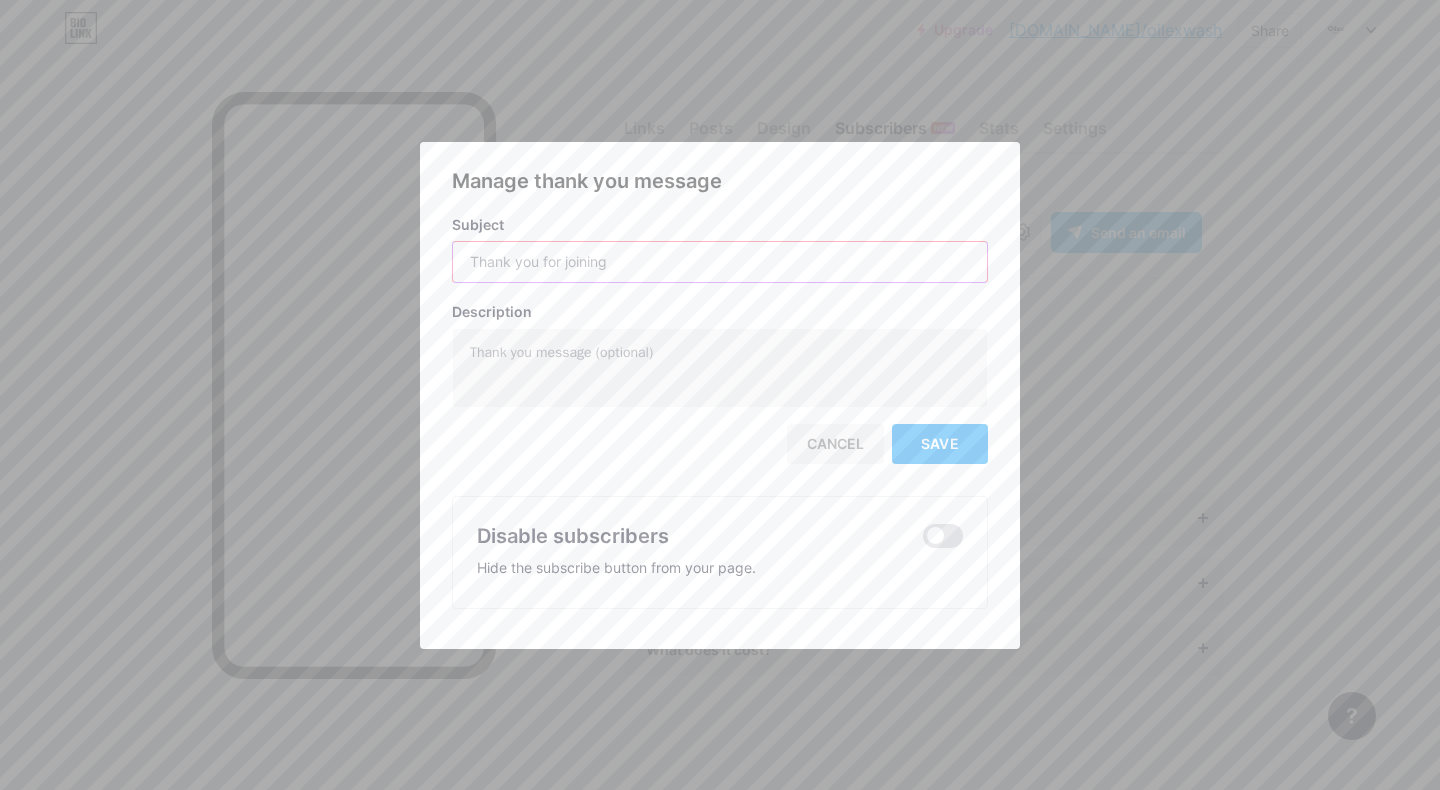 click at bounding box center (720, 262) 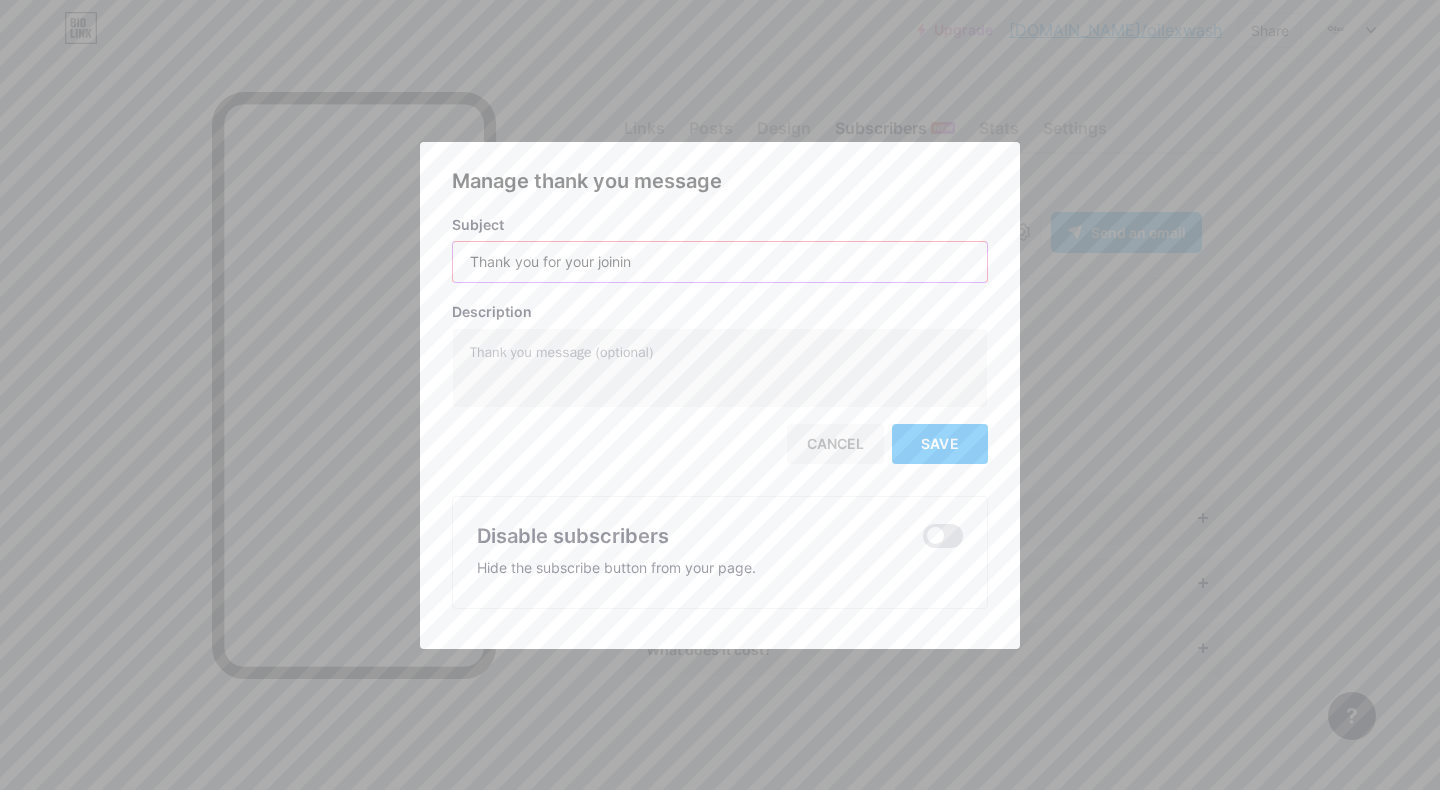 type on "Thank you for your joining" 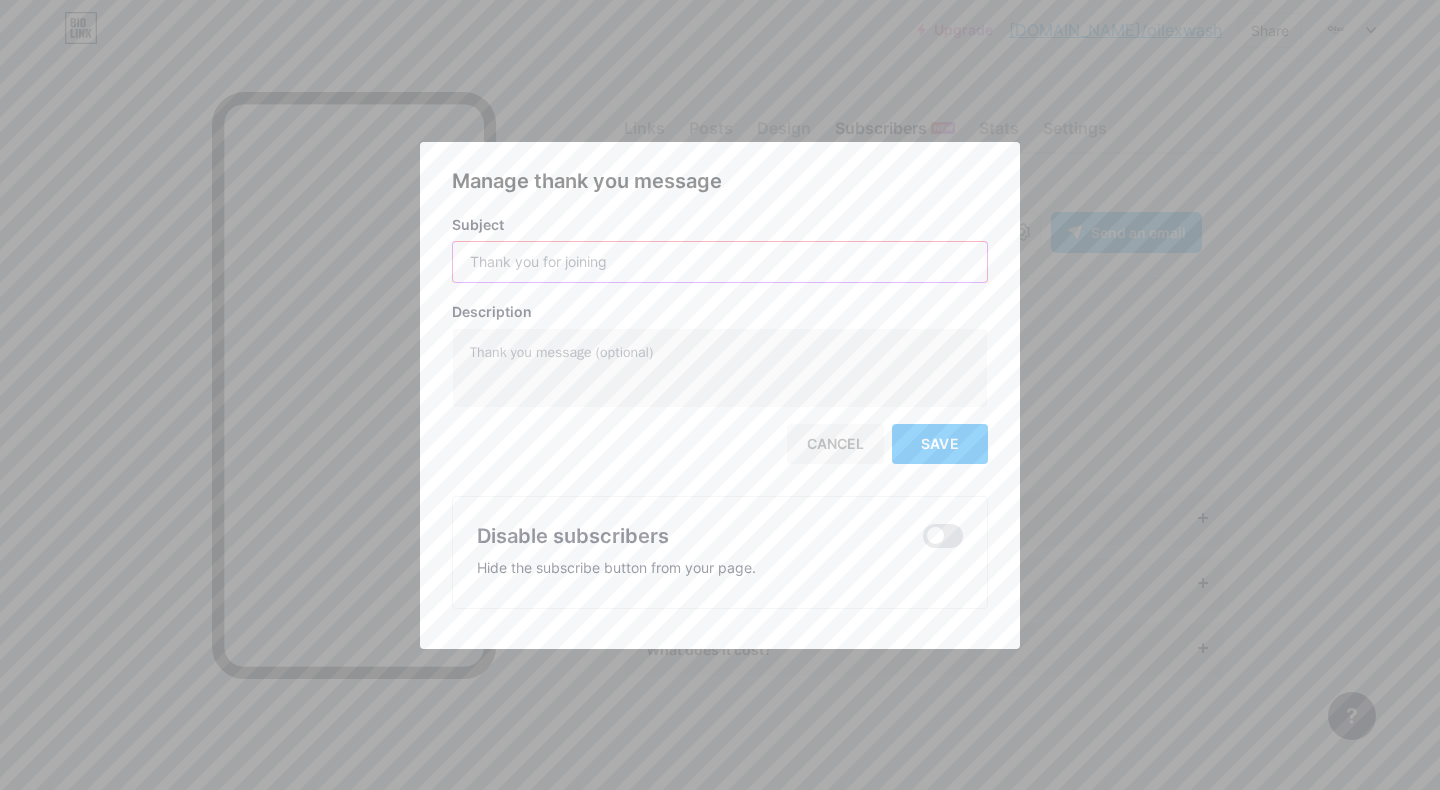 paste on "Thank you for your joining" 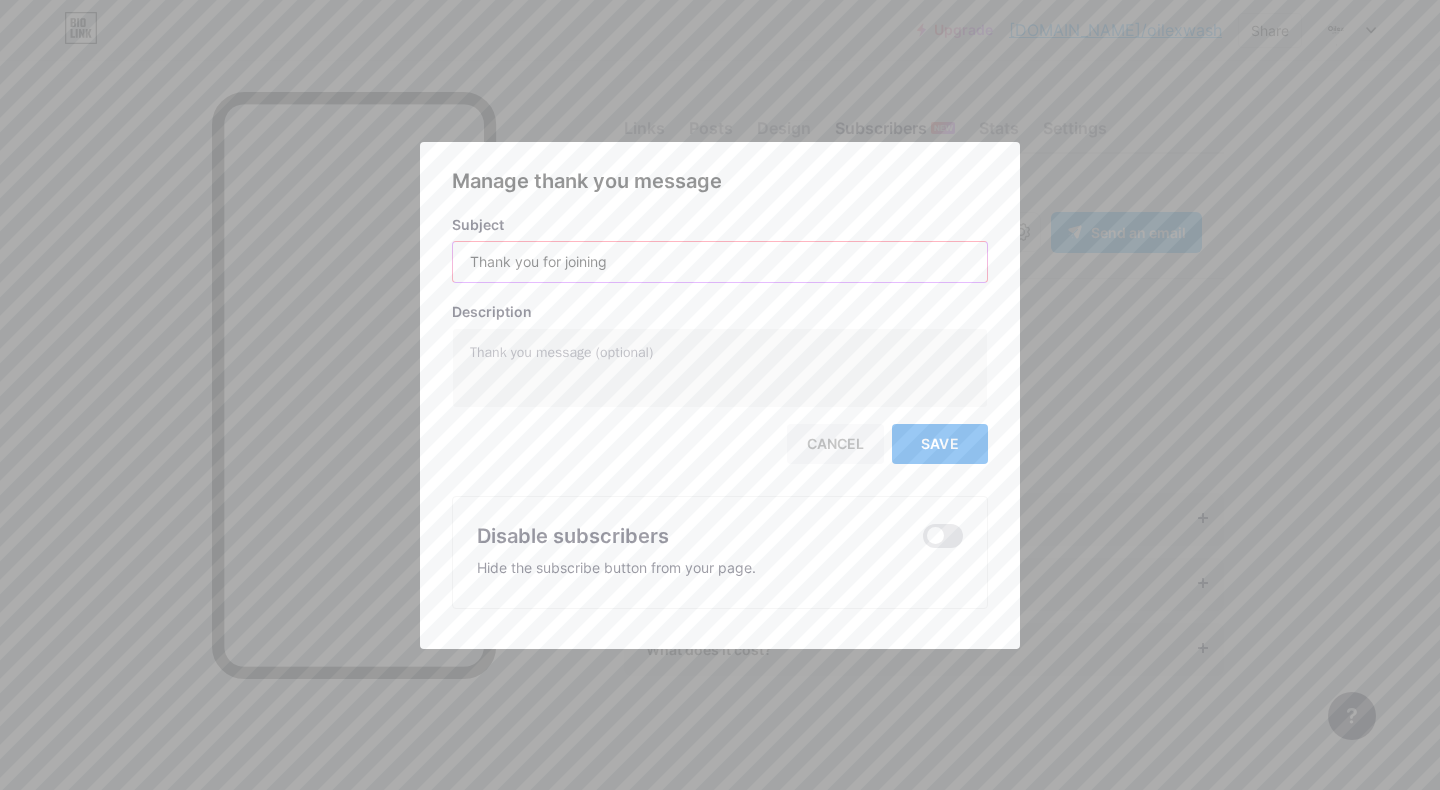 type on "Thank you for joining" 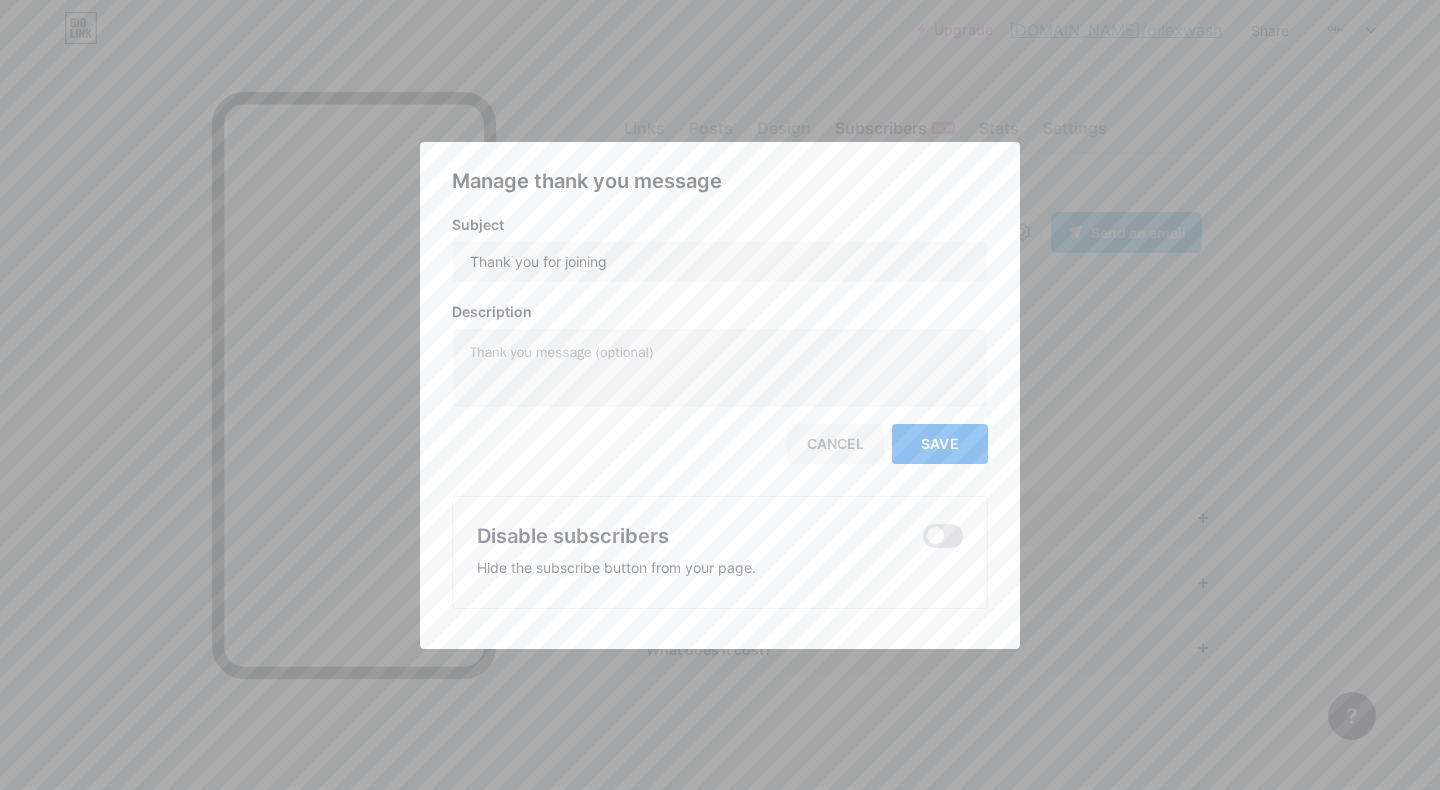 click on "Save" at bounding box center [940, 444] 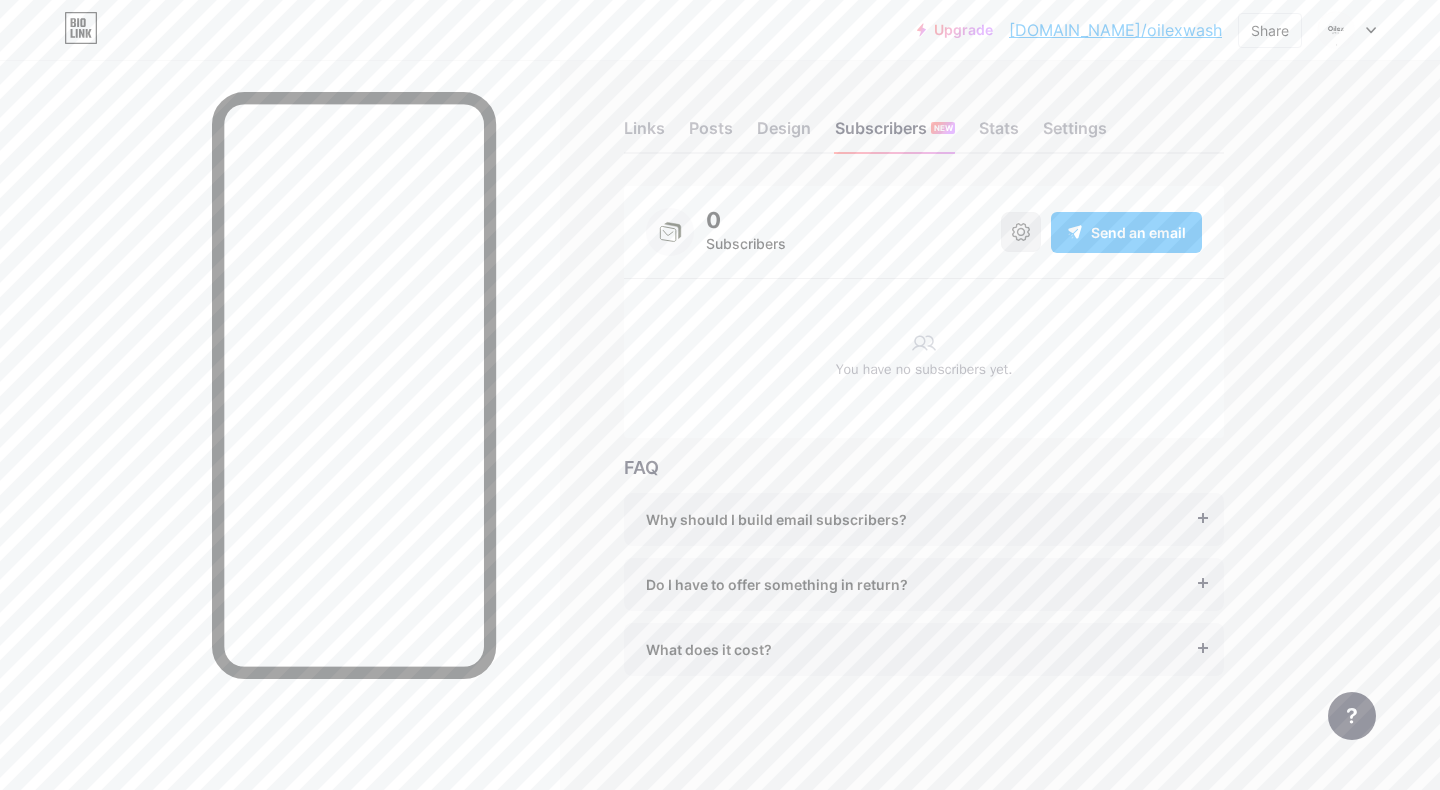 click 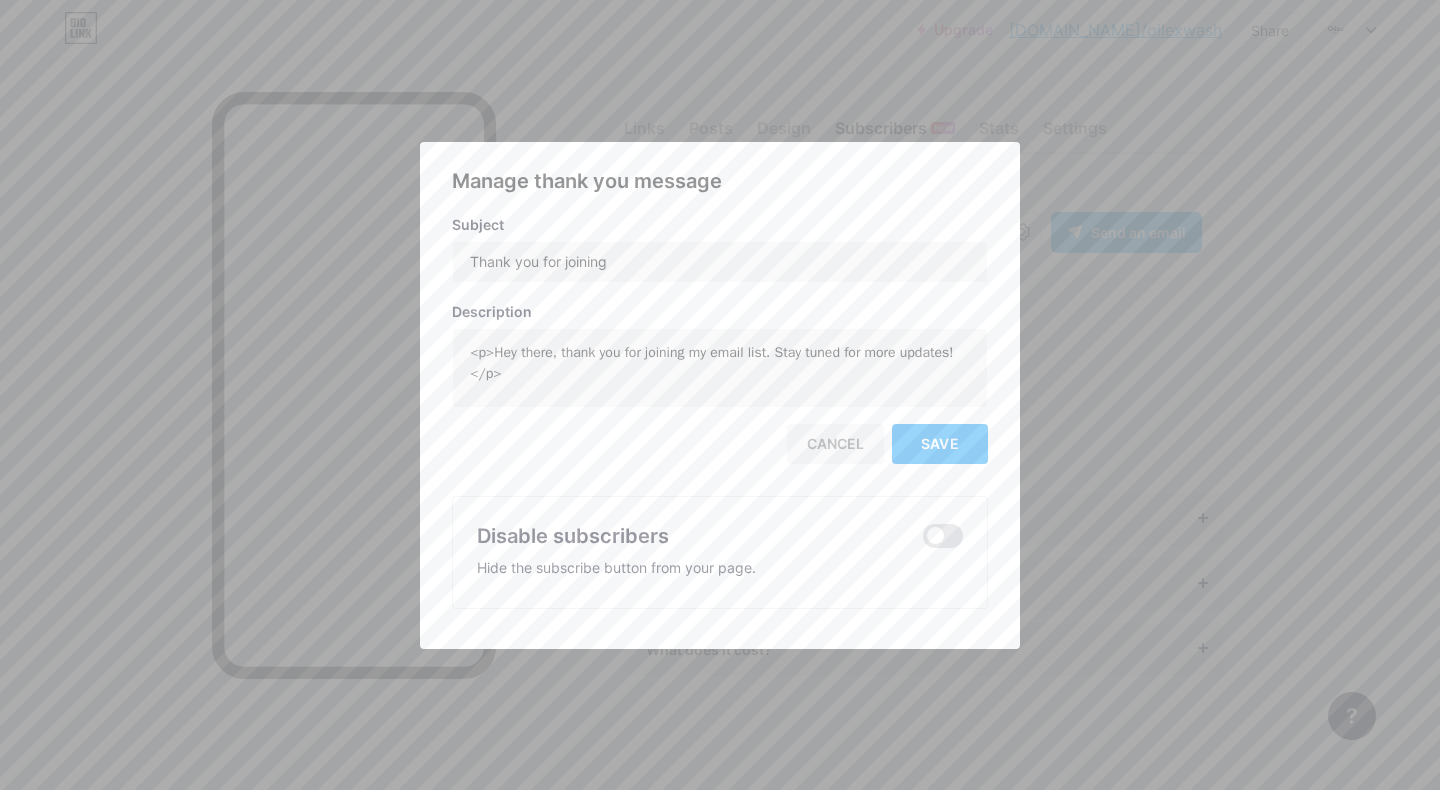 click on "Cancel" at bounding box center (835, 444) 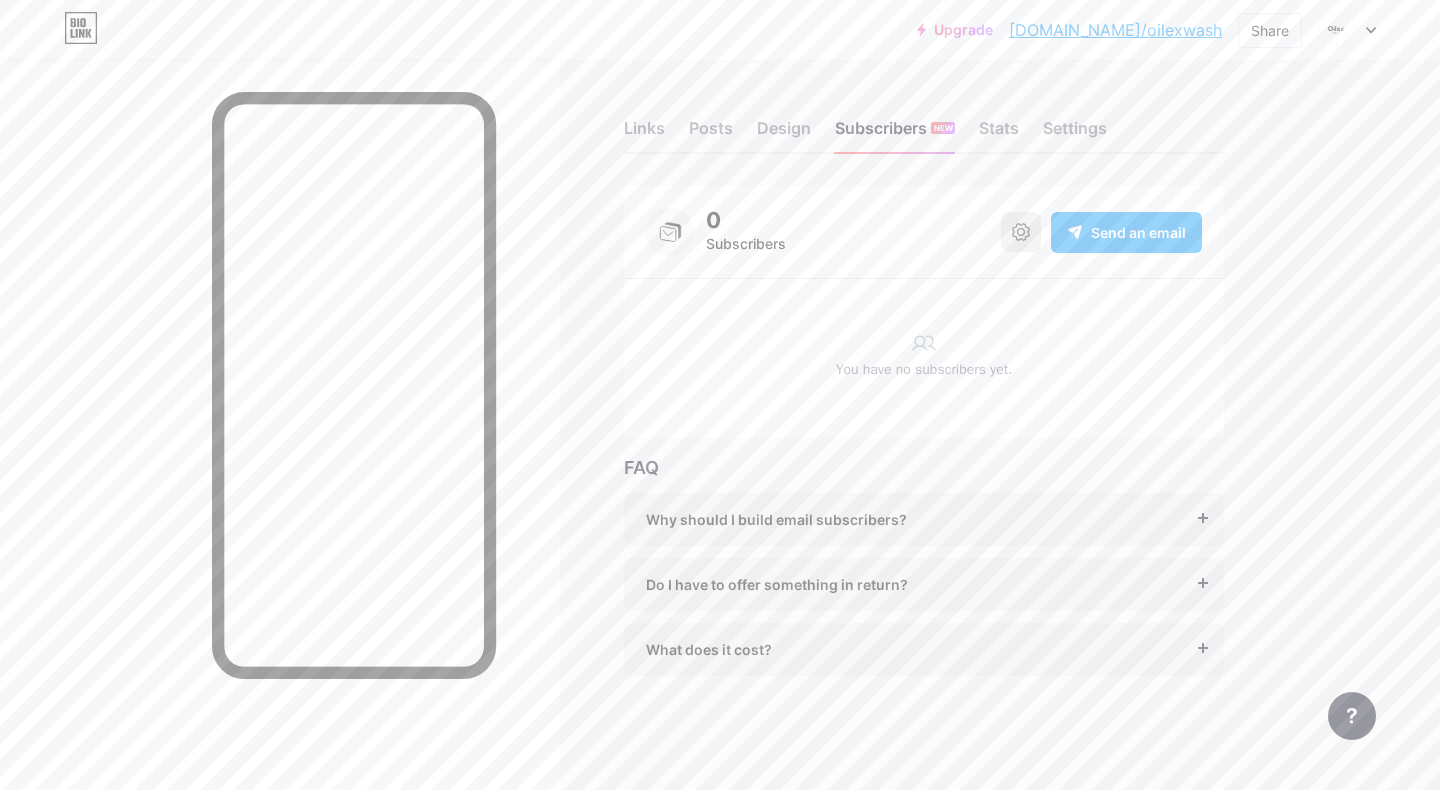click at bounding box center (1021, 232) 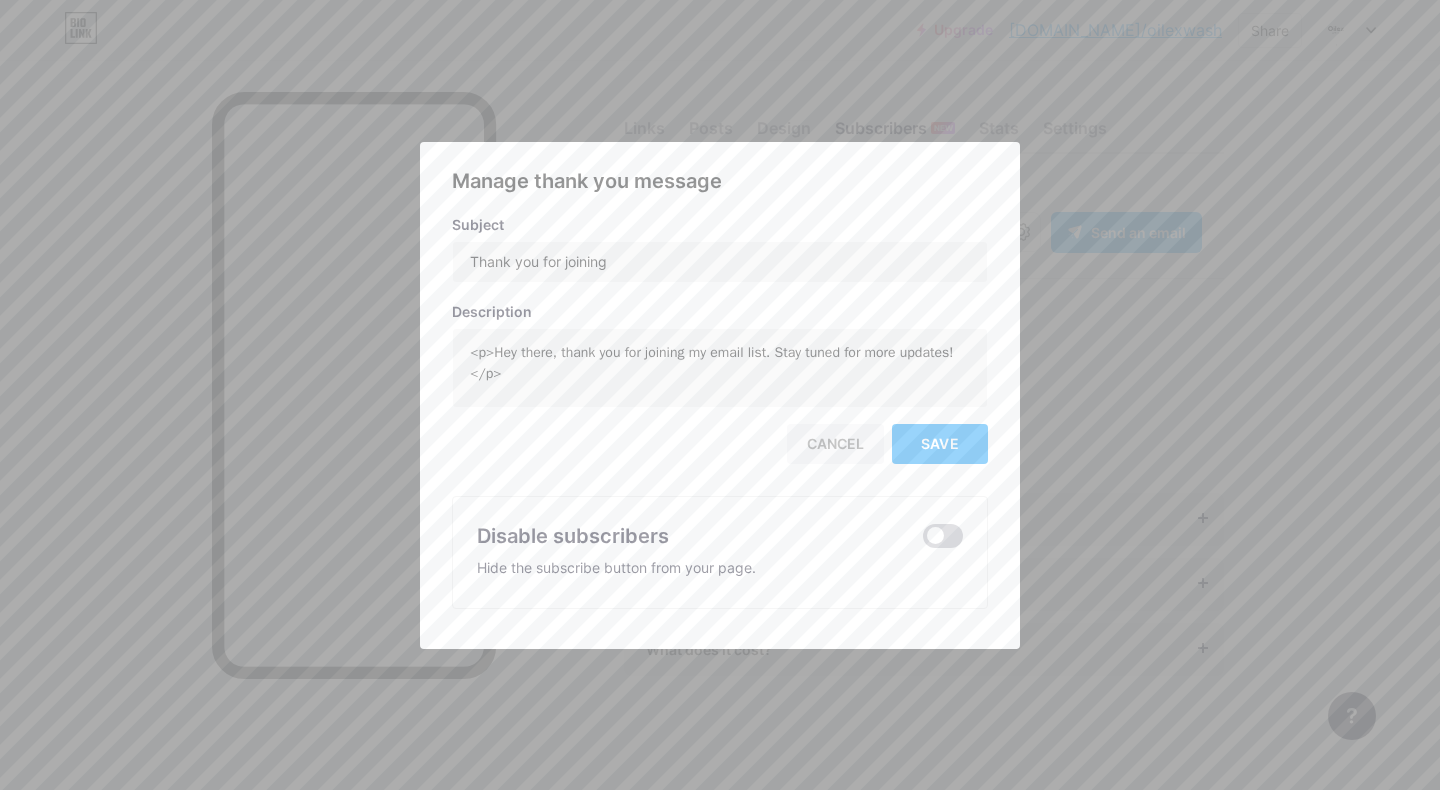 click at bounding box center [943, 536] 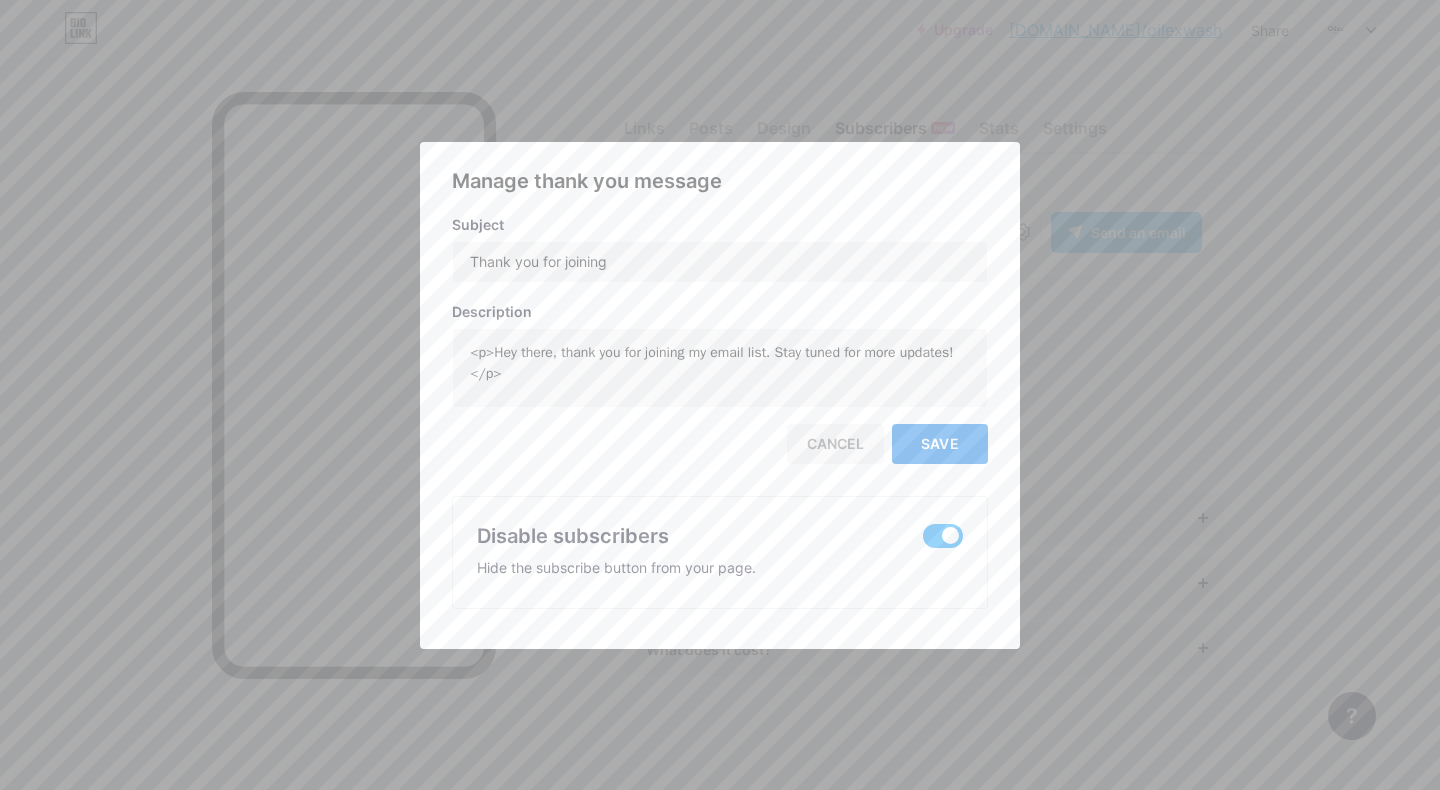 click on "Save" at bounding box center [940, 443] 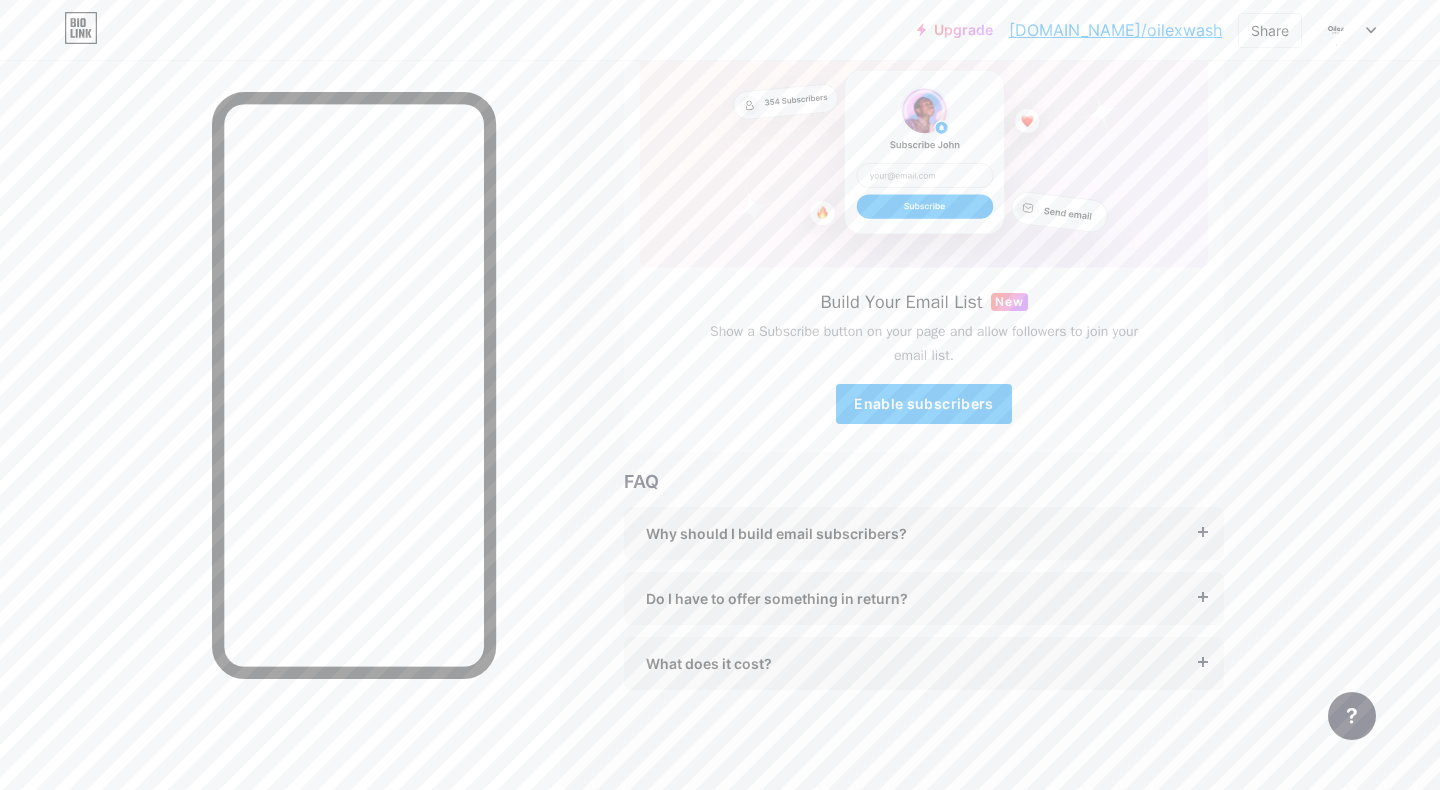 scroll, scrollTop: 0, scrollLeft: 0, axis: both 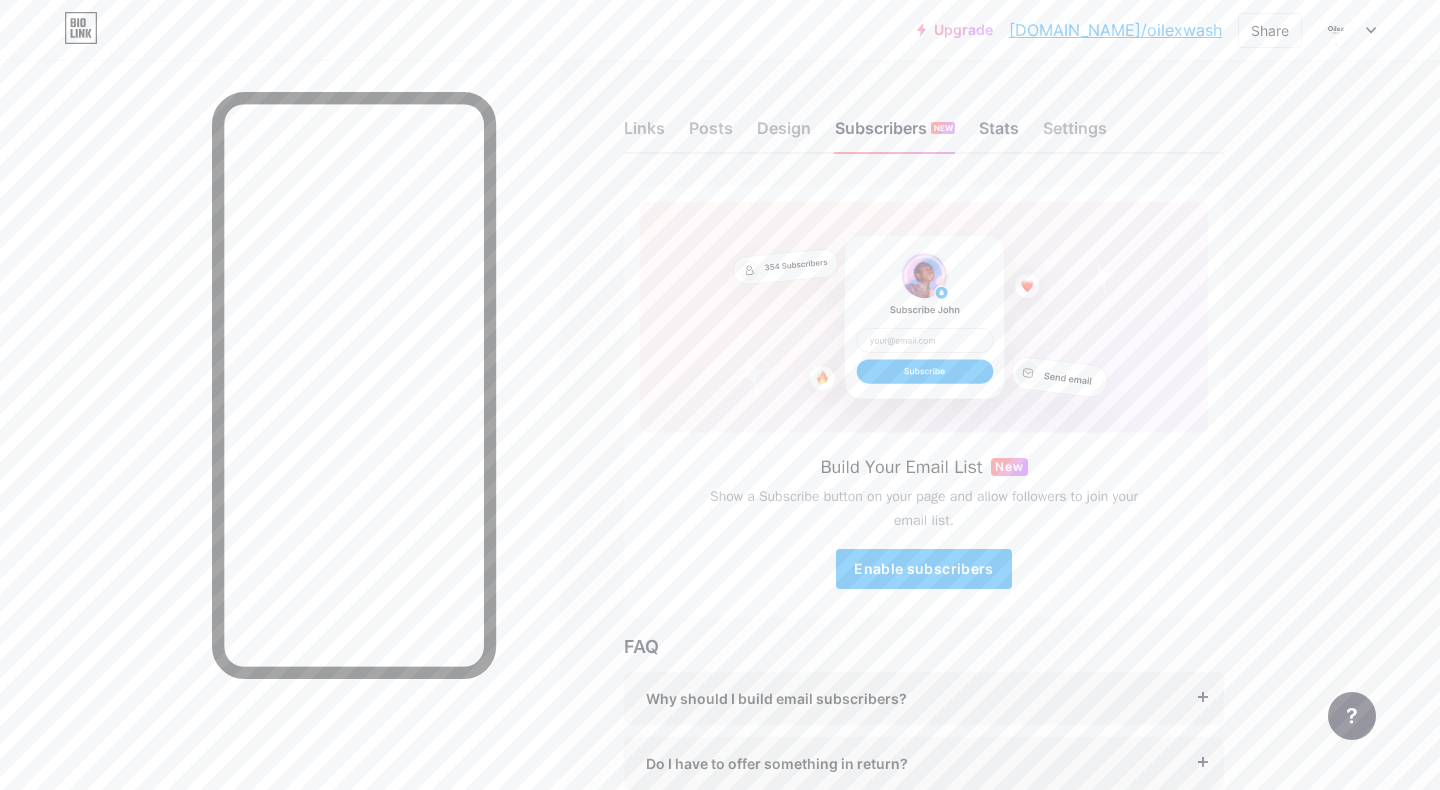 click on "Stats" at bounding box center (999, 134) 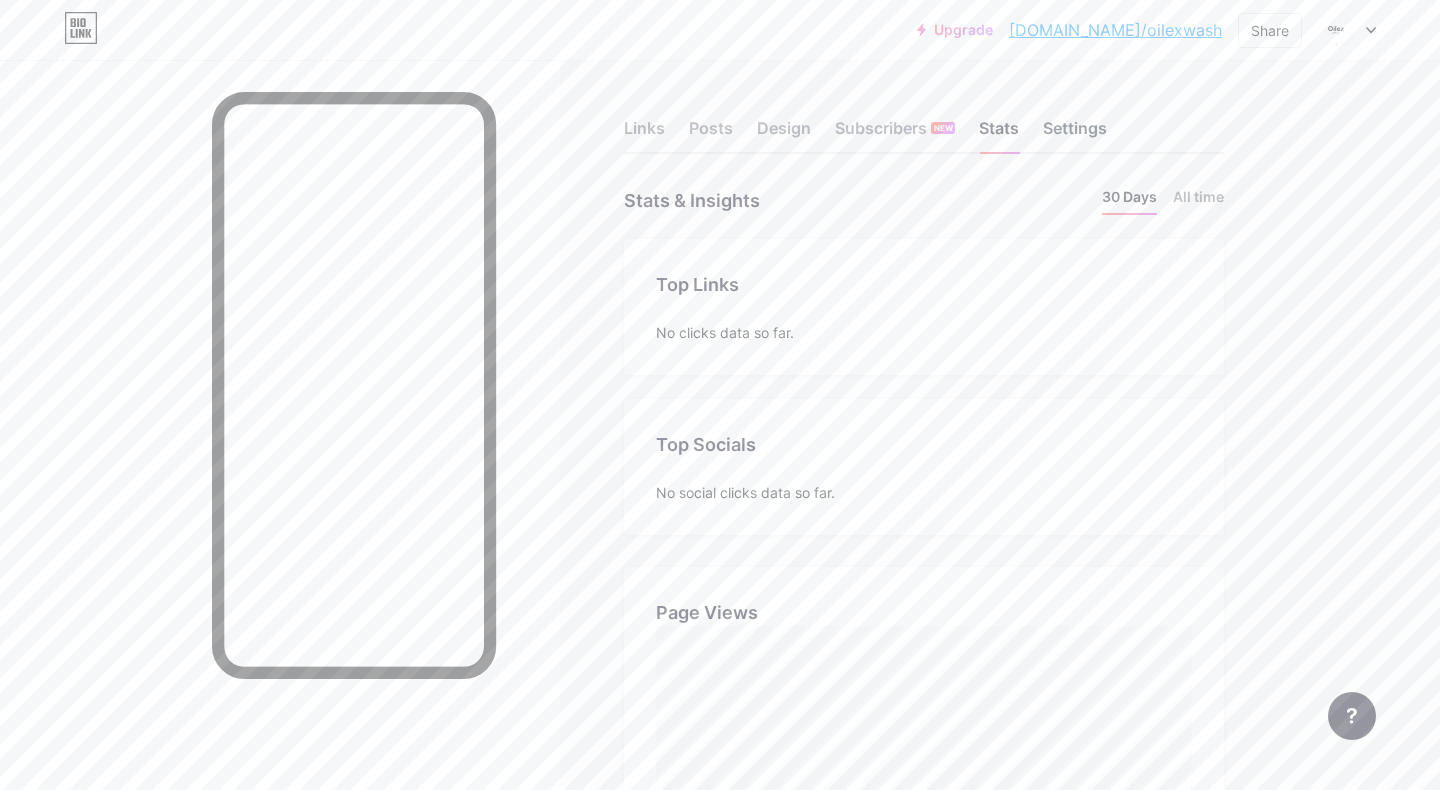 scroll, scrollTop: 999210, scrollLeft: 998560, axis: both 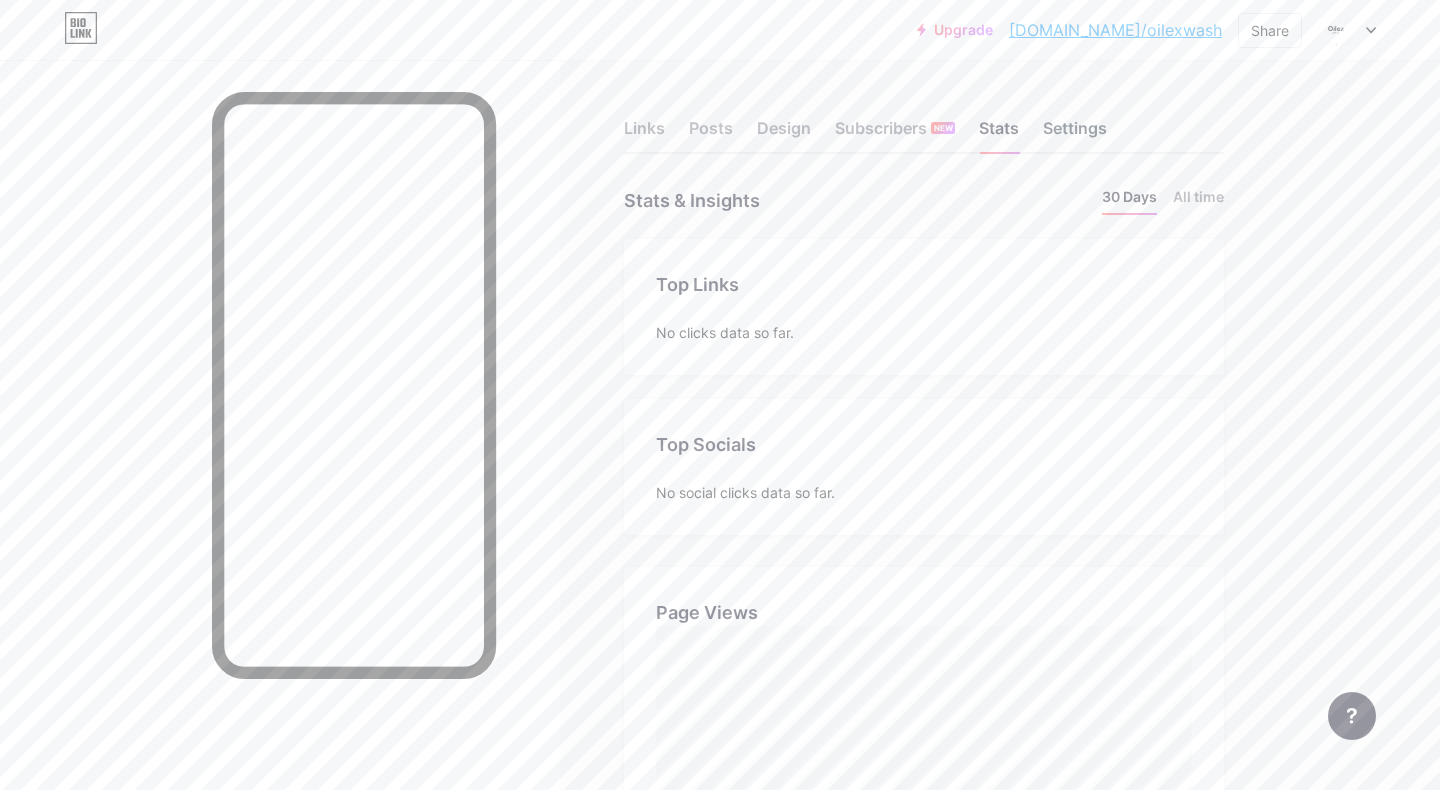 click on "Settings" at bounding box center [1075, 134] 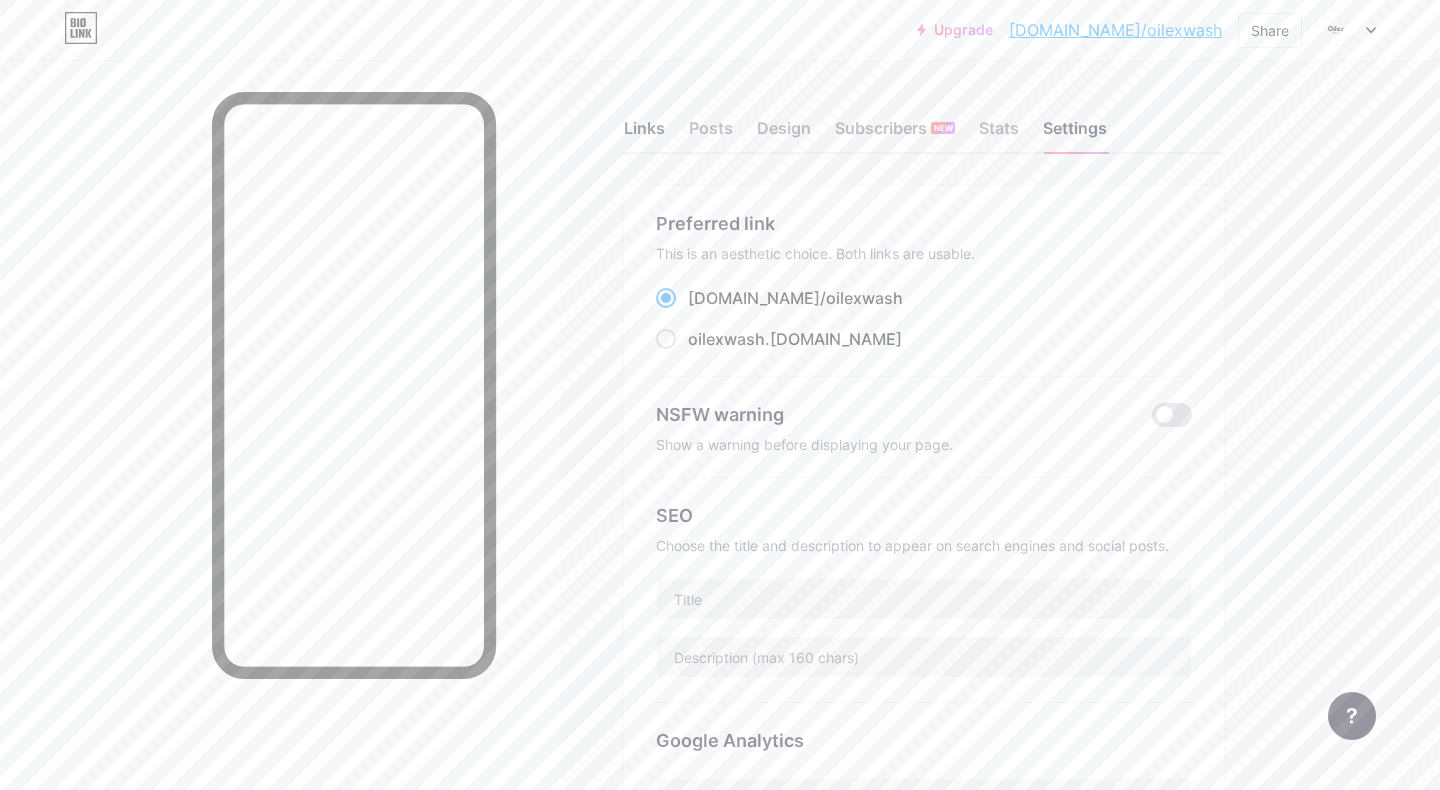 click on "Links" at bounding box center (644, 134) 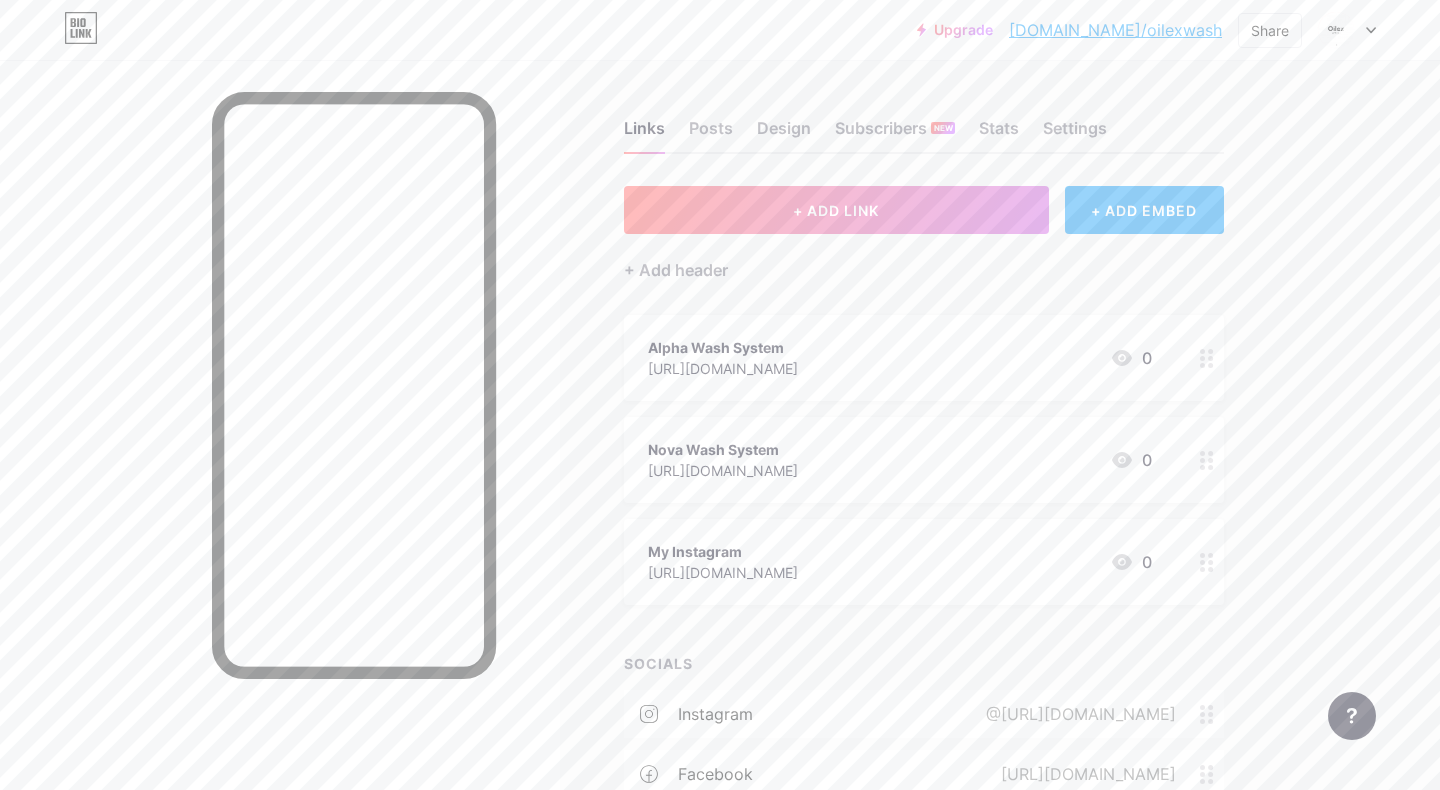 click on "My Instagram
https://www.instagram.com/oilexwash/
0" at bounding box center [900, 562] 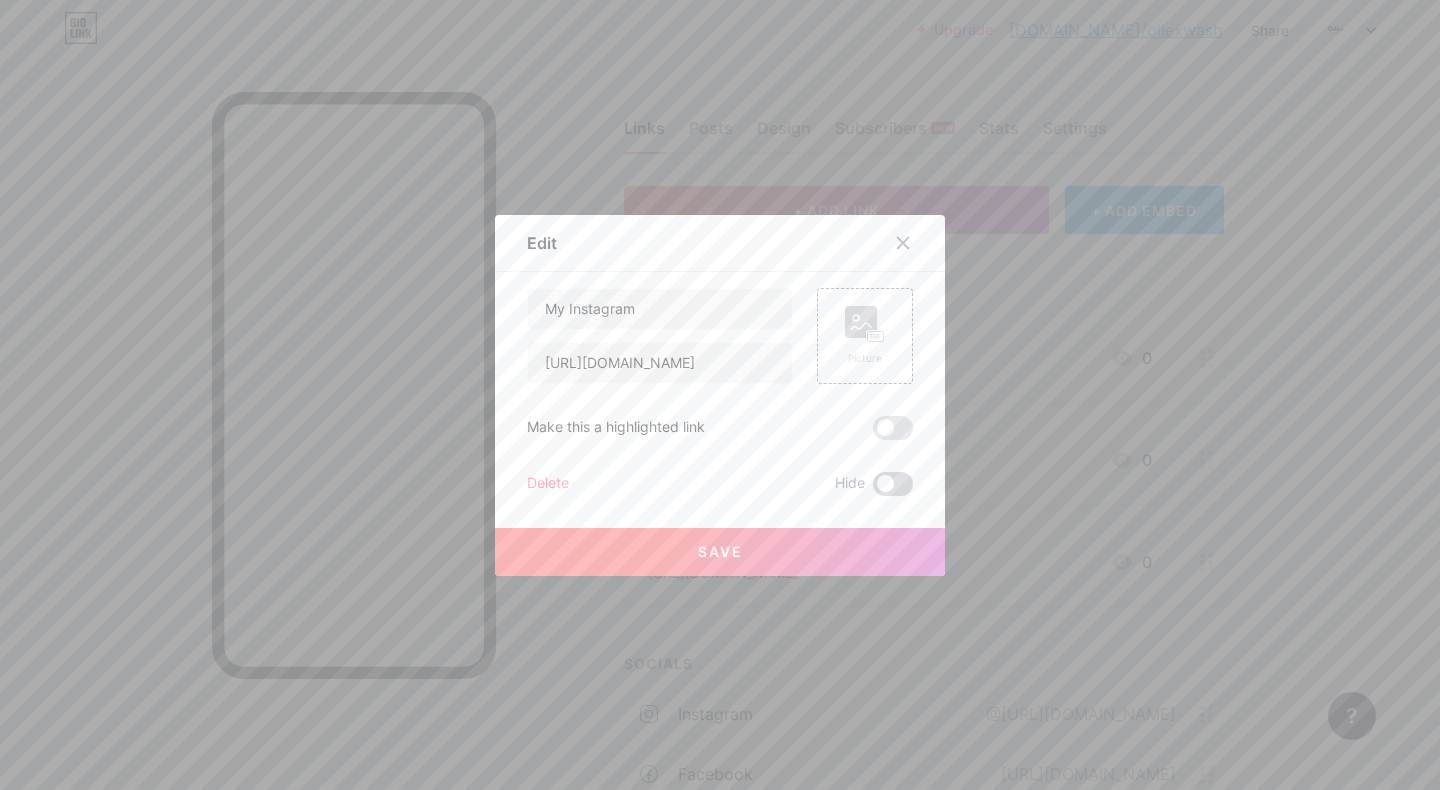 click at bounding box center (893, 484) 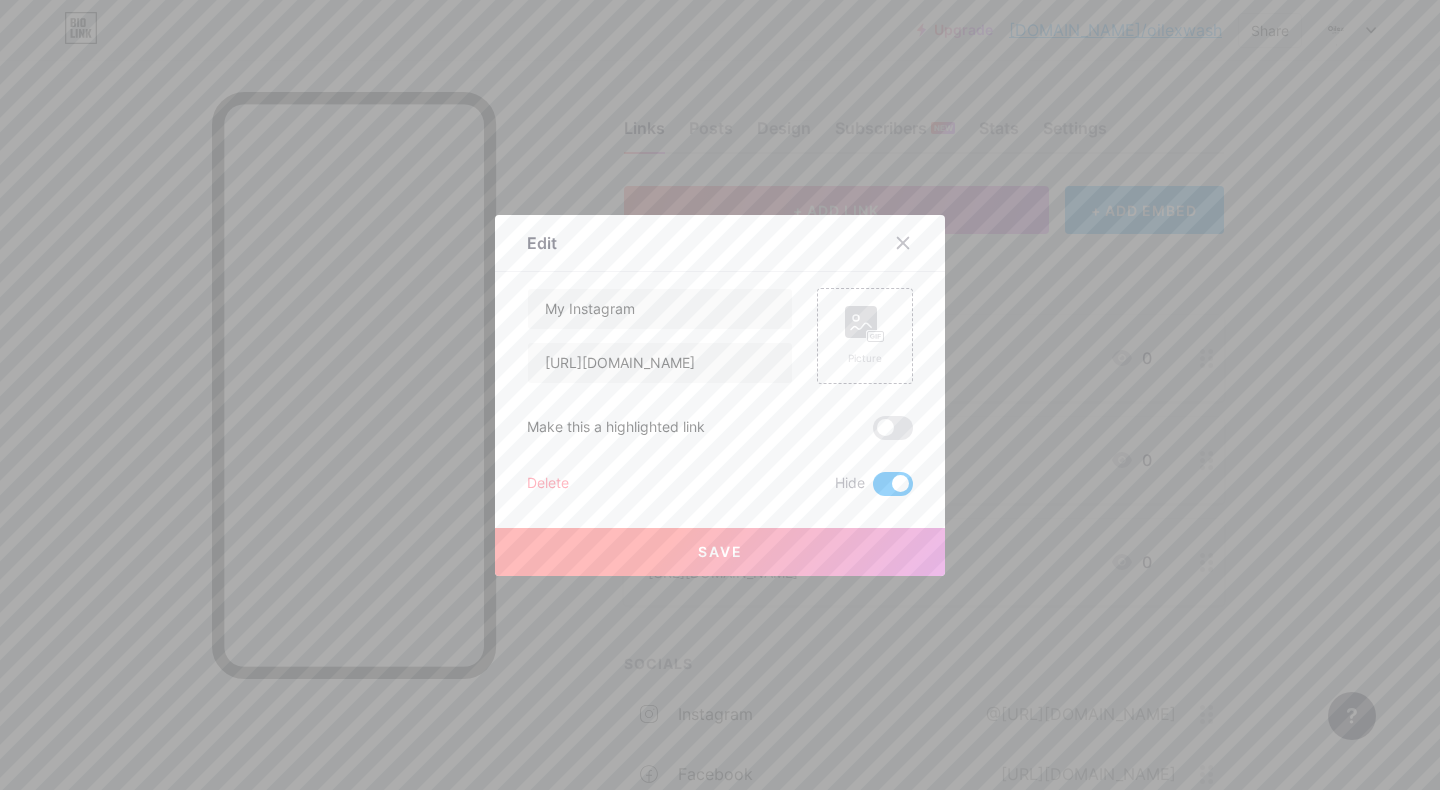 click on "Save" at bounding box center [720, 552] 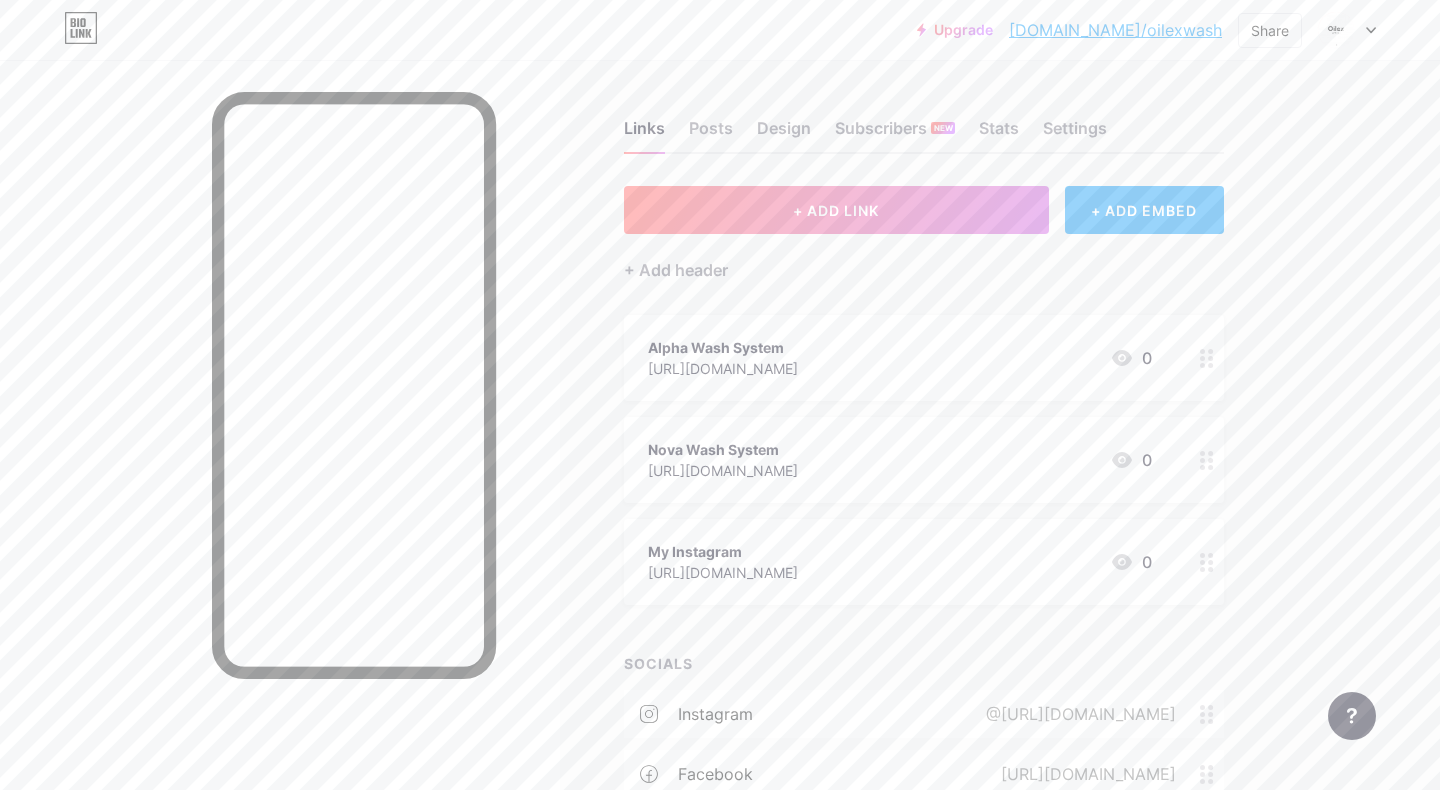 click on "My Instagram
https://www.instagram.com/oilexwash/
0" at bounding box center [900, 562] 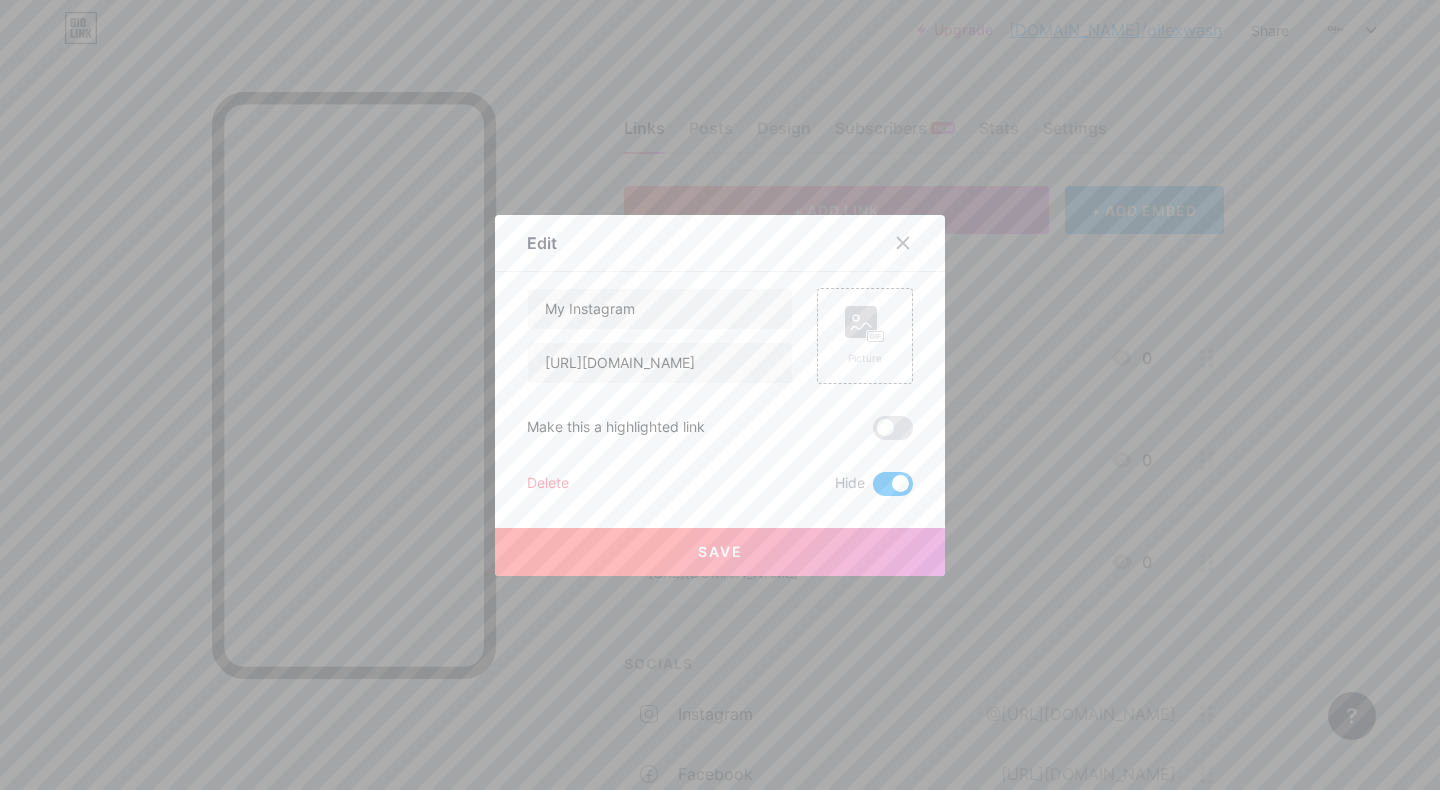 click at bounding box center (893, 484) 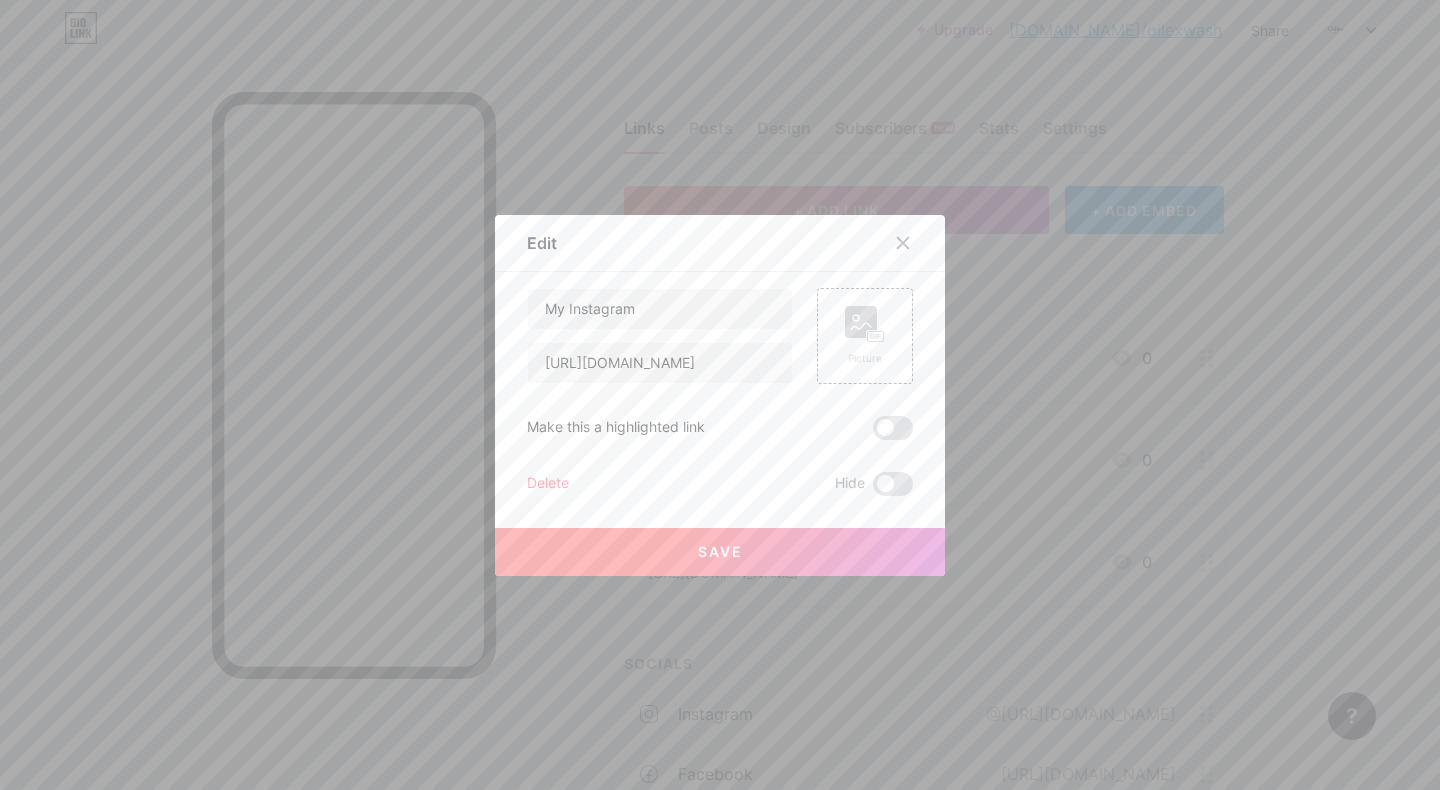 click on "Save" at bounding box center (720, 552) 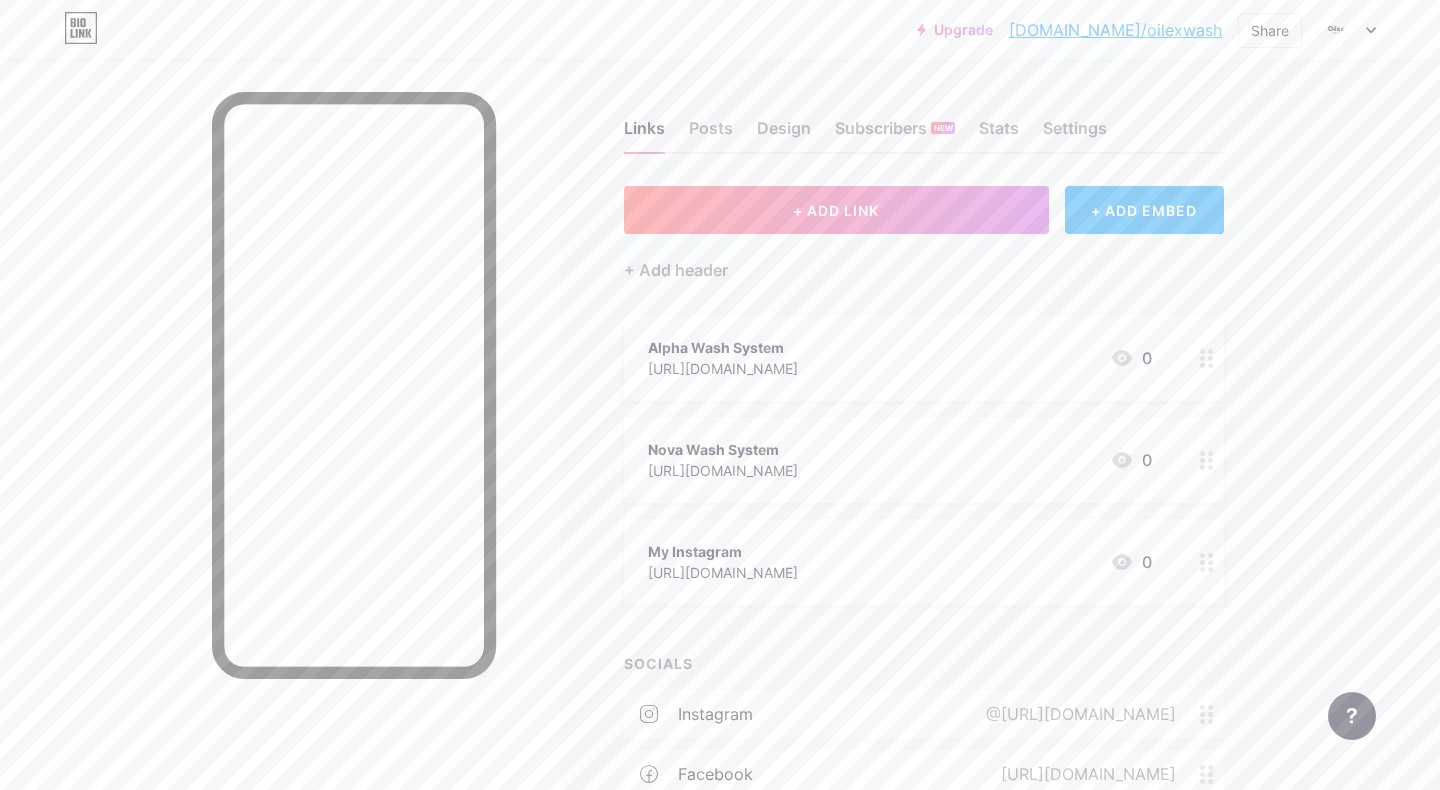 click 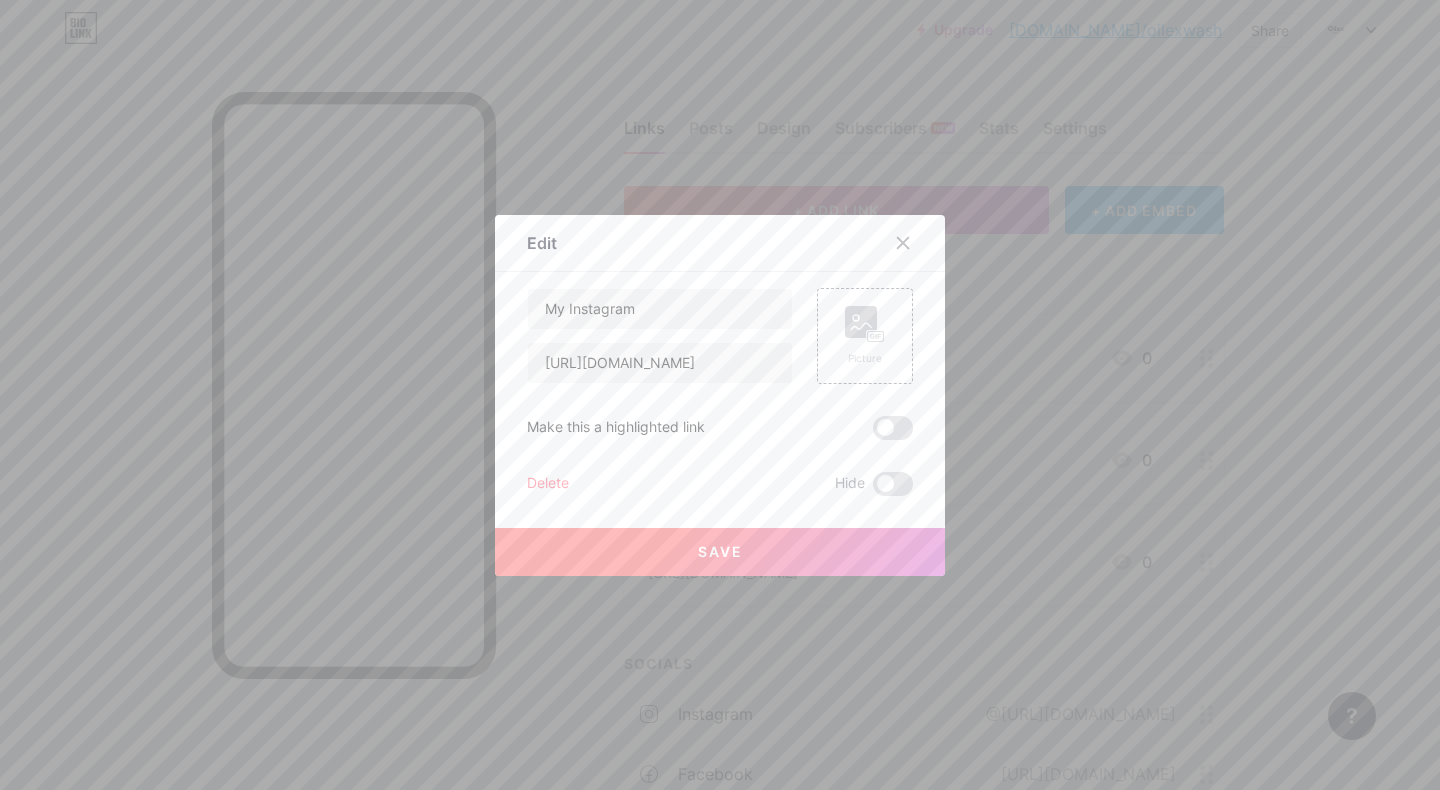 click on "Delete" at bounding box center [548, 484] 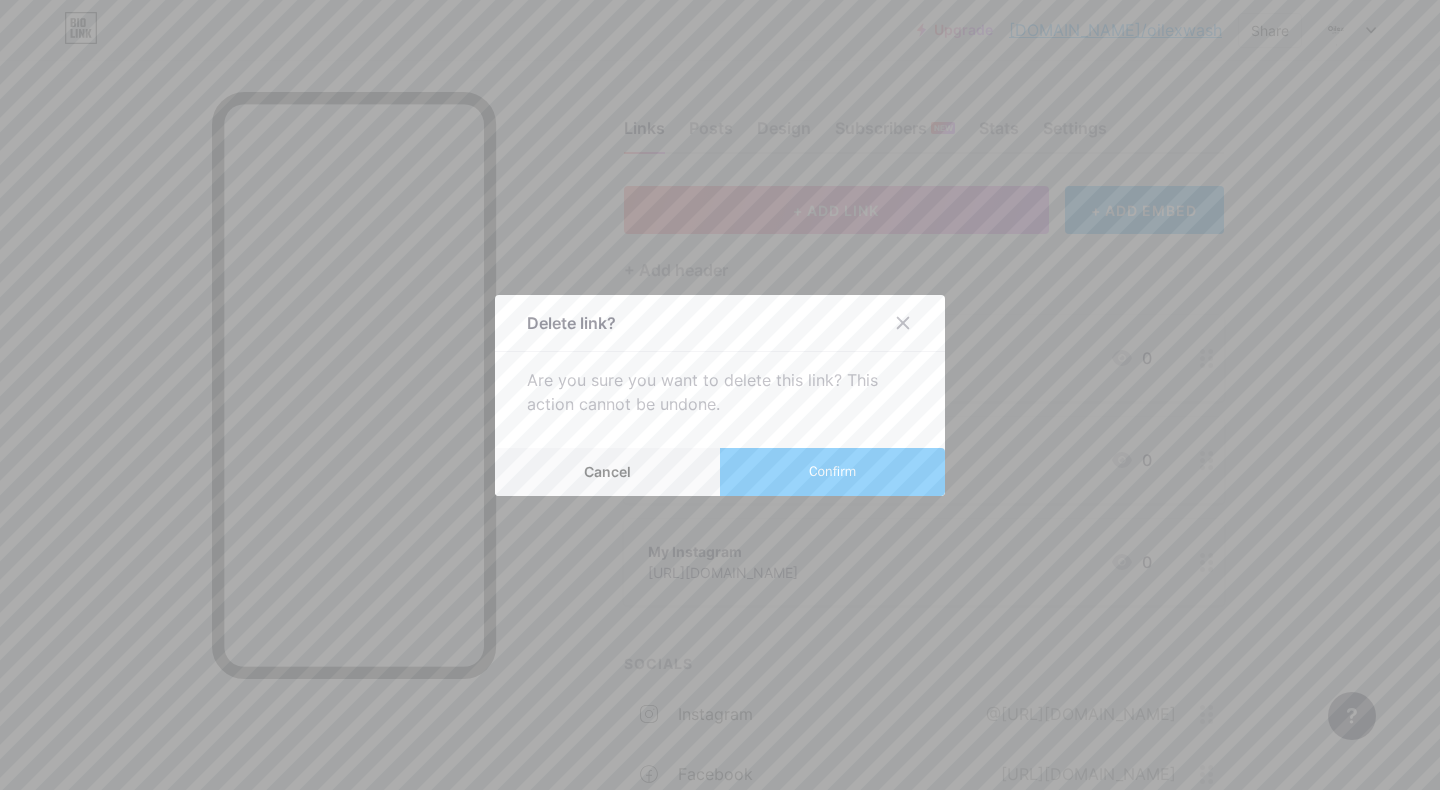 click on "Confirm" at bounding box center [832, 471] 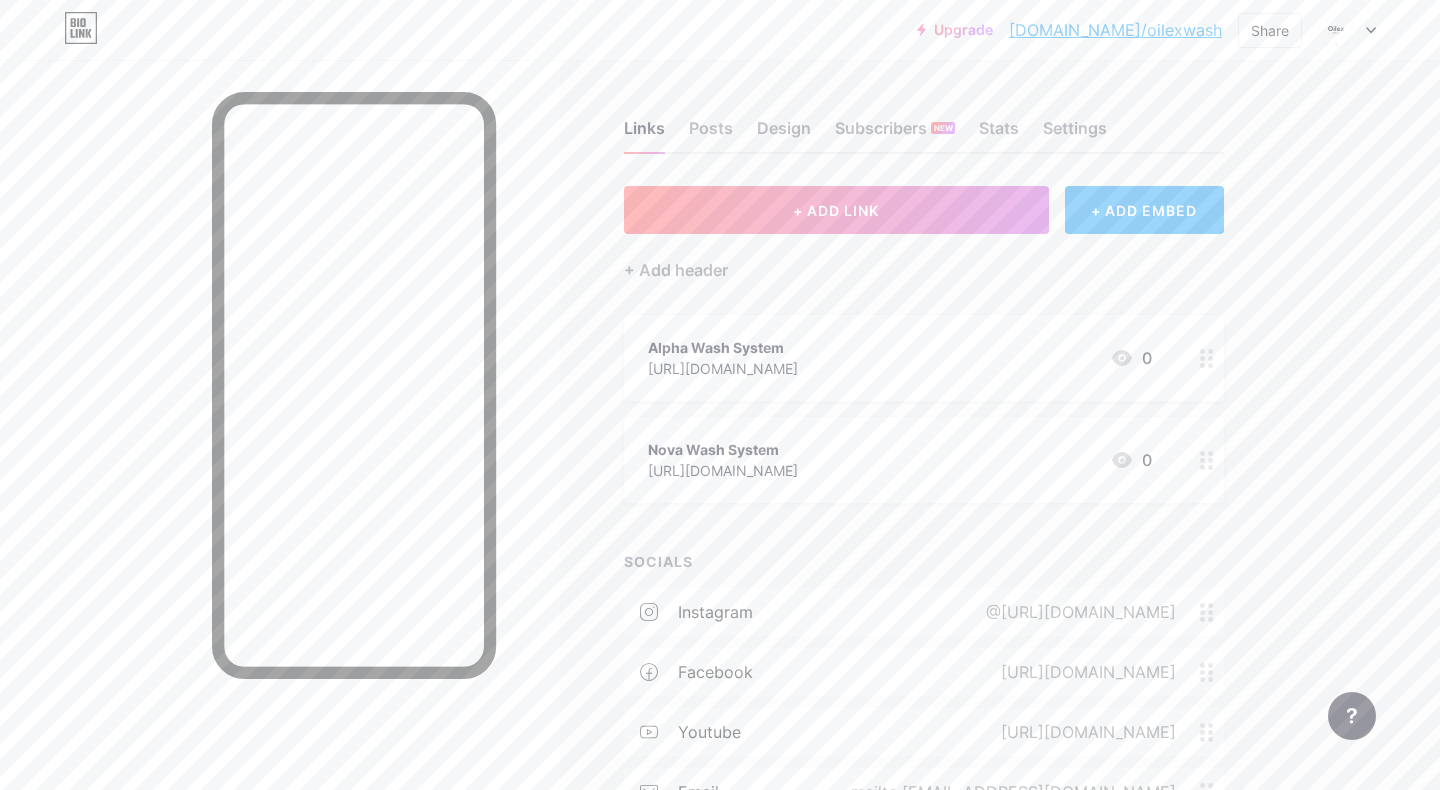 click on "+ ADD EMBED" at bounding box center (1144, 210) 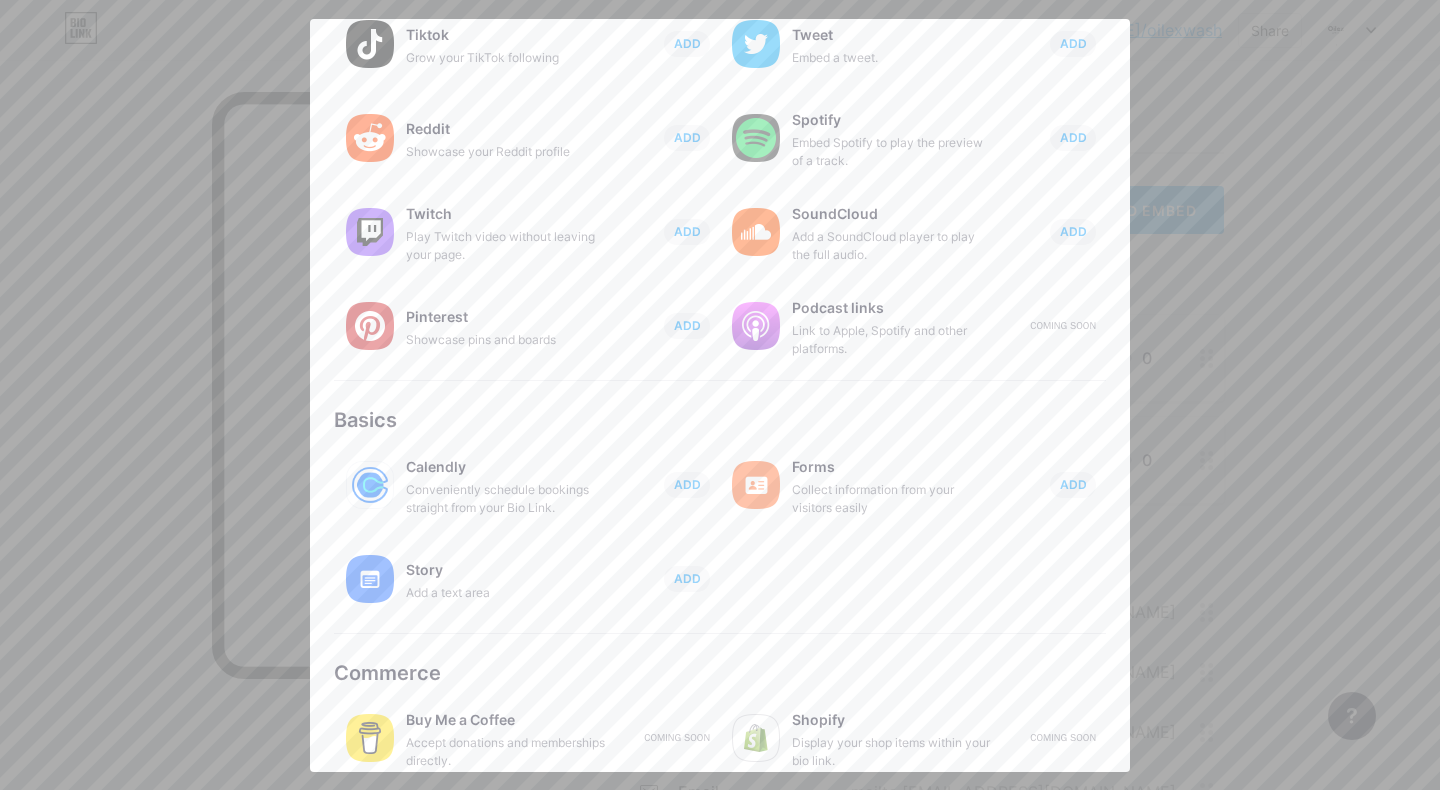 scroll, scrollTop: 0, scrollLeft: 0, axis: both 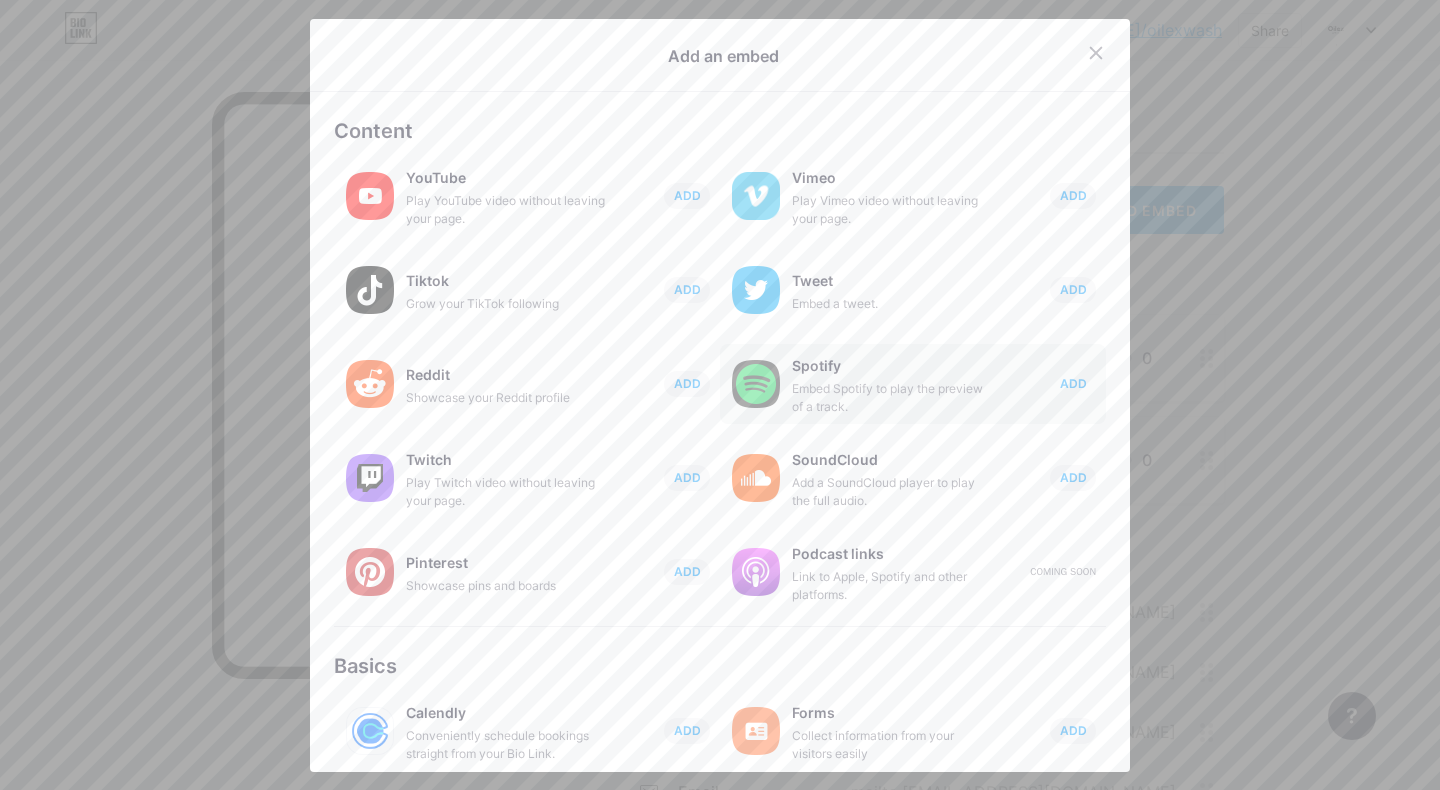 click on "ADD" at bounding box center [1073, 383] 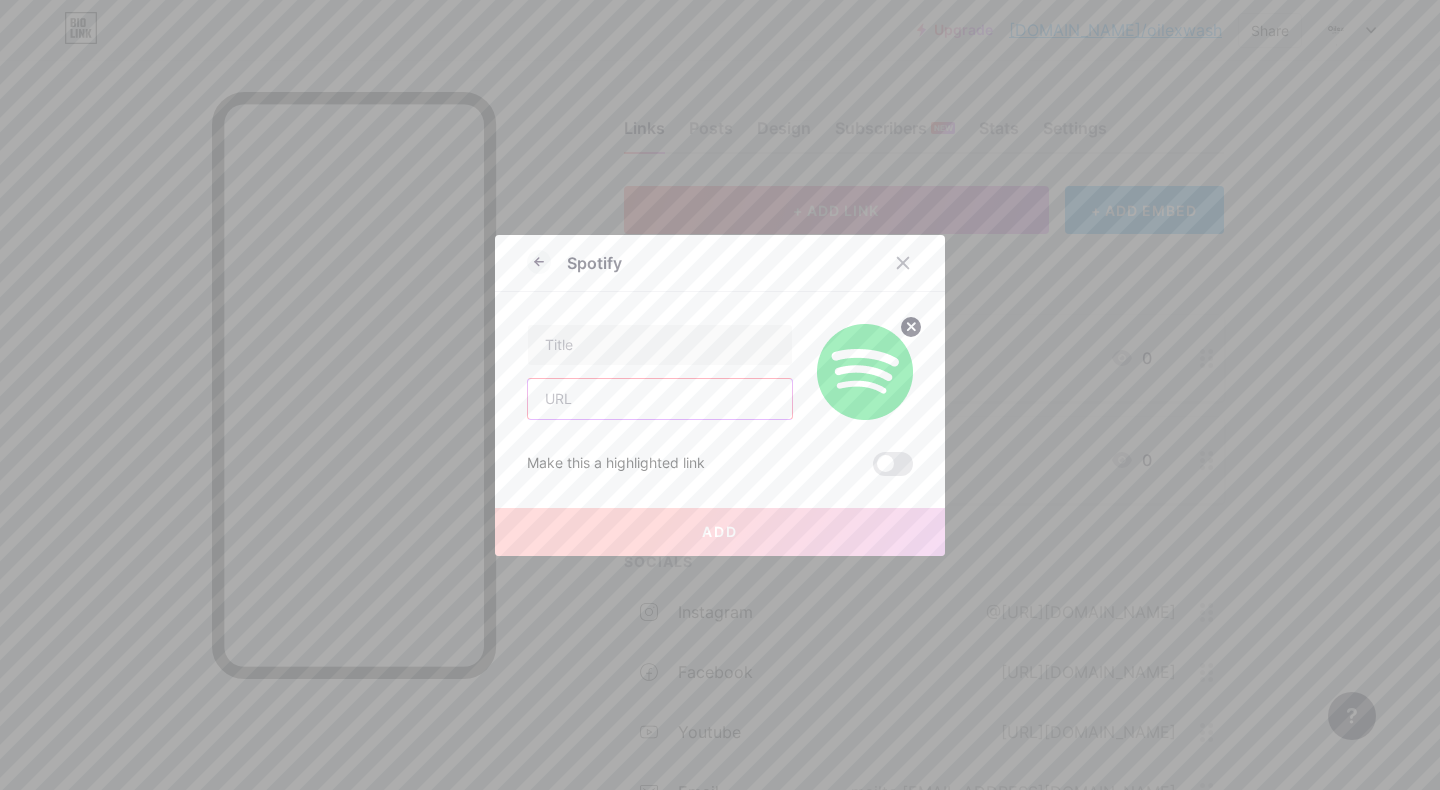 click at bounding box center [660, 399] 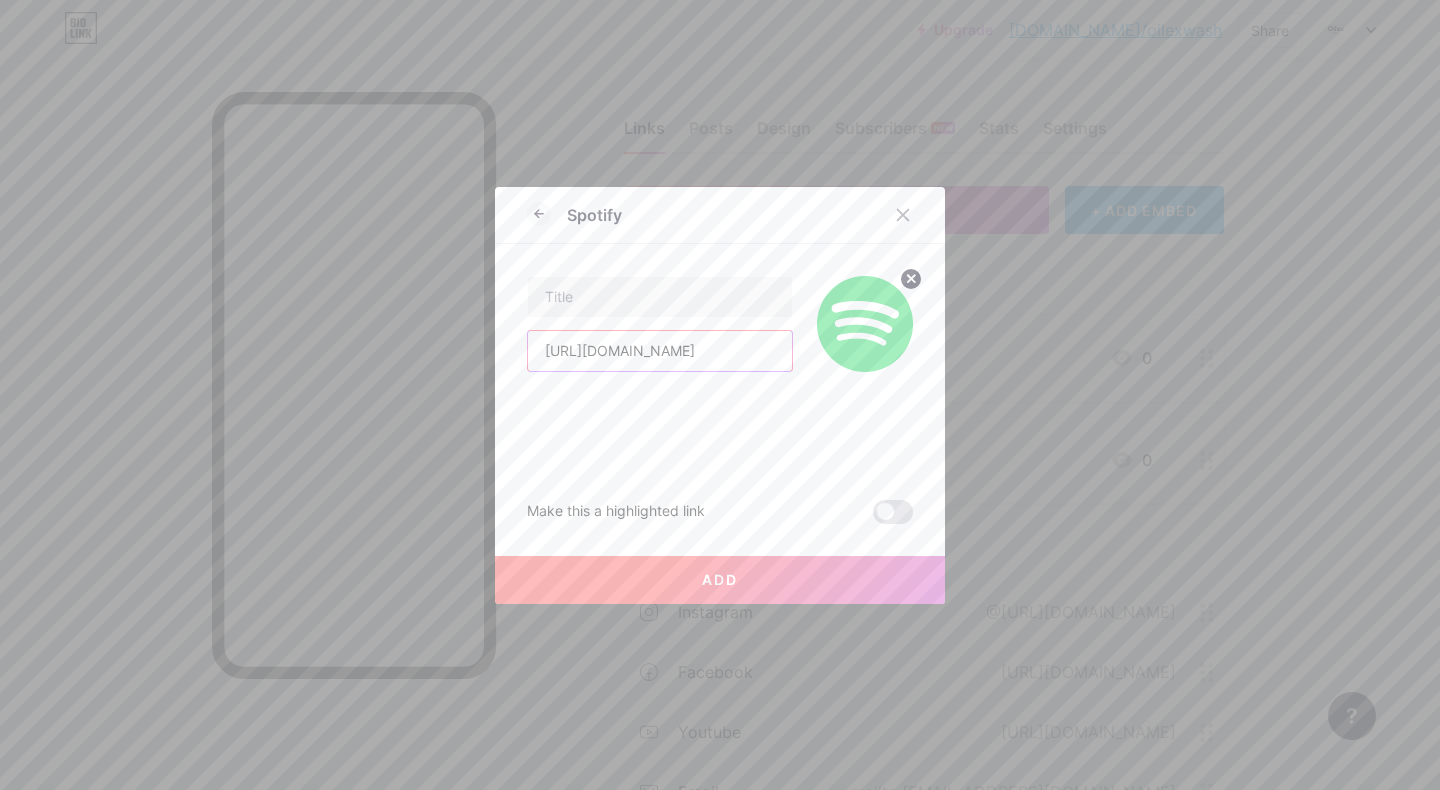 scroll, scrollTop: 0, scrollLeft: 0, axis: both 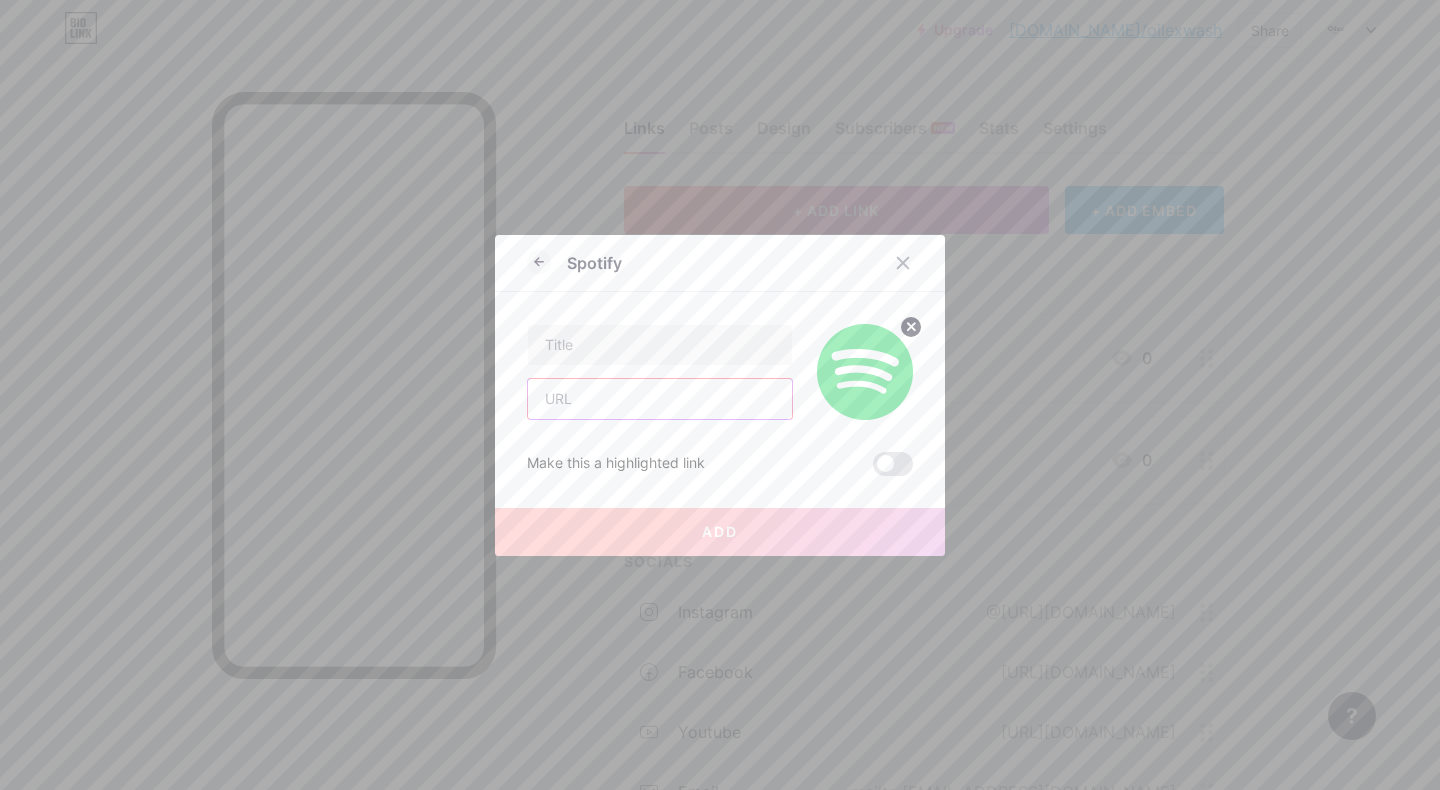 click at bounding box center [660, 399] 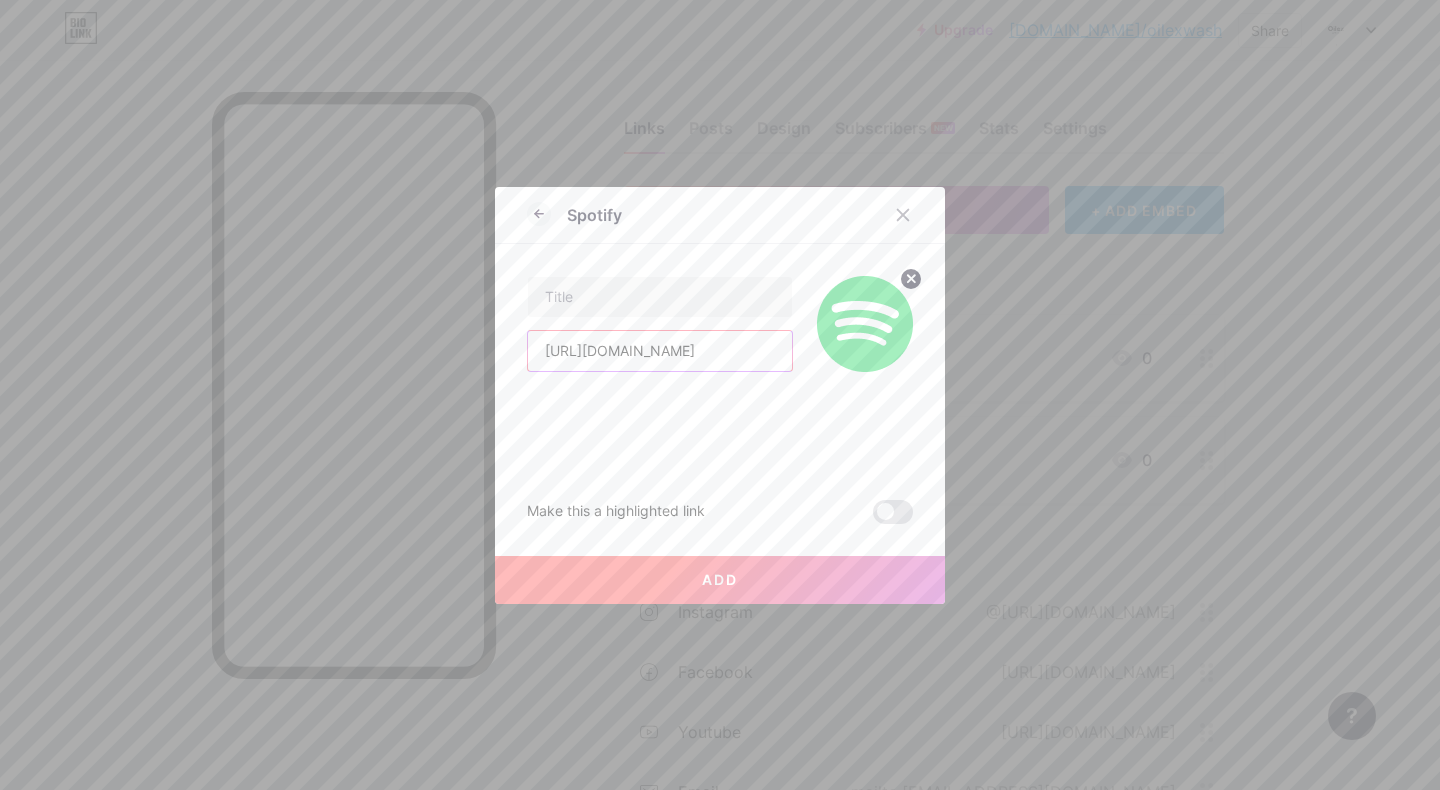 scroll, scrollTop: 0, scrollLeft: 87, axis: horizontal 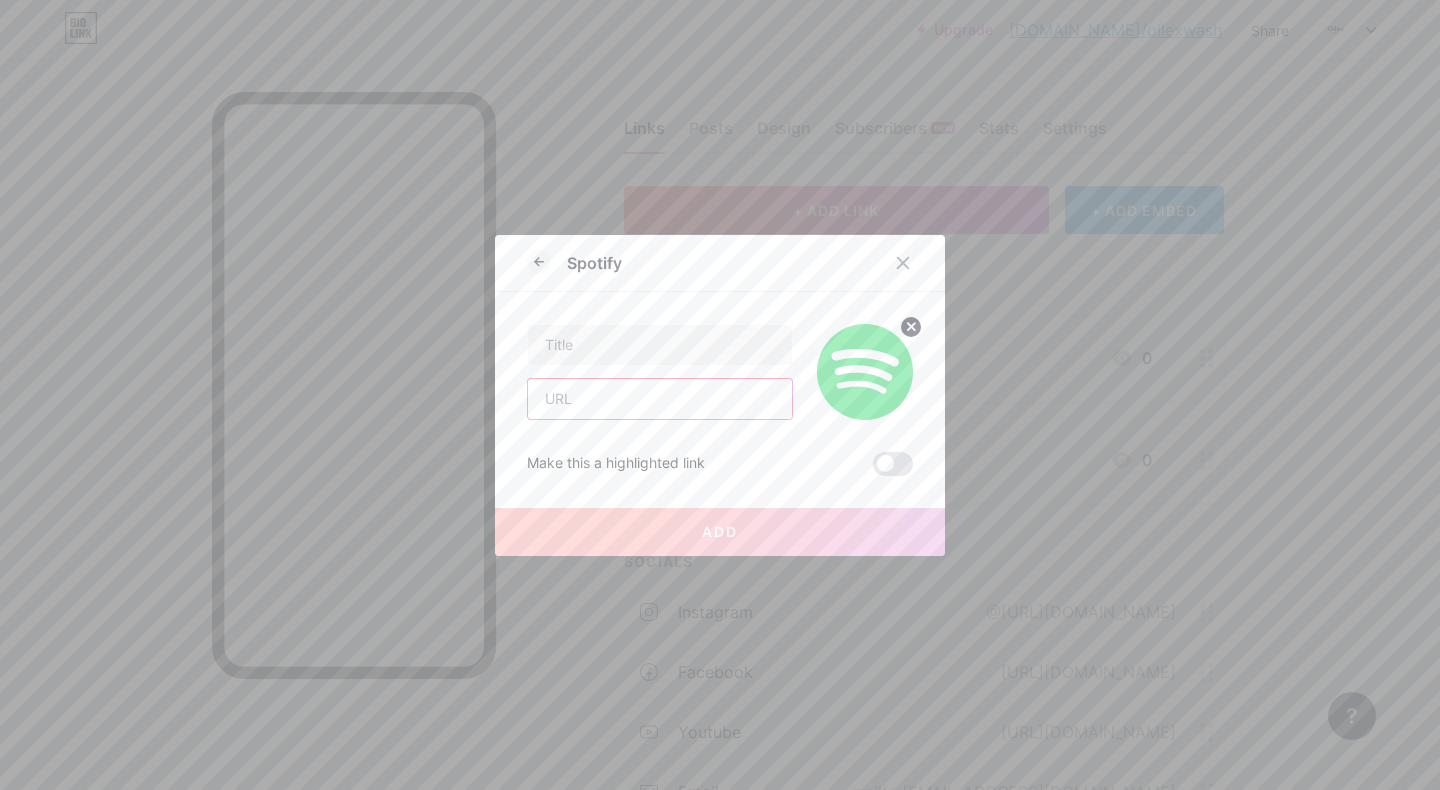 paste on "https://open.spotify.com/intl-it/track/3MkWcAnvQSo1h5eTVvdMIy?si=382fd8352d4f4eb9" 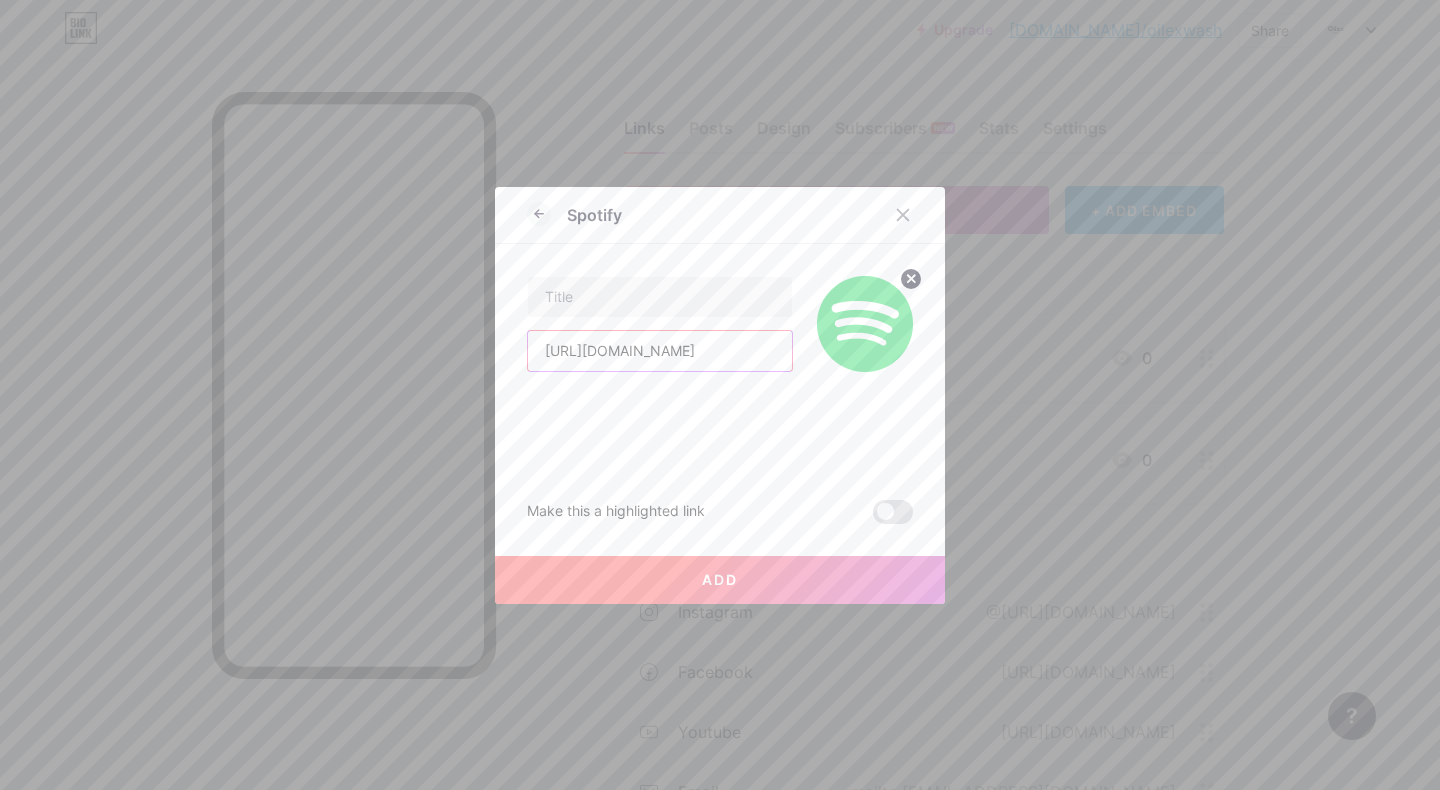 scroll, scrollTop: 0, scrollLeft: 365, axis: horizontal 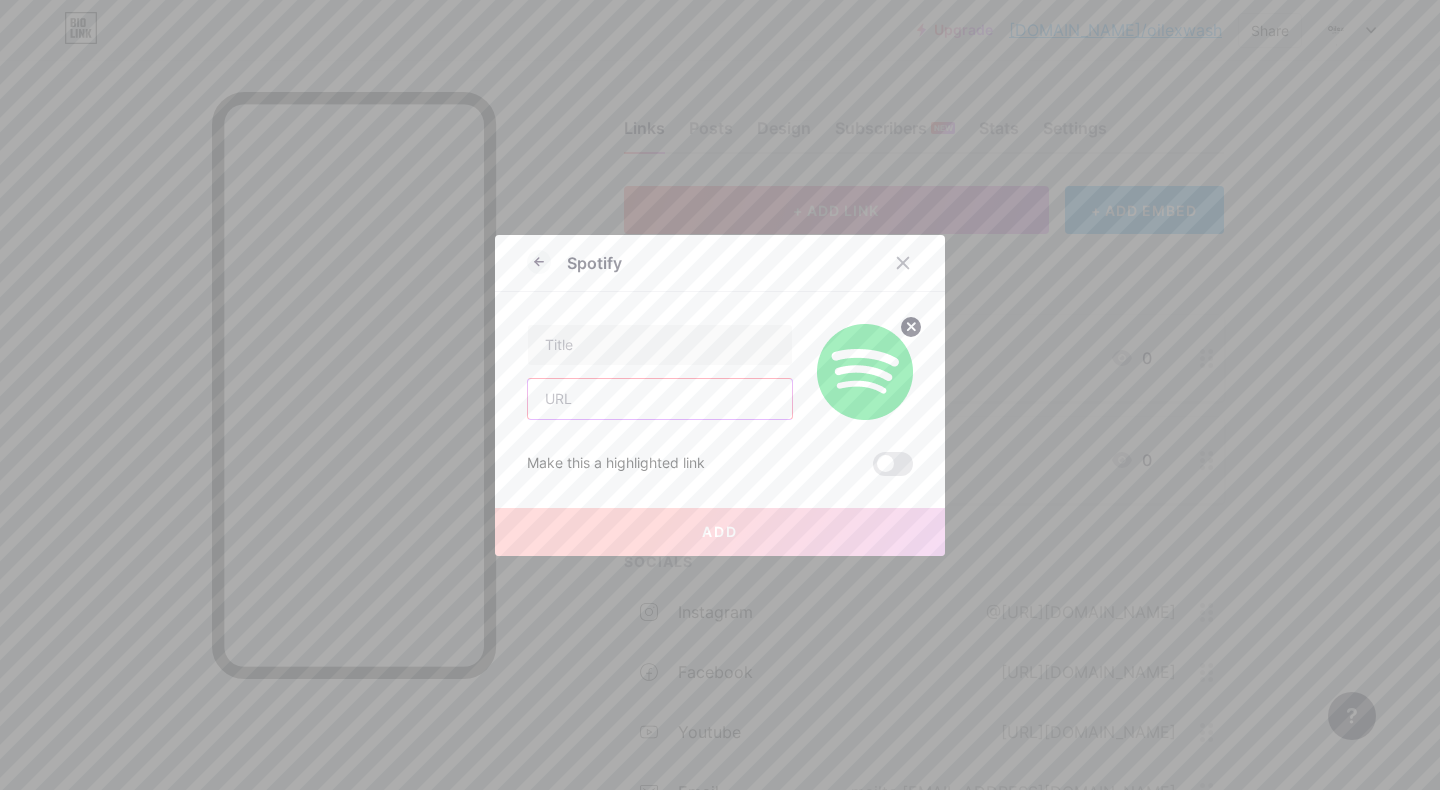 paste on "https://open.spotify.com/intl-it/track/3MkWcAnvQSo1h5eTVvdMIy?si=506616bc1c0645a7" 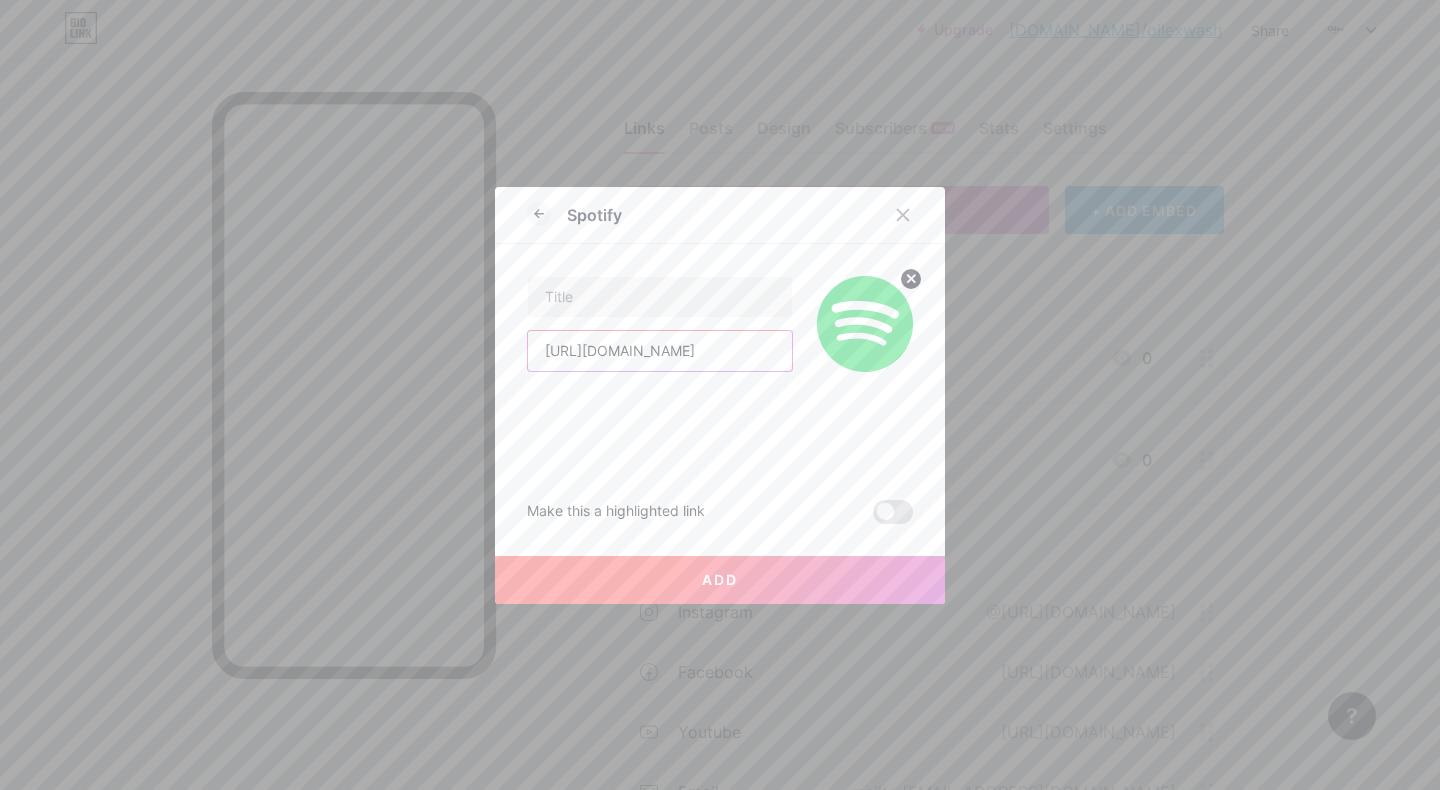scroll, scrollTop: 0, scrollLeft: 366, axis: horizontal 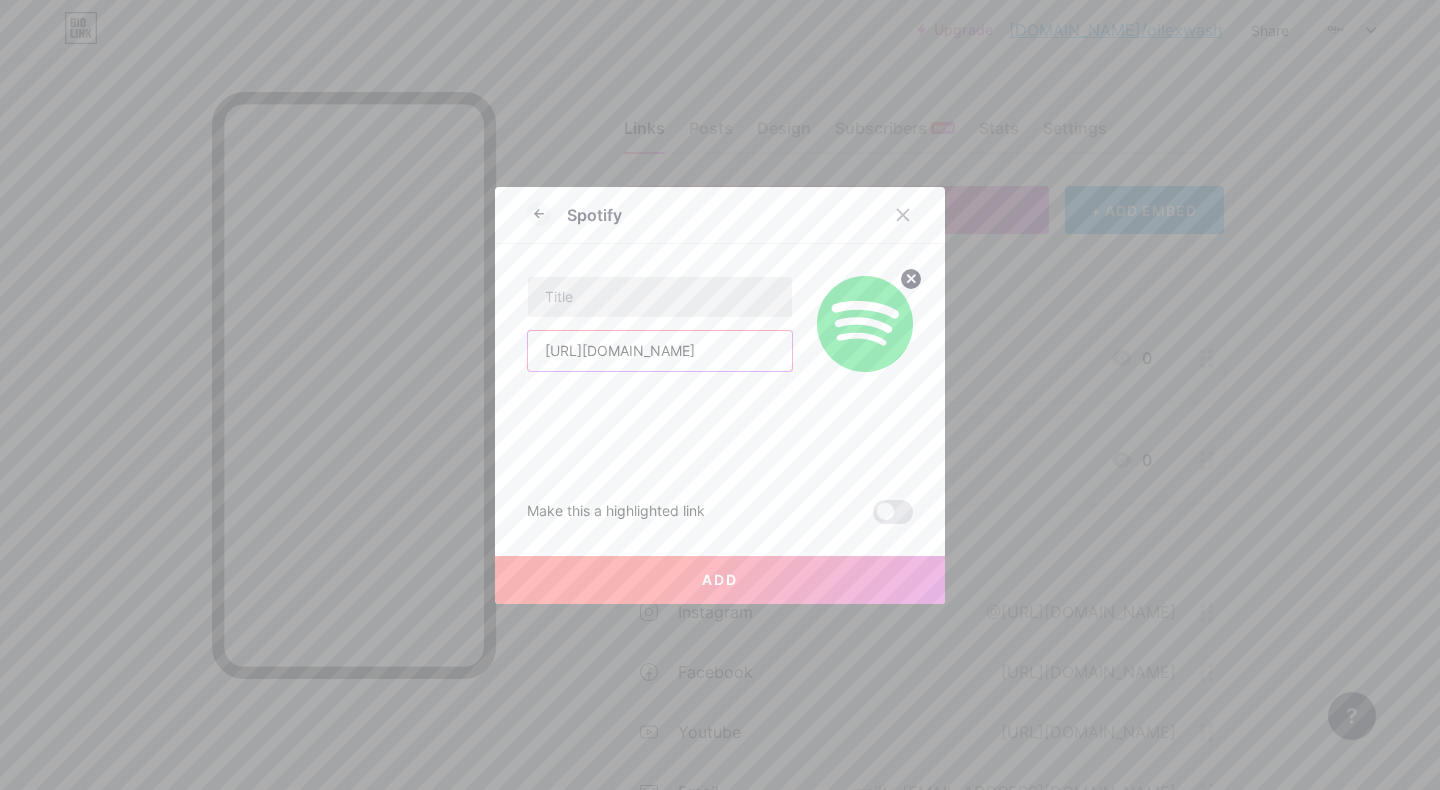 type on "https://open.spotify.com/intl-it/track/3MkWcAnvQSo1h5eTVvdMIy?si=506616bc1c0645a7" 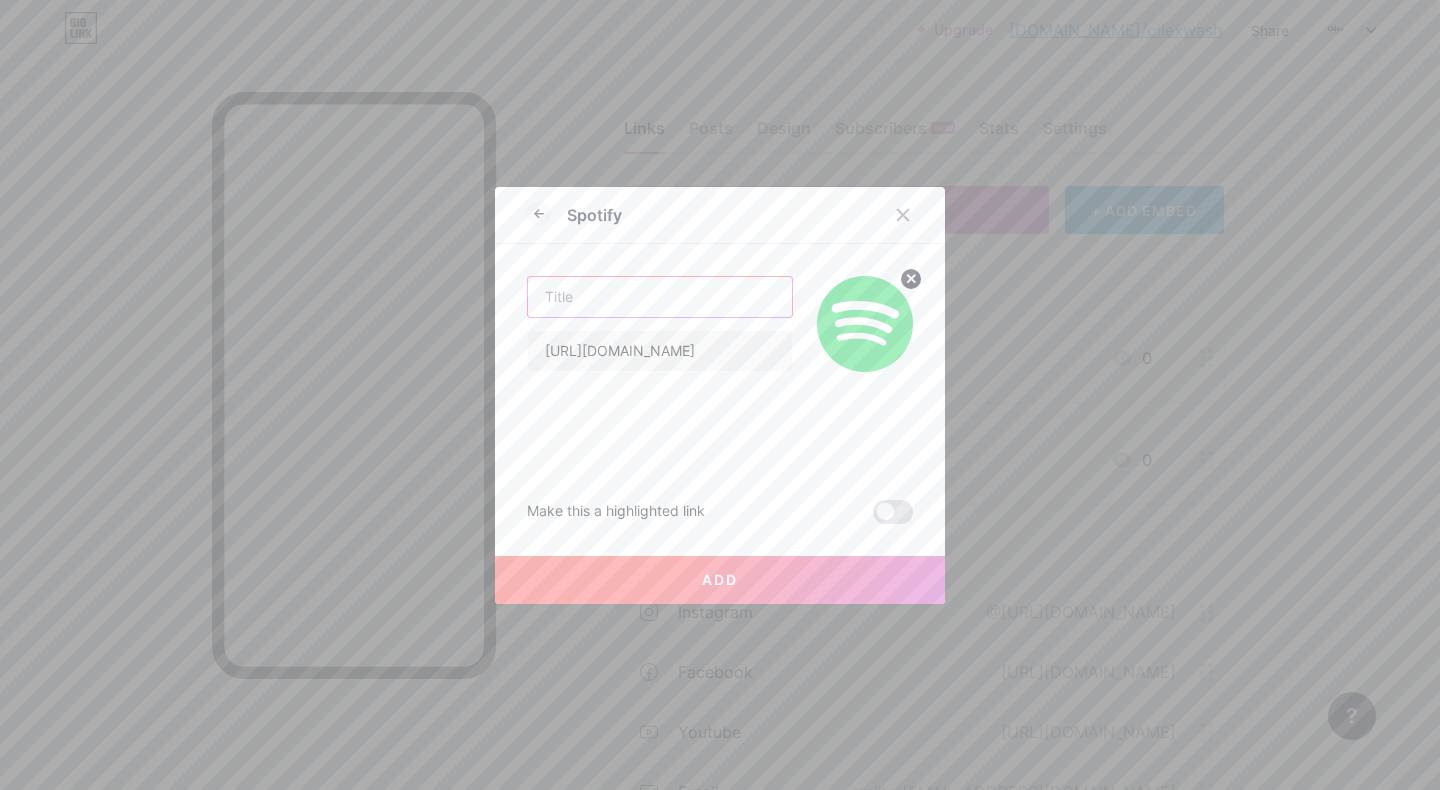 click at bounding box center [660, 297] 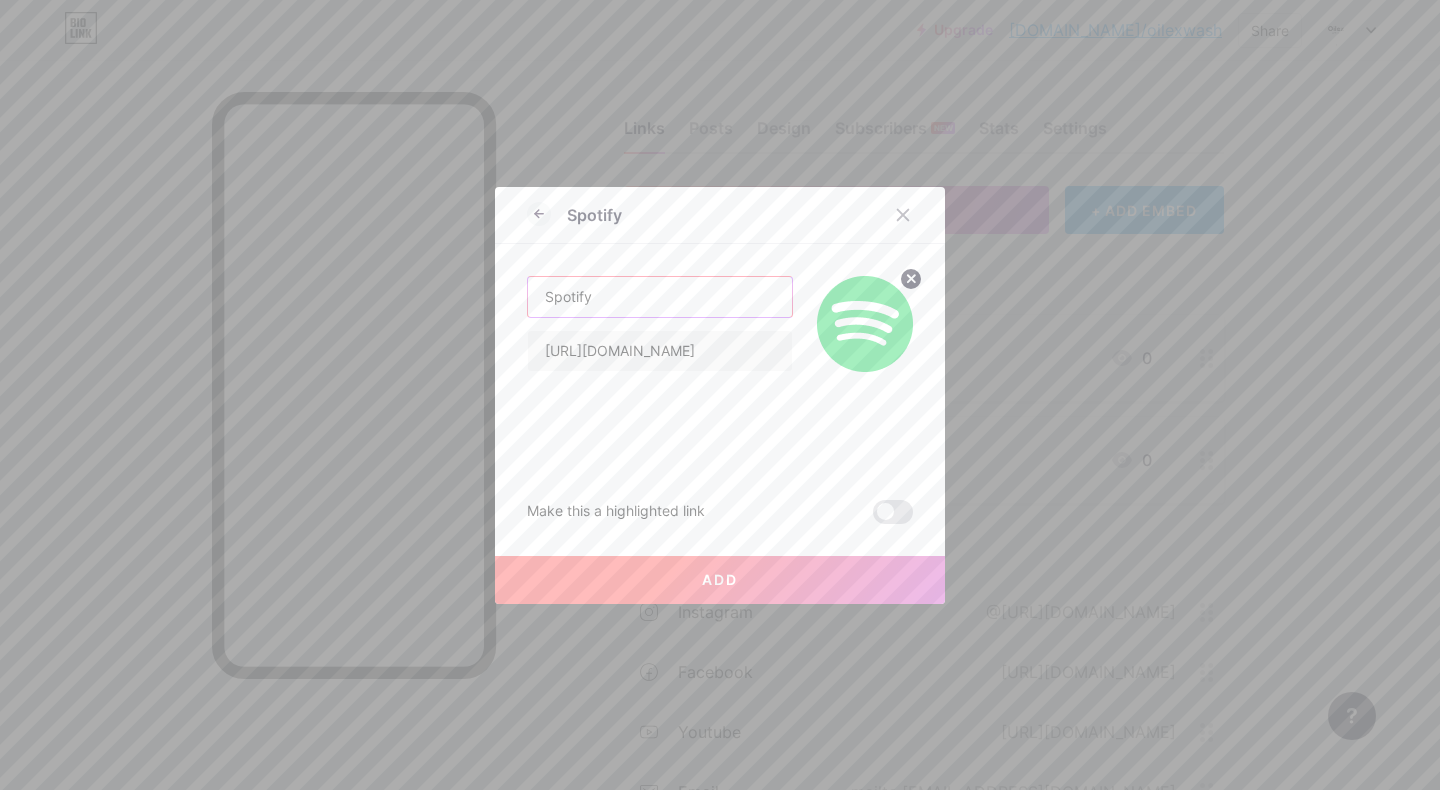 type on "Spotify" 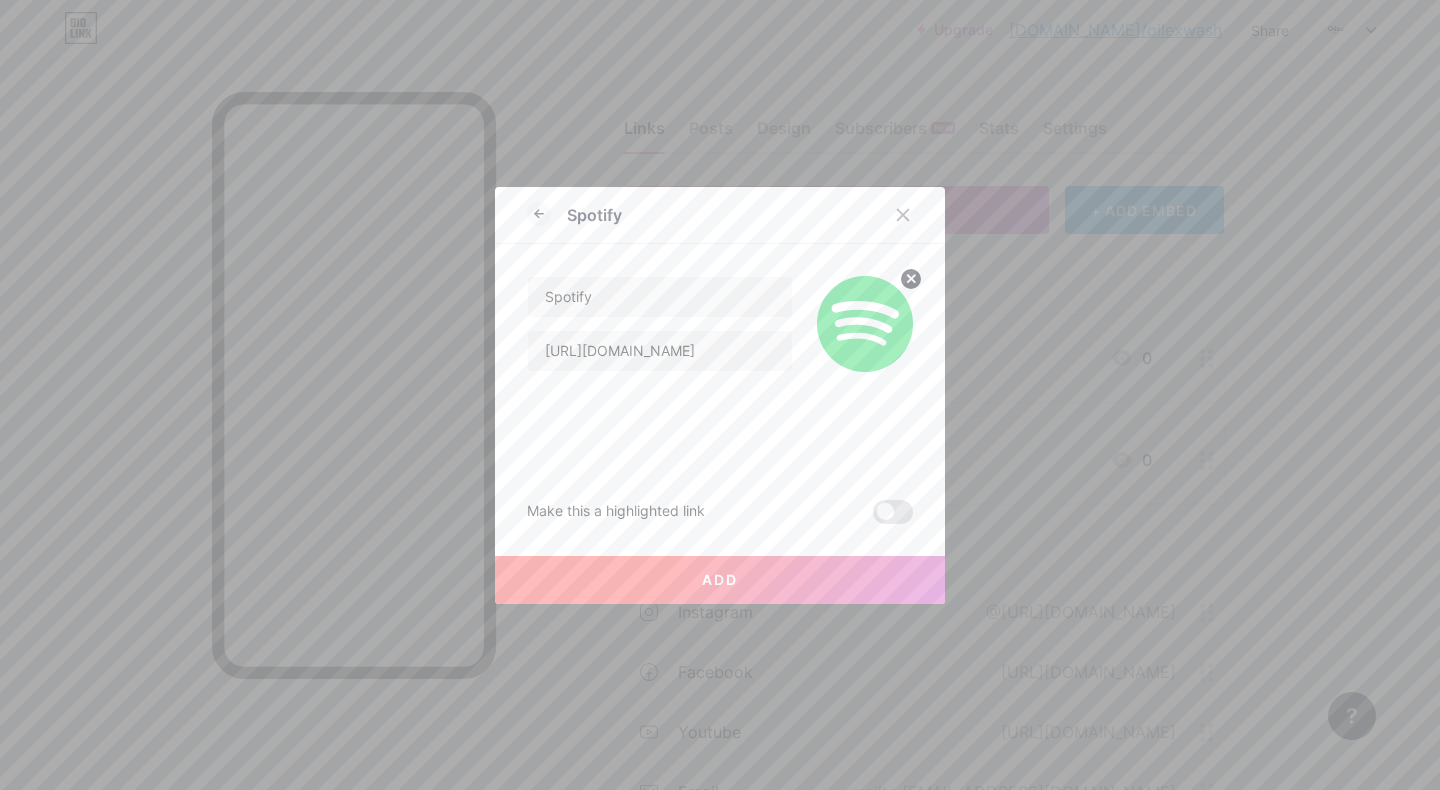 click on "Add" at bounding box center (720, 579) 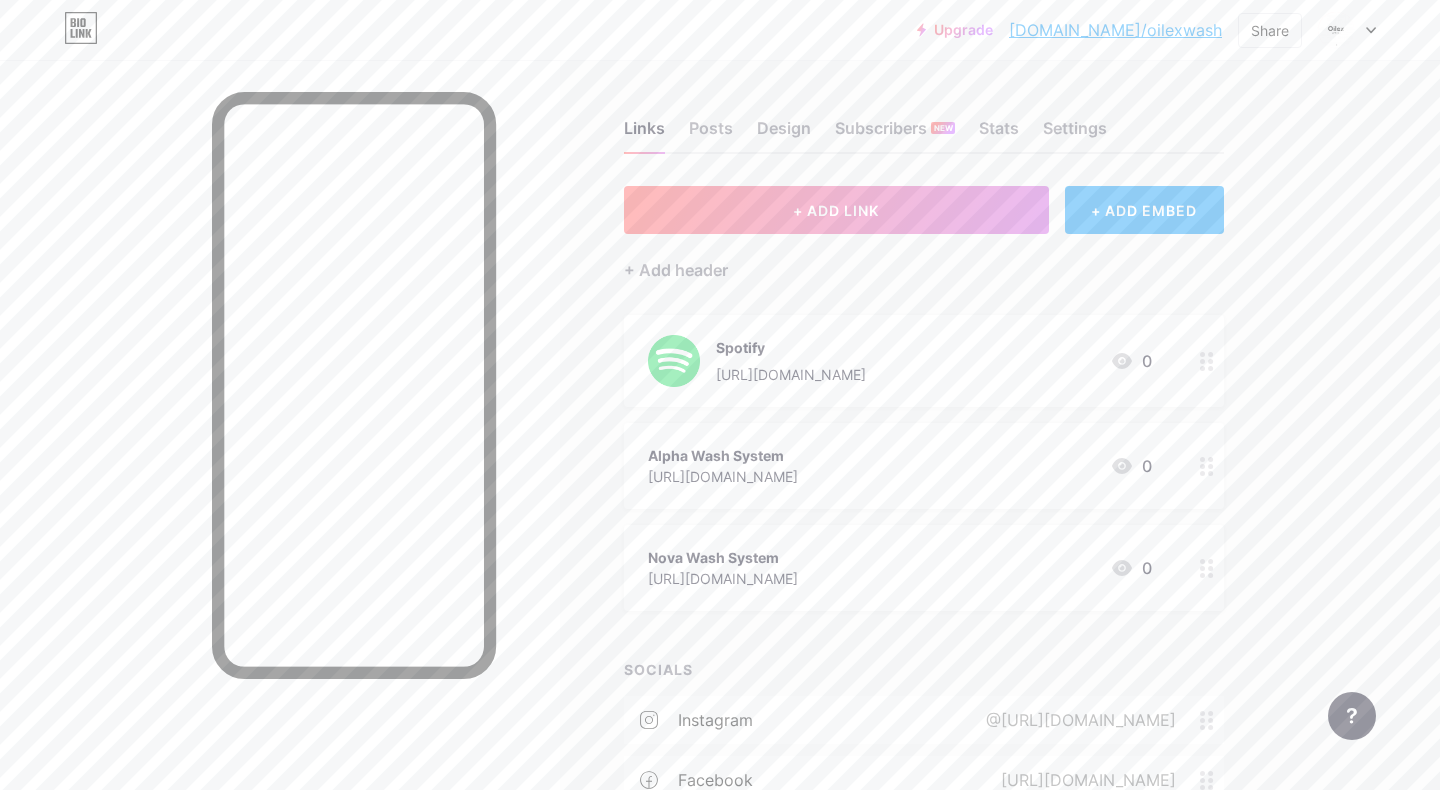 click on "Spotify" at bounding box center (791, 347) 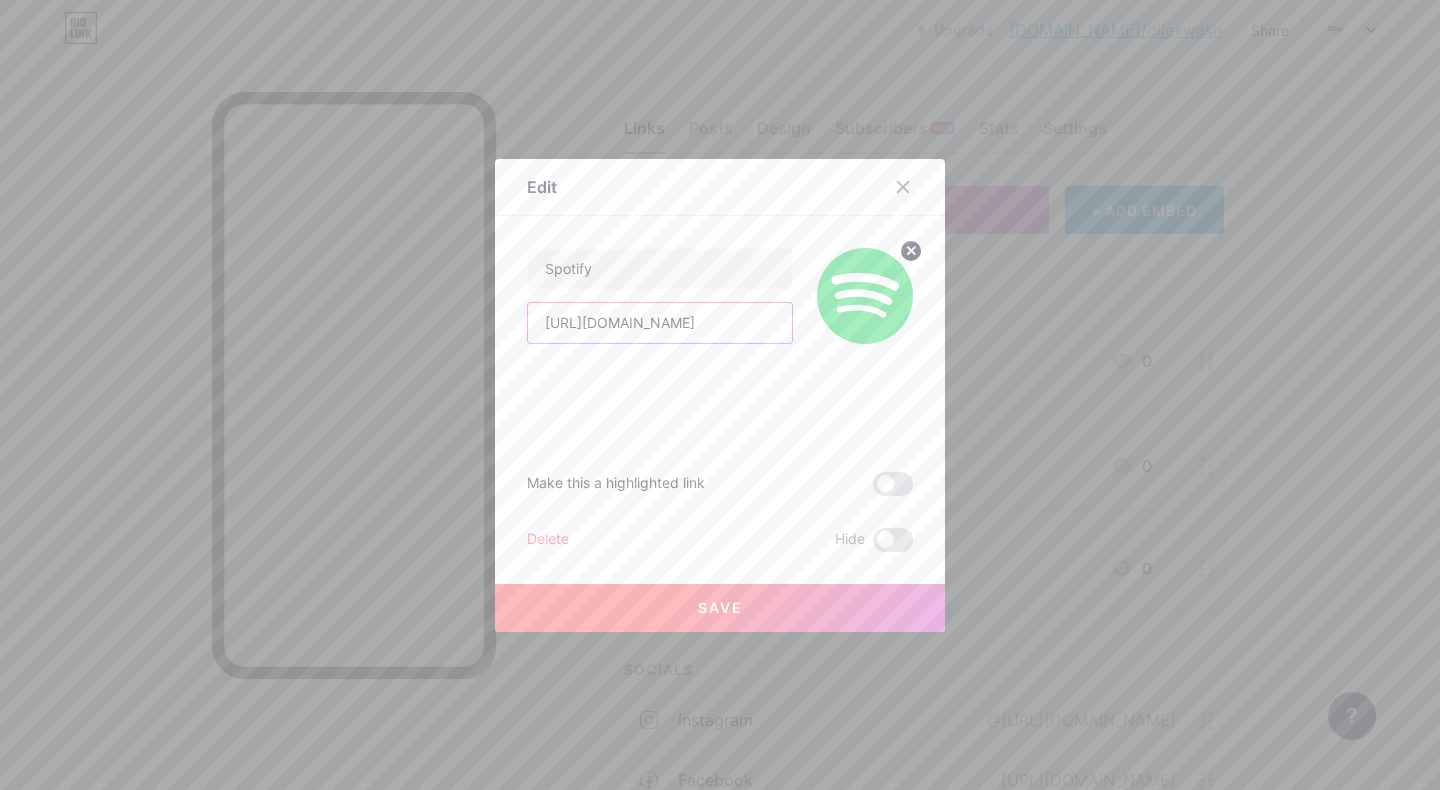 click on "https://open.spotify.com/intl-it/track/3MkWcAnvQSo1h5eTVvdMIy?si=506616bc1c0645a7" at bounding box center [660, 323] 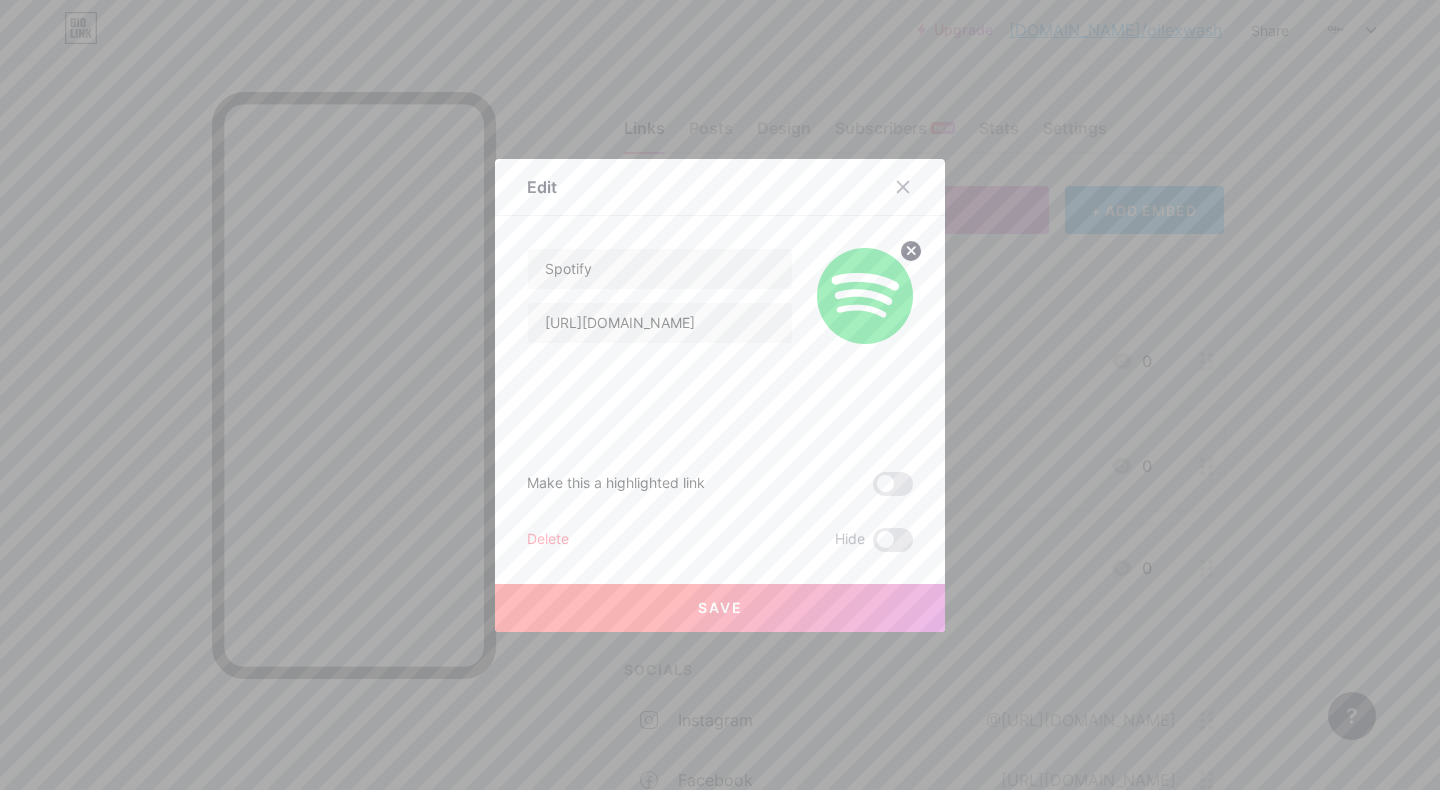 scroll, scrollTop: 0, scrollLeft: 0, axis: both 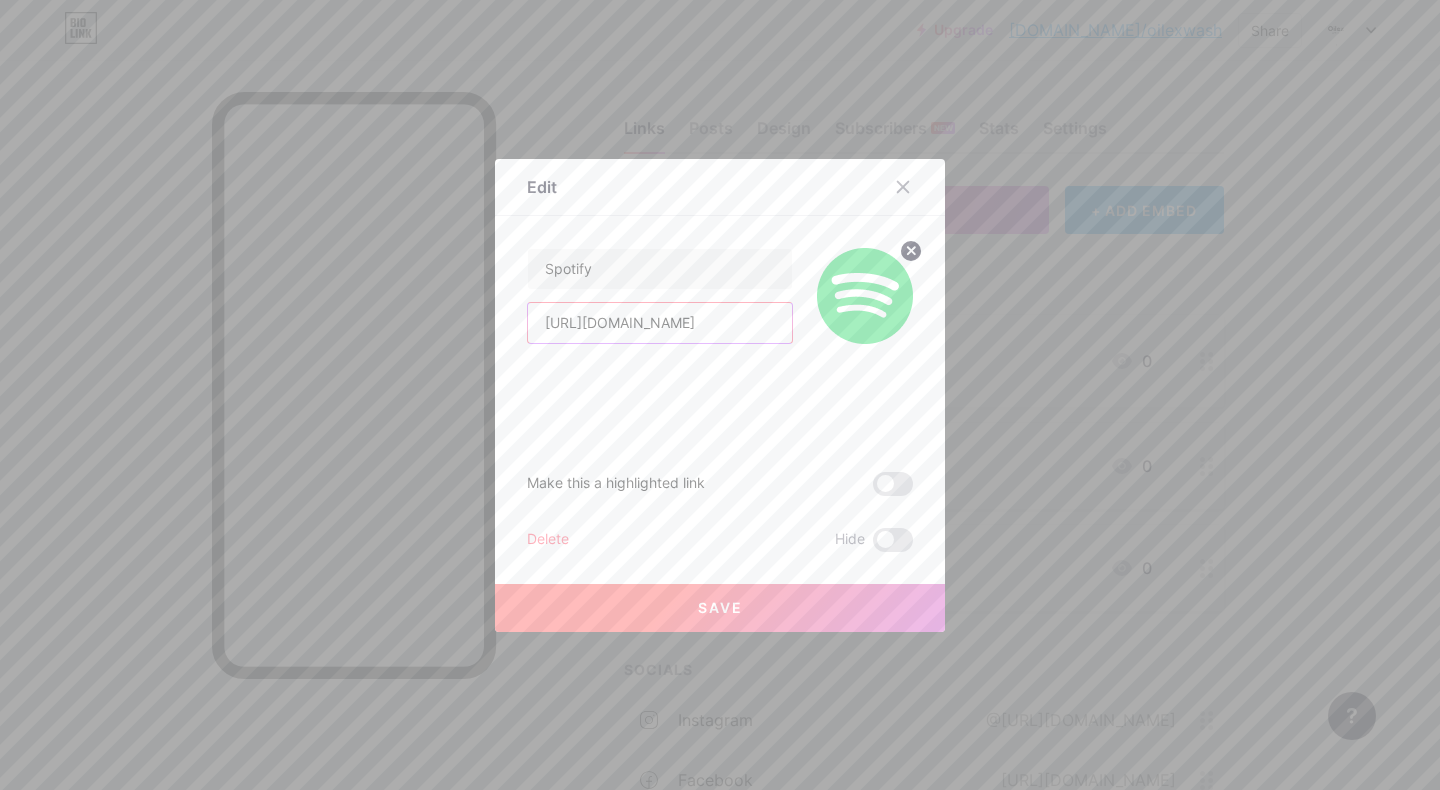 click on "https://open.spotify.com/intl-it/track/27WJiK70LjnV0GogHHhe5P?si=43134f2b40a84919" at bounding box center (660, 323) 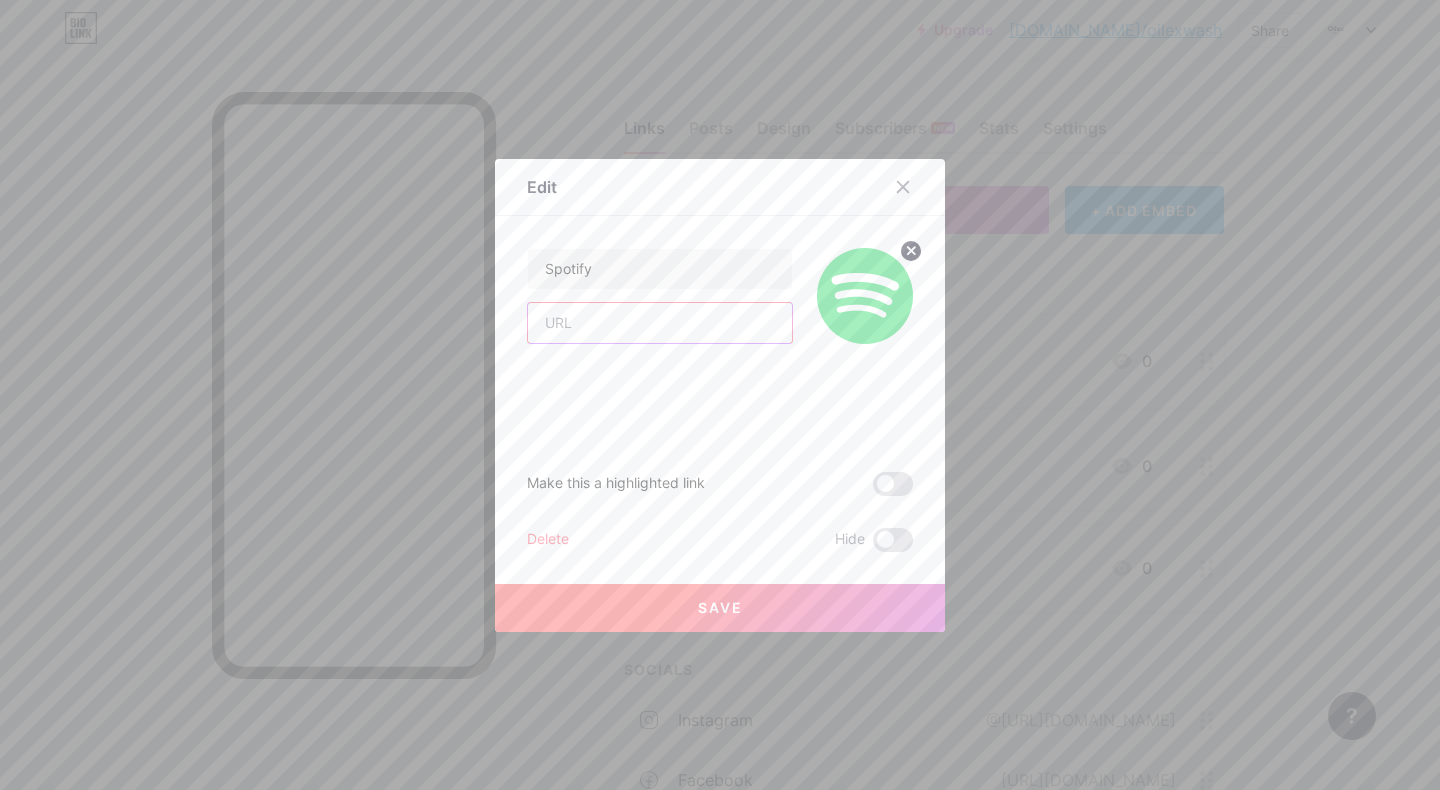 scroll, scrollTop: 0, scrollLeft: 0, axis: both 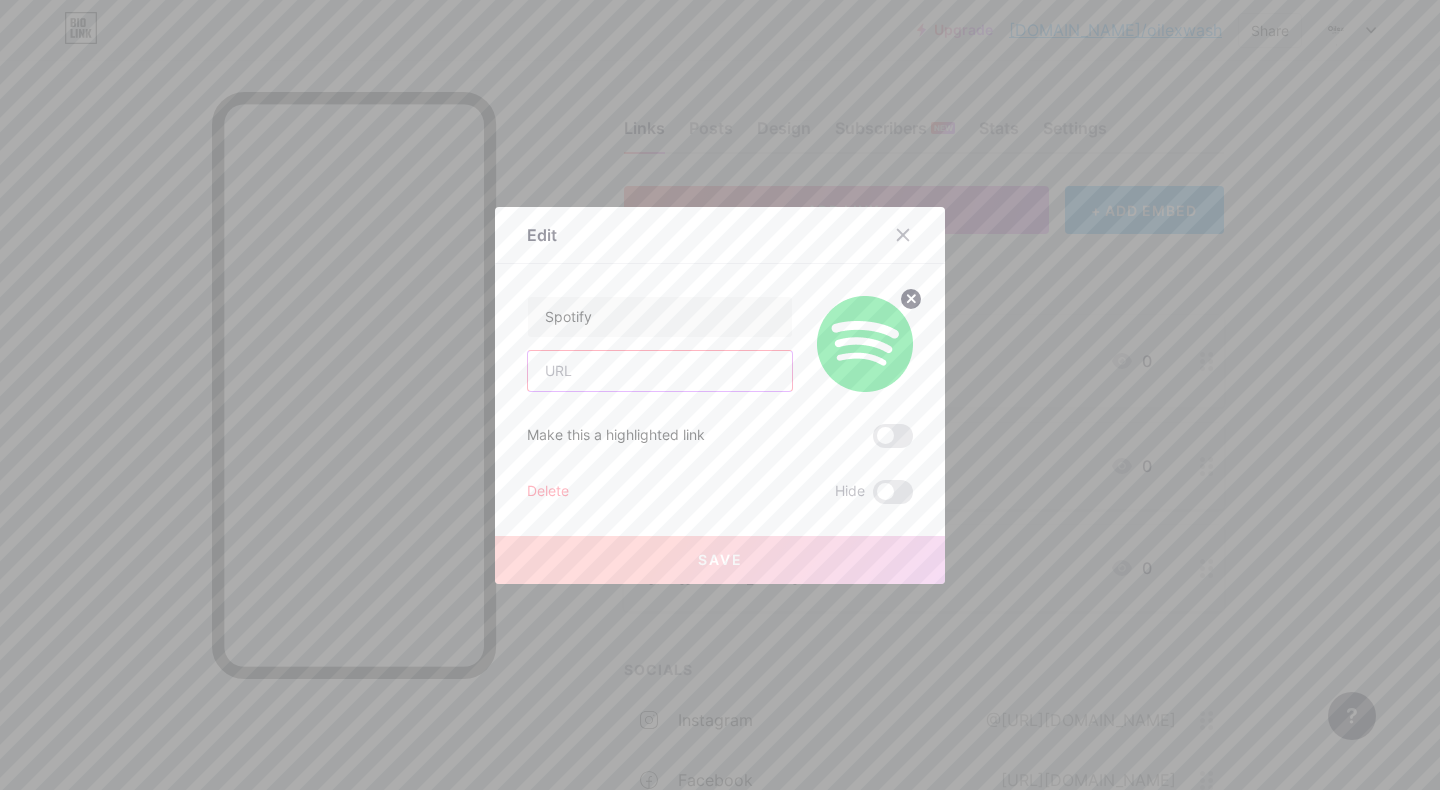paste on "https://open.spotify.com/intl-it/album/4RIvMqg9amqYXRaVxhSLOa?si=9UcUEOvCRGGy4qVB90m7EQ" 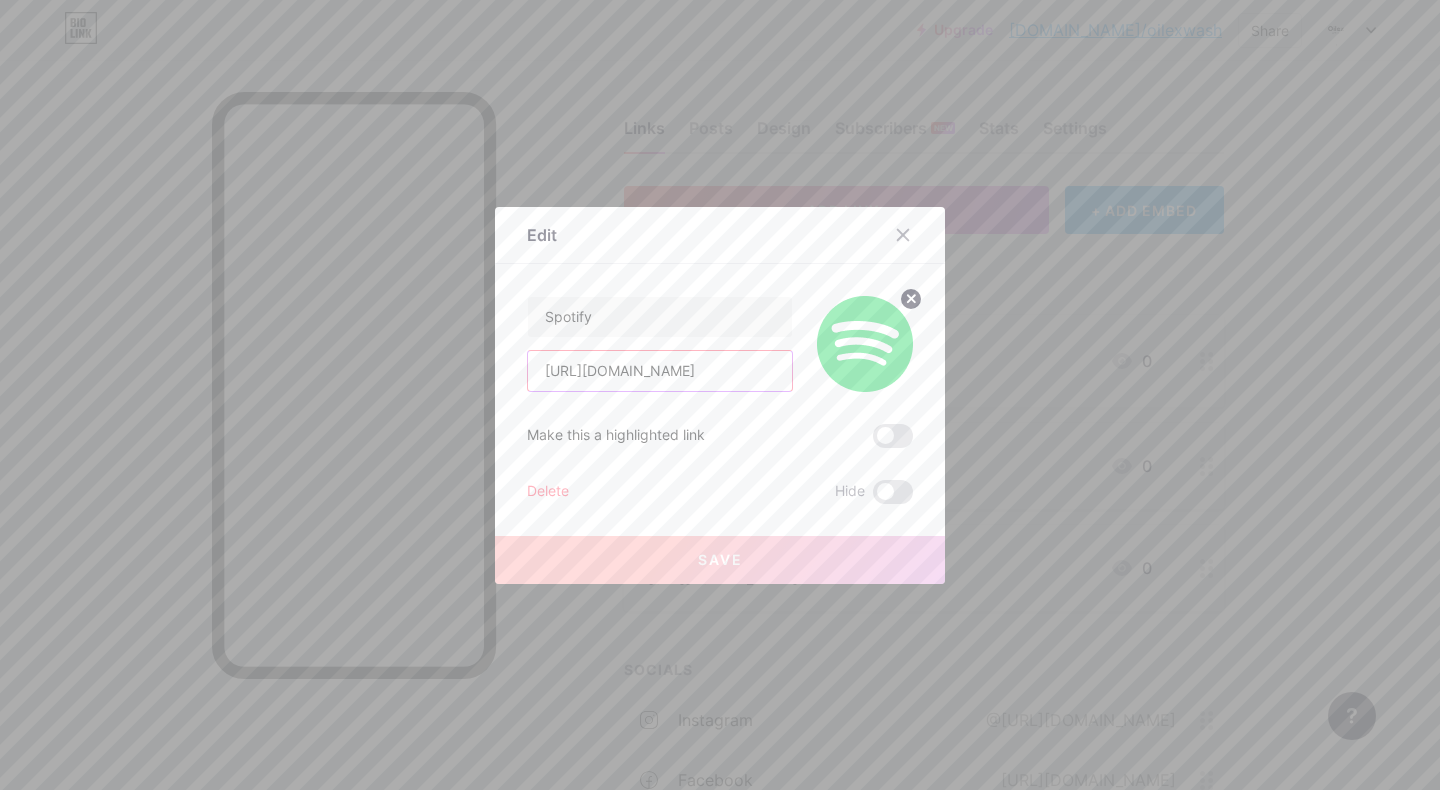 scroll, scrollTop: 0, scrollLeft: 443, axis: horizontal 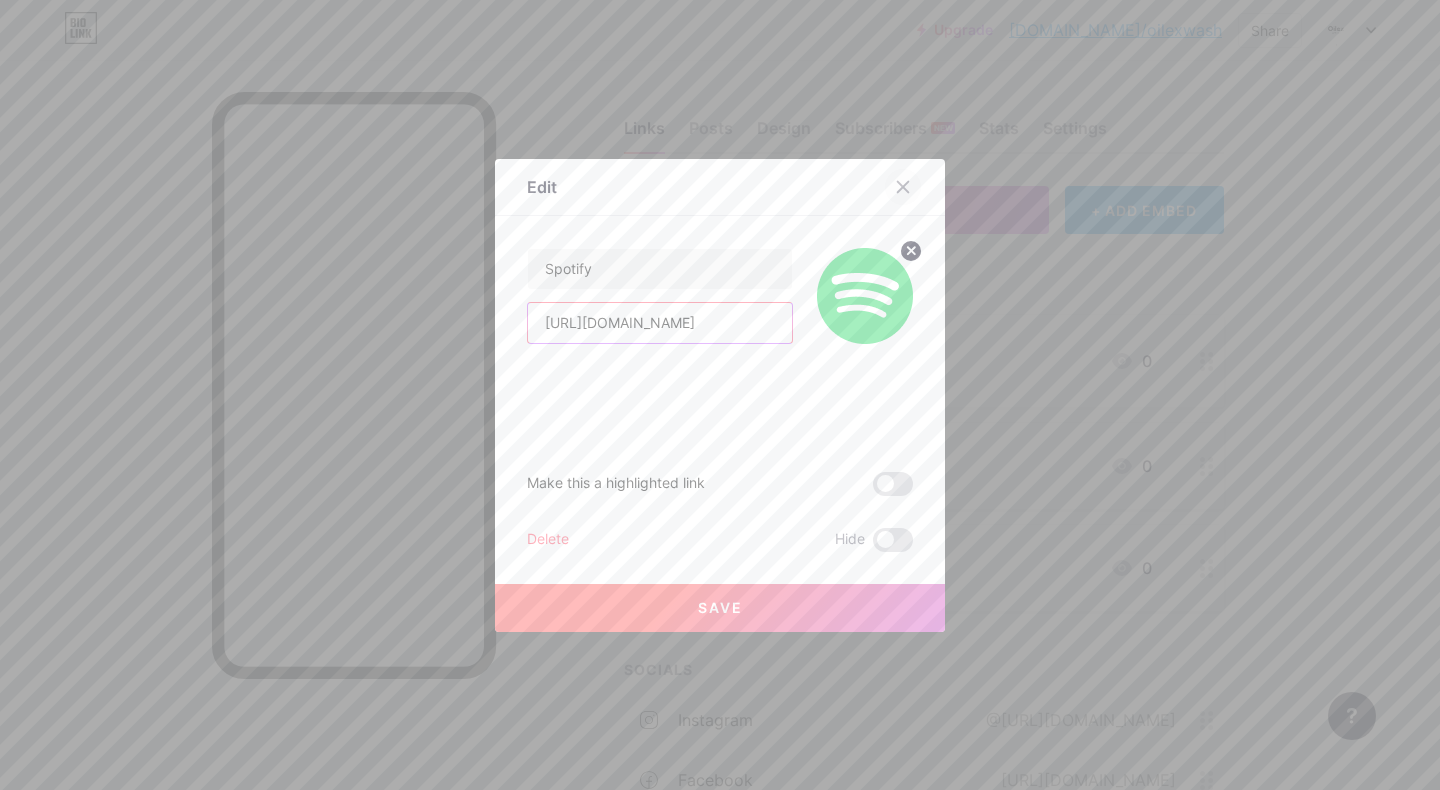 type on "https://open.spotify.com/intl-it/album/4RIvMqg9amqYXRaVxhSLOa?si=9UcUEOvCRGGy4qVB90m7EQ" 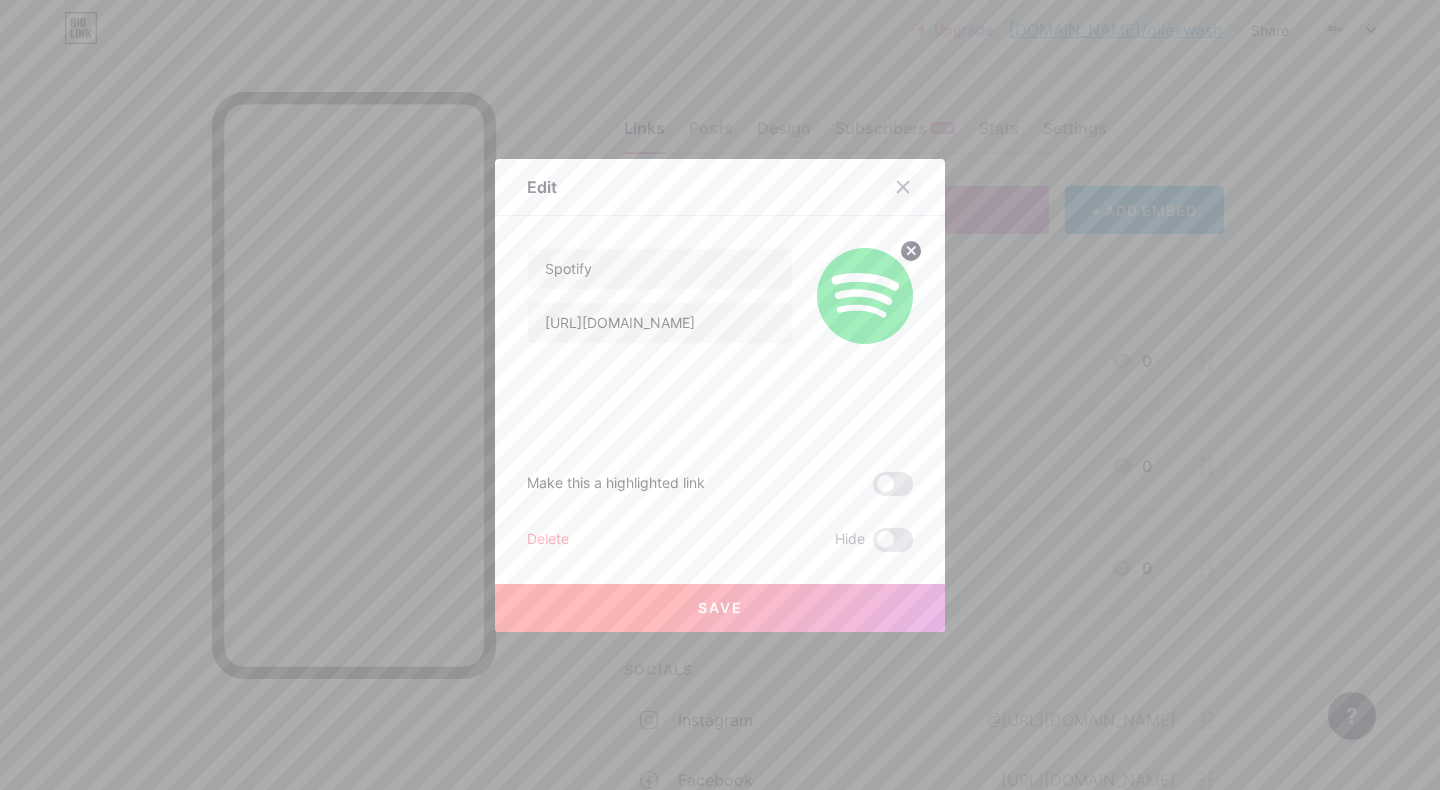 click 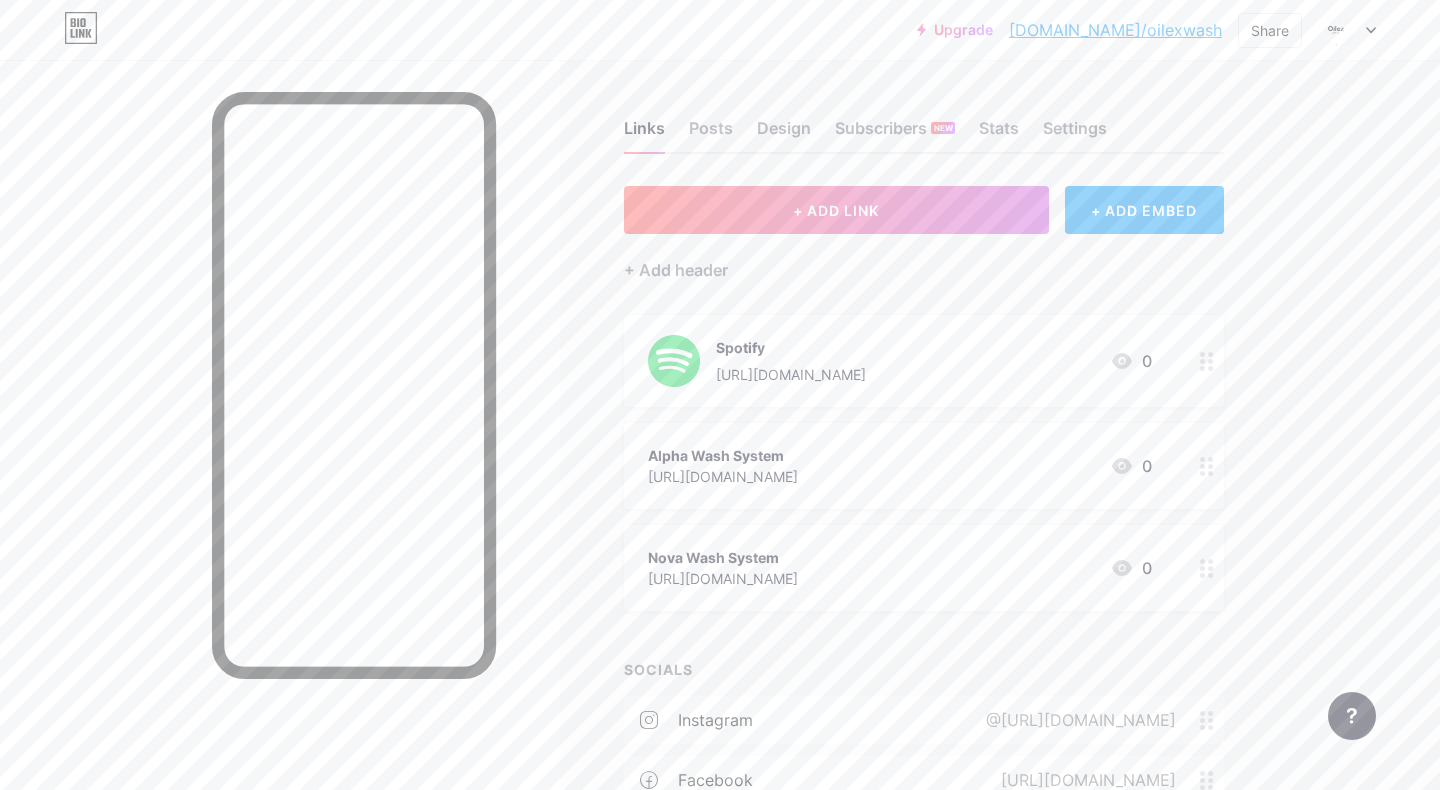 click on "Spotify" at bounding box center (791, 347) 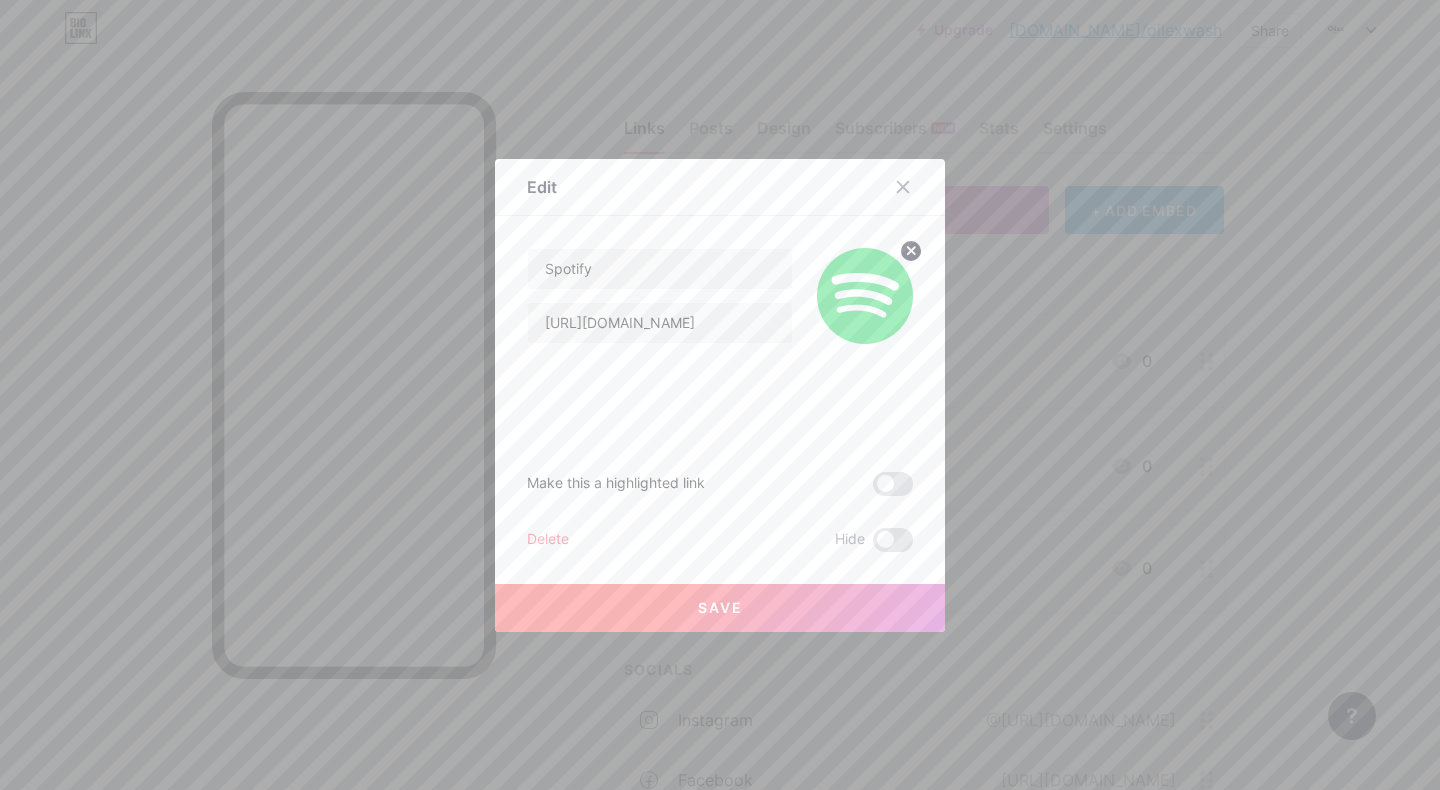 click on "Delete" at bounding box center (548, 540) 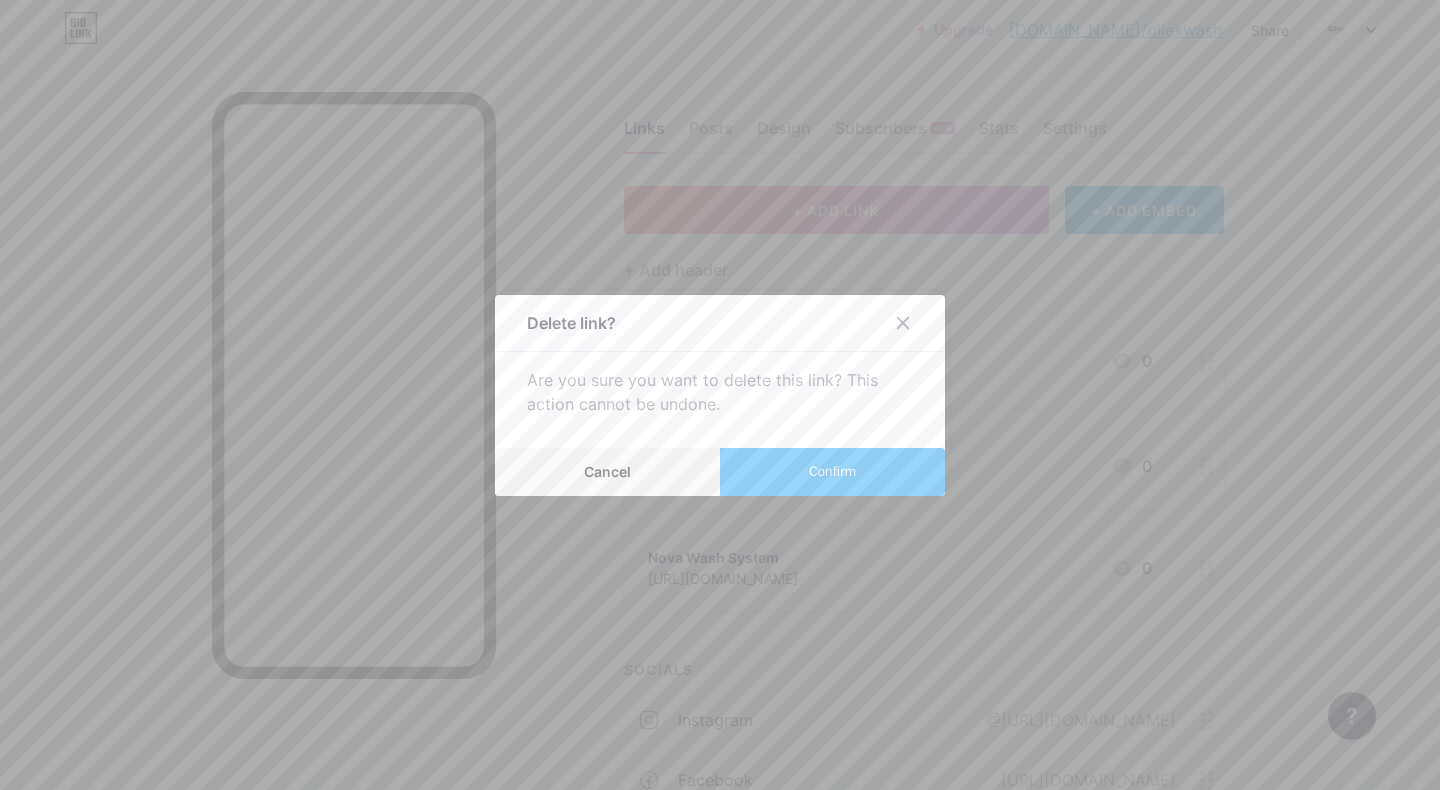 click on "Confirm" at bounding box center (832, 471) 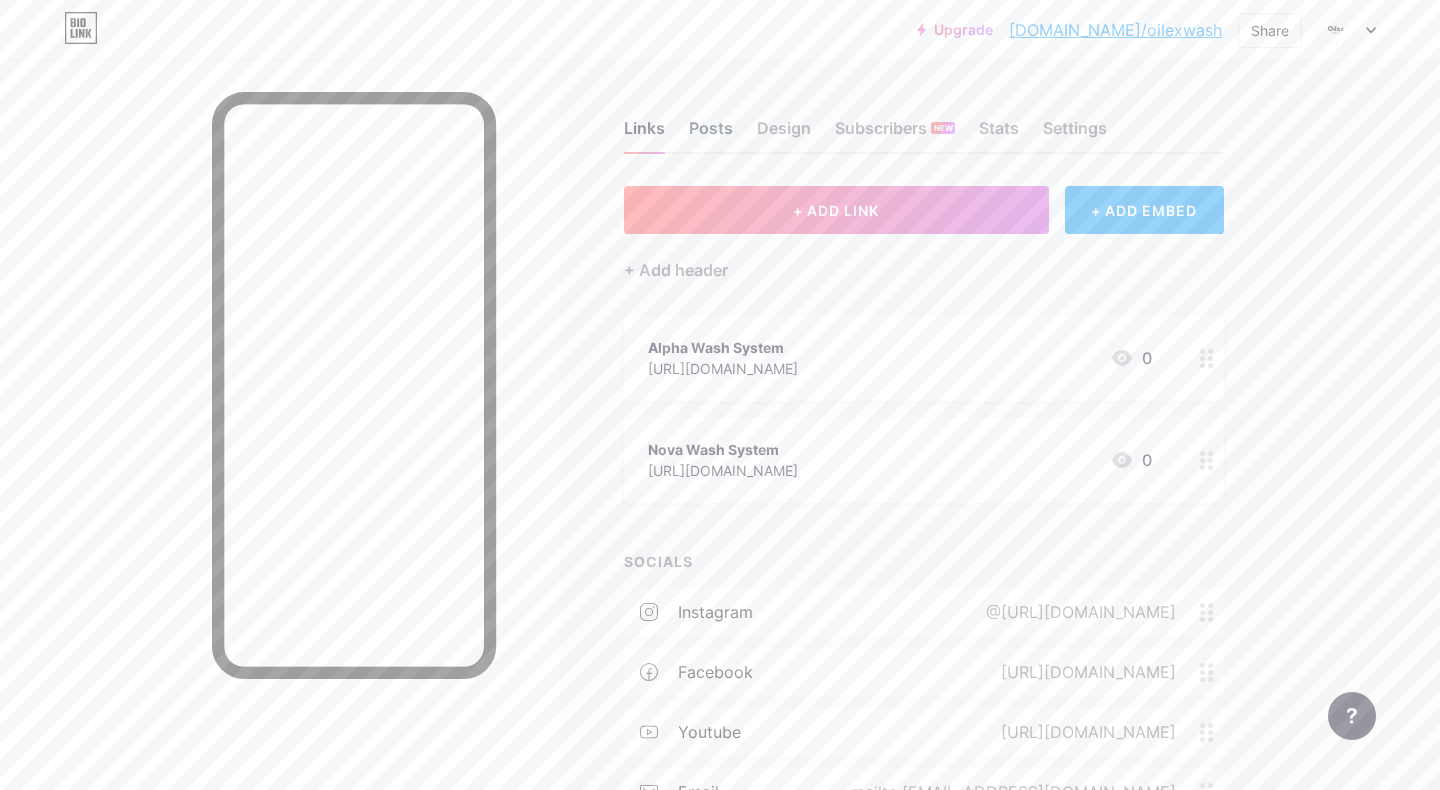 click on "Posts" at bounding box center (711, 134) 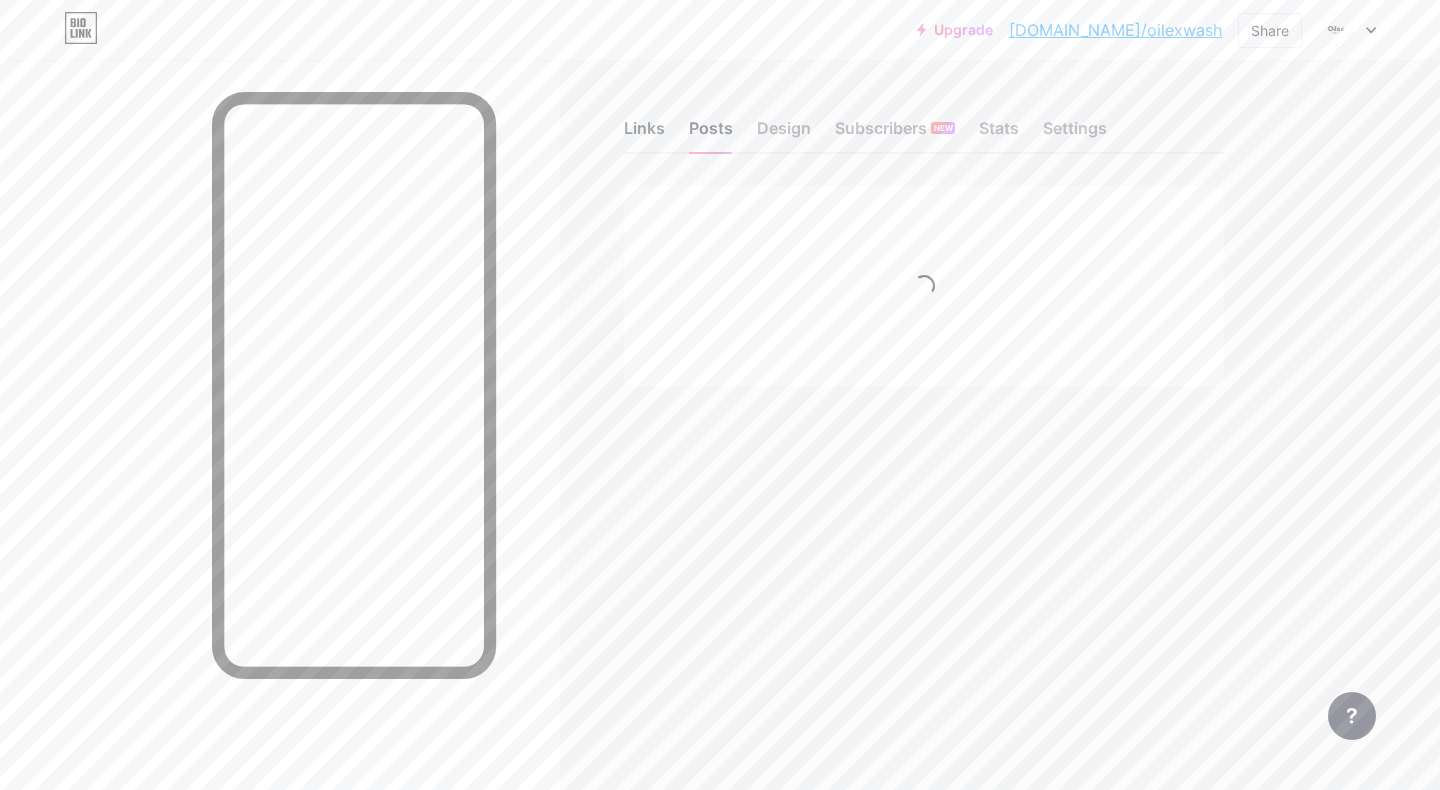 click on "Links" at bounding box center [644, 134] 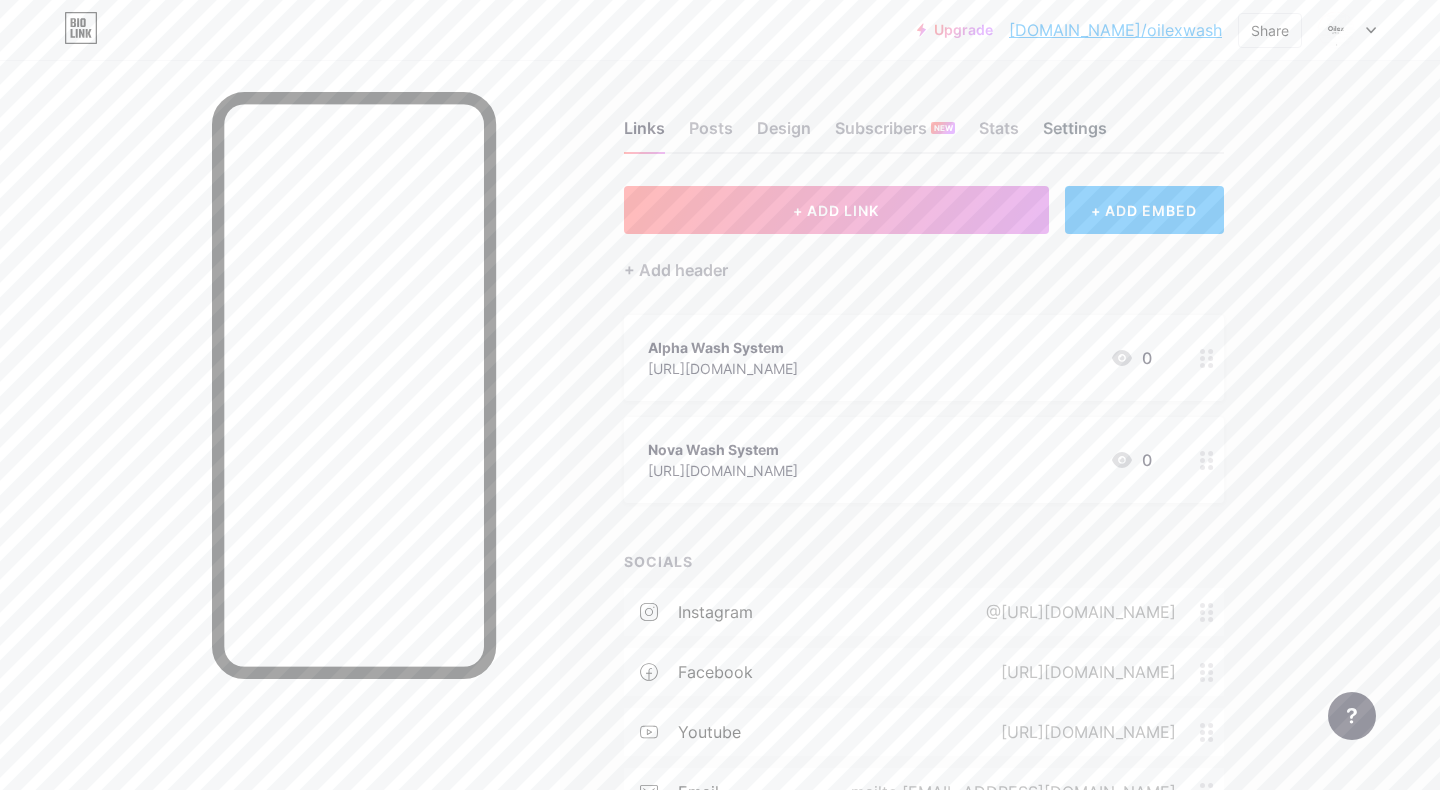 click on "Settings" at bounding box center (1075, 134) 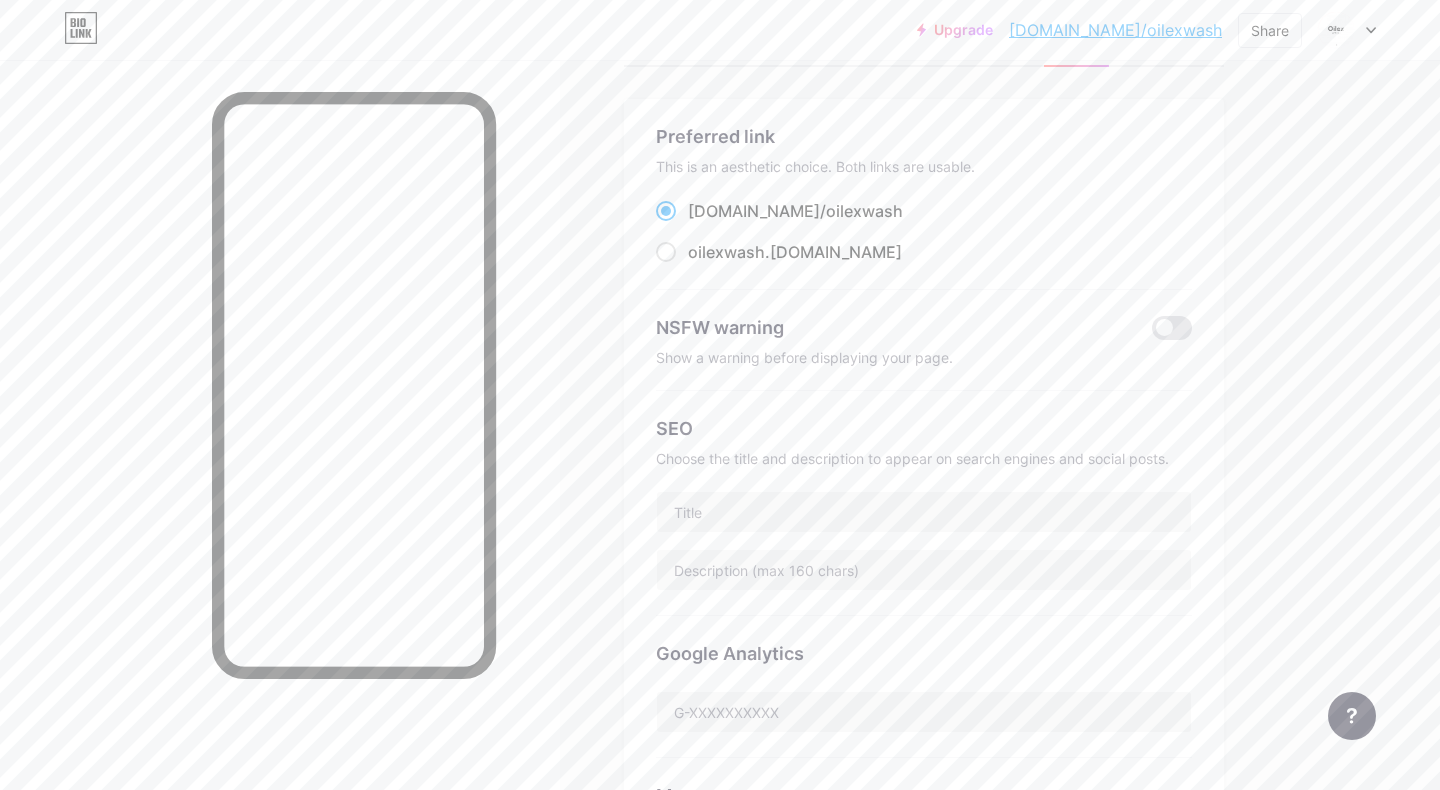 scroll, scrollTop: 0, scrollLeft: 0, axis: both 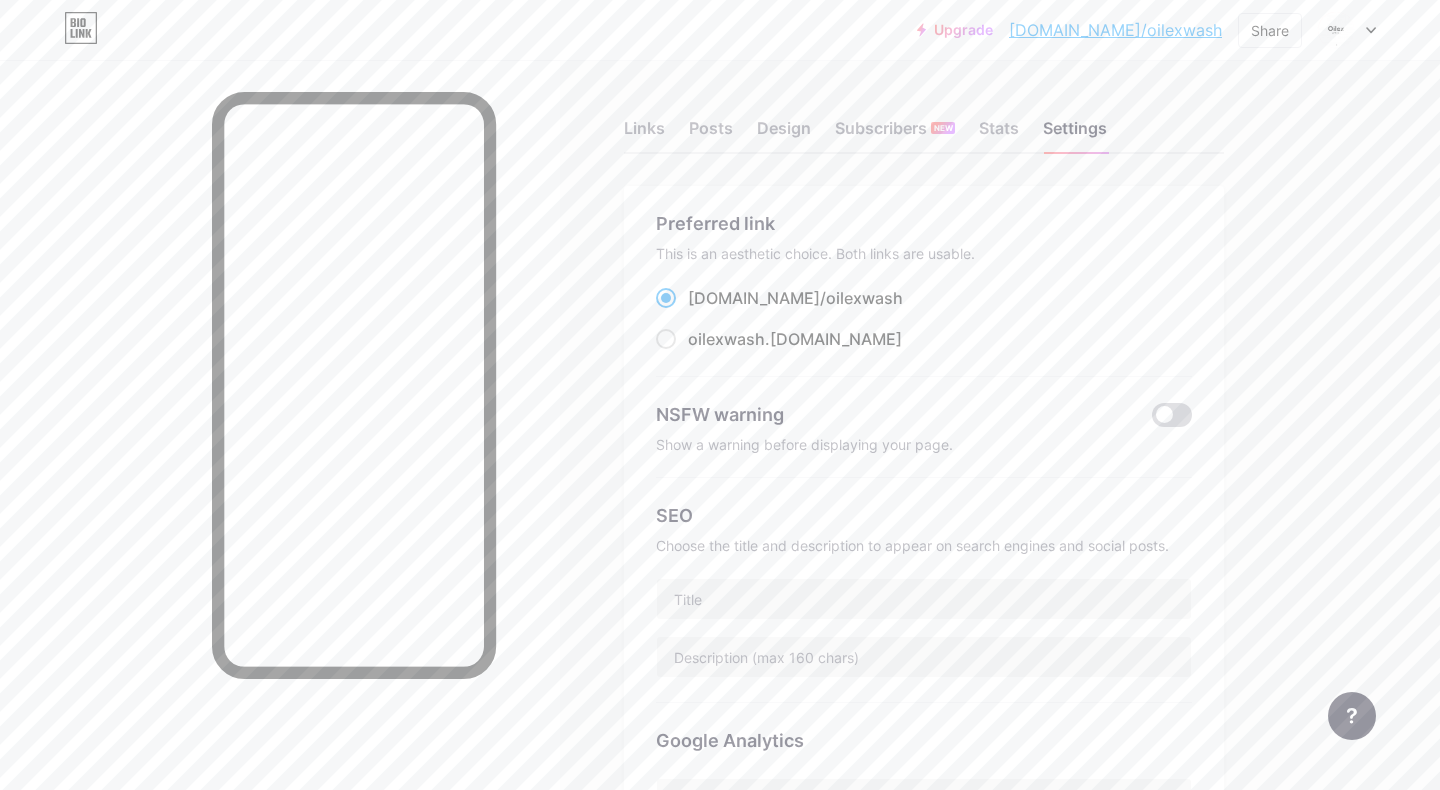 click at bounding box center (1172, 415) 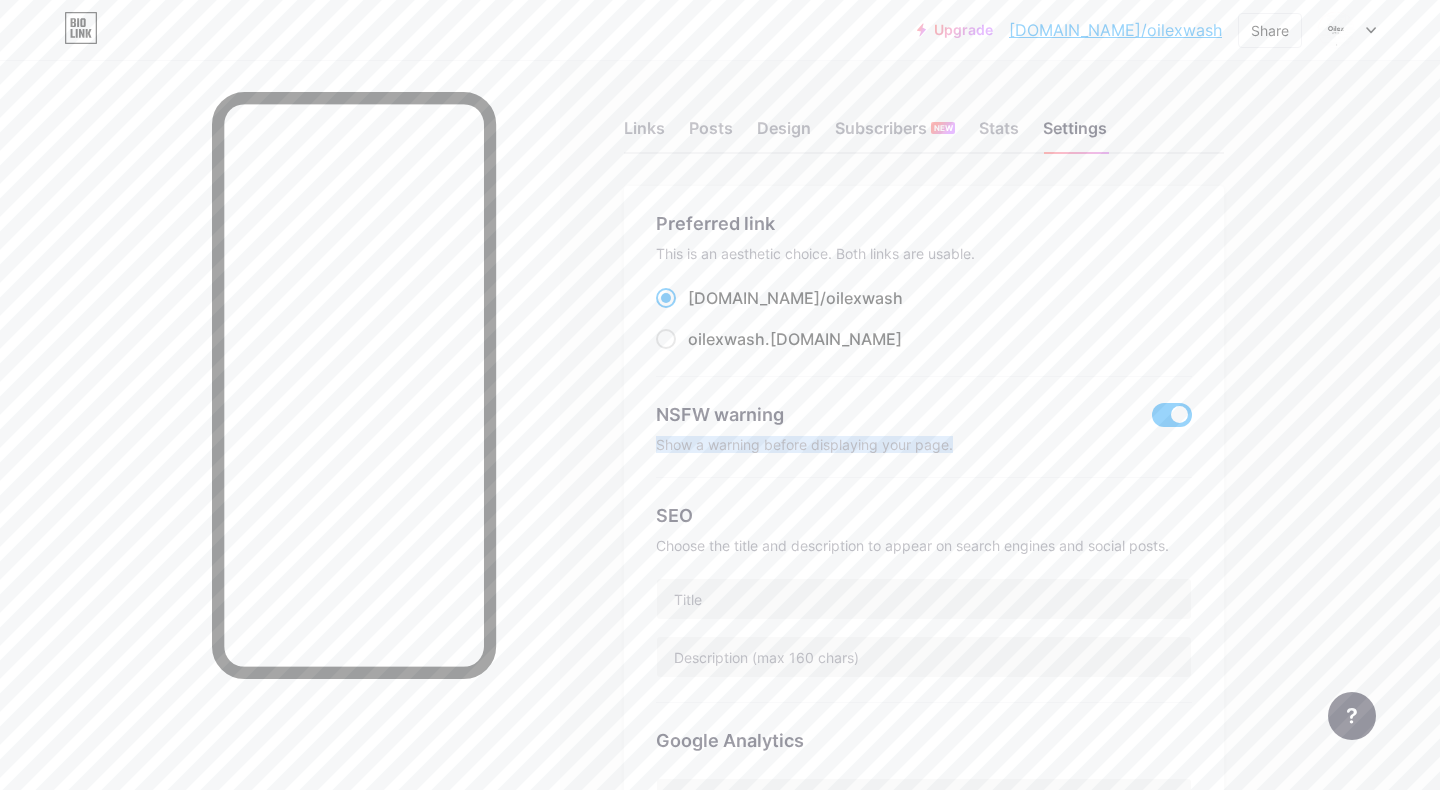 drag, startPoint x: 953, startPoint y: 446, endPoint x: 634, endPoint y: 438, distance: 319.1003 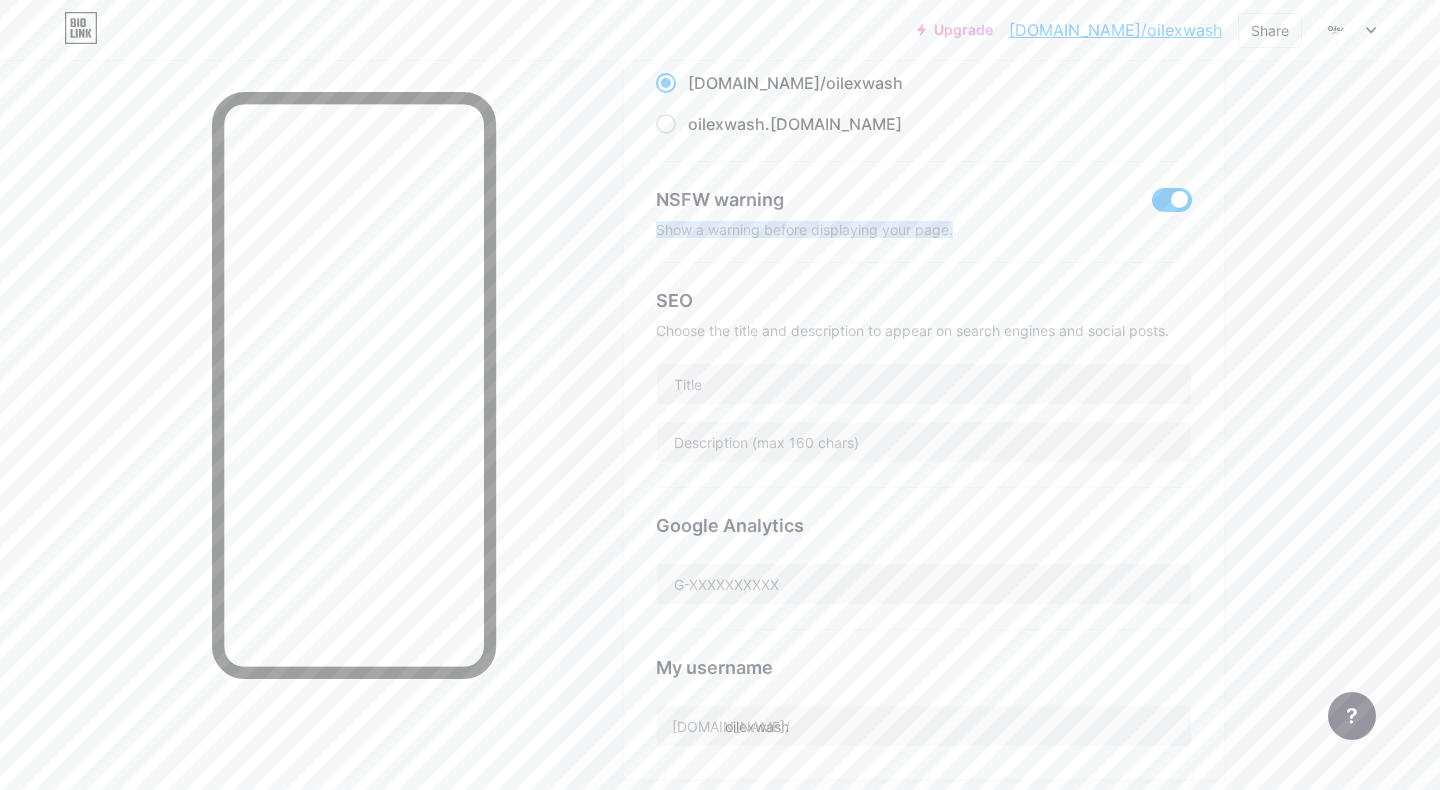 scroll, scrollTop: 127, scrollLeft: 0, axis: vertical 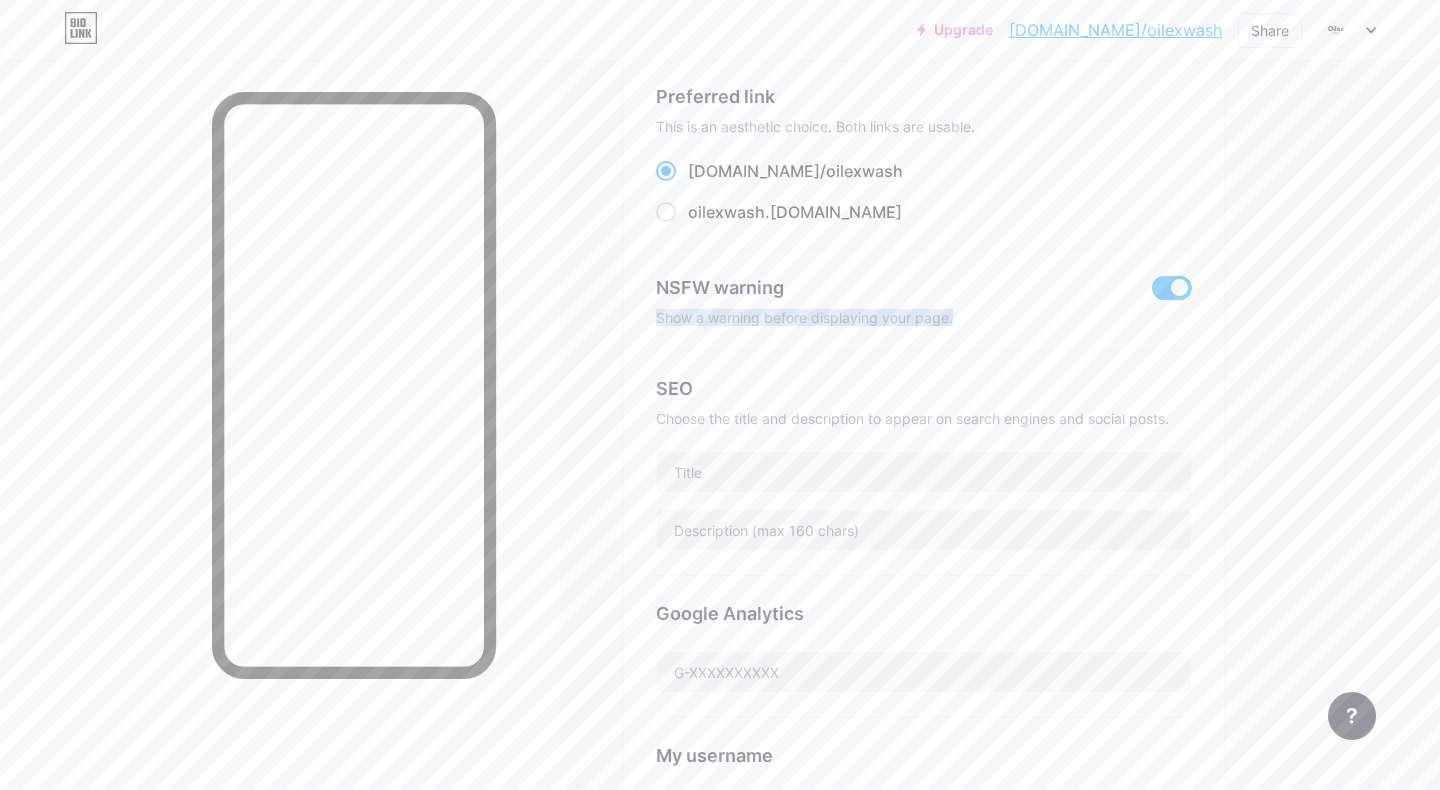 click on "Links
Posts
Design
Subscribers
NEW
Stats
Settings     Preferred link   This is an aesthetic choice. Both links are usable.
bio.link/ oilexwash       oilexwash .bio.link
NSFW warning       Show a warning before displaying your page.     SEO   Choose the title and description to appear on search engines and social posts.           Google Analytics       My username   bio.link/   oilexwash           Pro Links   PRO   Custom Domain   Try your own custom domain eg: jaseem.com   Set
up domain             Emoji link   Add emojis to your link eg: bio.link/😄😭🥵   Create
Go to  Help Center  to learn more or to contact support.   Changes saved           Feature requests             Help center         Contact support" at bounding box center [654, 686] 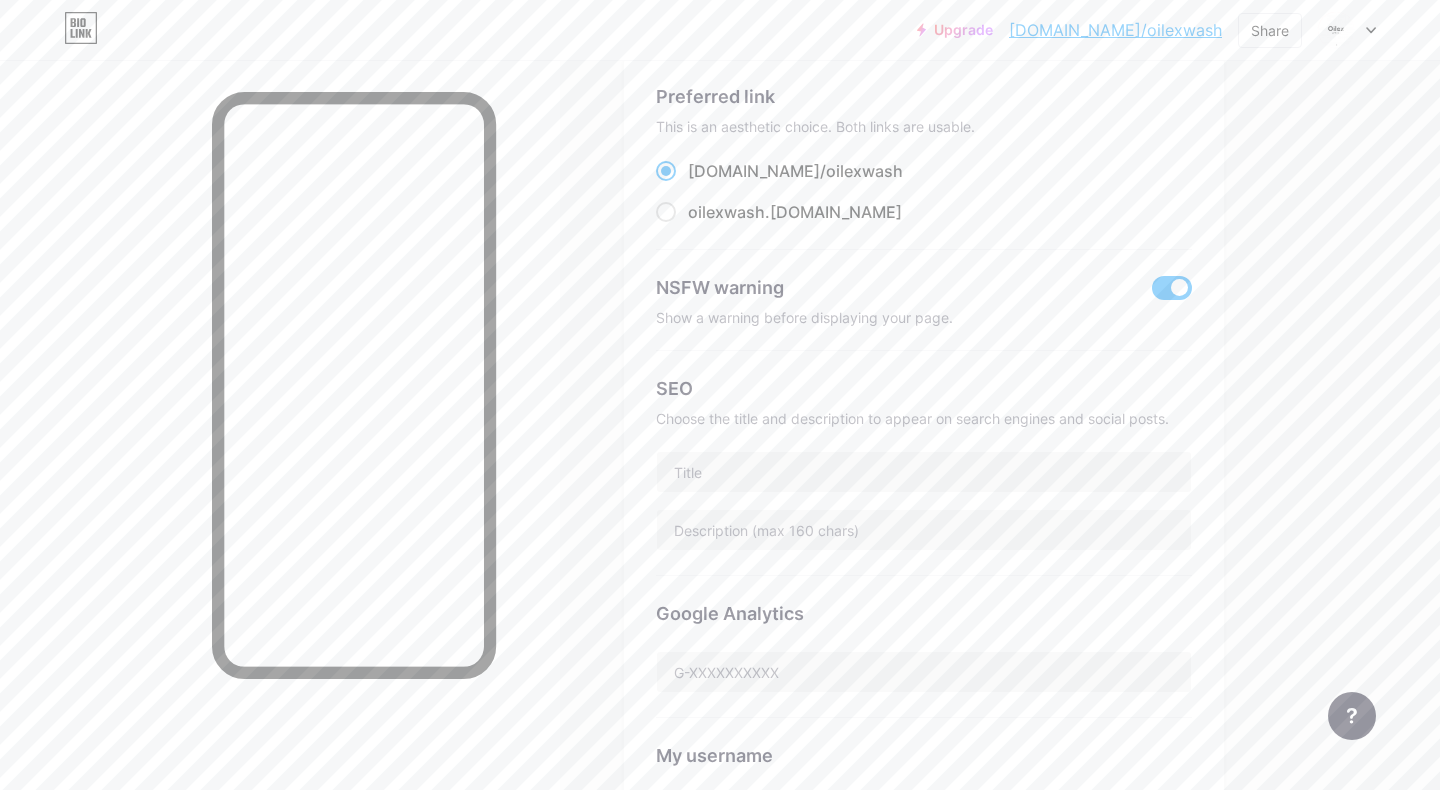 click at bounding box center [1172, 288] 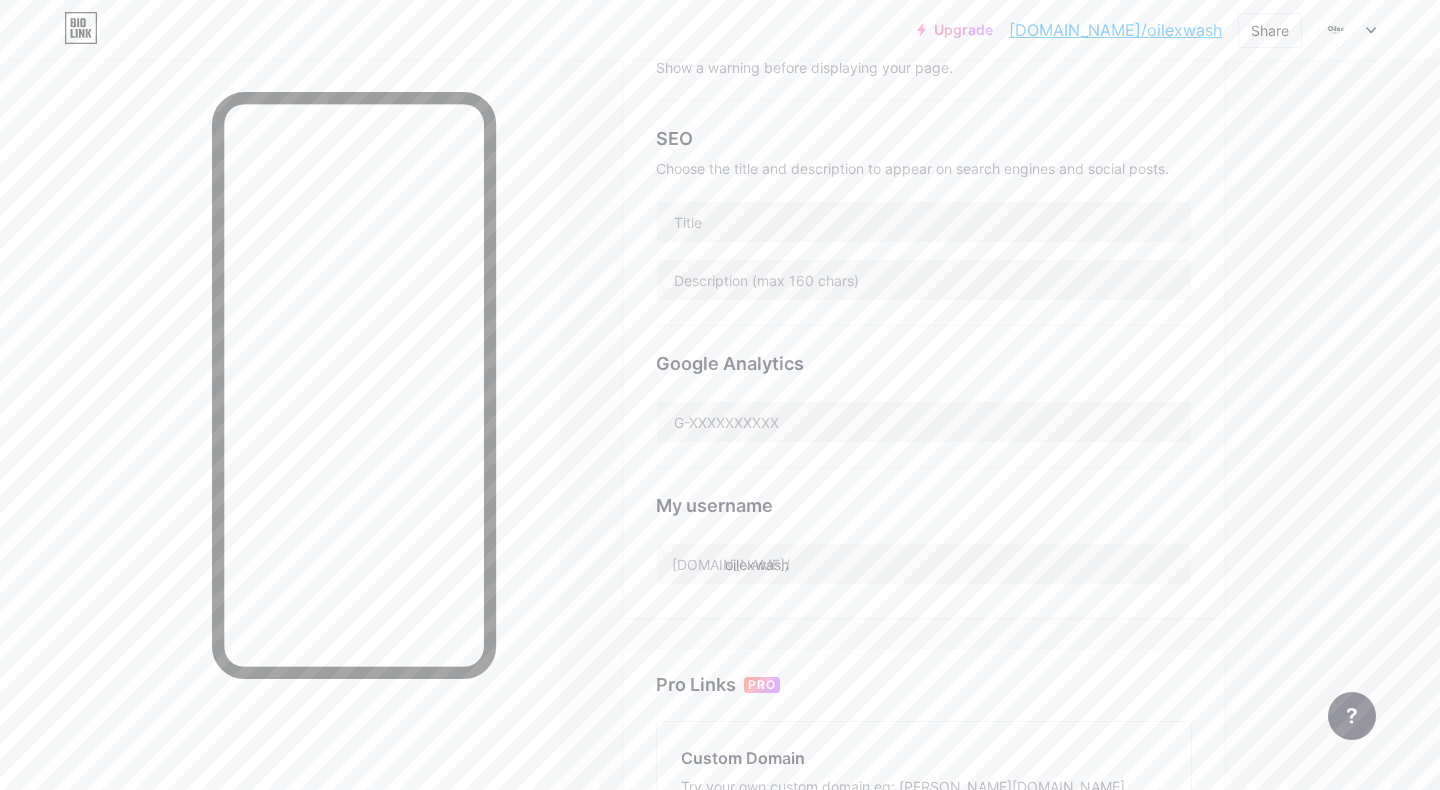 scroll, scrollTop: 0, scrollLeft: 0, axis: both 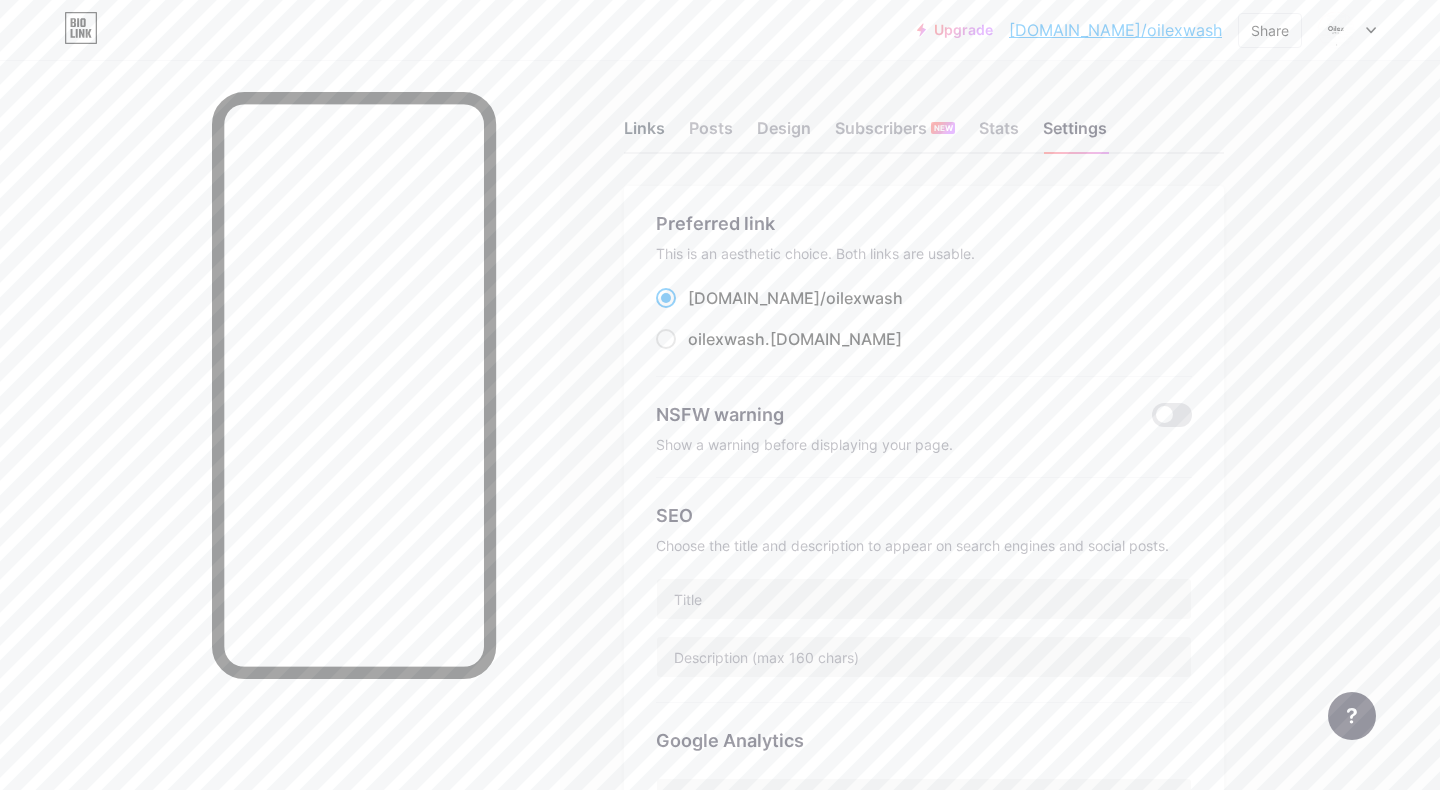 click on "Links" at bounding box center (644, 134) 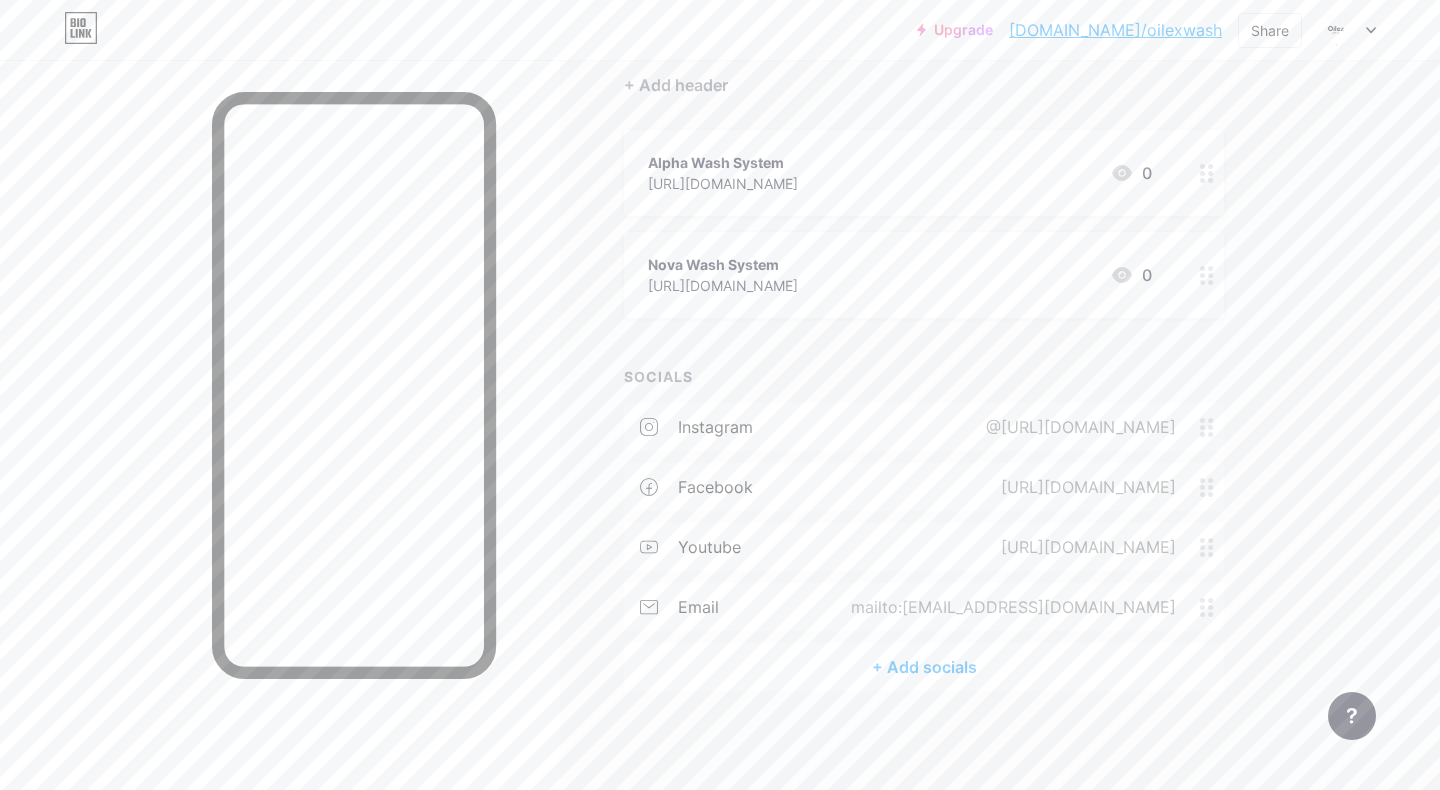 scroll, scrollTop: 0, scrollLeft: 0, axis: both 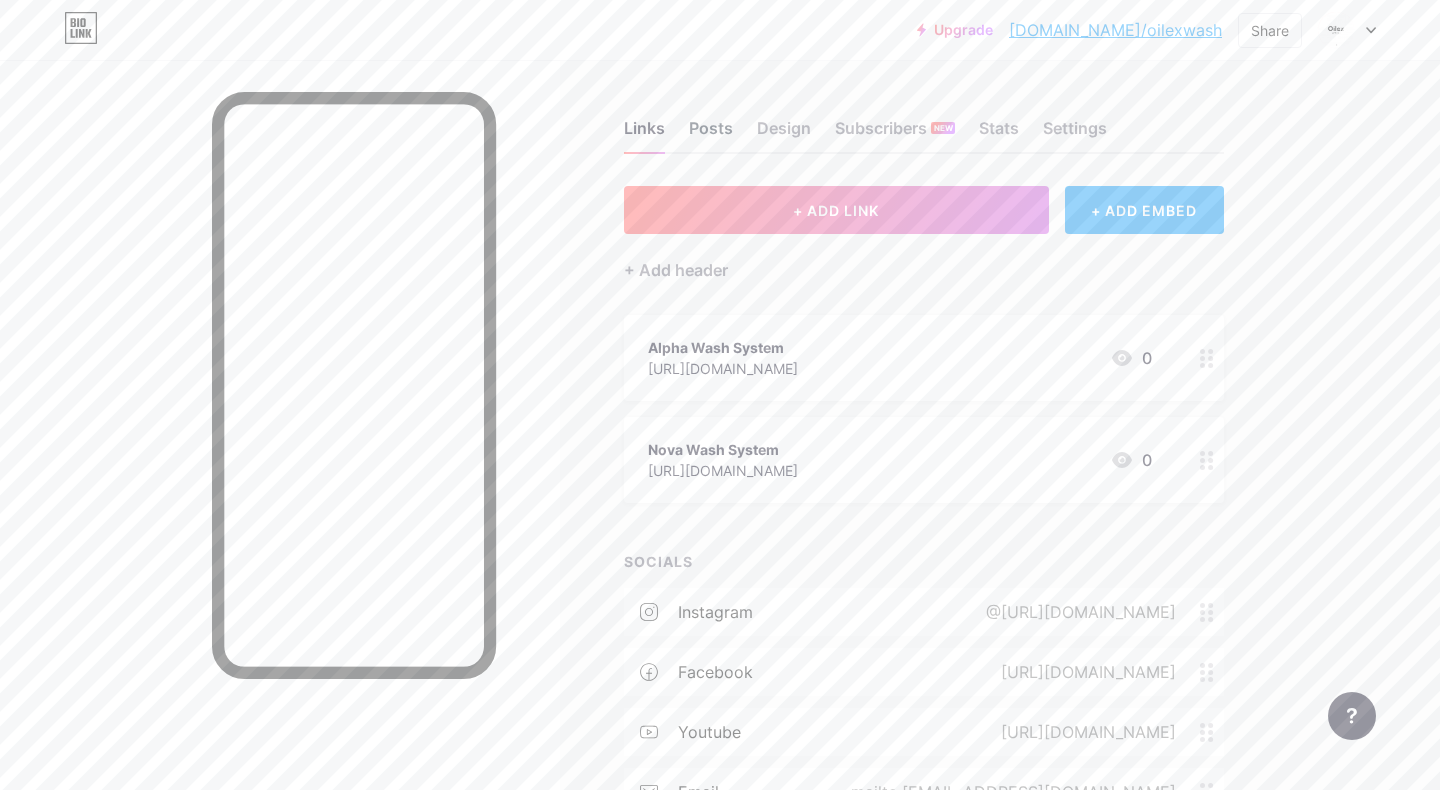 click on "Posts" at bounding box center (711, 134) 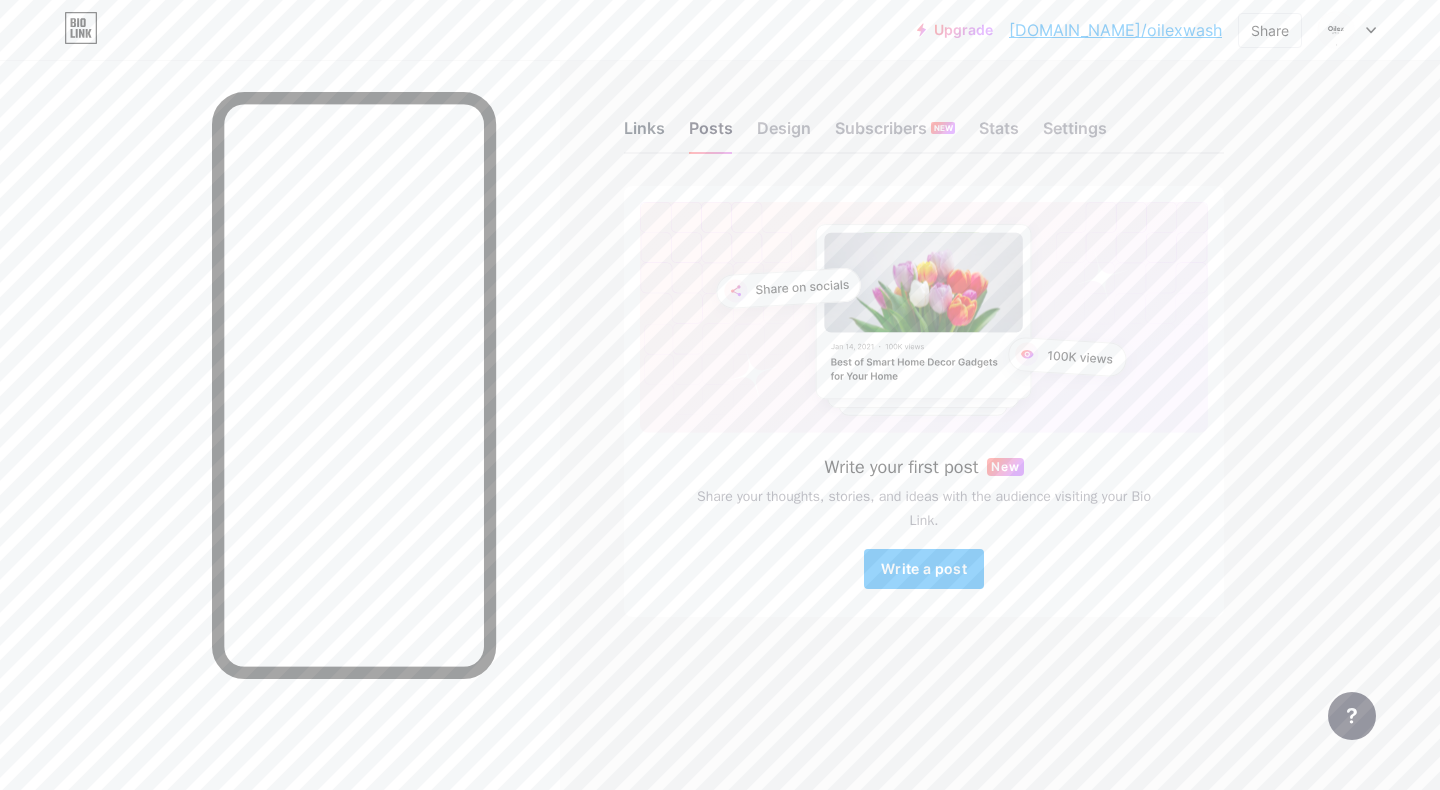 click on "Links" at bounding box center [644, 134] 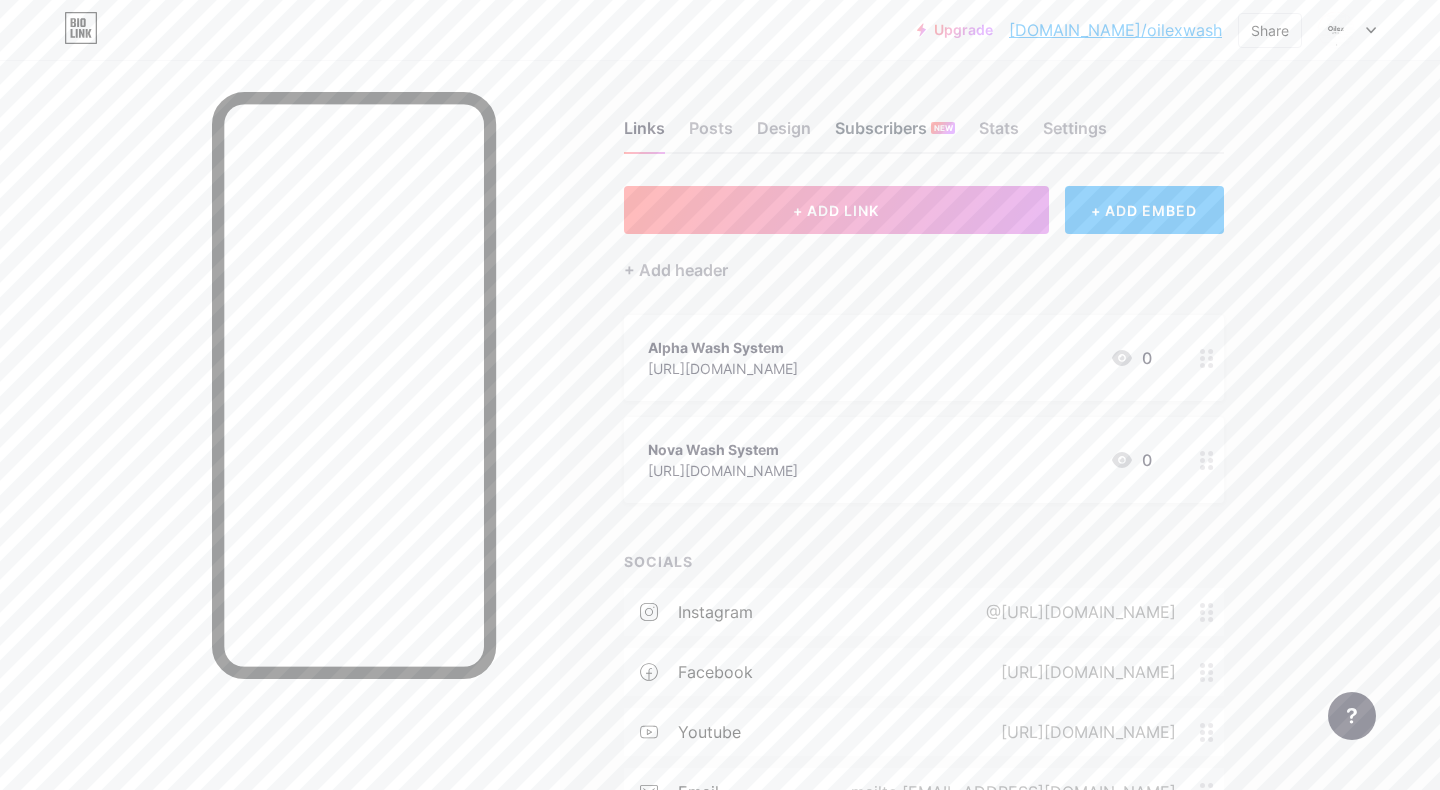 click on "Subscribers
NEW" at bounding box center [895, 134] 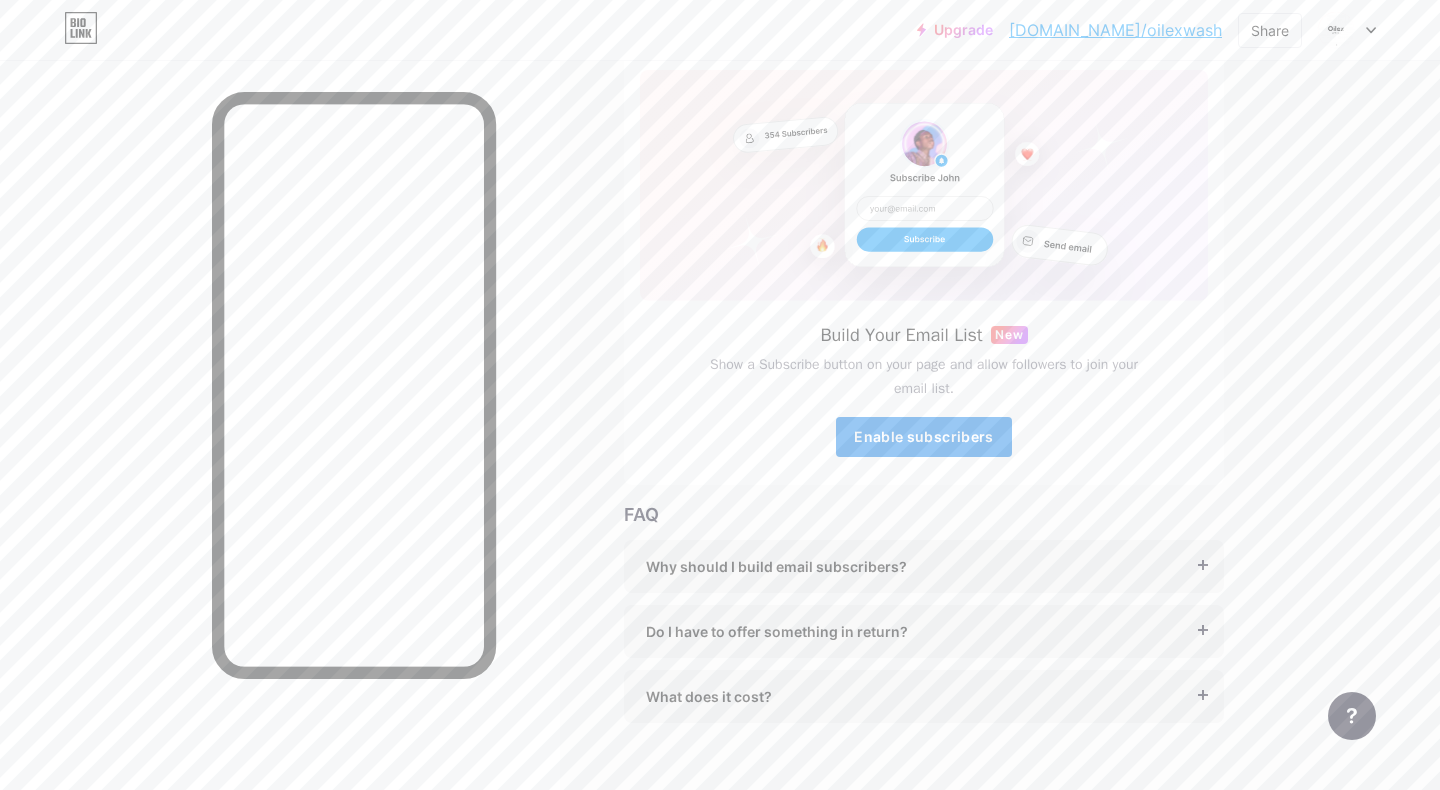 scroll, scrollTop: 0, scrollLeft: 0, axis: both 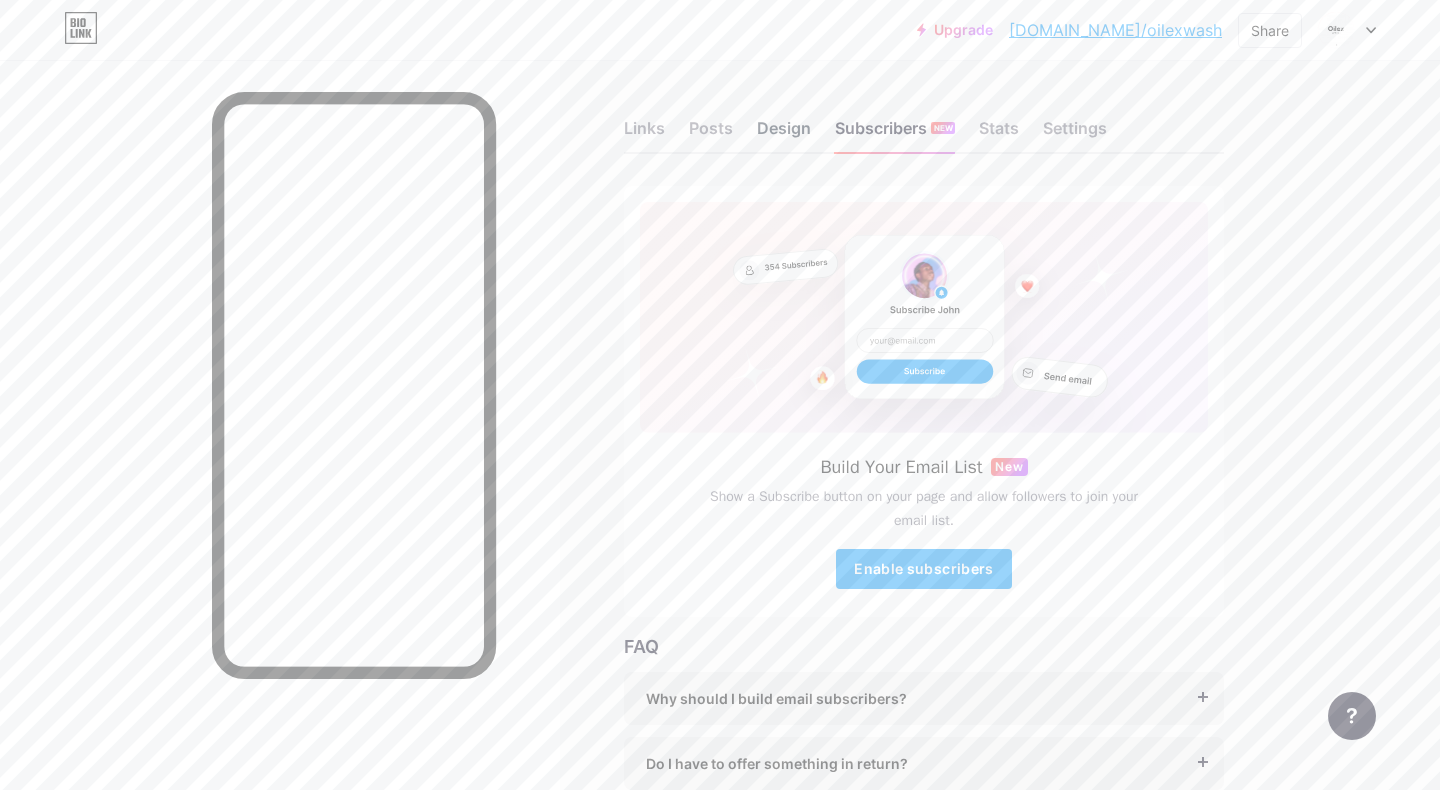 click on "Design" at bounding box center [784, 134] 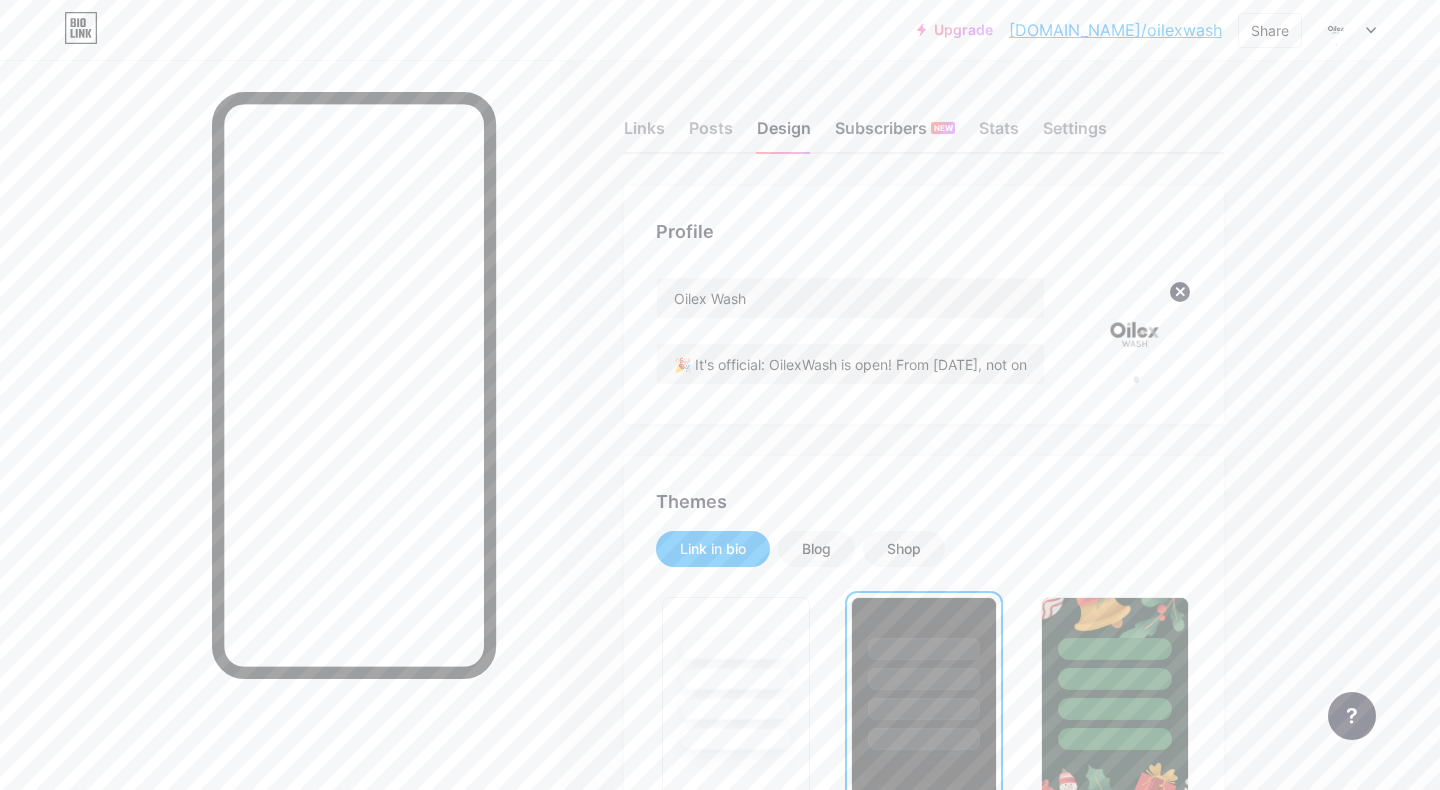 click on "Subscribers
NEW" at bounding box center [895, 134] 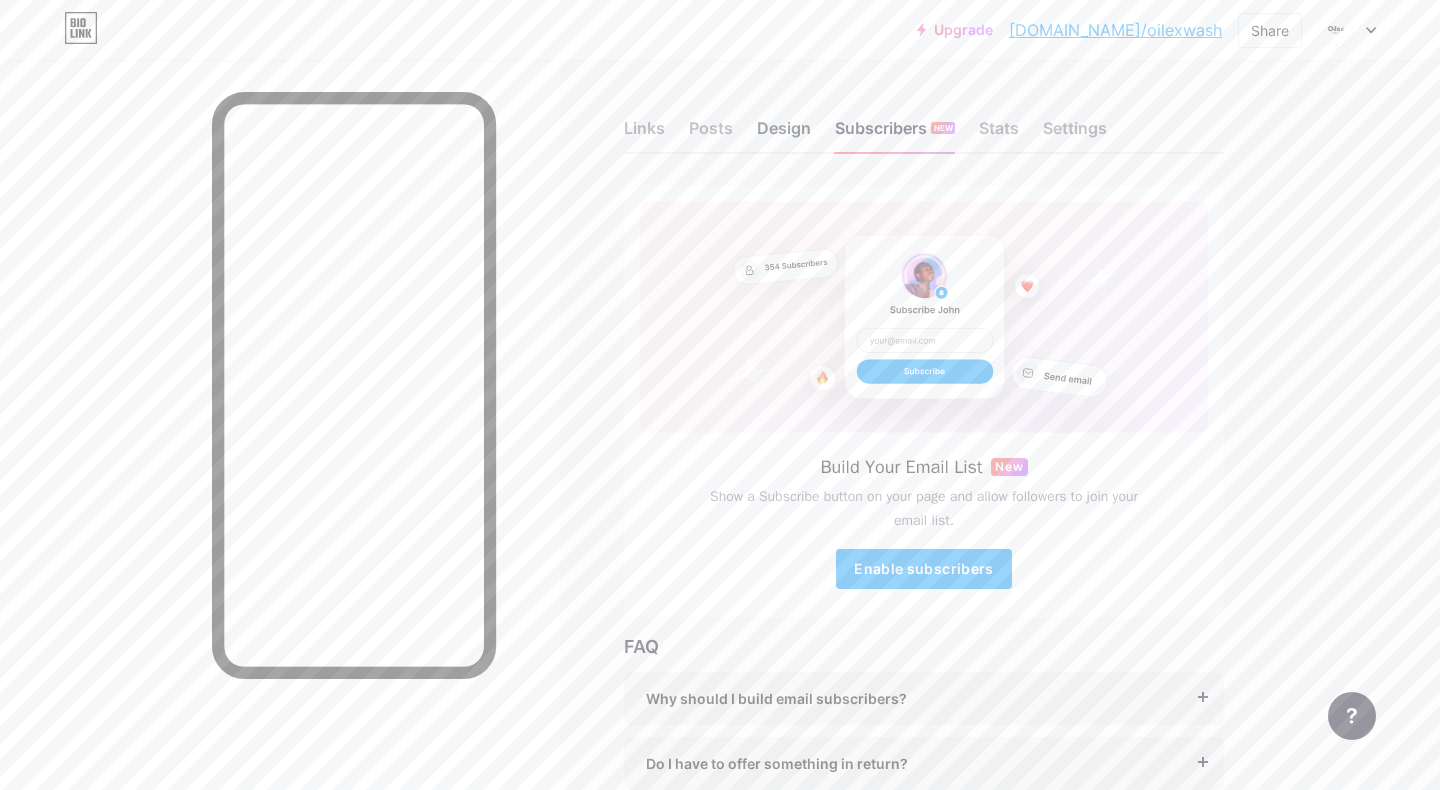 click on "Design" at bounding box center [784, 134] 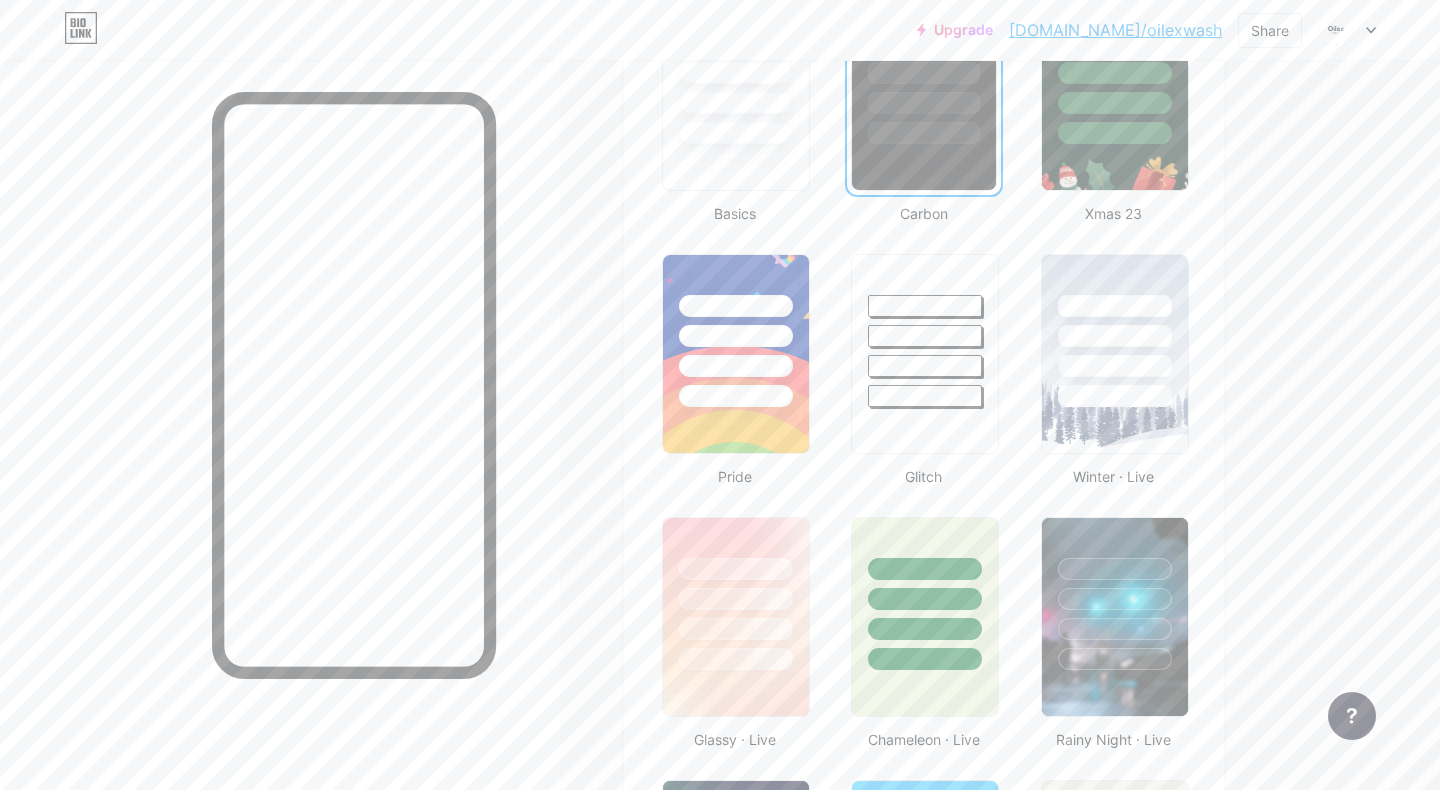 scroll, scrollTop: 2607, scrollLeft: 0, axis: vertical 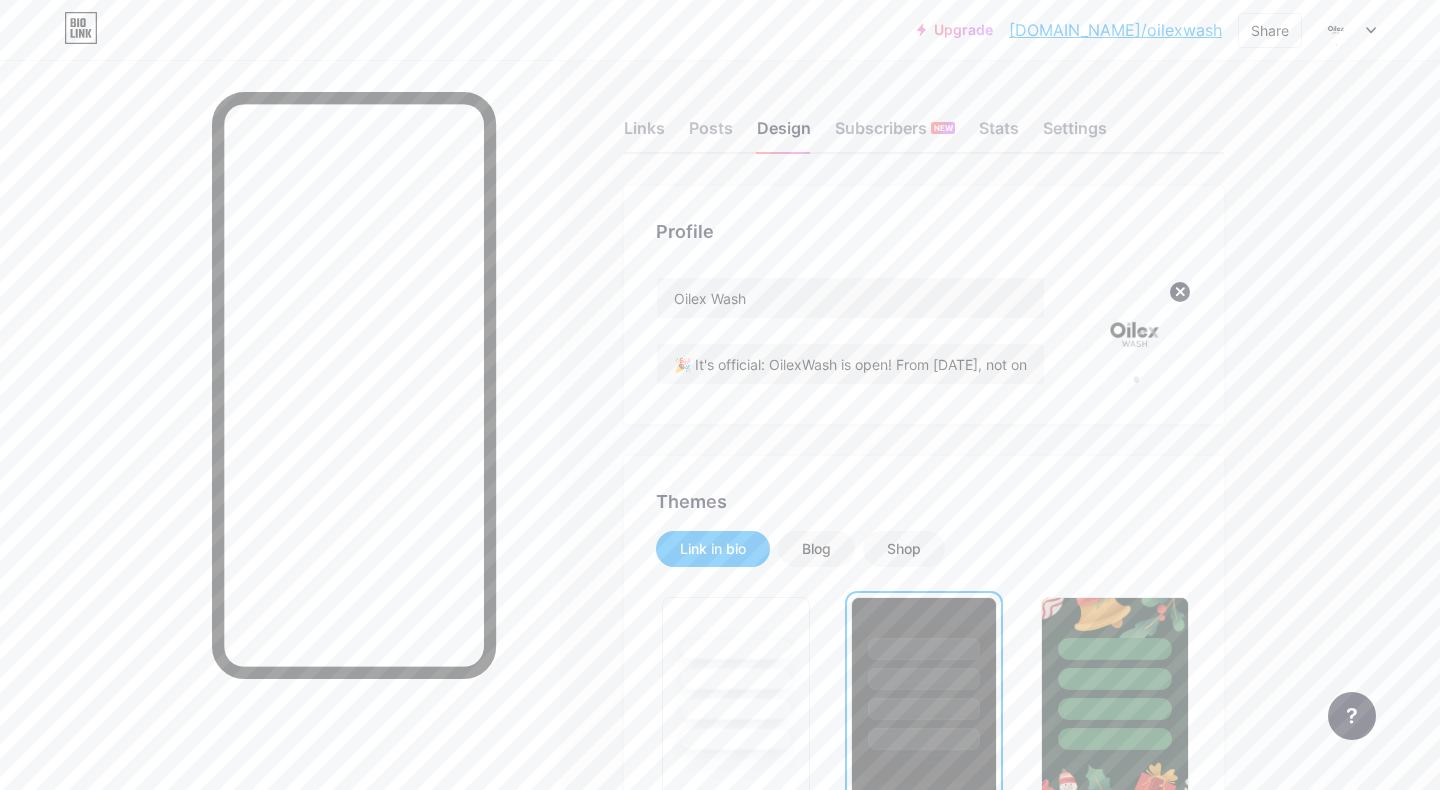 click at bounding box center [1134, 334] 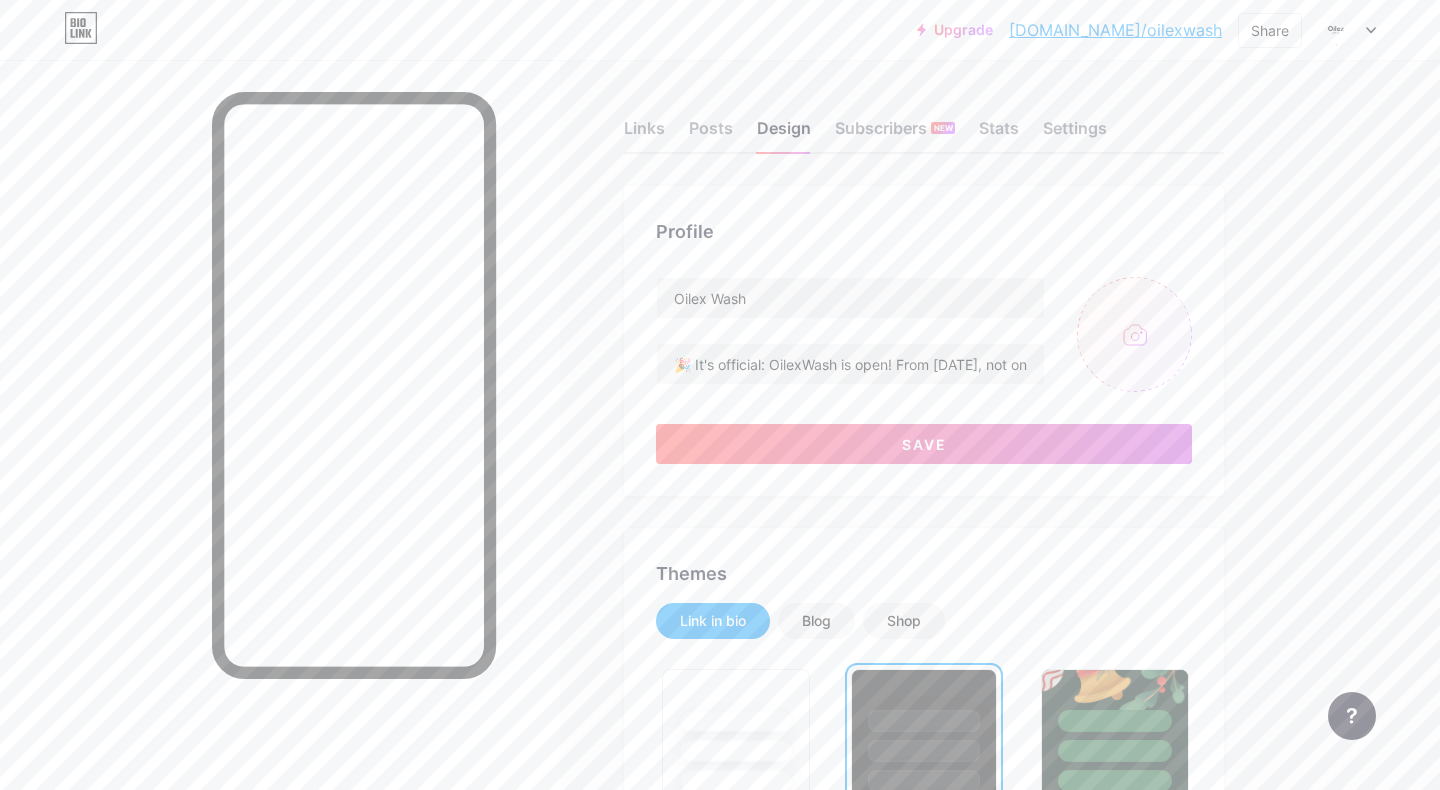 click at bounding box center [1134, 334] 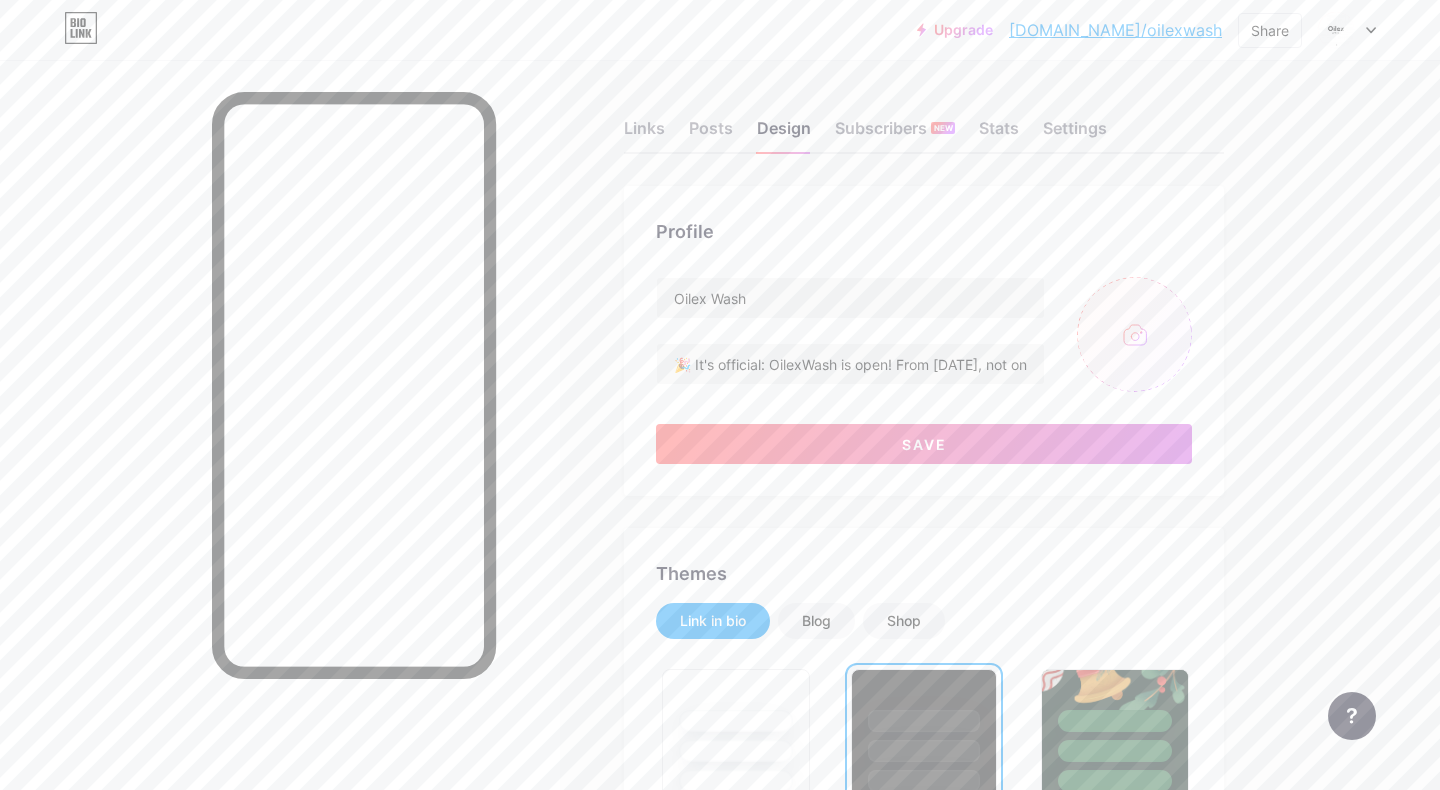 type on "C:\fakepath\OW1.png" 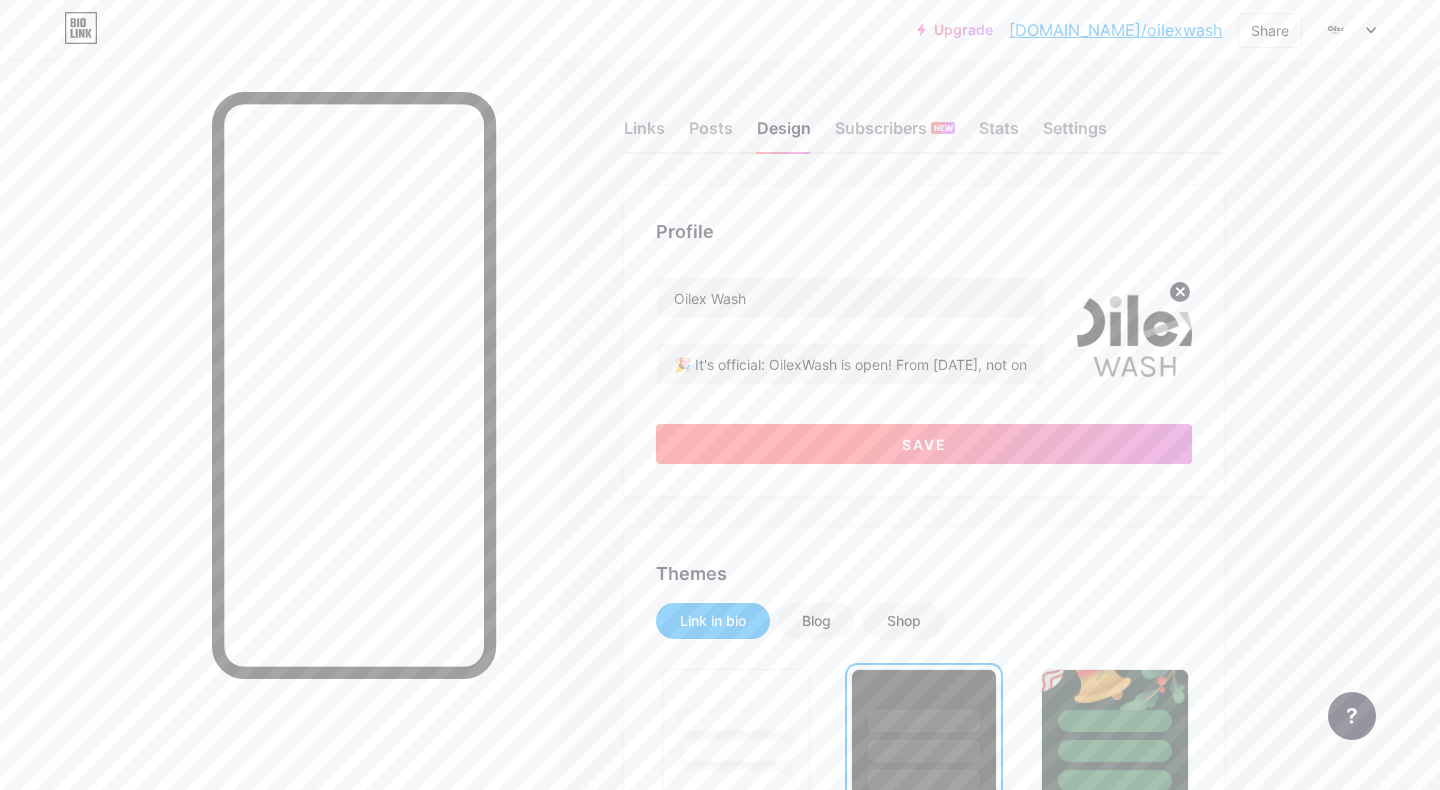 click on "Save" at bounding box center (924, 444) 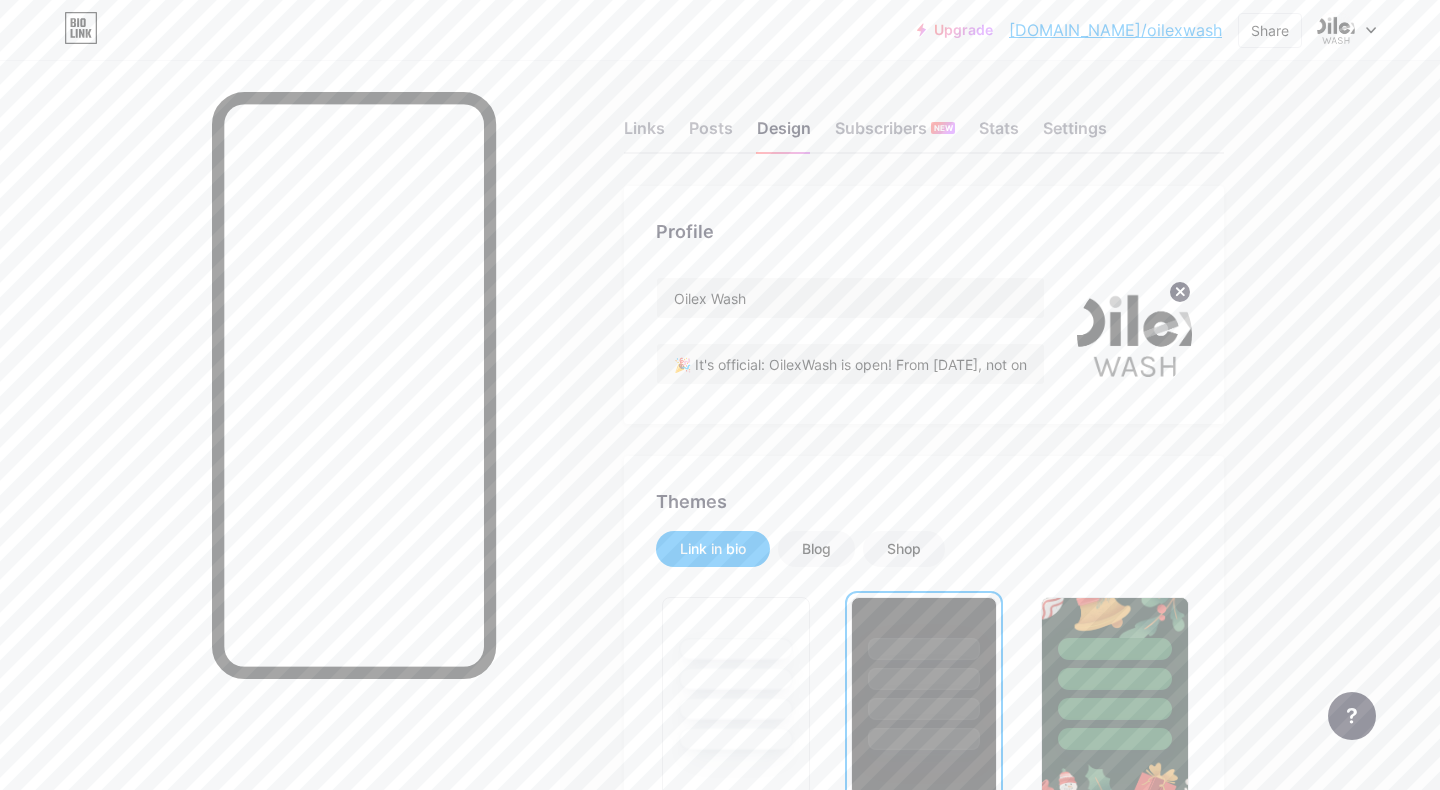 click 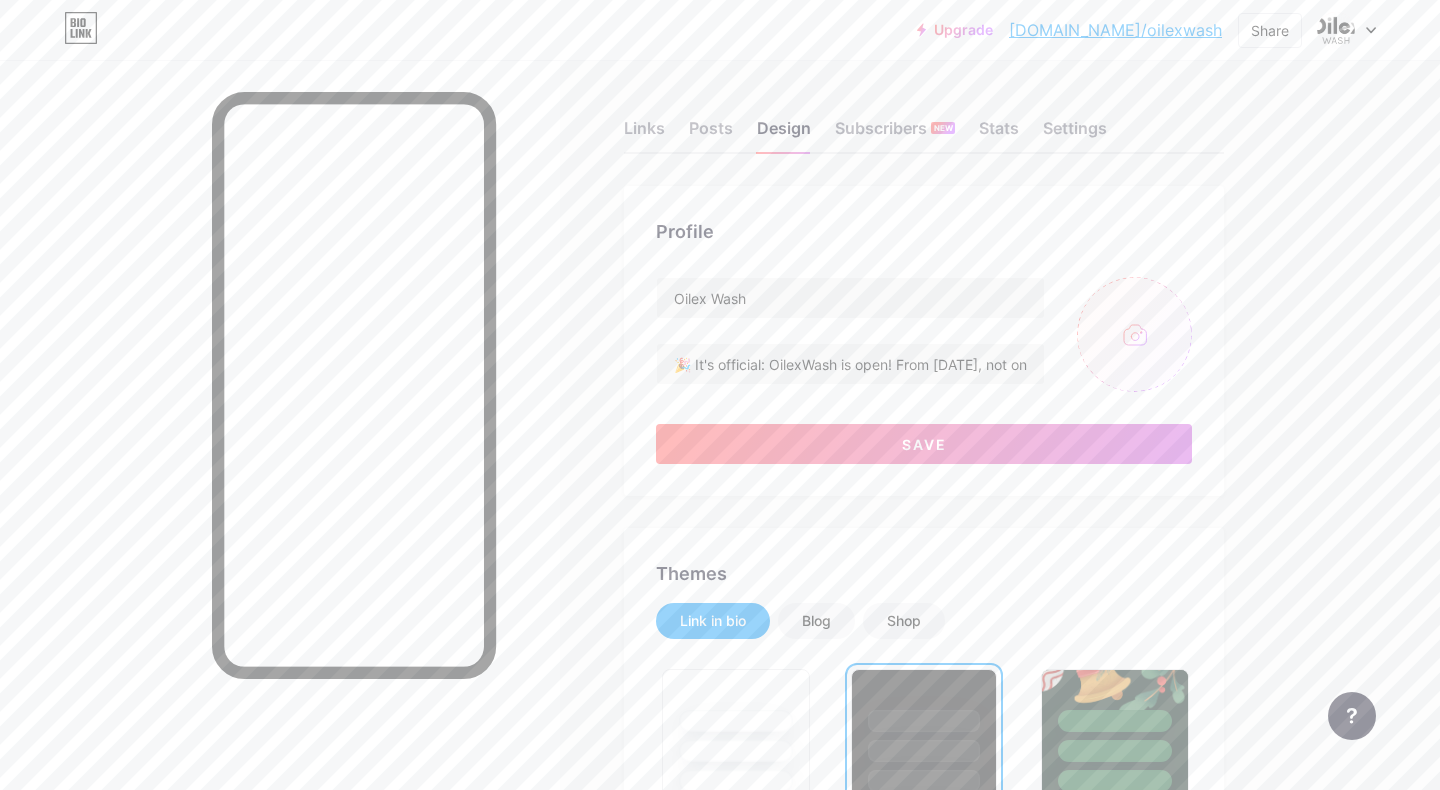 click at bounding box center [1134, 334] 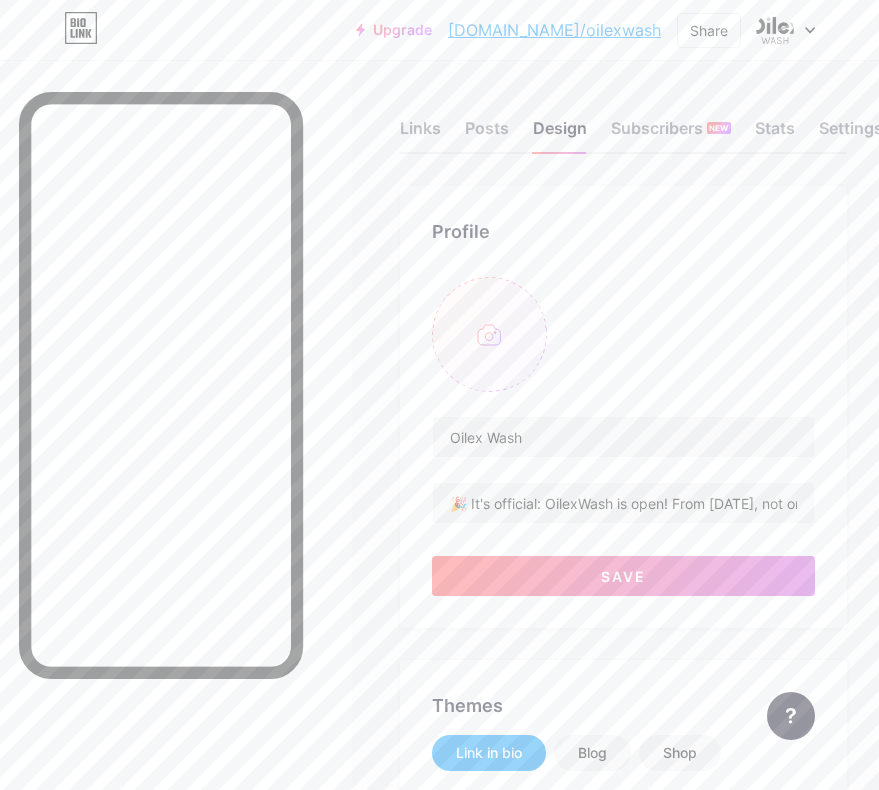 click at bounding box center (489, 334) 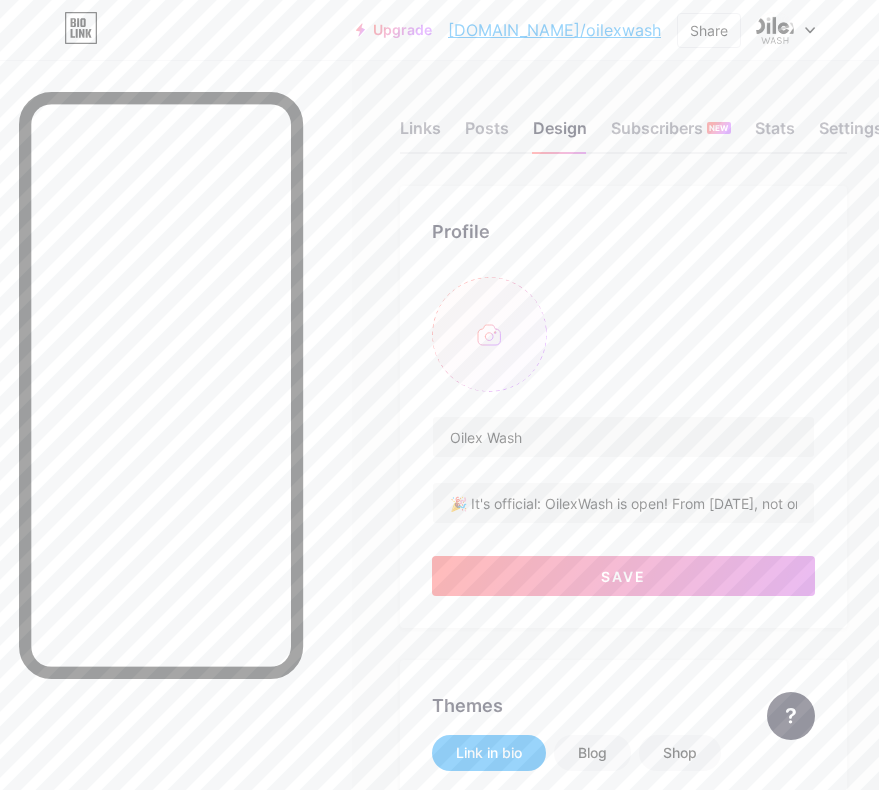 type on "C:\fakepath\OW2.png" 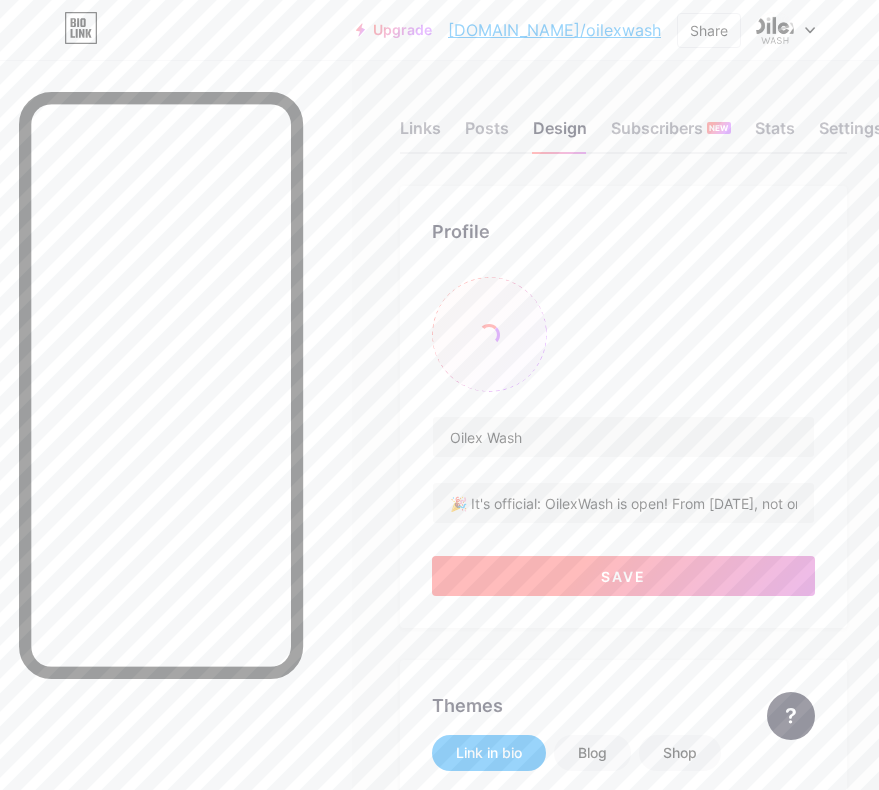 click on "Save" at bounding box center [623, 576] 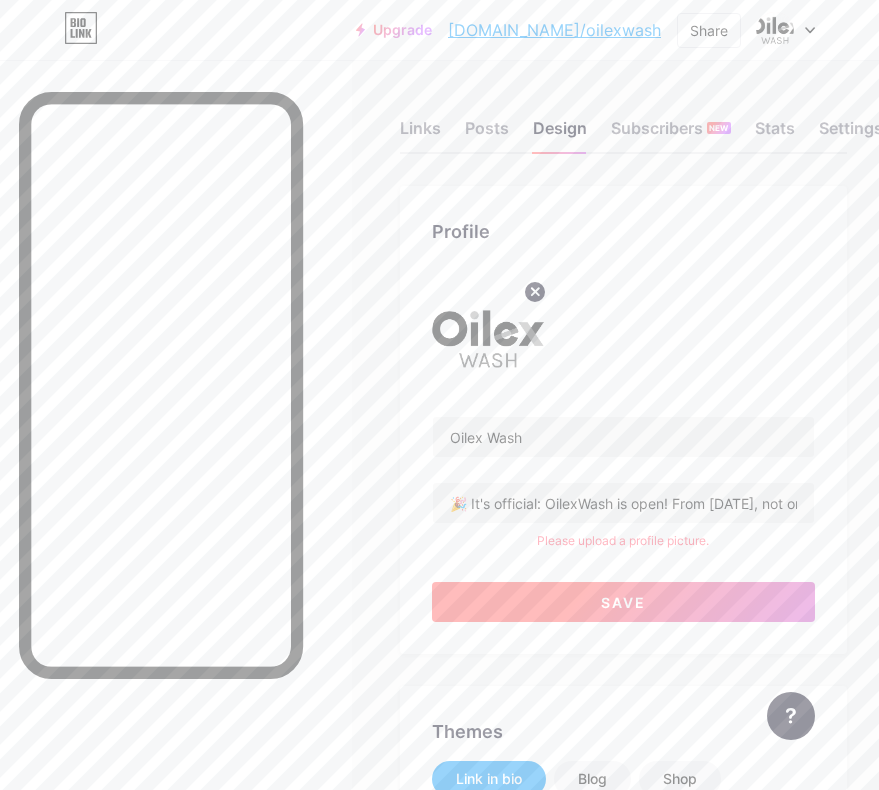 click on "Save" at bounding box center [623, 602] 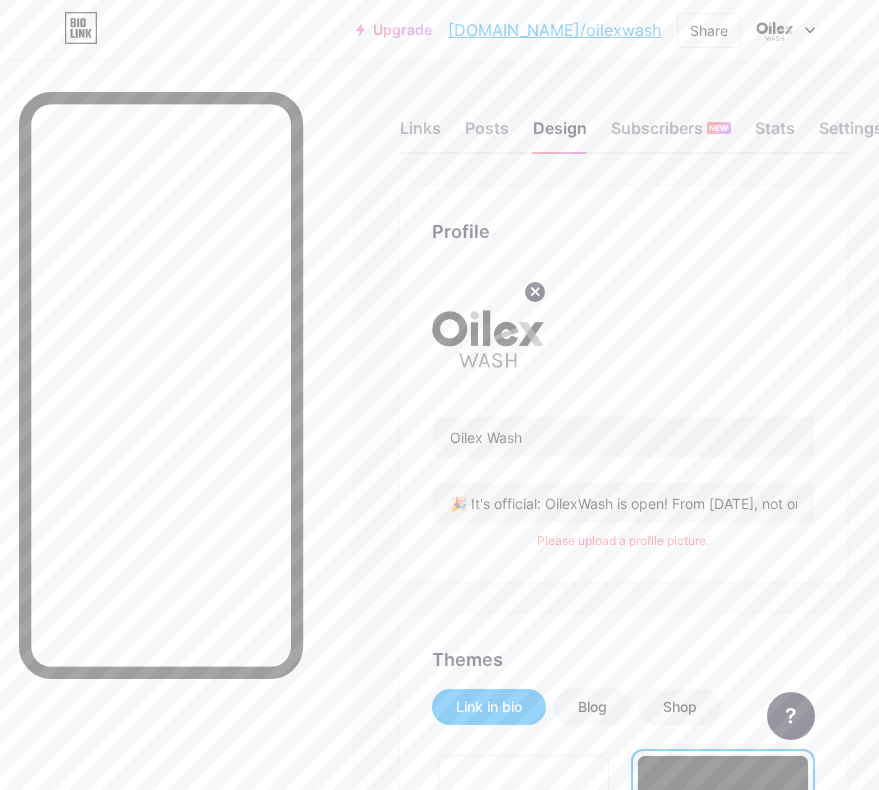 click 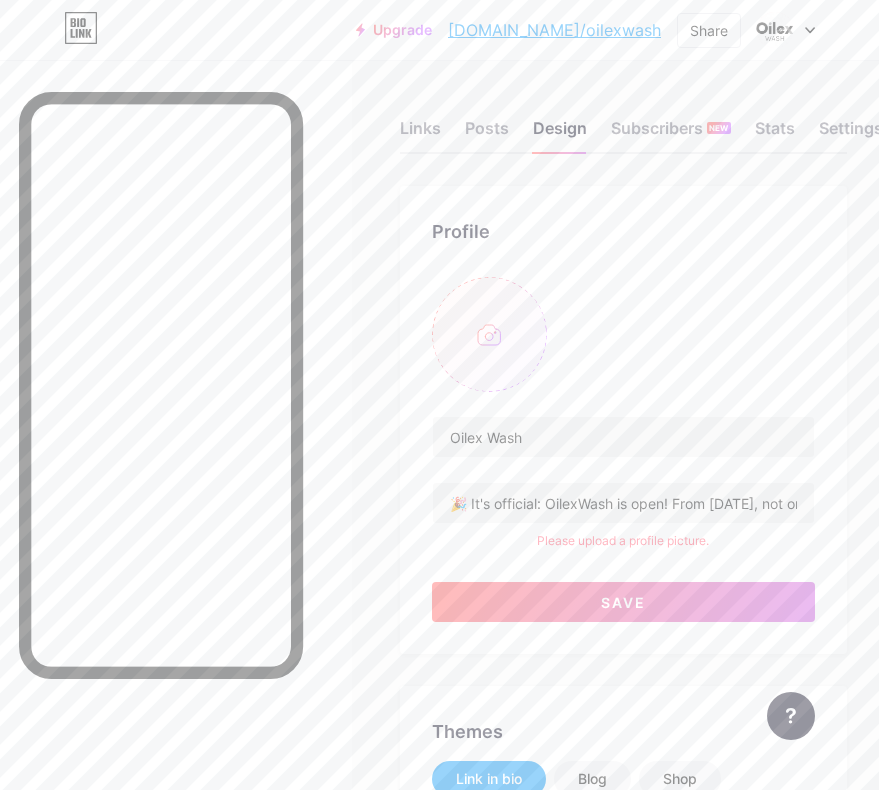 click at bounding box center [489, 334] 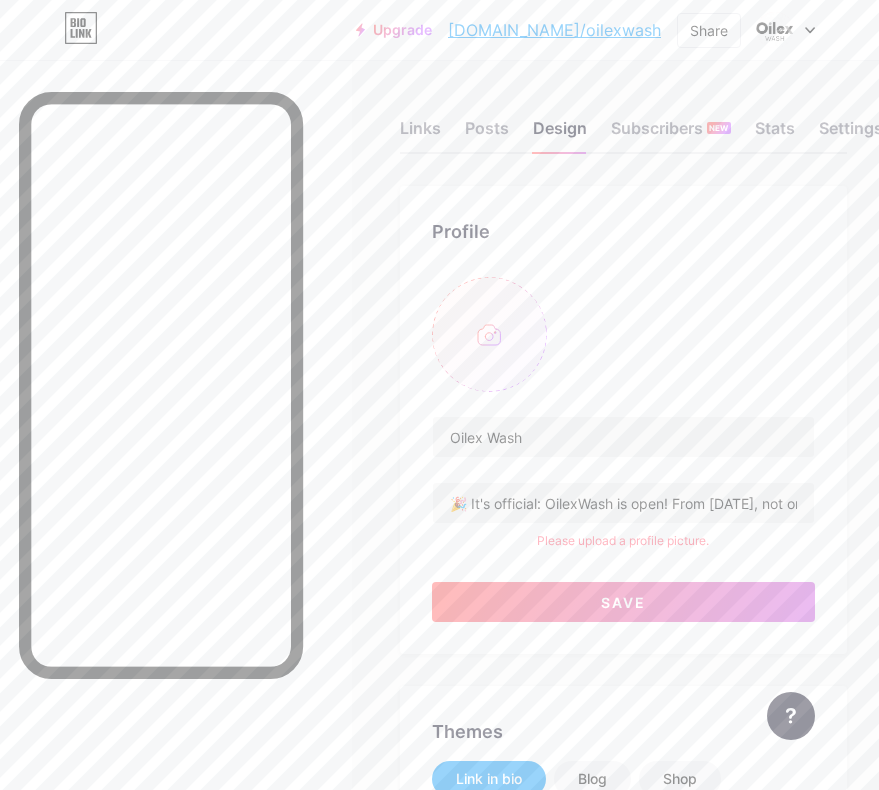 type on "C:\fakepath\OW3.png" 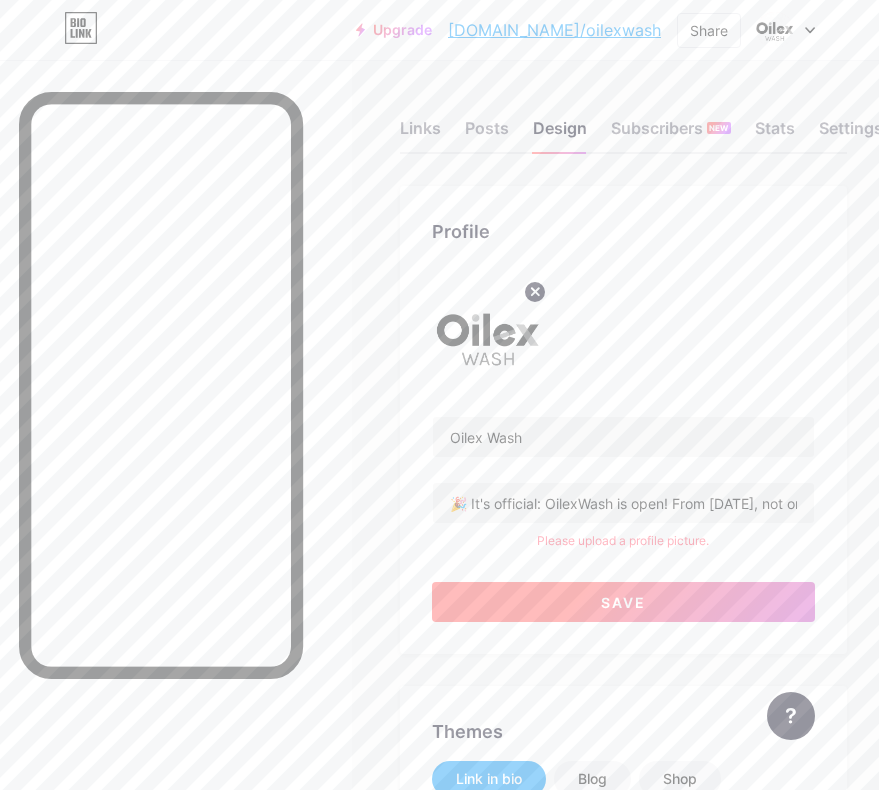 click on "Save" at bounding box center [623, 602] 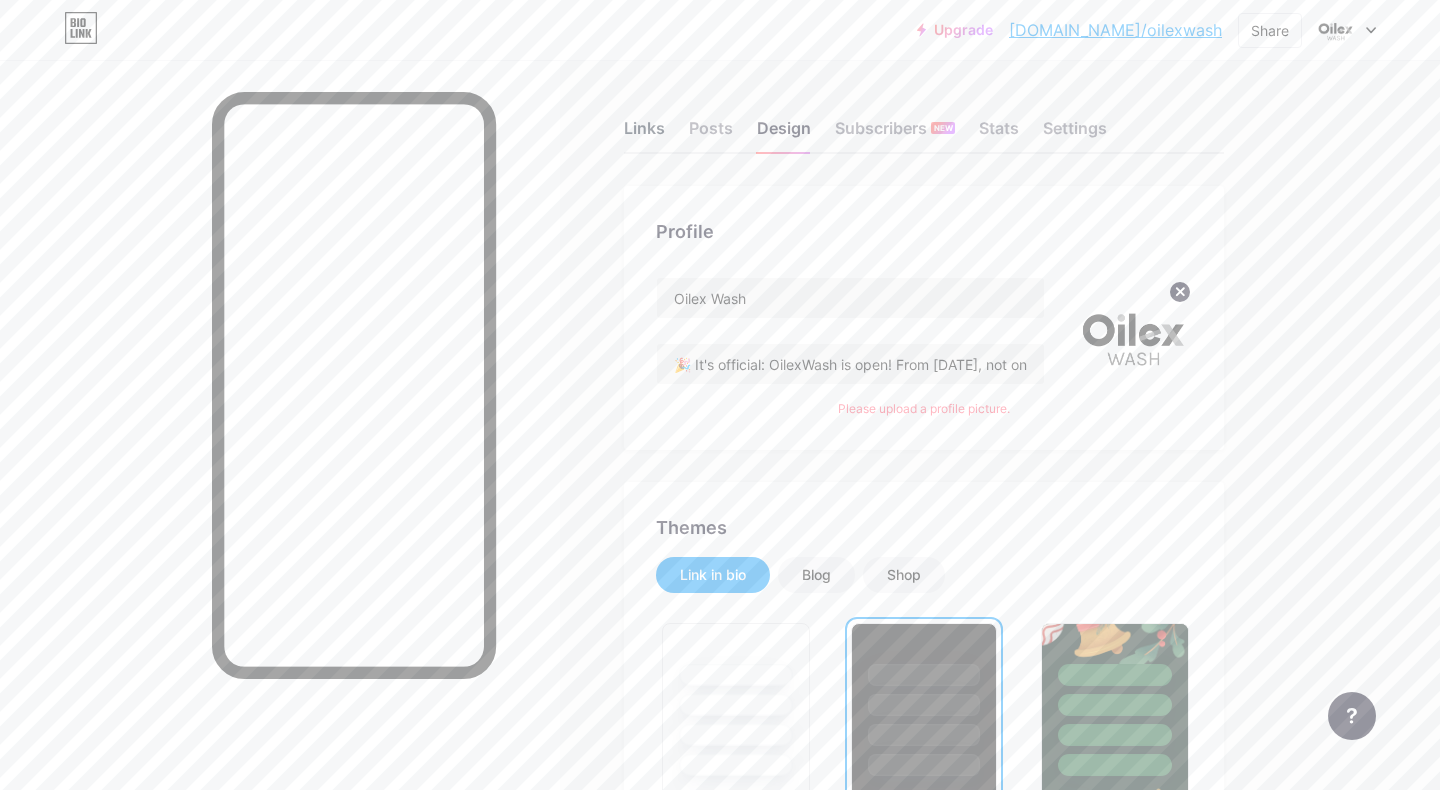 click on "Links" at bounding box center [644, 134] 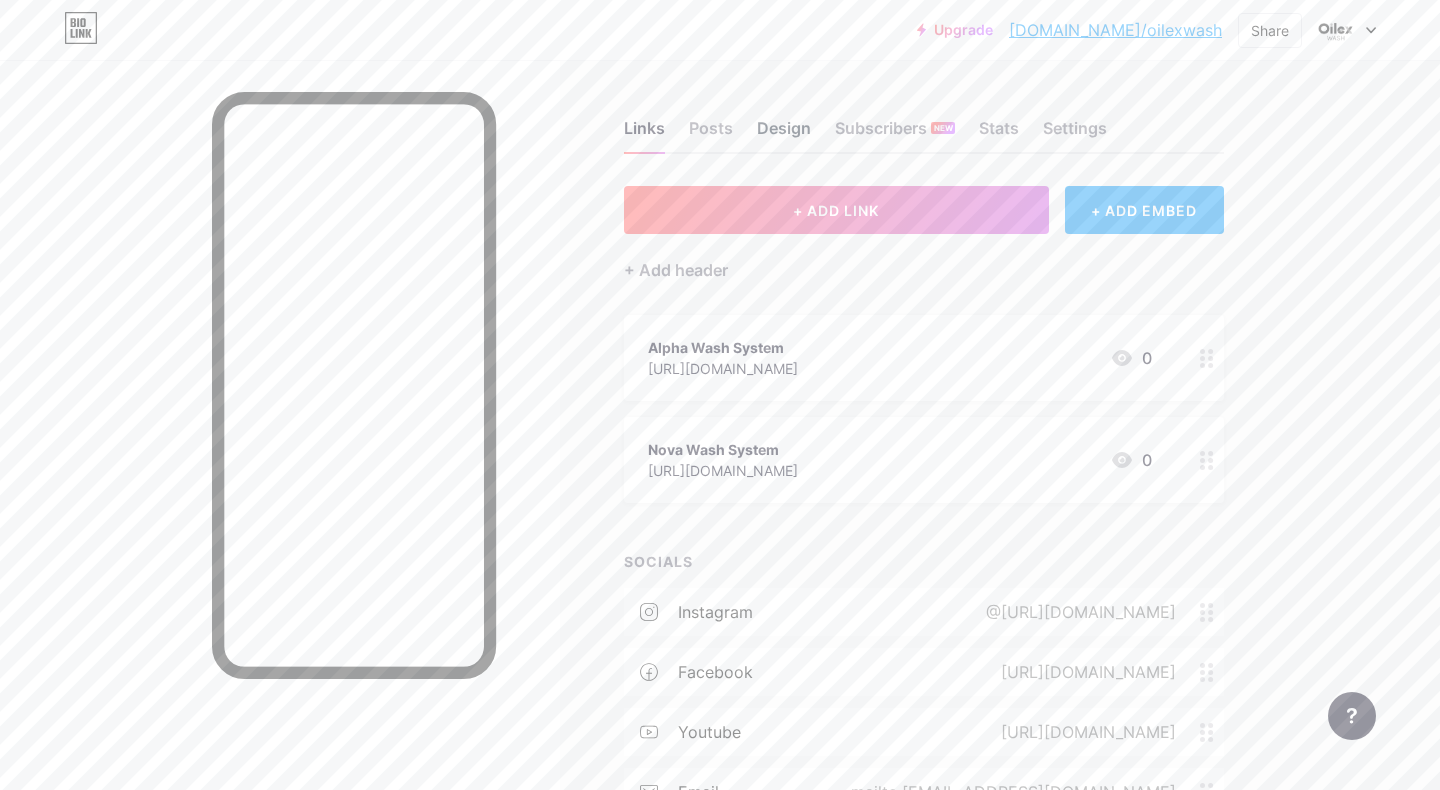 click on "Design" at bounding box center (784, 134) 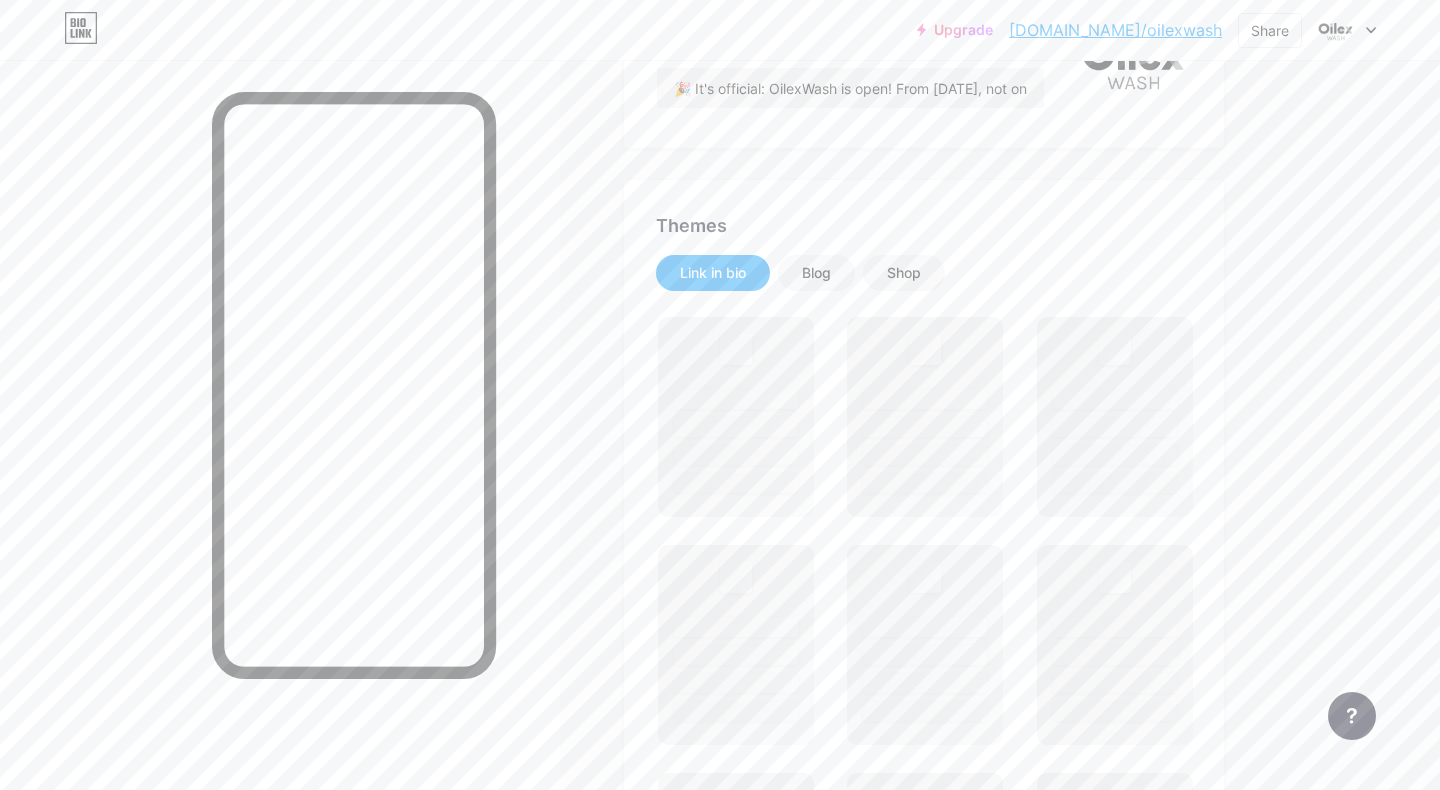 scroll, scrollTop: 384, scrollLeft: 0, axis: vertical 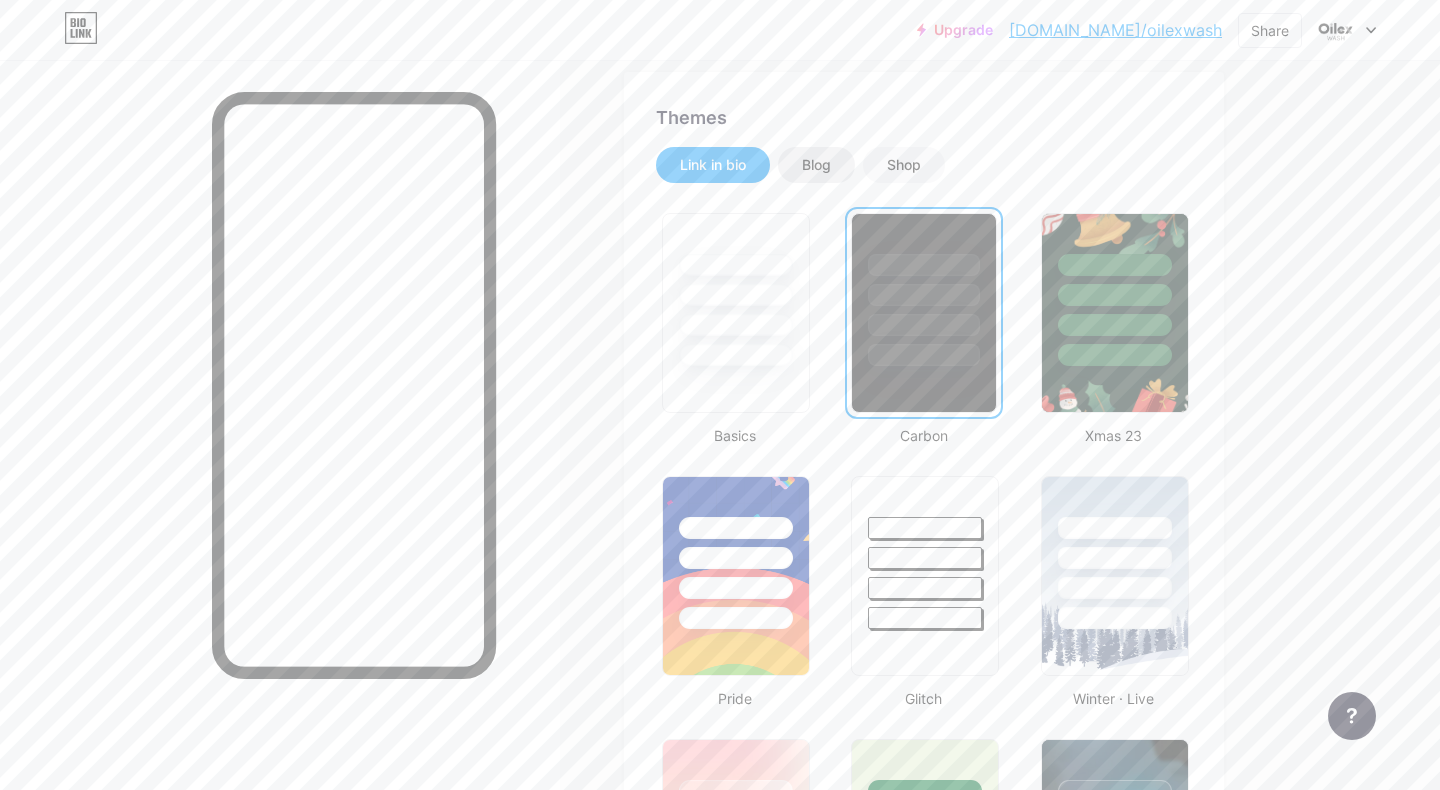 click on "Blog" at bounding box center [816, 165] 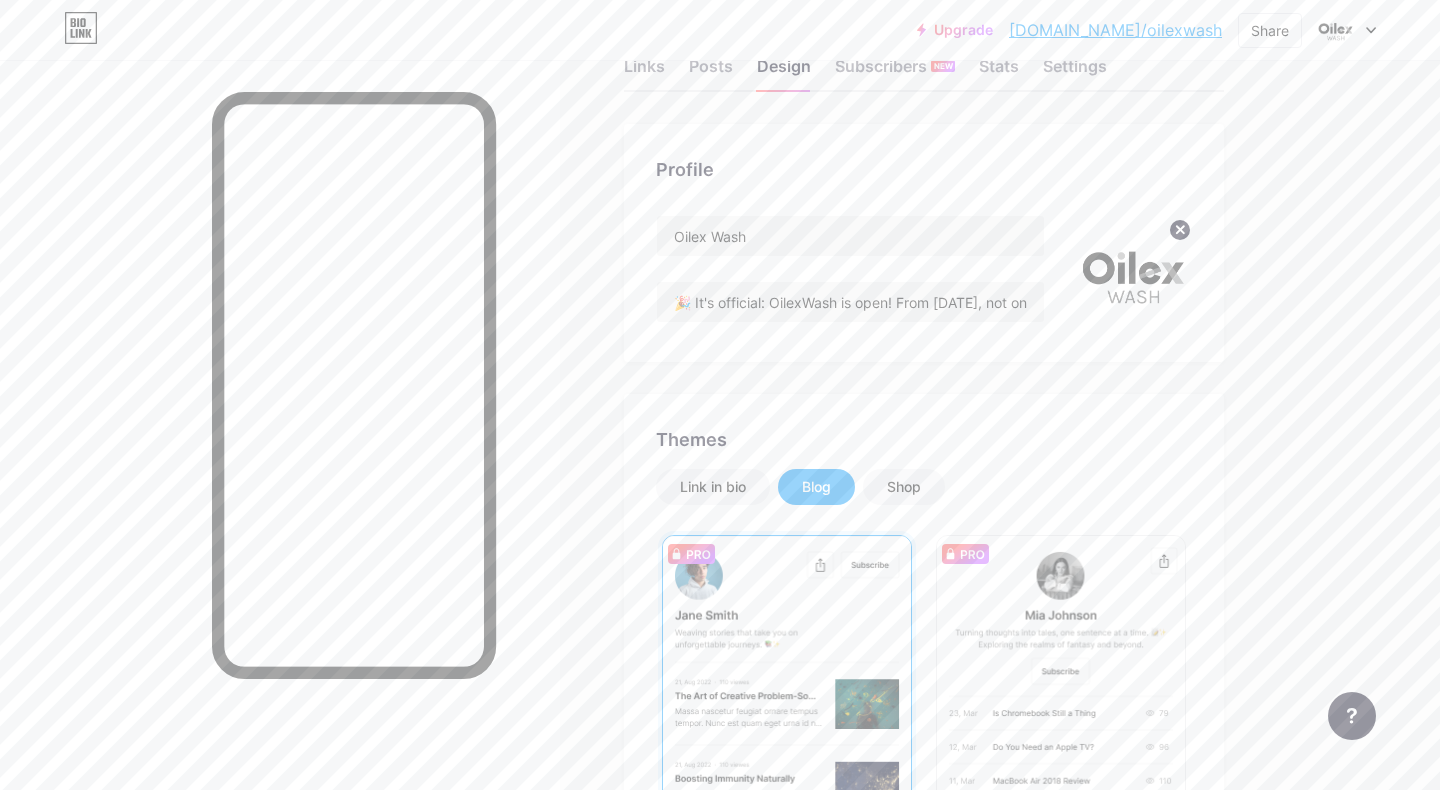 scroll, scrollTop: 0, scrollLeft: 0, axis: both 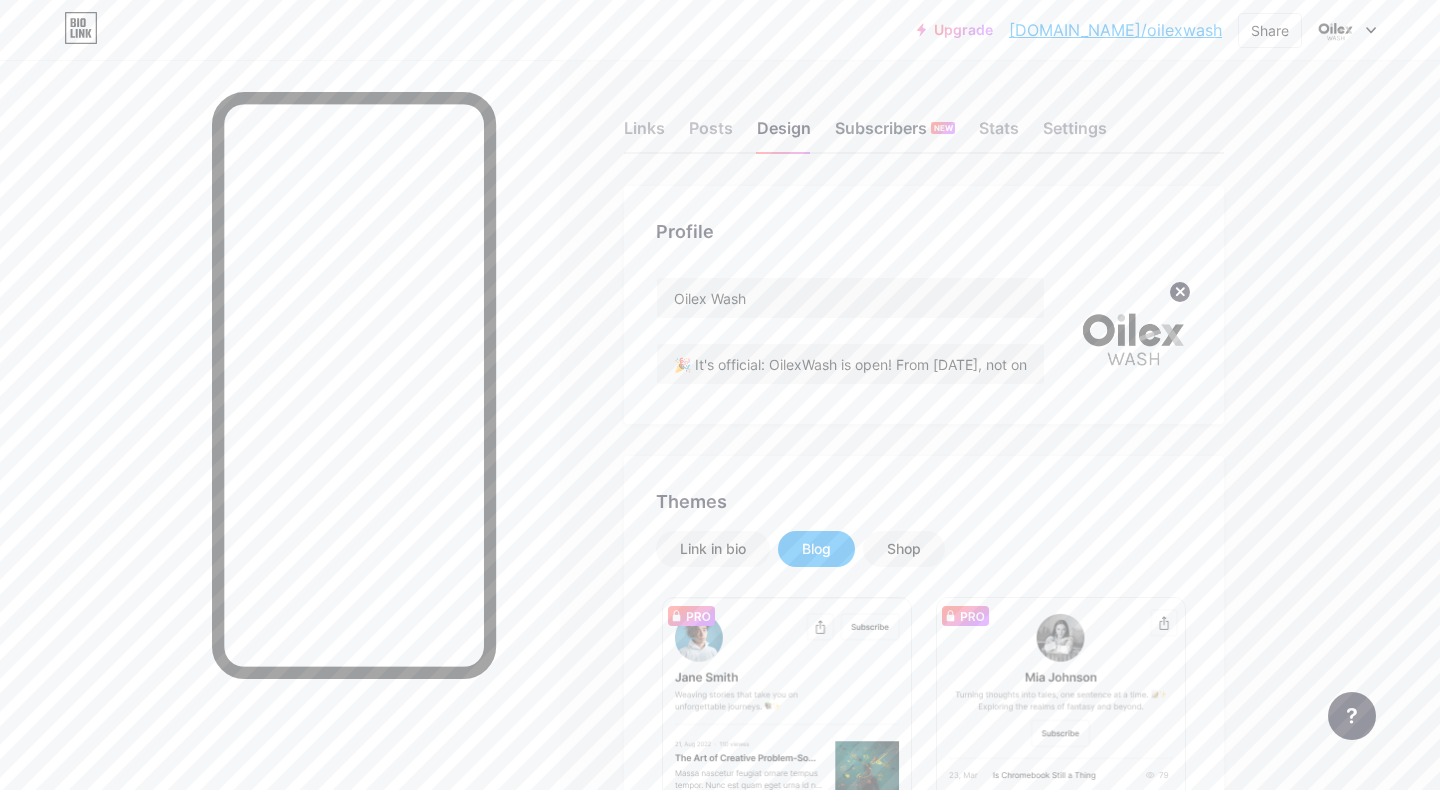 click on "Subscribers
NEW" at bounding box center [895, 134] 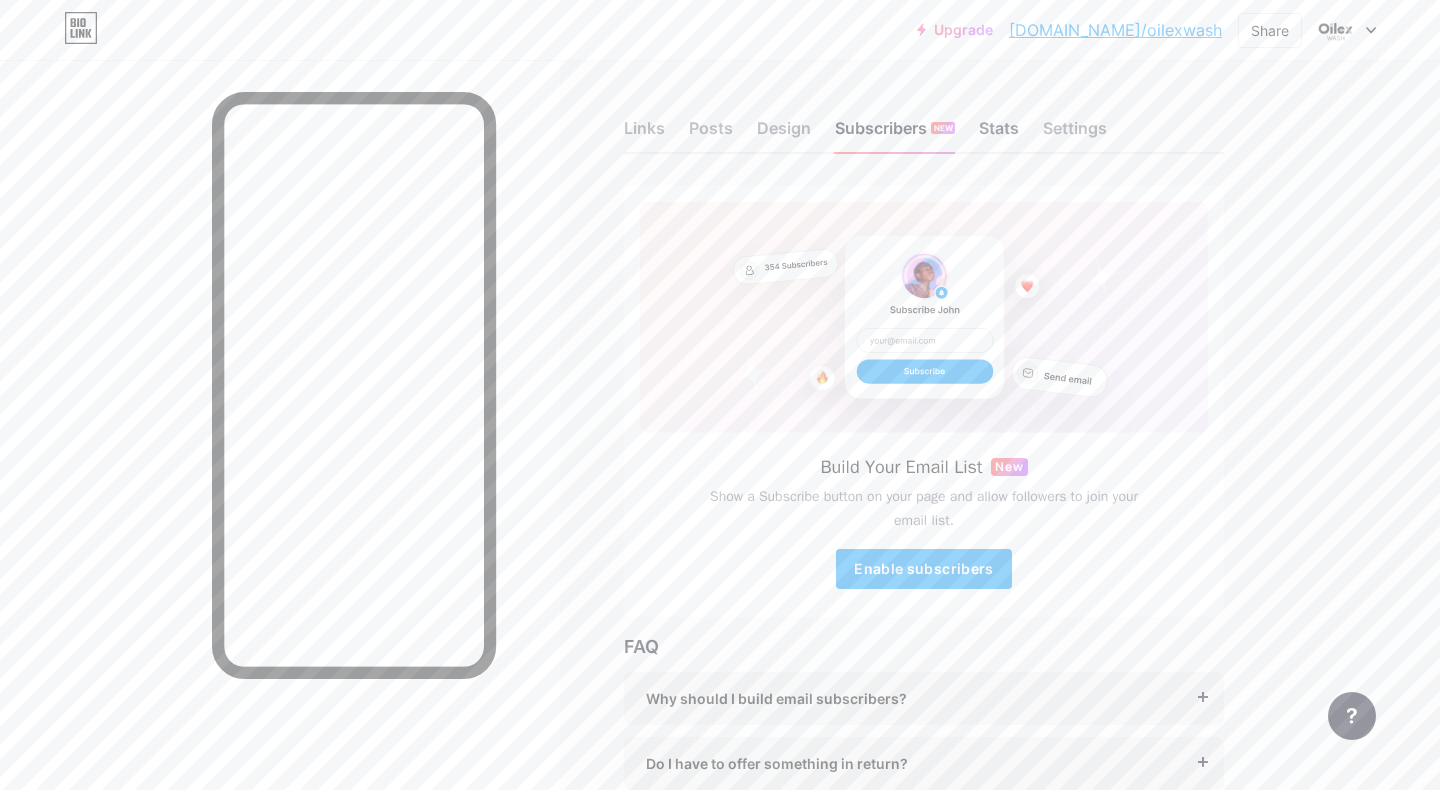click on "Stats" at bounding box center (999, 134) 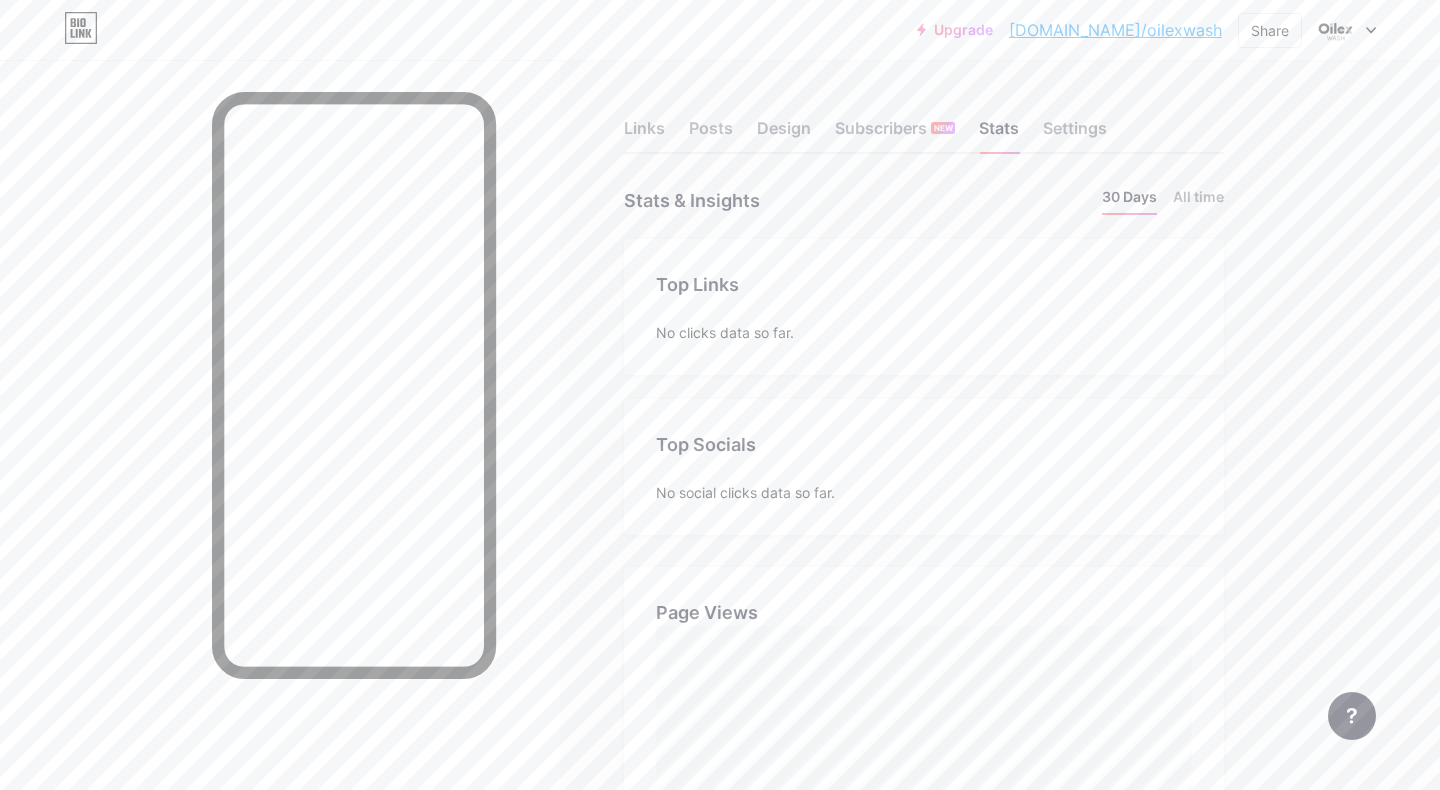 scroll, scrollTop: 999210, scrollLeft: 998560, axis: both 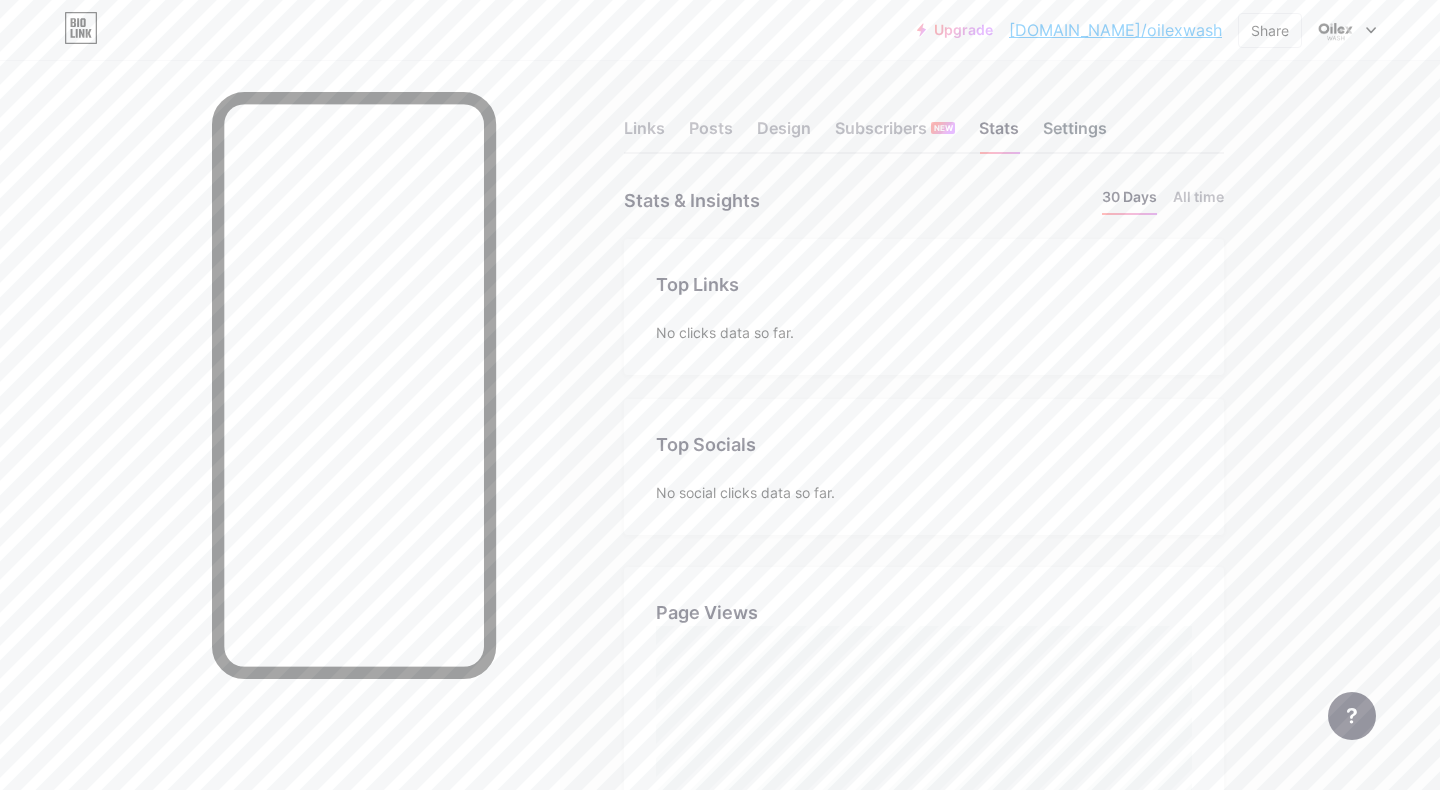 click on "Settings" at bounding box center (1075, 134) 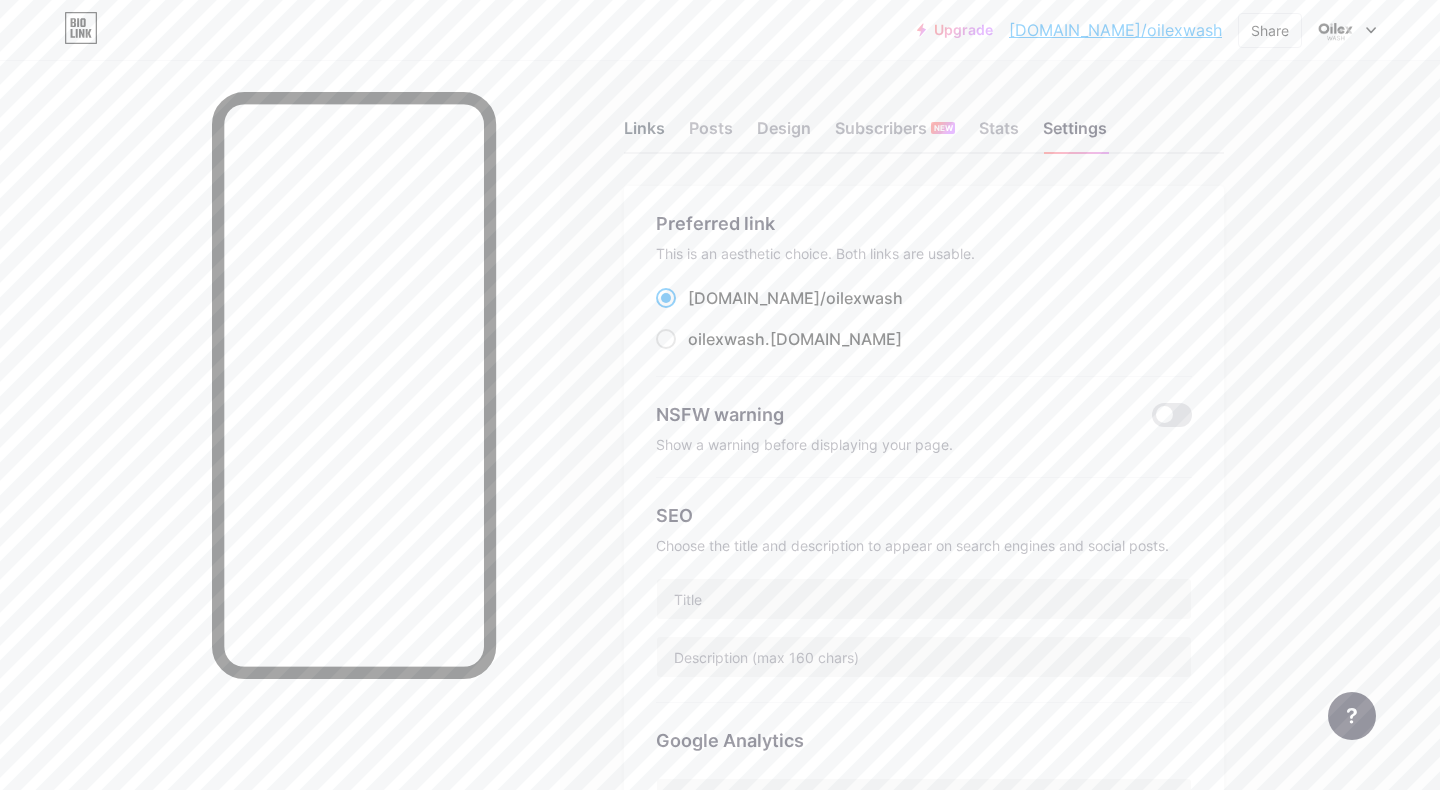 click on "Links" at bounding box center (644, 134) 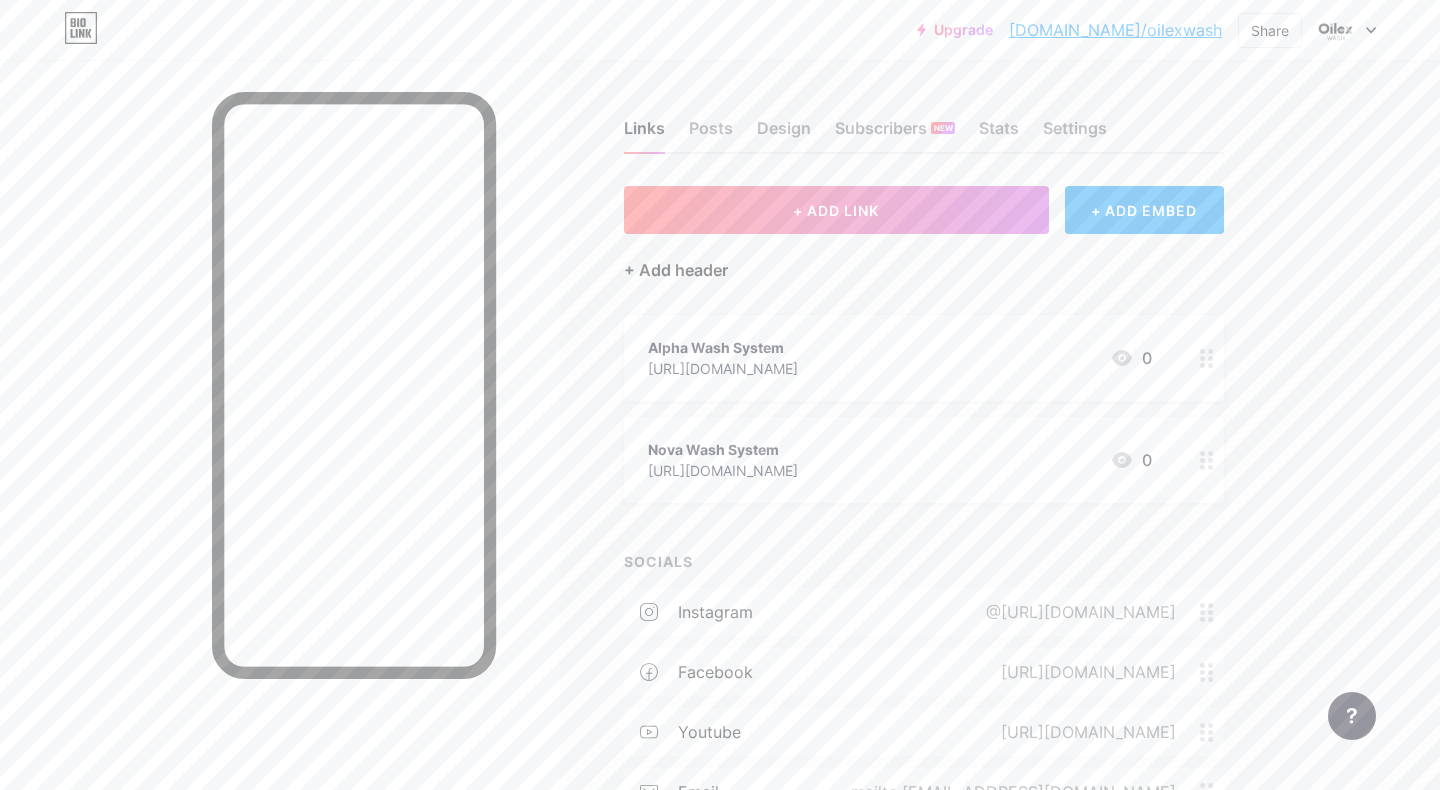 click on "+ Add header" at bounding box center [676, 270] 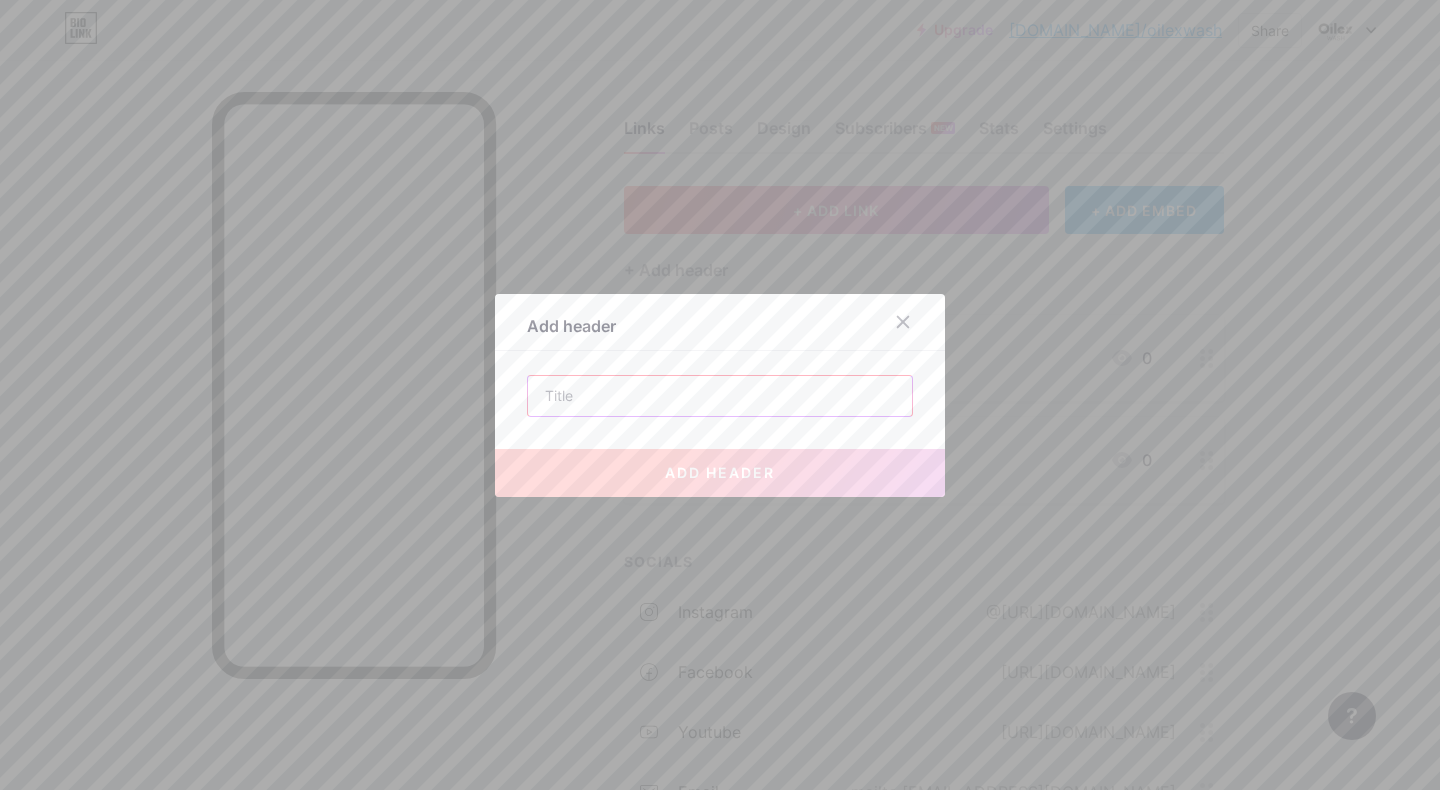 click at bounding box center (720, 396) 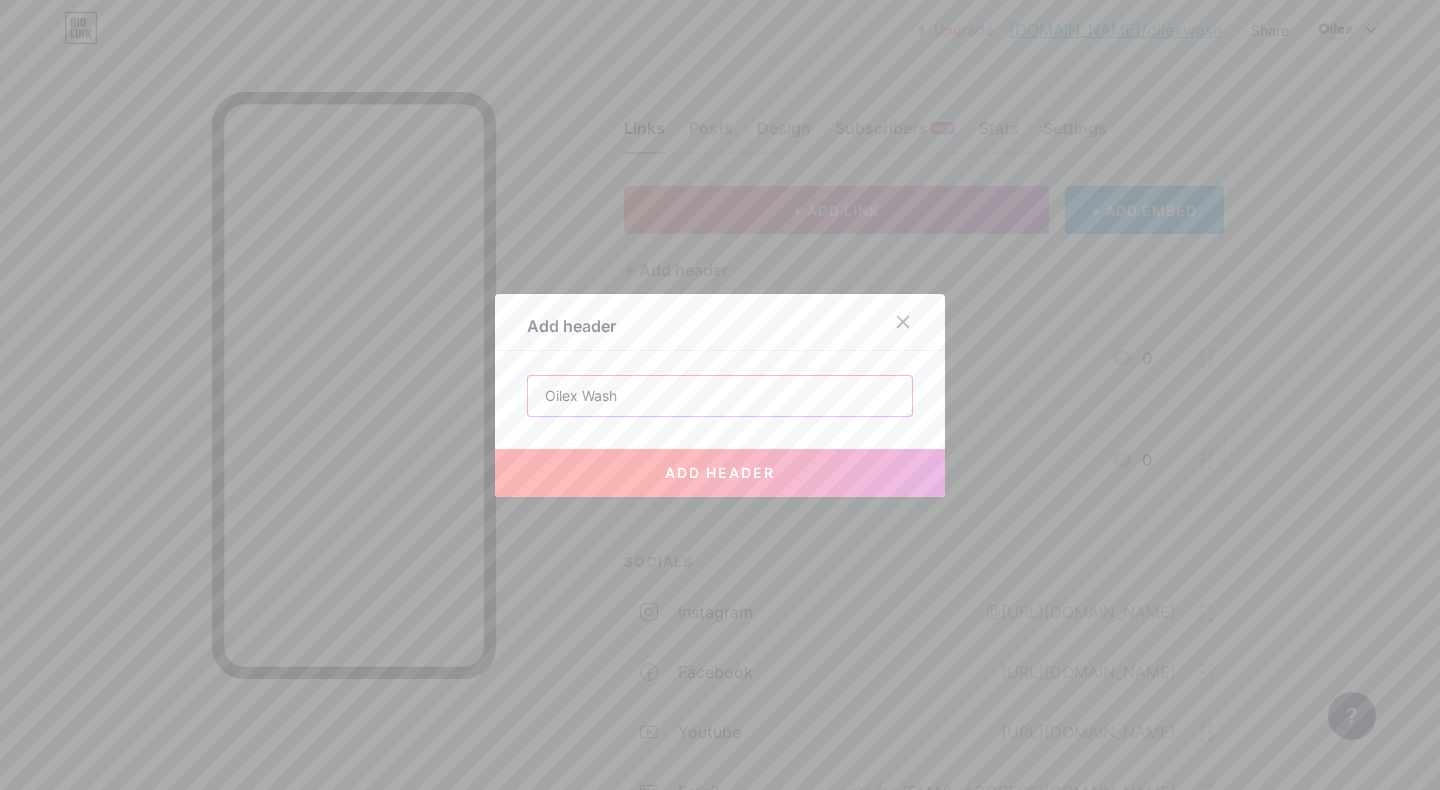type on "Oilex Wash" 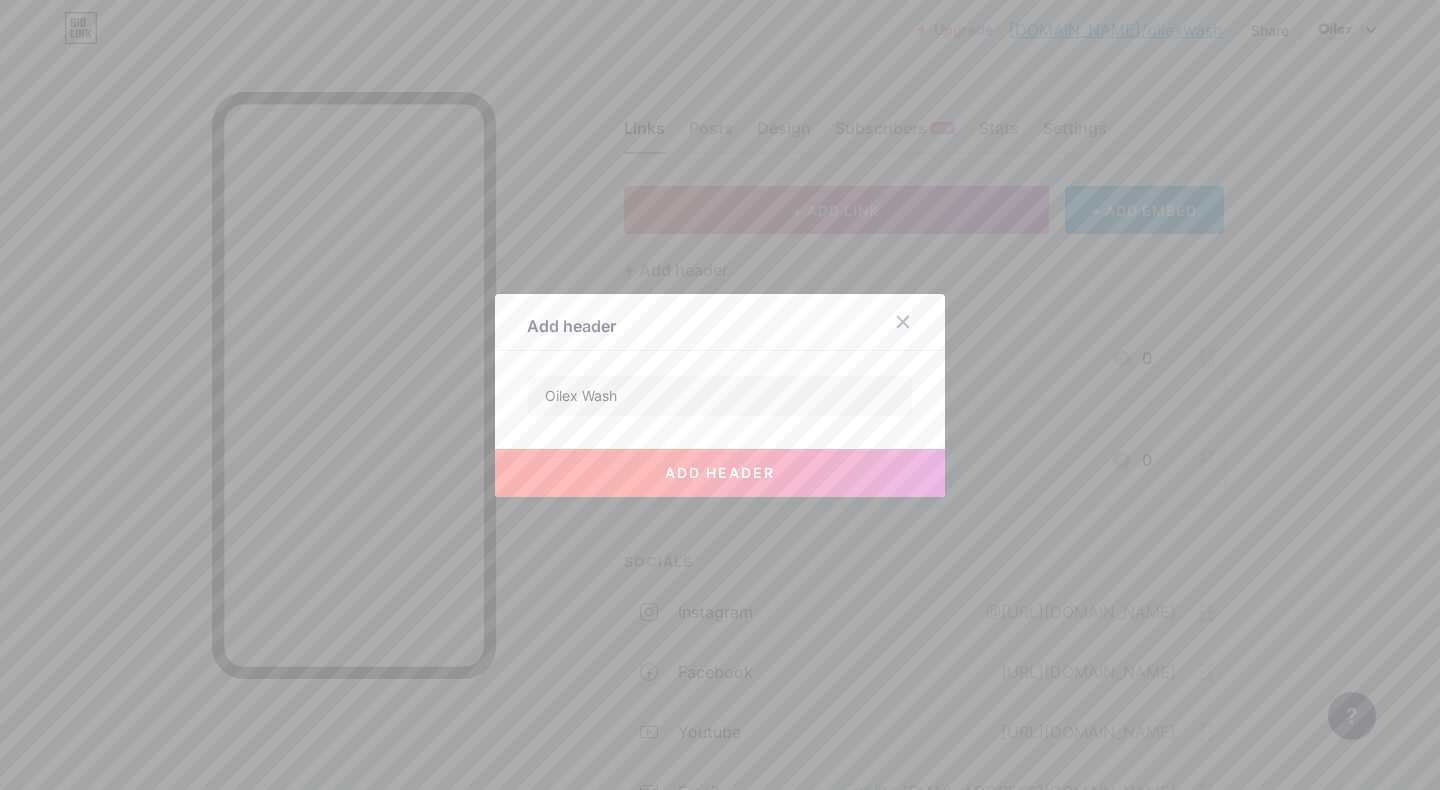 click on "add header" at bounding box center (720, 473) 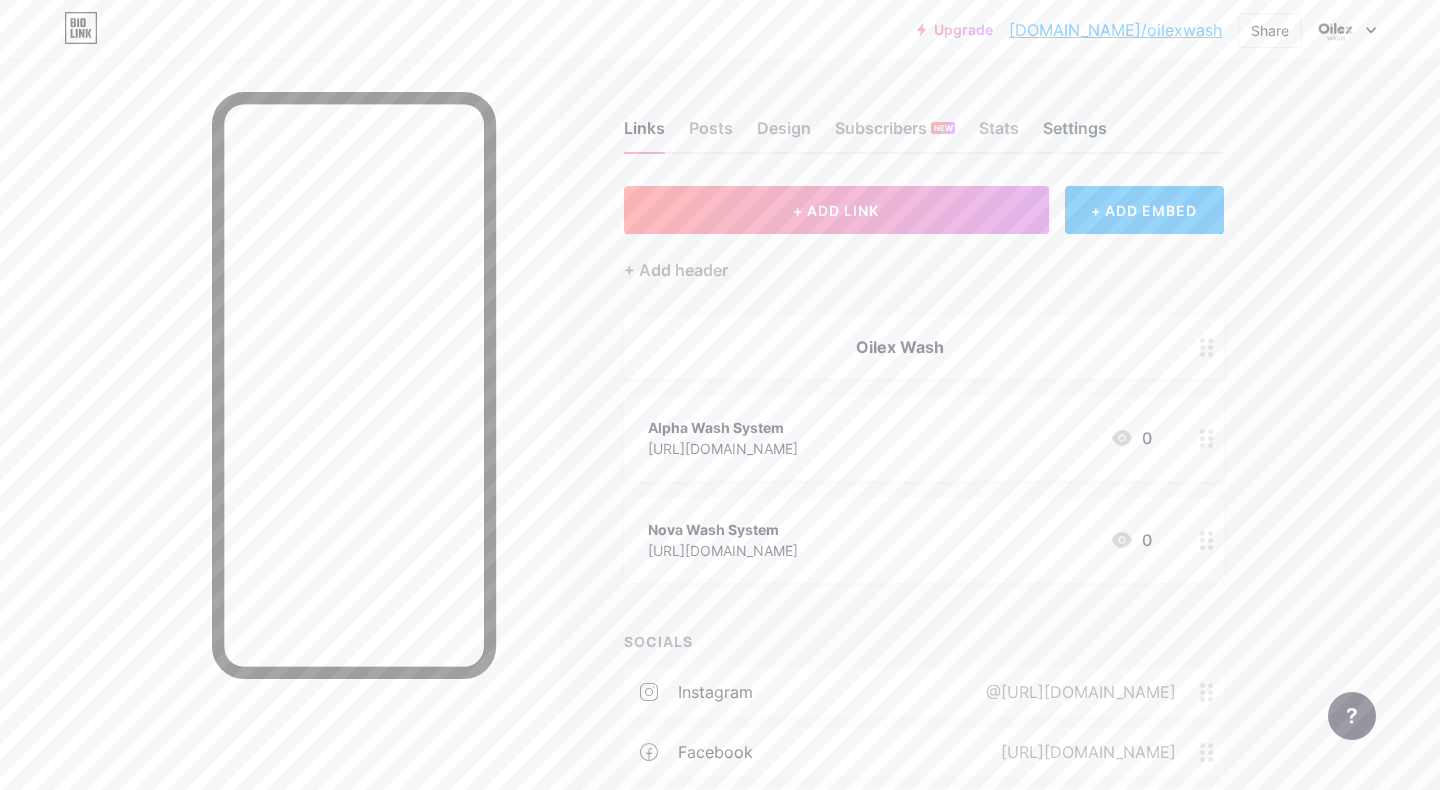 click on "Settings" at bounding box center (1075, 134) 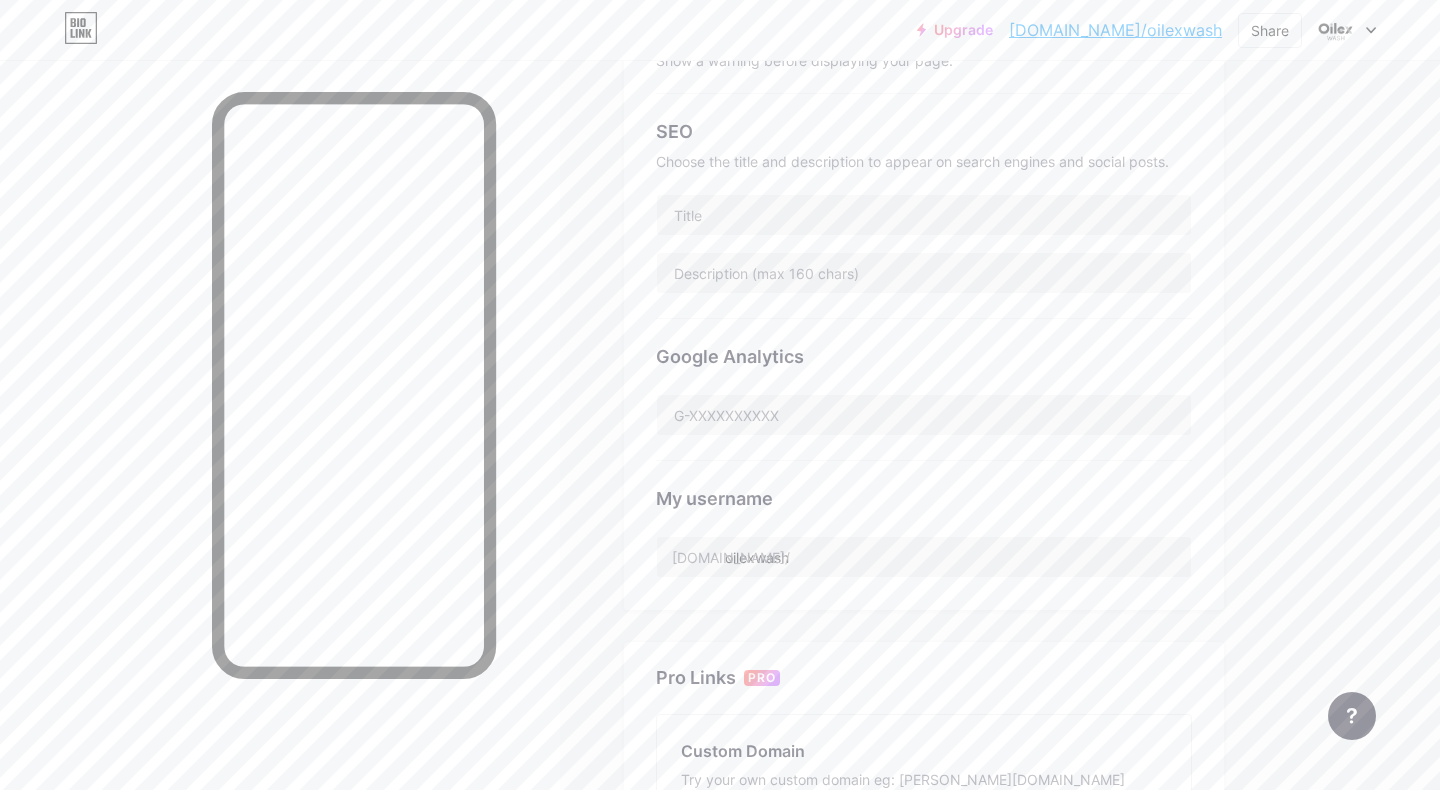 scroll, scrollTop: 0, scrollLeft: 0, axis: both 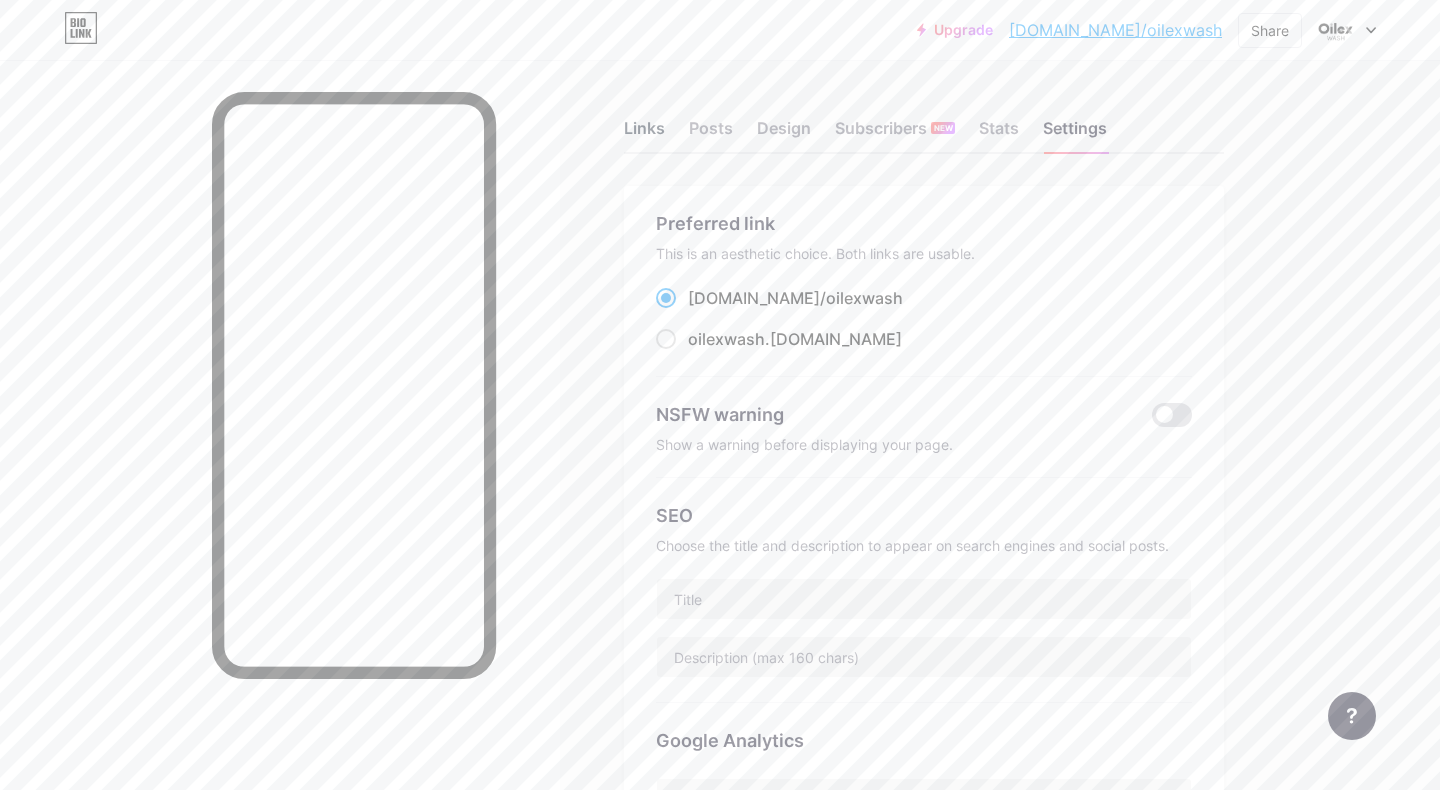 click on "Links" at bounding box center [644, 134] 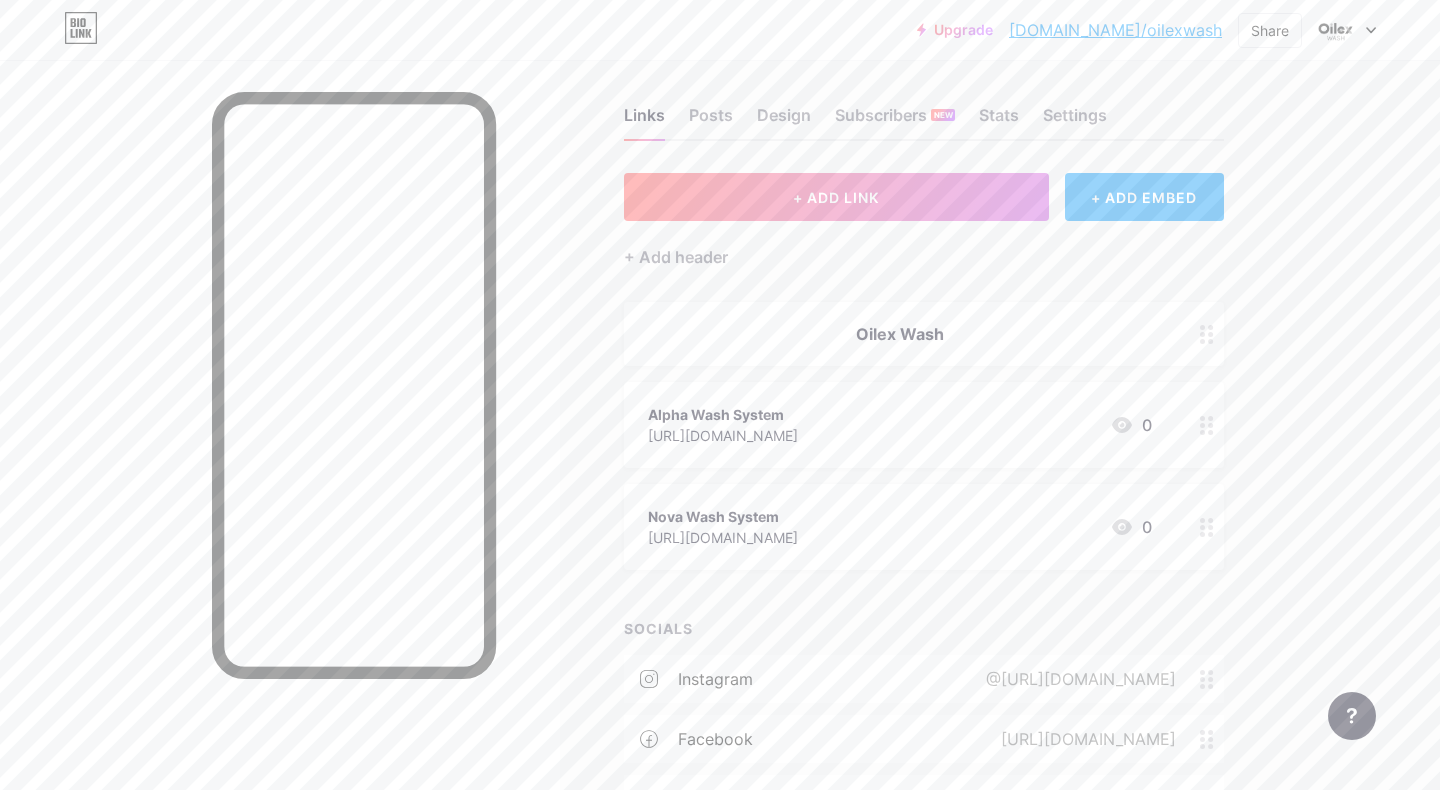 scroll, scrollTop: 0, scrollLeft: 0, axis: both 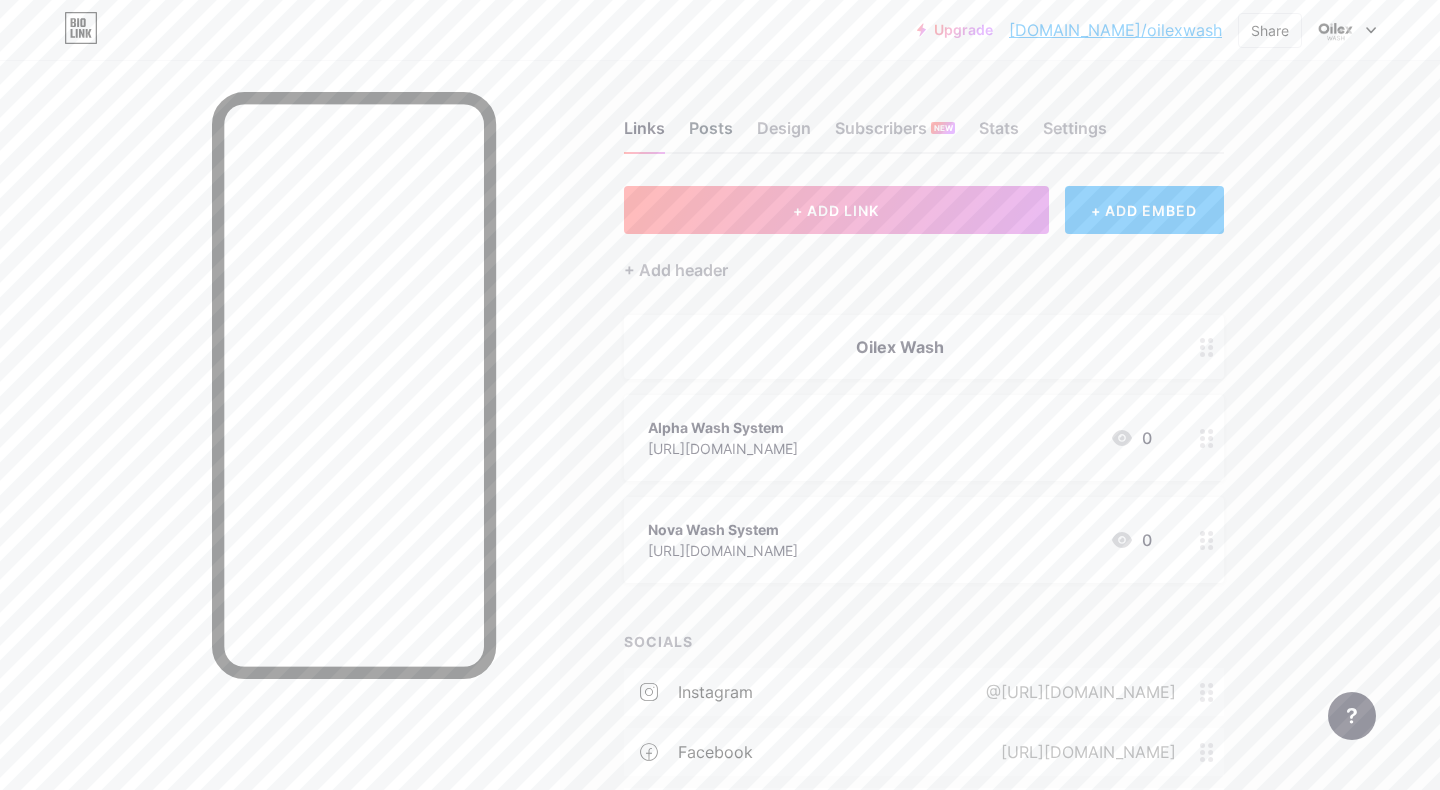 click on "Posts" at bounding box center (711, 134) 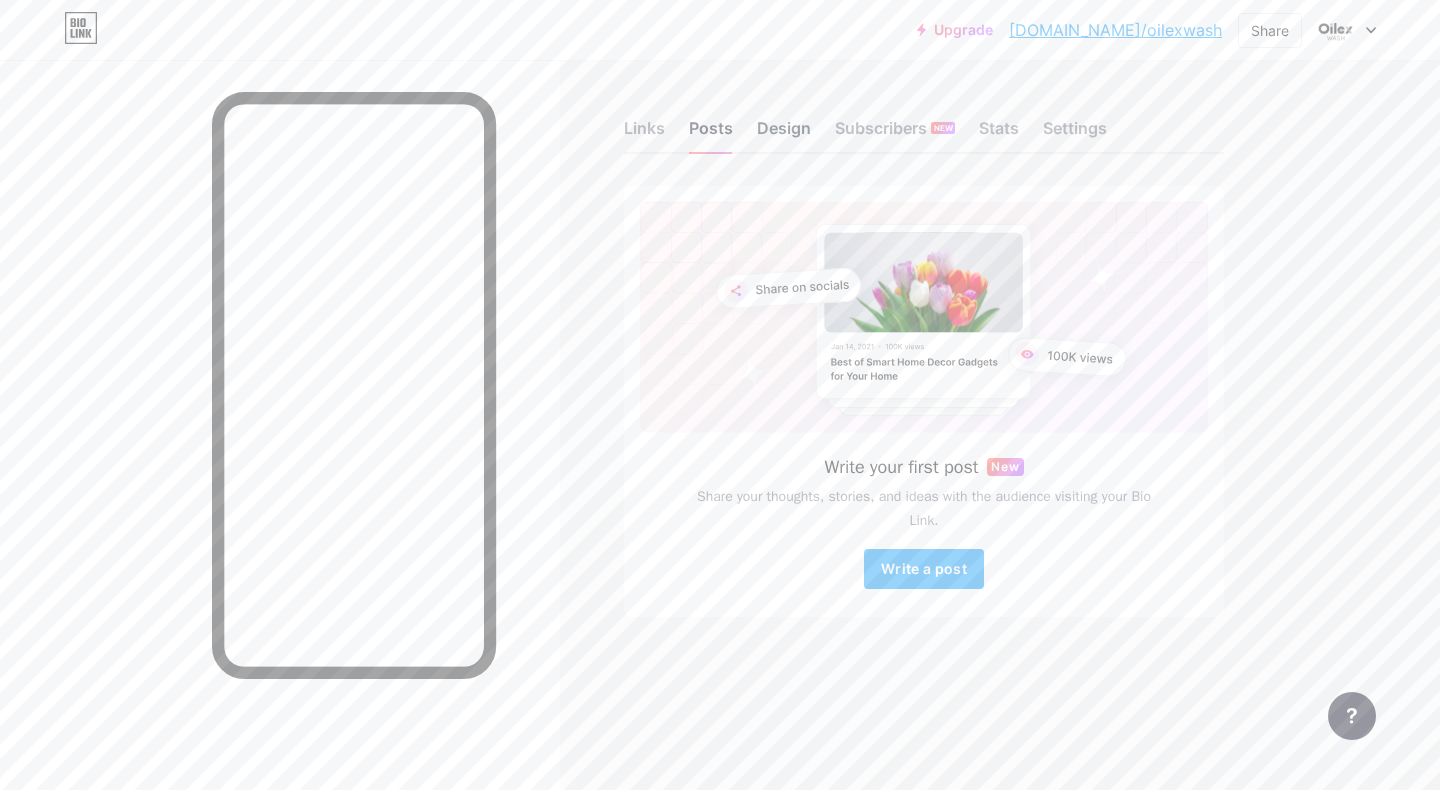 click on "Design" at bounding box center (784, 134) 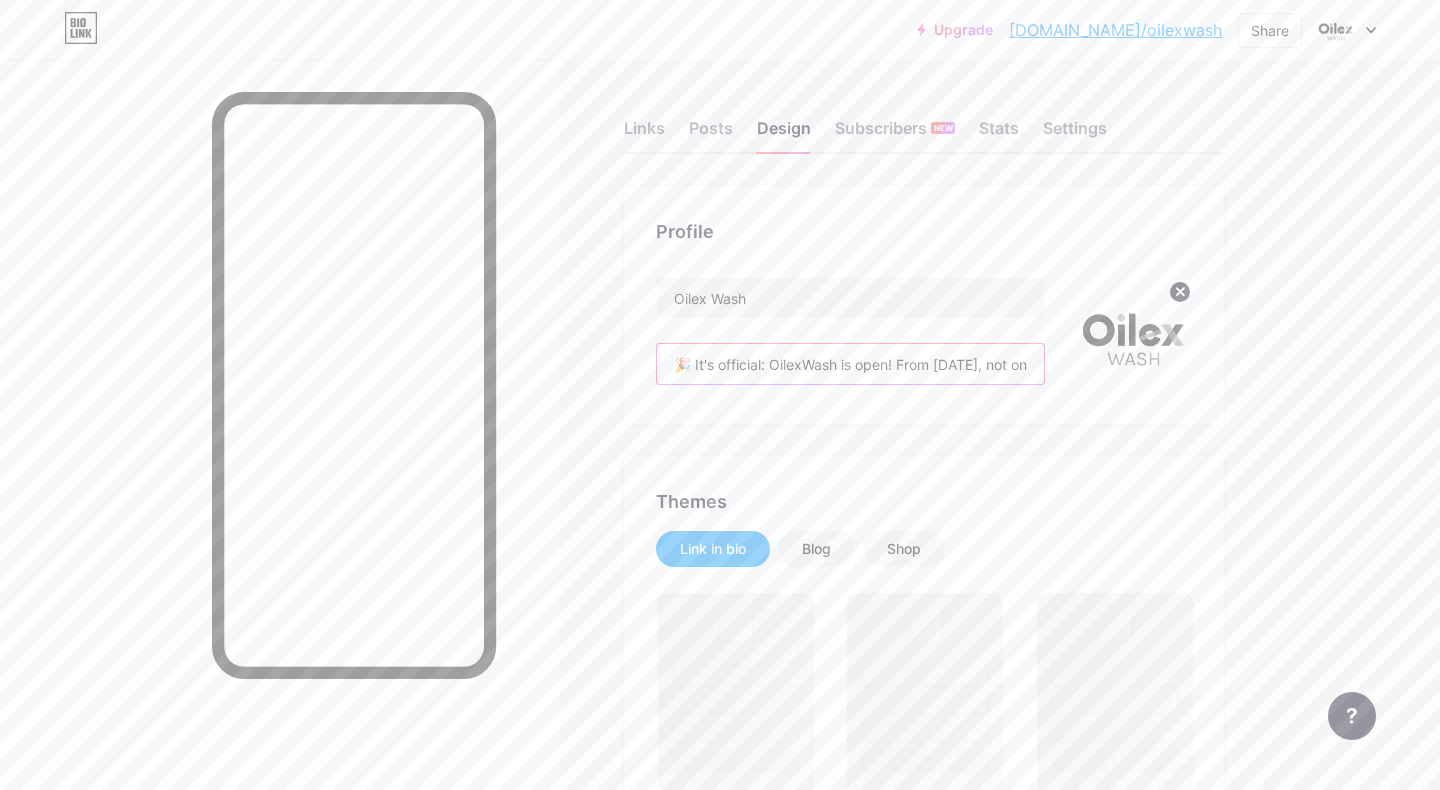 click on "🎉 It's official: OilexWash is open! From today, not only the sun is shining, but so is your car." at bounding box center (850, 364) 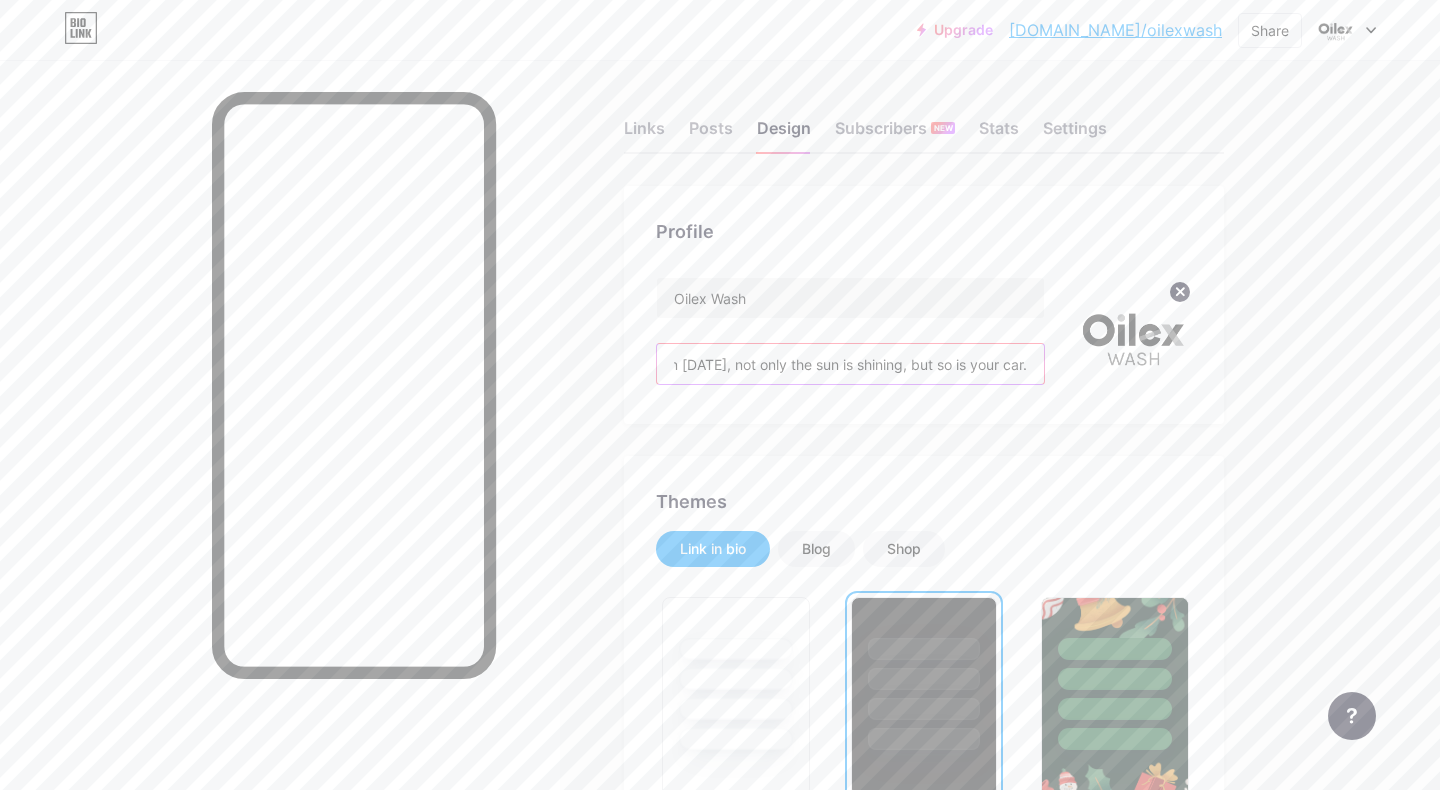 scroll, scrollTop: 0, scrollLeft: 0, axis: both 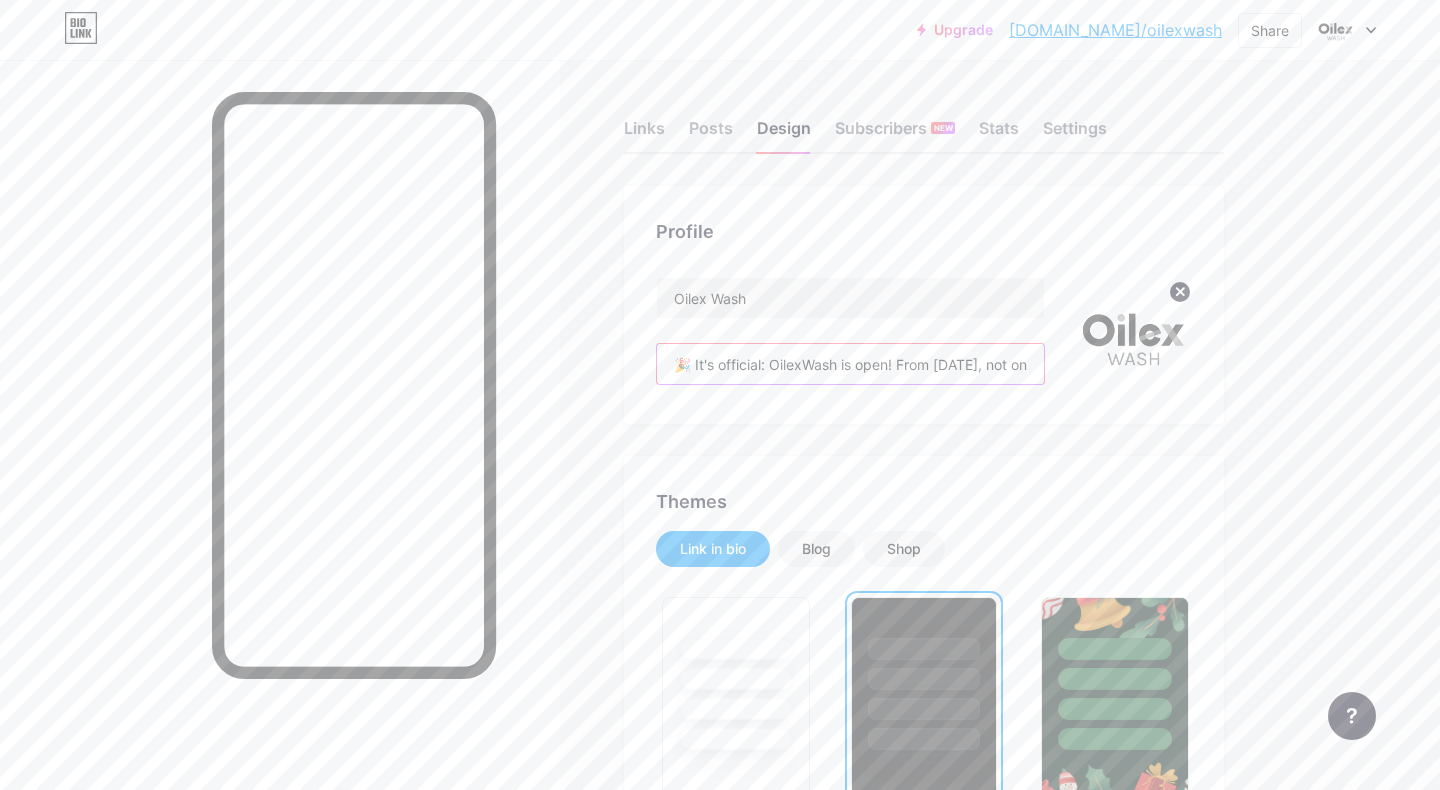 paste on "🎉 È ufficiale: OilexWash è aperto! Da oggi splende non solo il sole, ma anche la tua auto." 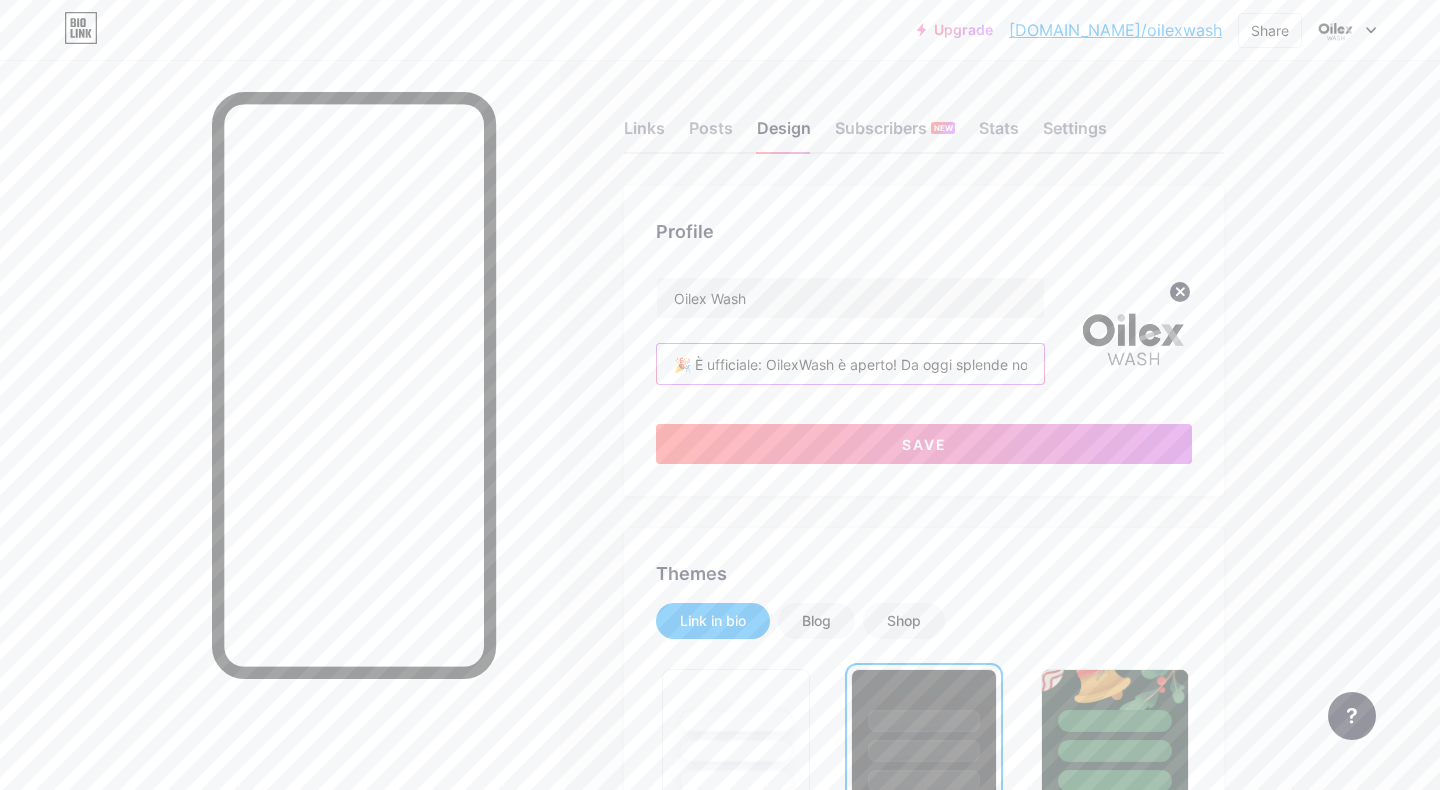 scroll, scrollTop: 0, scrollLeft: 236, axis: horizontal 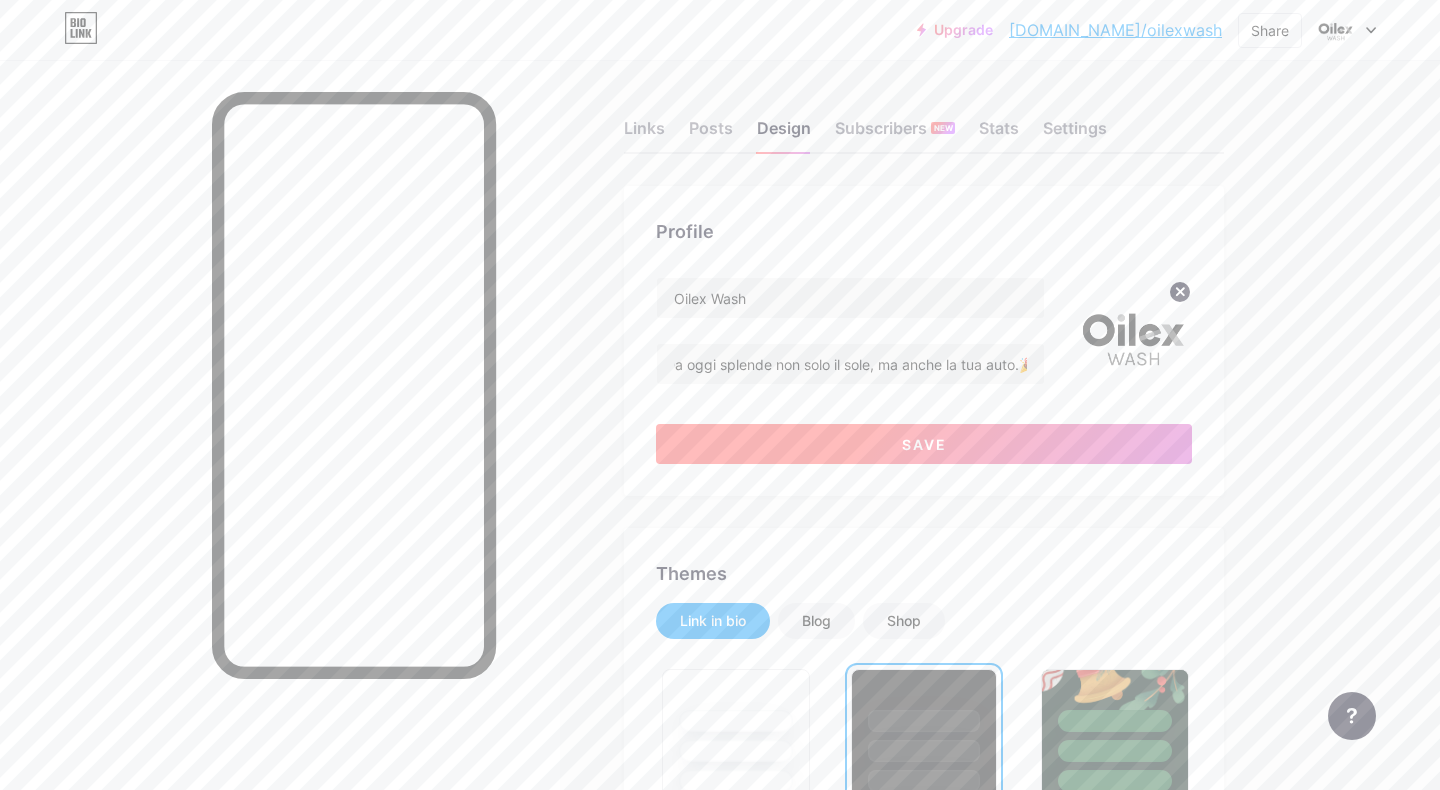 click on "Save" at bounding box center [924, 444] 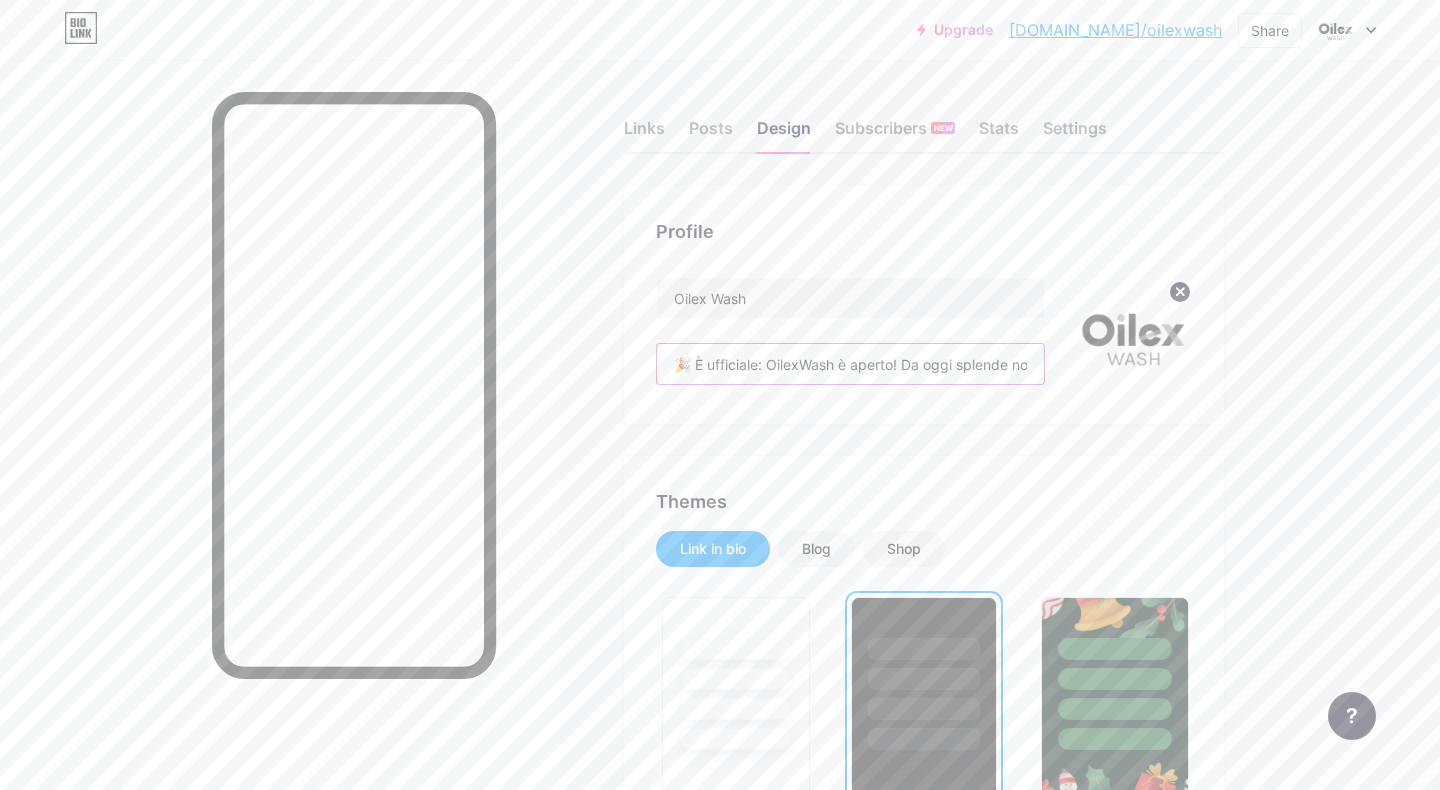 click on "🎉 È ufficiale: OilexWash è aperto! Da oggi splende non solo il sole, ma anche la tua auto.🎉 It's official: OilexWash is open! From today, not only the sun is shining, but so is your car." at bounding box center [850, 364] 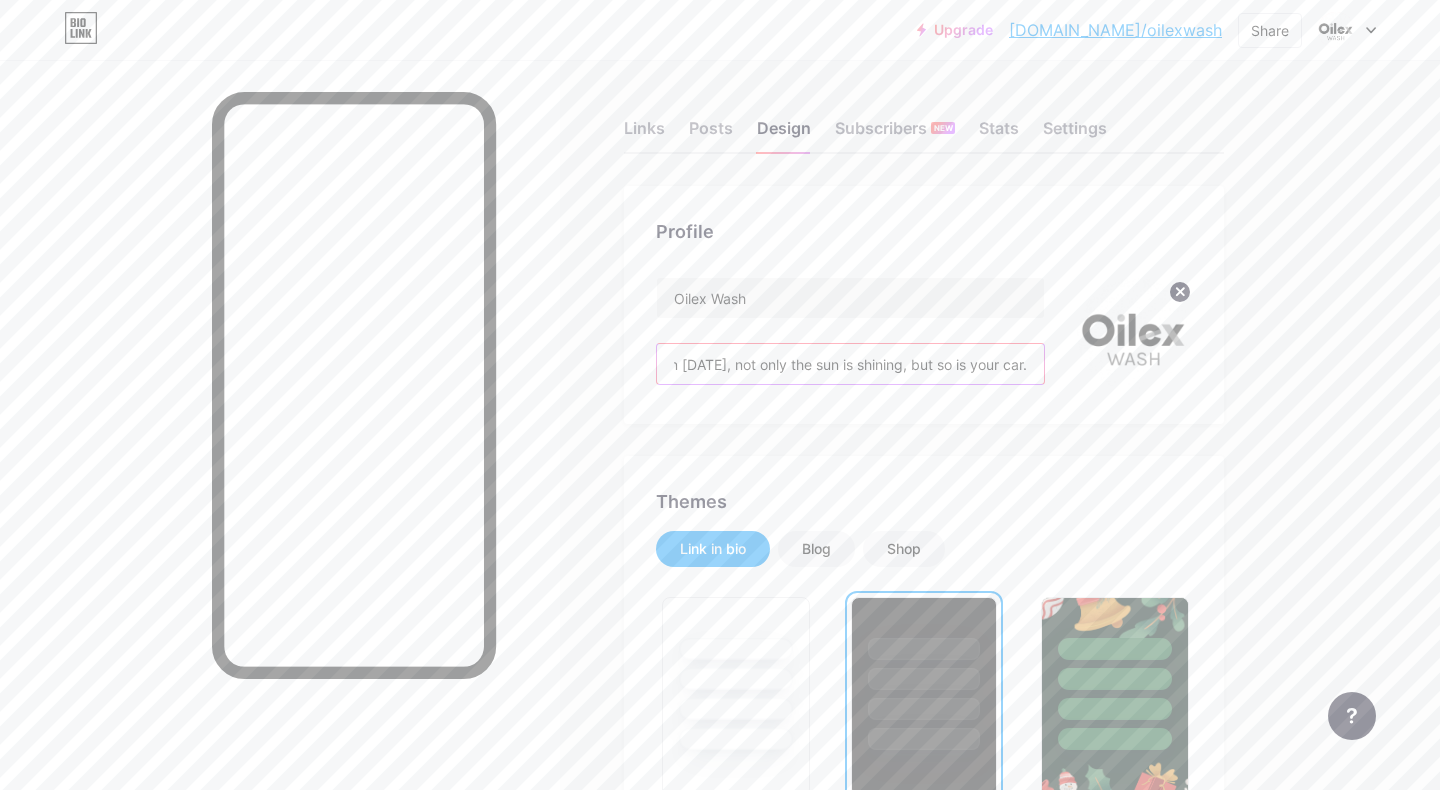 click on "🎉 È ufficiale: OilexWash è aperto! Da oggi splende non solo il sole, ma anche la tua auto.🎉 It's official: OilexWash is open! From today, not only the sun is shining, but so is your car." at bounding box center (850, 364) 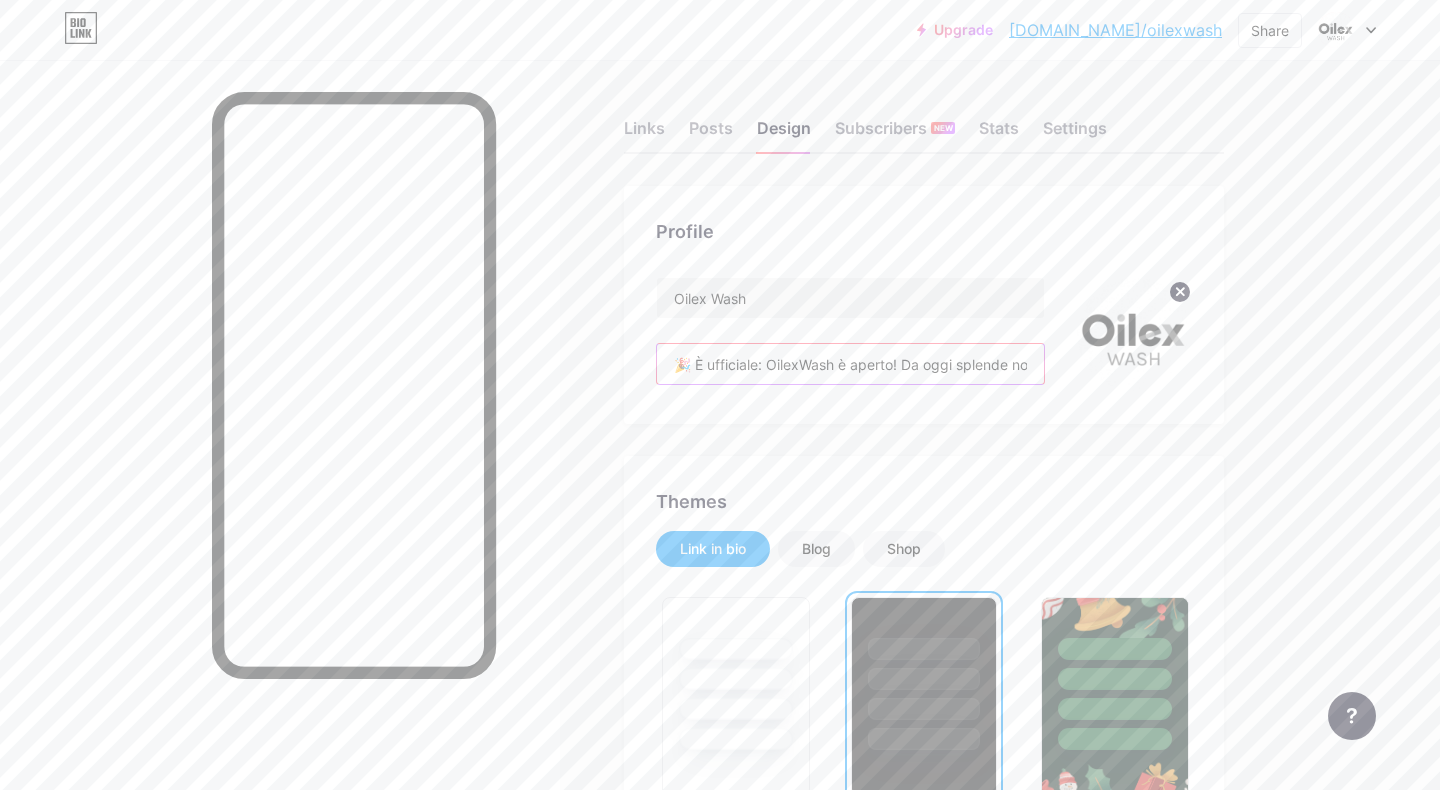 scroll, scrollTop: 0, scrollLeft: 841, axis: horizontal 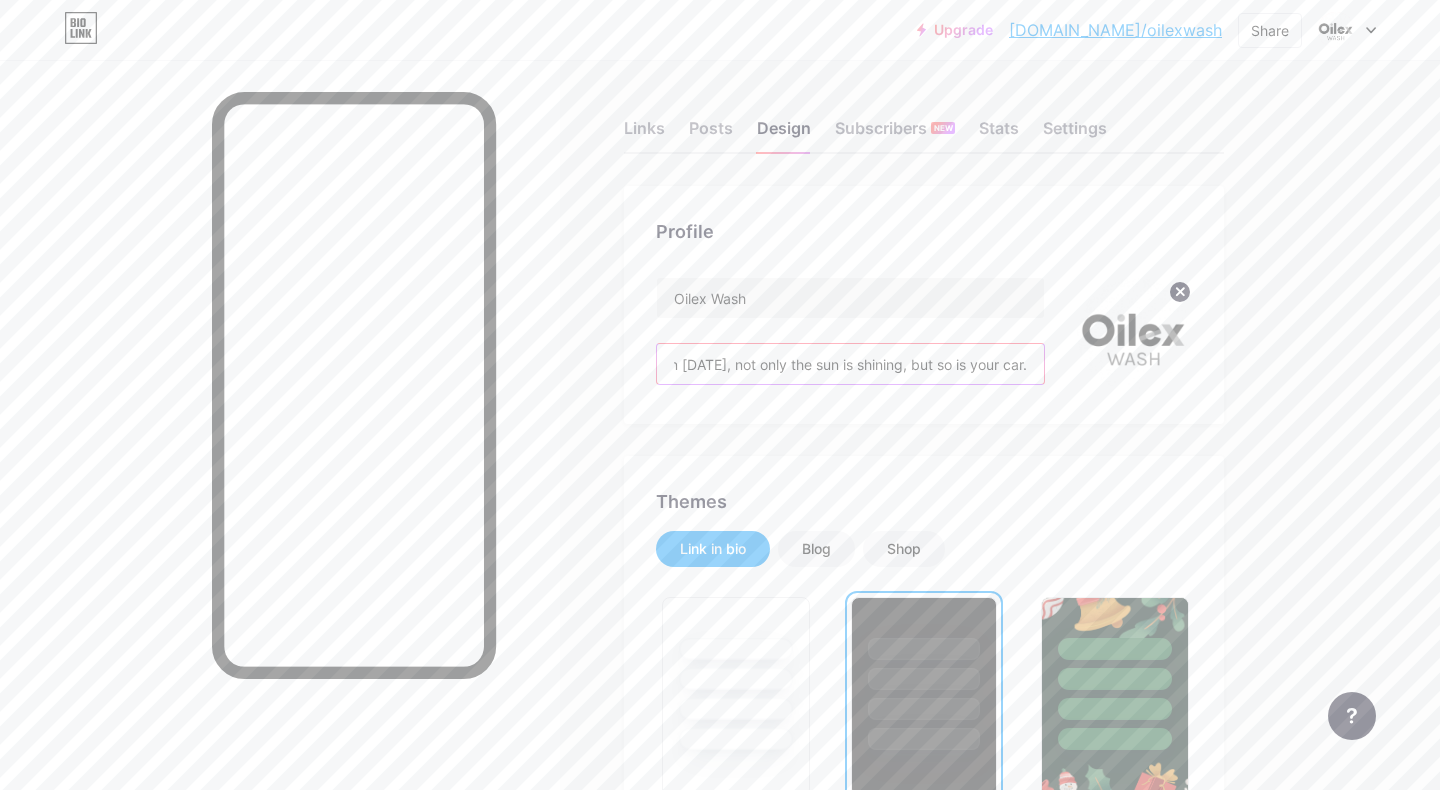 click on "🎉 È ufficiale: OilexWash è aperto! Da oggi splende non solo il sole, ma anche la tua auto.🎉 It's official: OilexWash is open! From today, not only the sun is shining, but so is your car." at bounding box center [850, 364] 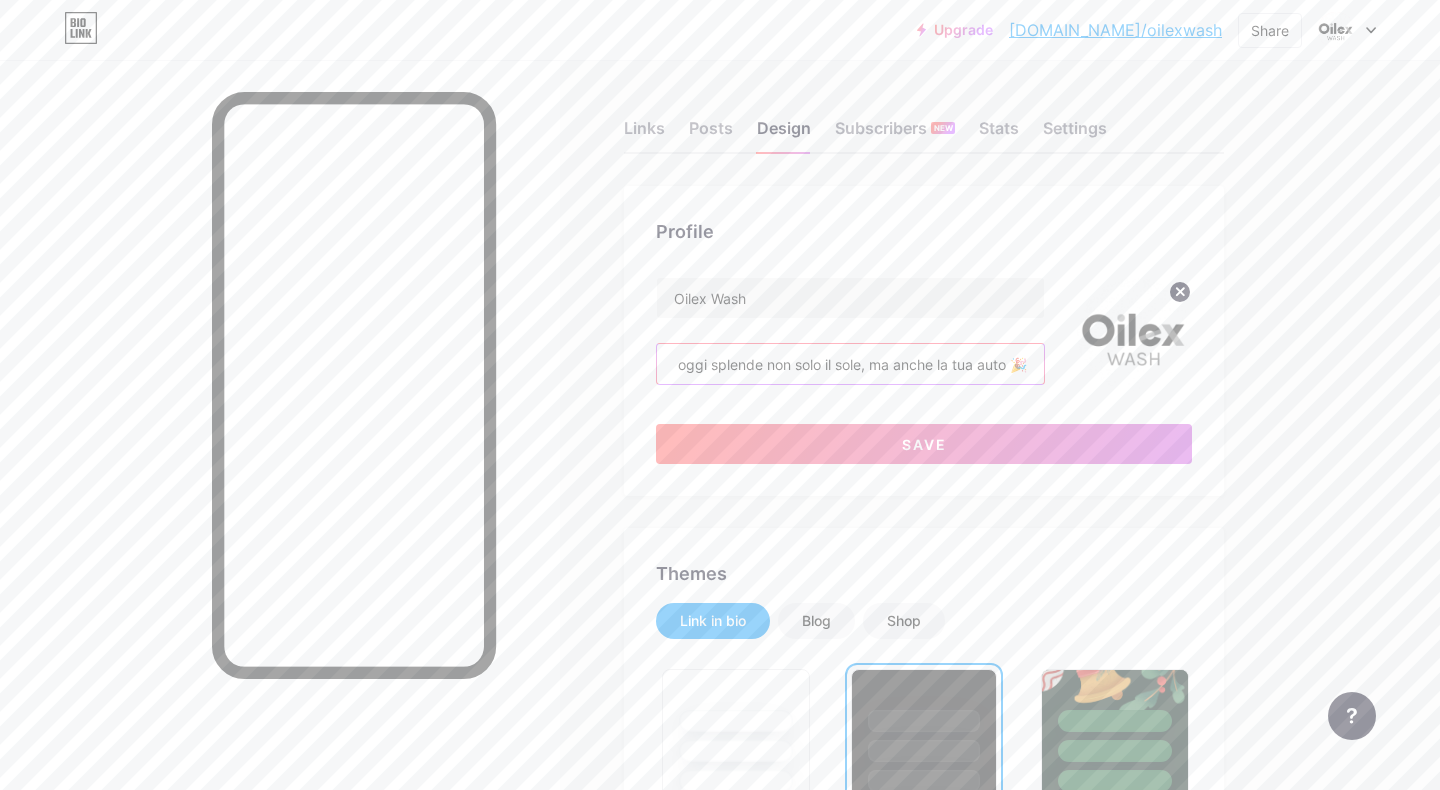scroll, scrollTop: 0, scrollLeft: 0, axis: both 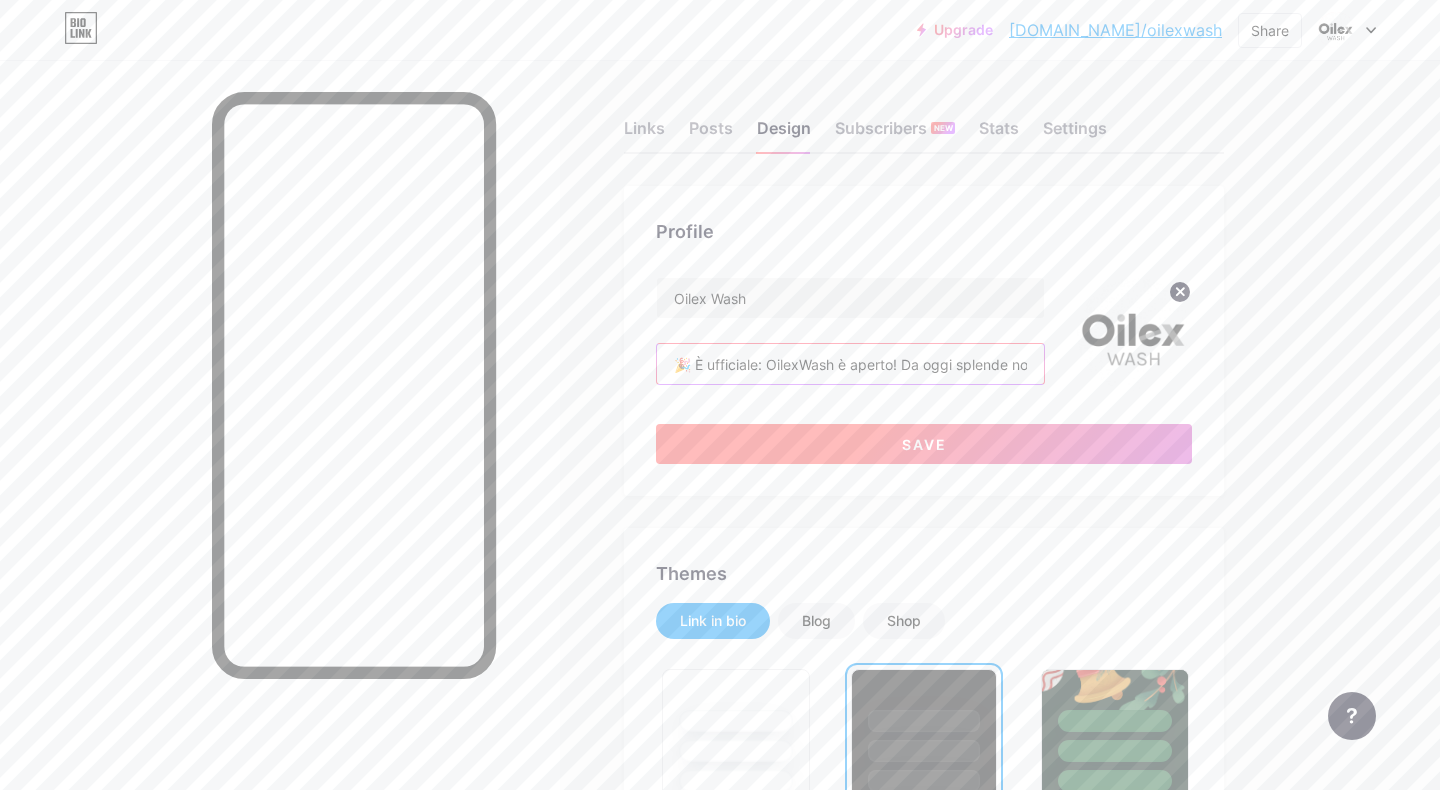 type on "🎉 È ufficiale: OilexWash è aperto! Da oggi splende non solo il sole, ma anche la tua auto 🎉" 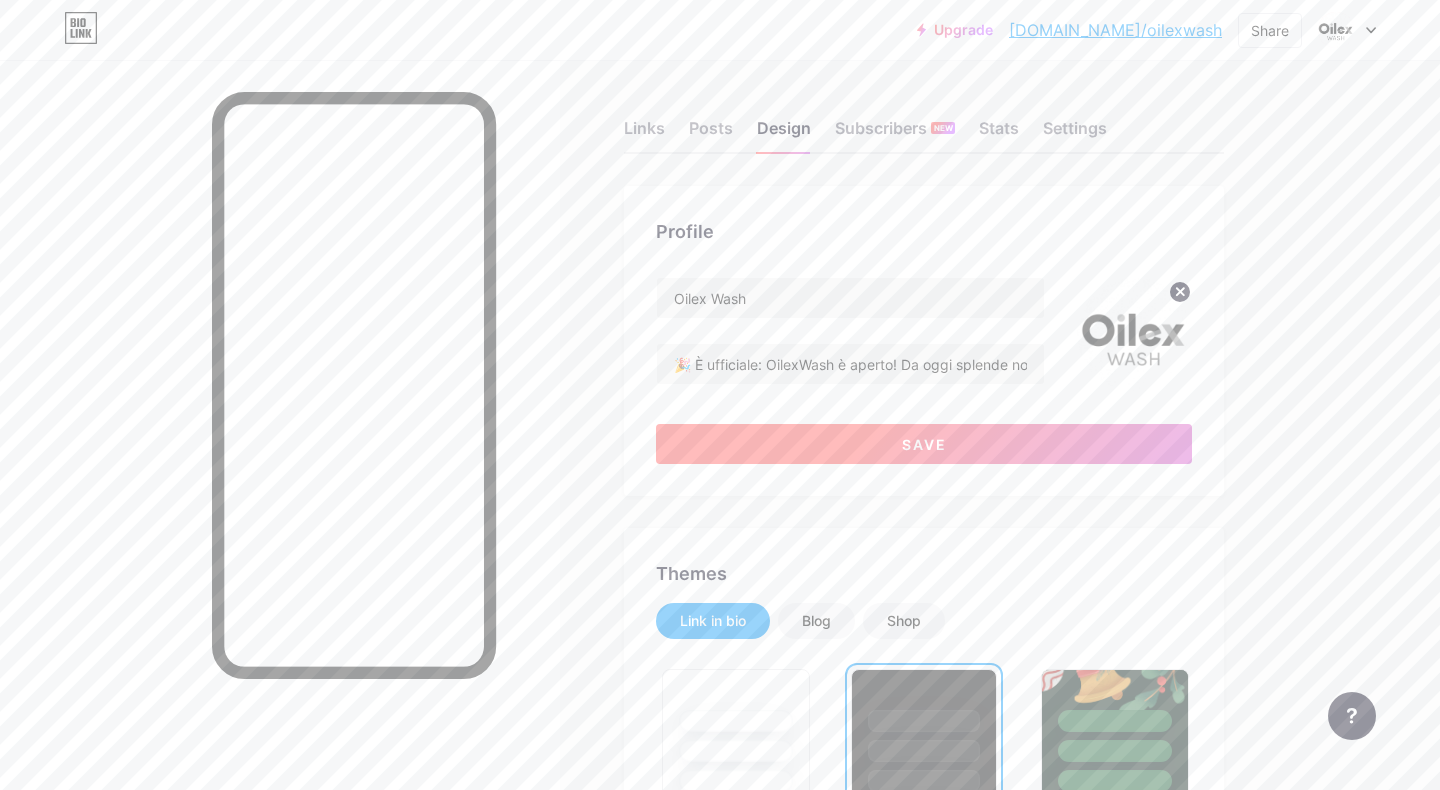 click on "Save" at bounding box center (924, 444) 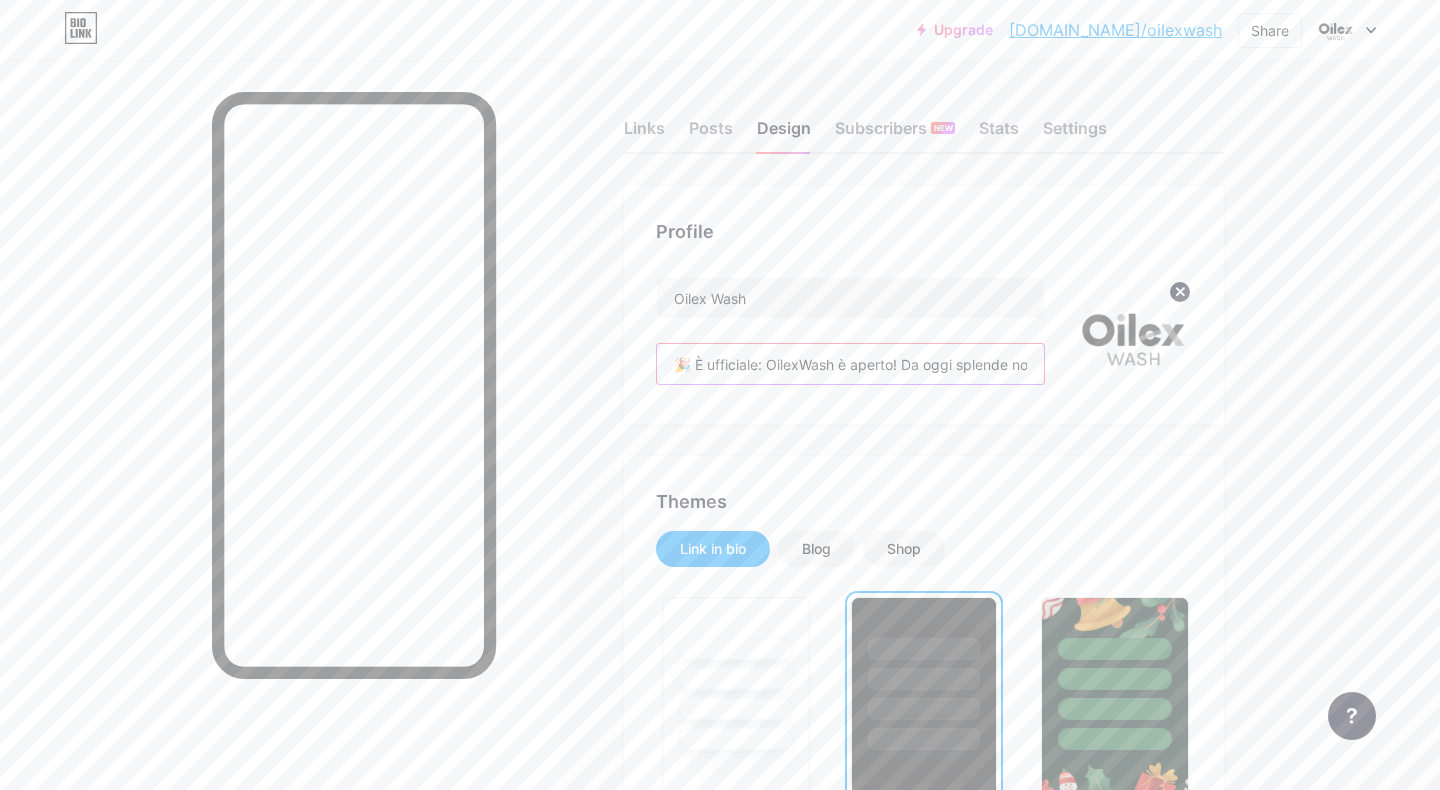 click on "🎉 È ufficiale: OilexWash è aperto! Da oggi splende non solo il sole, ma anche la tua auto 🎉" at bounding box center (850, 364) 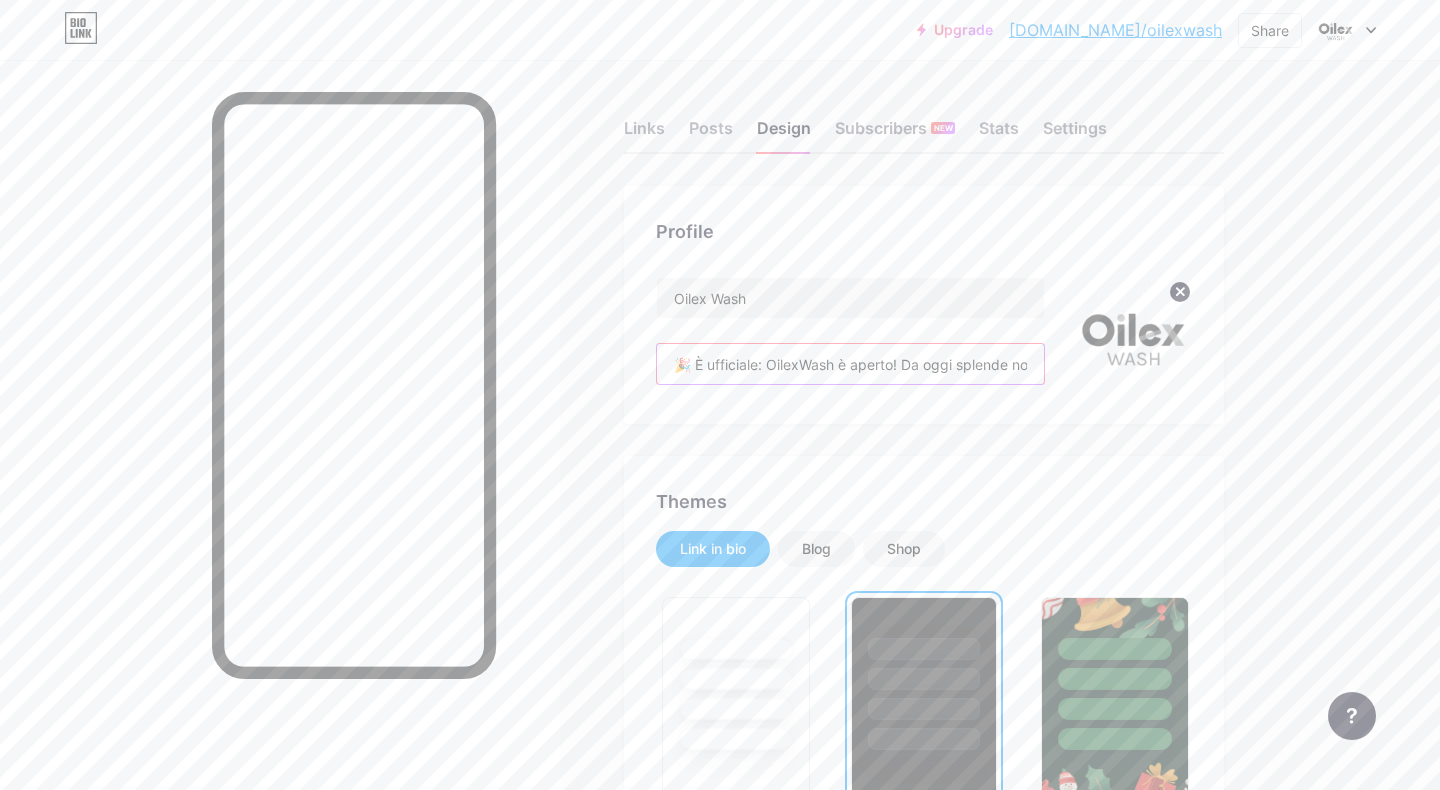 scroll, scrollTop: 0, scrollLeft: 258, axis: horizontal 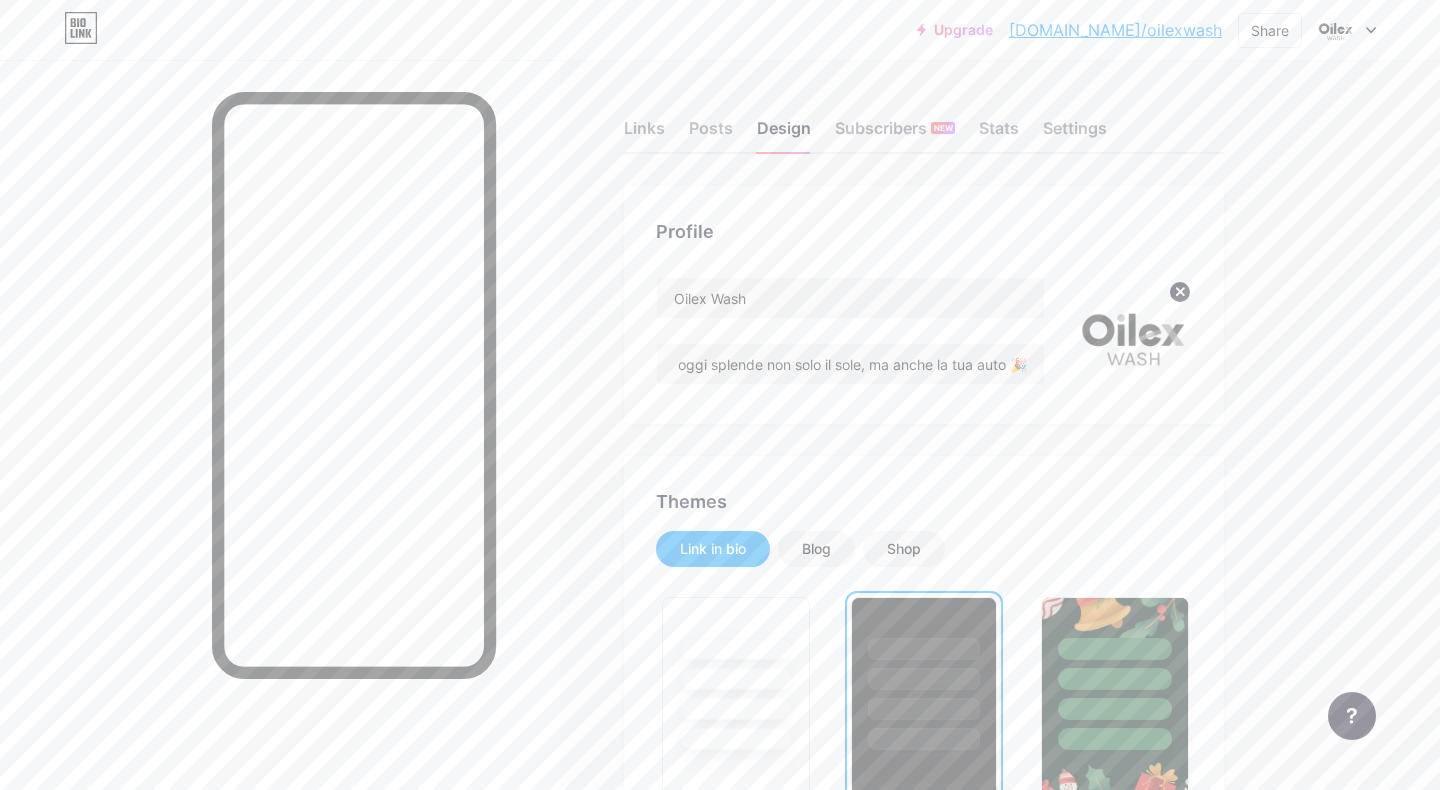 click on "Profile   Oilex Wash     🎉 È ufficiale: OilexWash è aperto! Da oggi splende non solo il sole, ma anche la tua auto 🎉" at bounding box center [924, 305] 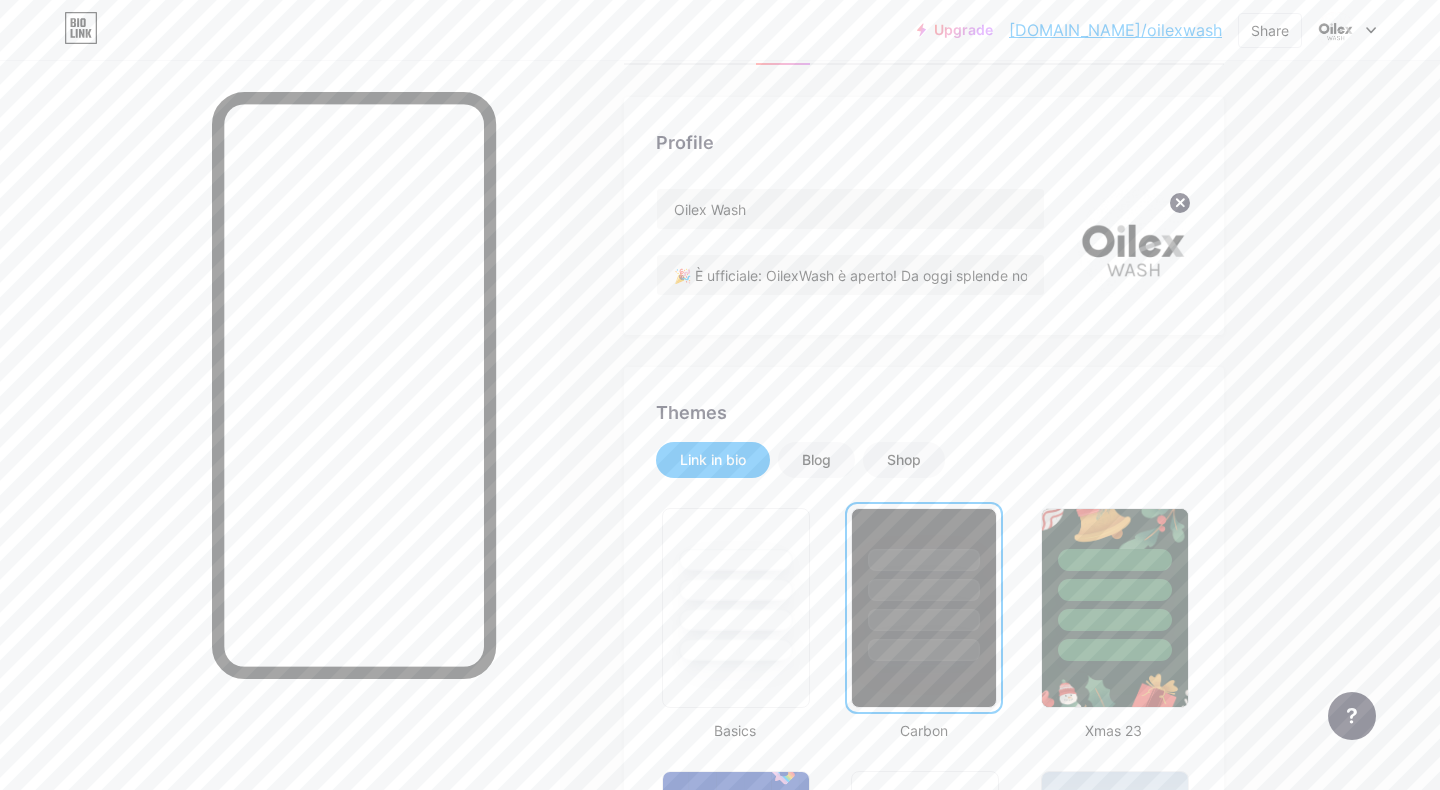 scroll, scrollTop: 186, scrollLeft: 0, axis: vertical 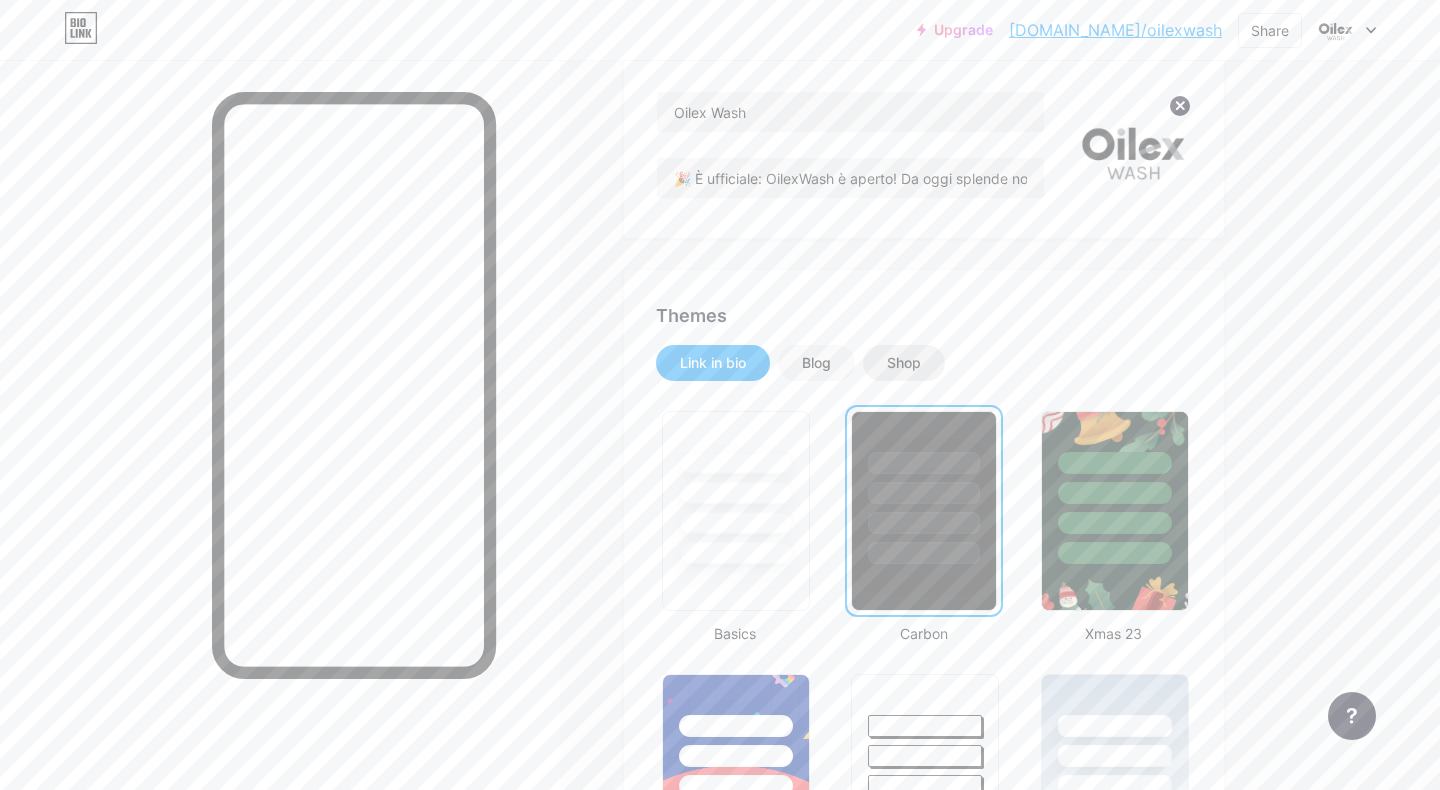 click on "Shop" at bounding box center [904, 363] 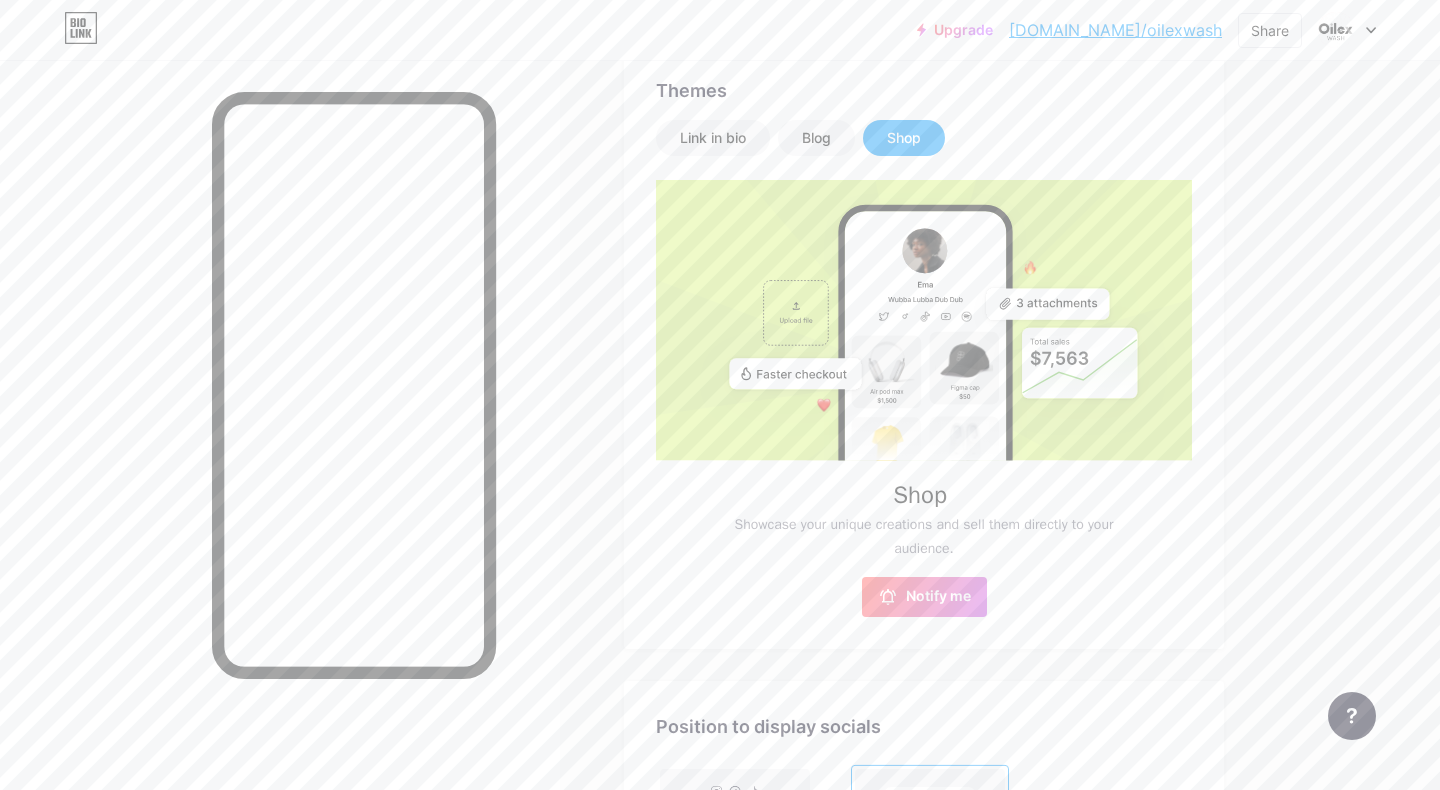 scroll, scrollTop: 372, scrollLeft: 0, axis: vertical 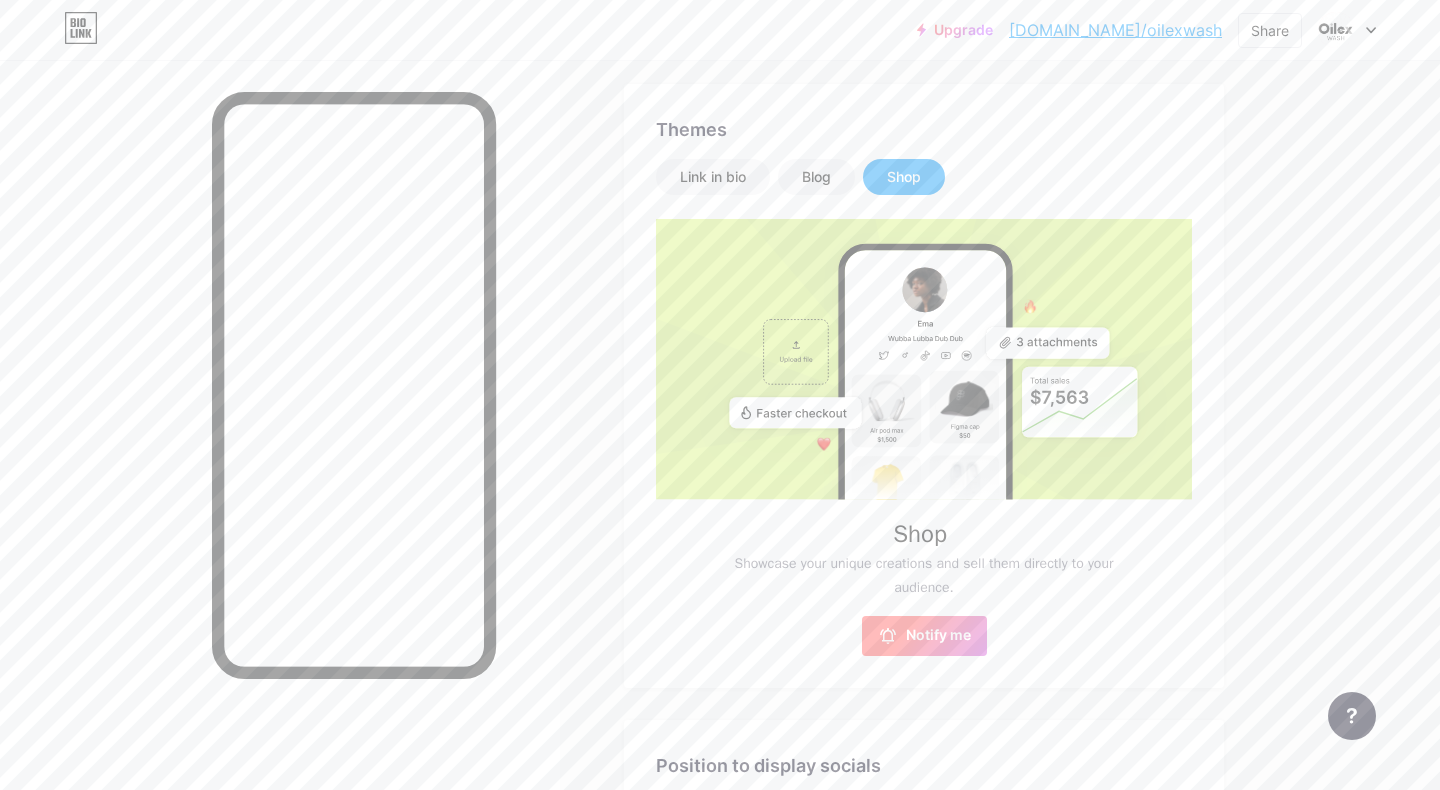 click on "Notify me" at bounding box center (938, 636) 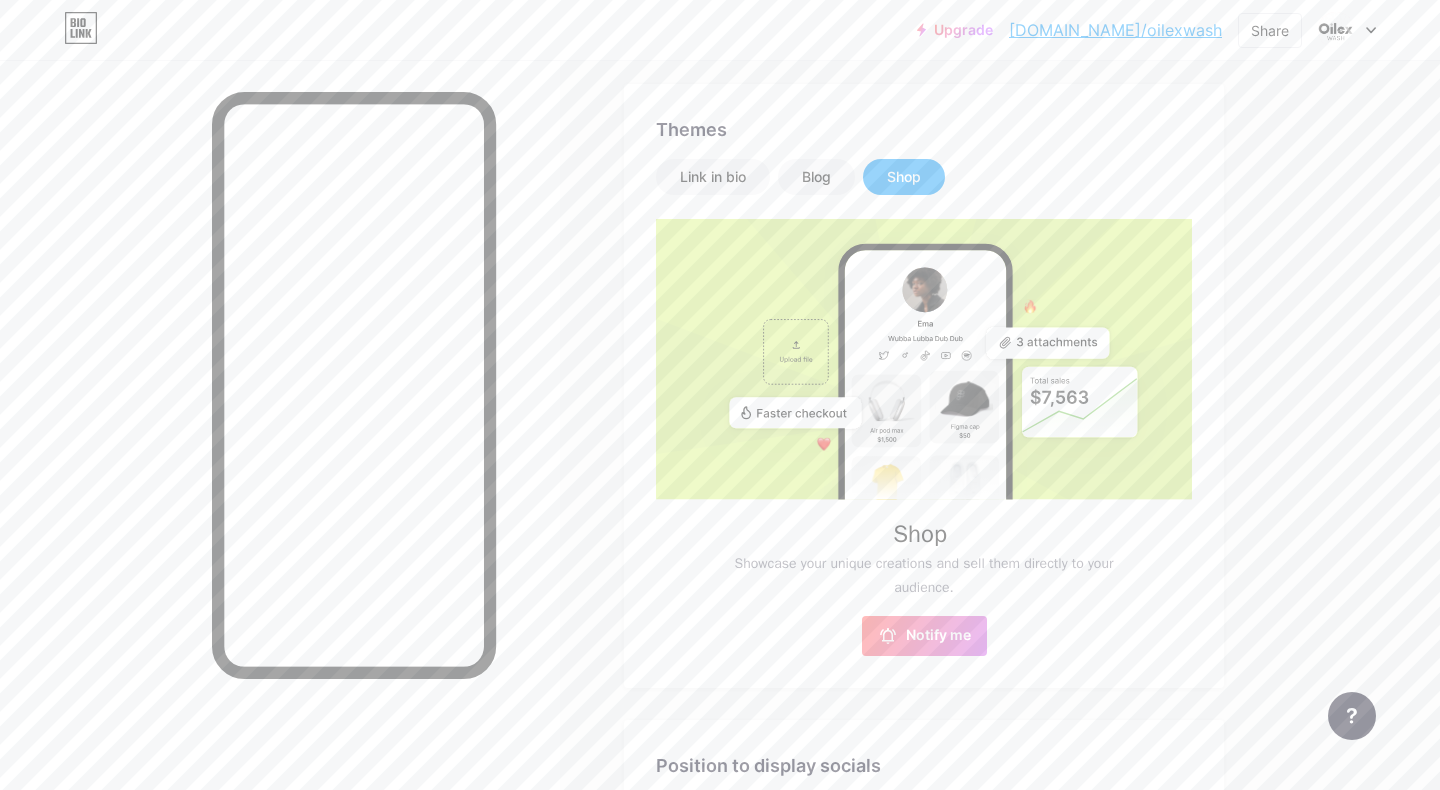 click 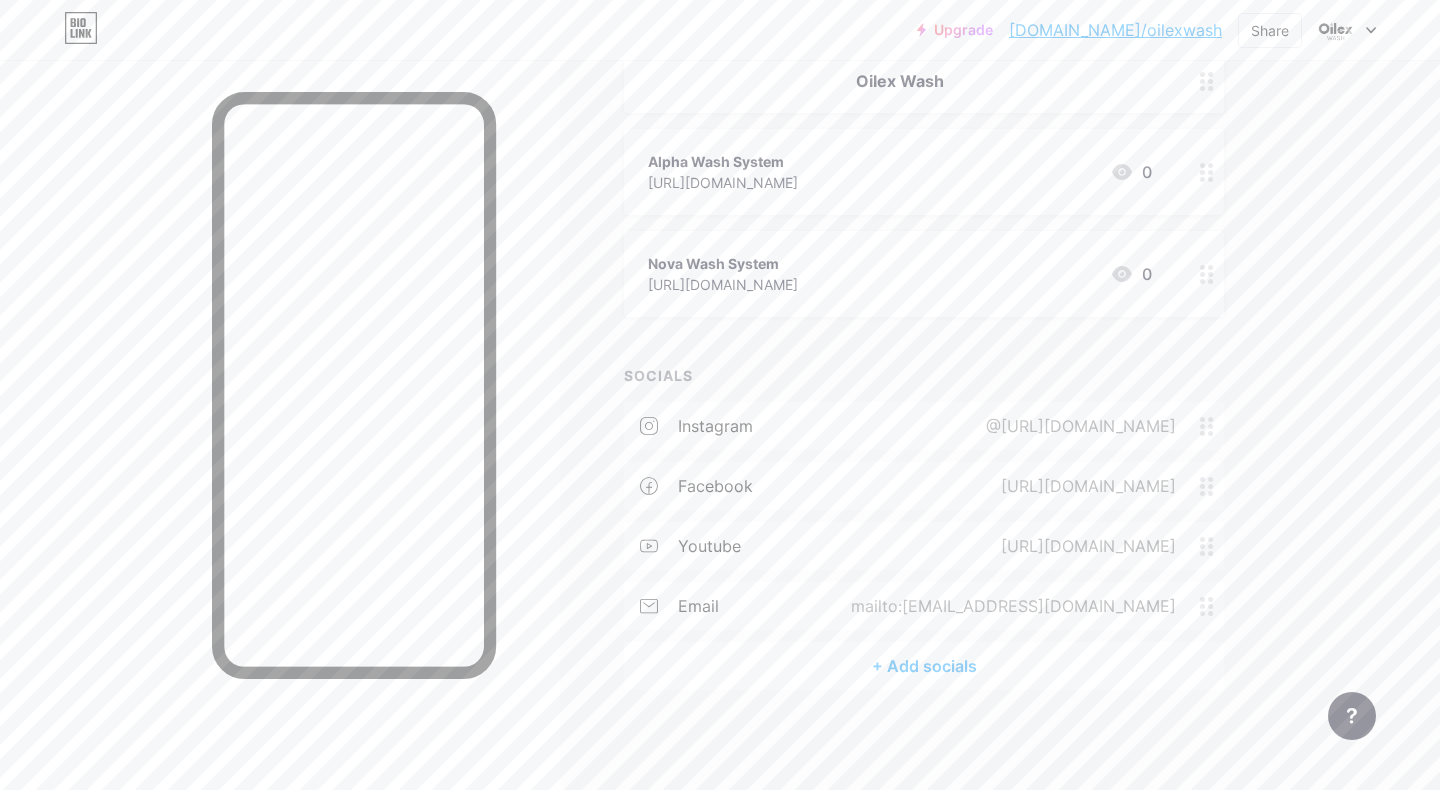 scroll, scrollTop: 0, scrollLeft: 0, axis: both 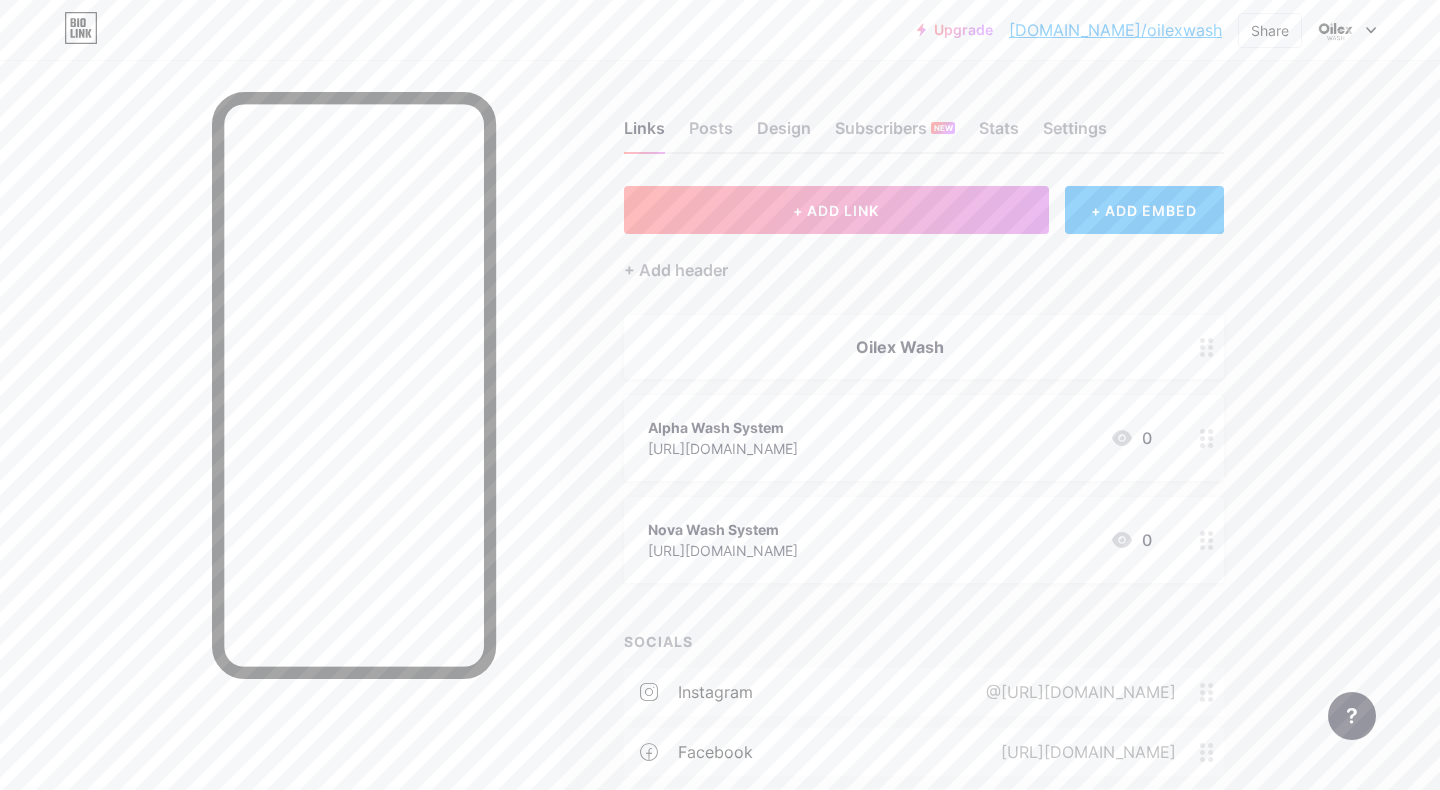 click at bounding box center (1347, 30) 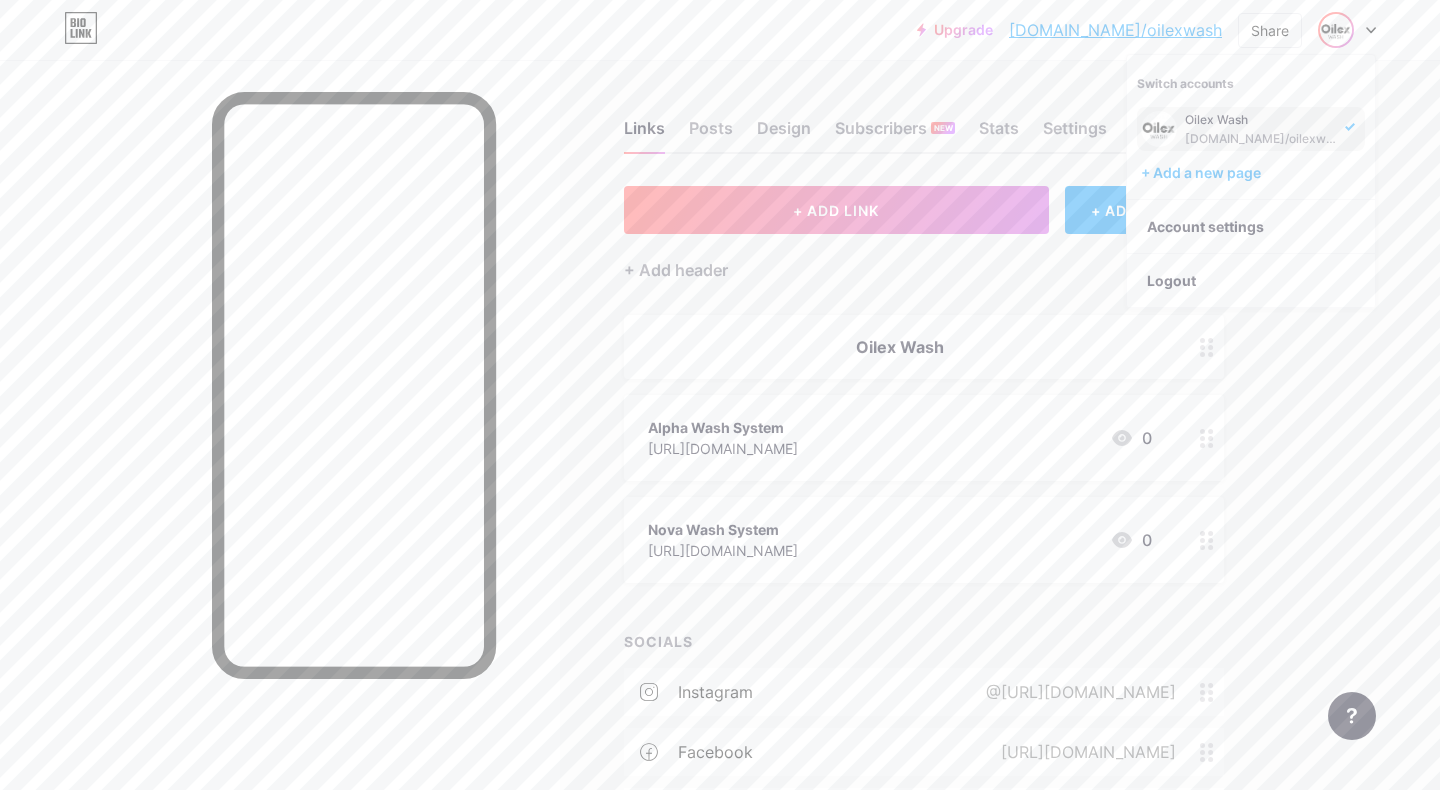 click on "Links
Posts
Design
Subscribers
NEW
Stats
Settings       + ADD LINK     + ADD EMBED
+ Add header
Oilex Wash
Alpha Wash System
https://youtu.be/j4G0YD-pL8M?si=o7eVpDFvbBSDb8N5
0
Nova Wash System
https://youtu.be/zv_9MmqdysM?si=9d-OVmVP9FSTmtyU
0
SOCIALS
instagram
@https://www.instagram.com/oilexwash/
facebook
https://www.facebook.com/oilexwash
youtube
https://www.youtube.com/@OilexWash
email
mailto:info@oilexwash.it               + Add socials                       Feature requests             Help center         Contact support" at bounding box center [654, 558] 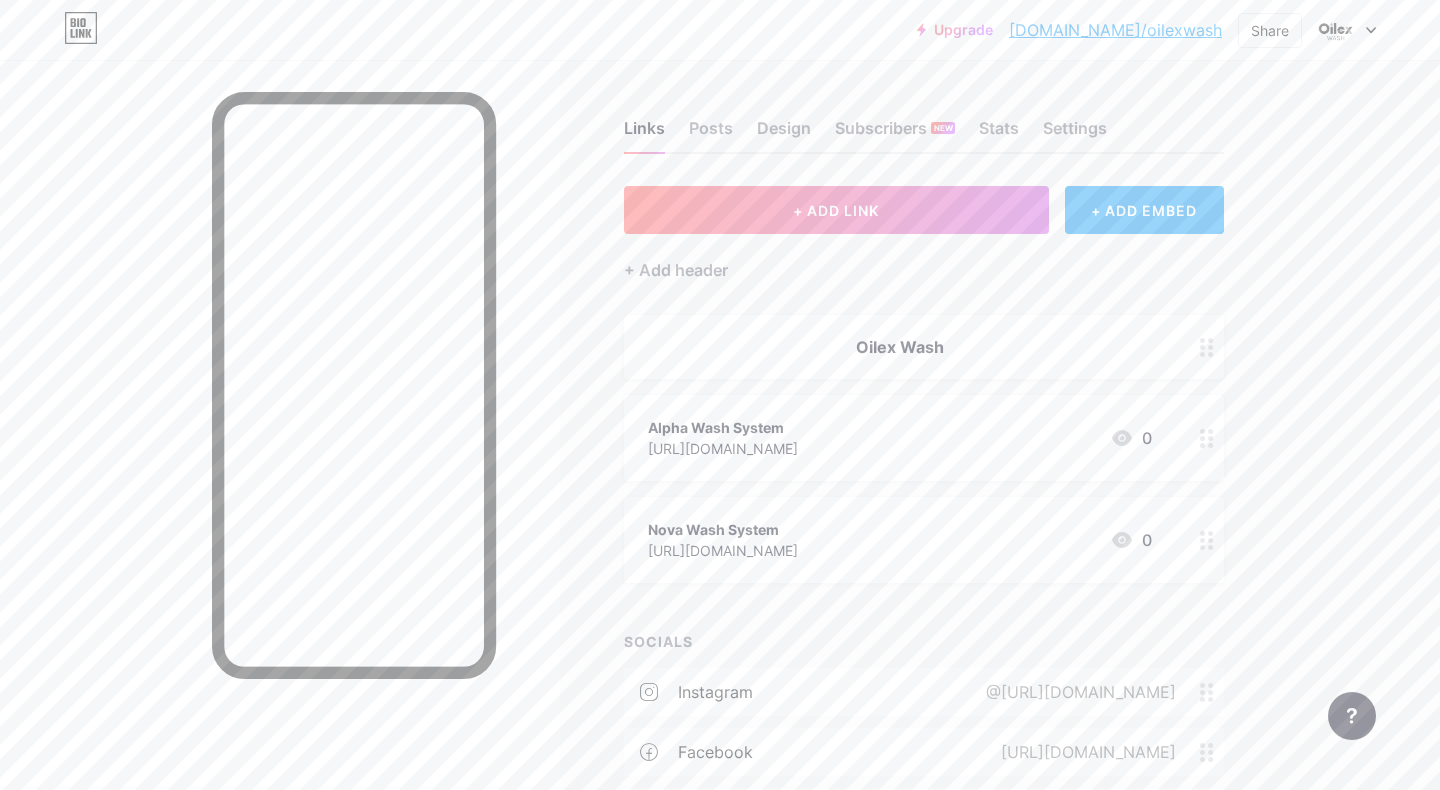click on "[DOMAIN_NAME]/oilexwash" at bounding box center [1115, 30] 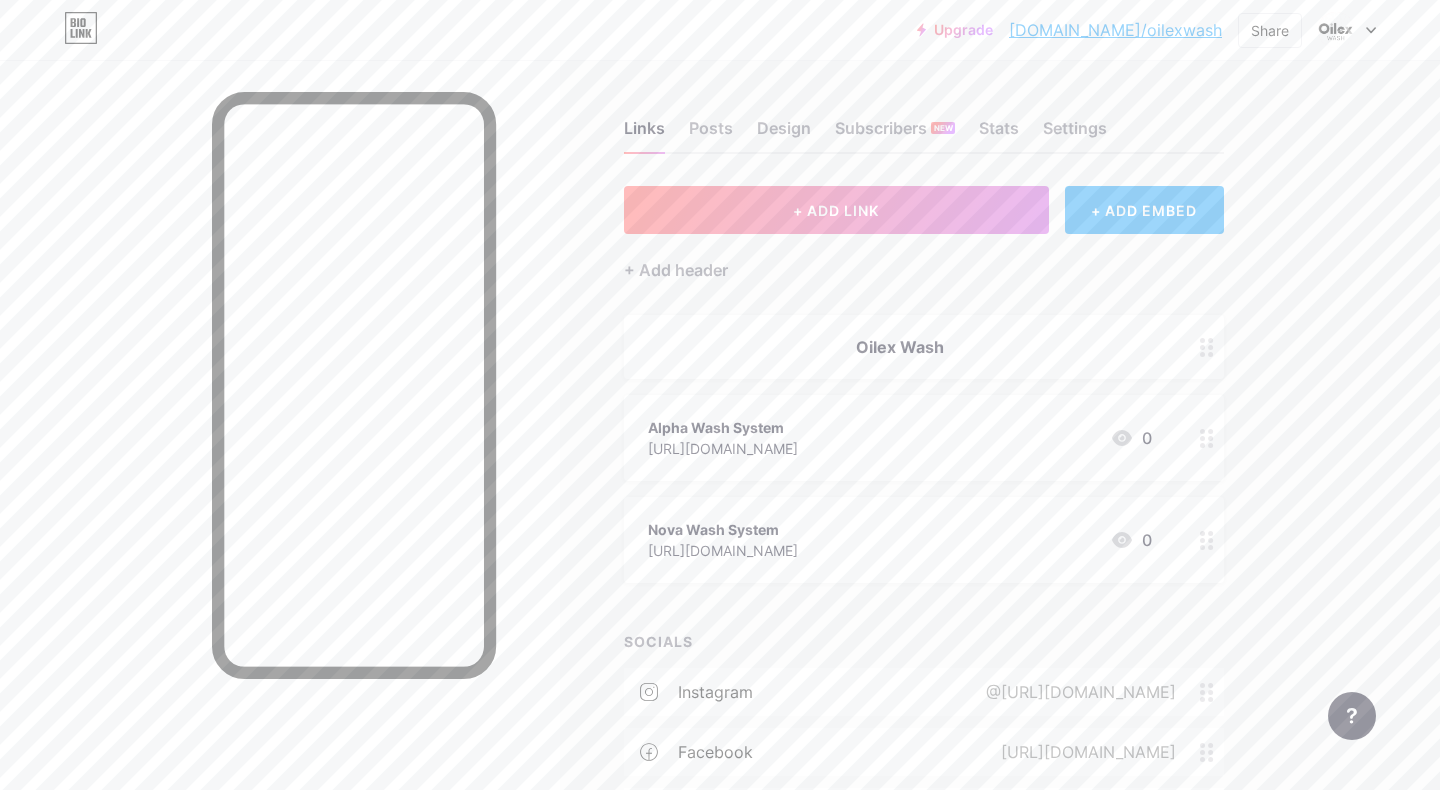 click on "+ ADD EMBED" at bounding box center (1144, 210) 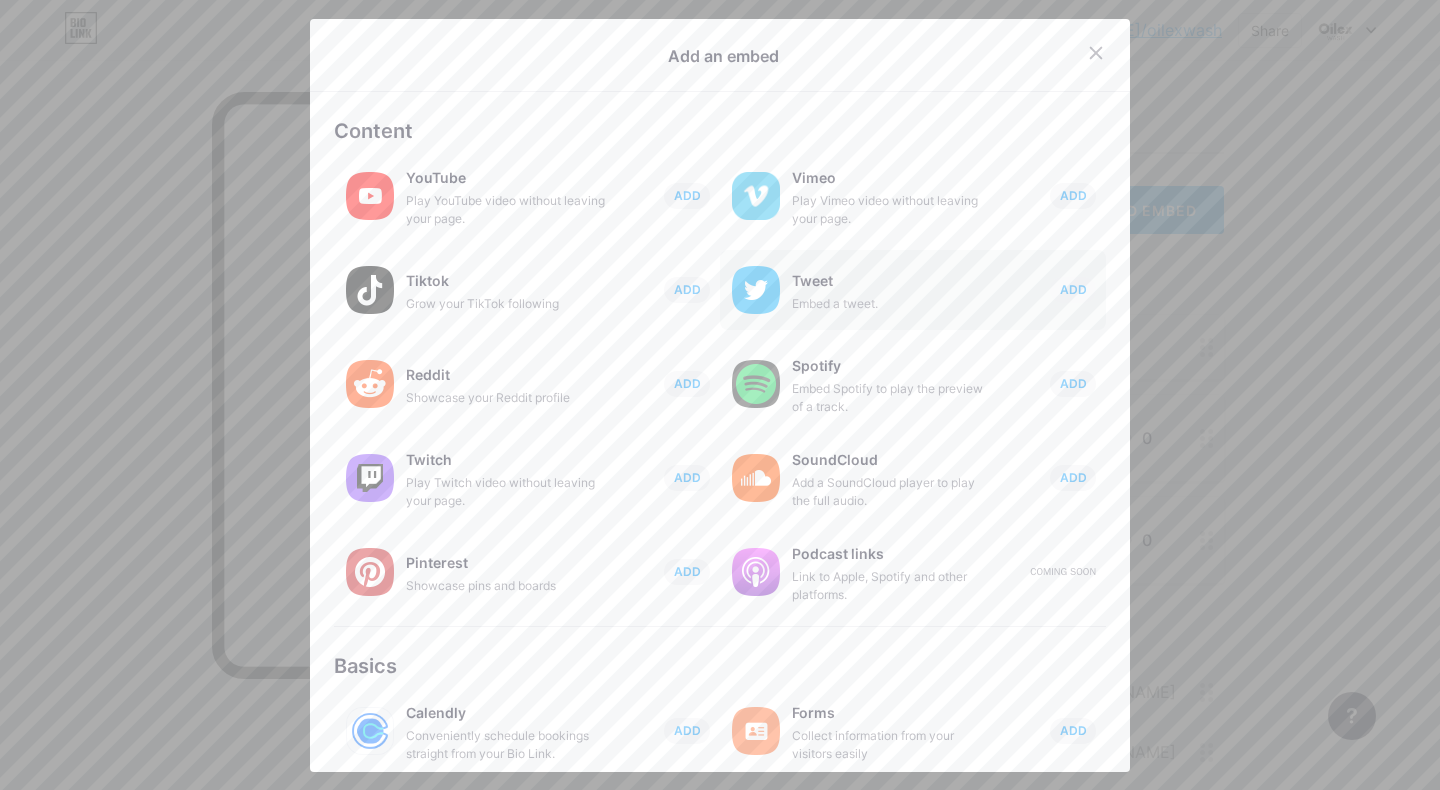 scroll, scrollTop: 15, scrollLeft: 0, axis: vertical 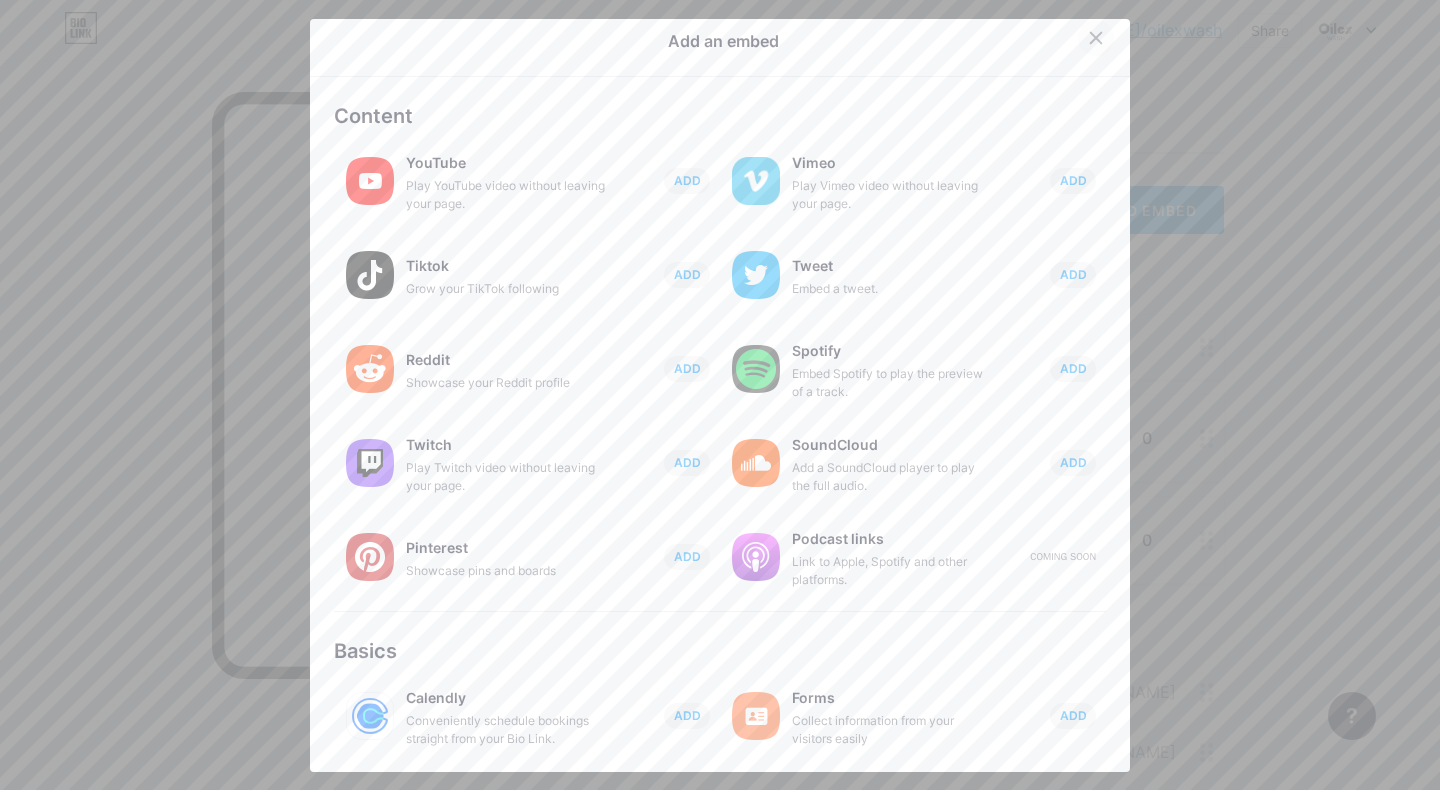 click 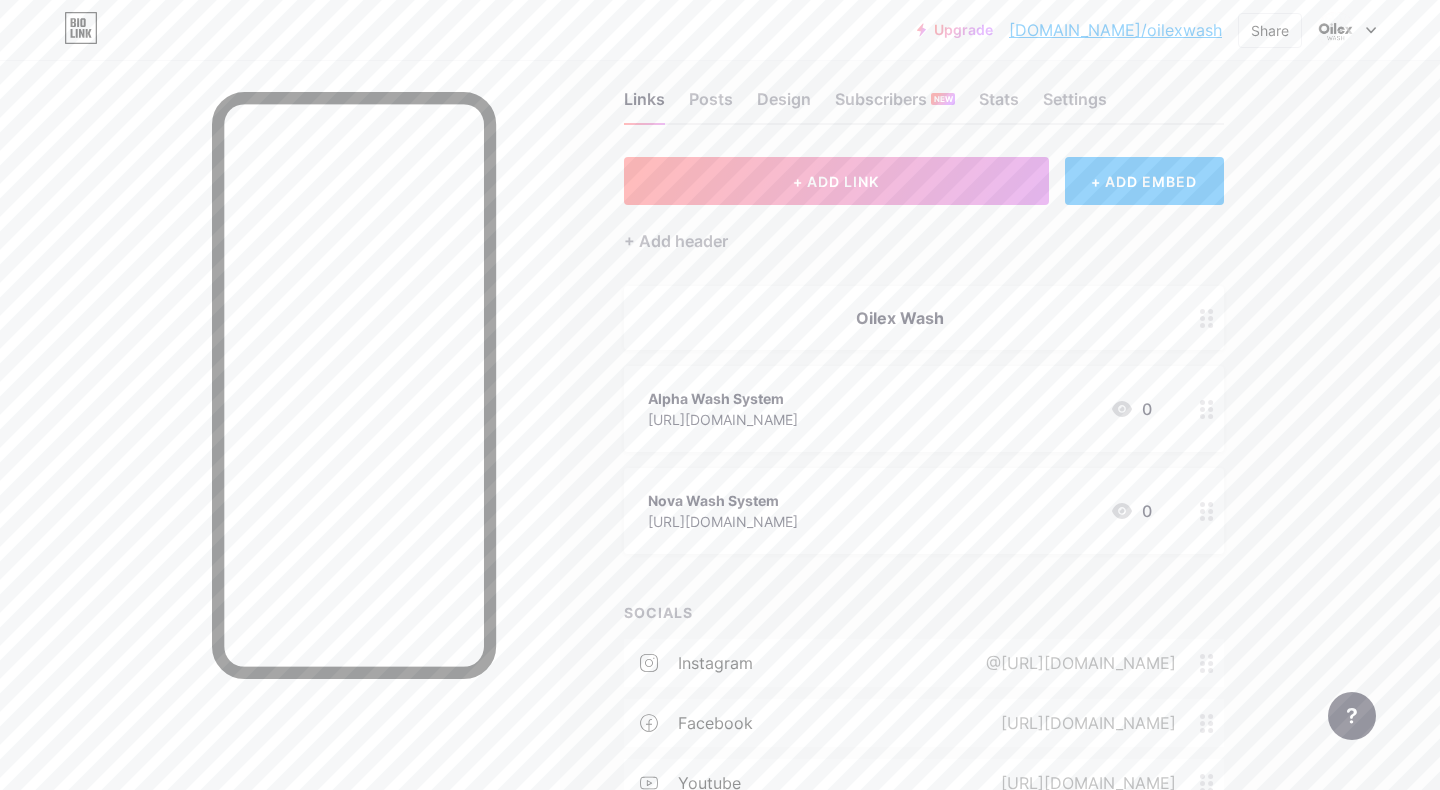 scroll, scrollTop: 0, scrollLeft: 0, axis: both 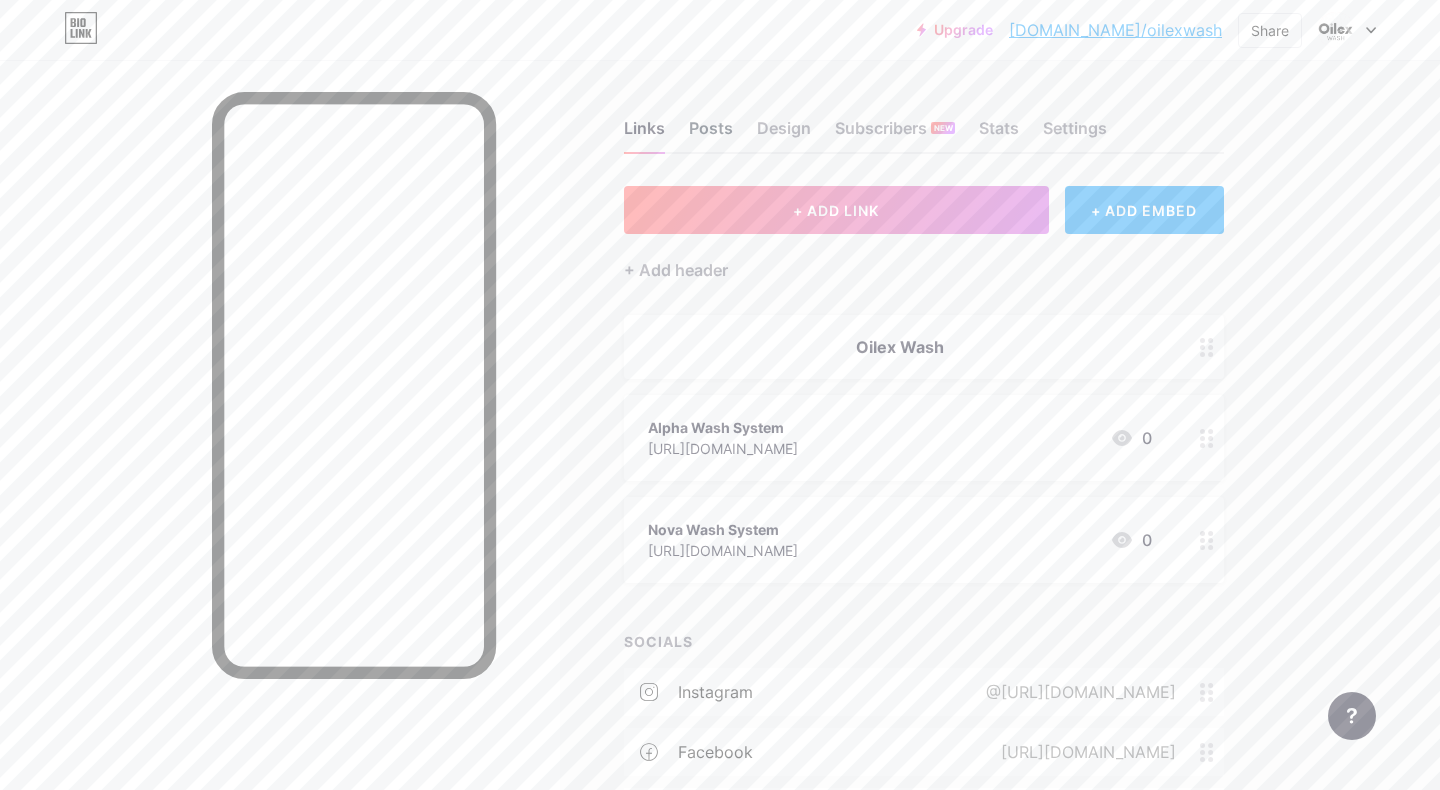 click on "Posts" at bounding box center [711, 134] 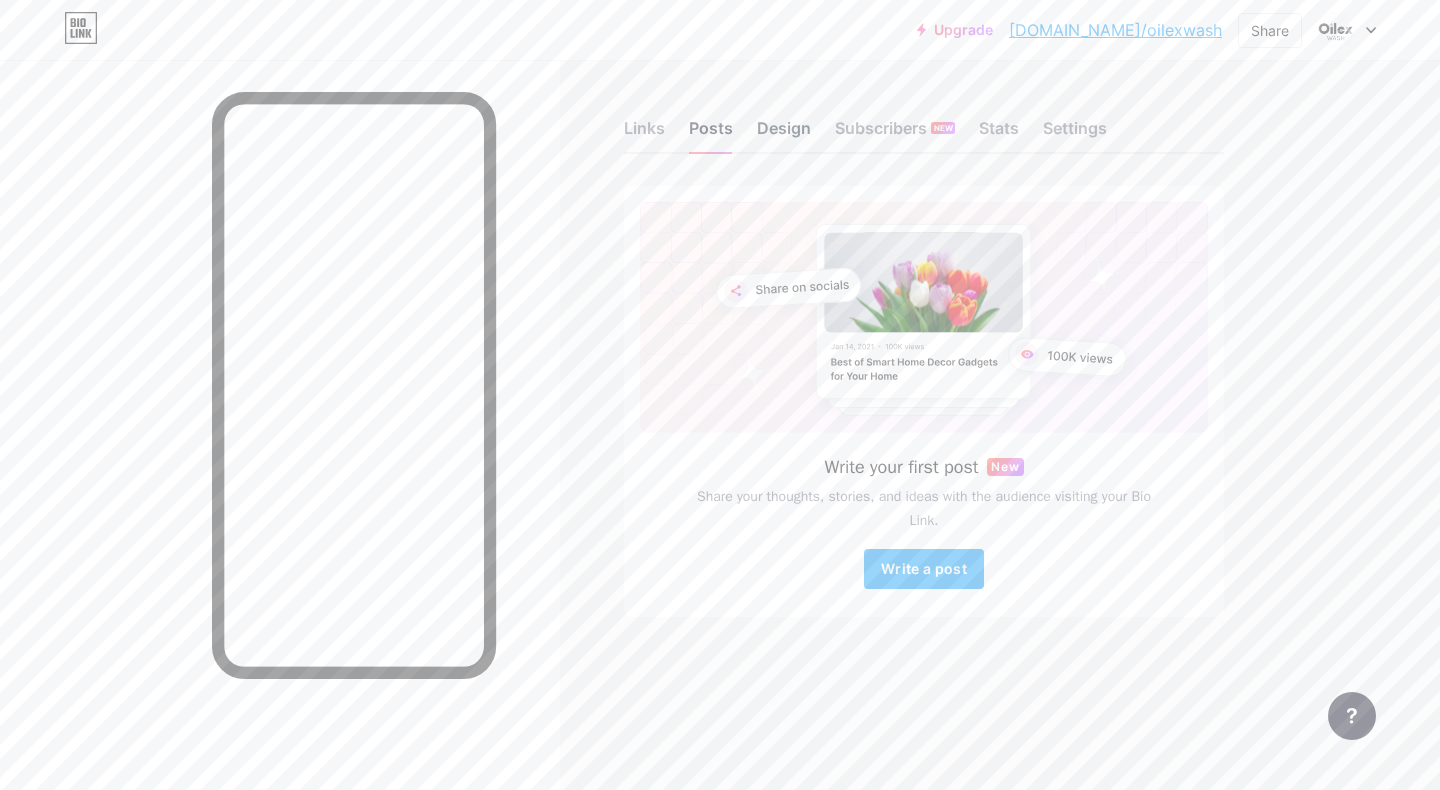 click on "Design" at bounding box center (784, 134) 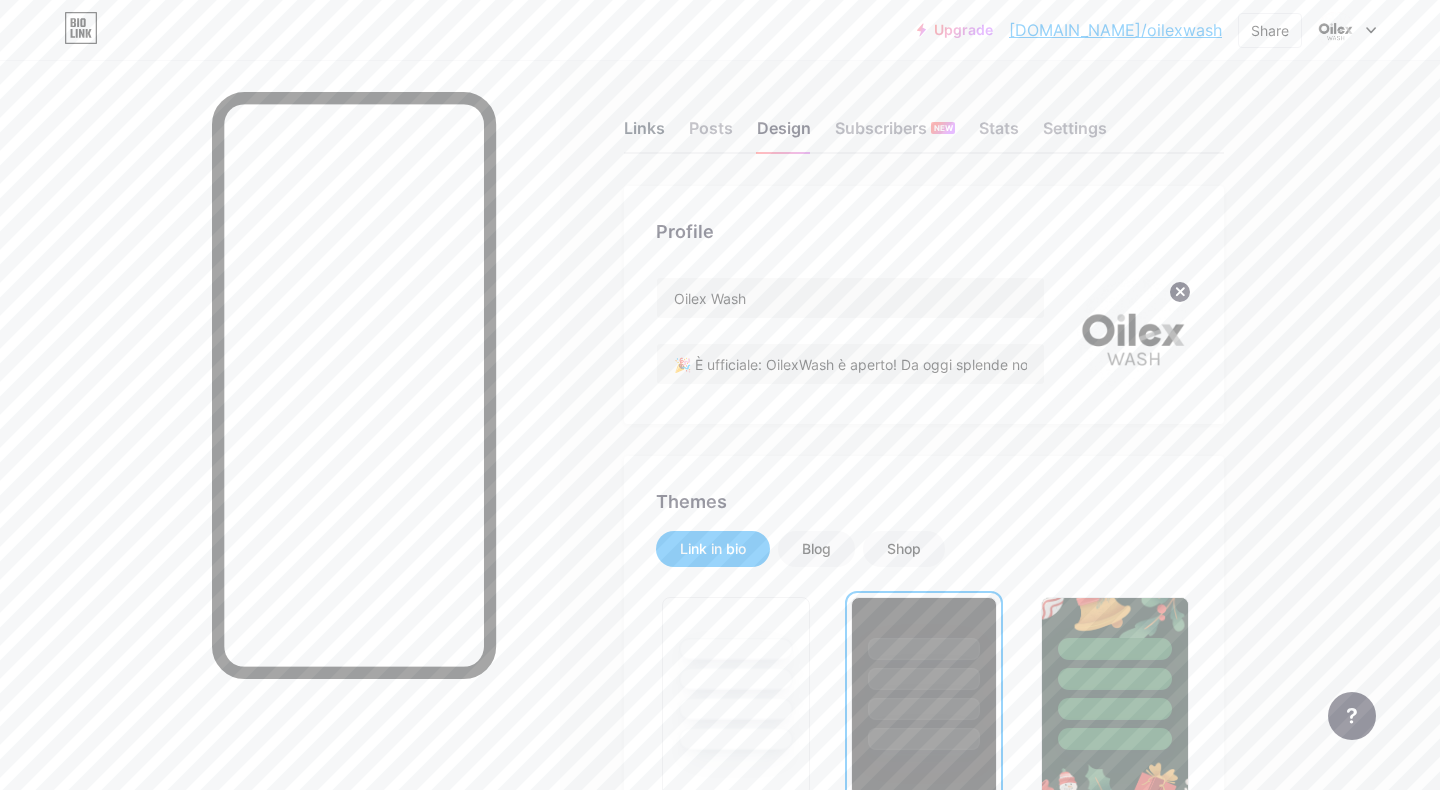 click on "Links" at bounding box center [644, 134] 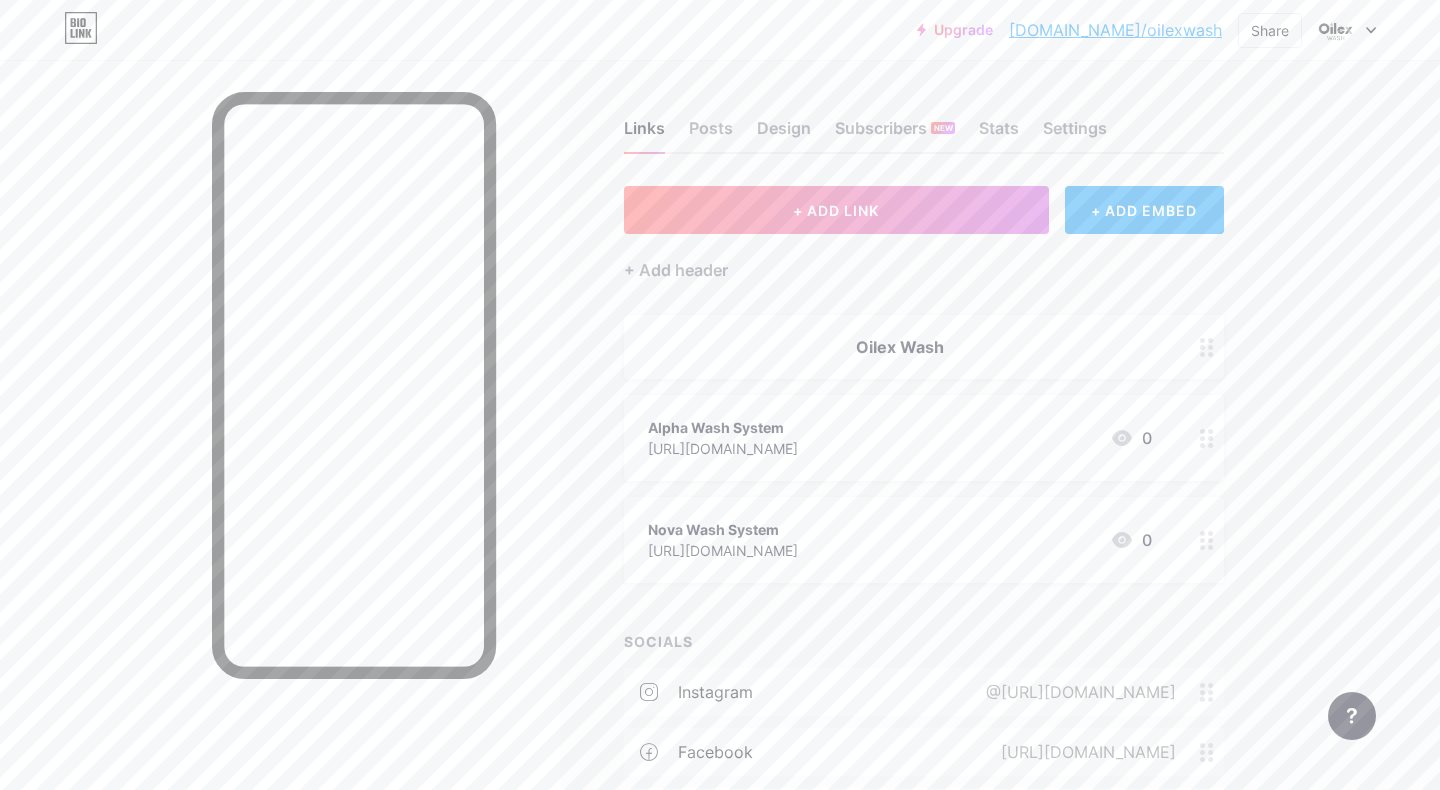click on "Alpha Wash System" at bounding box center (723, 427) 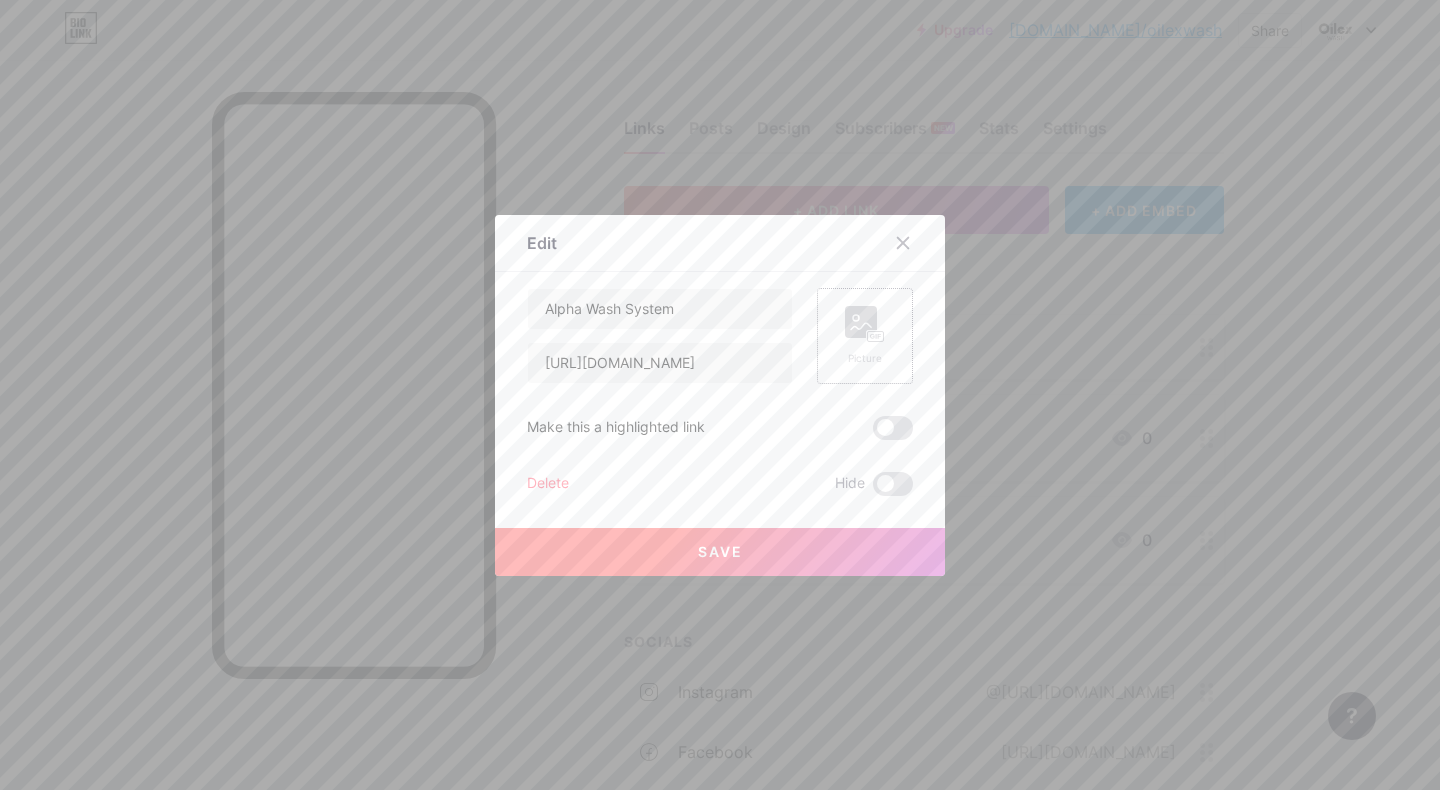 click 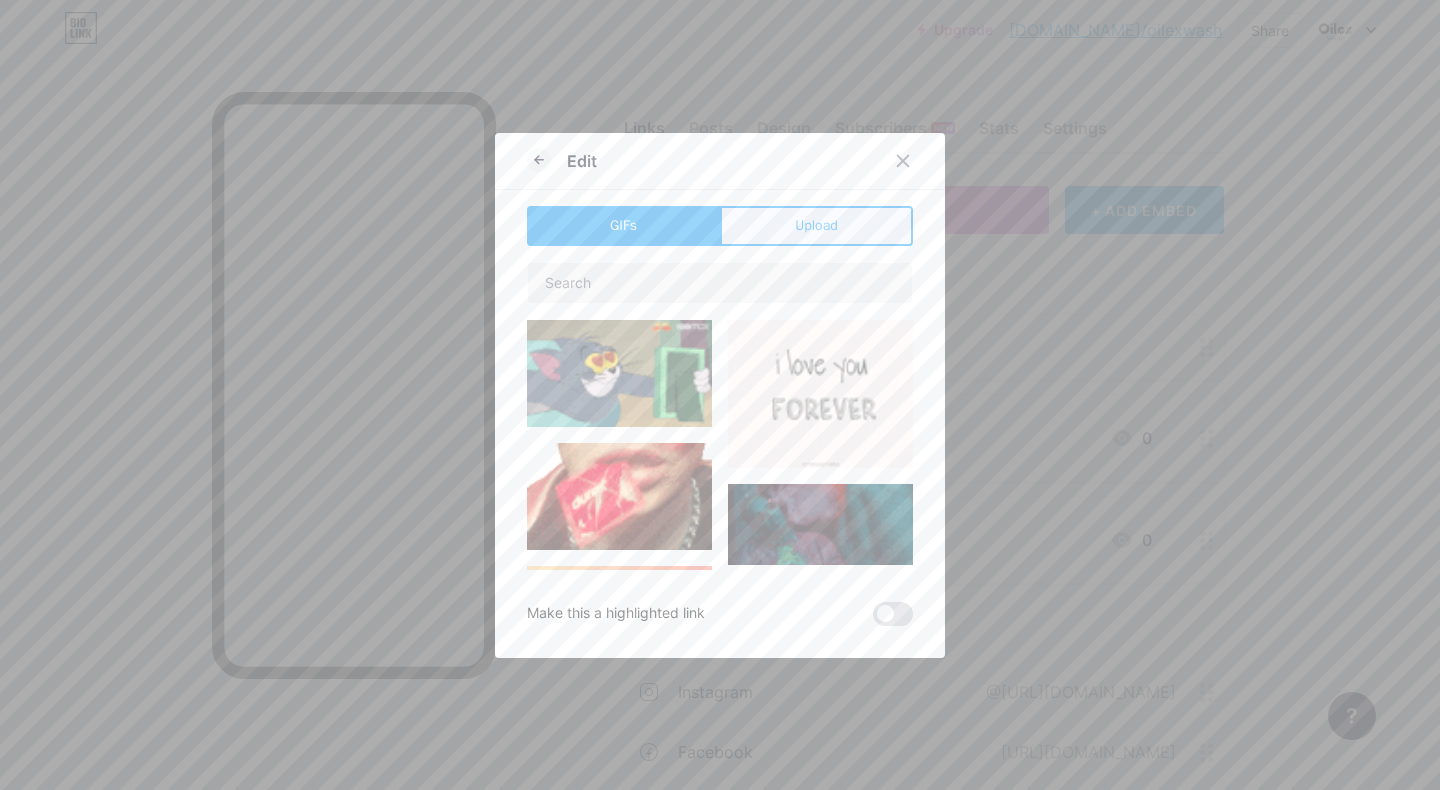 click on "Upload" at bounding box center [816, 226] 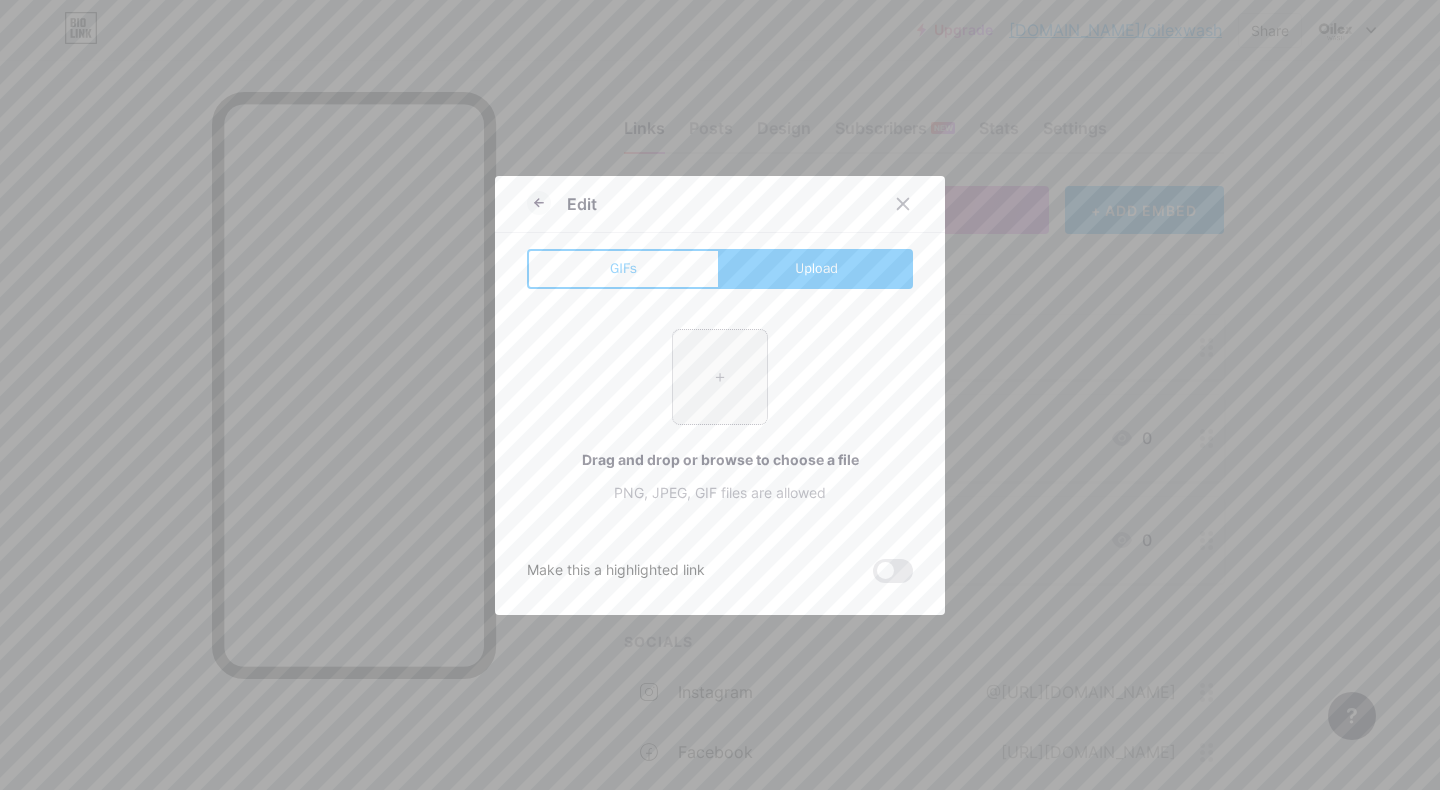 click at bounding box center [720, 377] 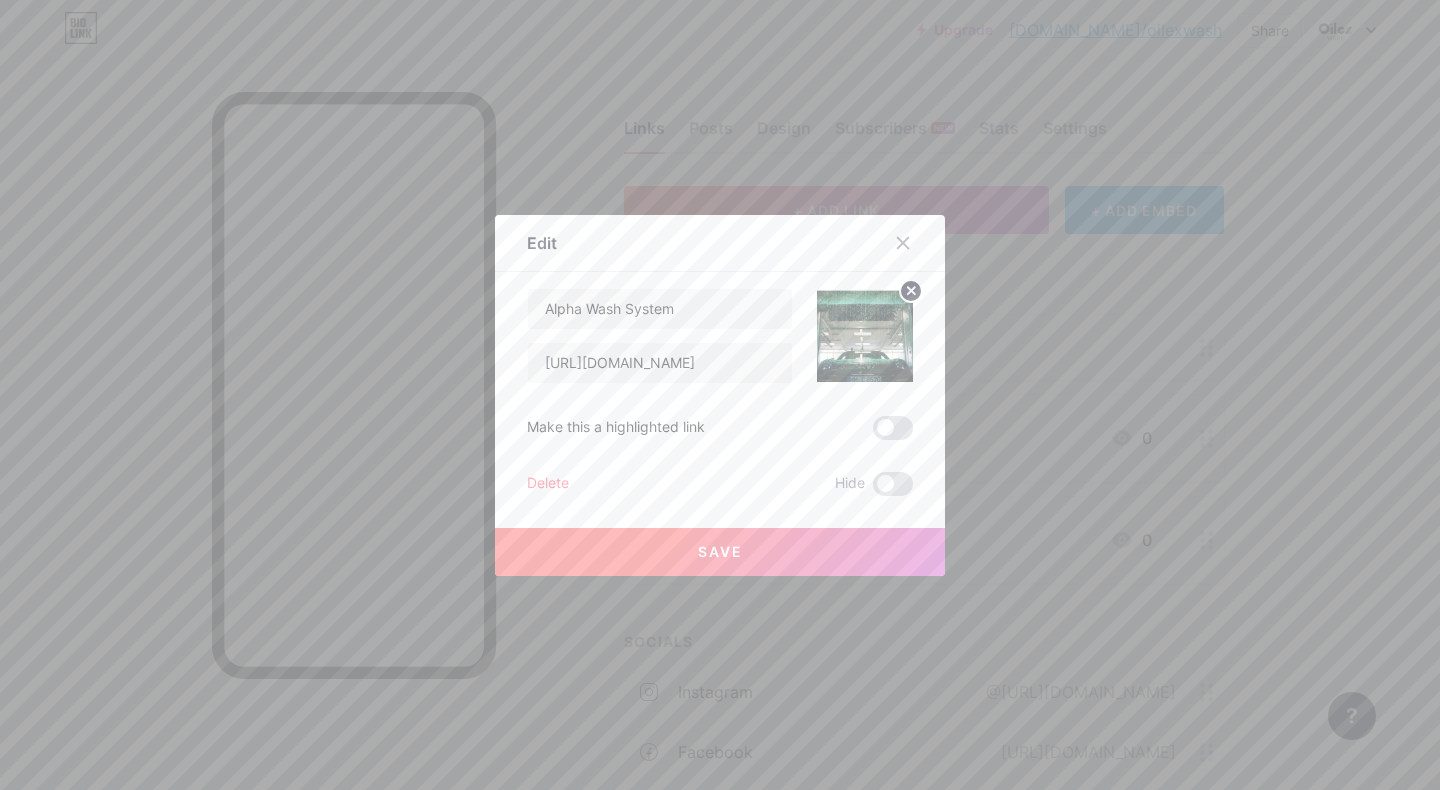 click on "Save" at bounding box center (720, 551) 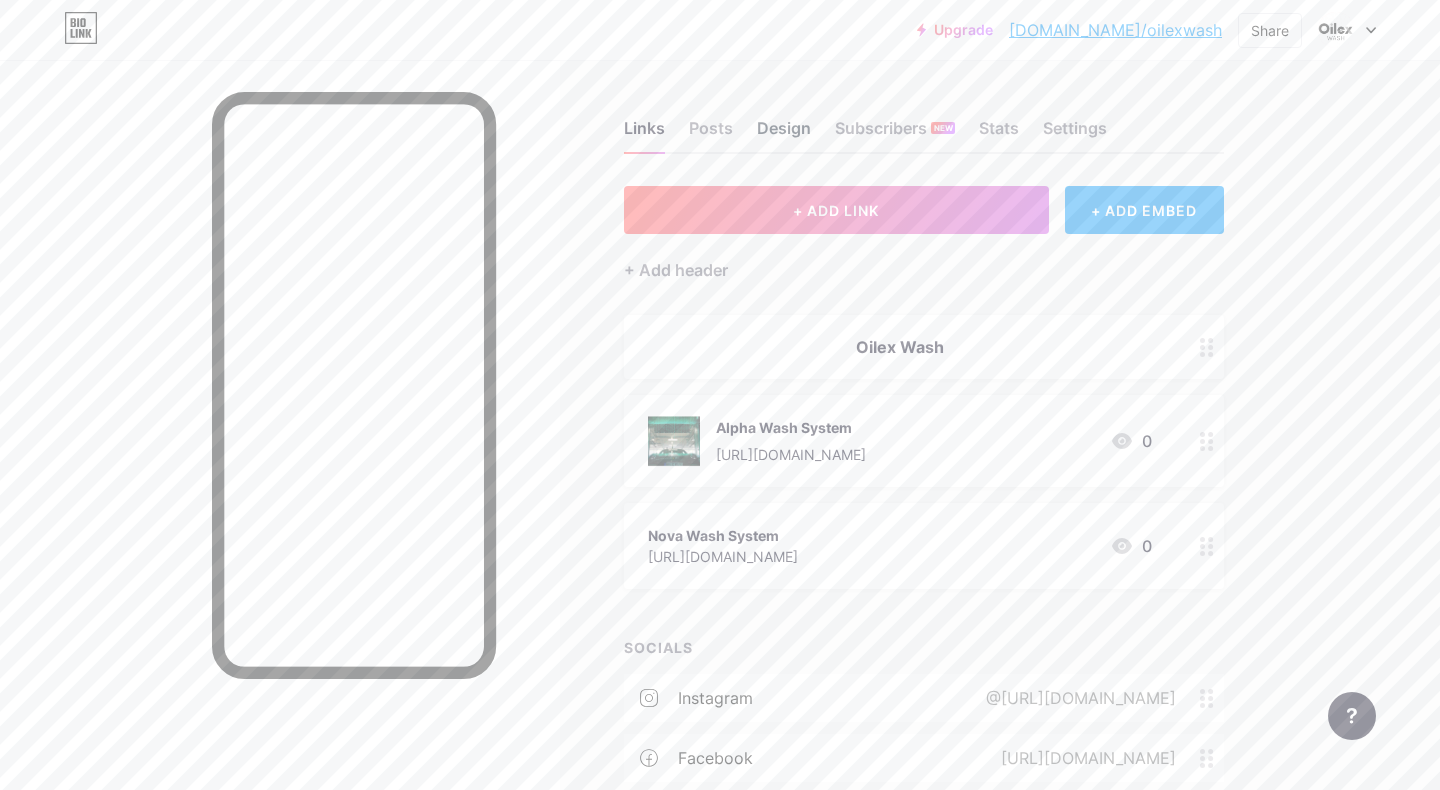 click on "Design" at bounding box center (784, 134) 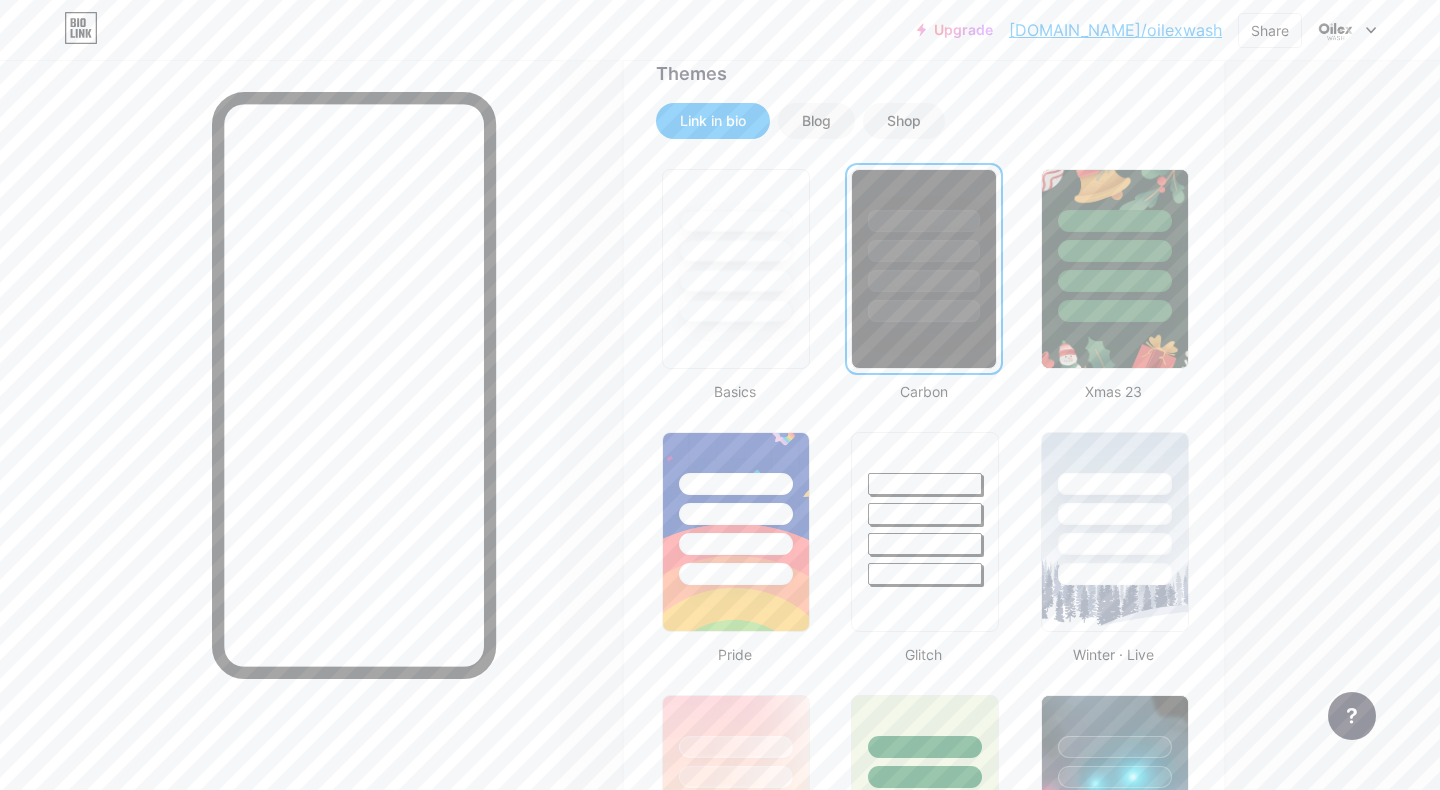 scroll, scrollTop: 407, scrollLeft: 0, axis: vertical 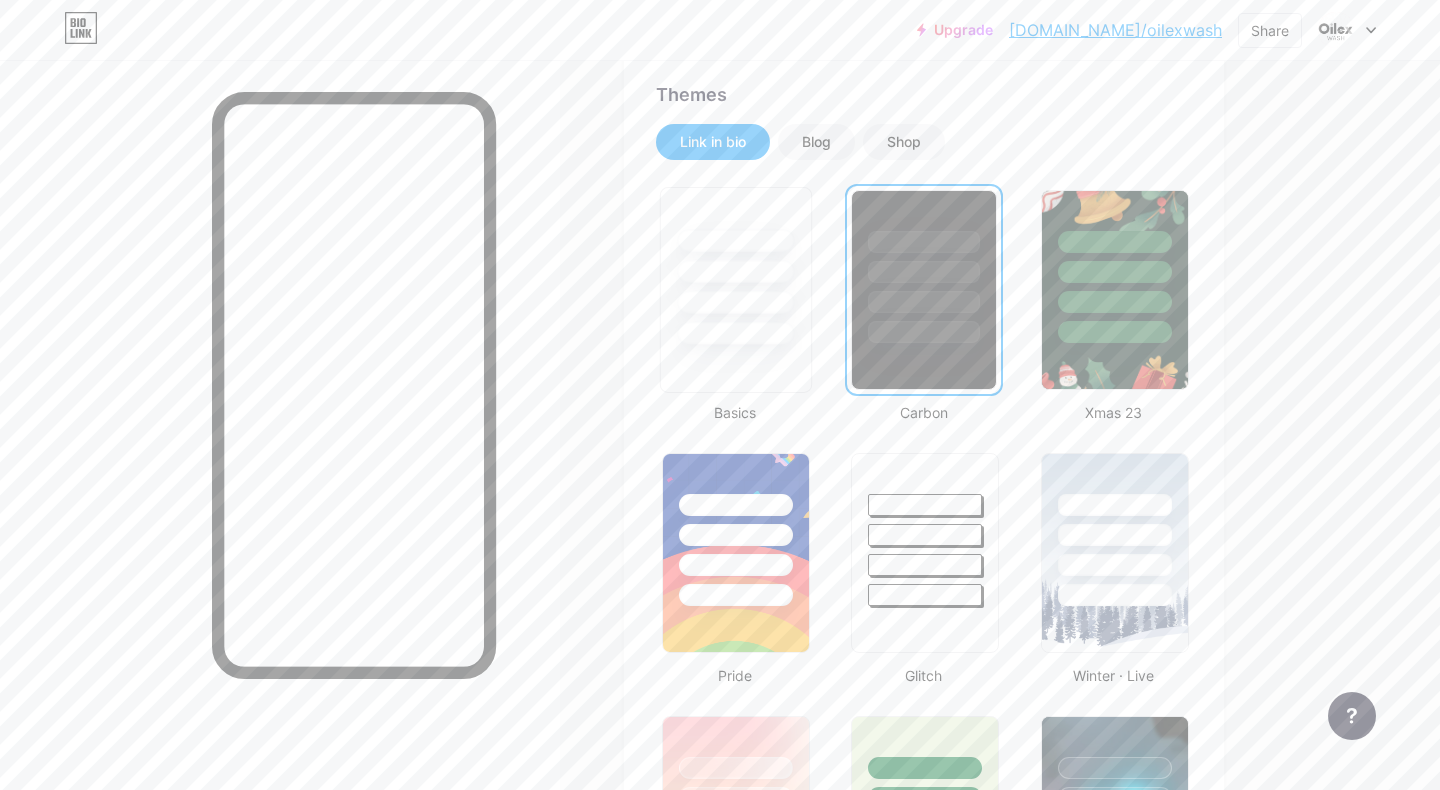 click at bounding box center (735, 271) 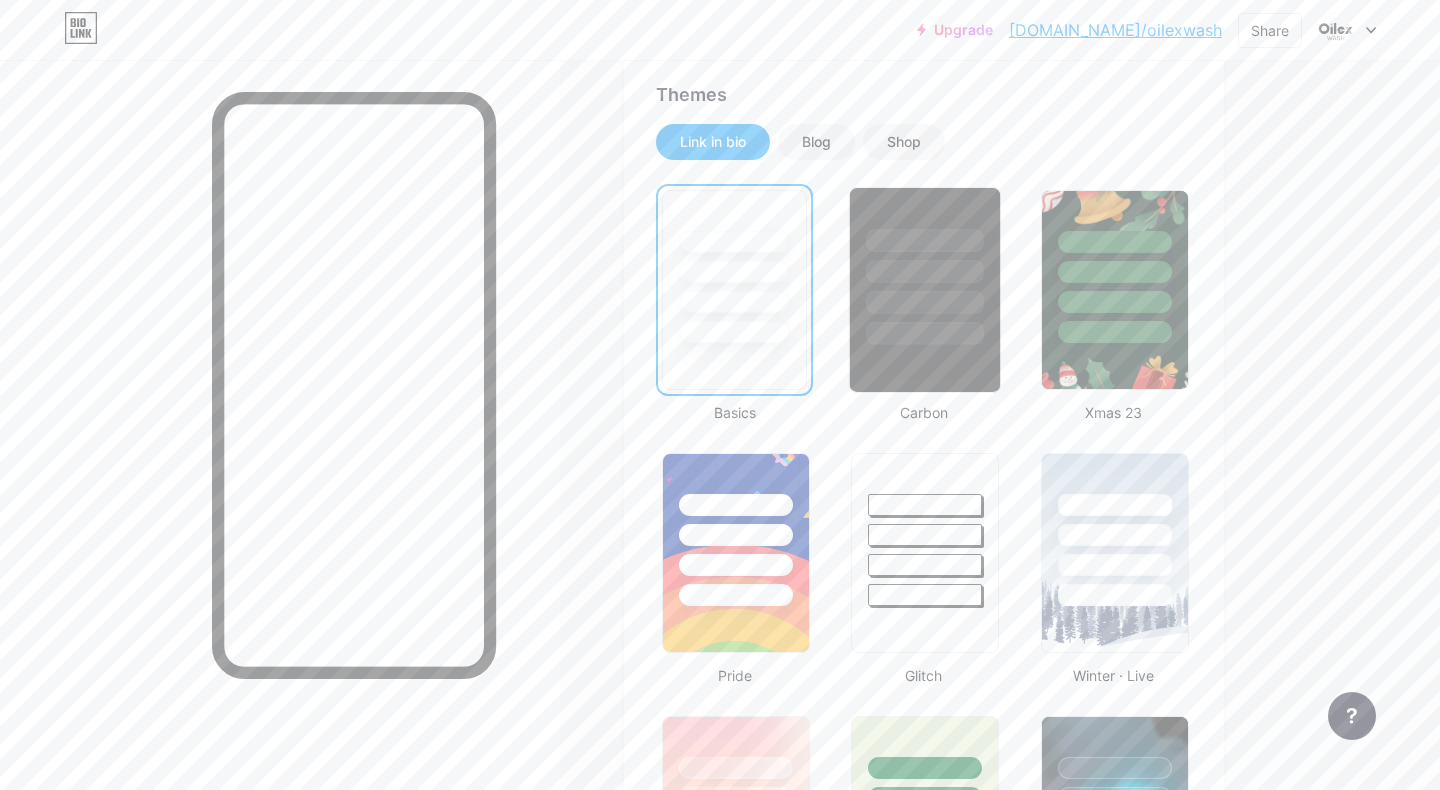 click at bounding box center (925, 271) 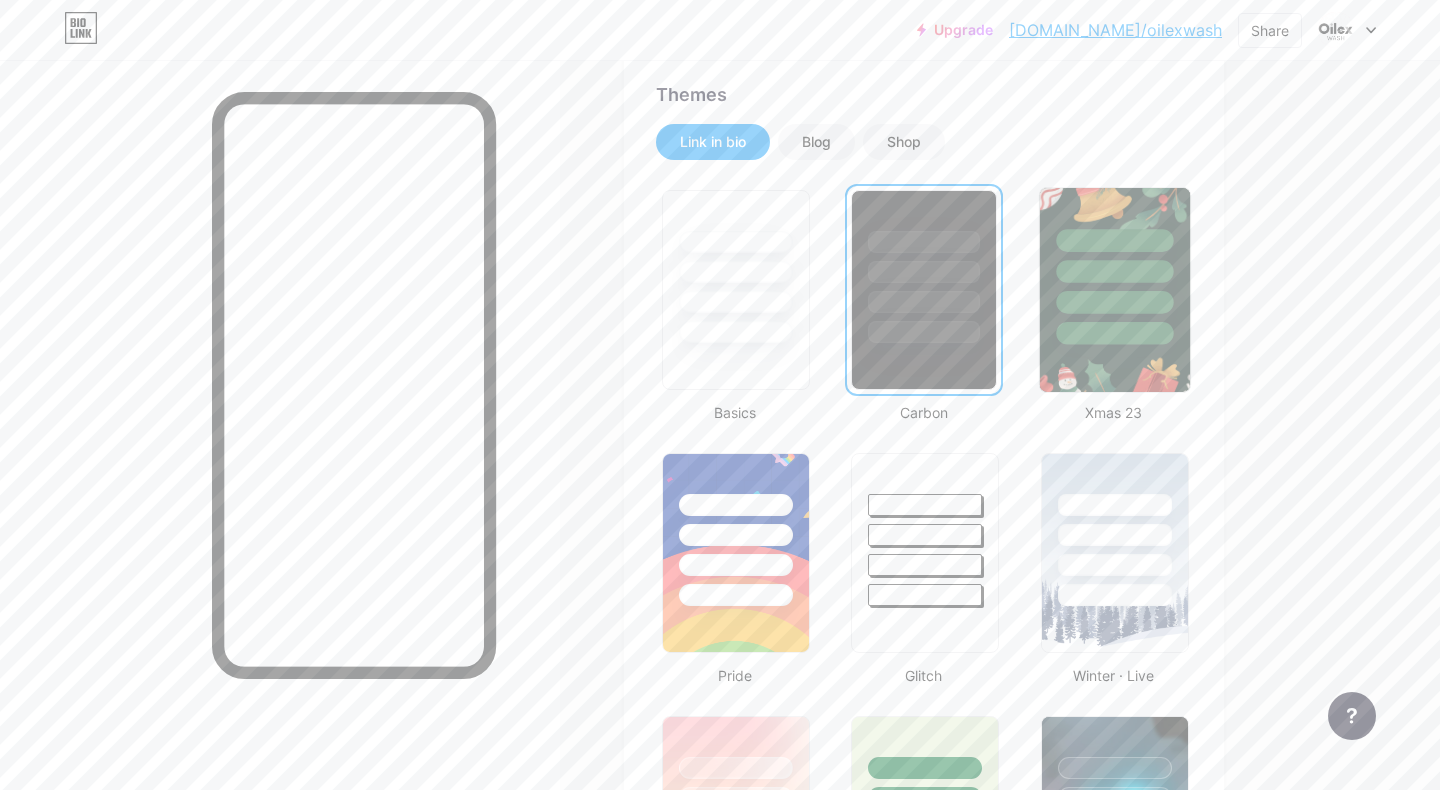 click at bounding box center (1114, 271) 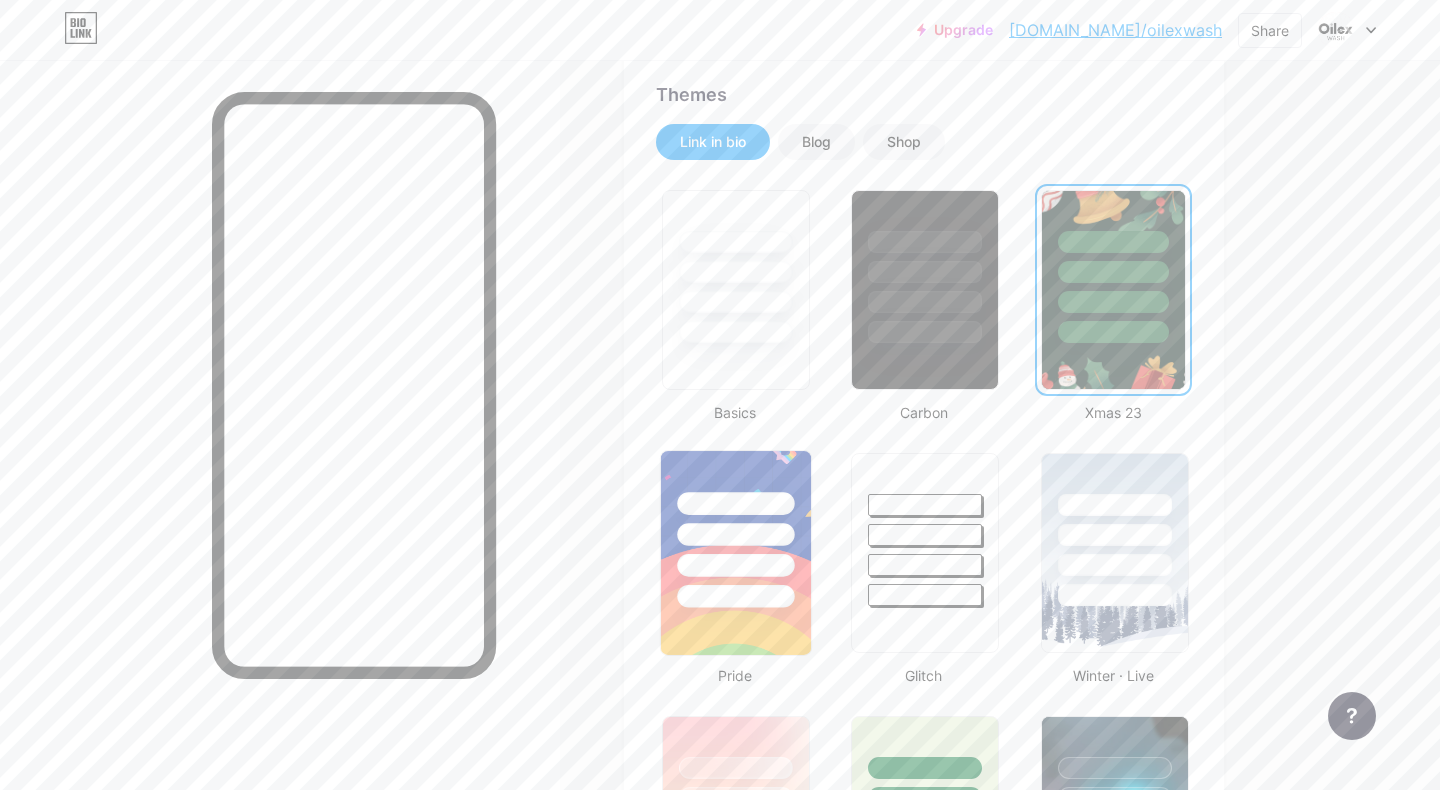 click at bounding box center [735, 565] 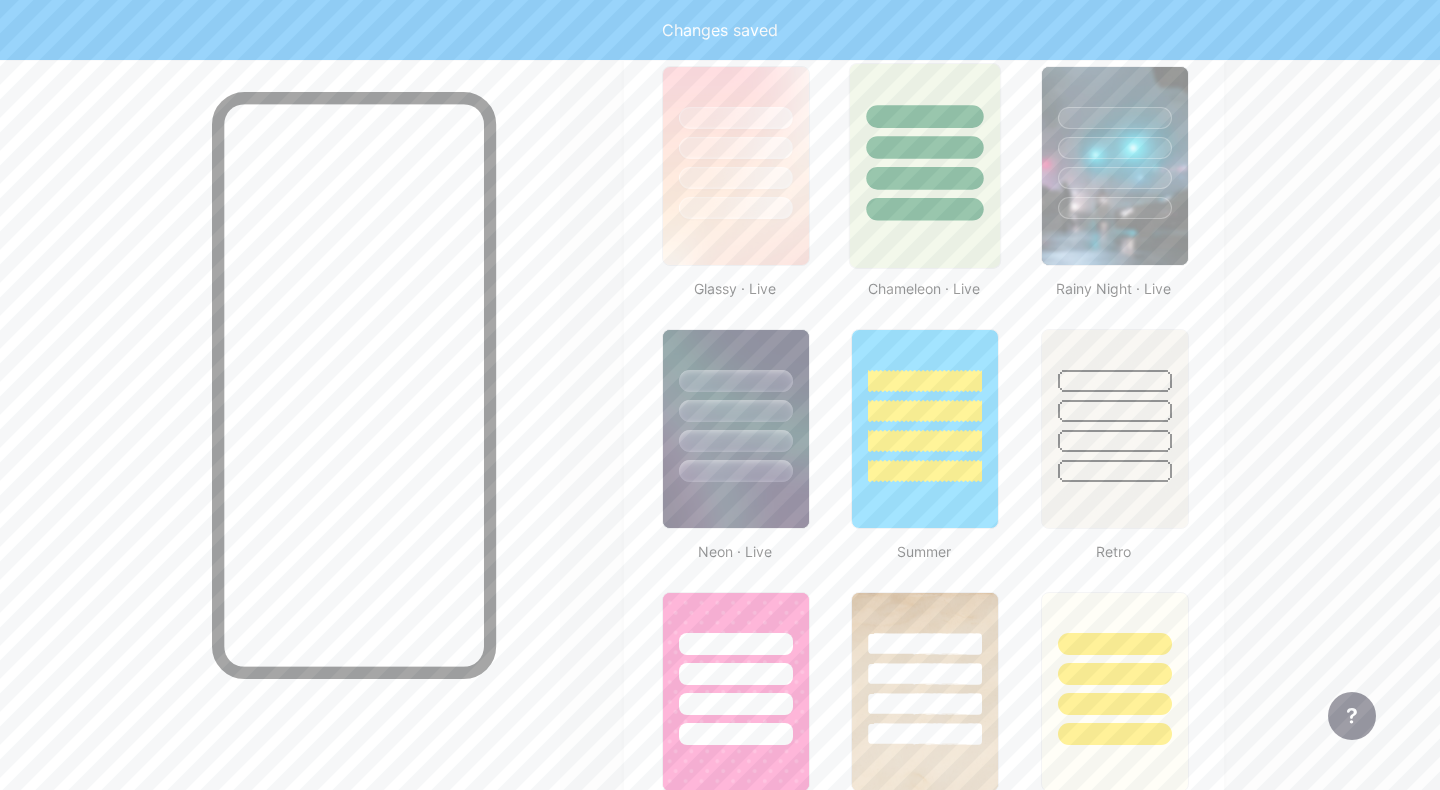 scroll, scrollTop: 1150, scrollLeft: 0, axis: vertical 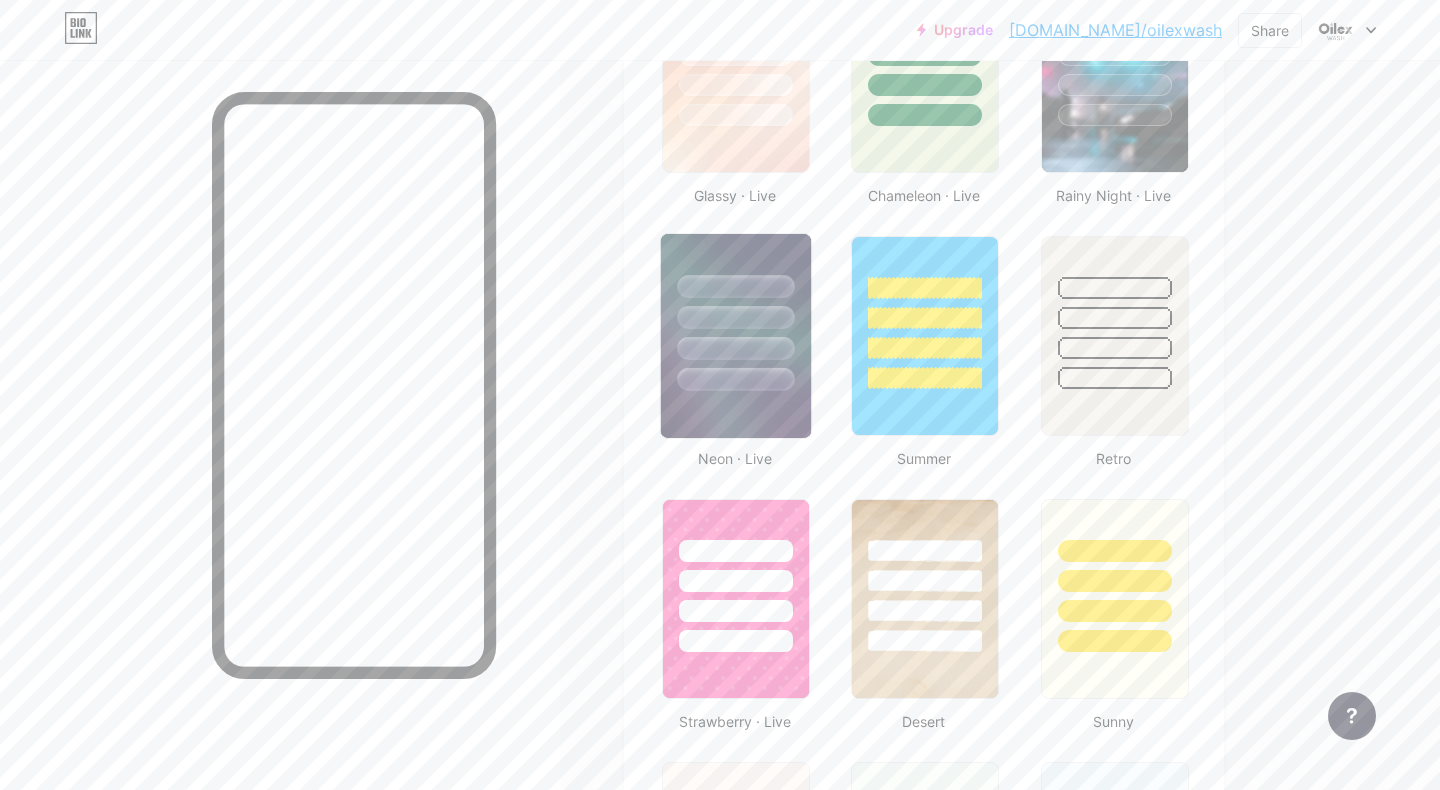 click at bounding box center [736, 336] 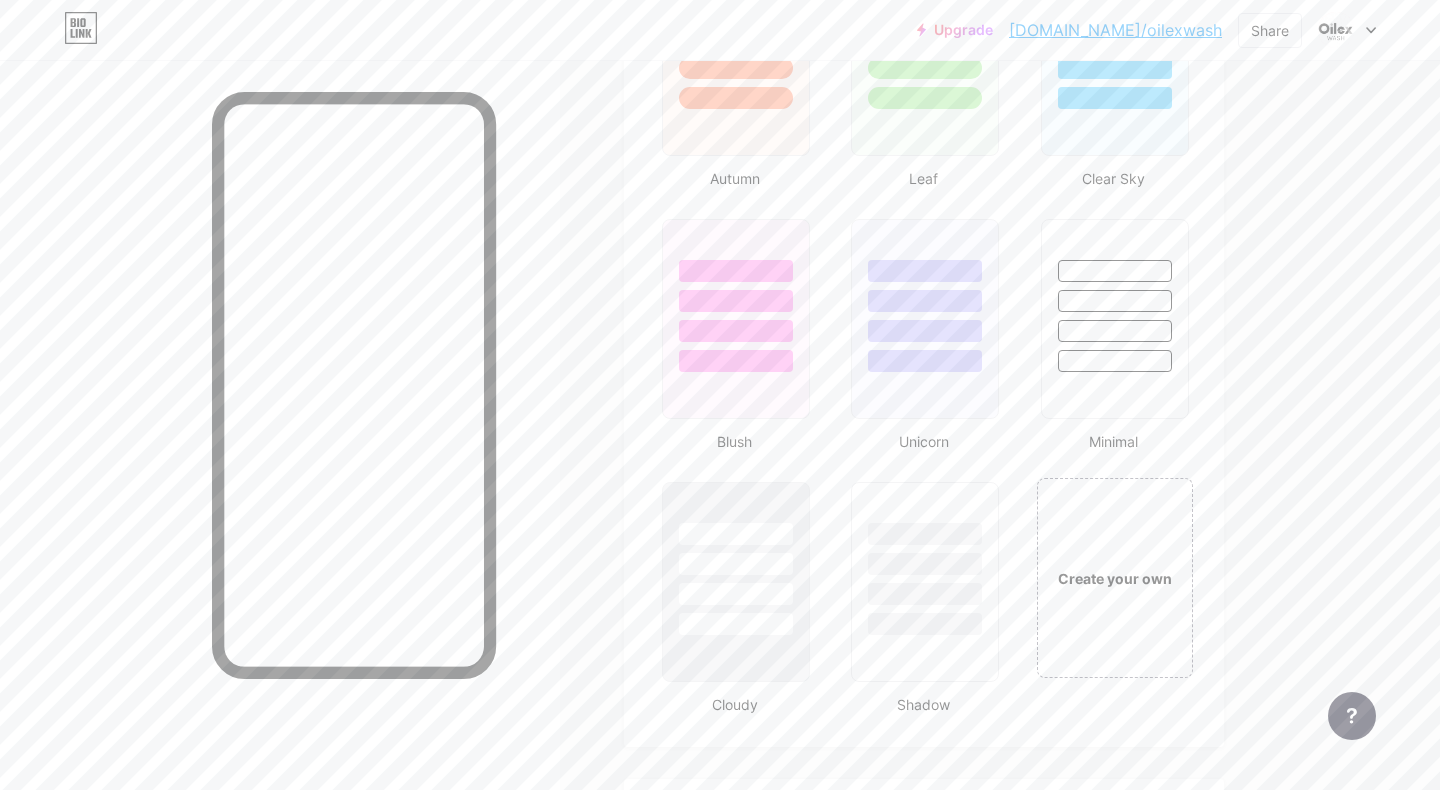scroll, scrollTop: 2049, scrollLeft: 0, axis: vertical 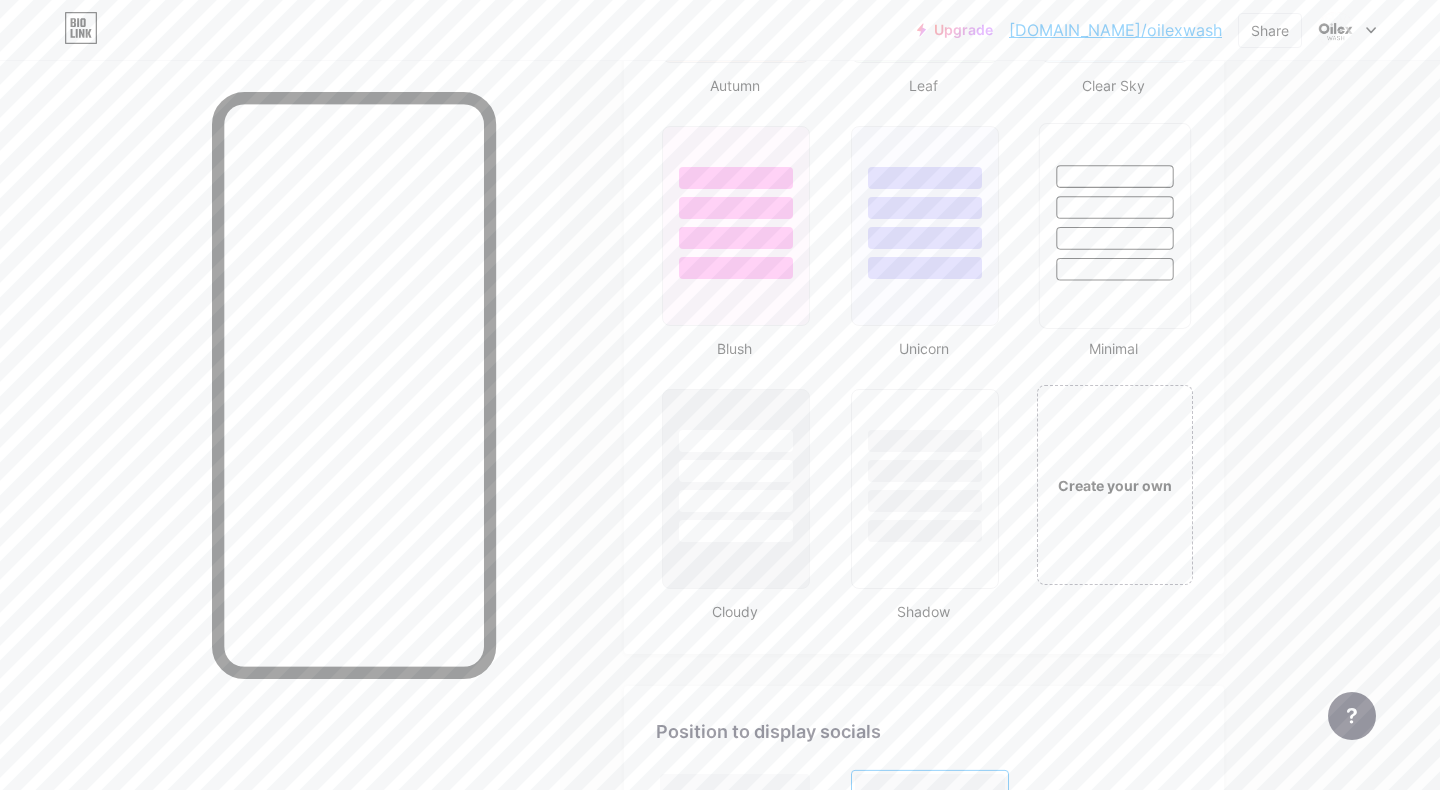click at bounding box center [1114, 207] 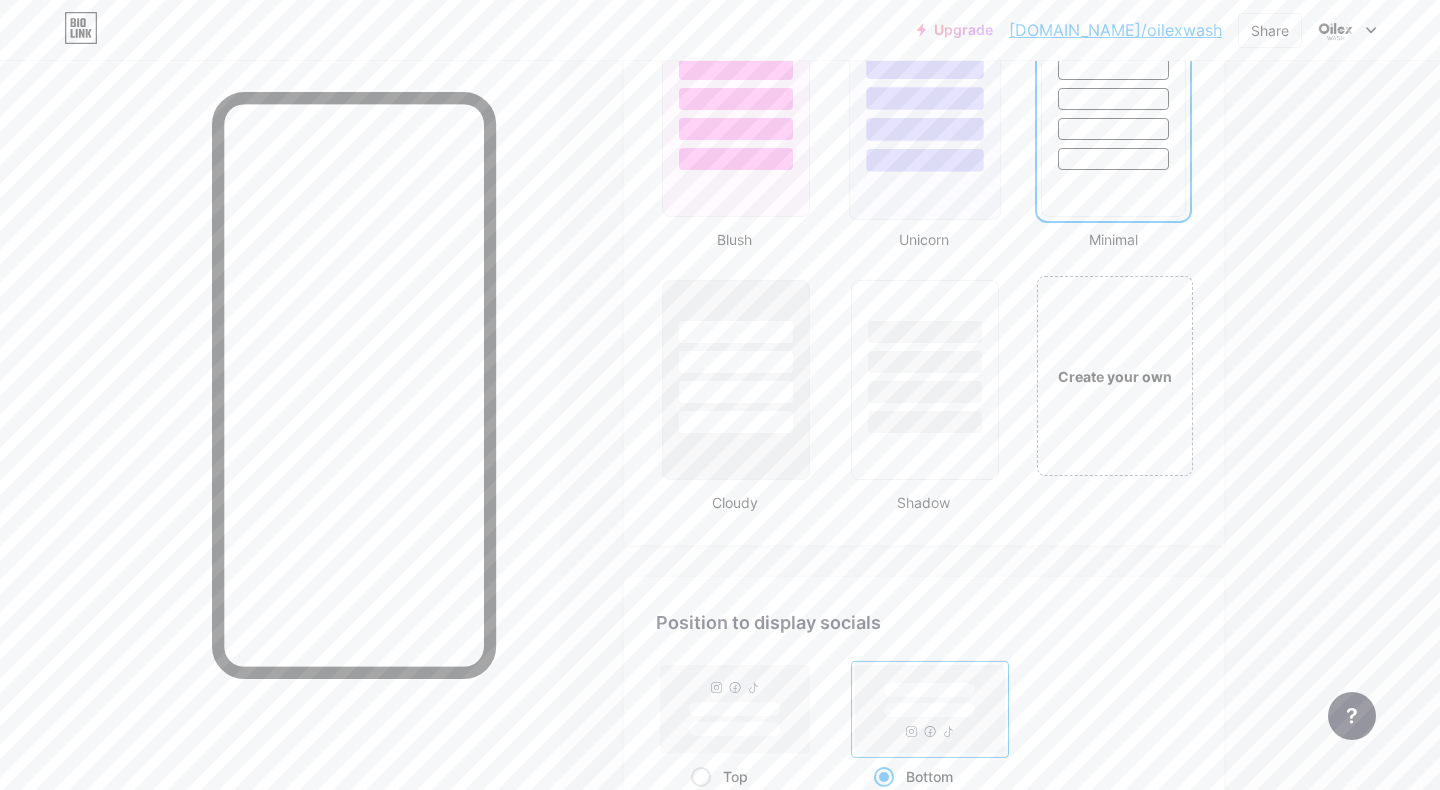 scroll, scrollTop: 2196, scrollLeft: 0, axis: vertical 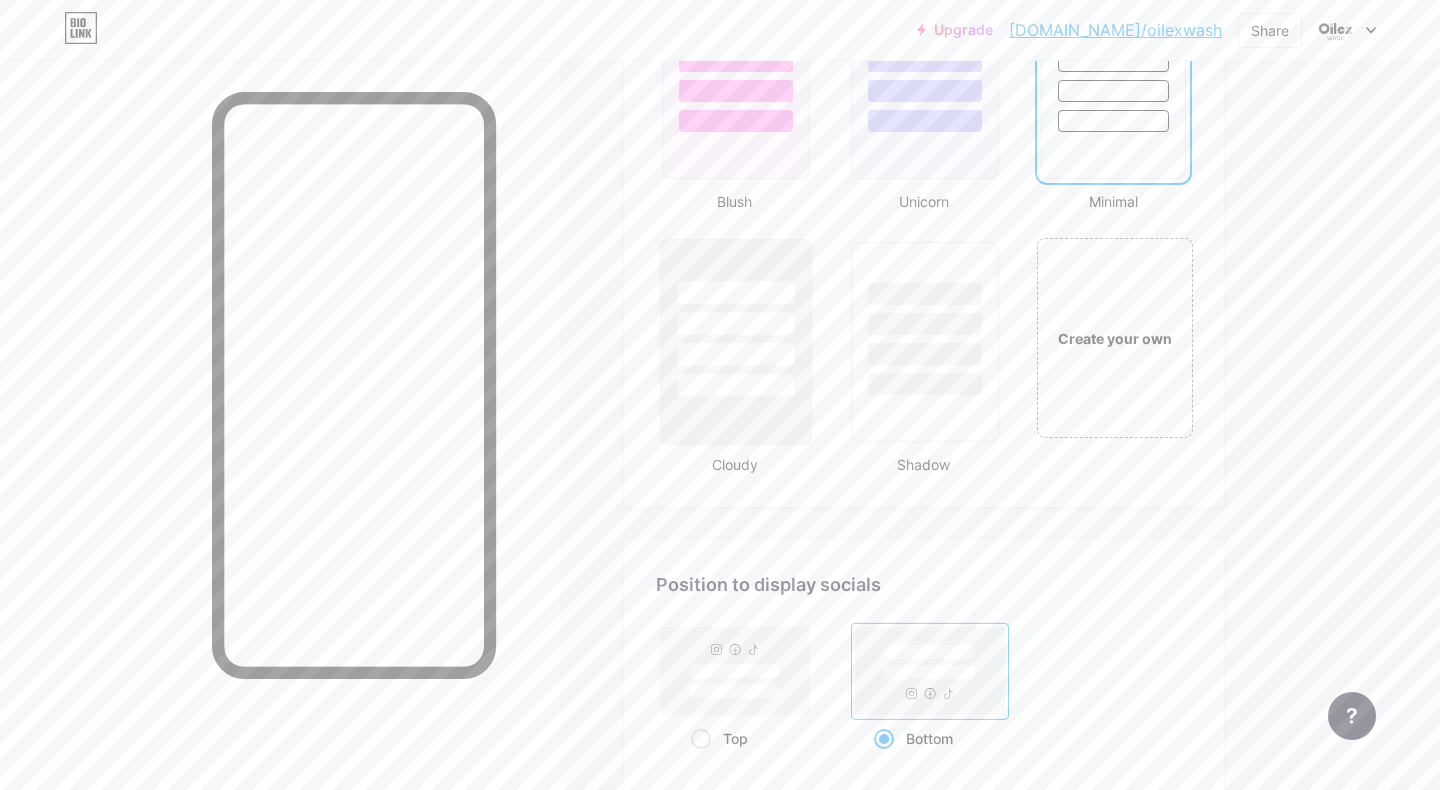 click at bounding box center [735, 323] 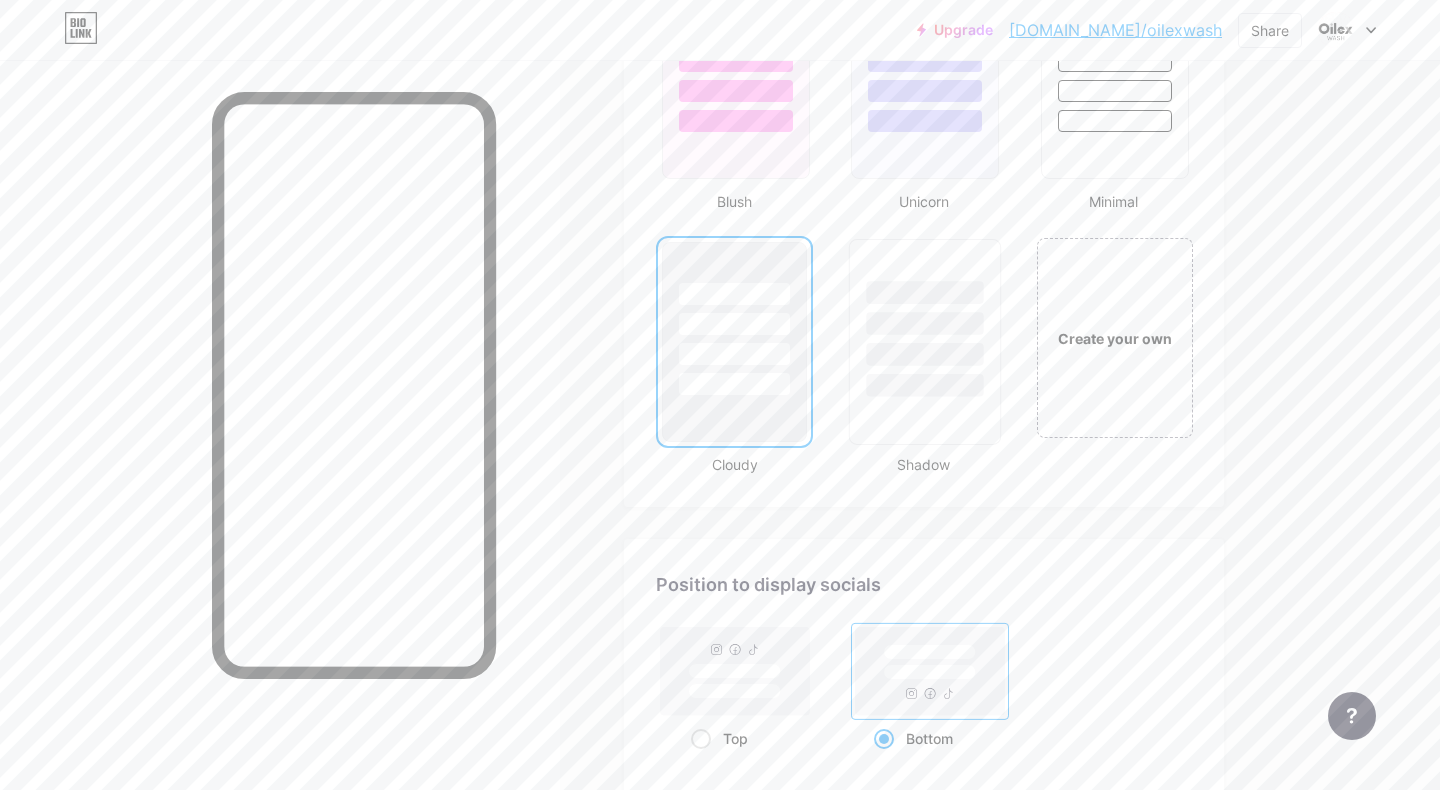 click at bounding box center [925, 323] 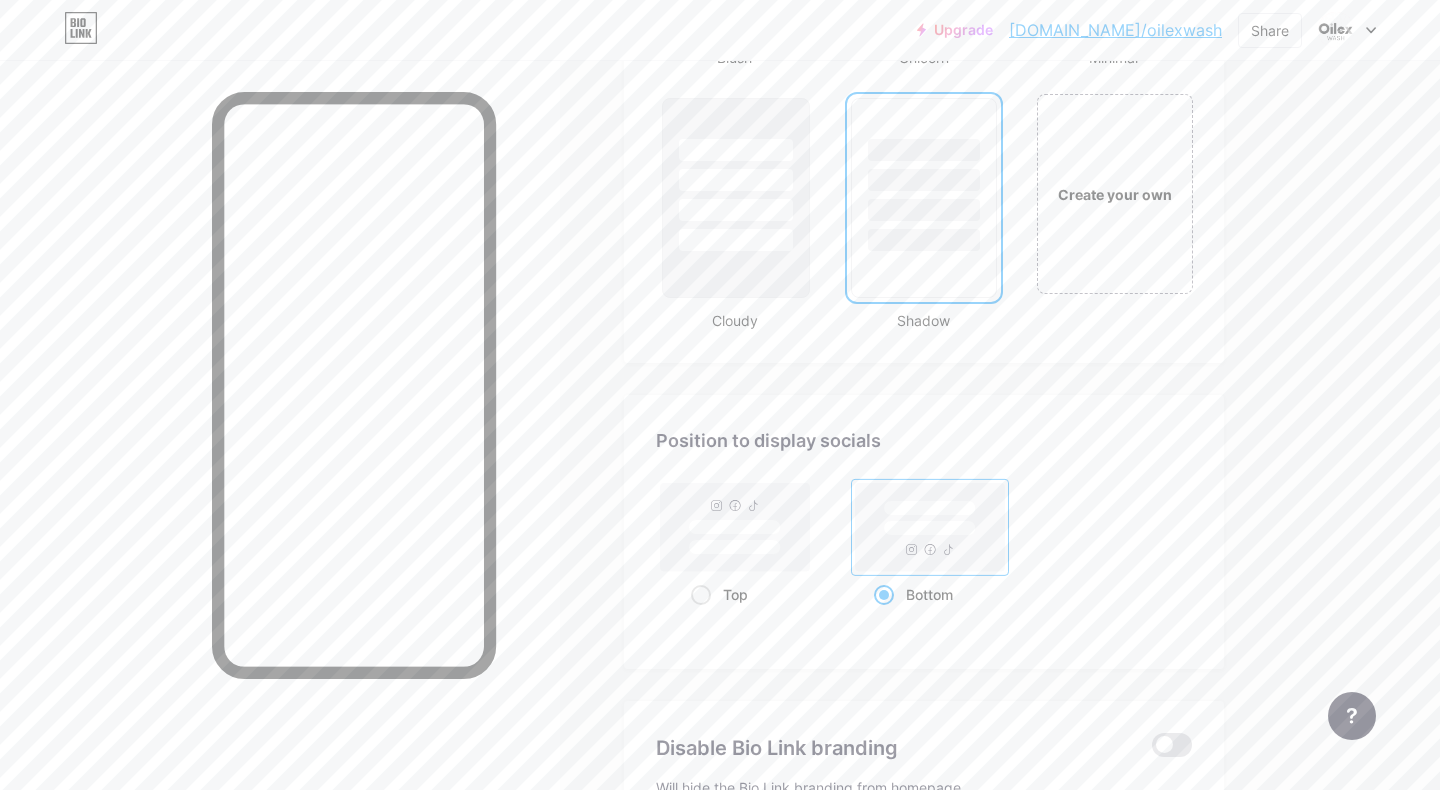 scroll, scrollTop: 2322, scrollLeft: 0, axis: vertical 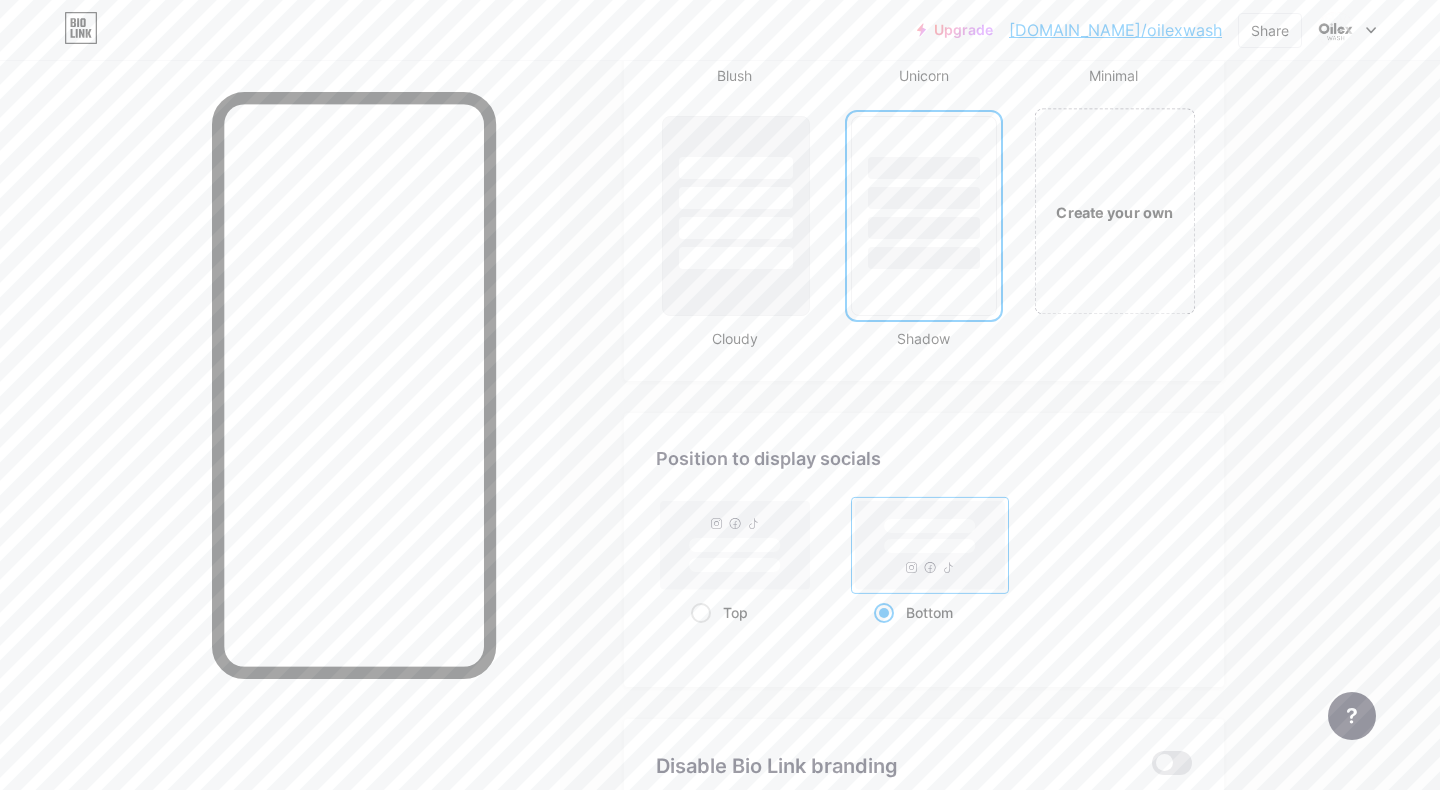 click on "Create your own" at bounding box center [1114, 212] 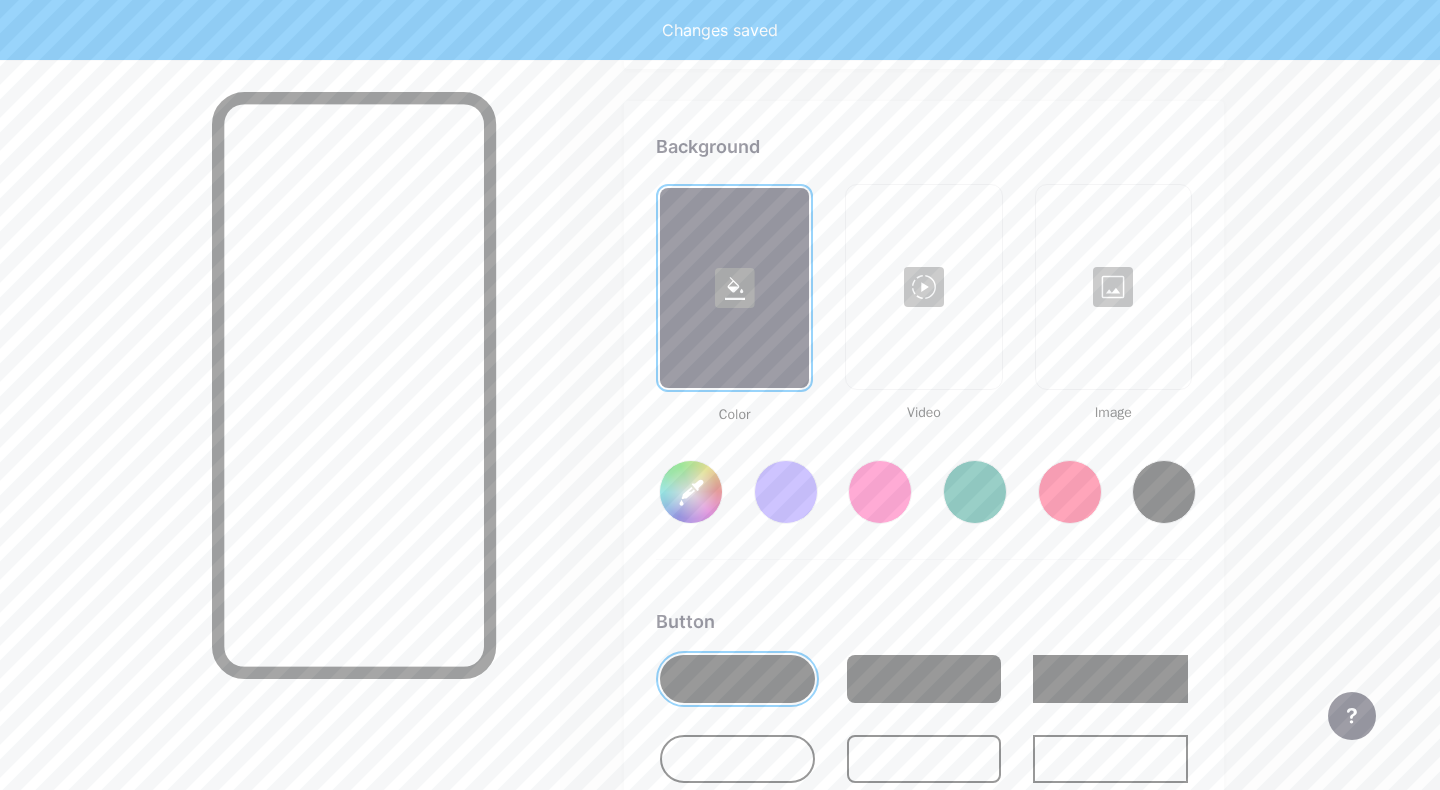 scroll, scrollTop: 2655, scrollLeft: 0, axis: vertical 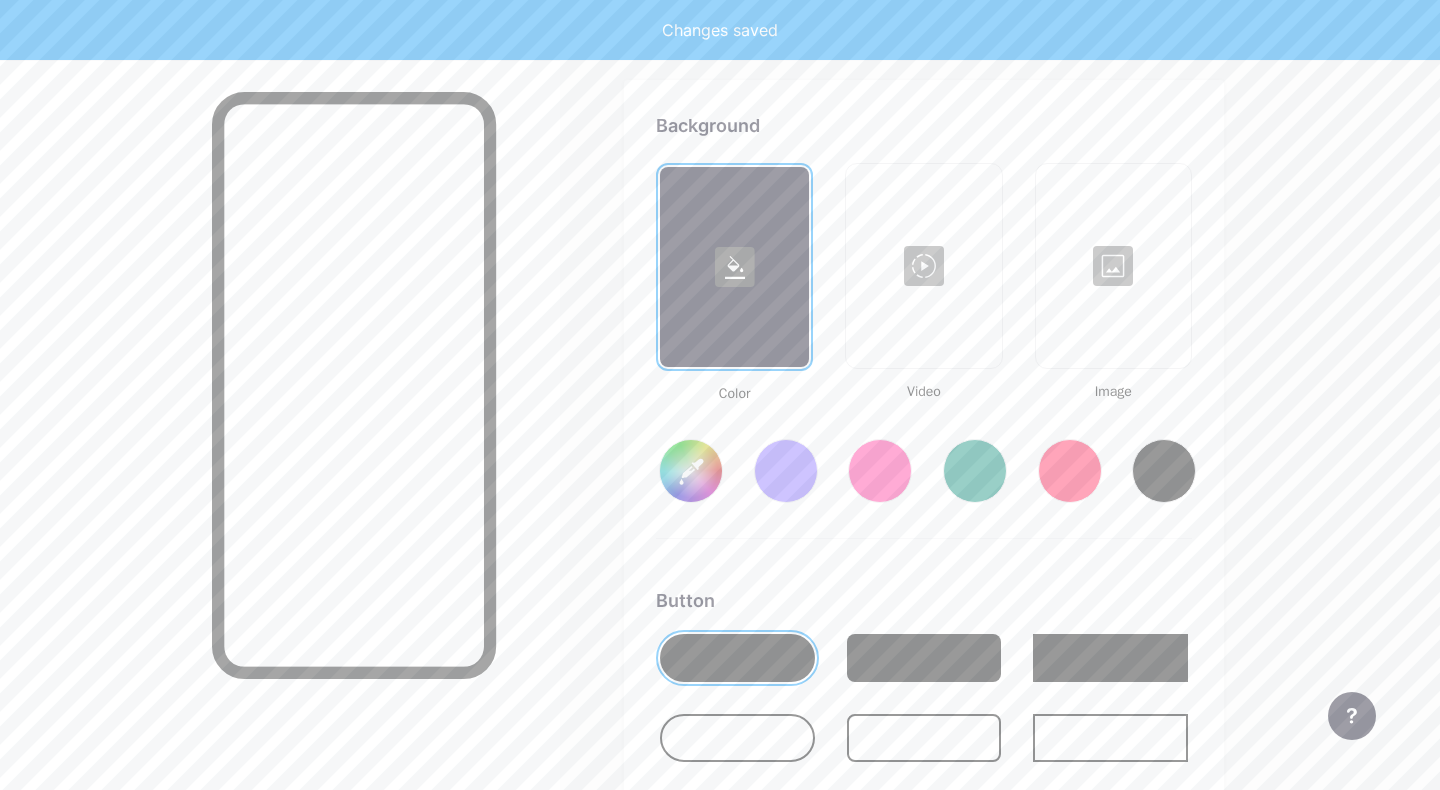 type on "#ffffff" 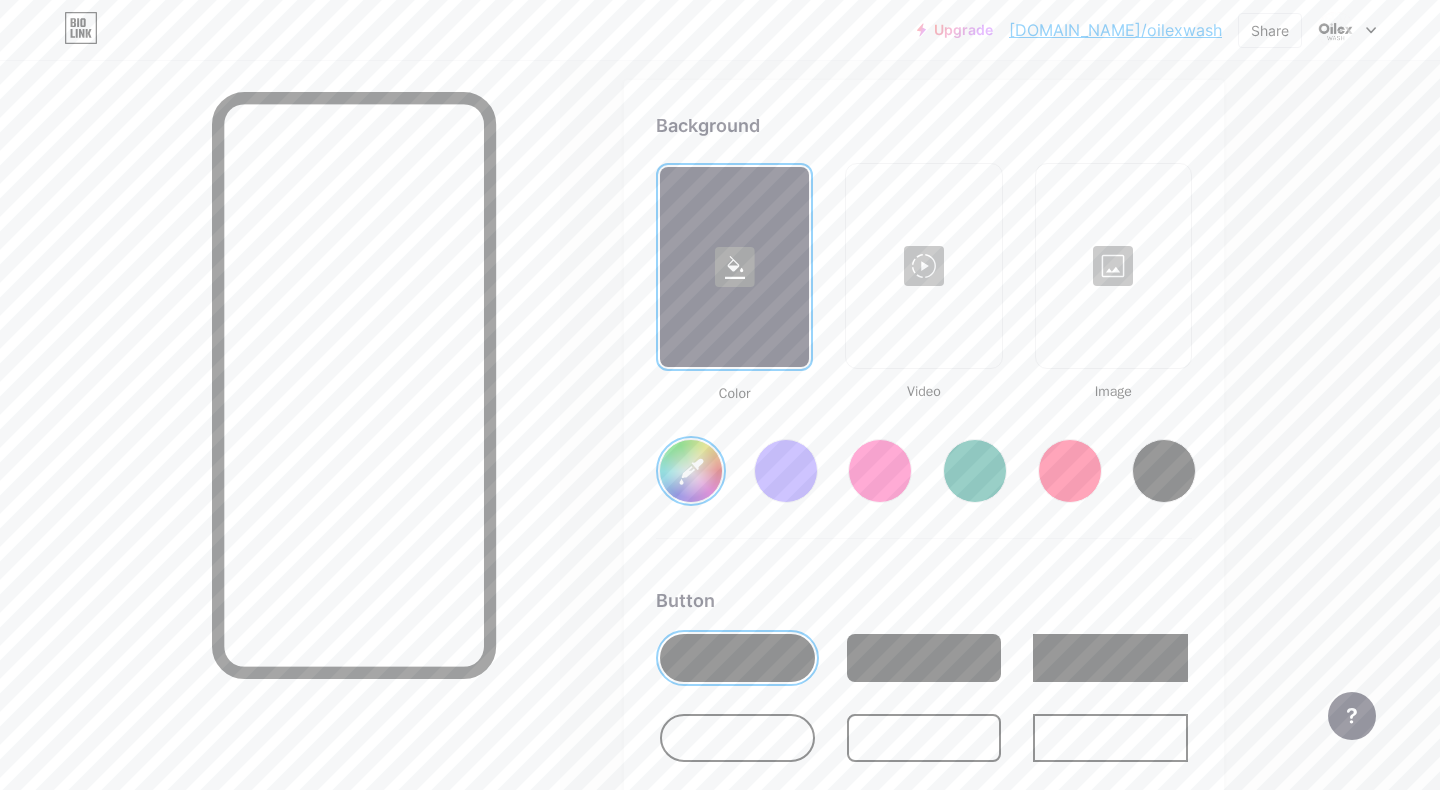 click 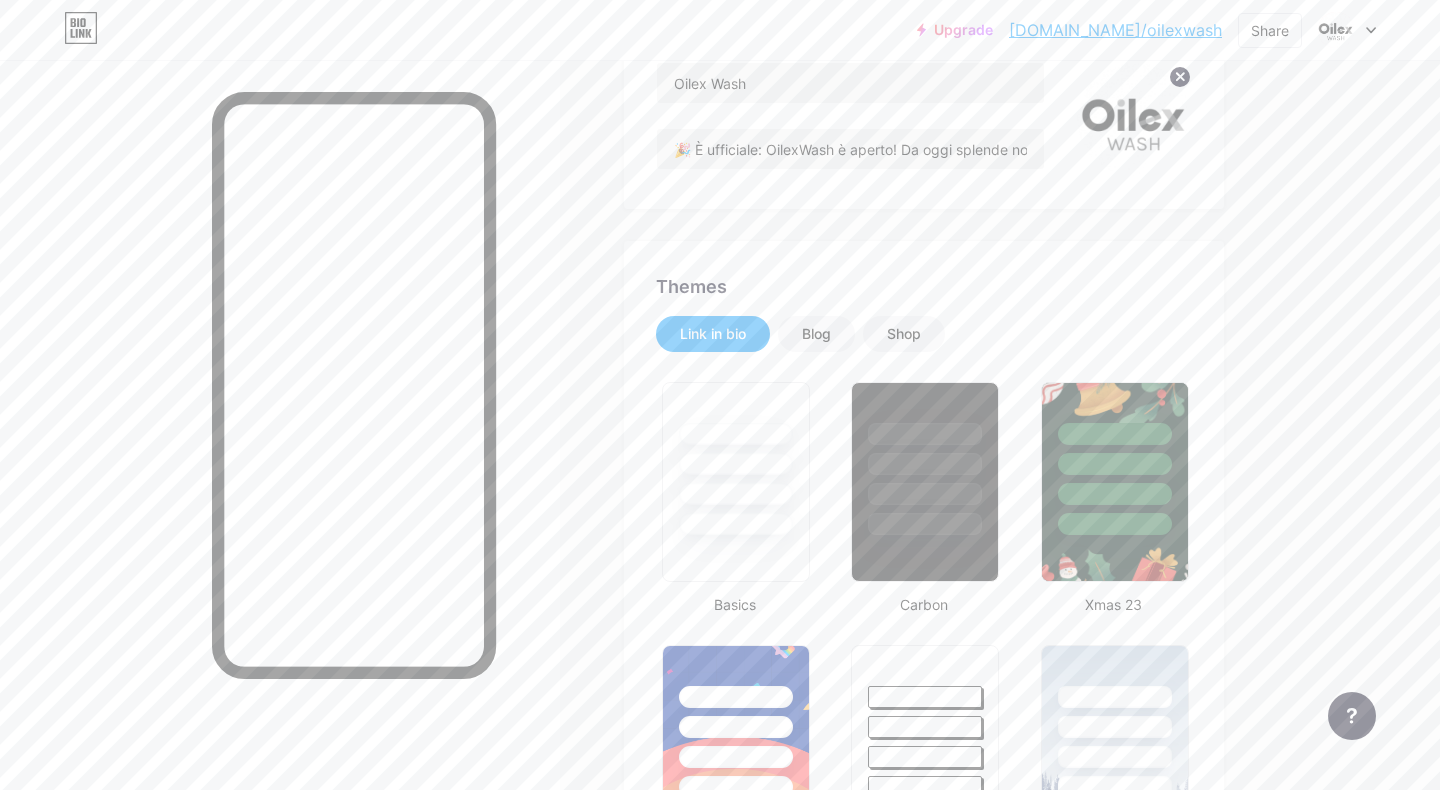 scroll, scrollTop: 294, scrollLeft: 0, axis: vertical 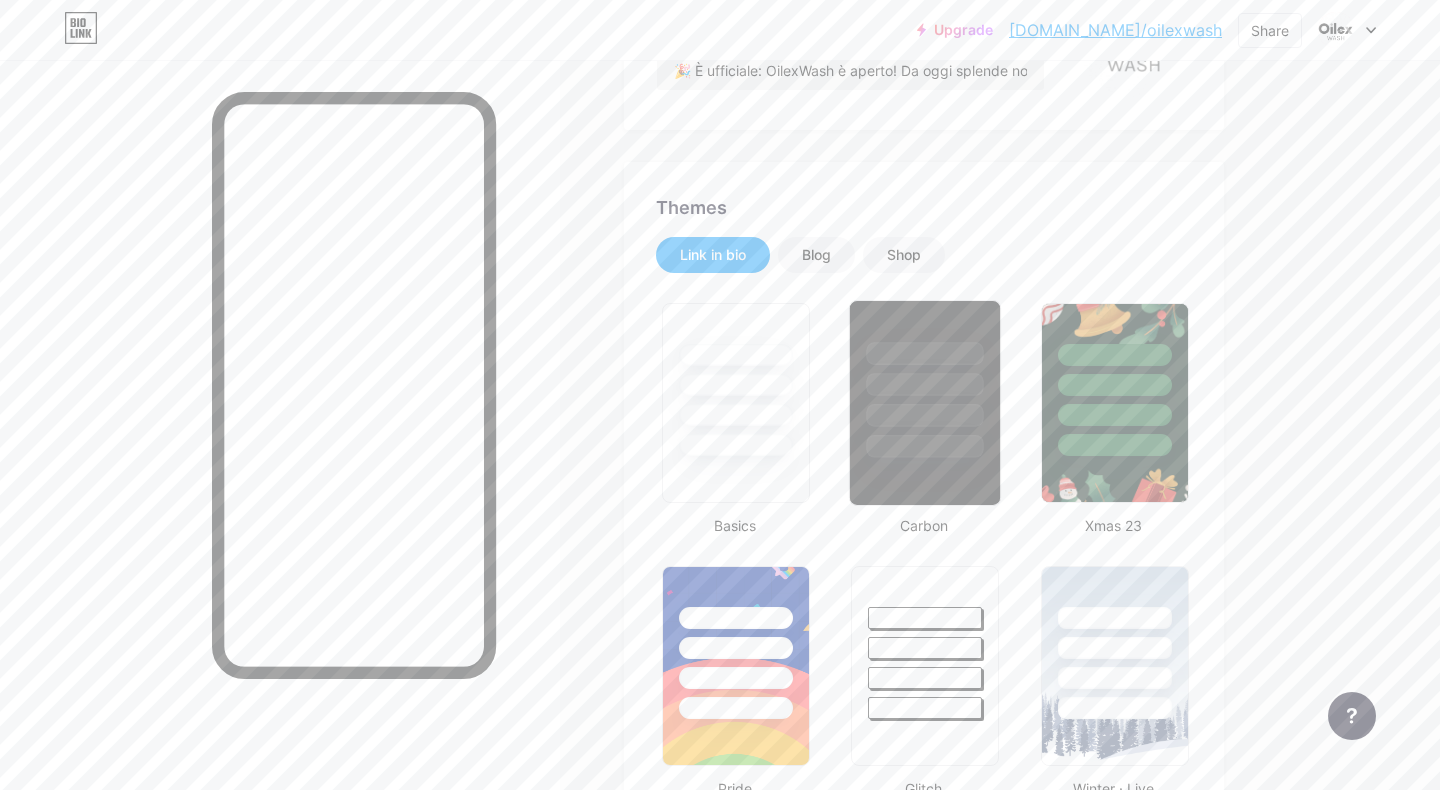 click at bounding box center [925, 379] 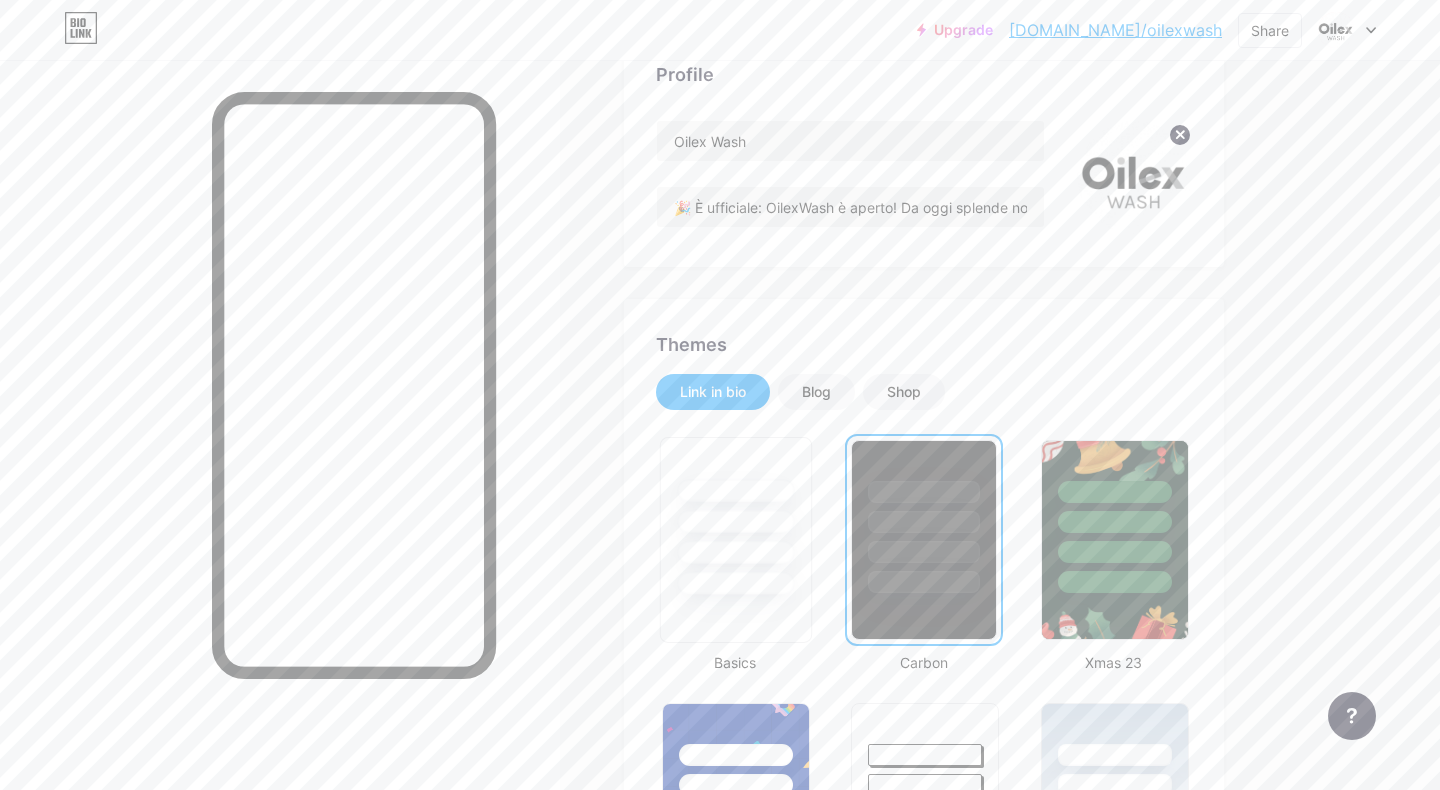 scroll, scrollTop: 0, scrollLeft: 0, axis: both 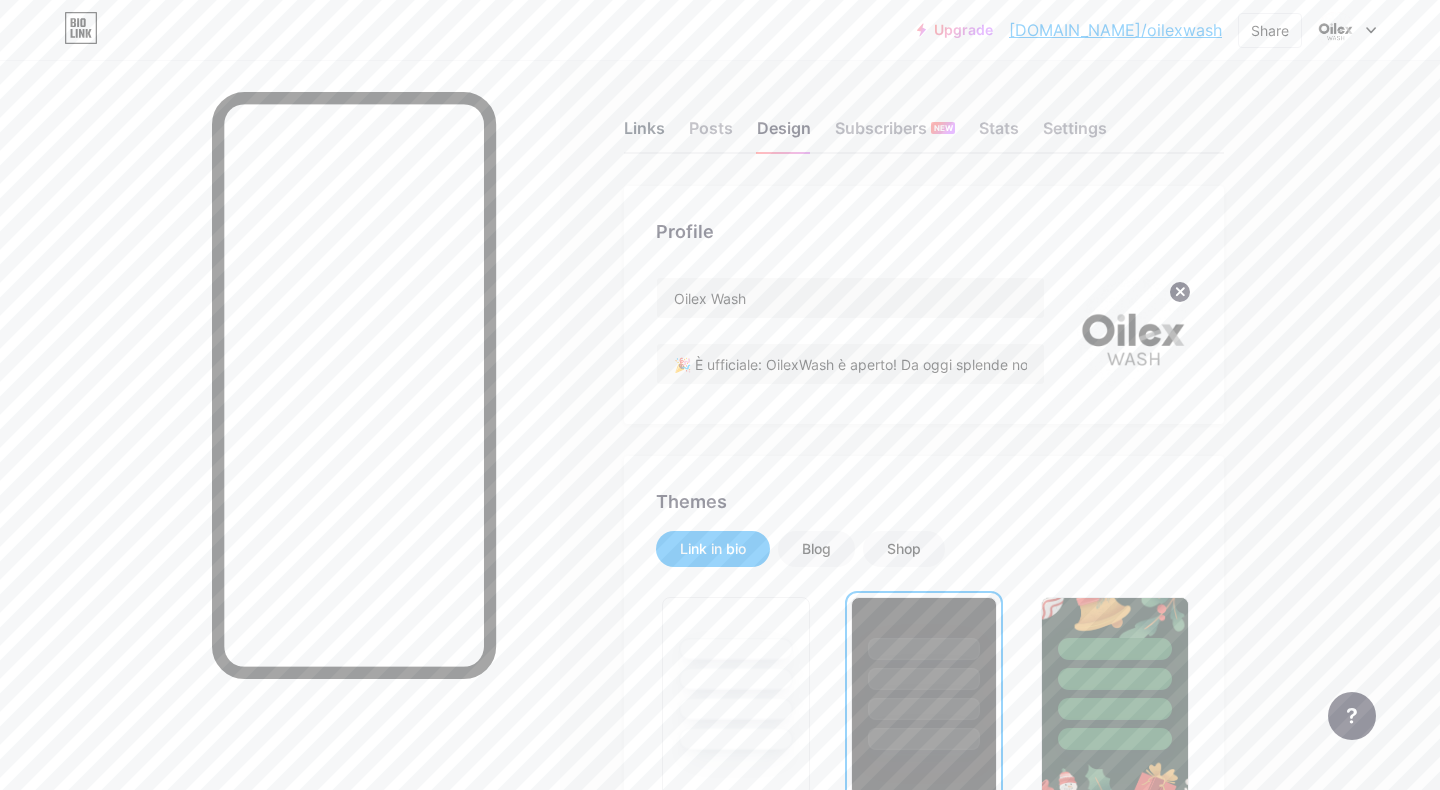 click on "Links" at bounding box center [644, 134] 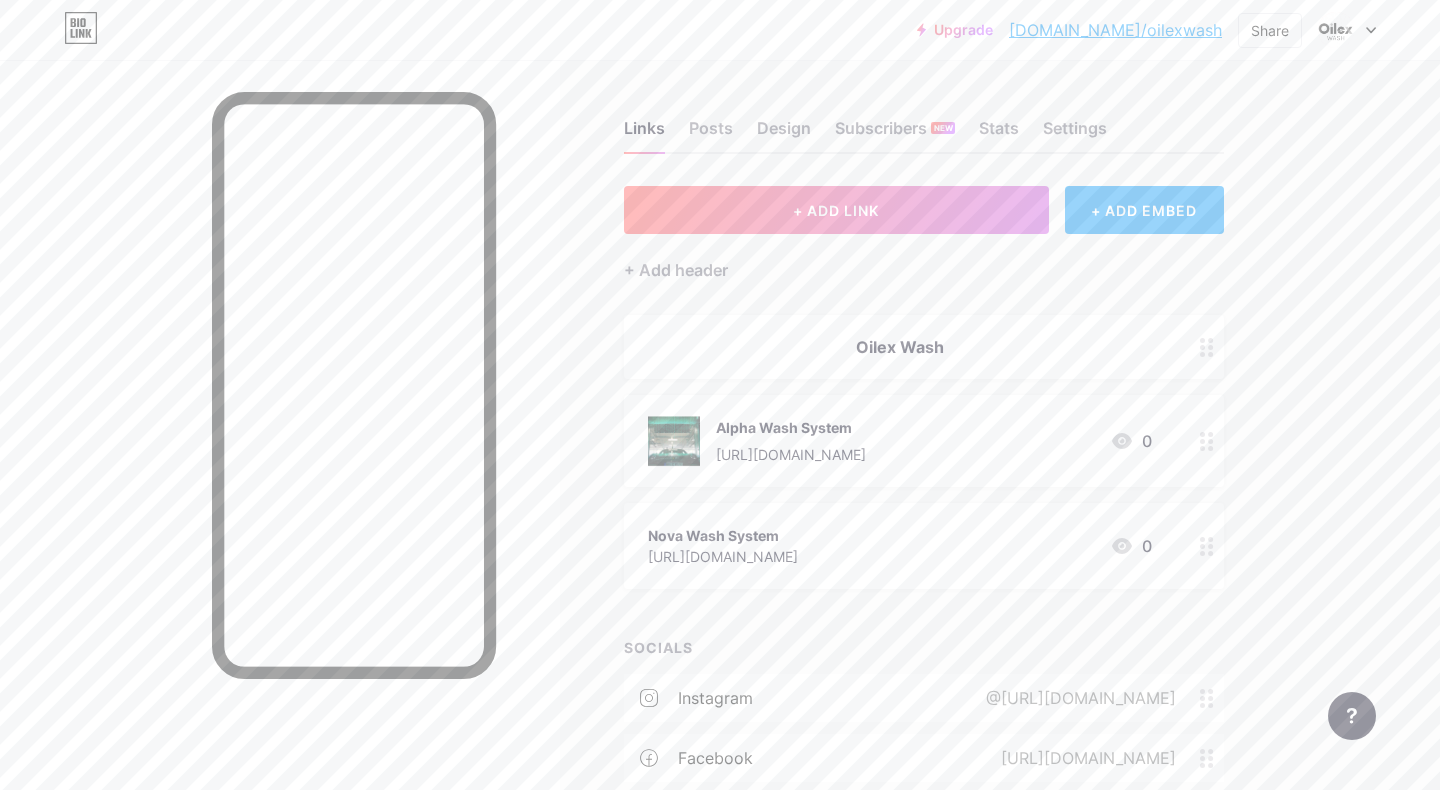 scroll, scrollTop: 1, scrollLeft: 0, axis: vertical 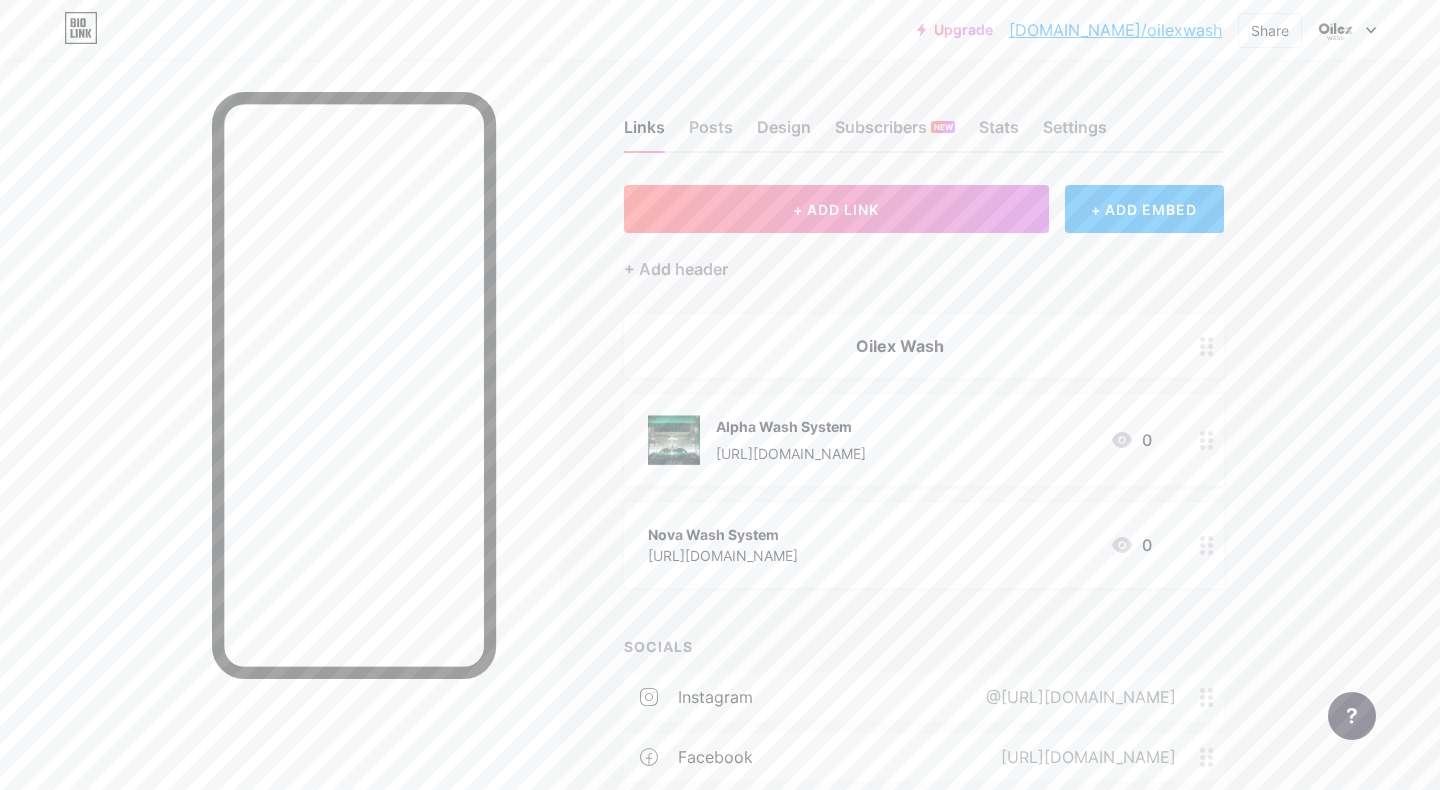 click on "Alpha Wash System" at bounding box center [791, 426] 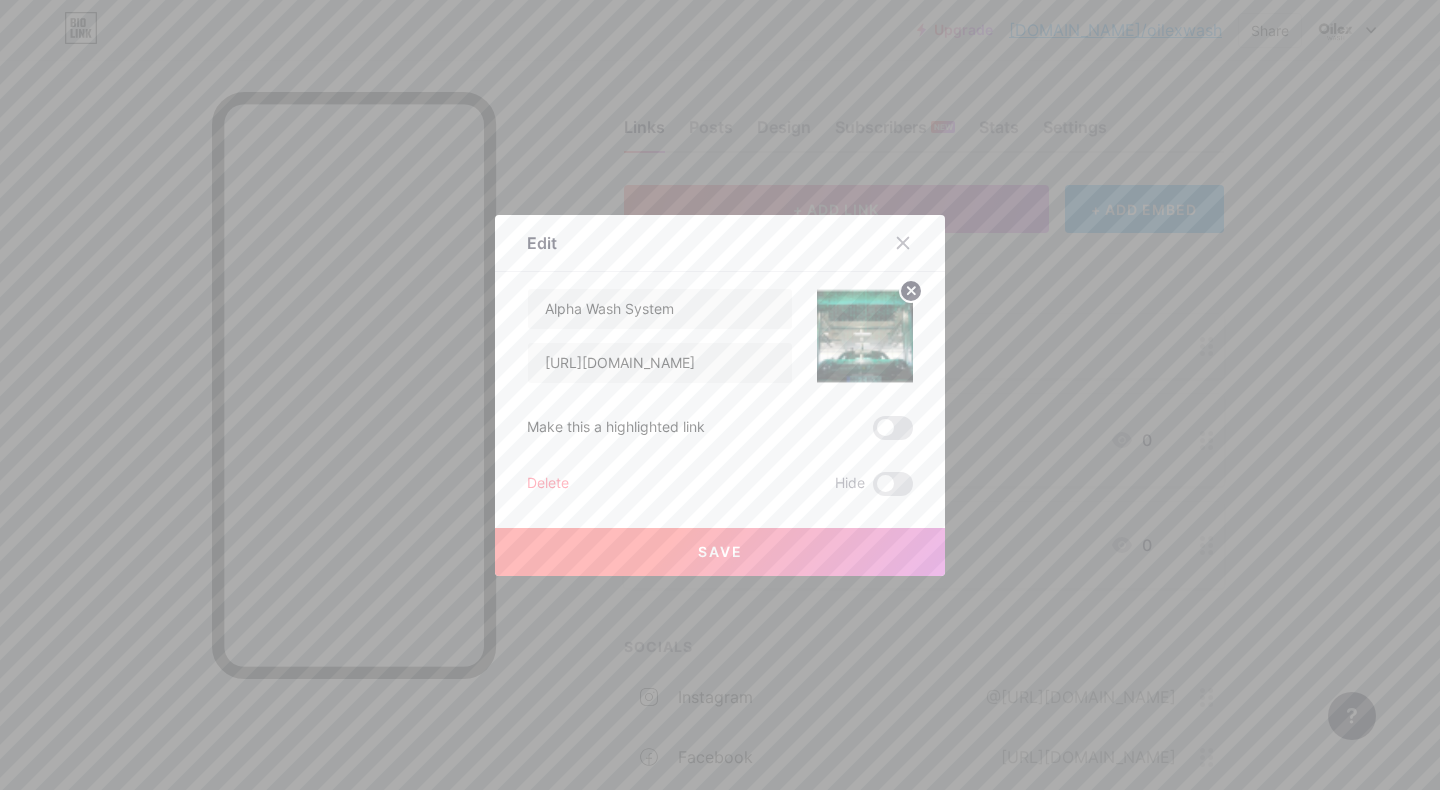 click 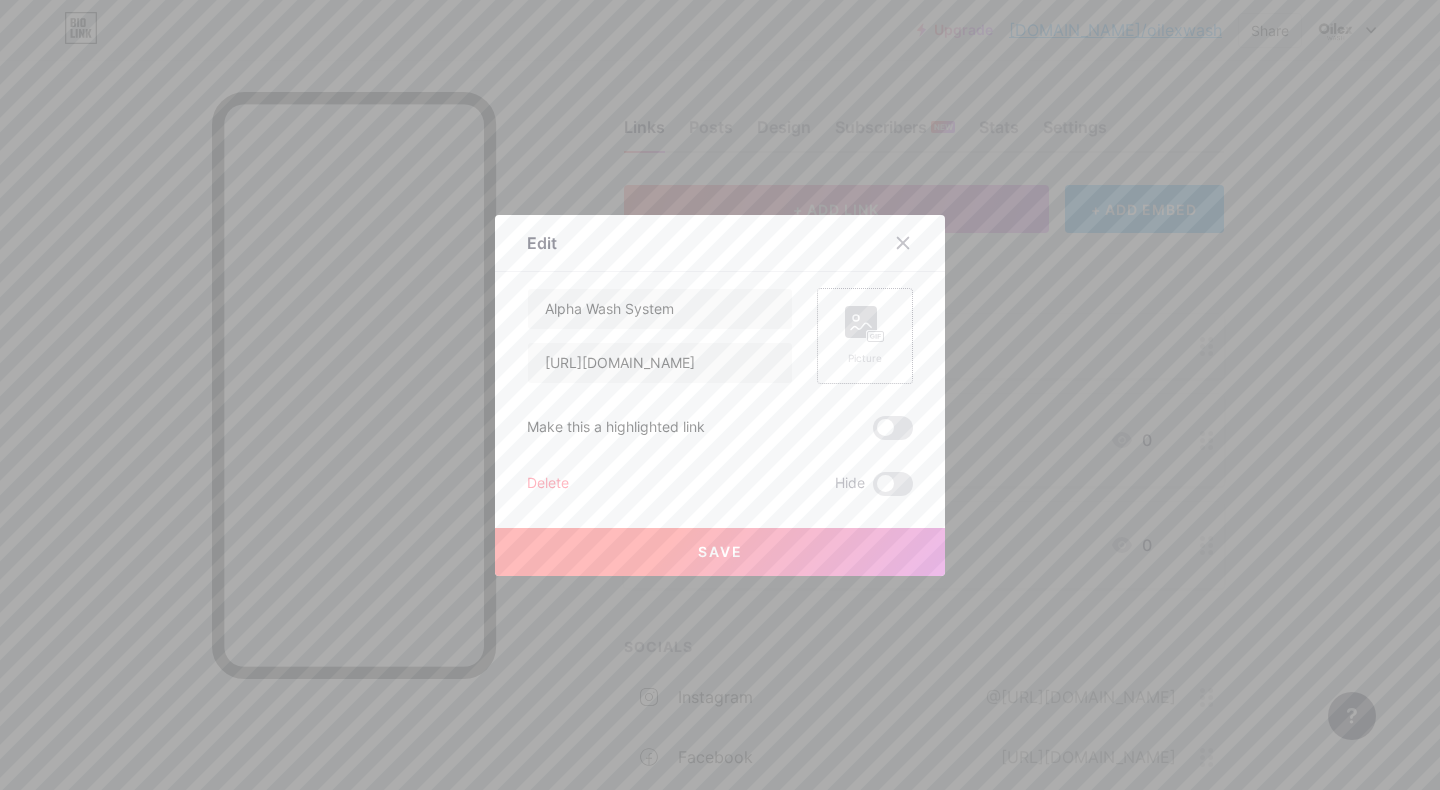 click 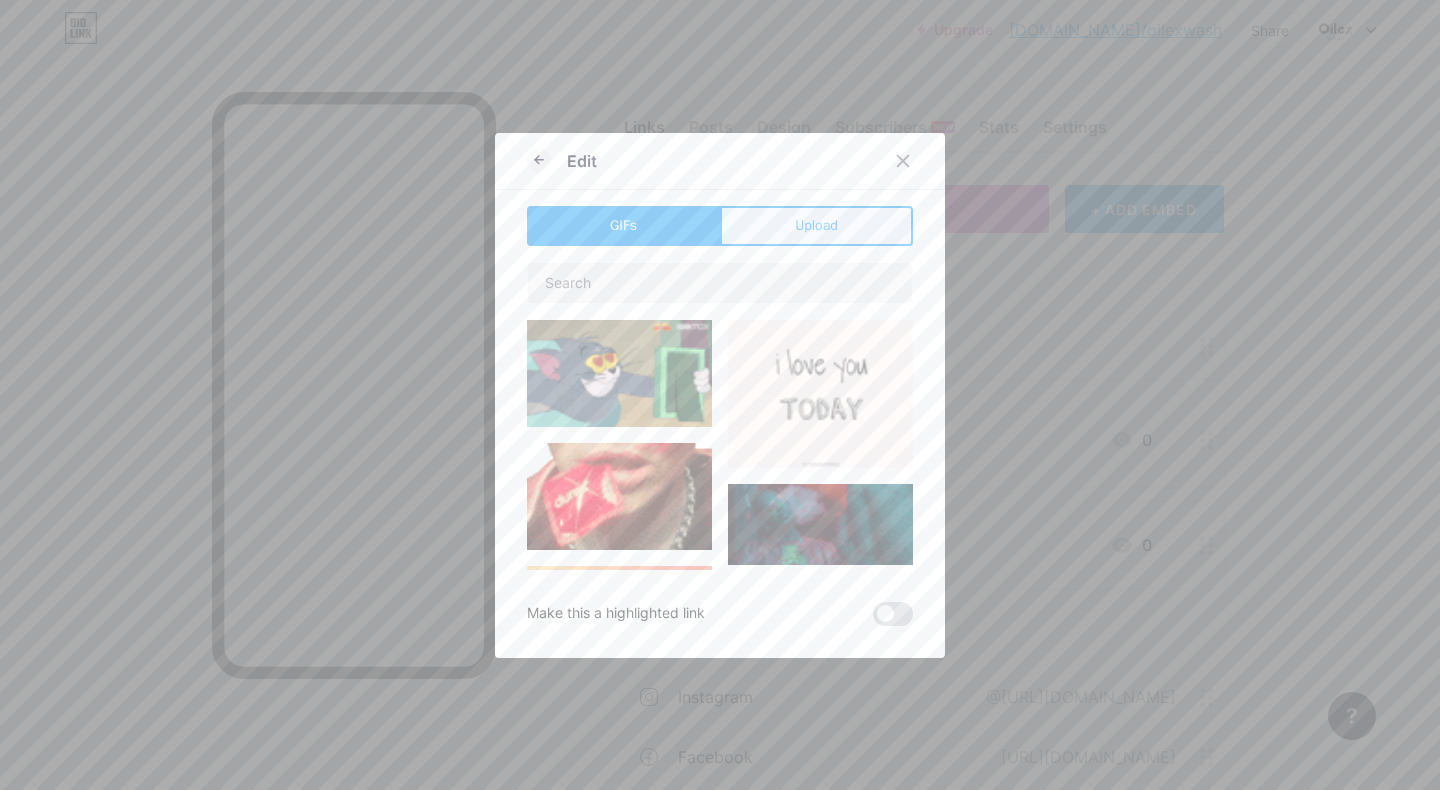 click on "Upload" at bounding box center (816, 226) 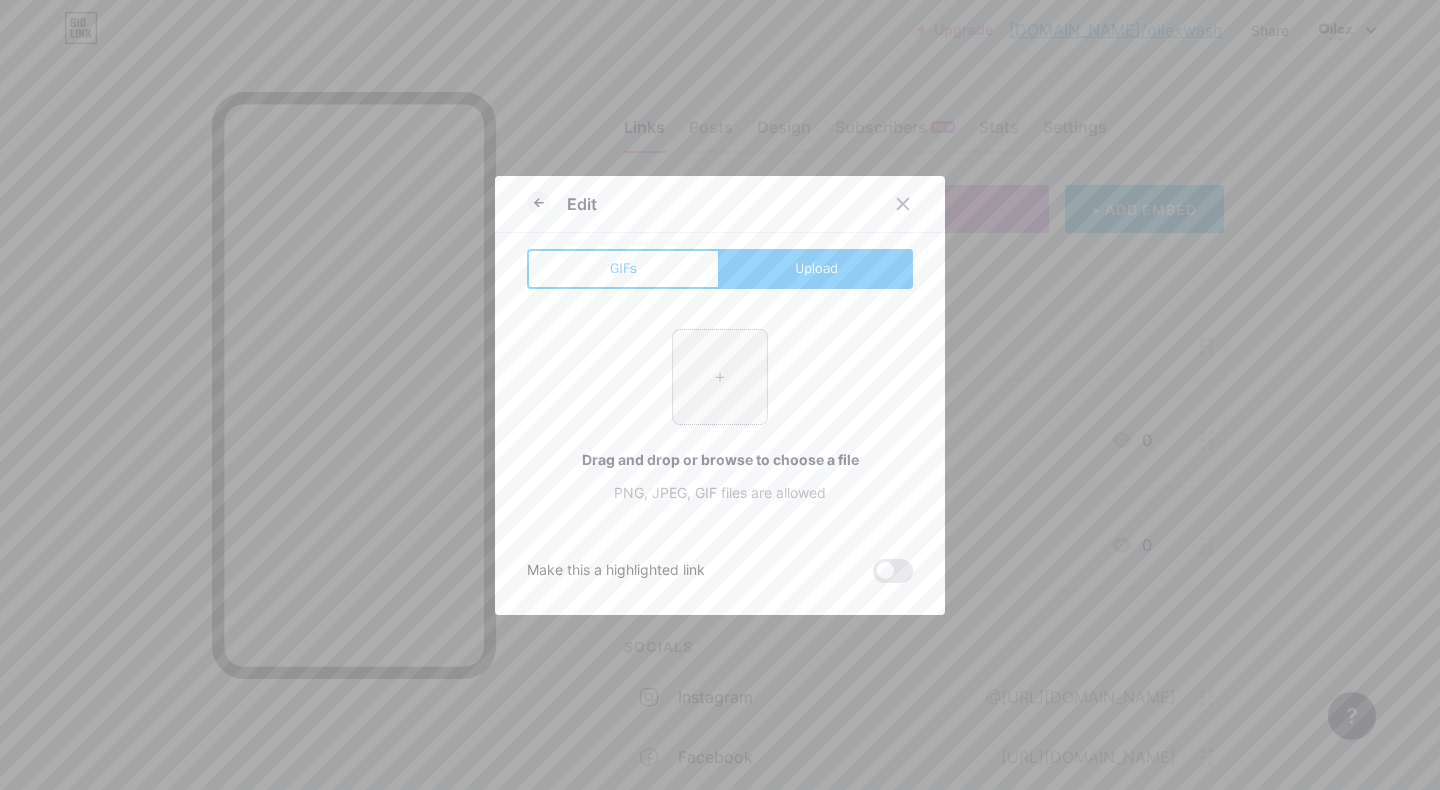 click at bounding box center [720, 377] 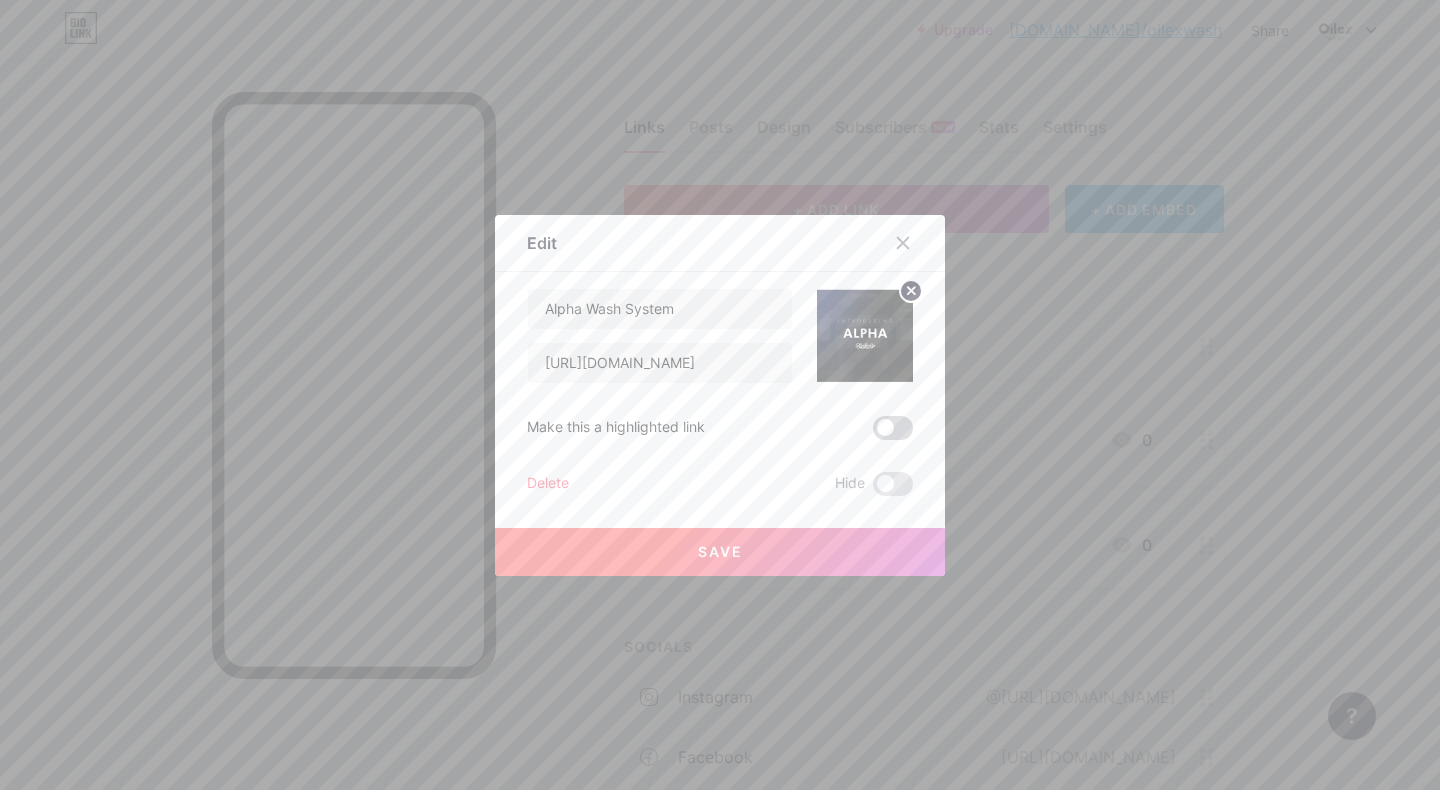 click at bounding box center [893, 428] 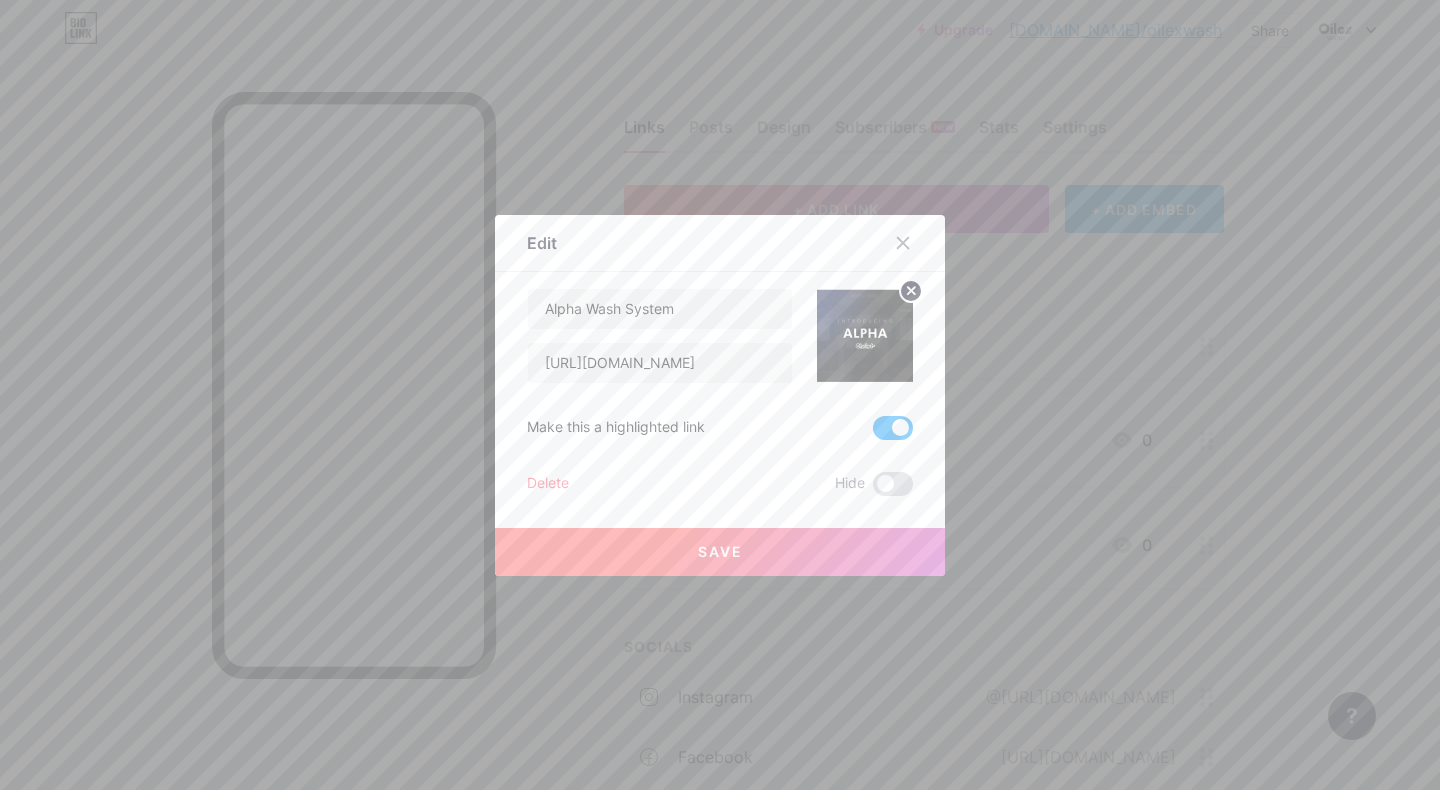 click on "Save" at bounding box center (720, 551) 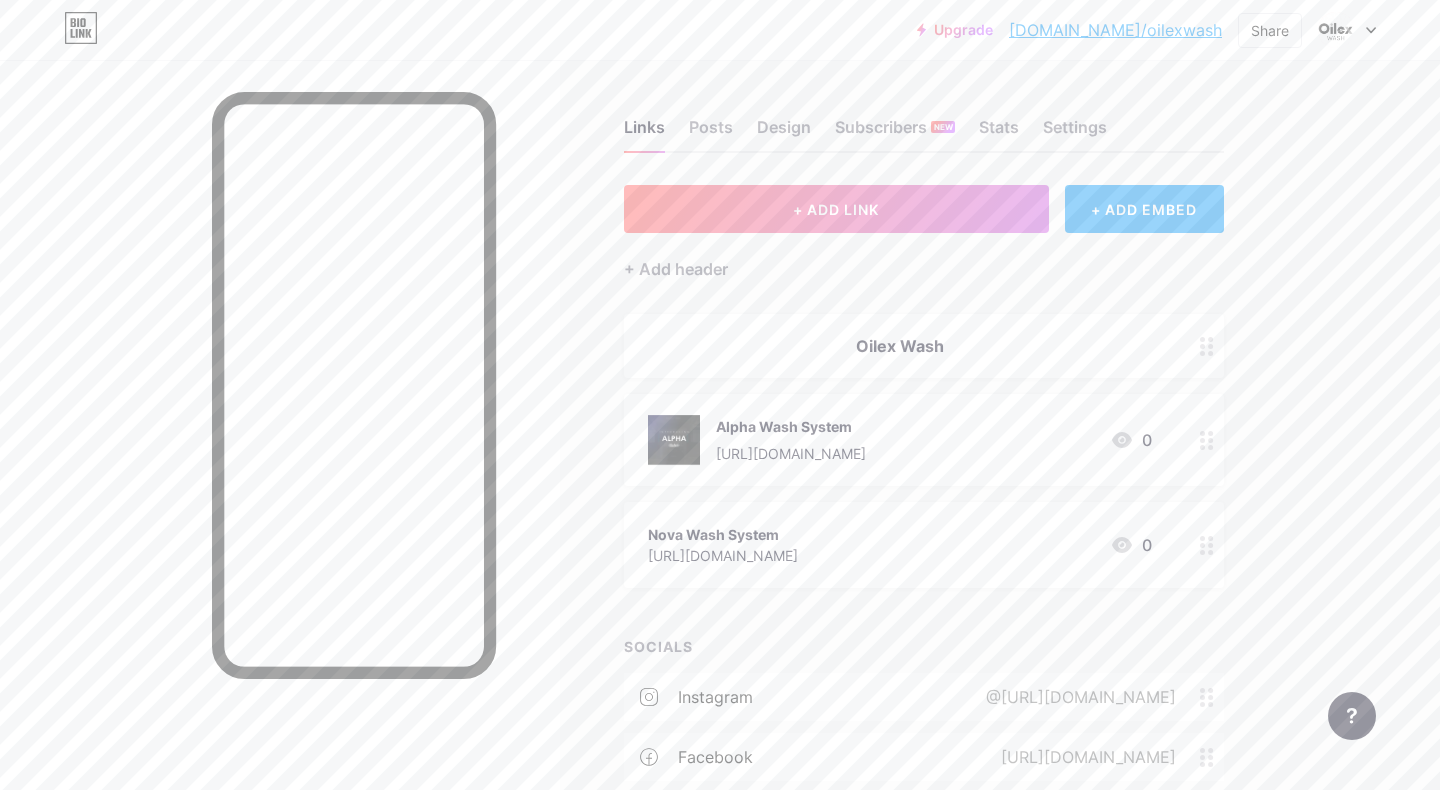 click on "Alpha Wash System" at bounding box center (791, 426) 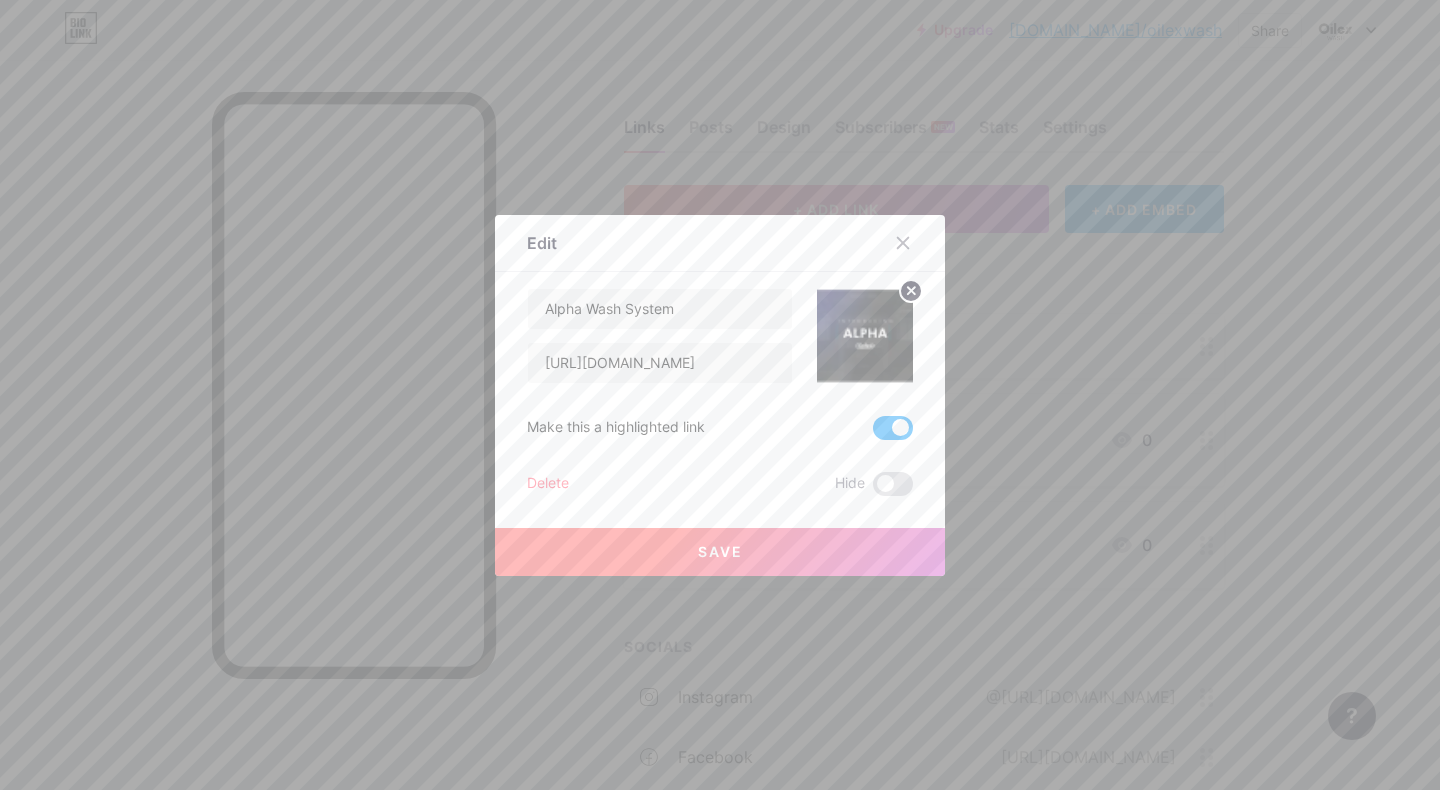 click 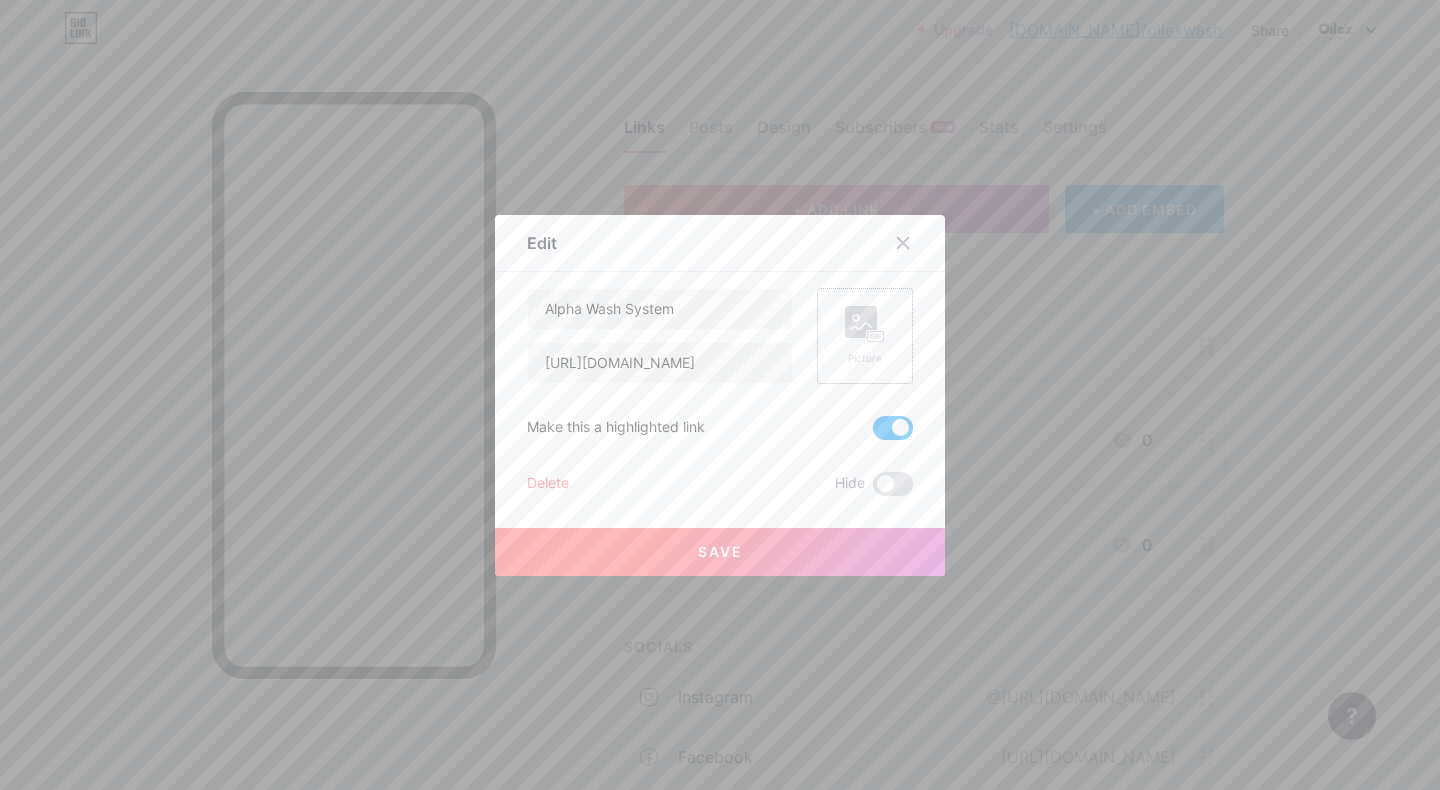 click on "Save" at bounding box center (720, 551) 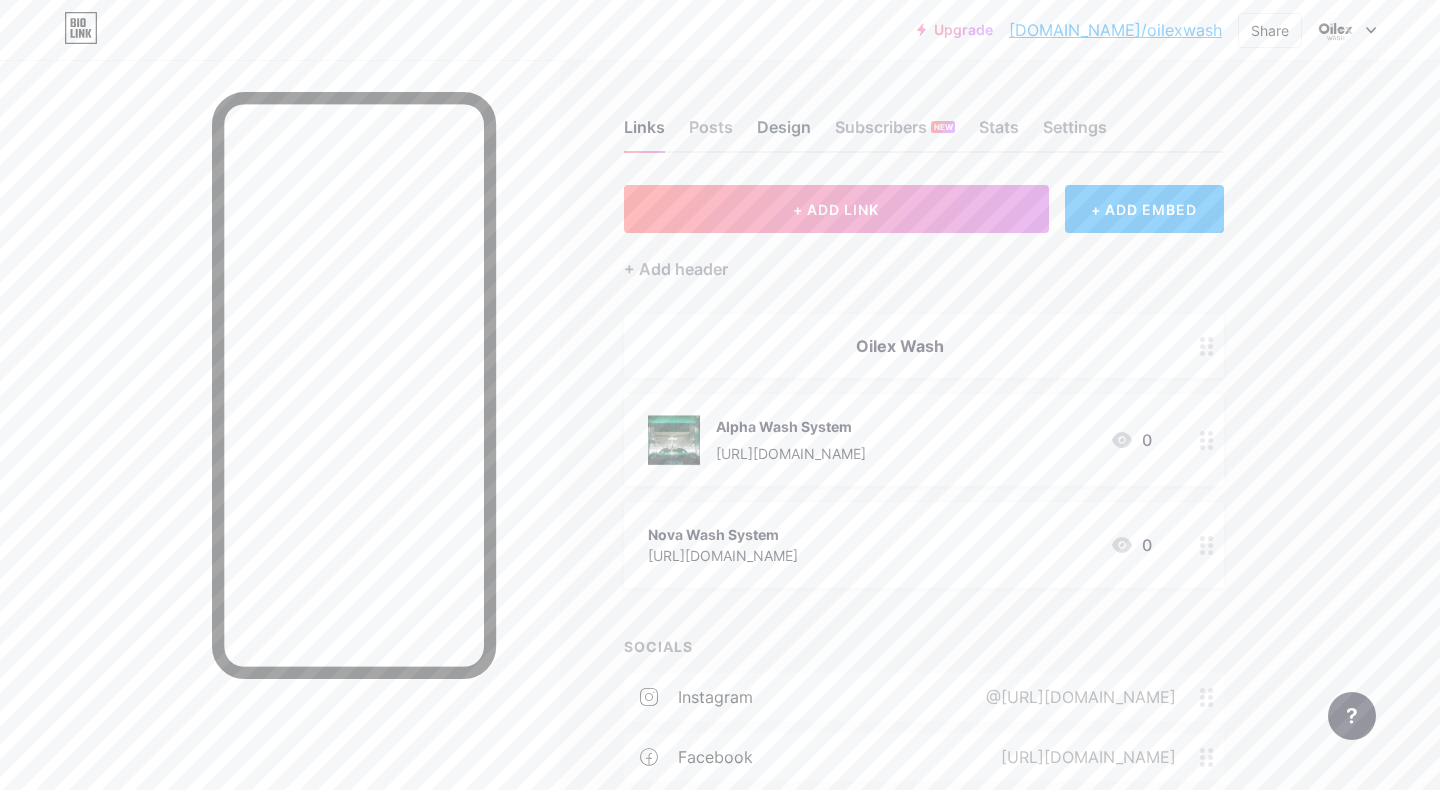 click on "Design" at bounding box center [784, 133] 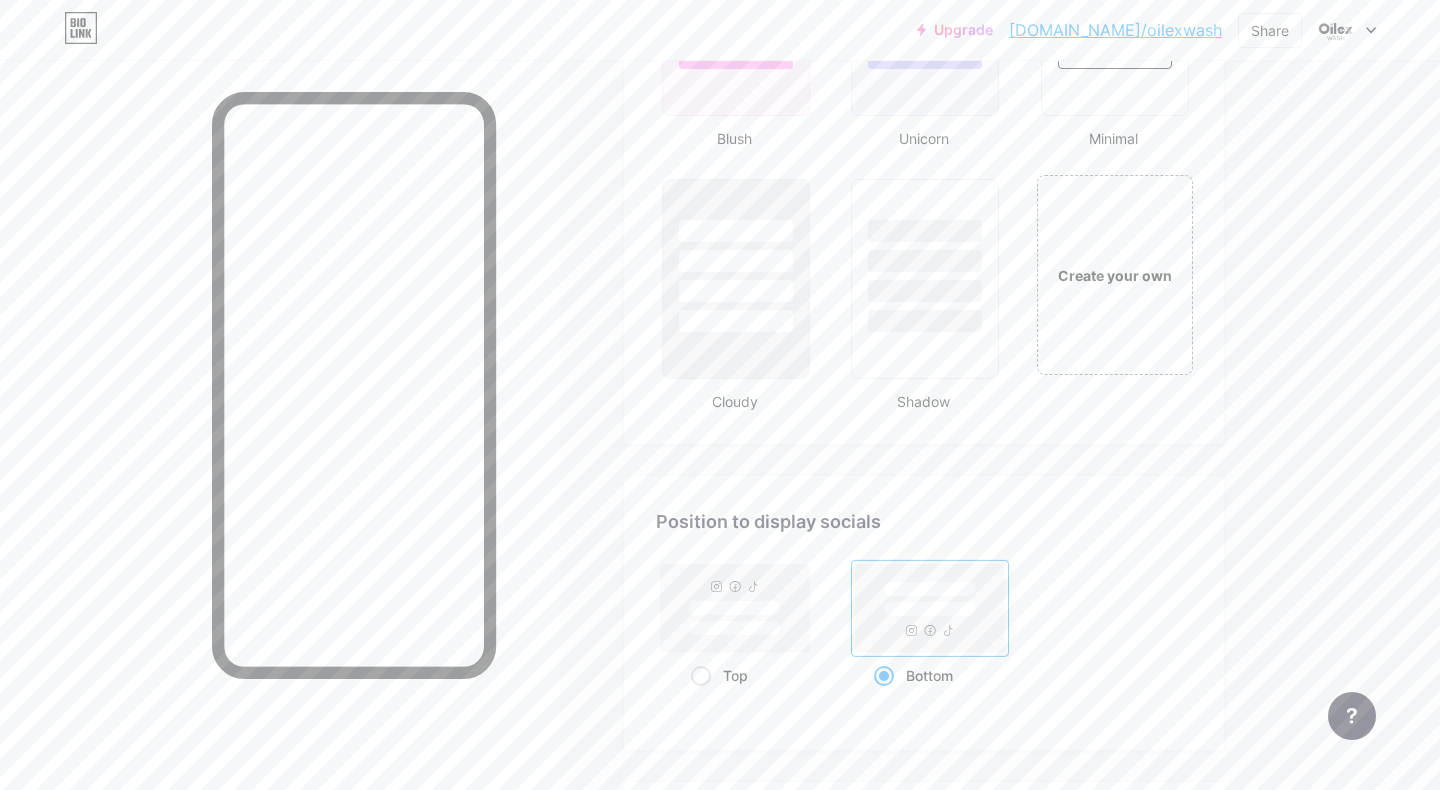 scroll, scrollTop: 2271, scrollLeft: 0, axis: vertical 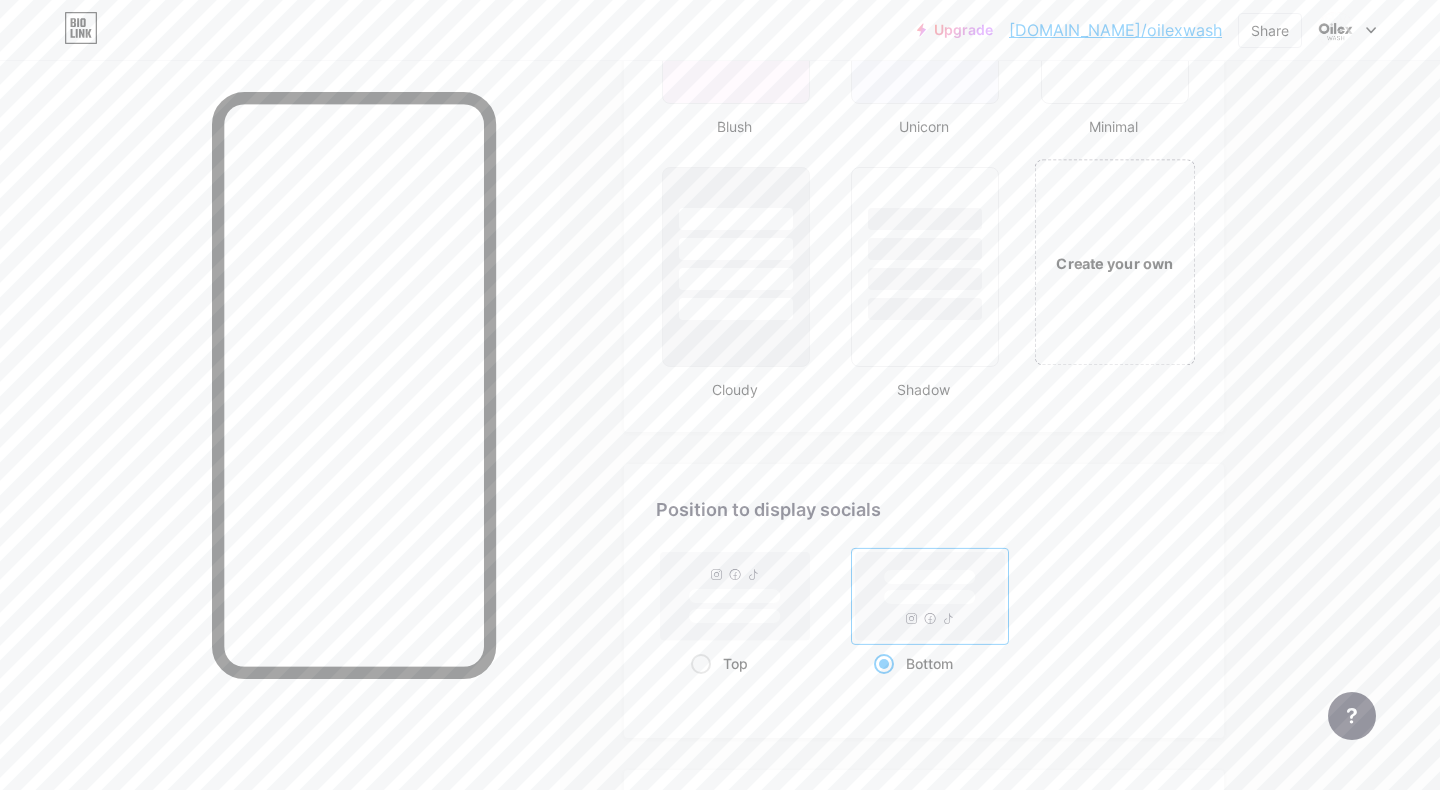 click on "Create your own" at bounding box center [1114, 263] 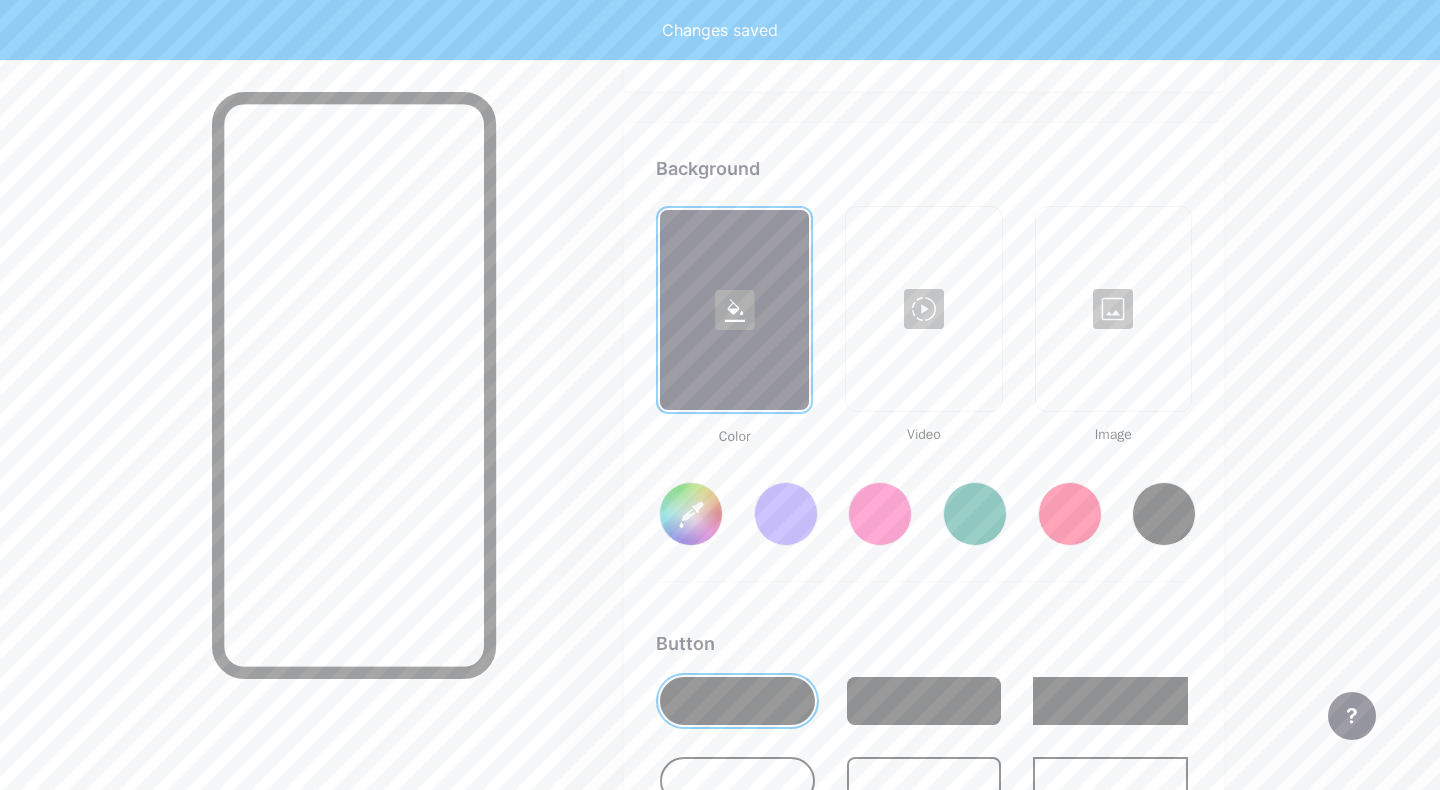 scroll, scrollTop: 2655, scrollLeft: 0, axis: vertical 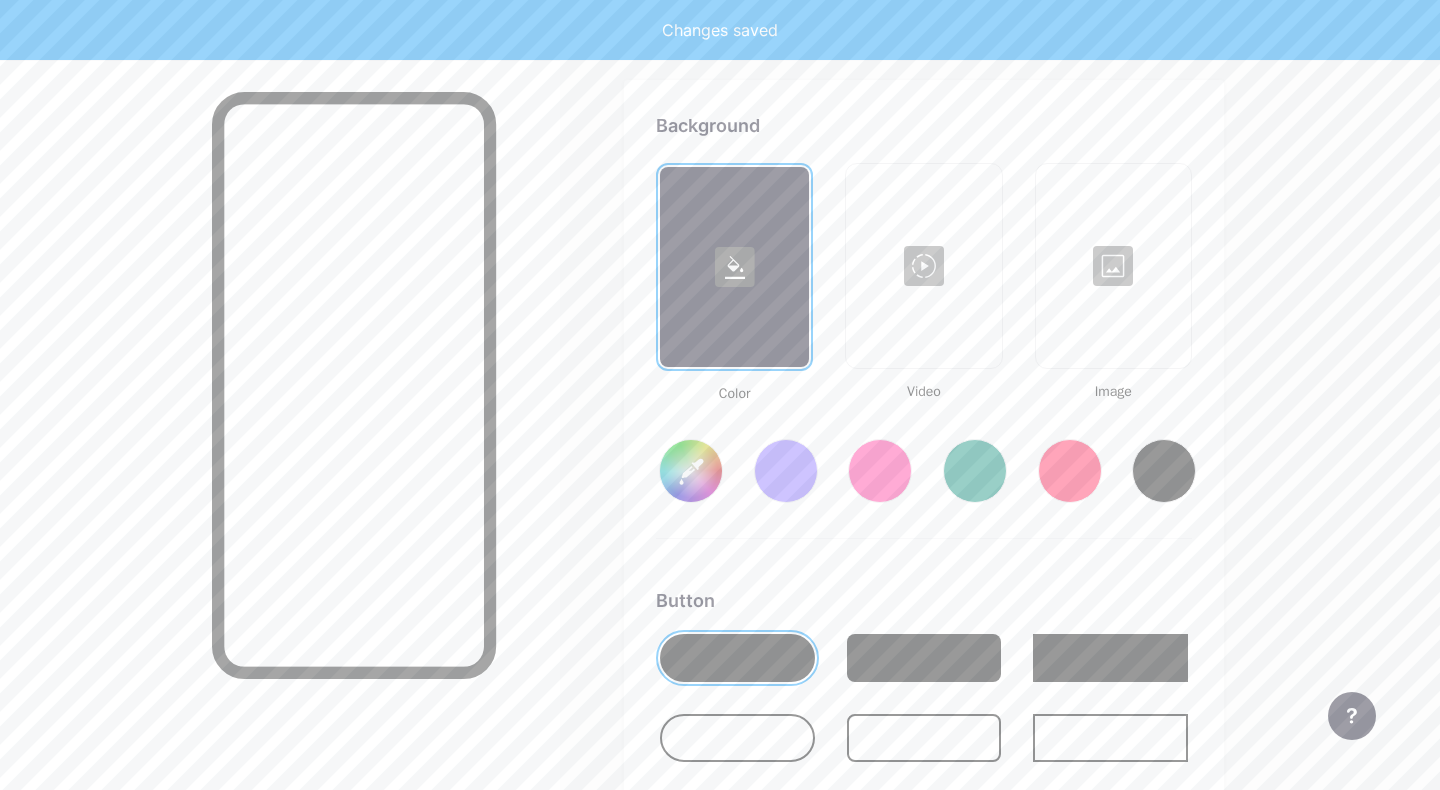 type on "#ffffff" 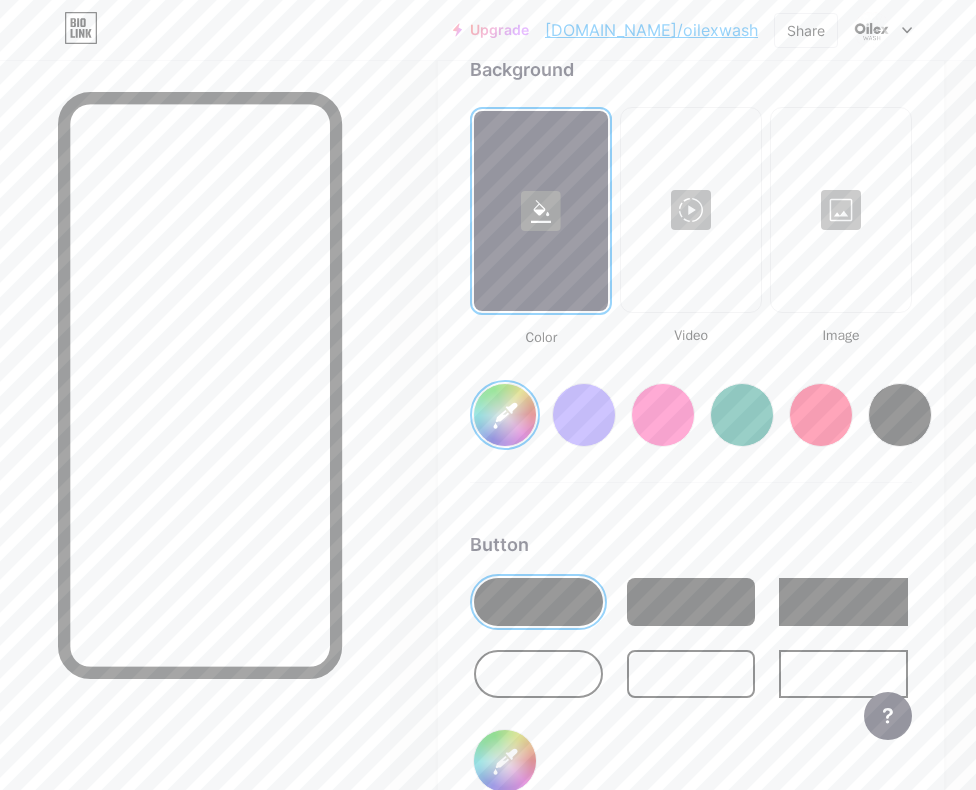 click on "#ffffff" at bounding box center [505, 415] 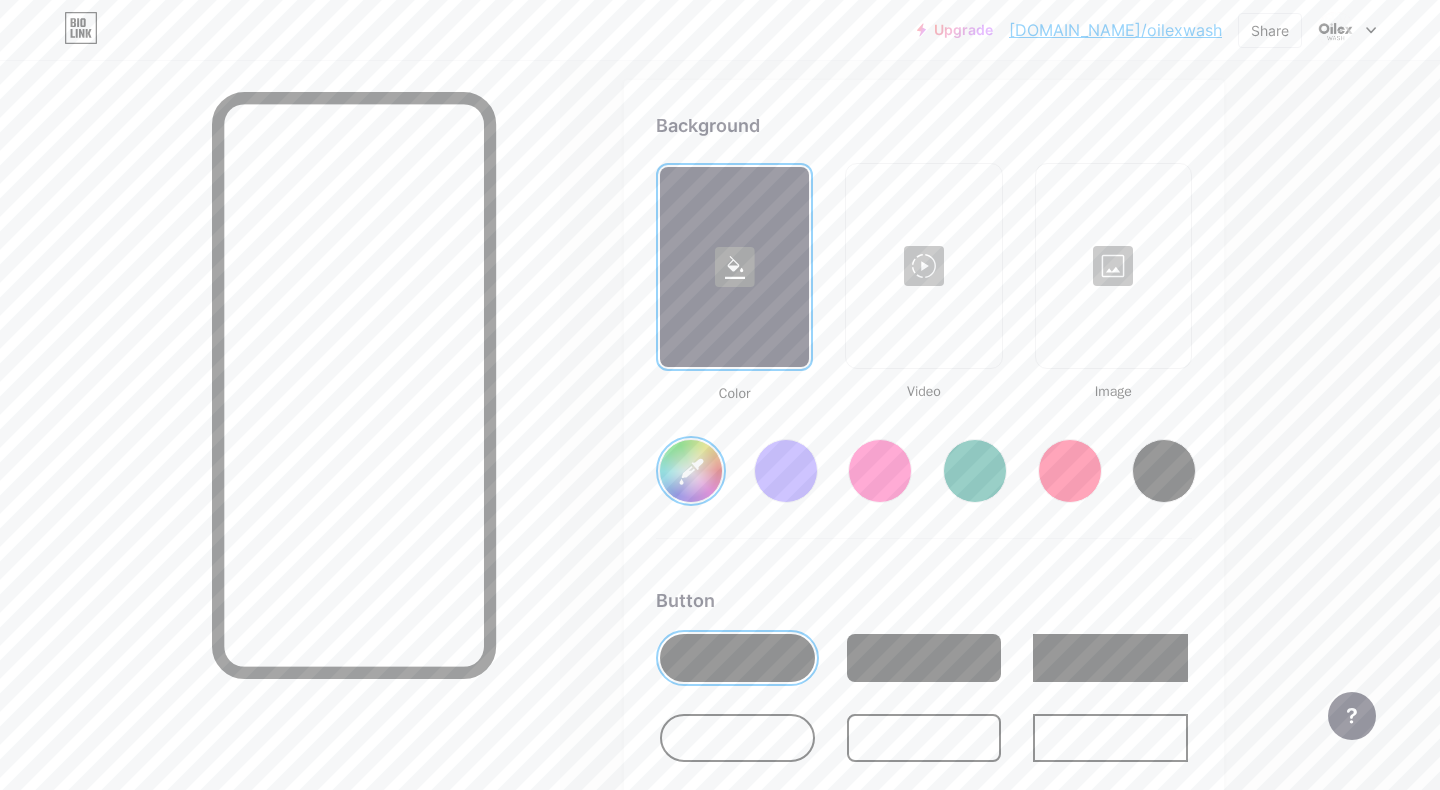 click at bounding box center [737, 658] 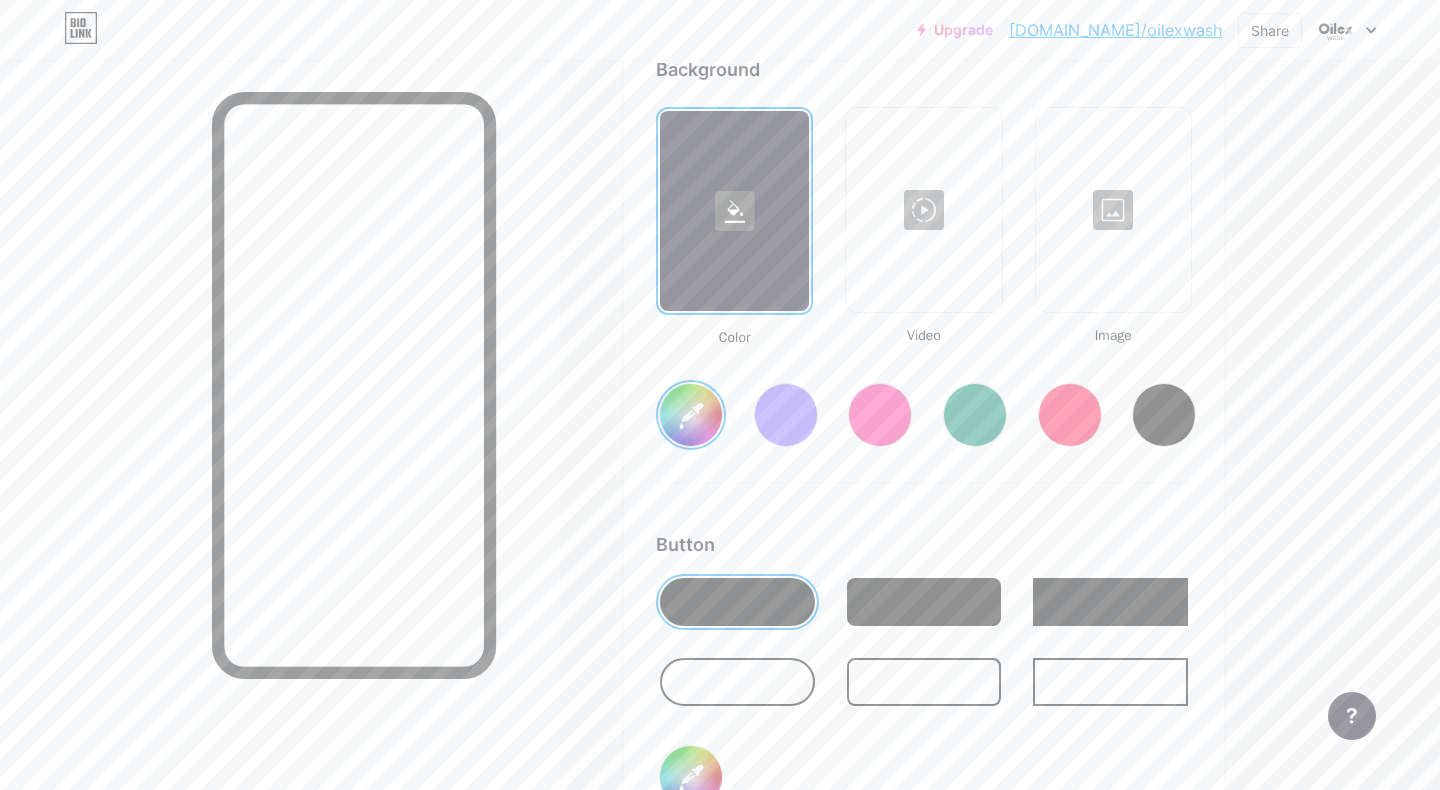 scroll, scrollTop: 2800, scrollLeft: 0, axis: vertical 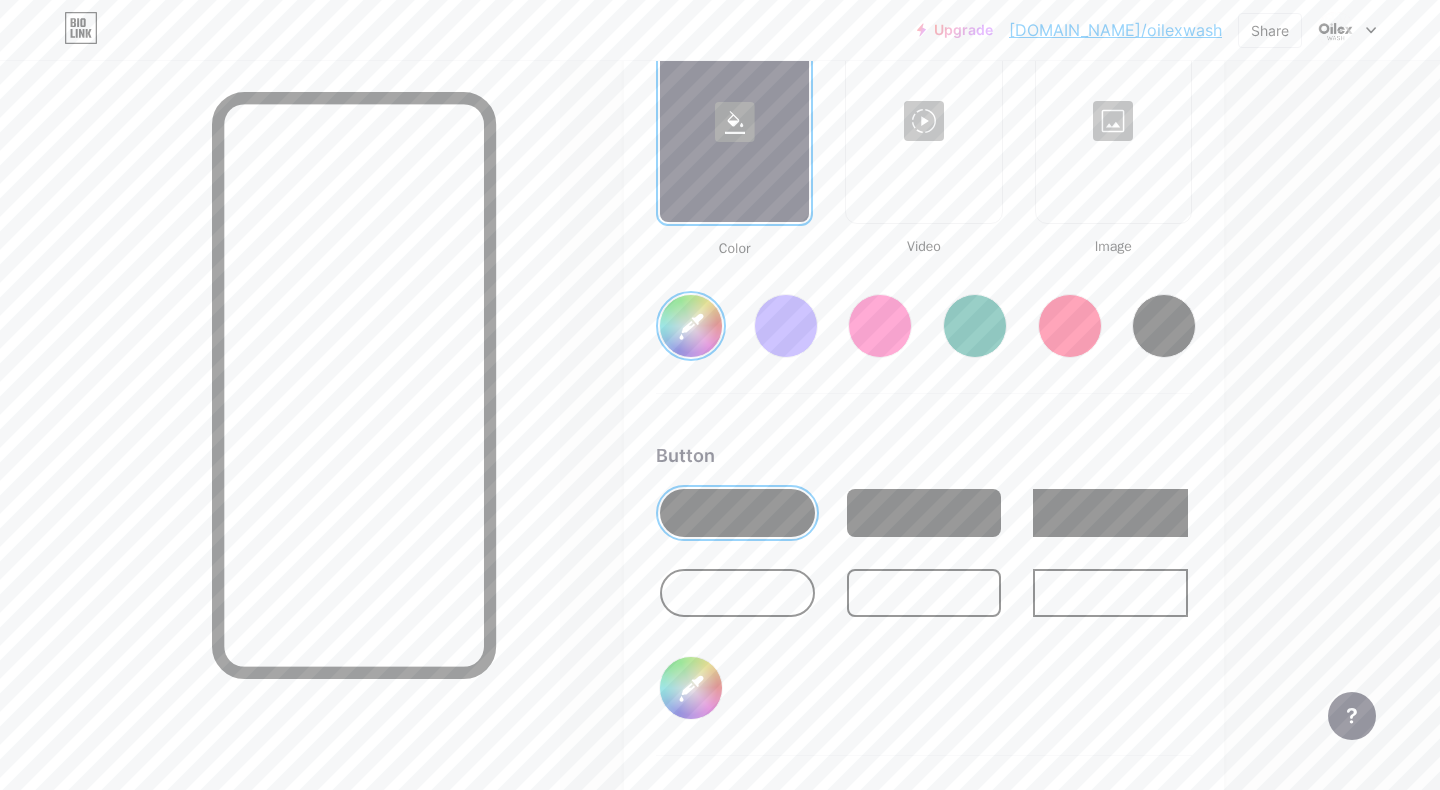 click at bounding box center [737, 593] 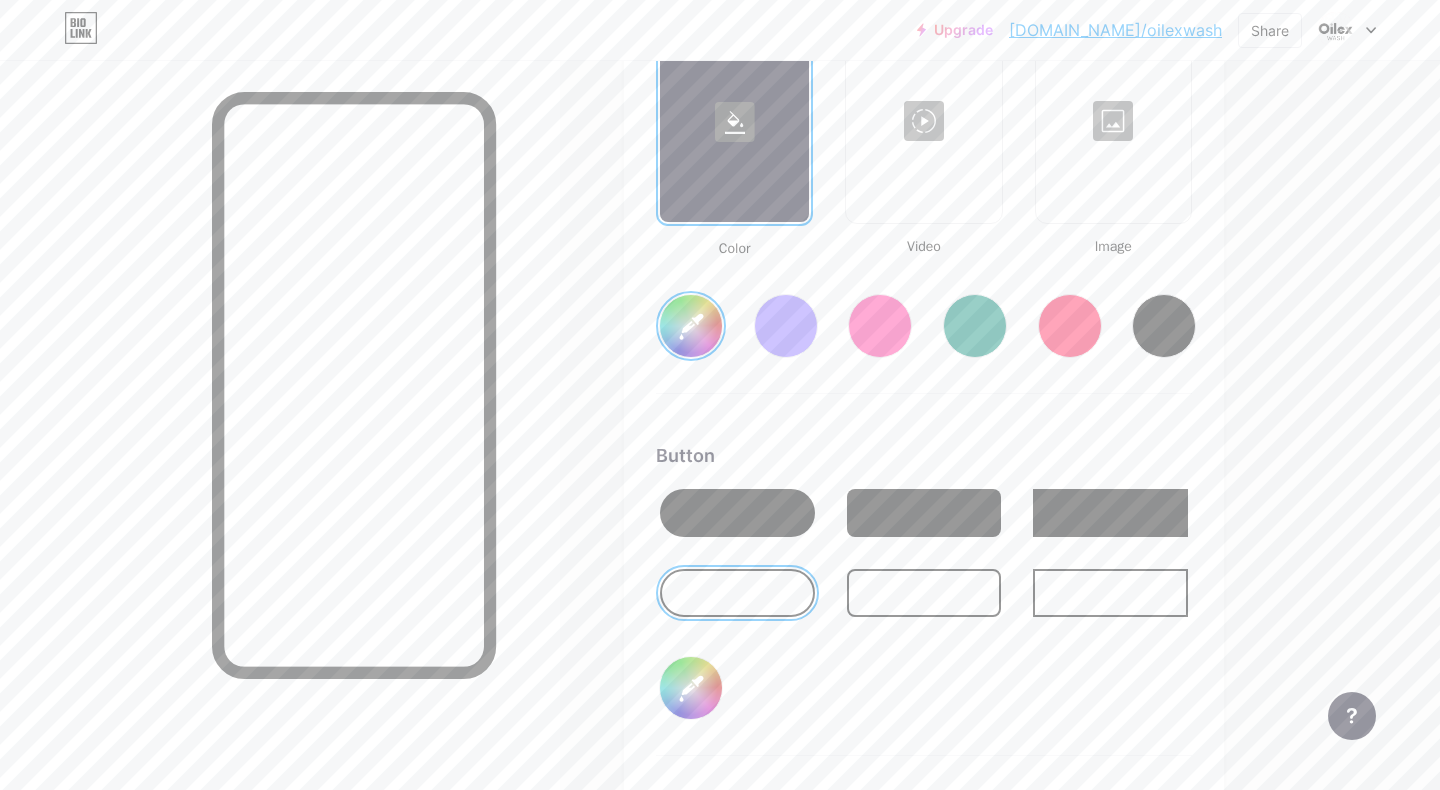 click at bounding box center (924, 593) 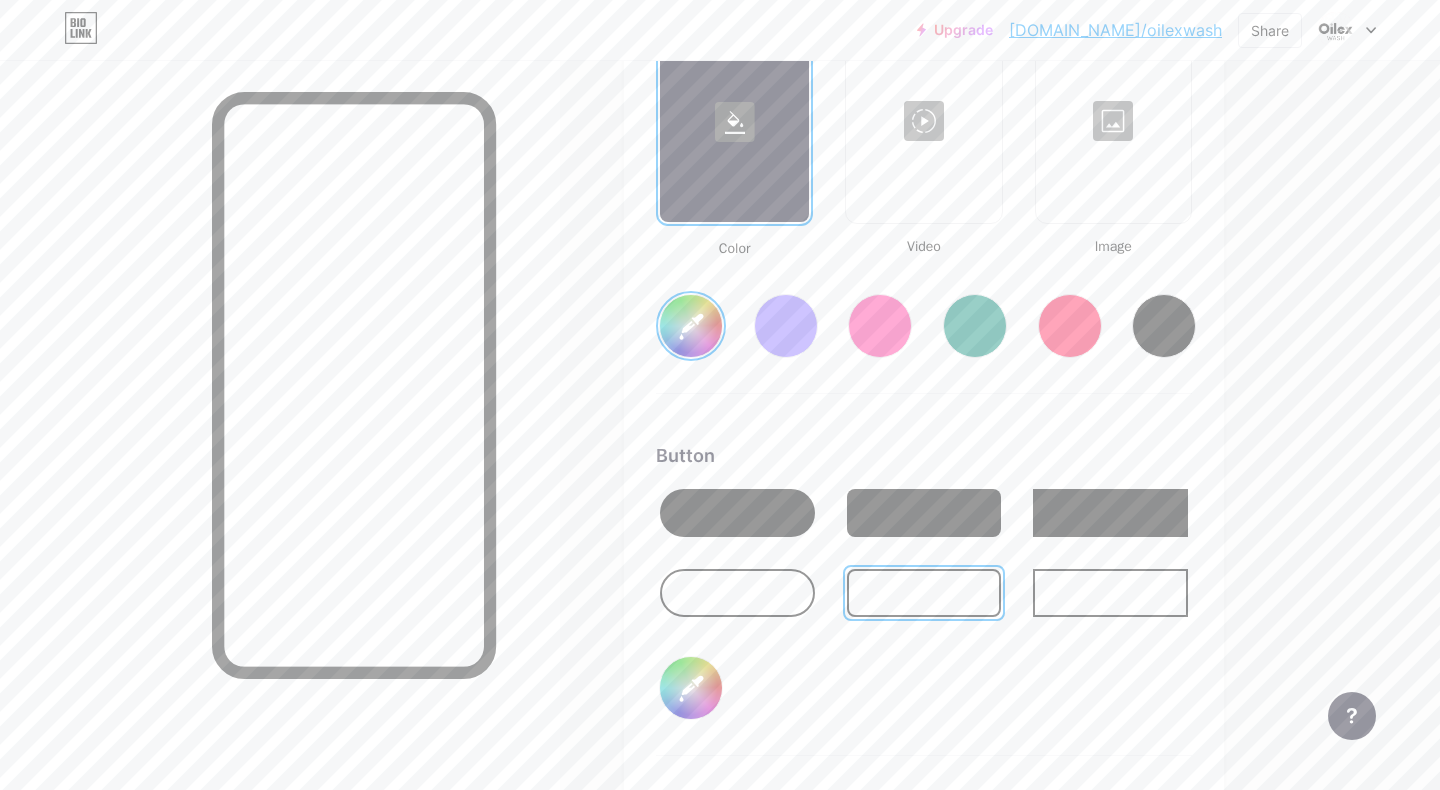 click at bounding box center [1110, 593] 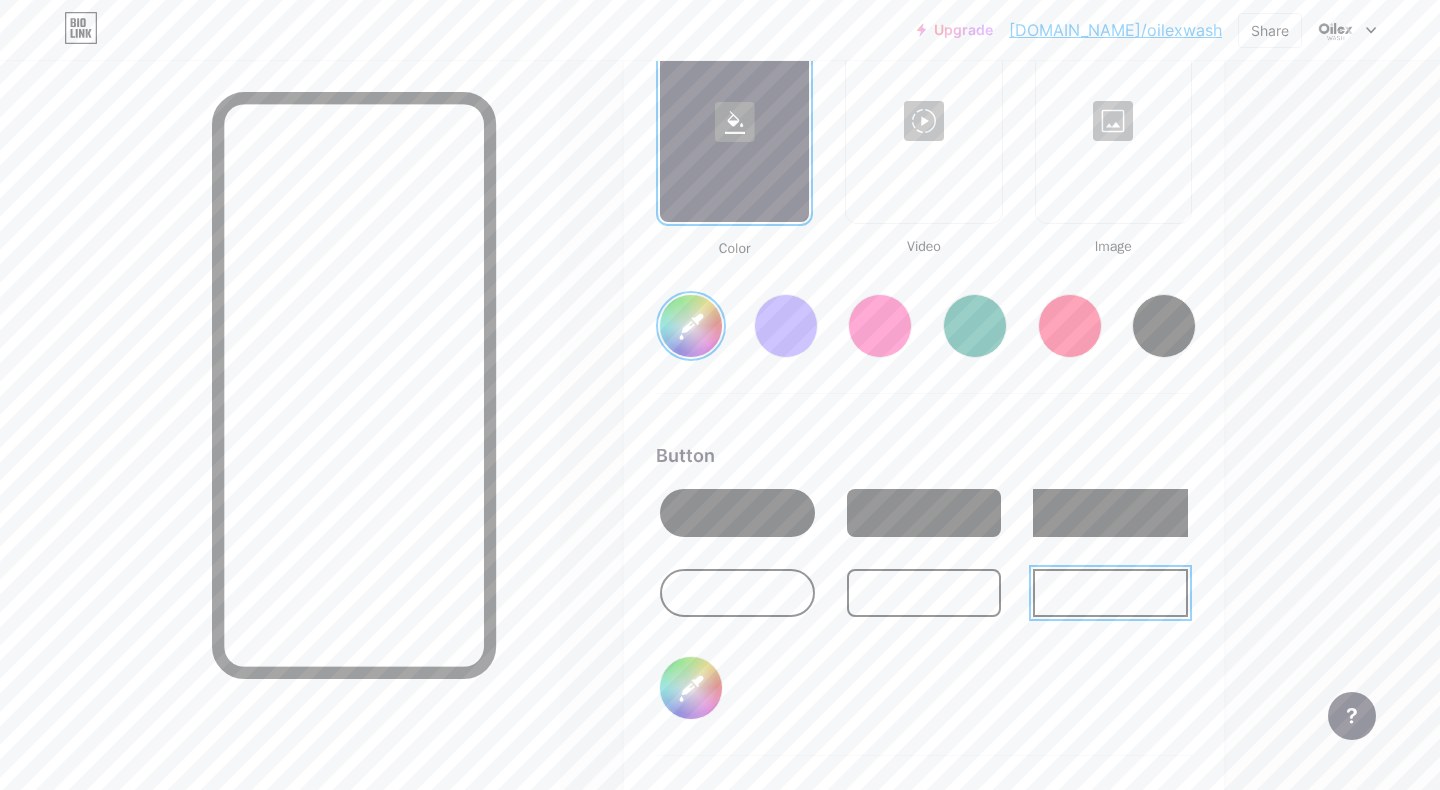 click at bounding box center (924, 593) 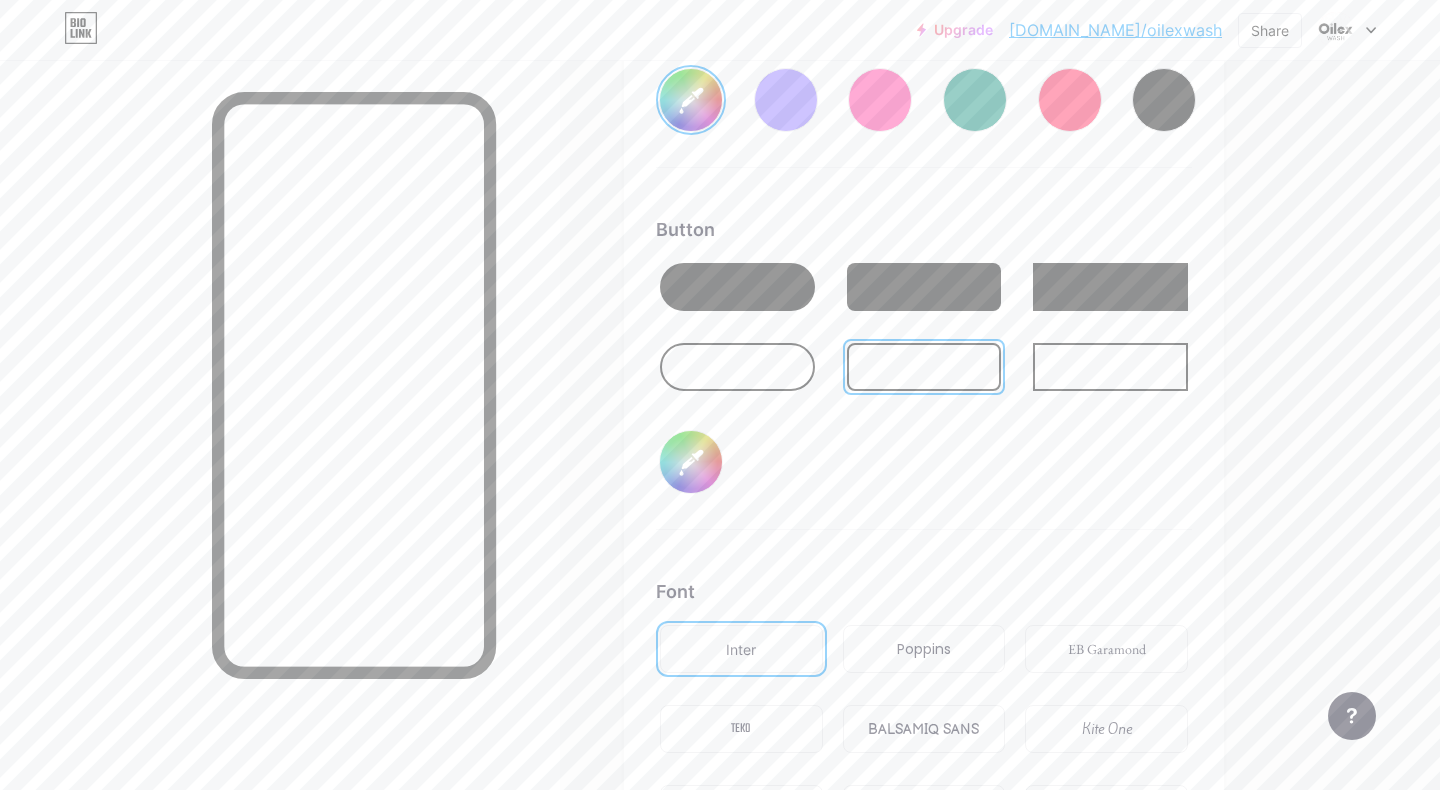 scroll, scrollTop: 3041, scrollLeft: 0, axis: vertical 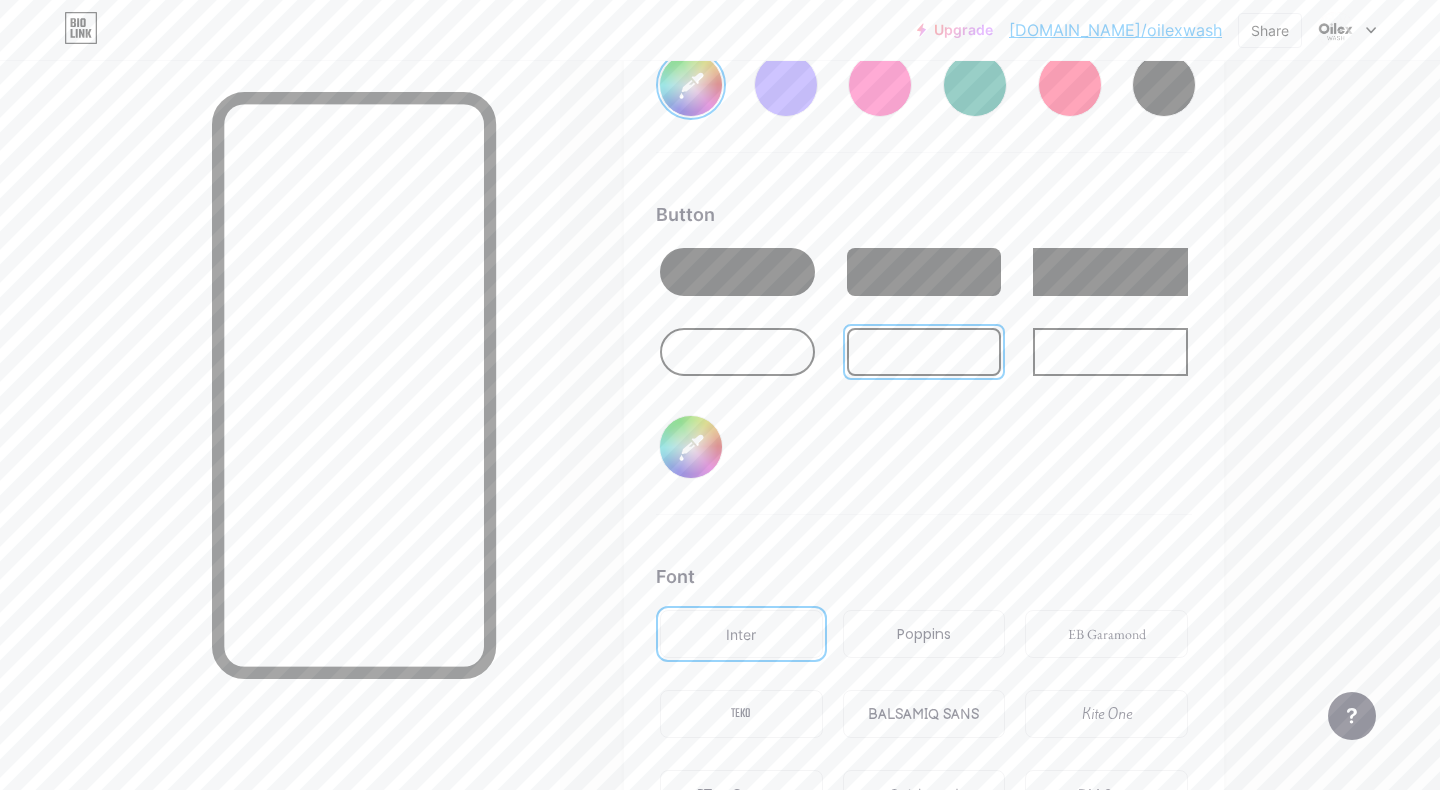 click on "Poppins" at bounding box center [924, 634] 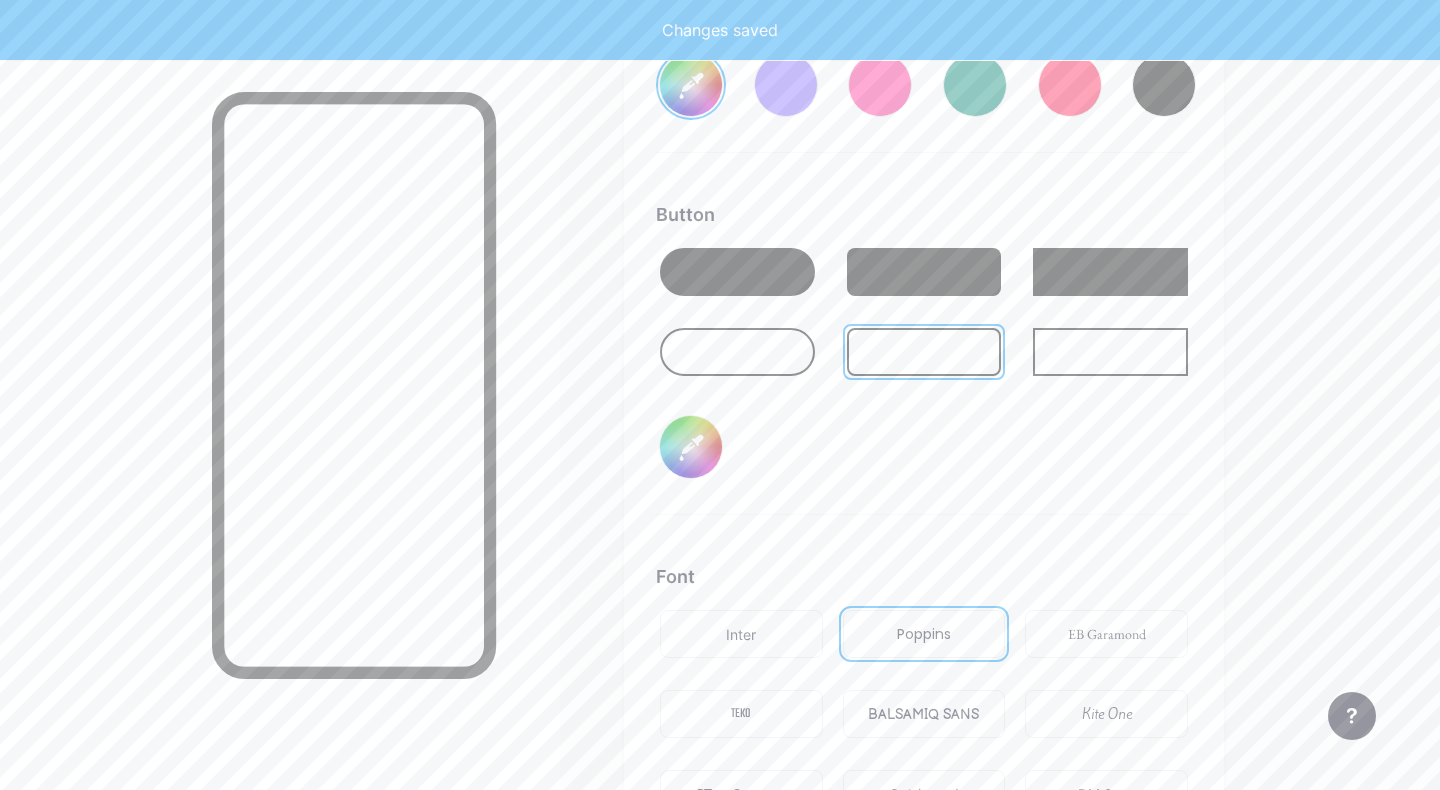 type on "#38373d" 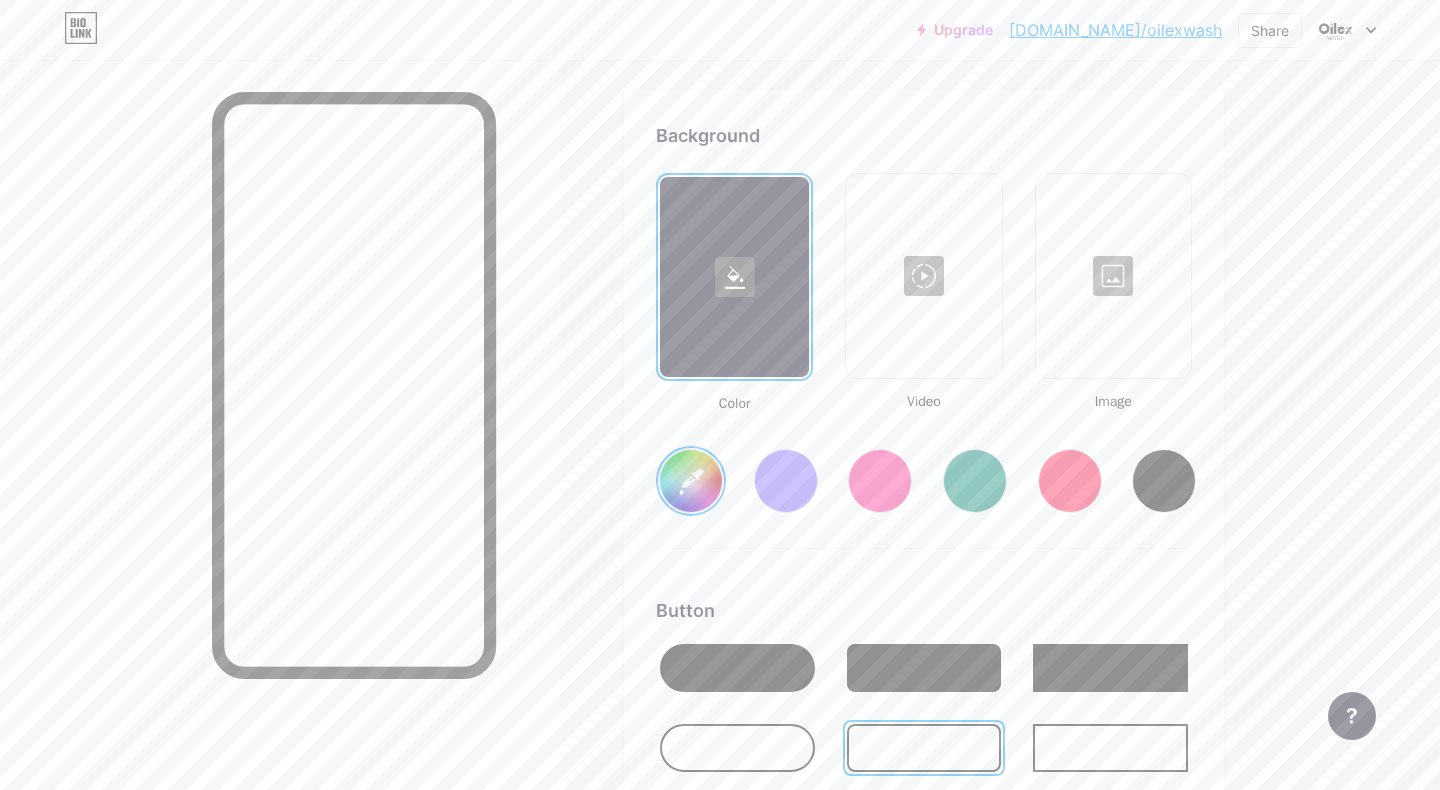 scroll, scrollTop: 2692, scrollLeft: 0, axis: vertical 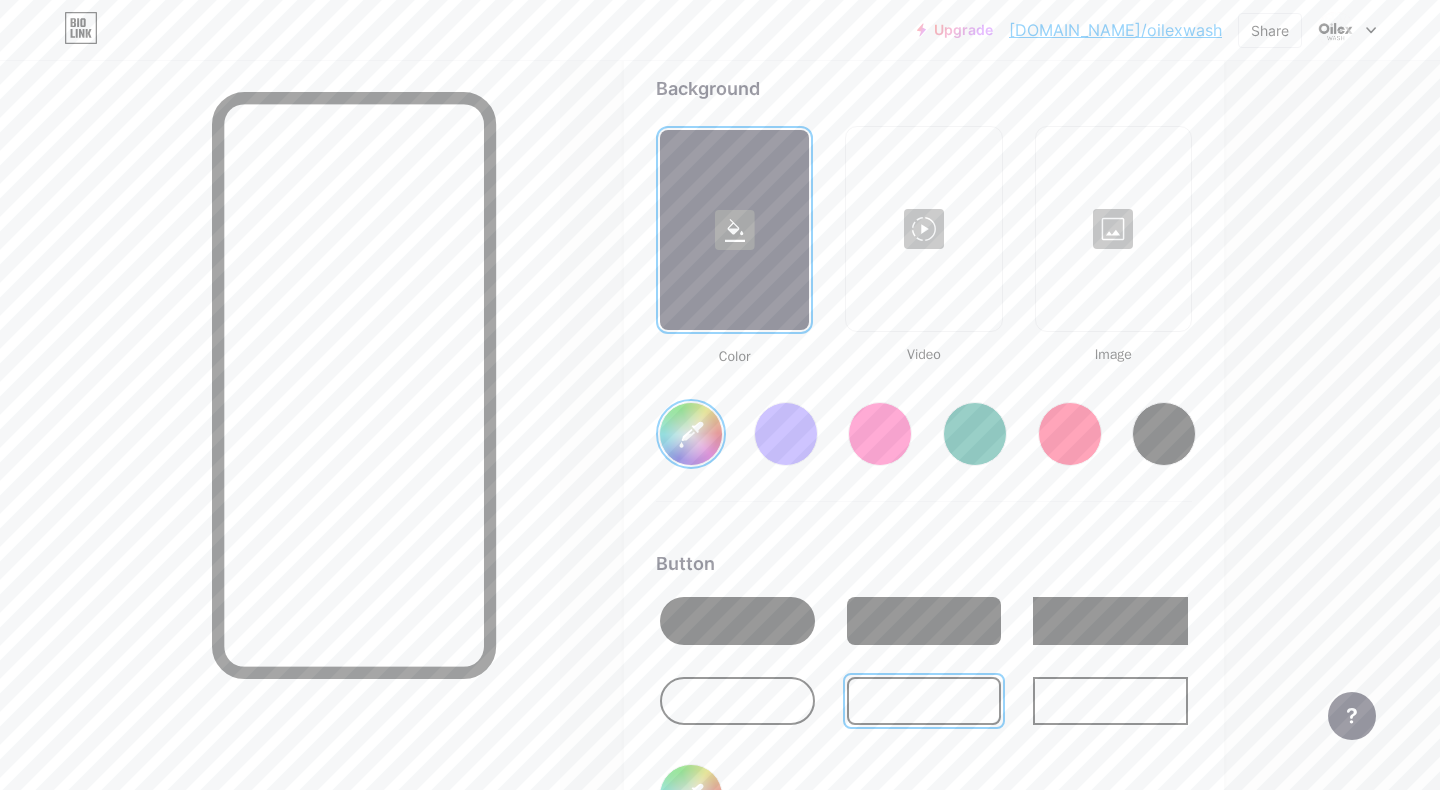 click at bounding box center (923, 229) 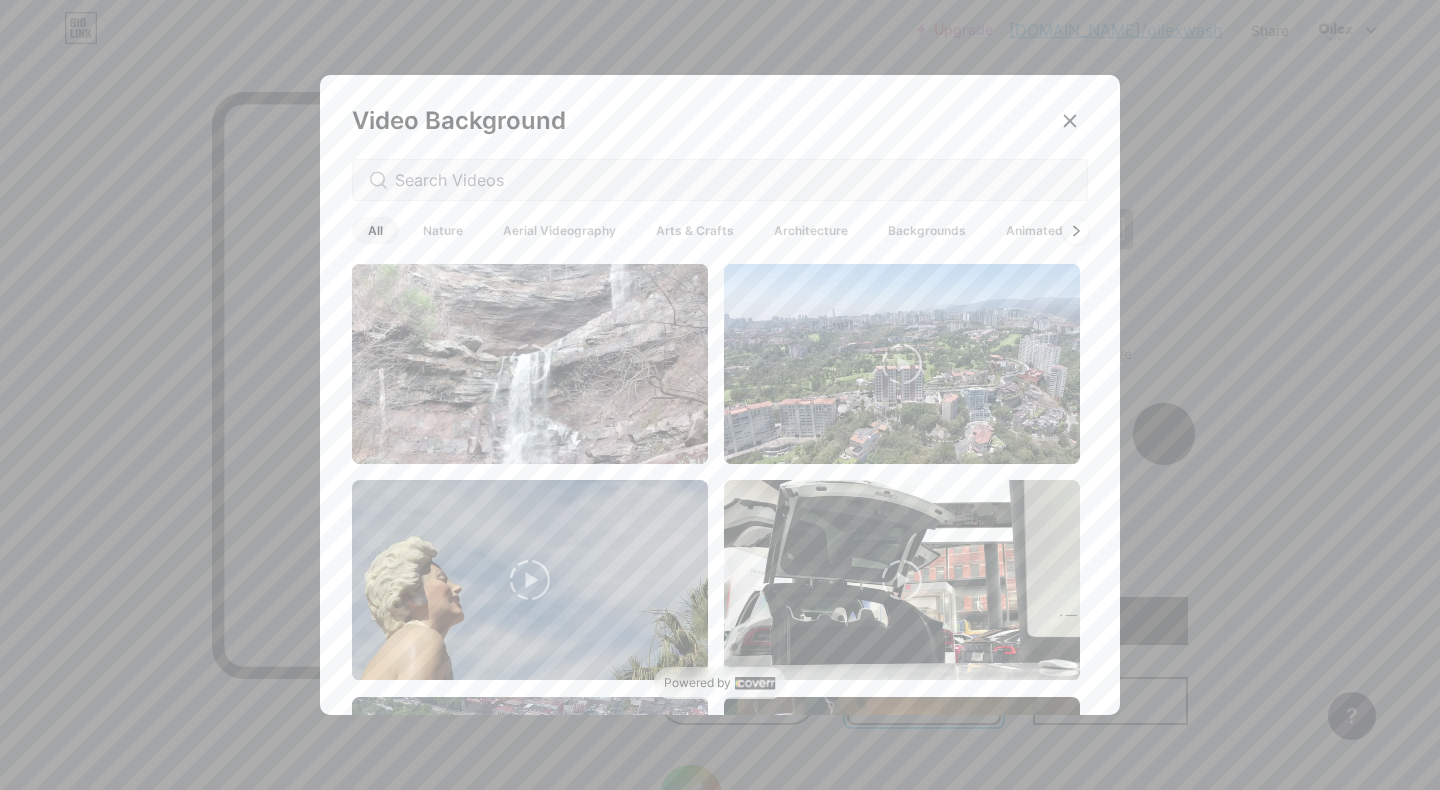 click 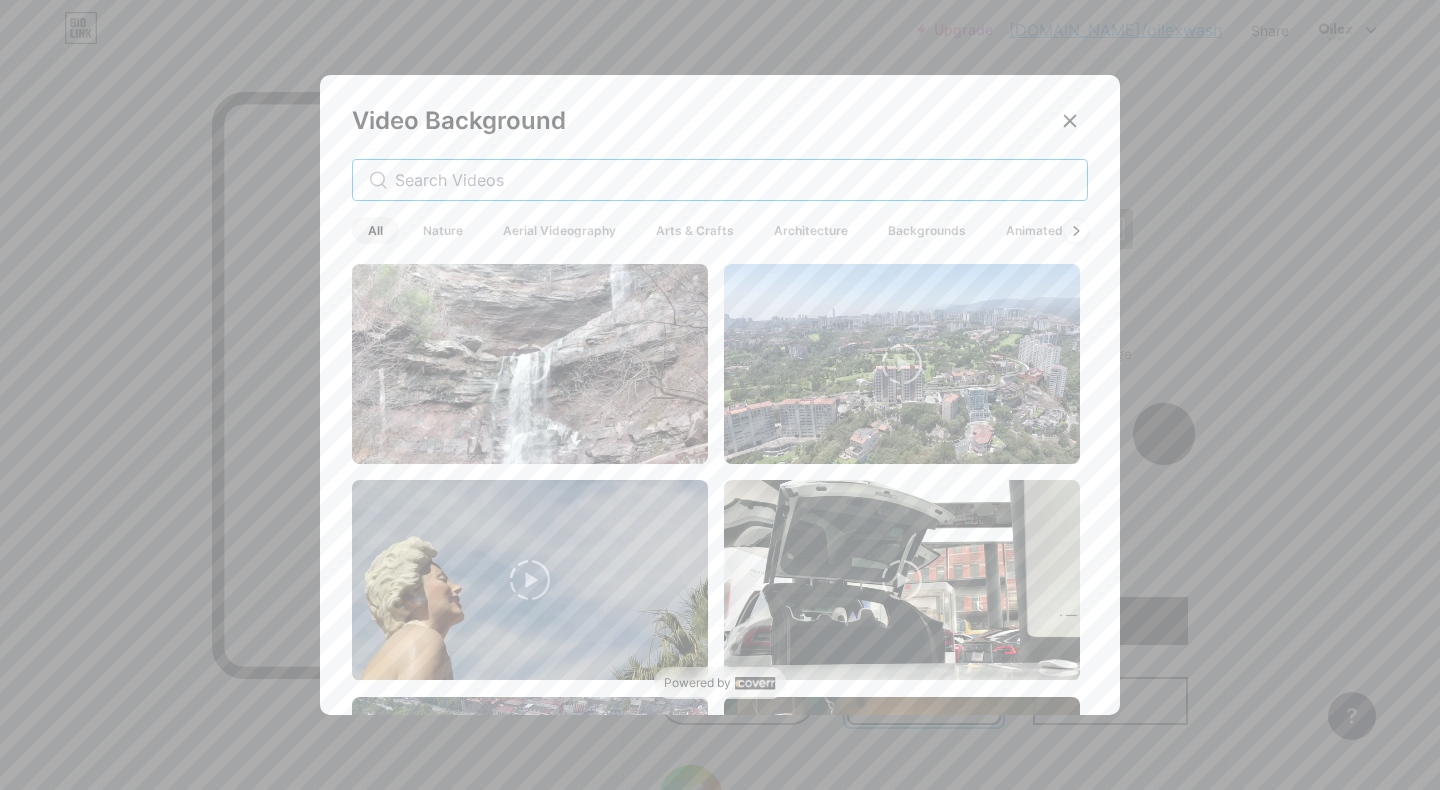 click at bounding box center [733, 180] 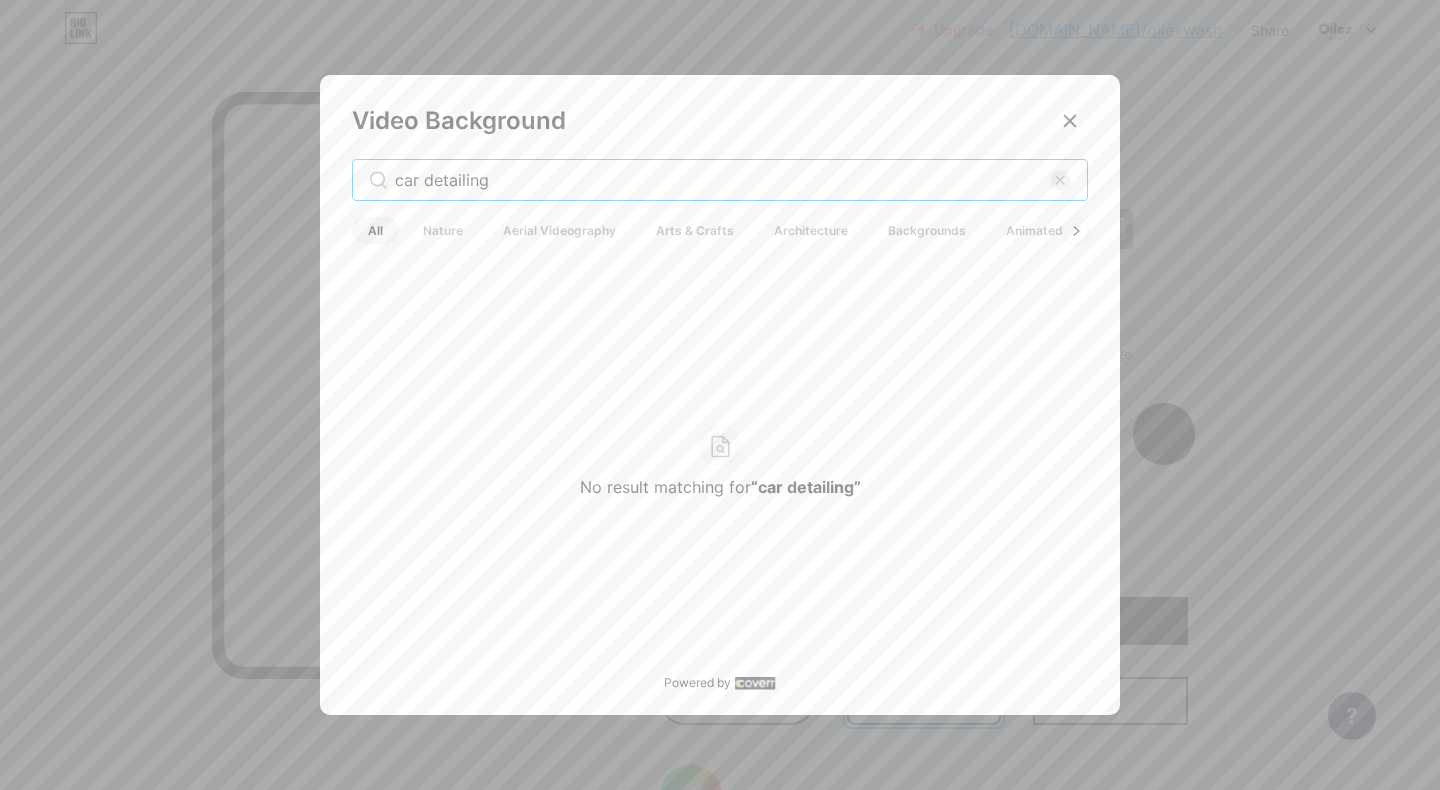 click on "car detailing" at bounding box center (722, 180) 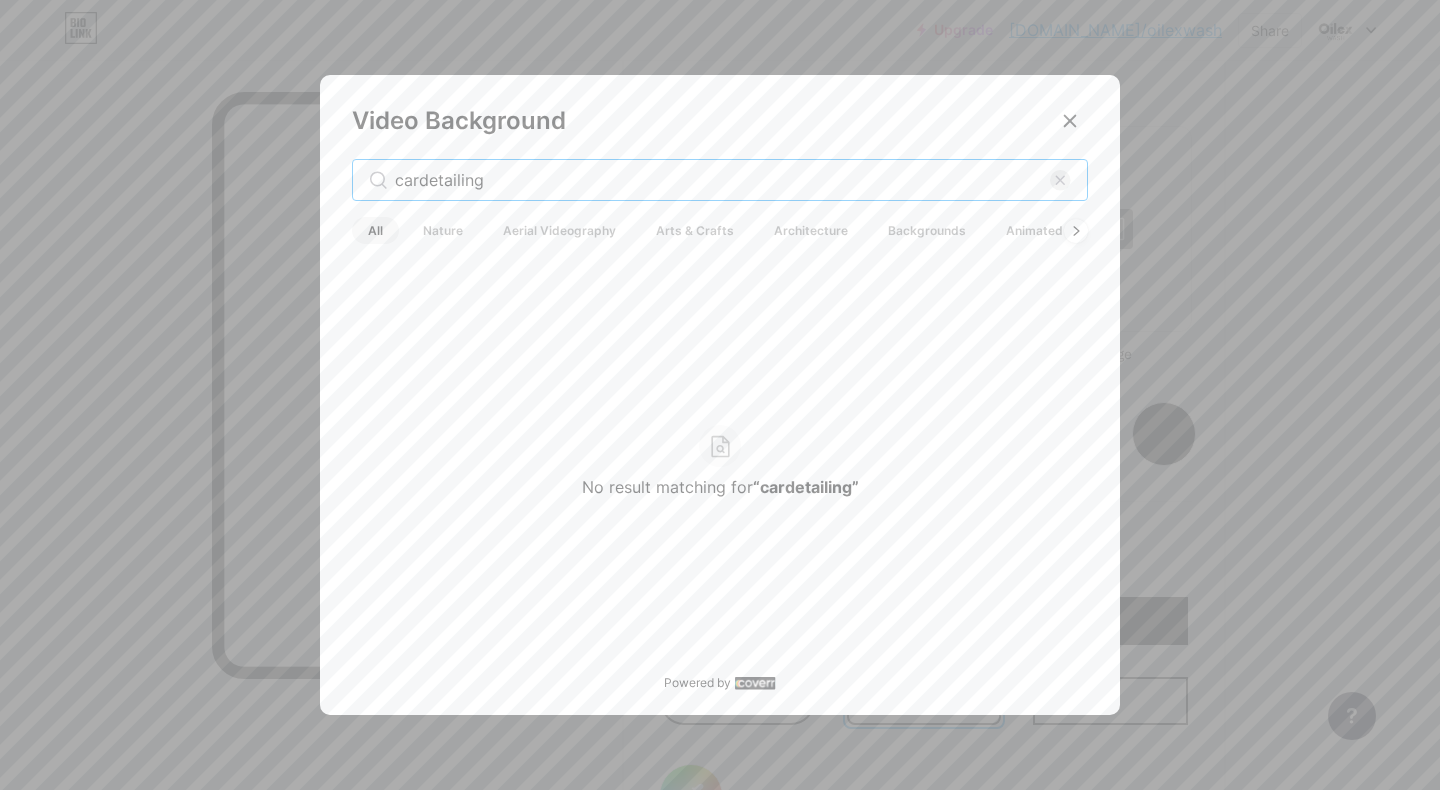 drag, startPoint x: 515, startPoint y: 182, endPoint x: 302, endPoint y: 169, distance: 213.39635 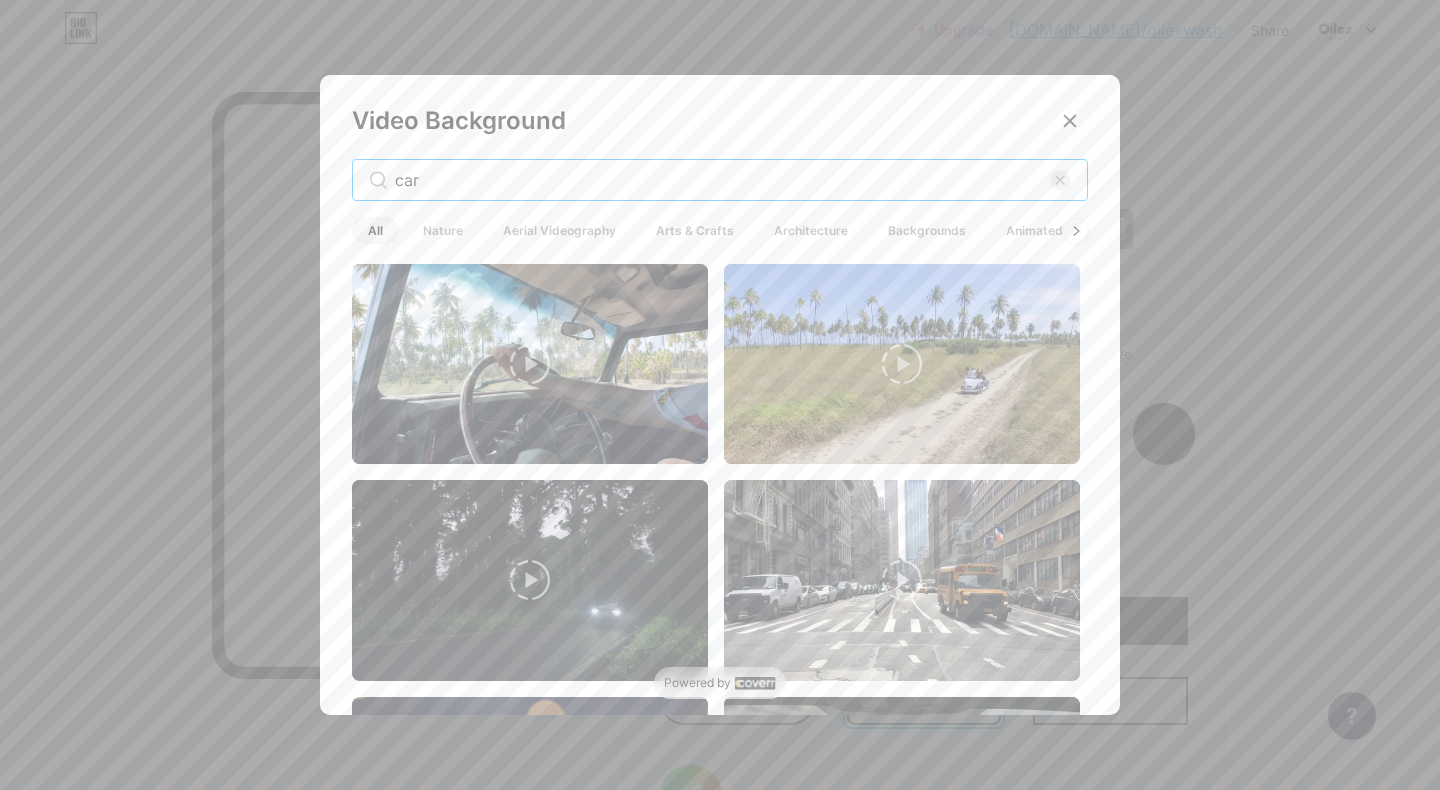 drag, startPoint x: 430, startPoint y: 188, endPoint x: 360, endPoint y: 176, distance: 71.021126 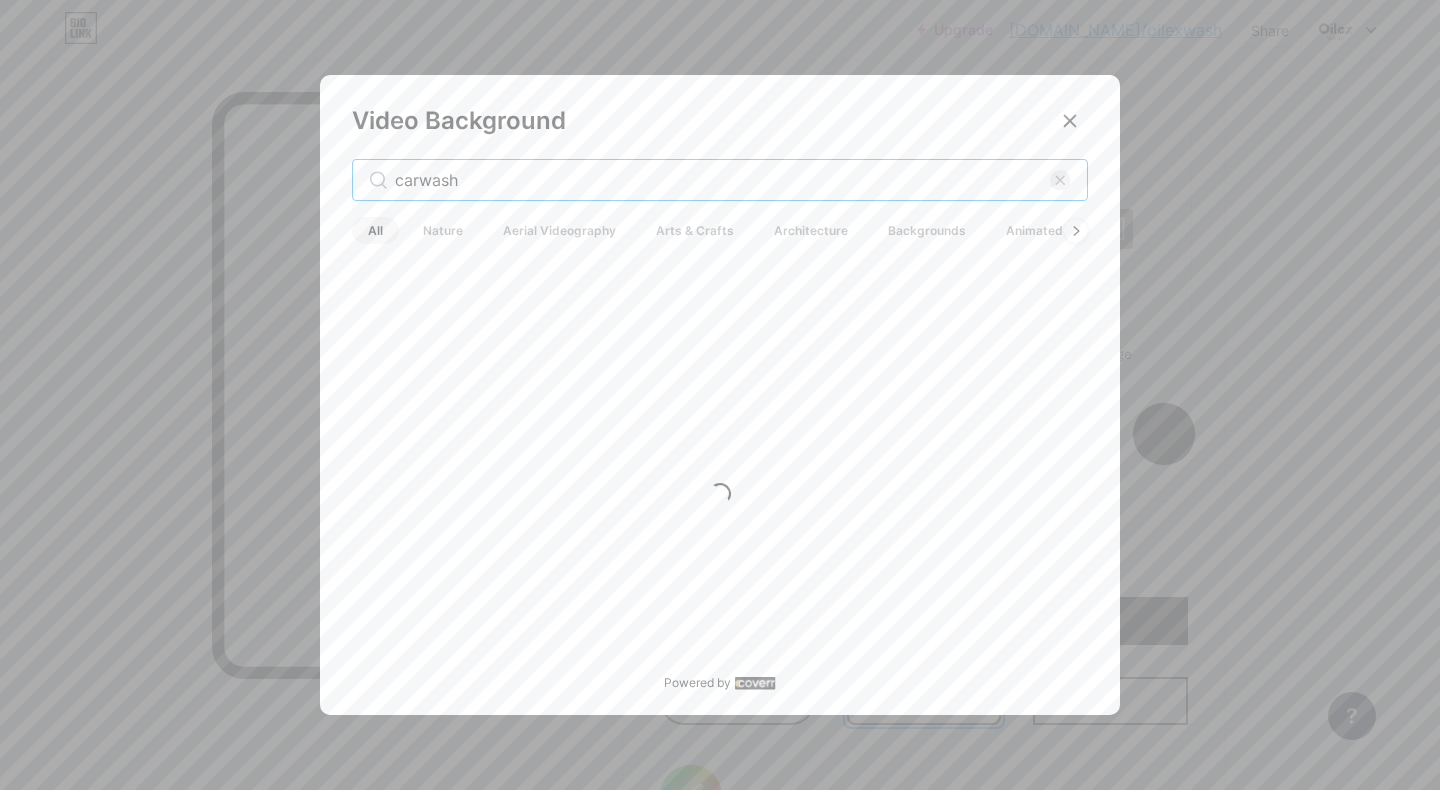 type on "carwash" 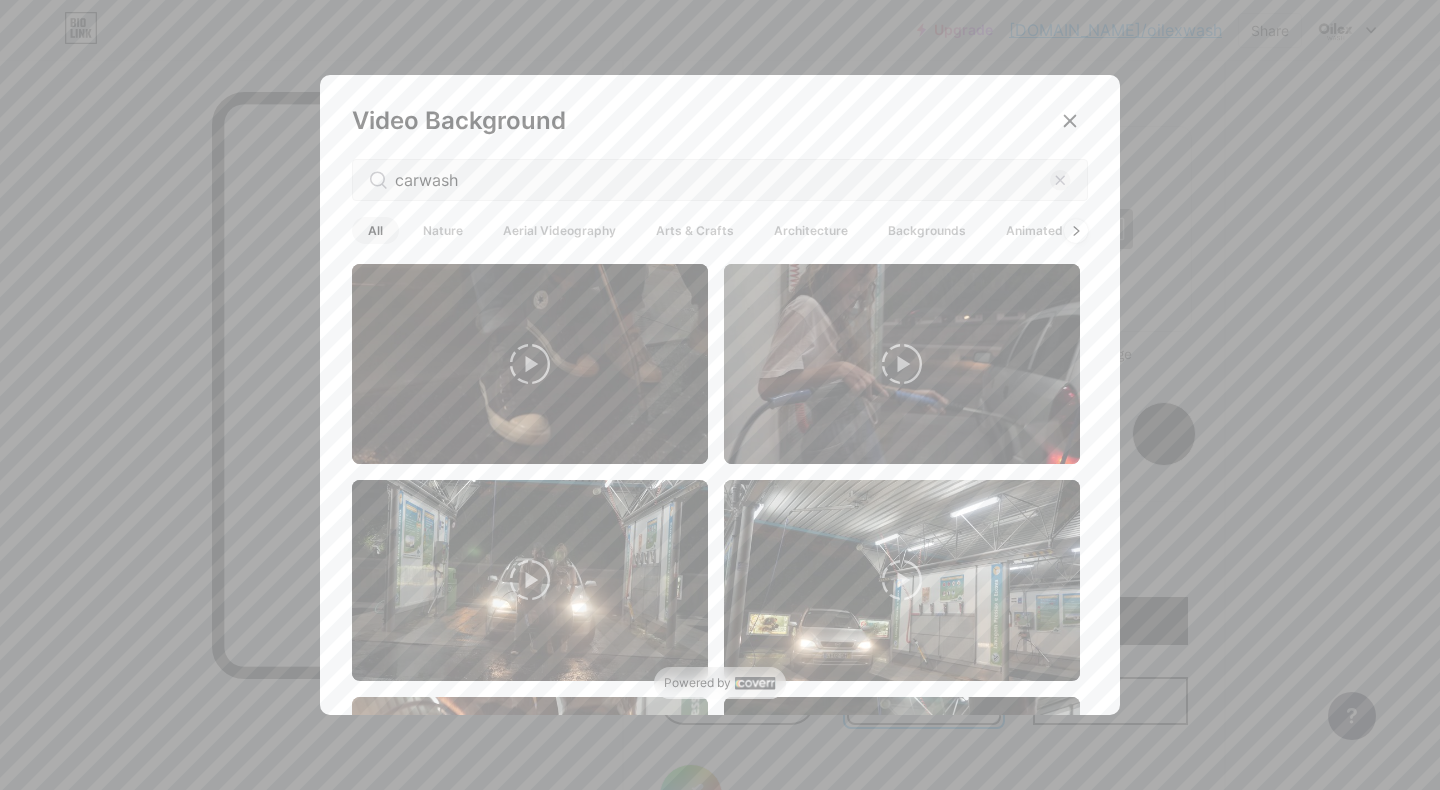 scroll, scrollTop: 2692, scrollLeft: 0, axis: vertical 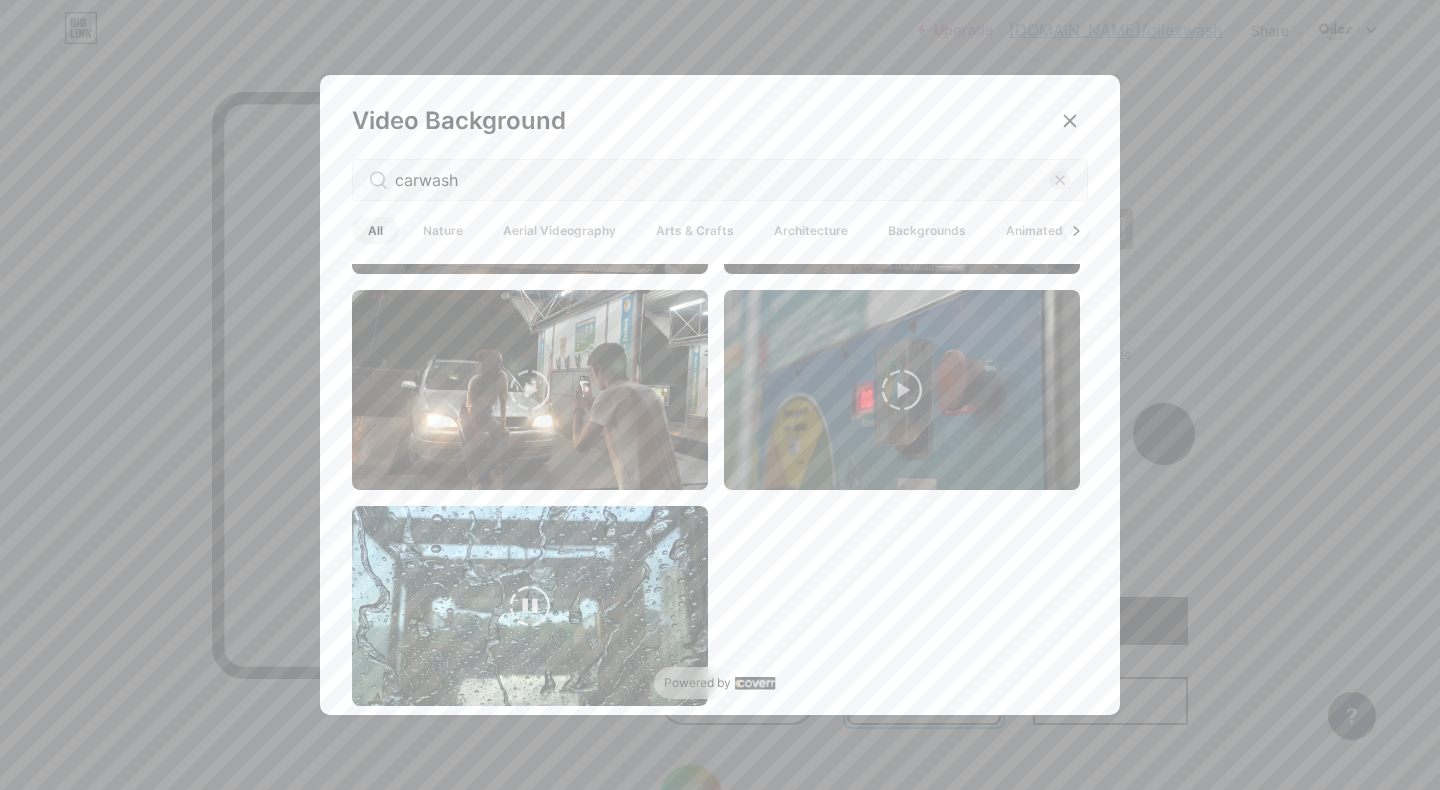 click at bounding box center (530, 606) 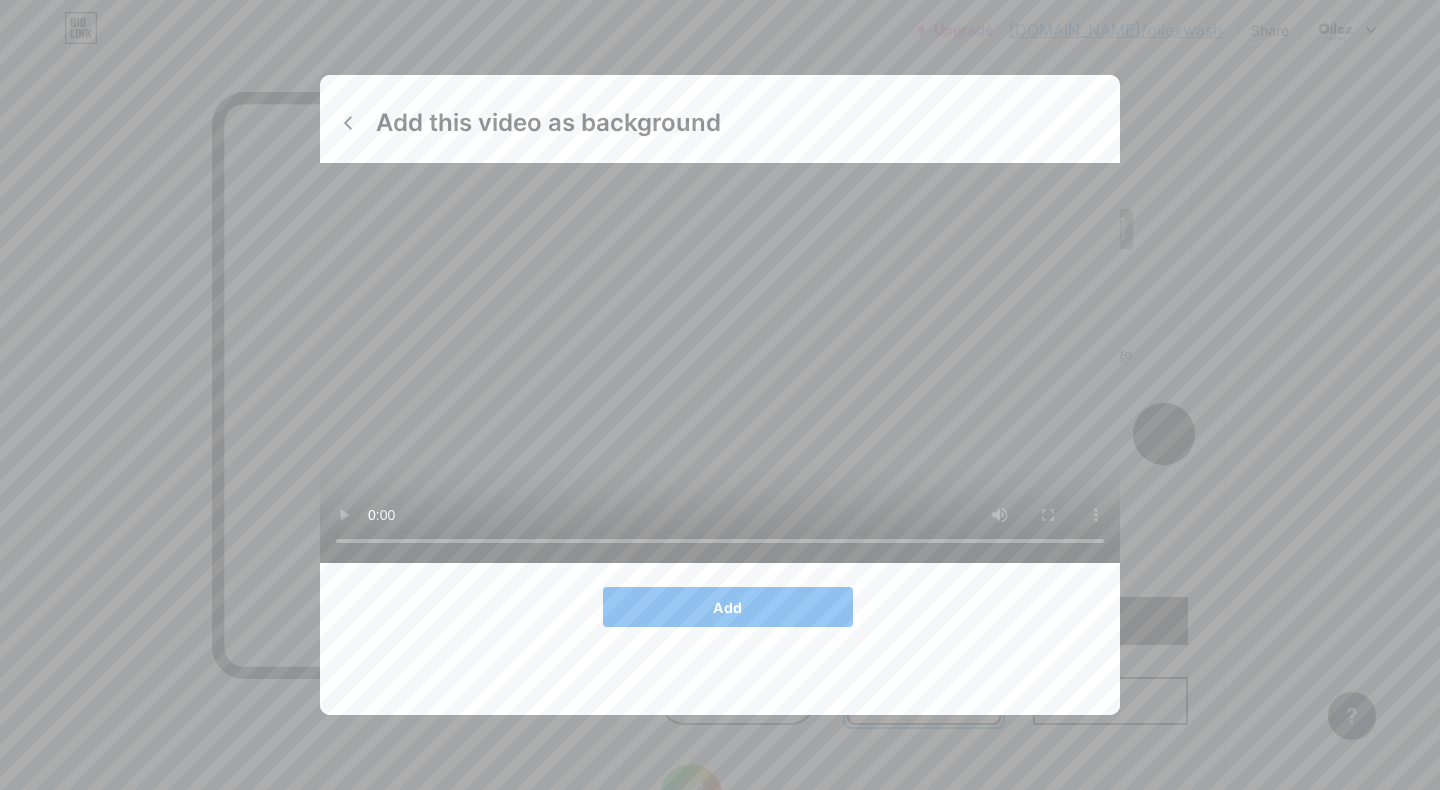 click on "Add" at bounding box center [728, 607] 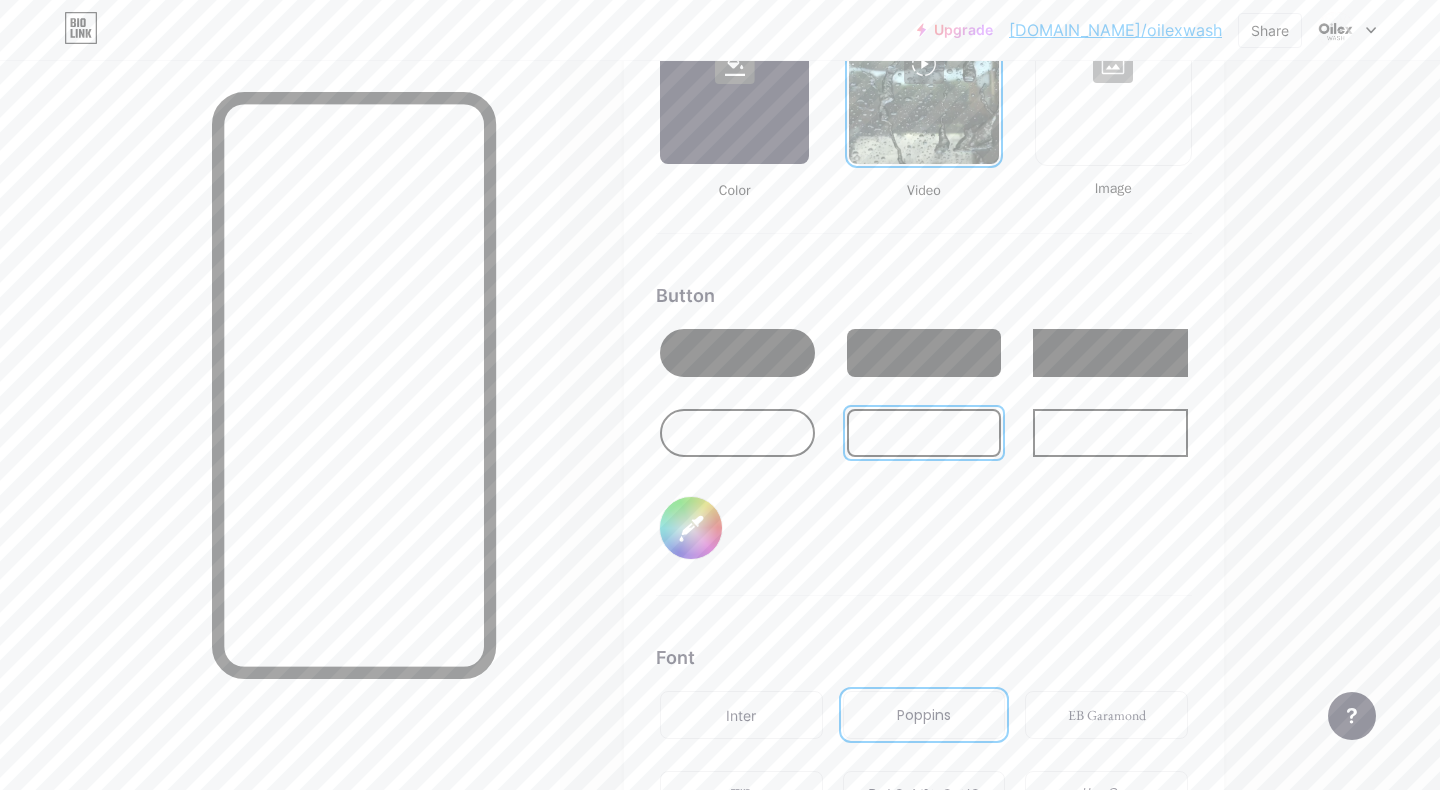 scroll, scrollTop: 2922, scrollLeft: 0, axis: vertical 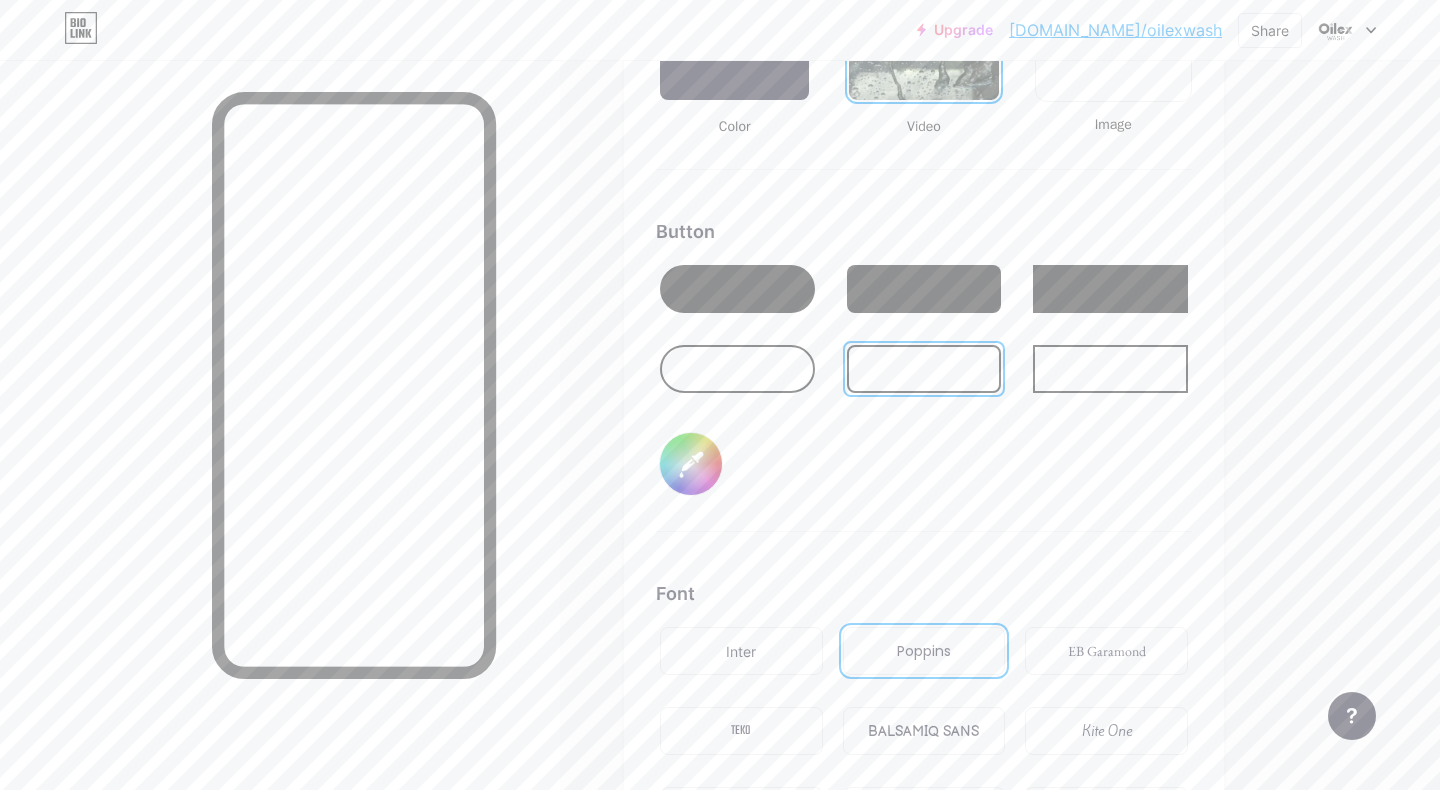 click on "#000000" at bounding box center [691, 464] 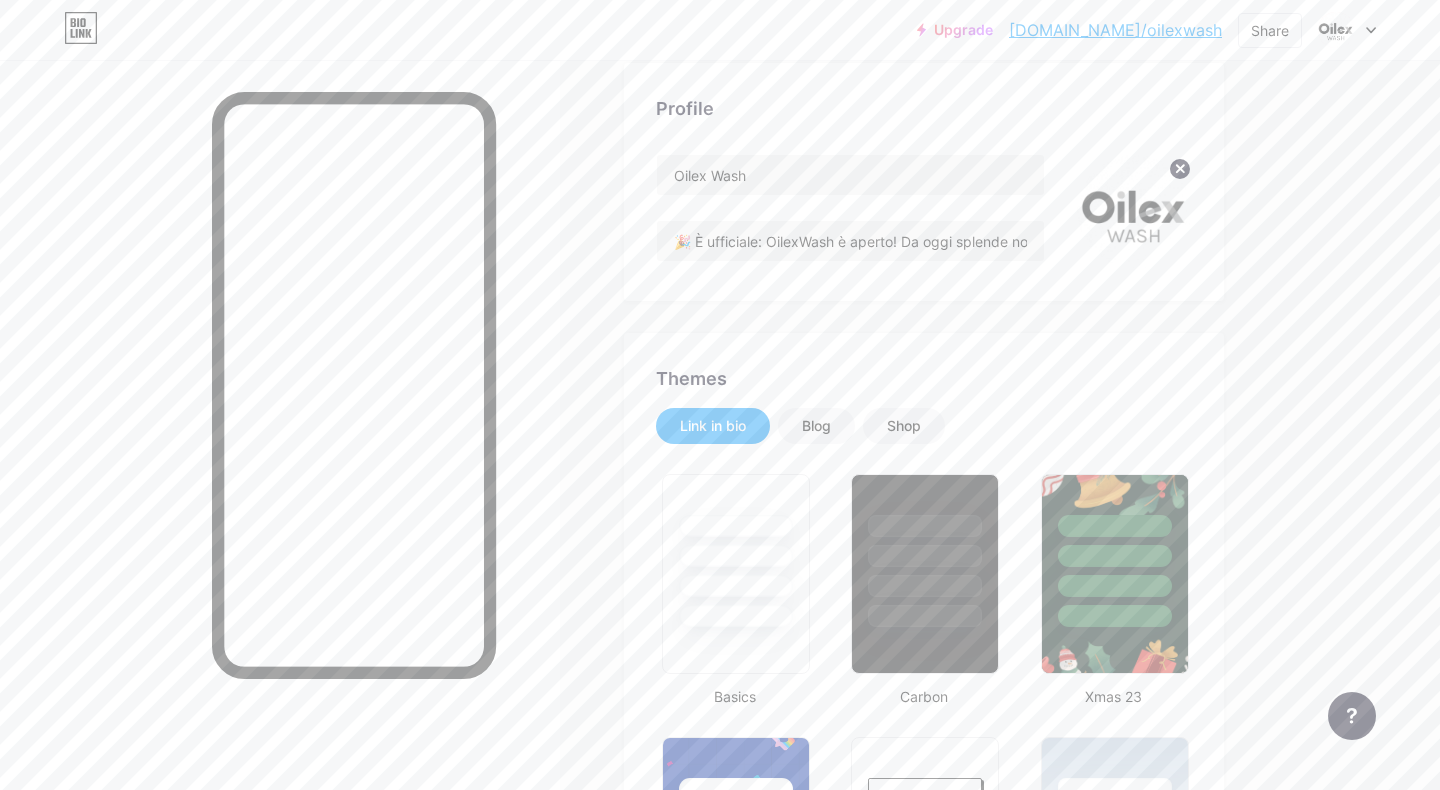 scroll, scrollTop: 0, scrollLeft: 0, axis: both 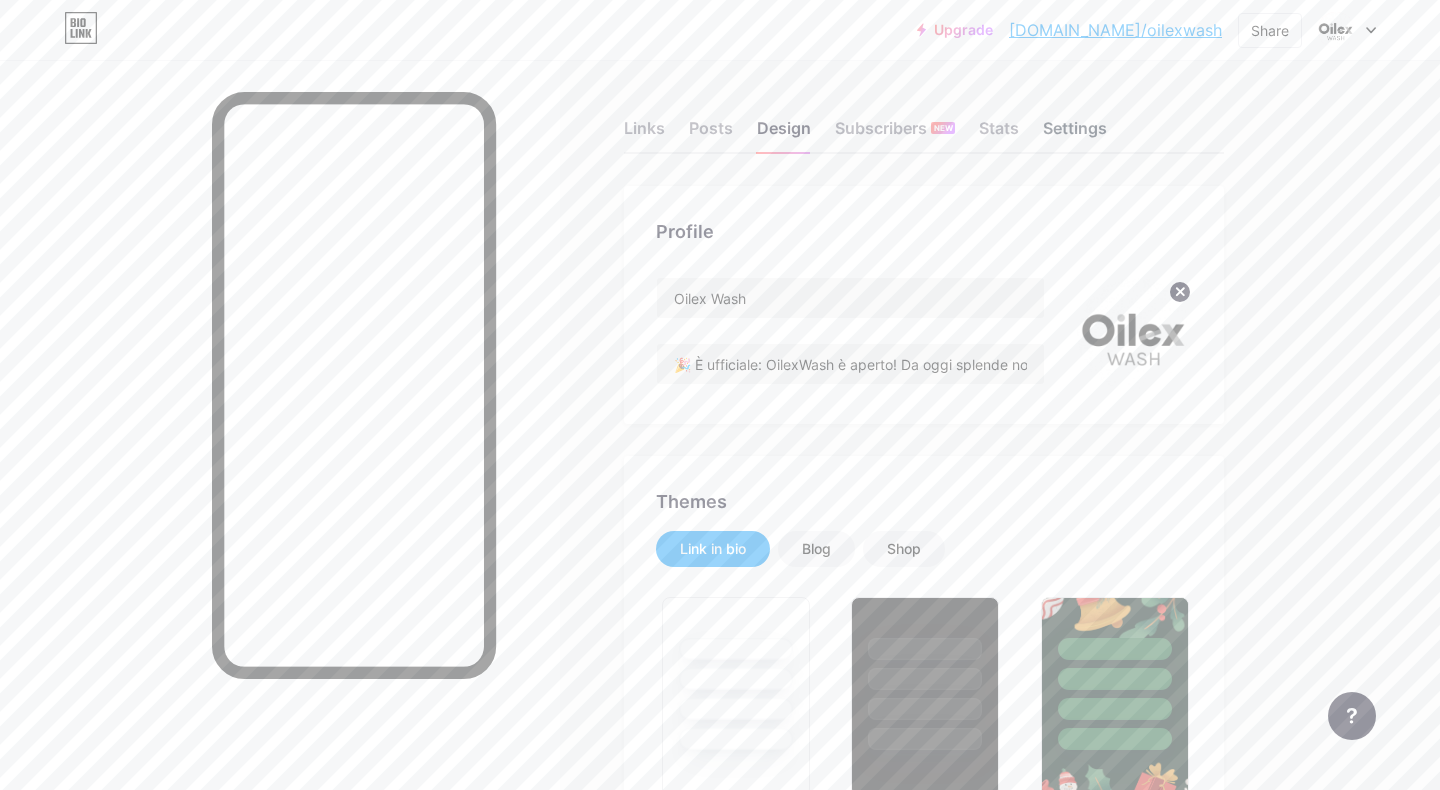 click on "Settings" at bounding box center [1075, 134] 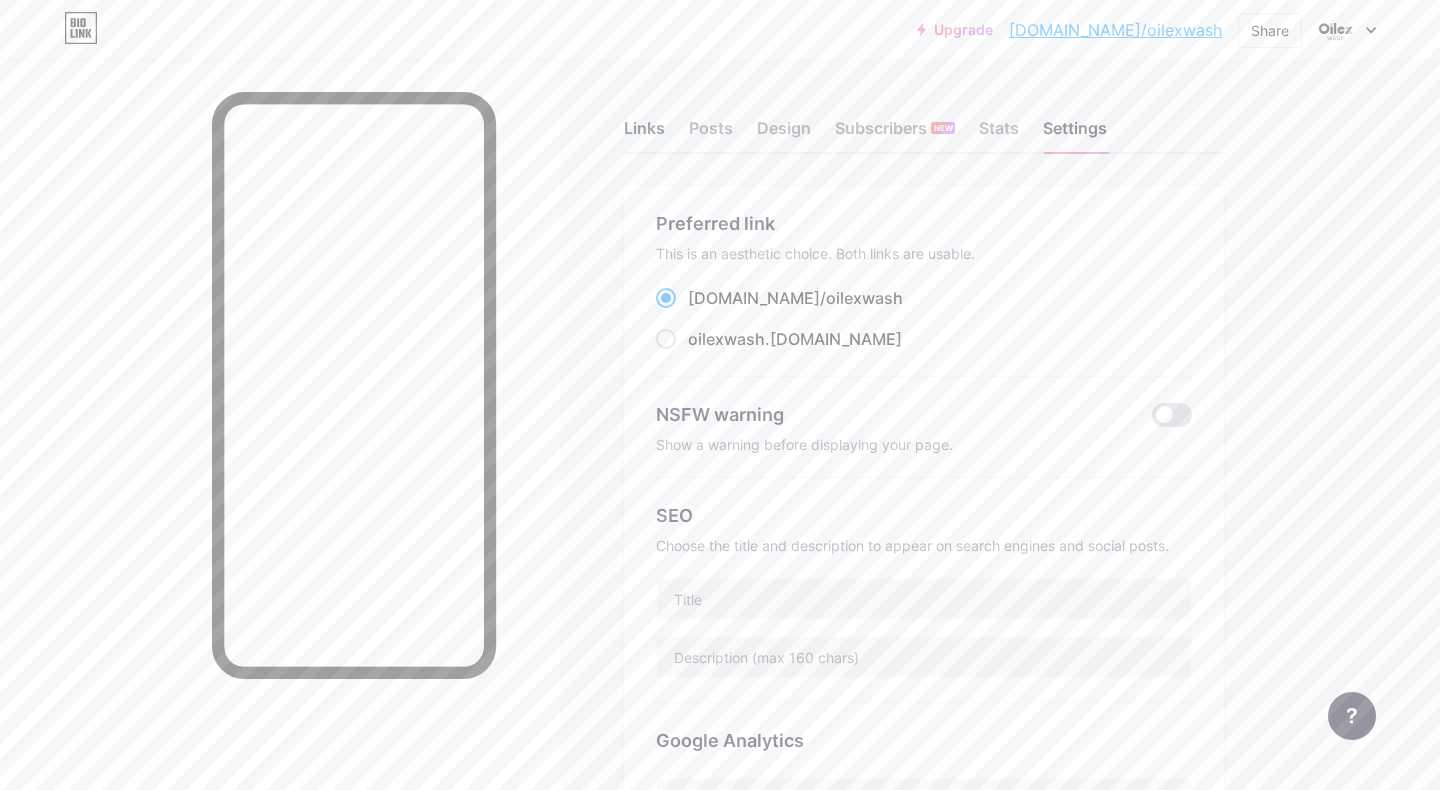 click on "Links" at bounding box center (644, 134) 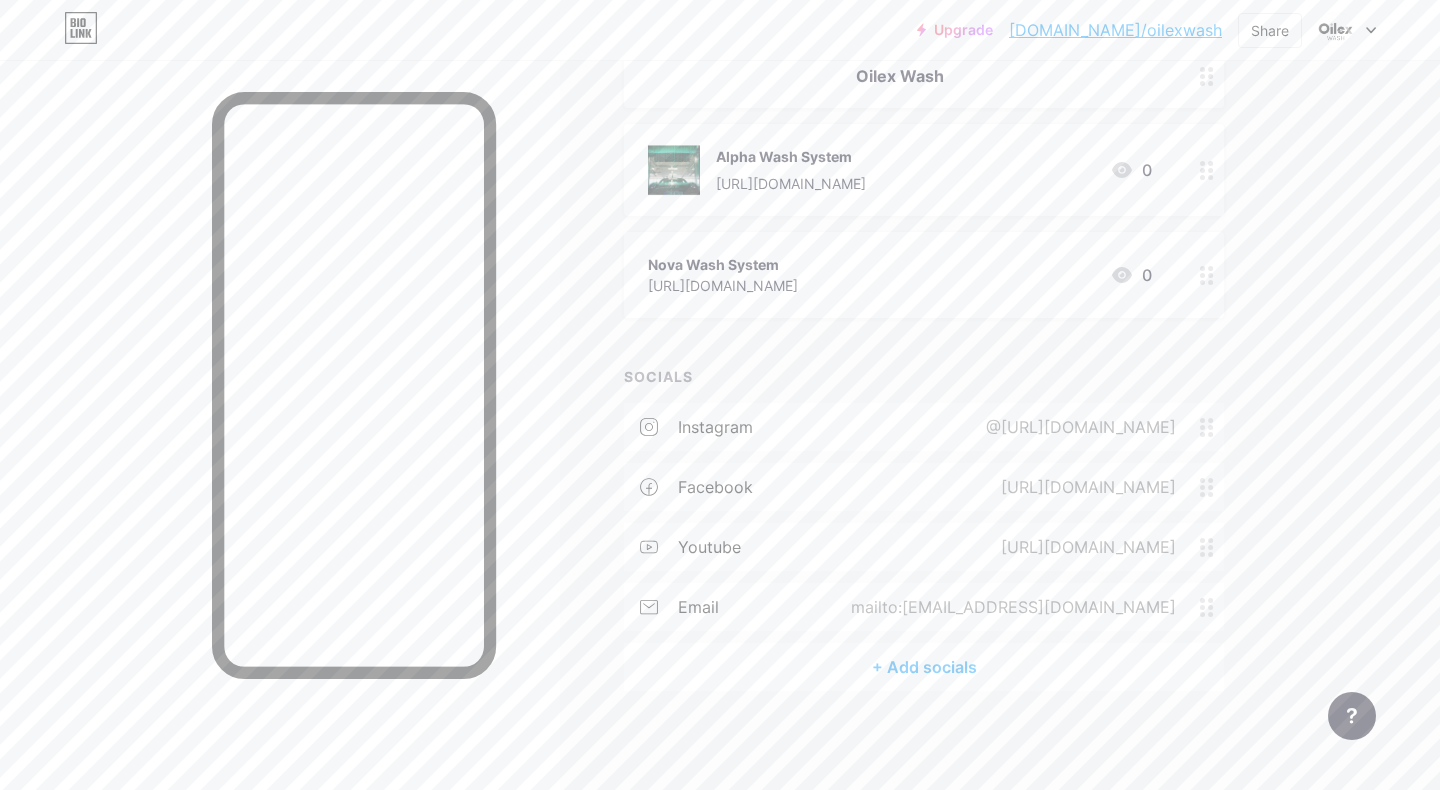 scroll, scrollTop: 0, scrollLeft: 0, axis: both 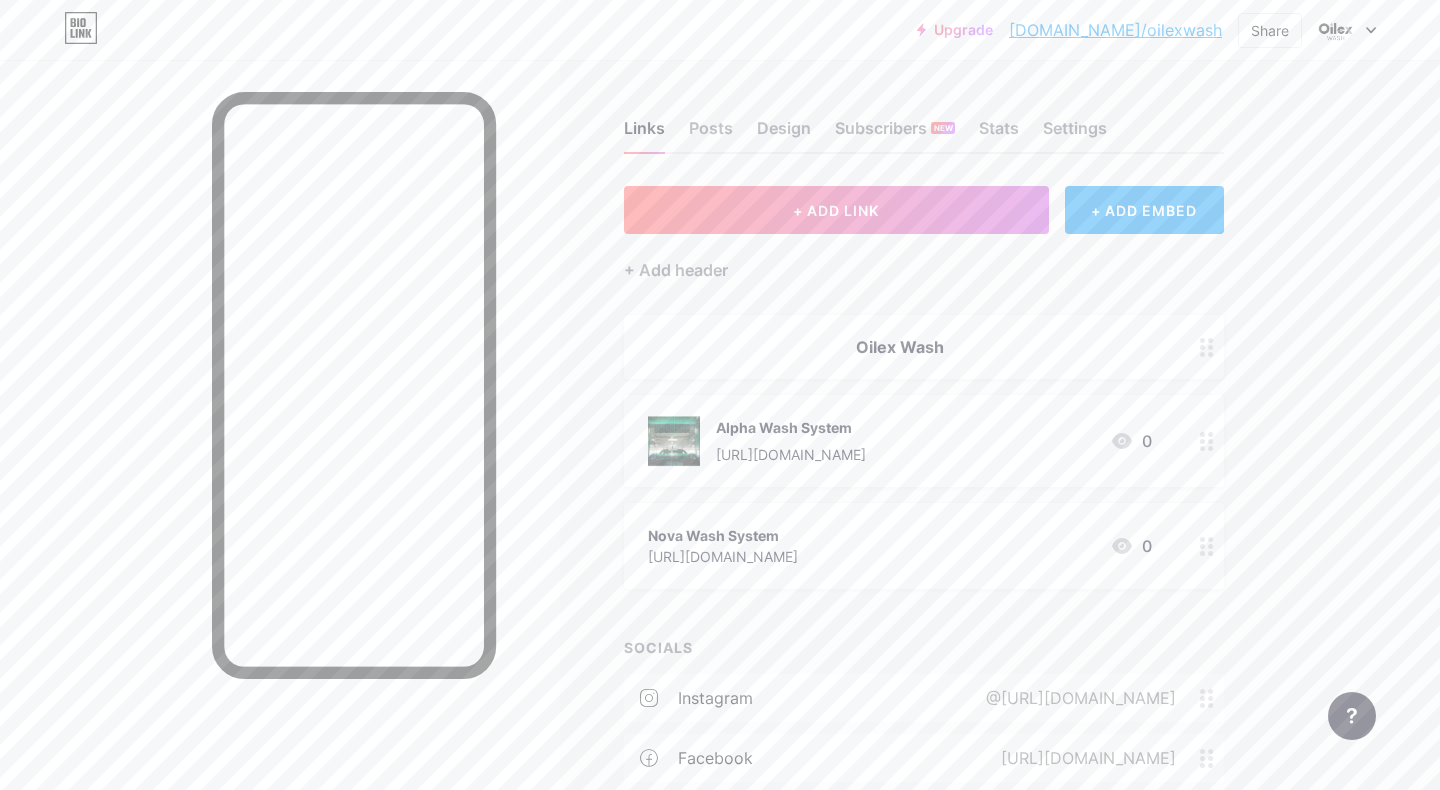 click on "Oilex Wash" at bounding box center (900, 347) 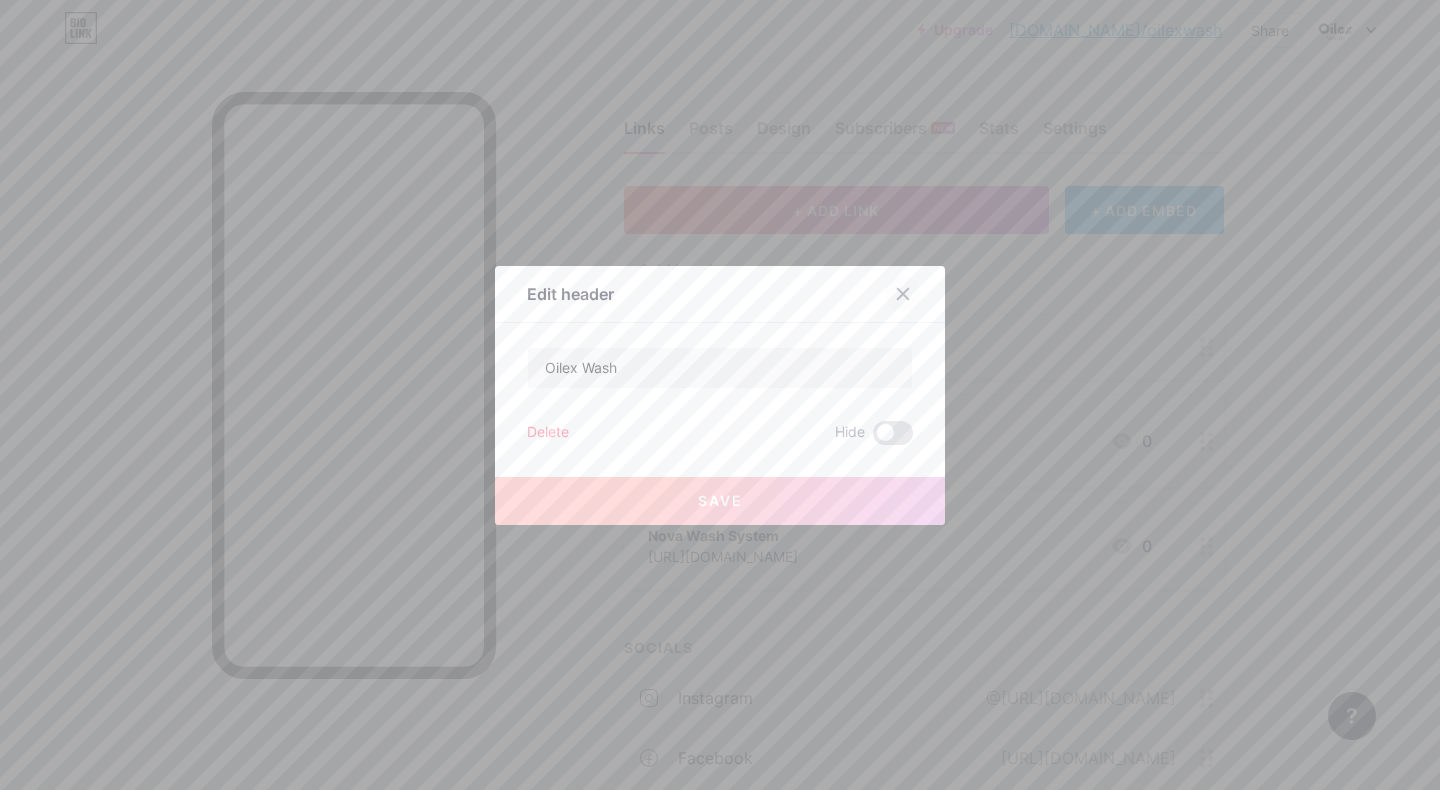 click 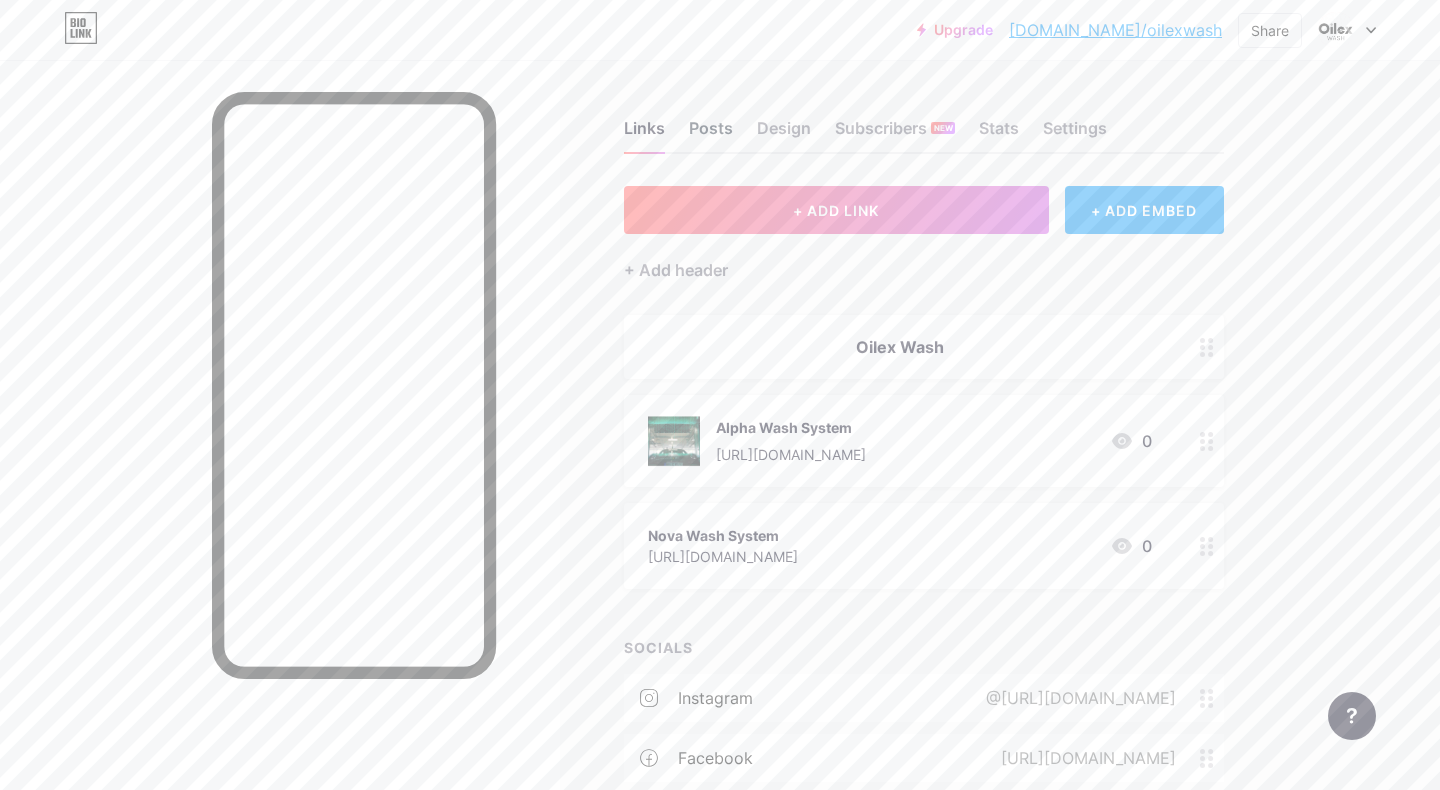 click on "Posts" at bounding box center (711, 134) 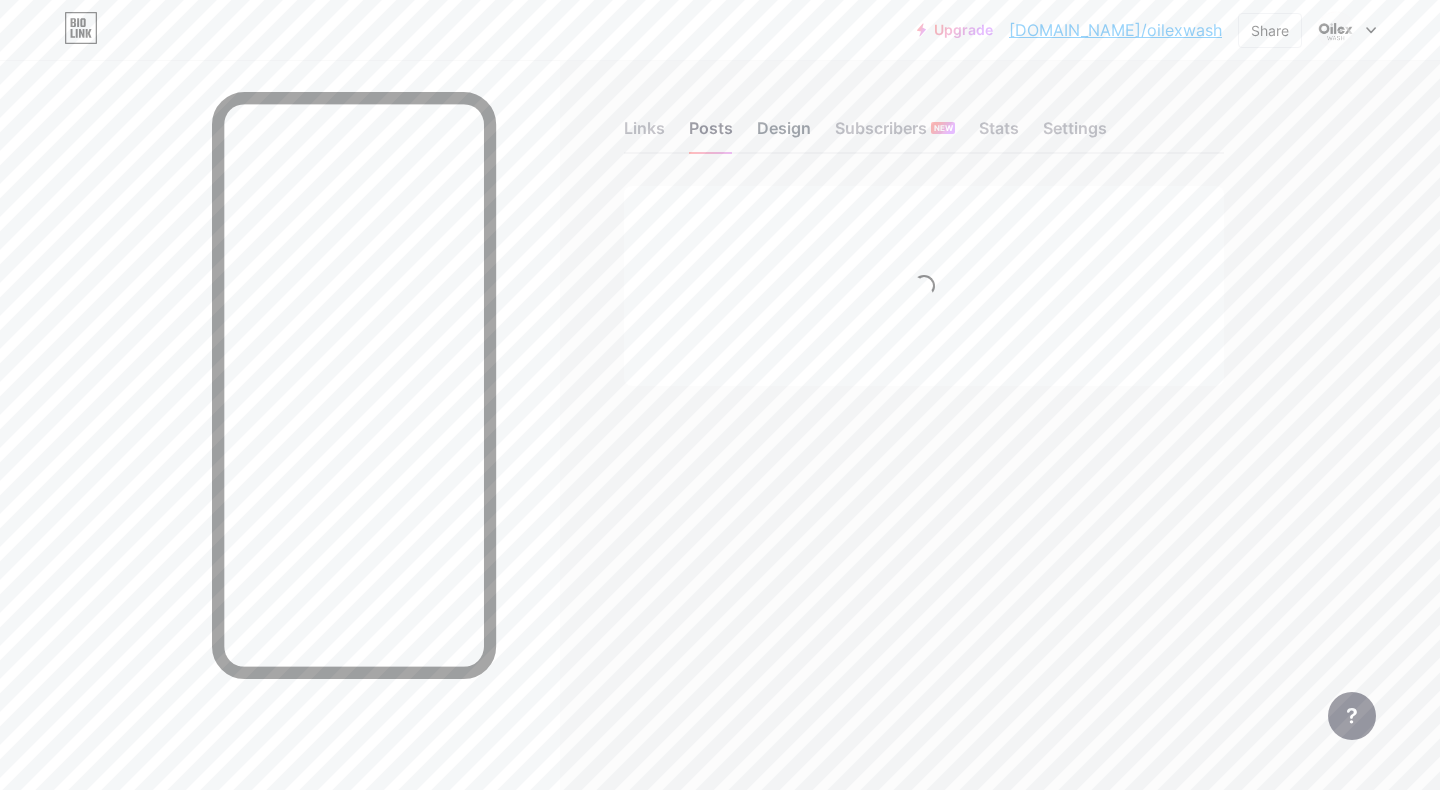 click on "Design" at bounding box center [784, 134] 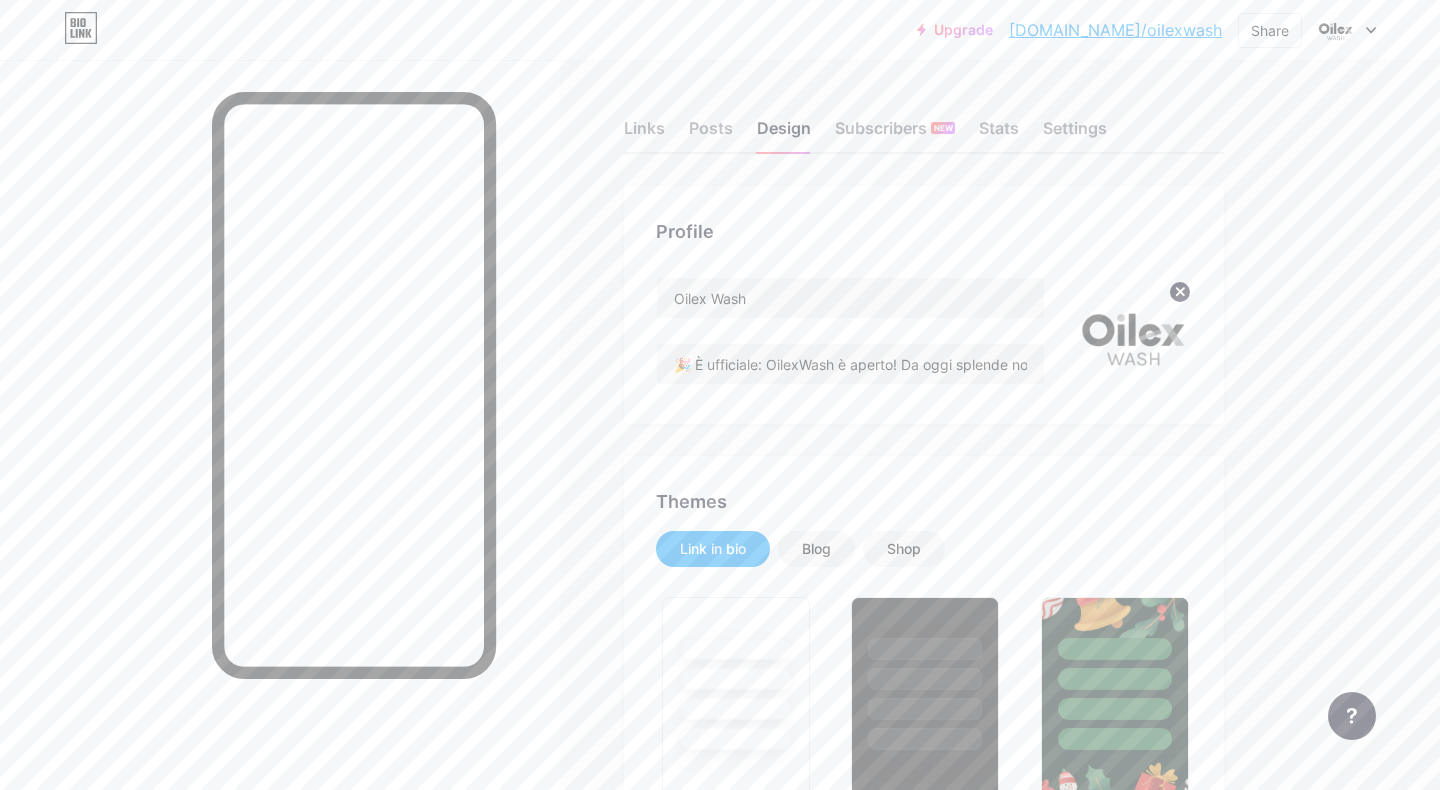 type on "#000000" 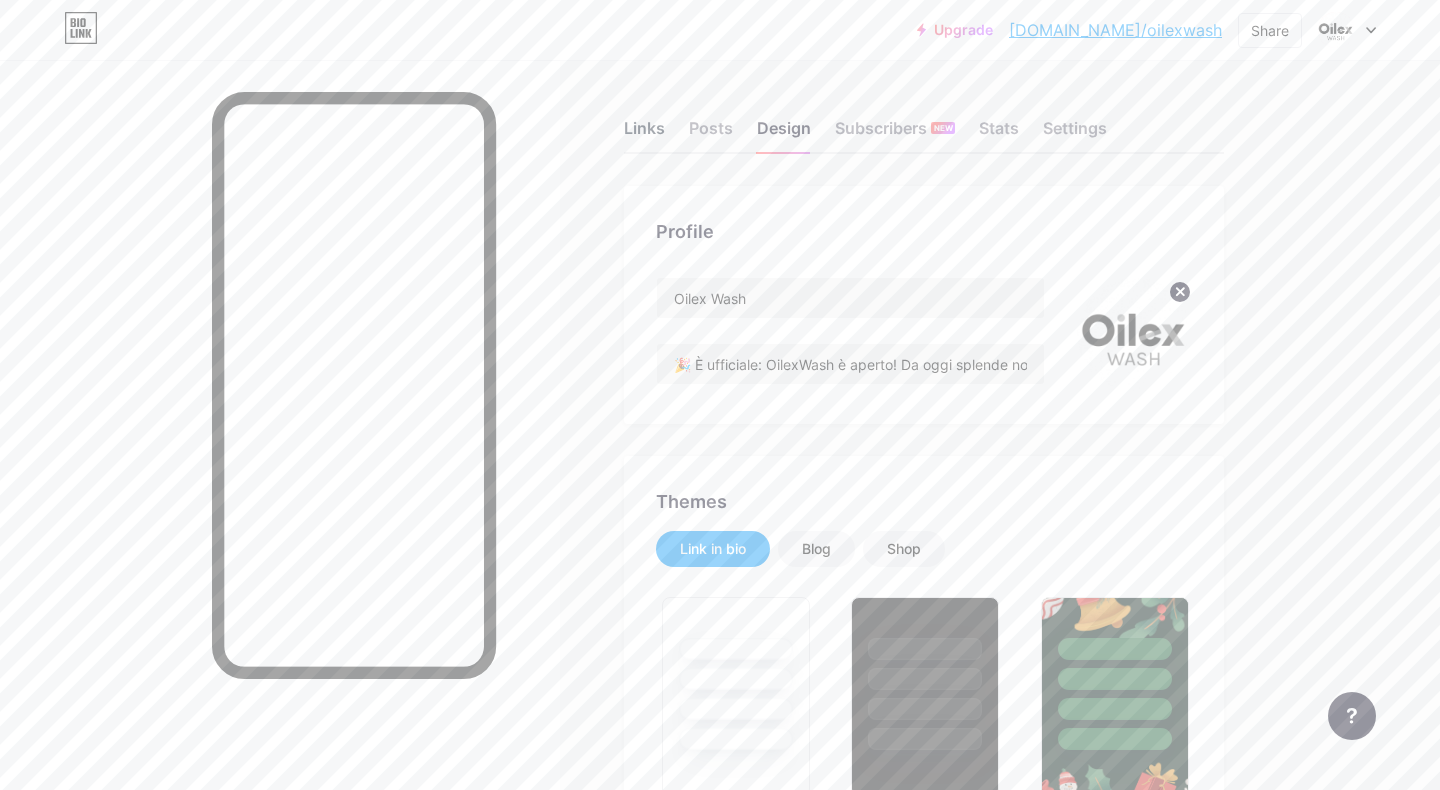 click on "Links" at bounding box center (644, 134) 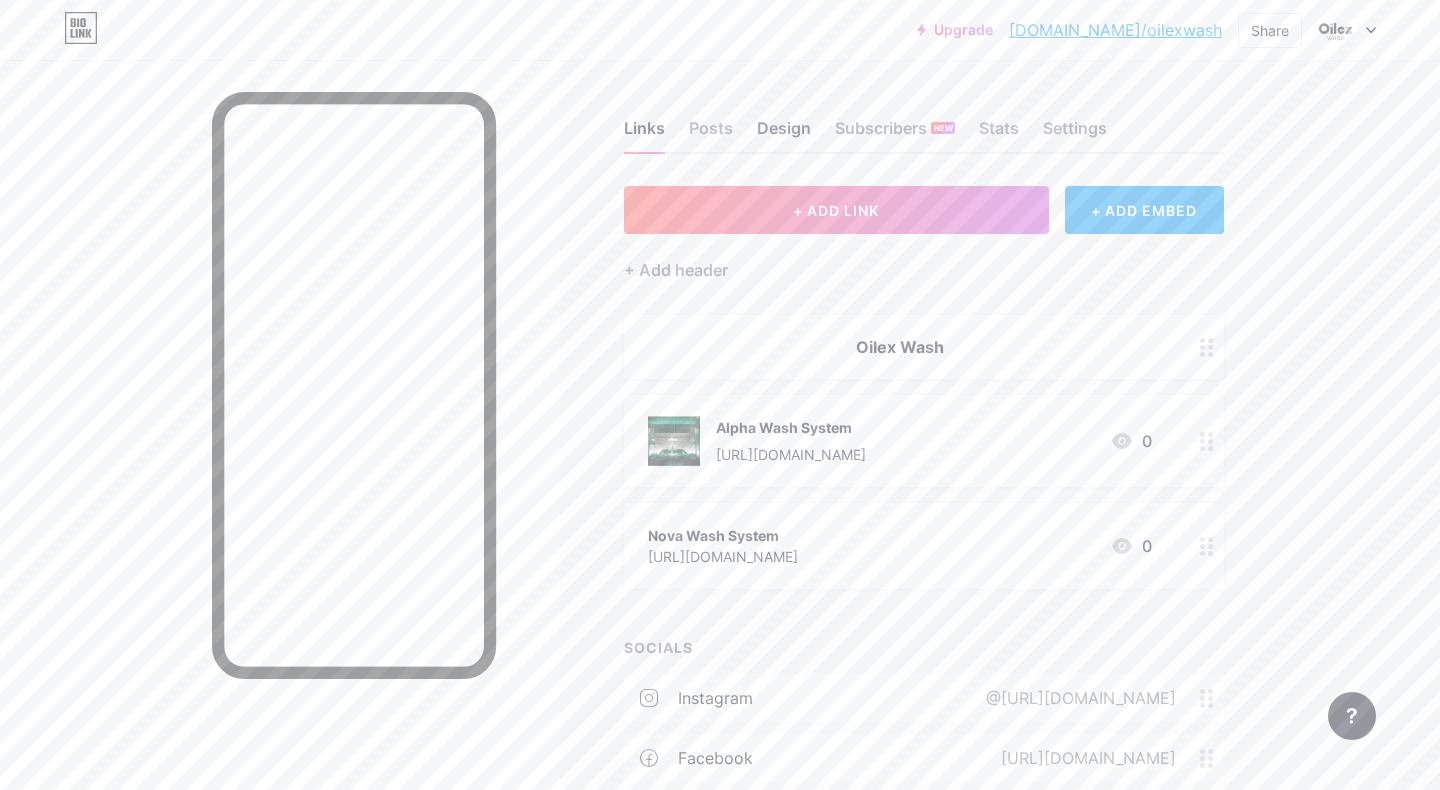 click on "Design" at bounding box center [784, 134] 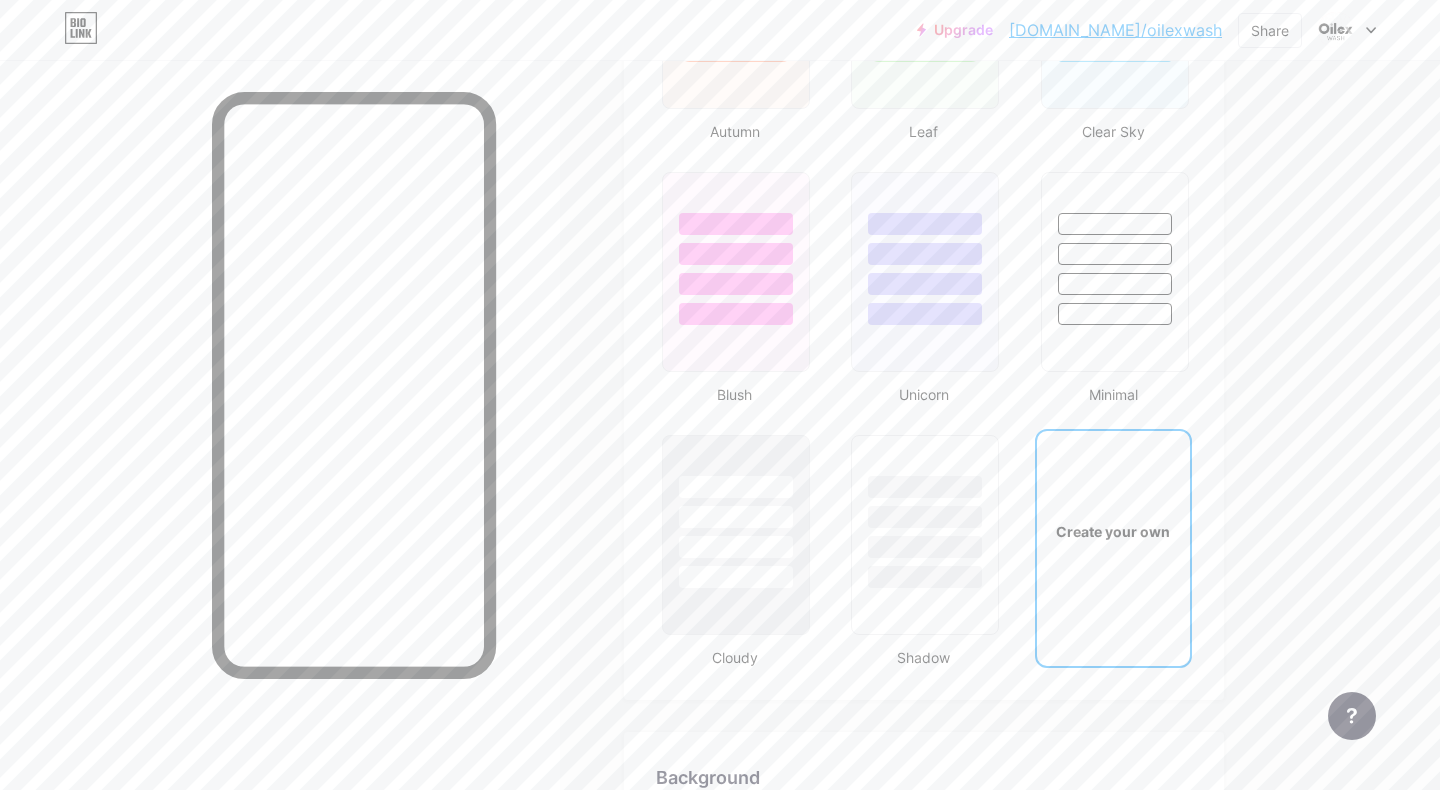 type on "#000000" 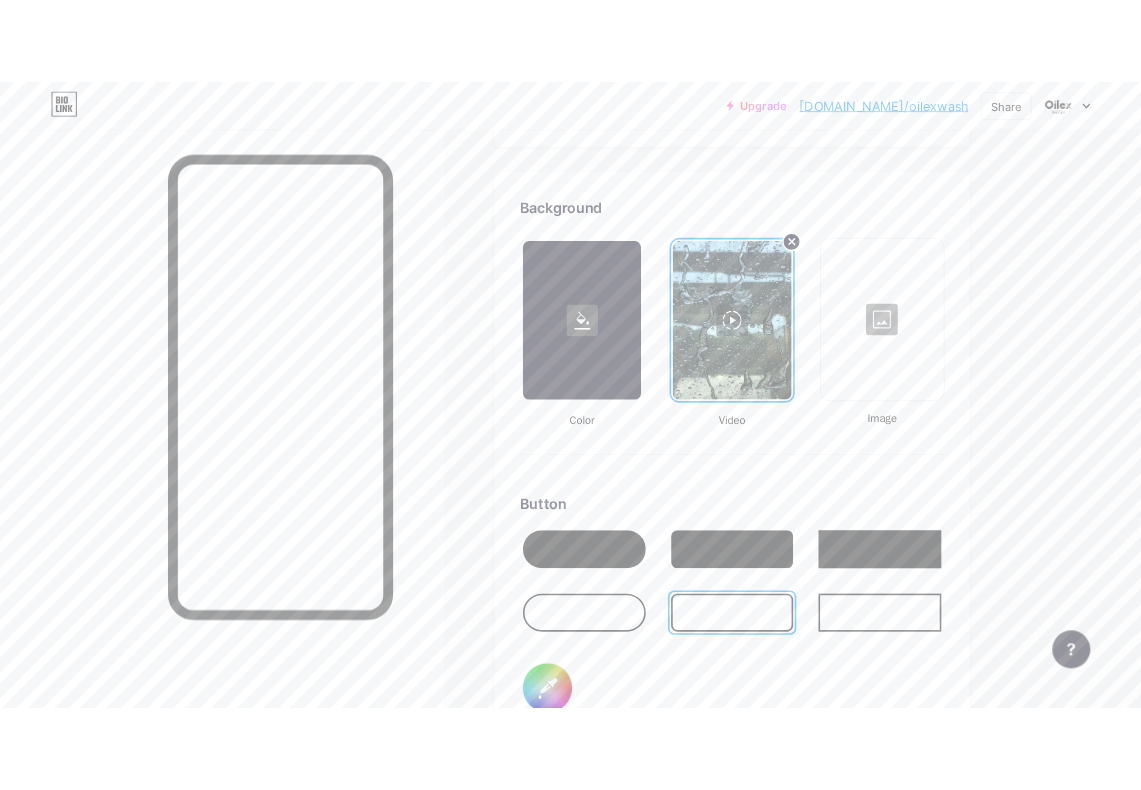 scroll, scrollTop: 2600, scrollLeft: 0, axis: vertical 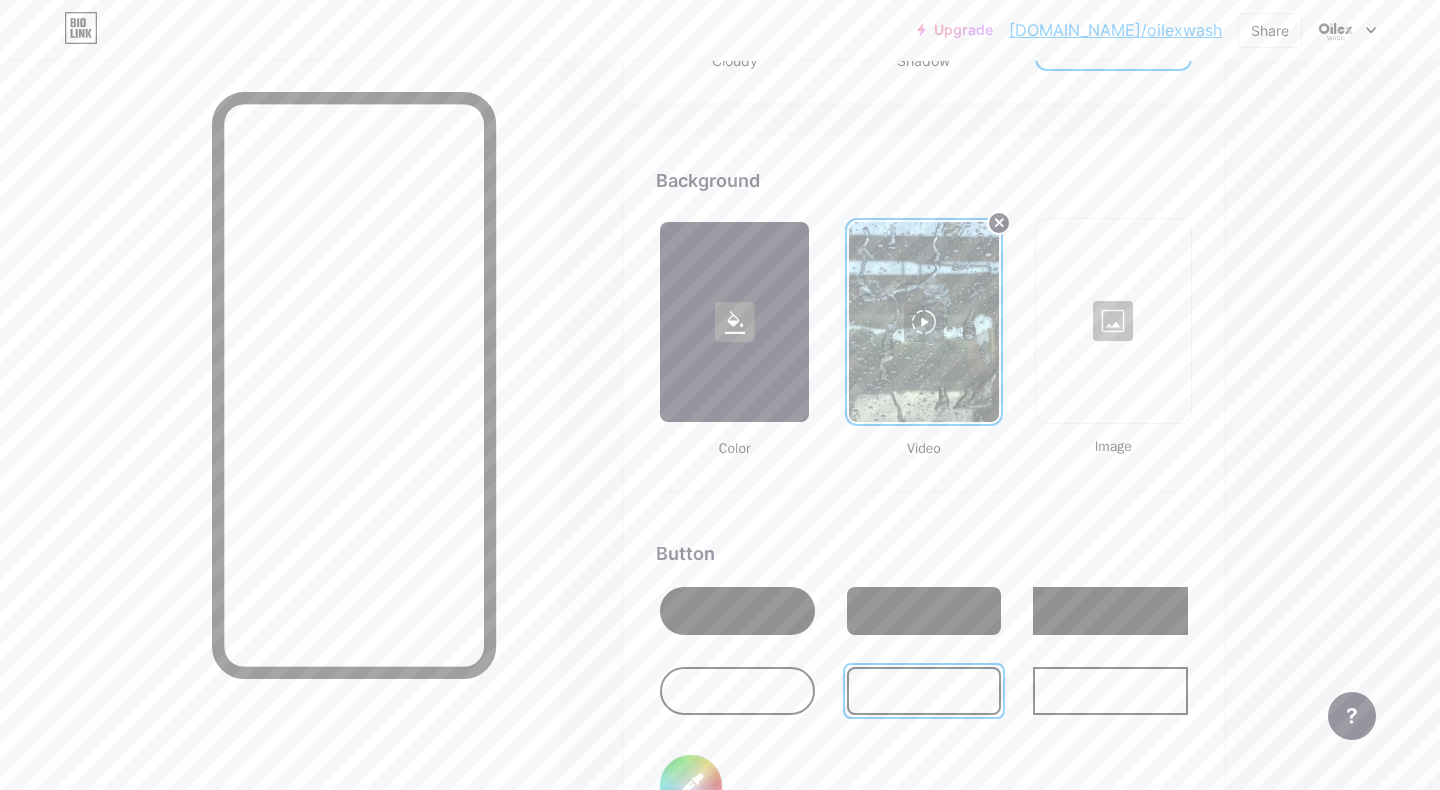 click at bounding box center (1113, 321) 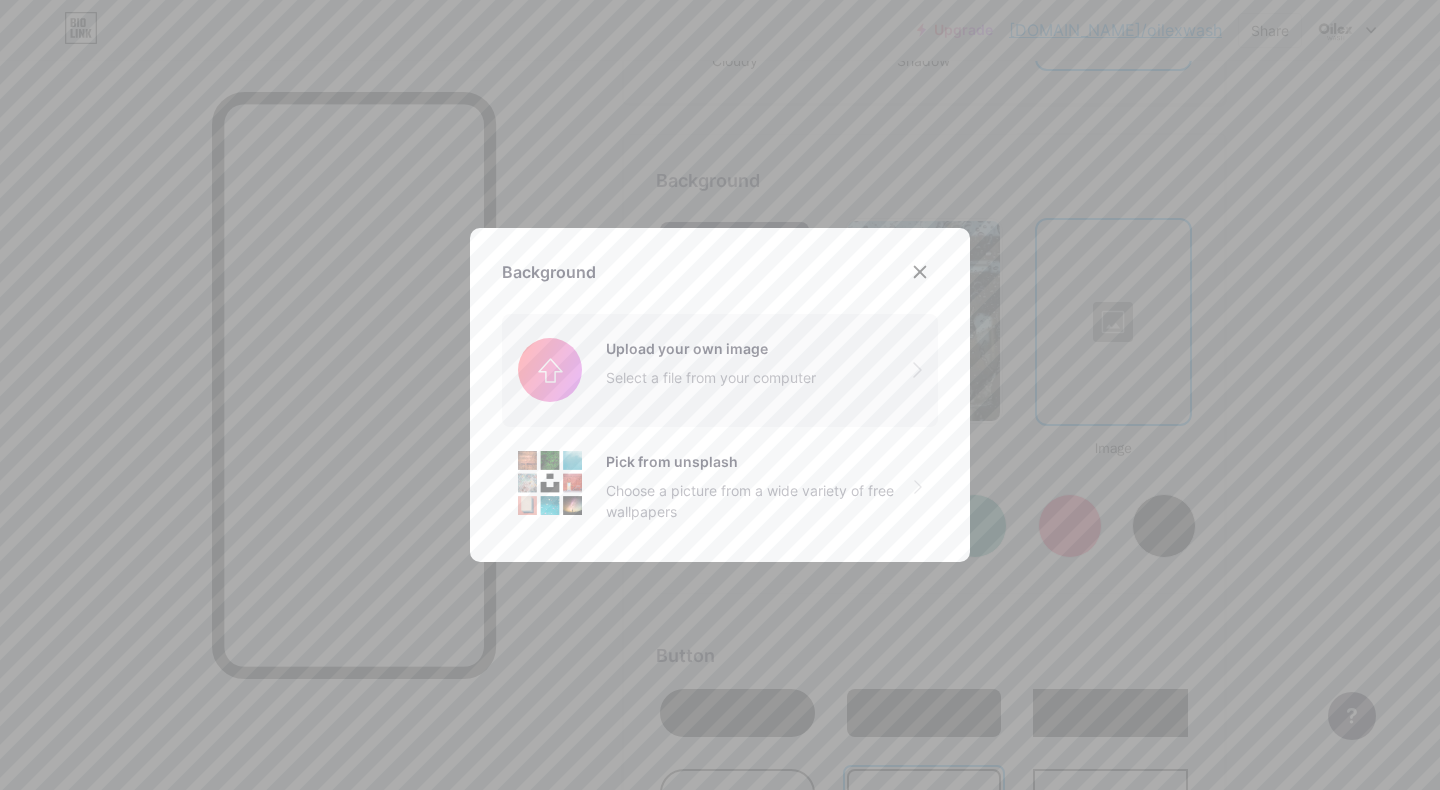 click at bounding box center (720, 370) 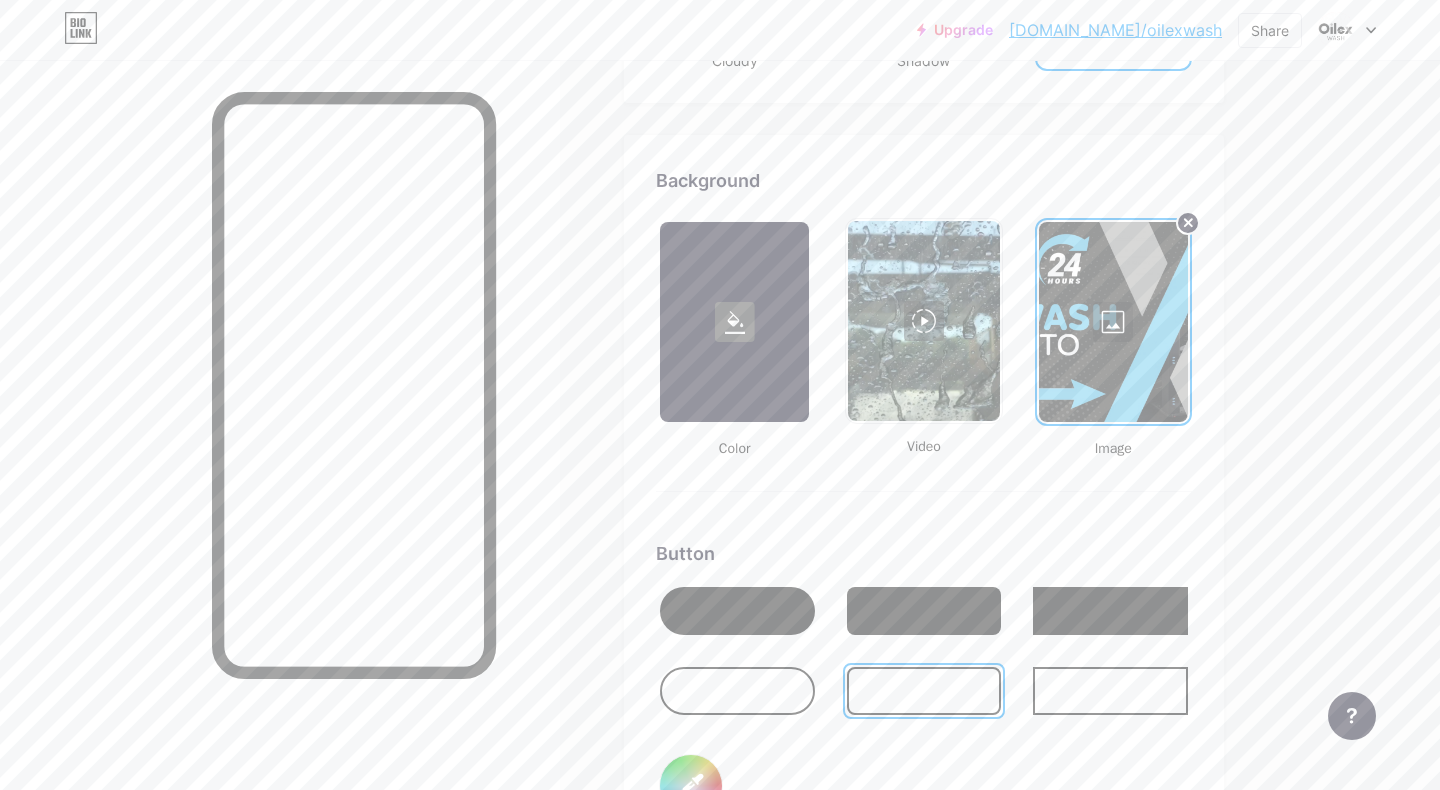 type on "#000000" 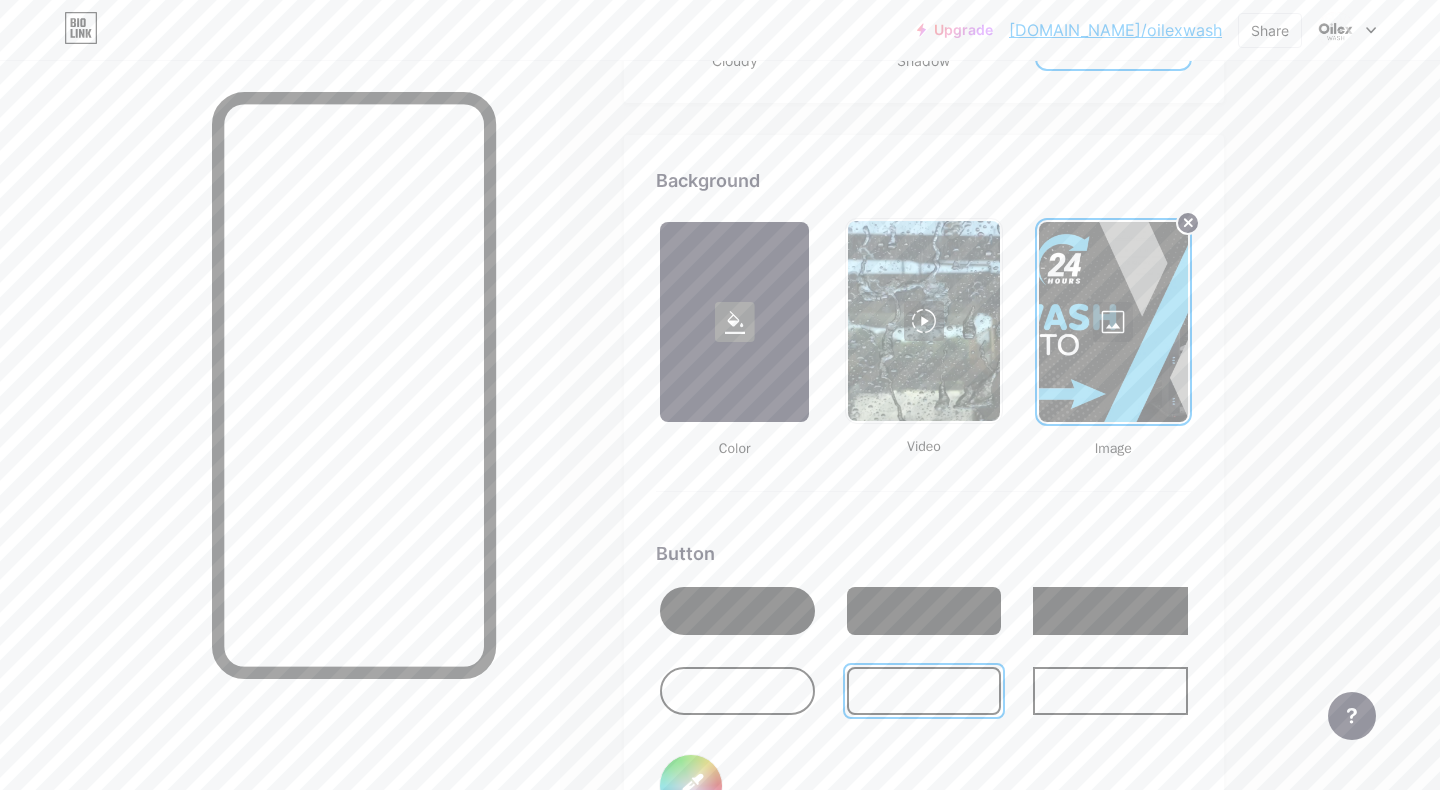 type on "#ffffff" 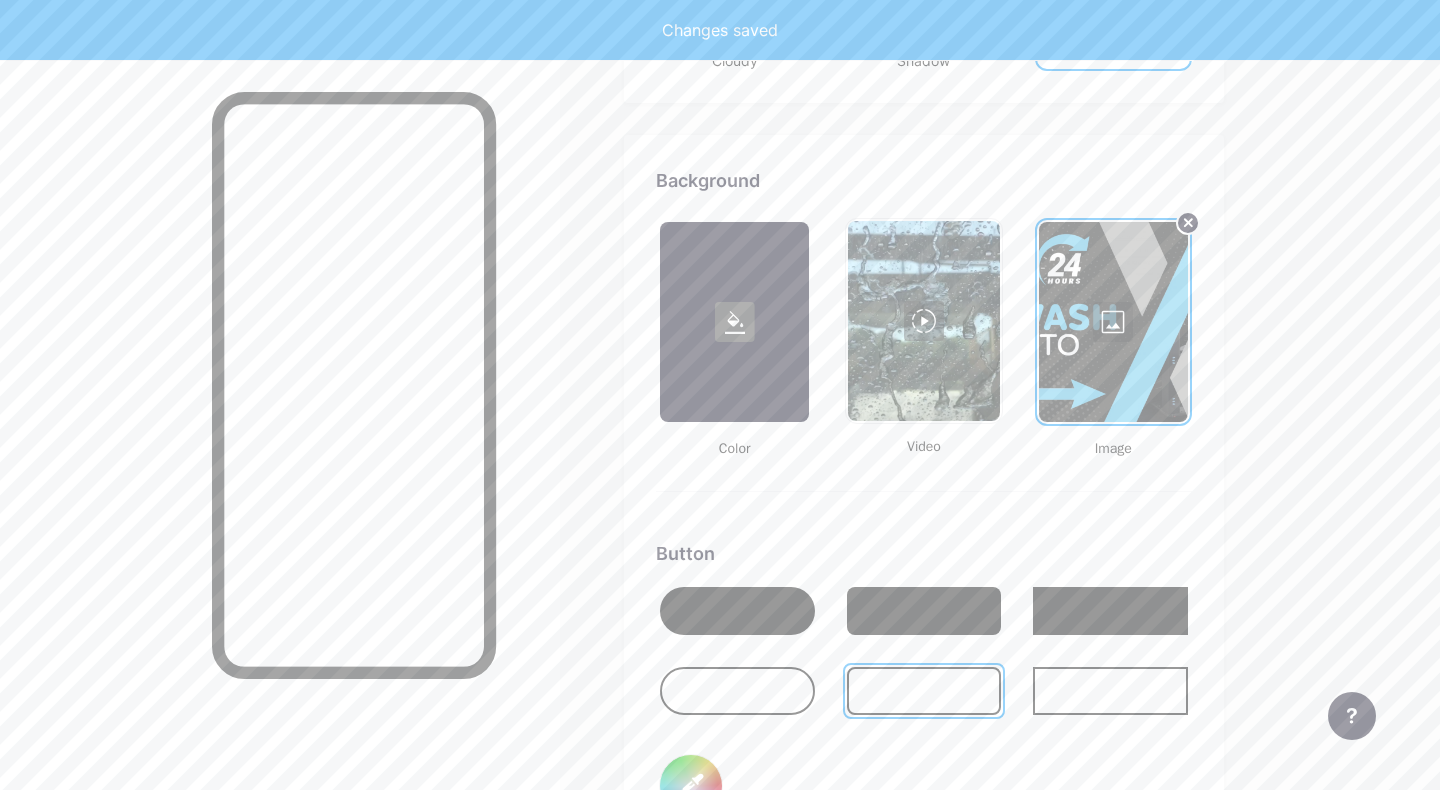 type on "#000000" 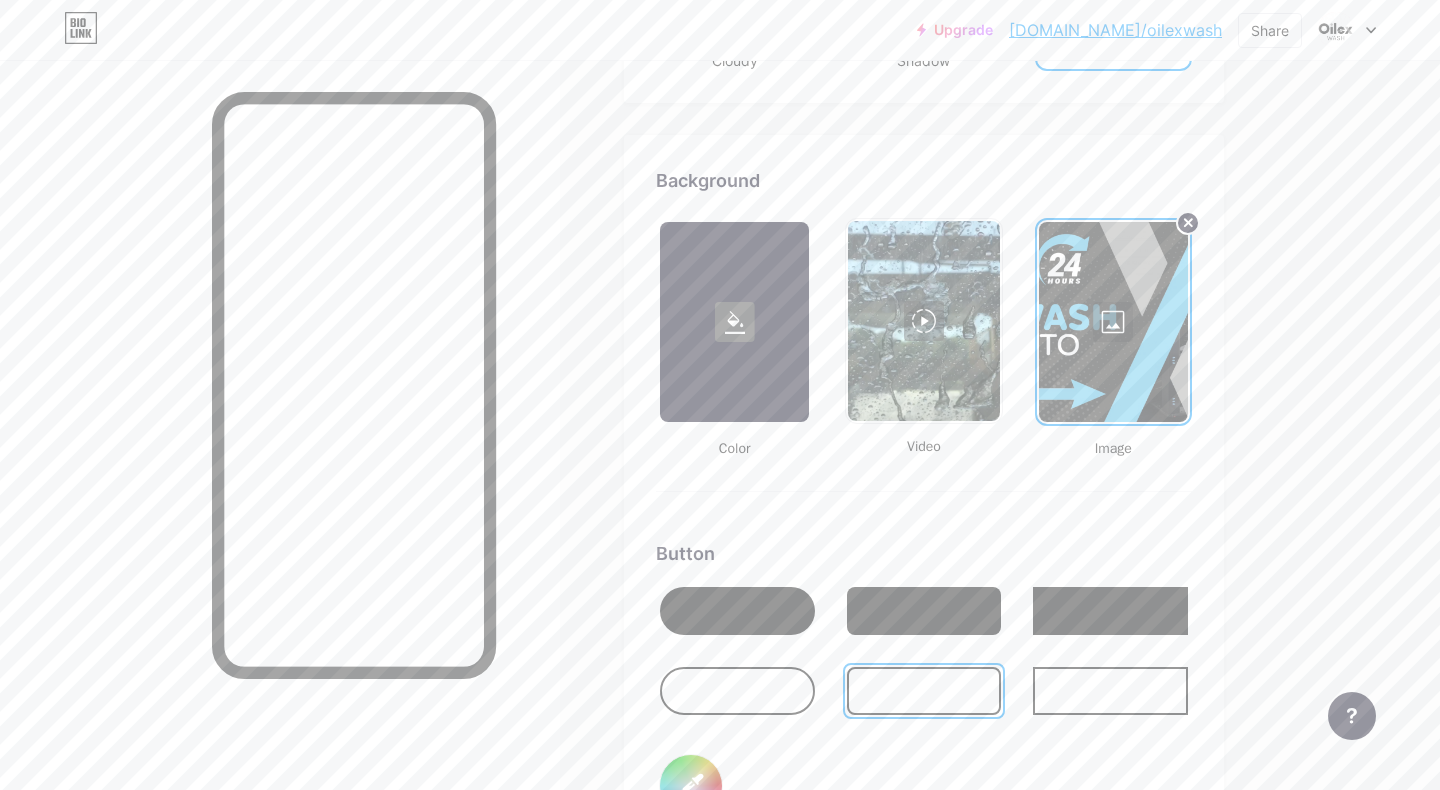 drag, startPoint x: 1071, startPoint y: 341, endPoint x: 1097, endPoint y: 347, distance: 26.683329 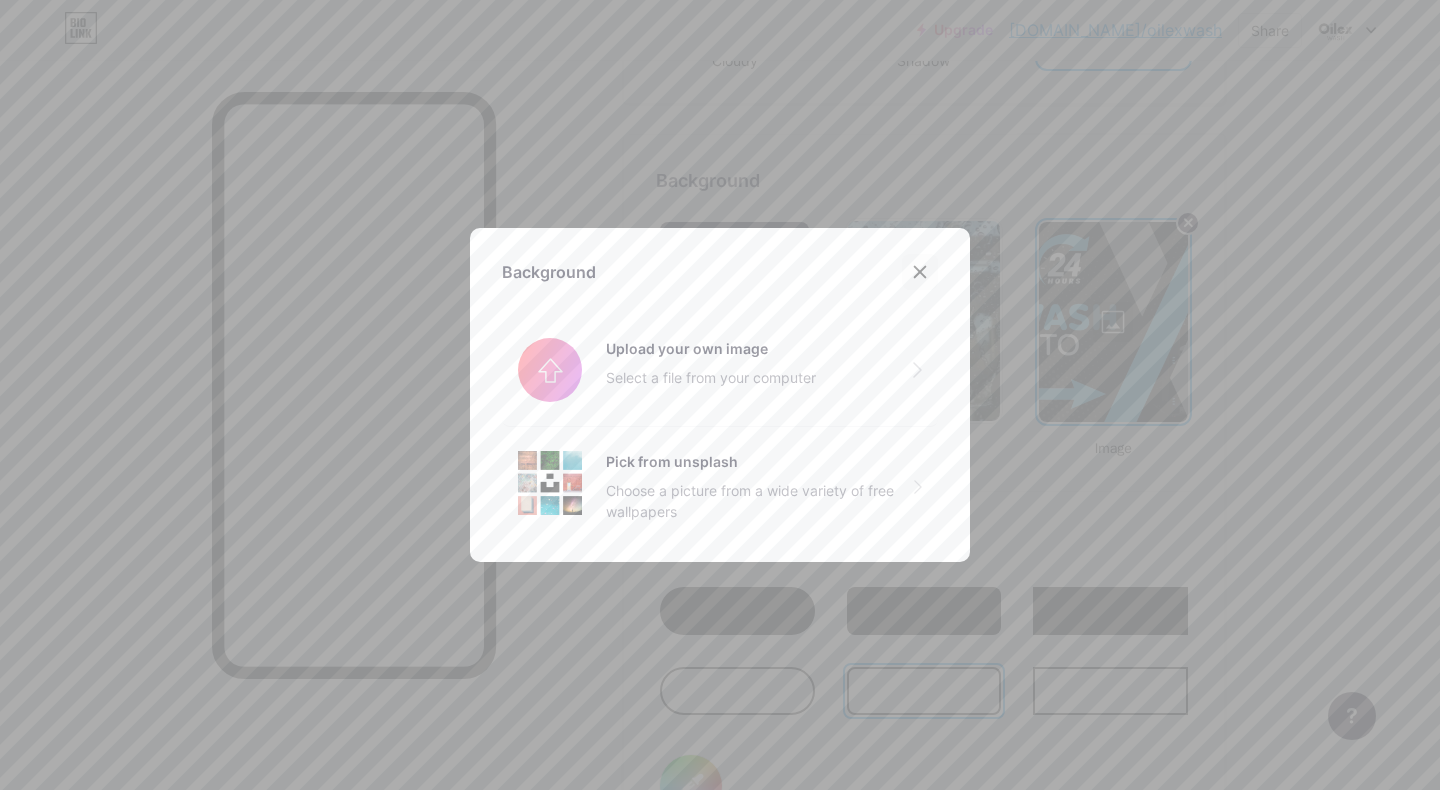 click at bounding box center [920, 272] 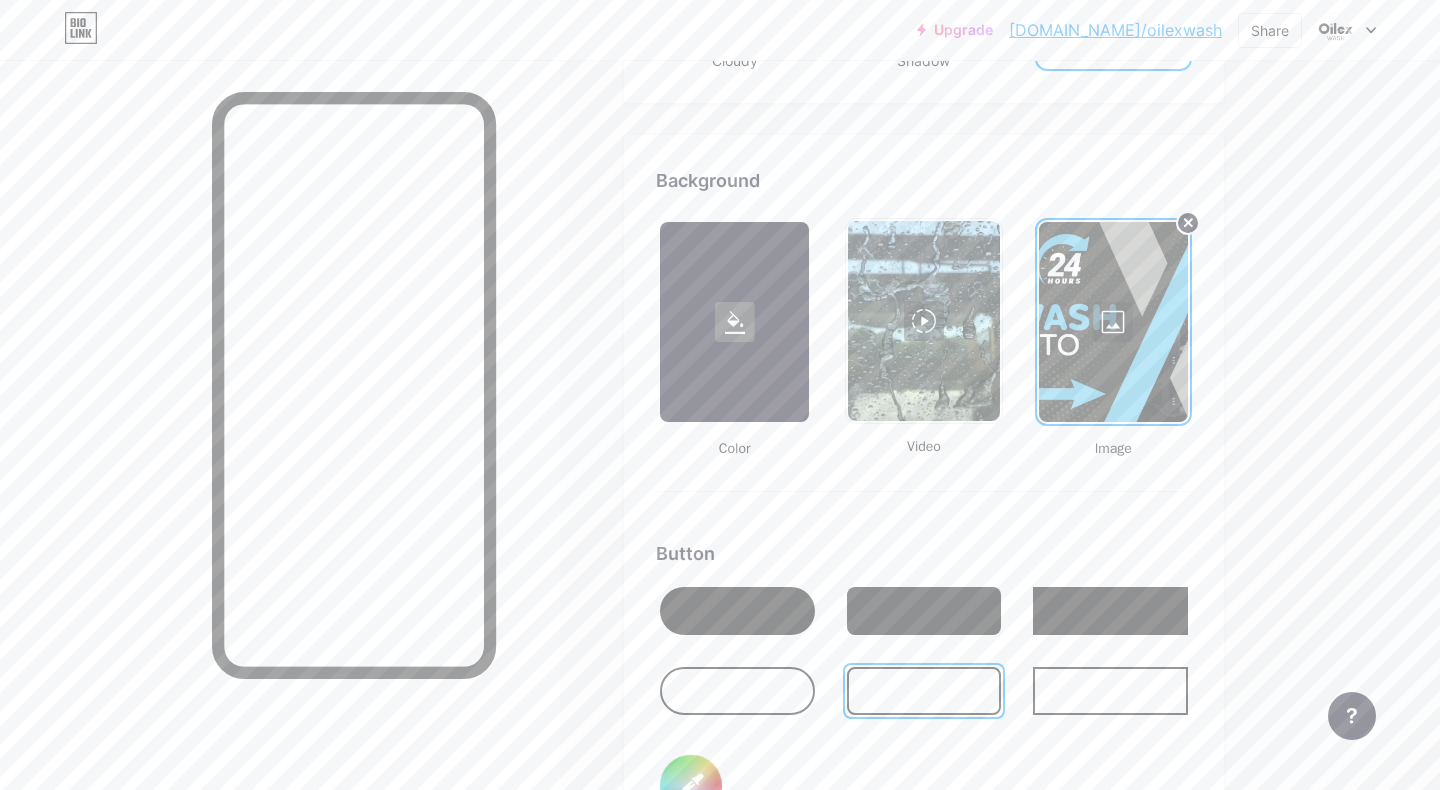 click at bounding box center [1113, 322] 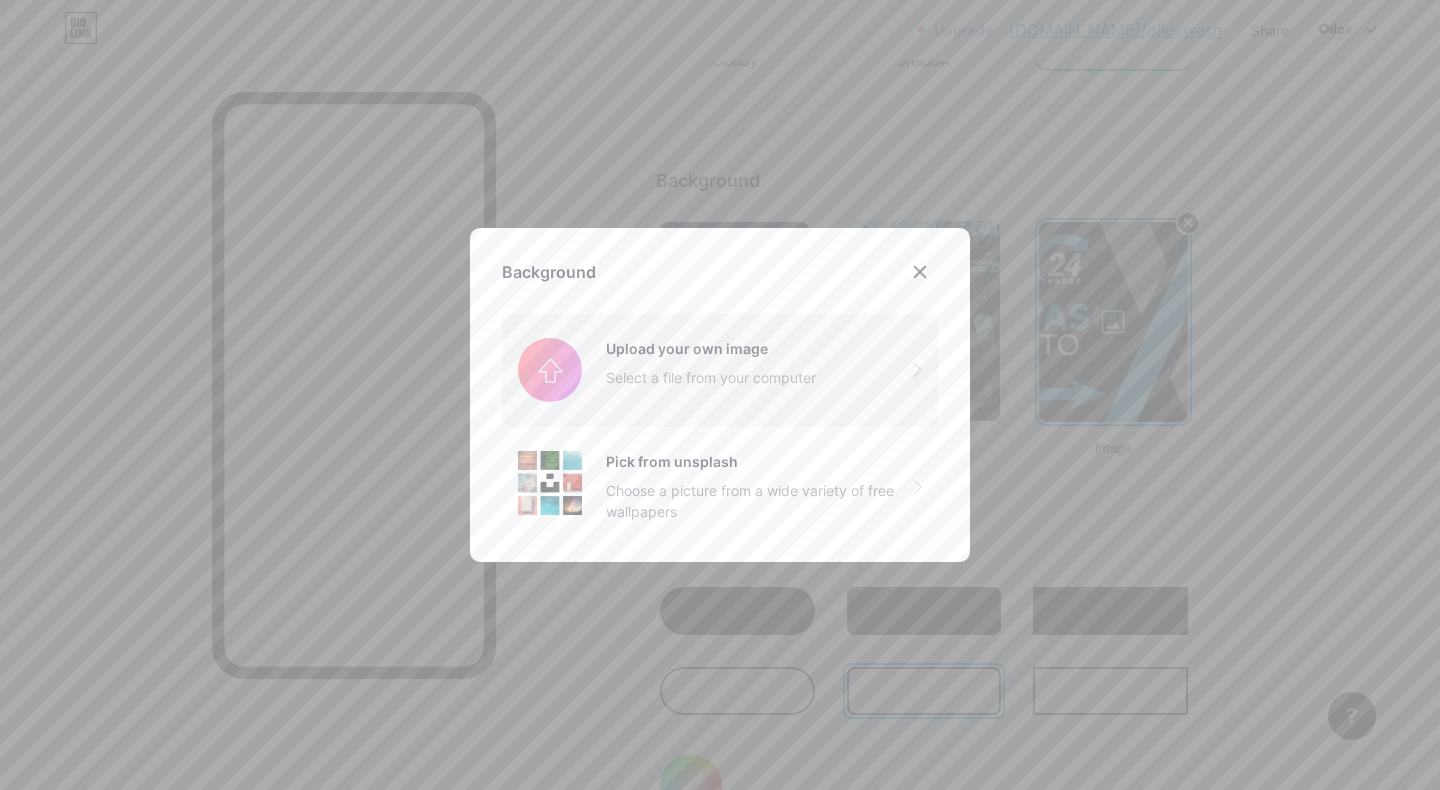 click at bounding box center (720, 370) 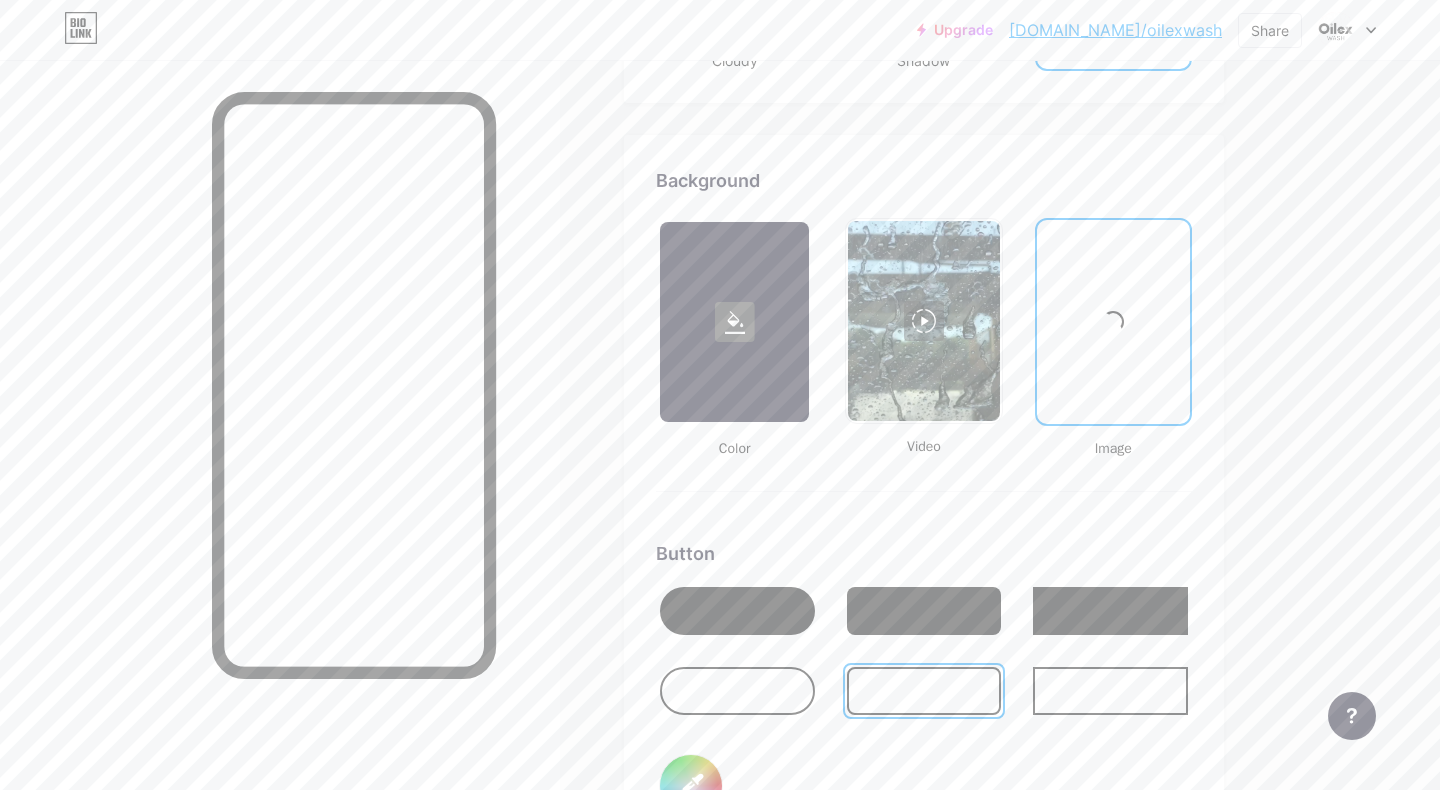 type on "#000000" 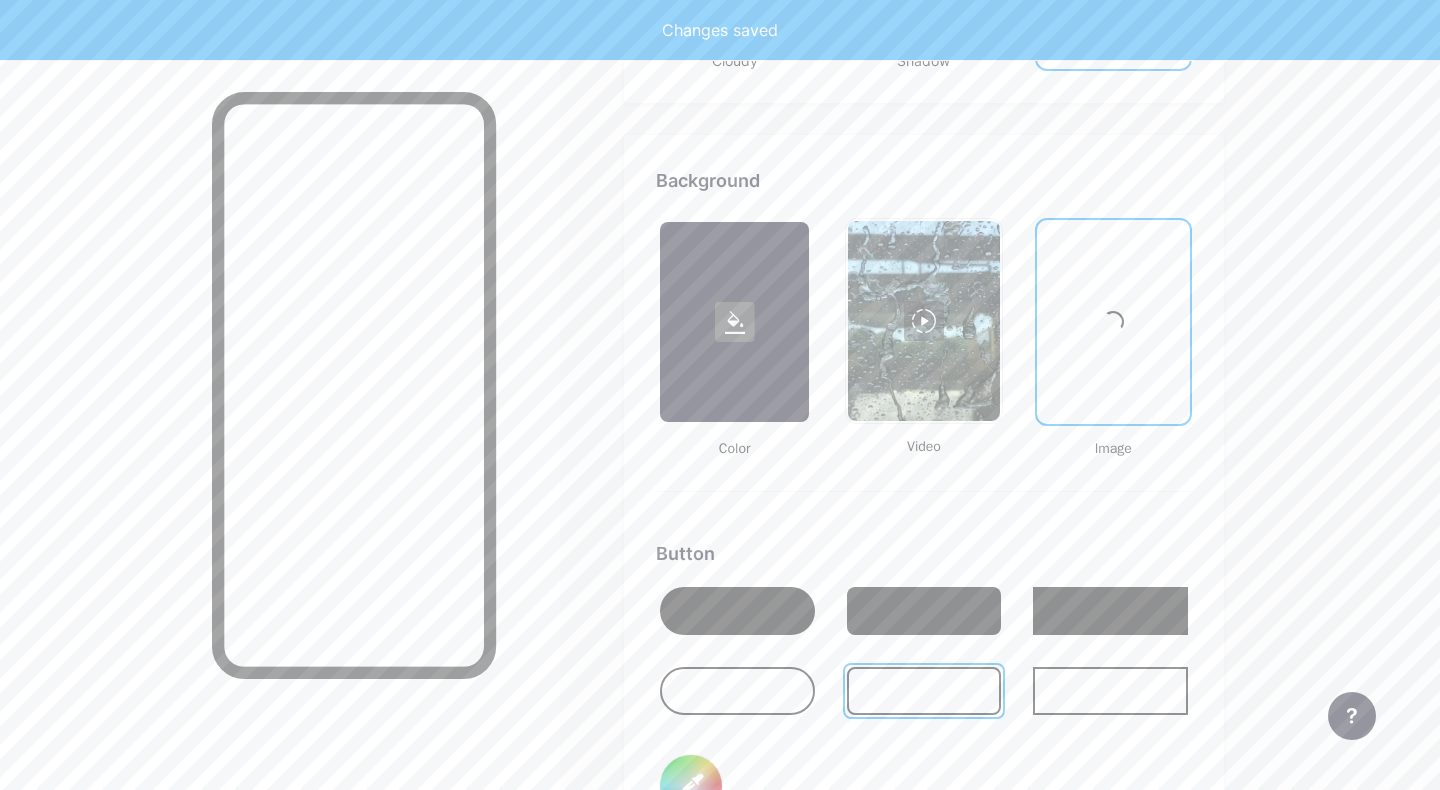 type on "#000000" 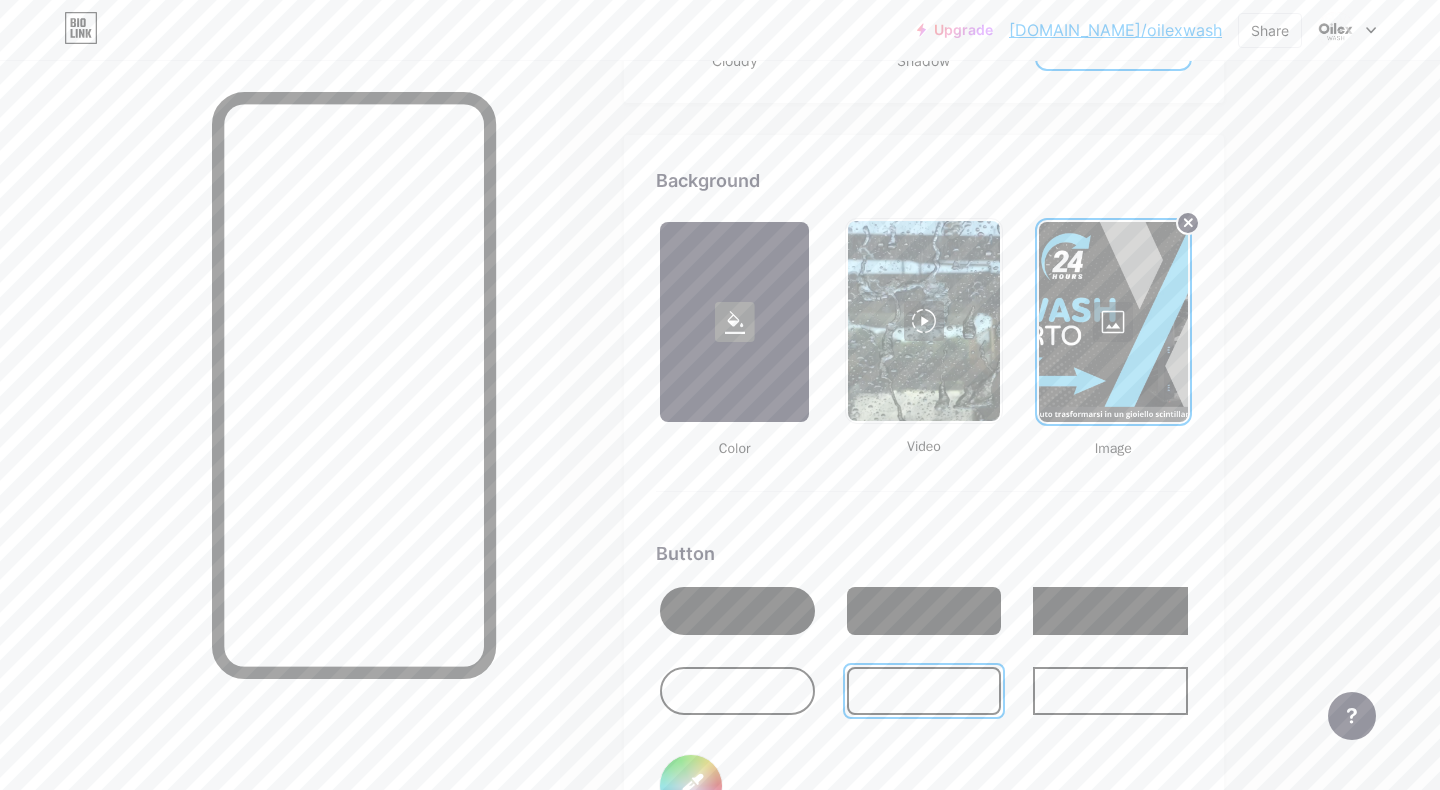 type on "#000000" 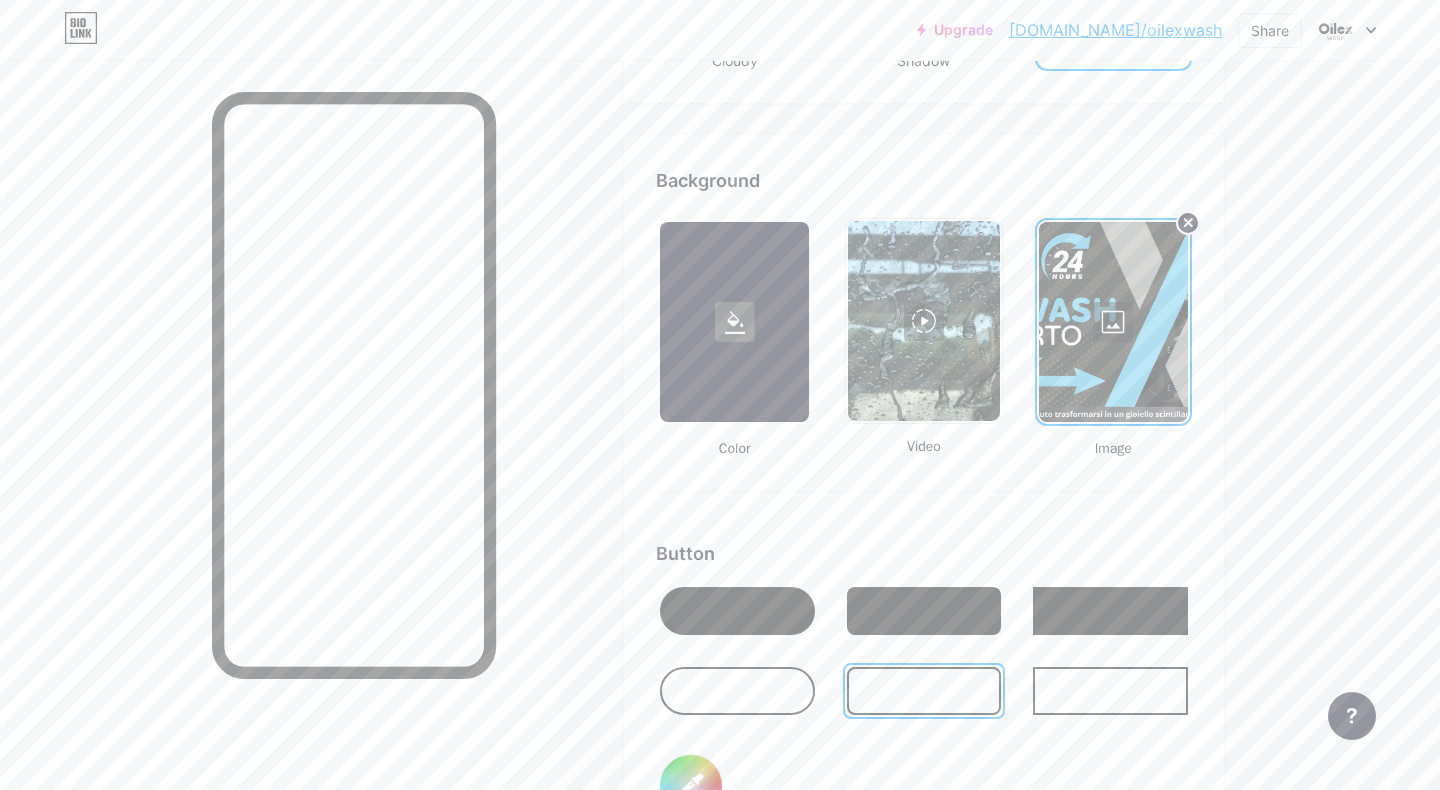 type on "#ffffff" 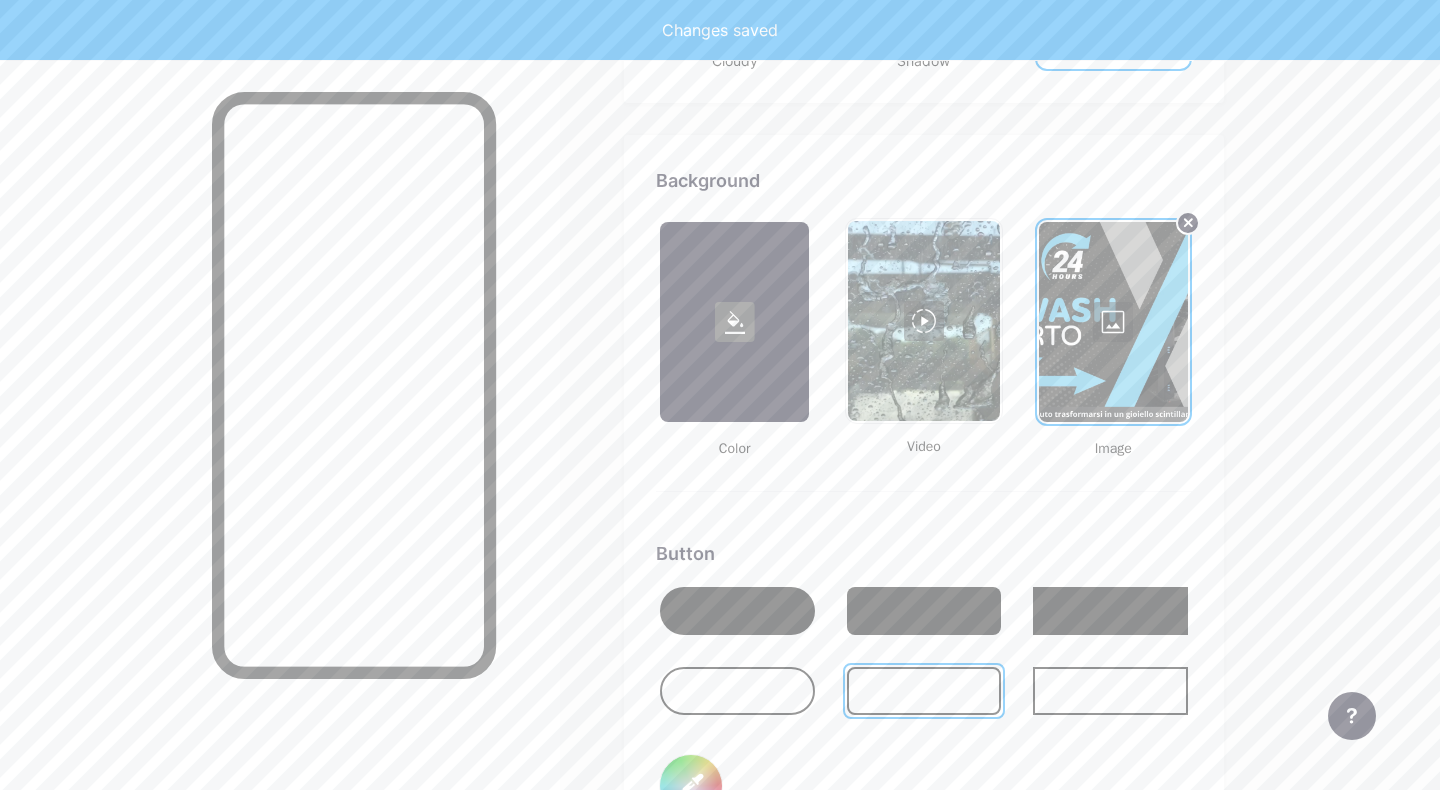 type on "#000000" 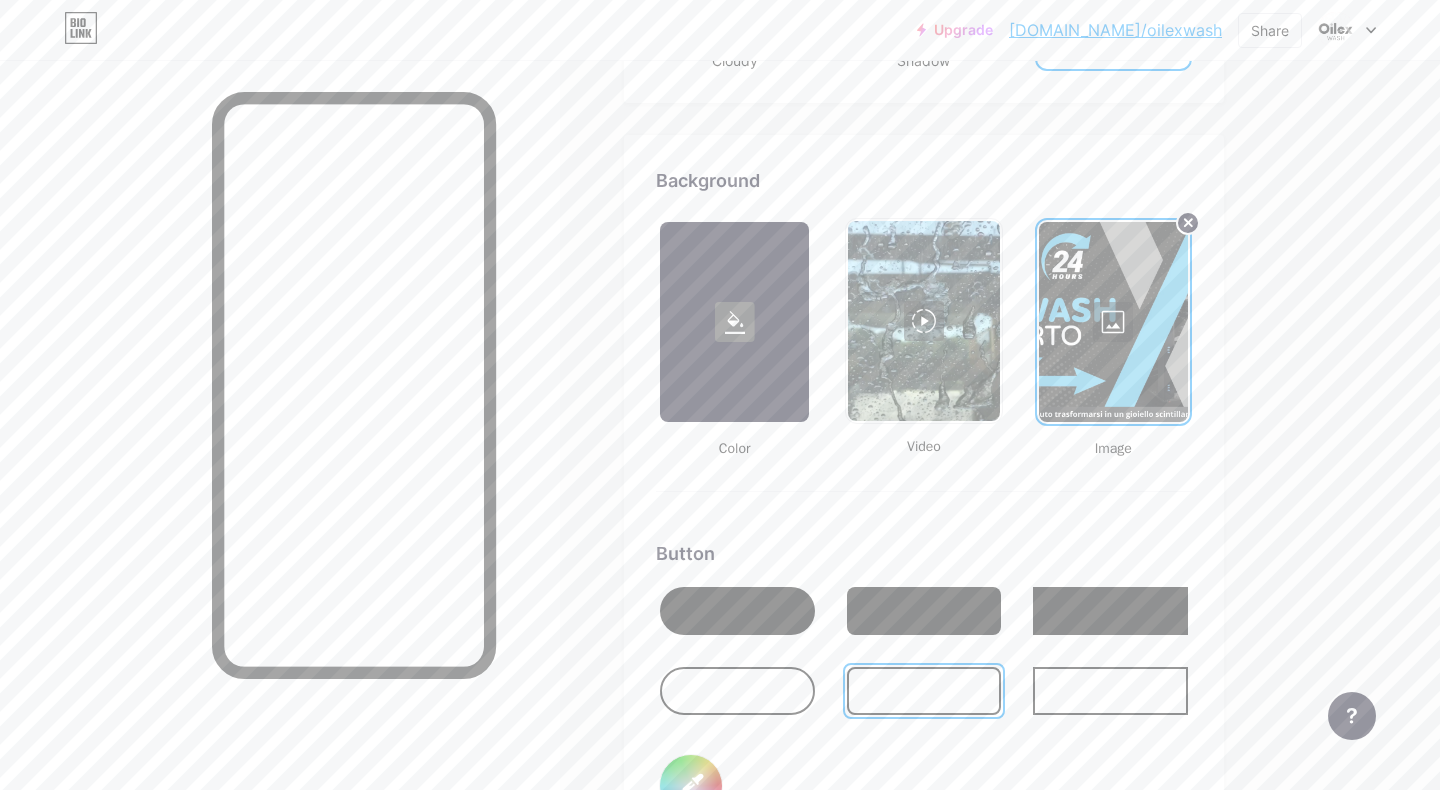 click at bounding box center [1113, 322] 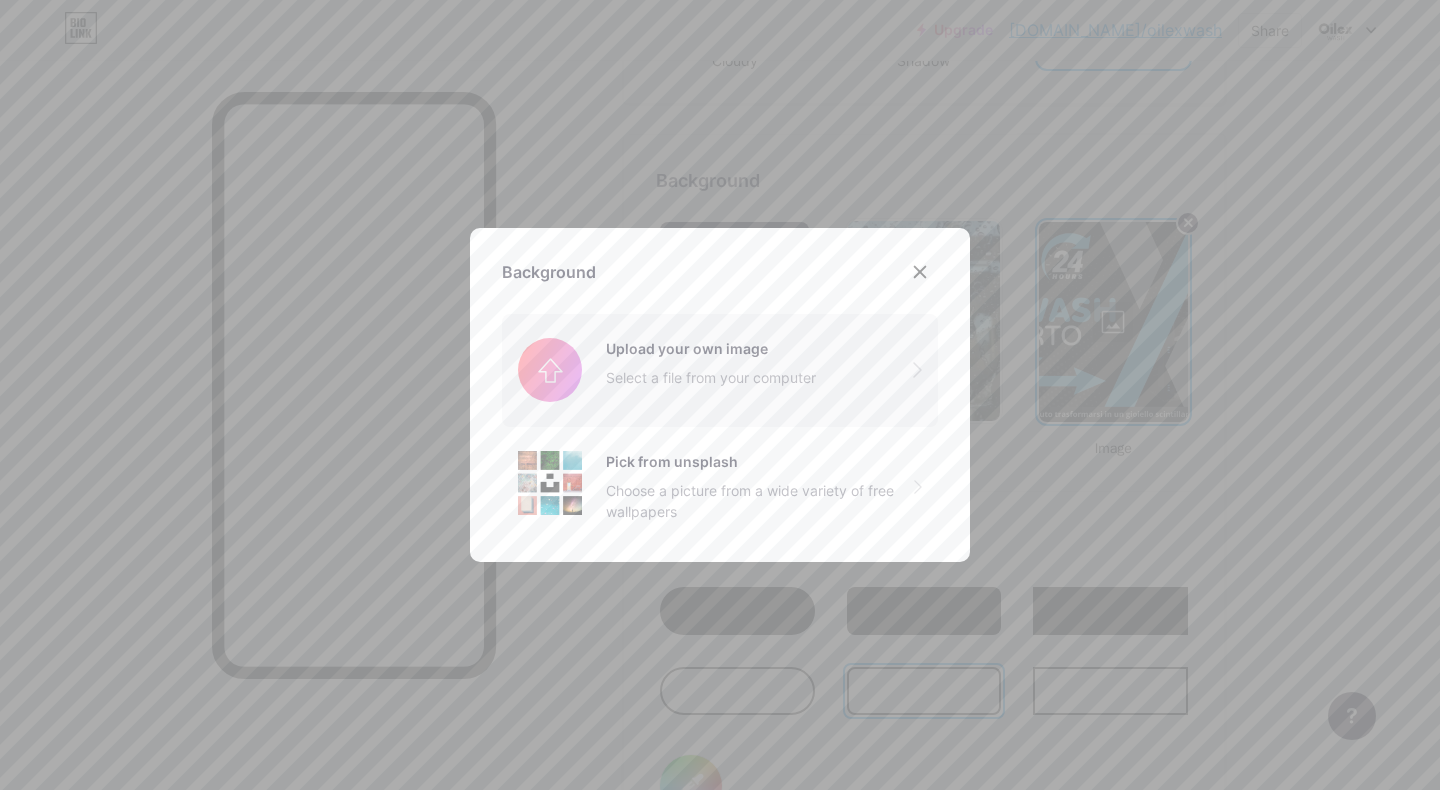 click at bounding box center [720, 370] 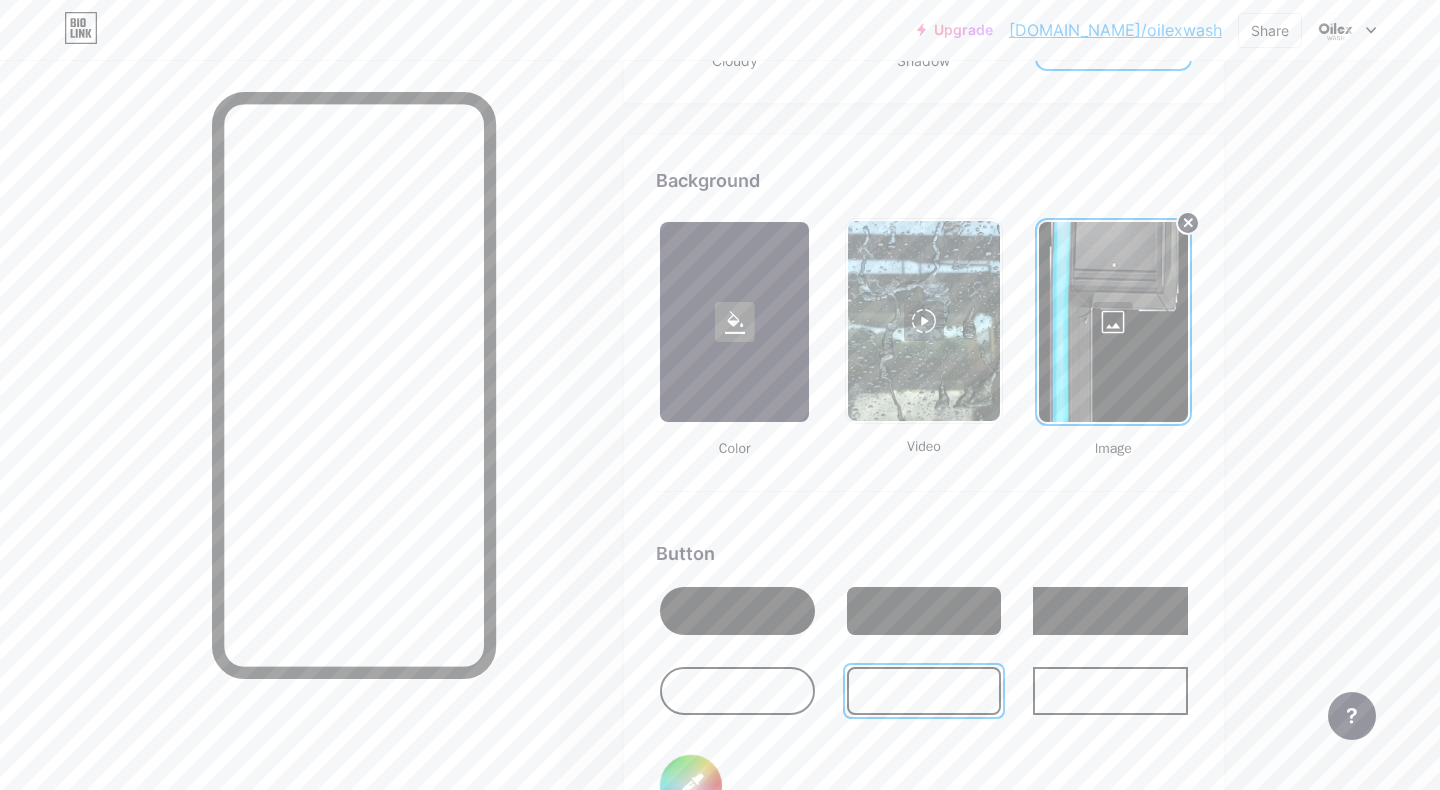 type on "#000000" 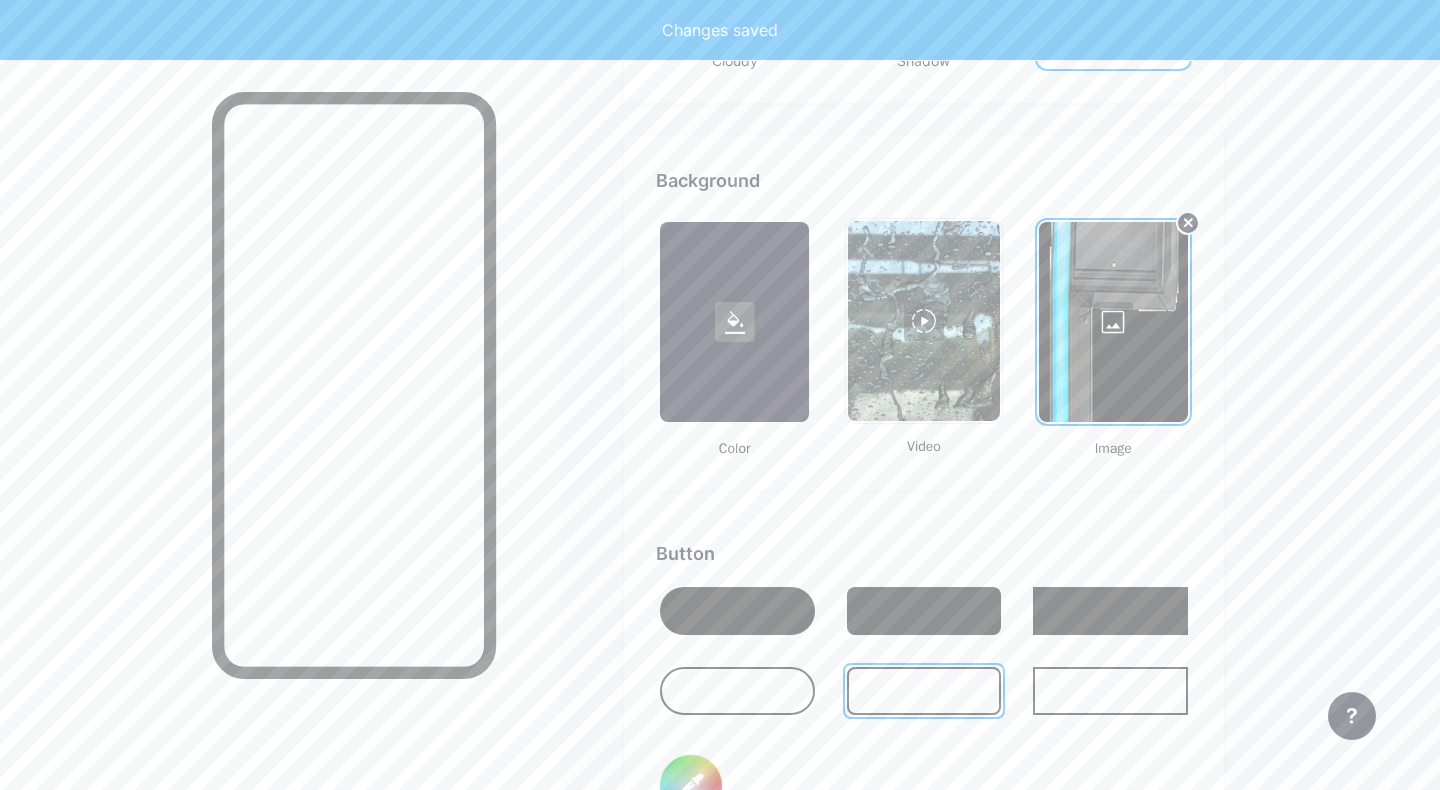 type on "#000000" 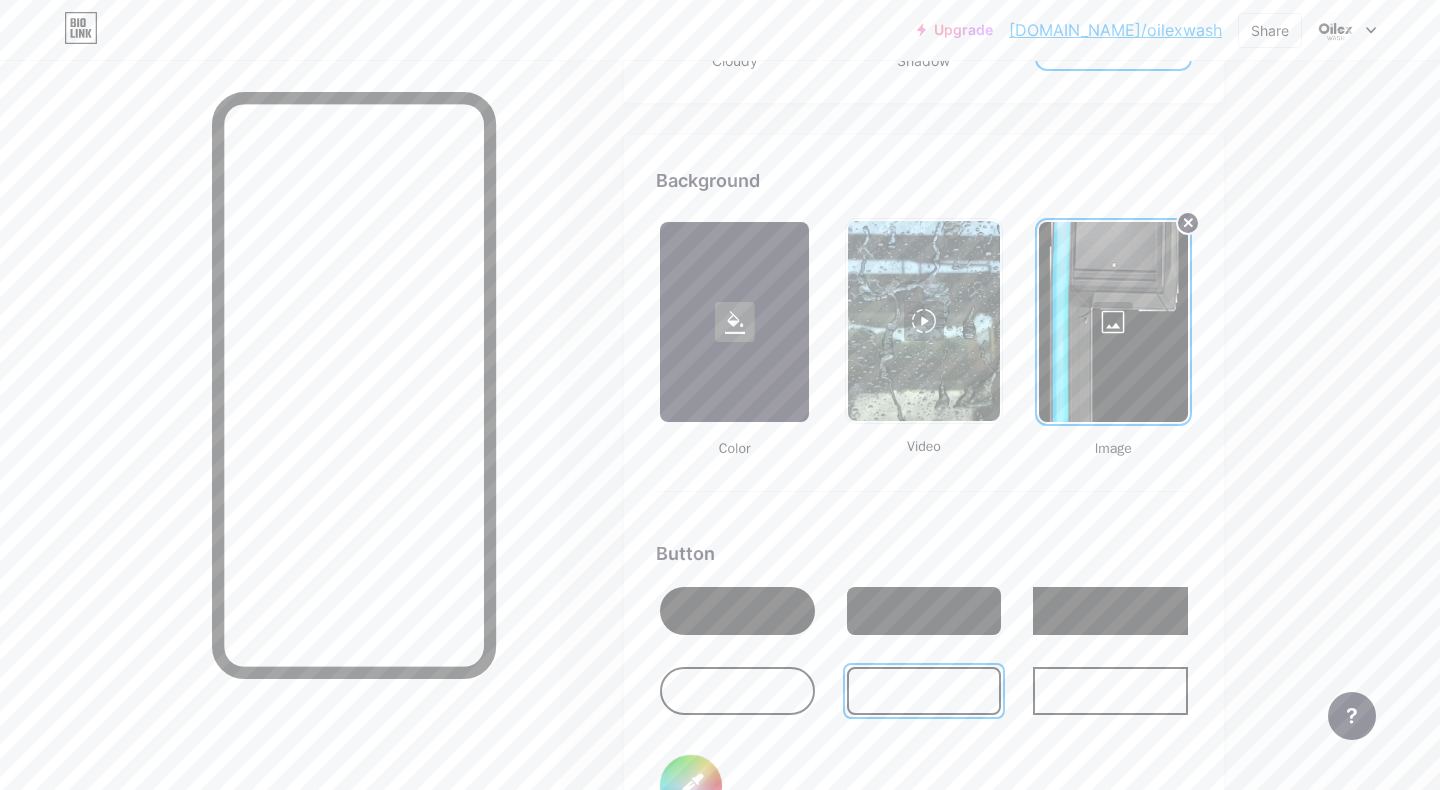 type on "#000000" 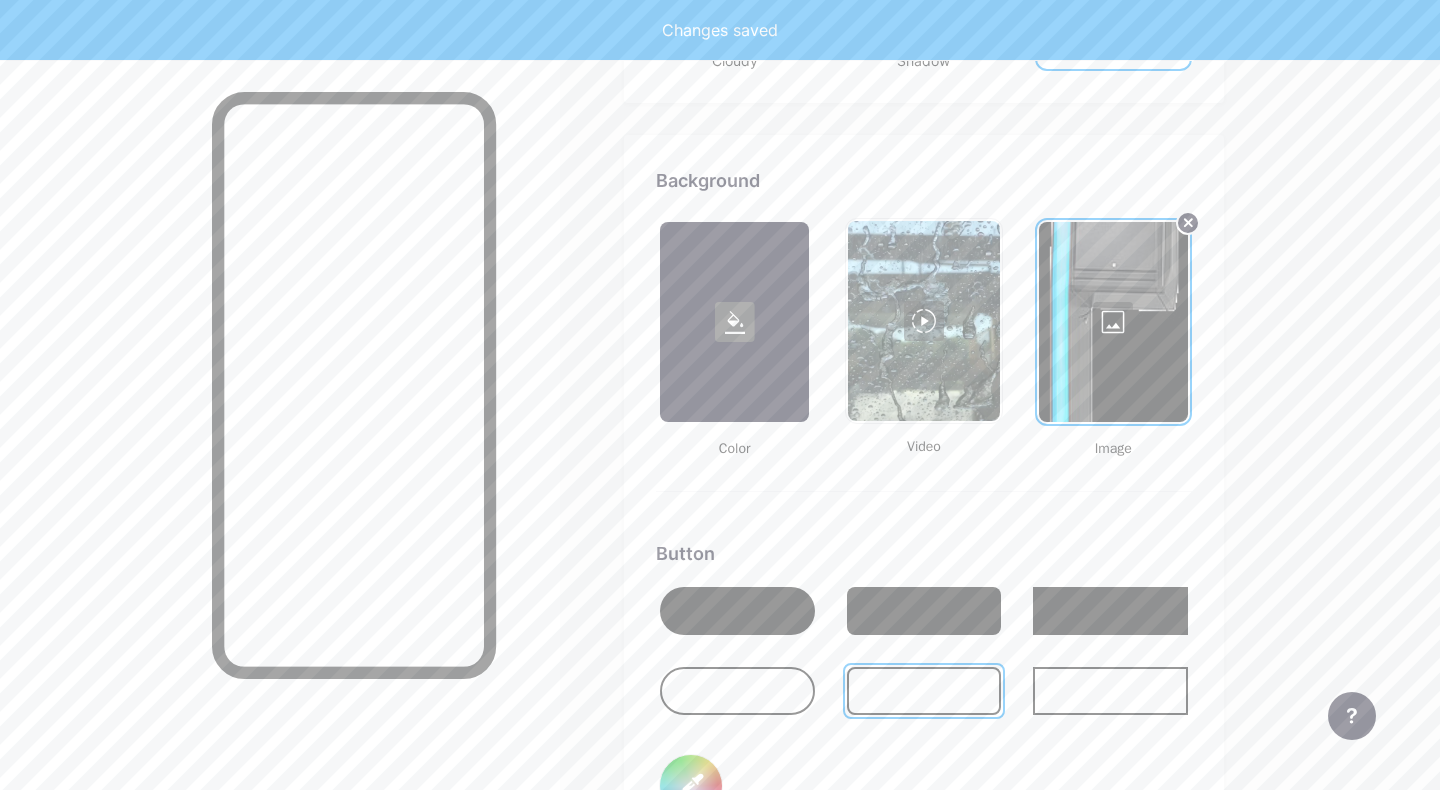 type on "#000000" 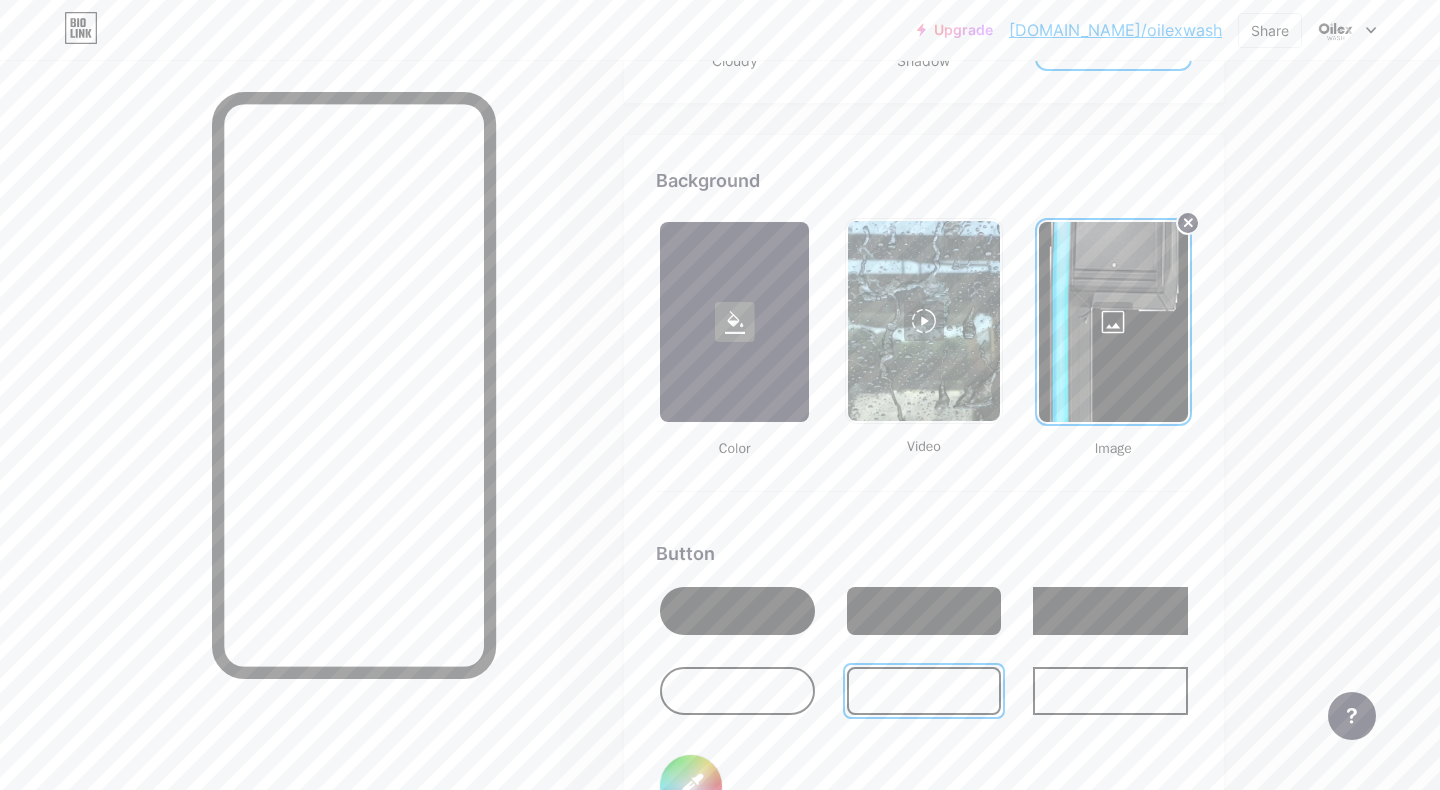 click at bounding box center (1113, 322) 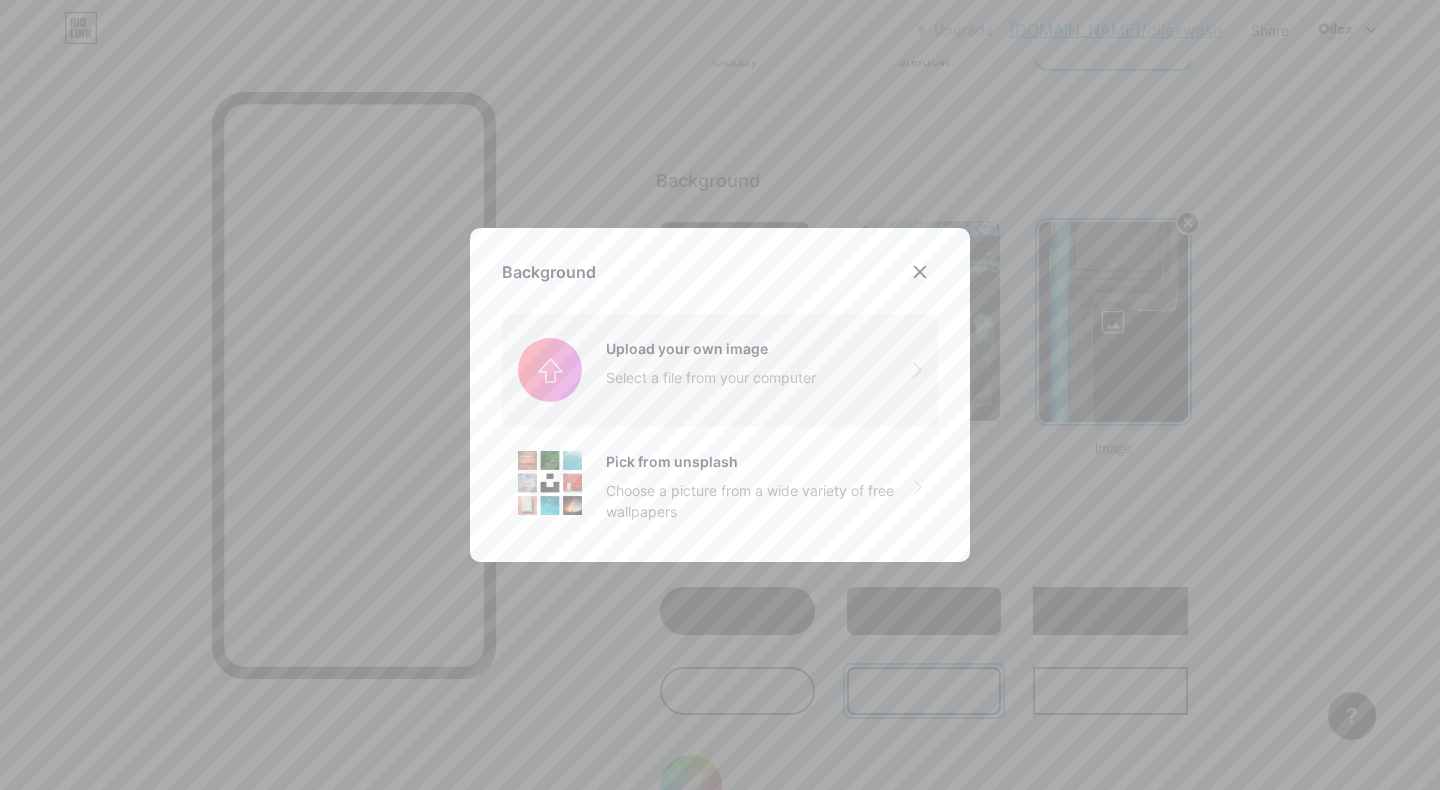 click at bounding box center (720, 370) 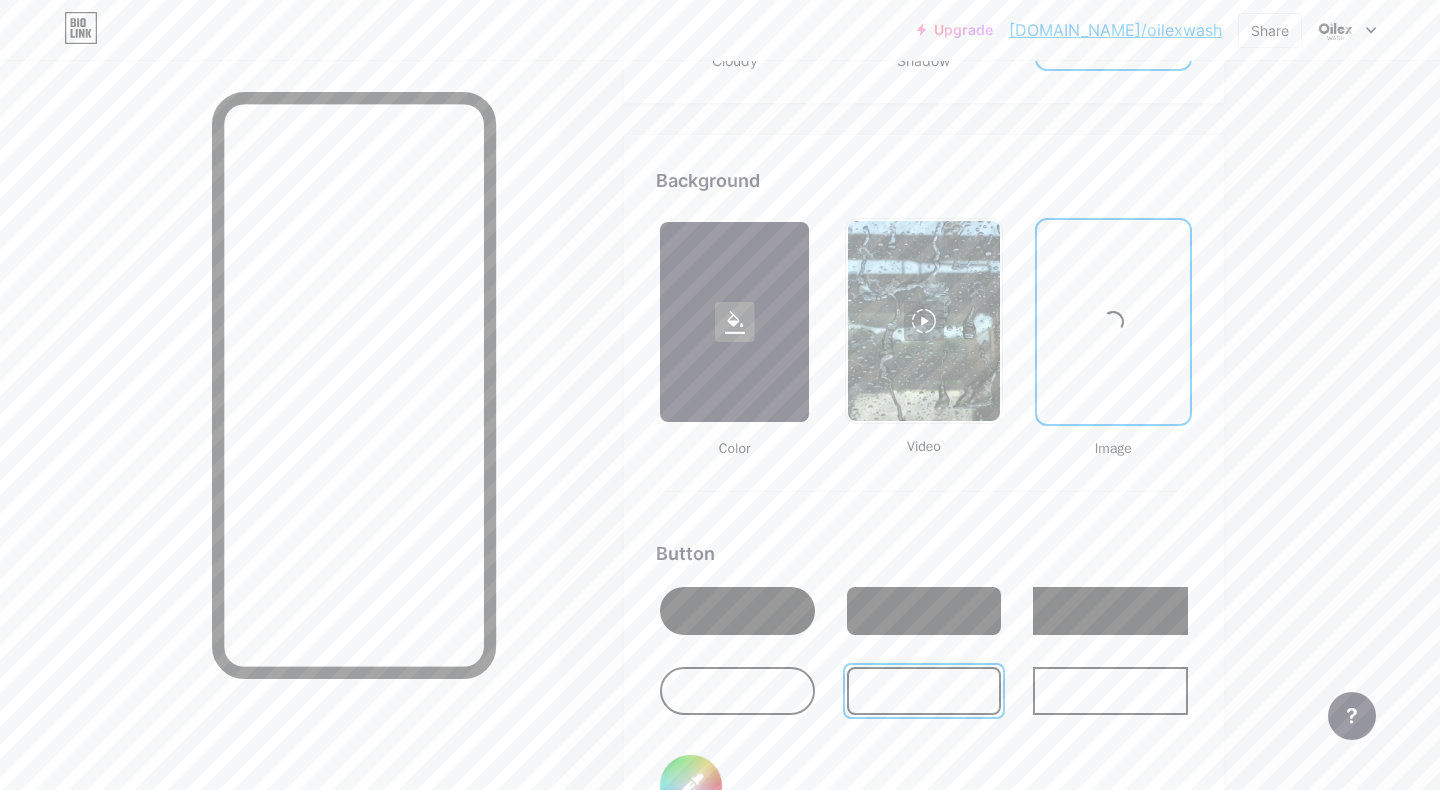 type on "#000000" 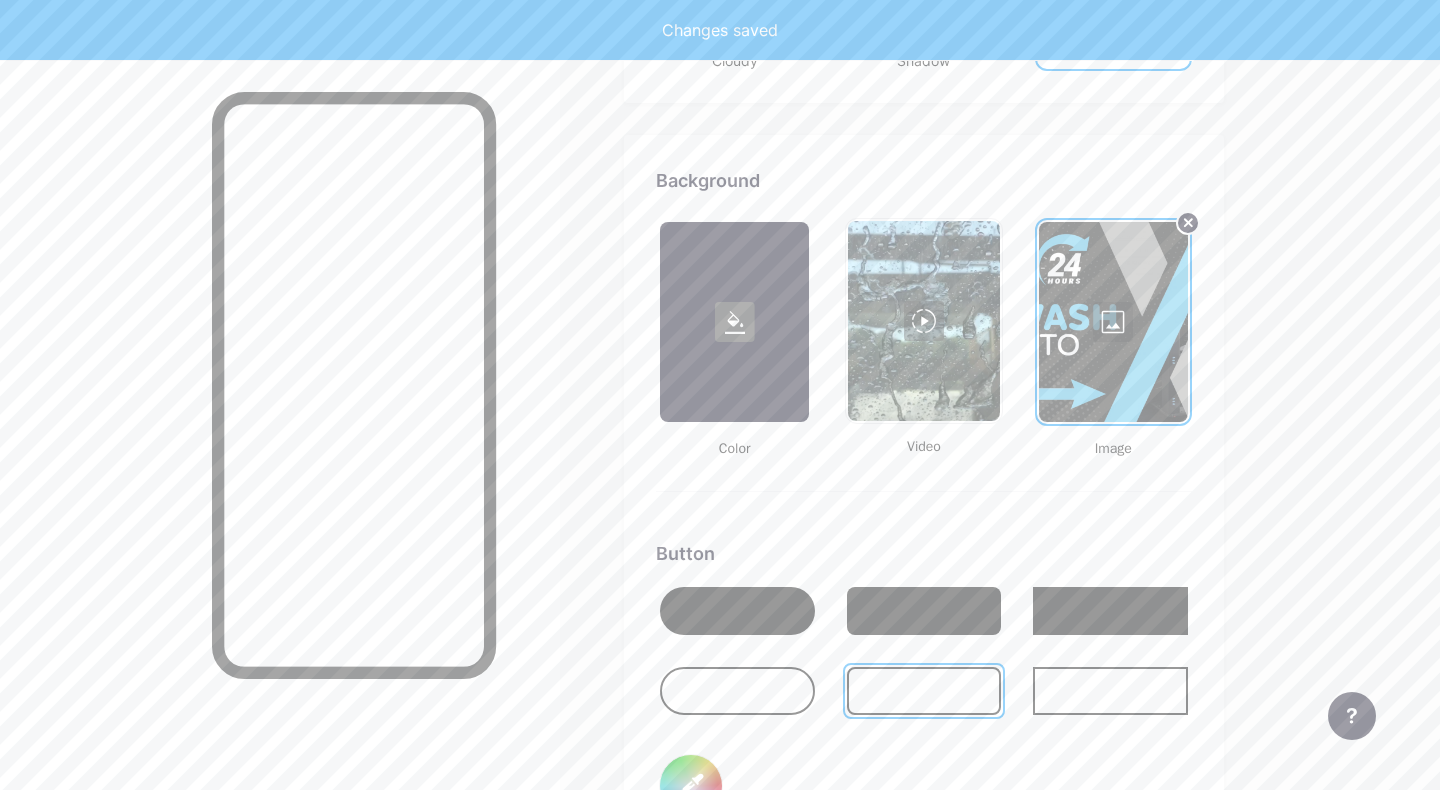 type on "#000000" 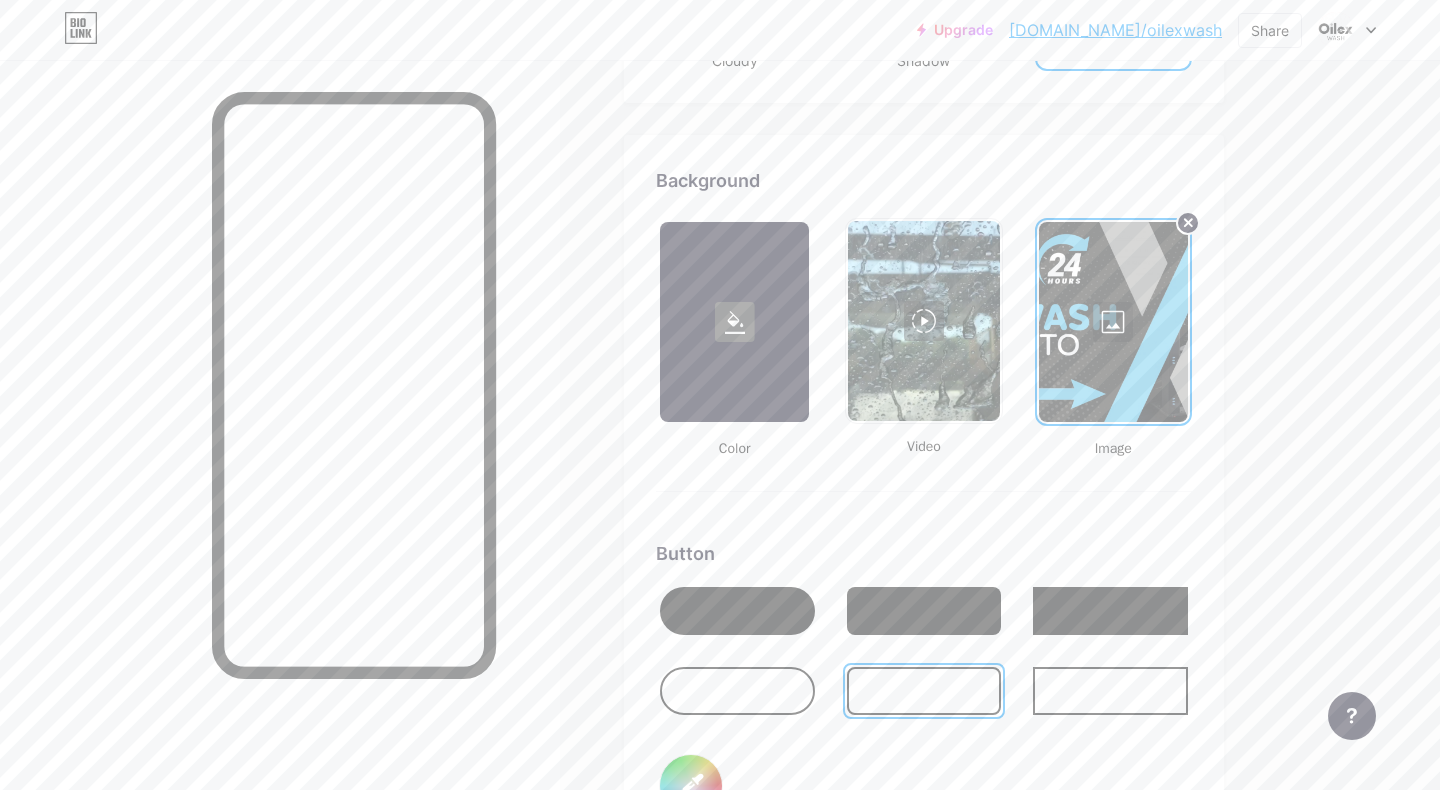 type on "#000000" 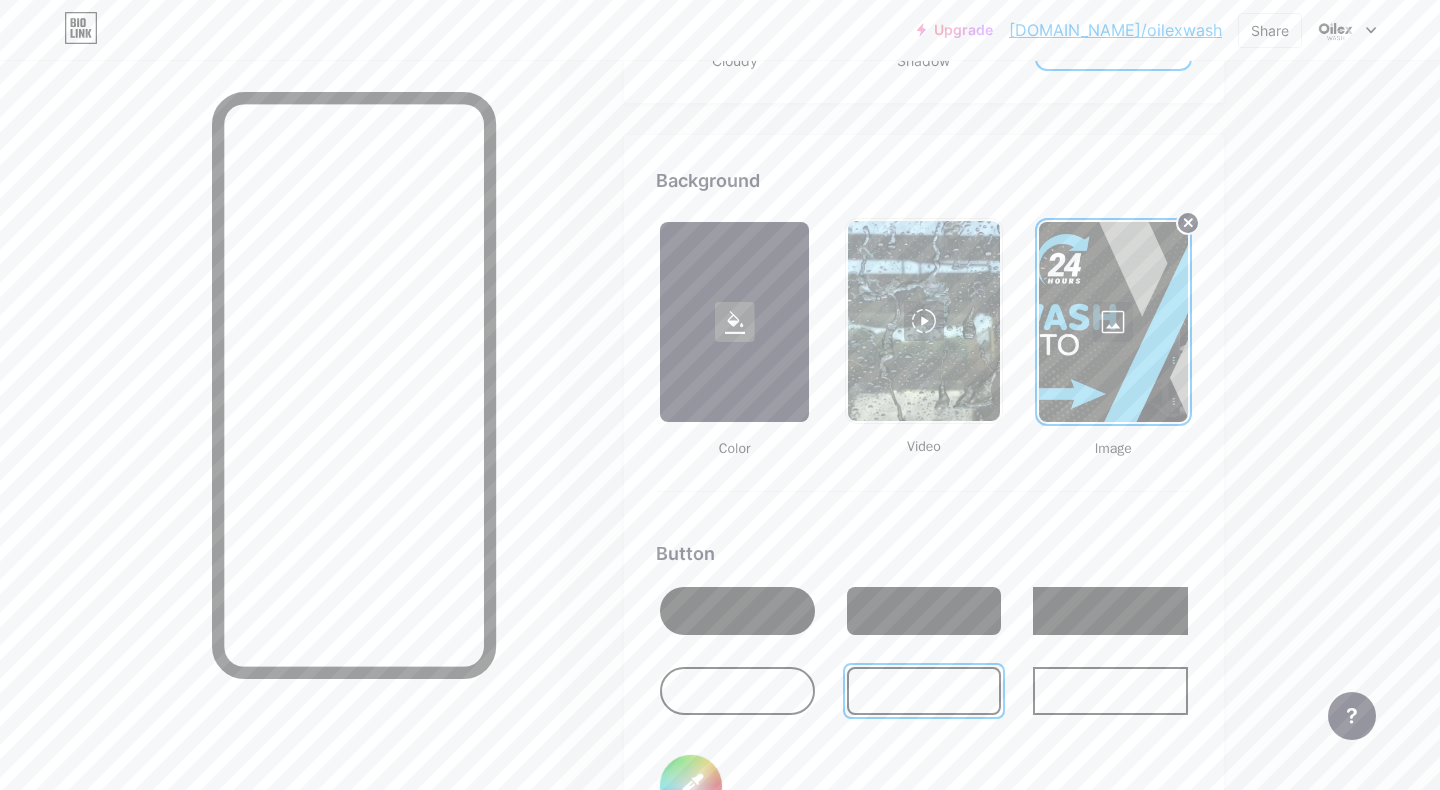 type on "#ffffff" 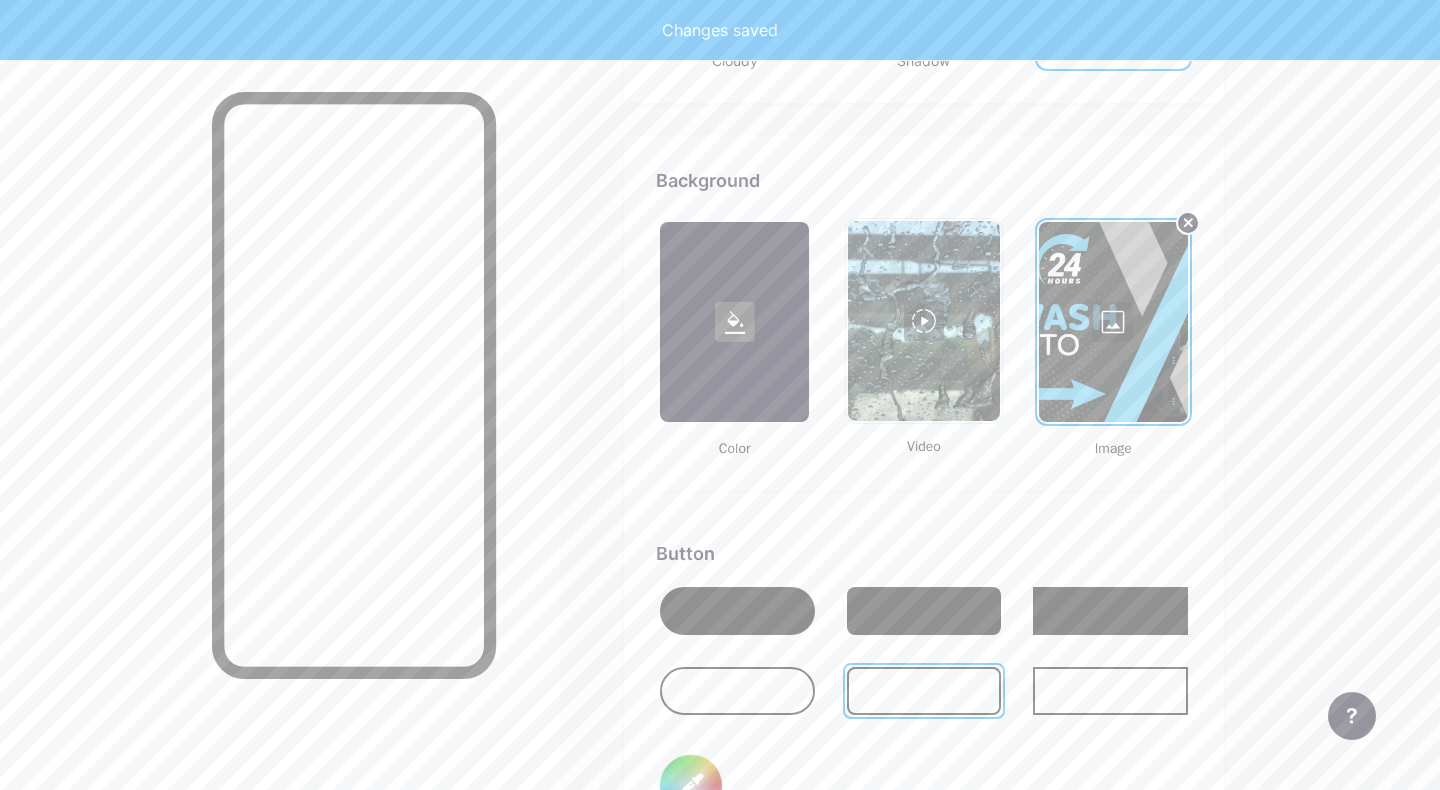 type on "#000000" 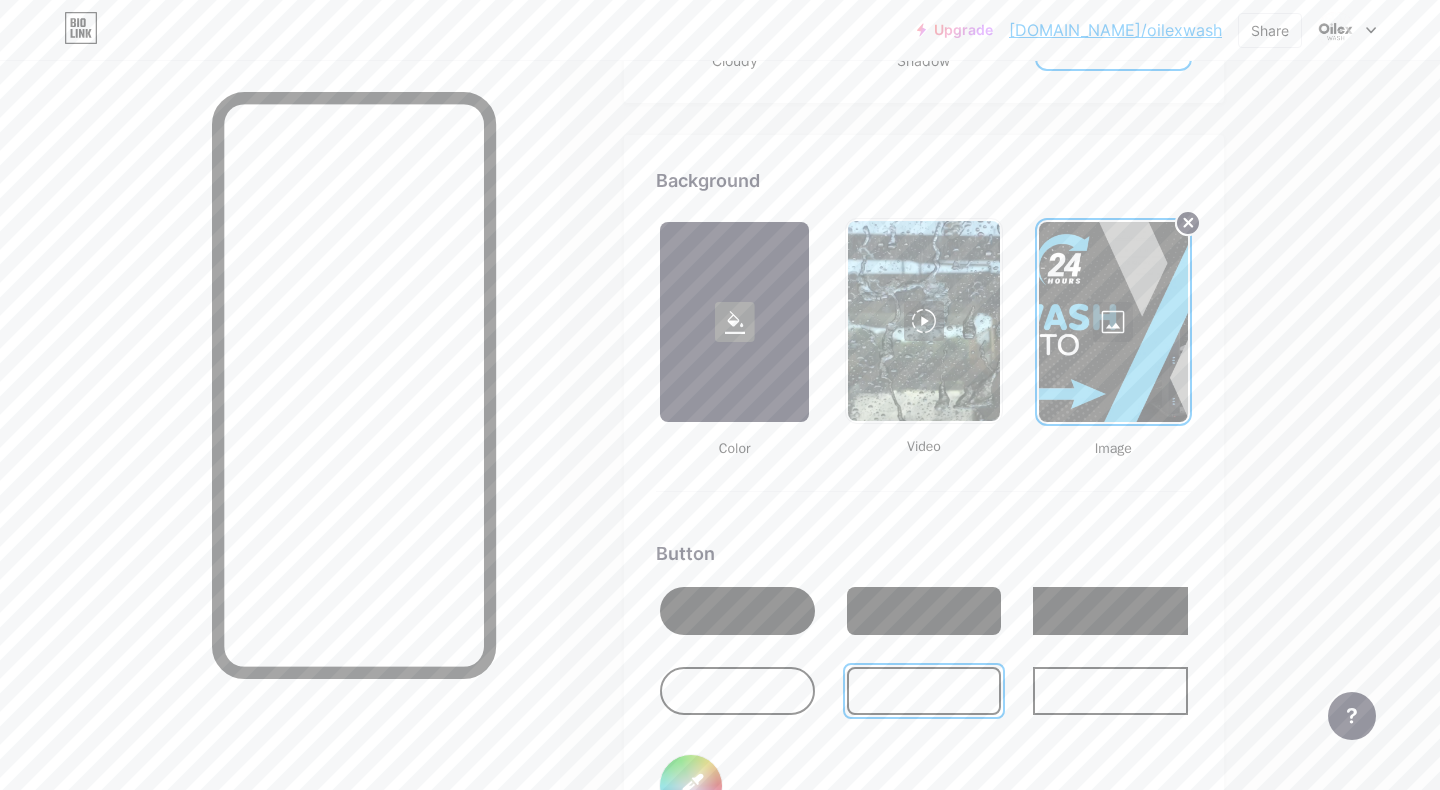 click 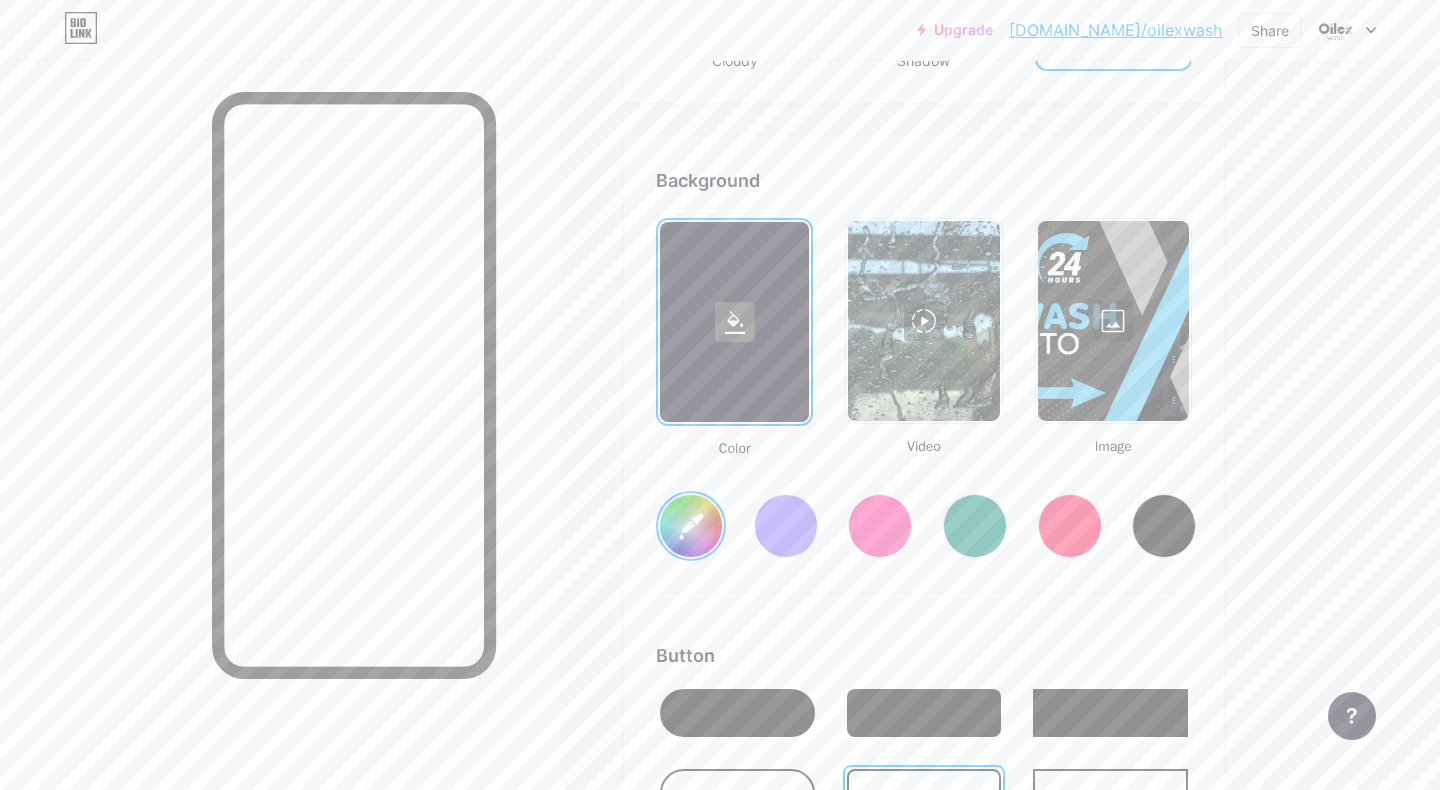 type on "#000000" 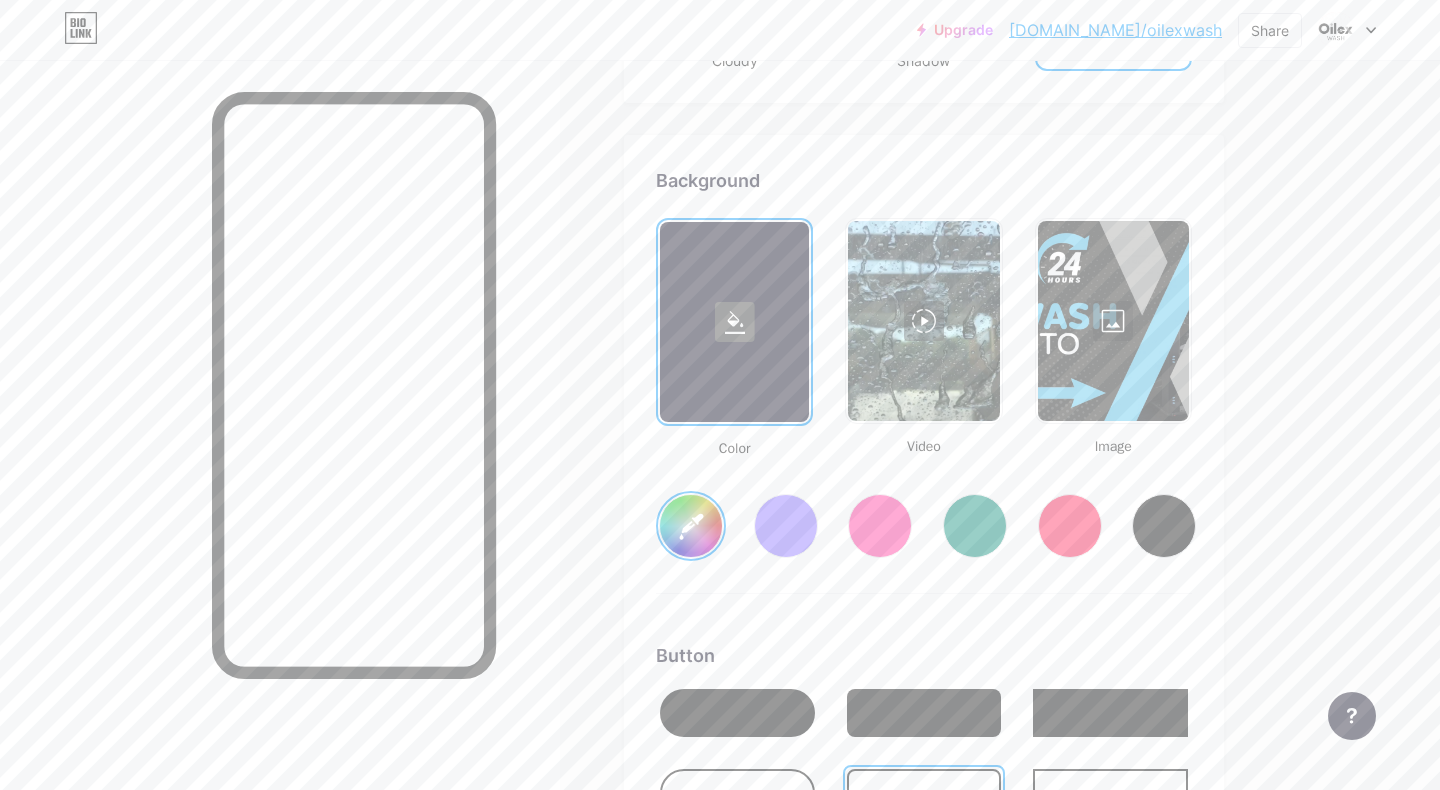 type on "#ffffff" 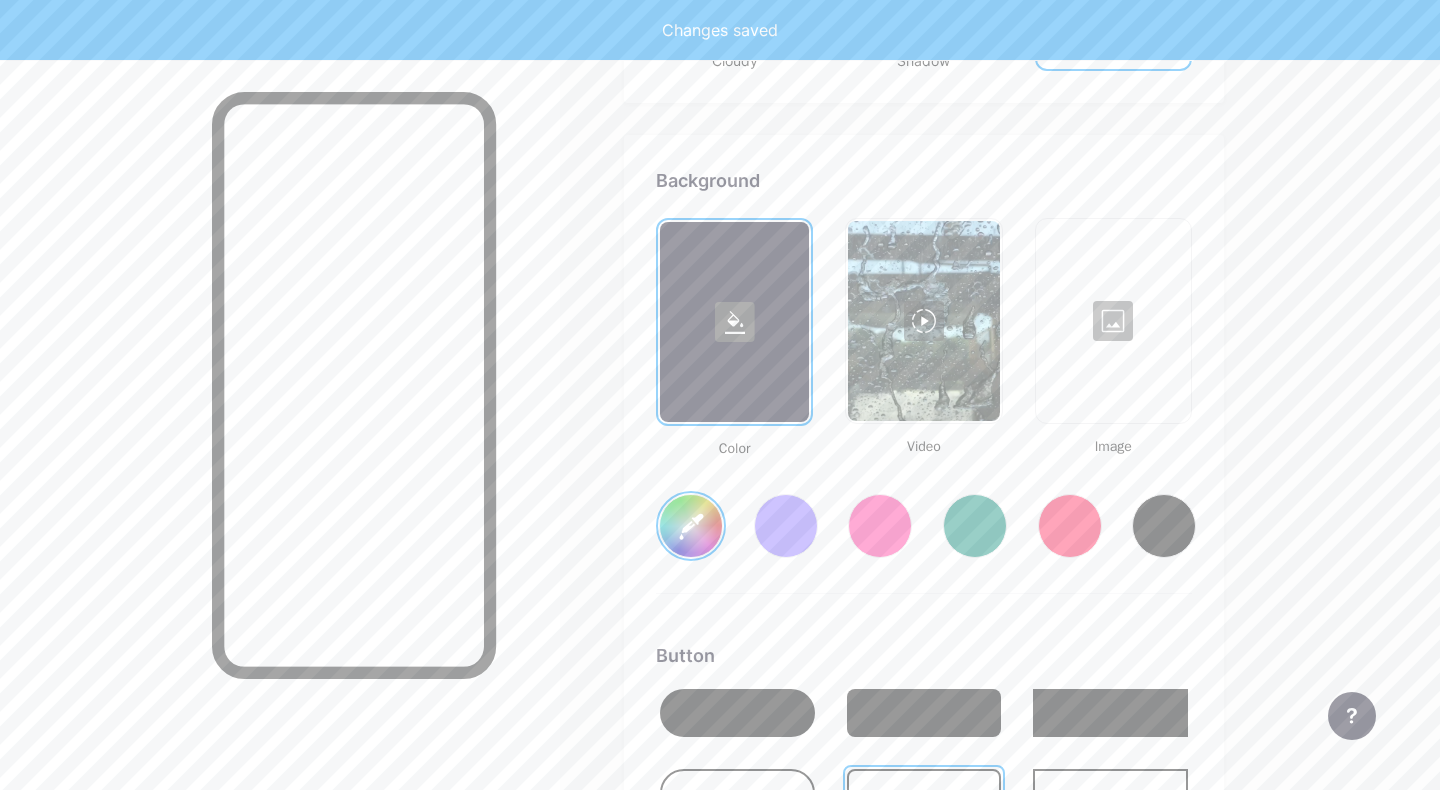 type on "#000000" 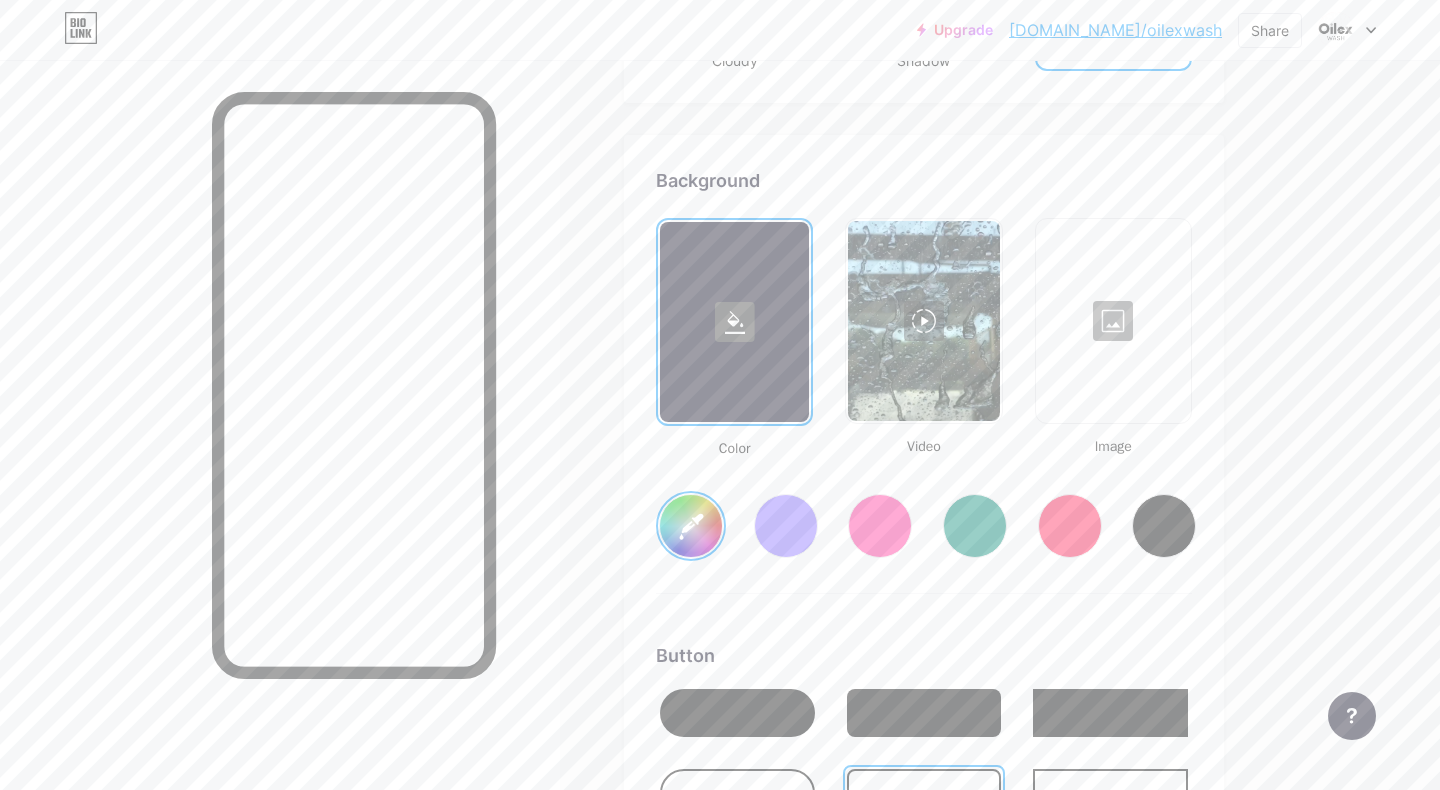 click at bounding box center (923, 321) 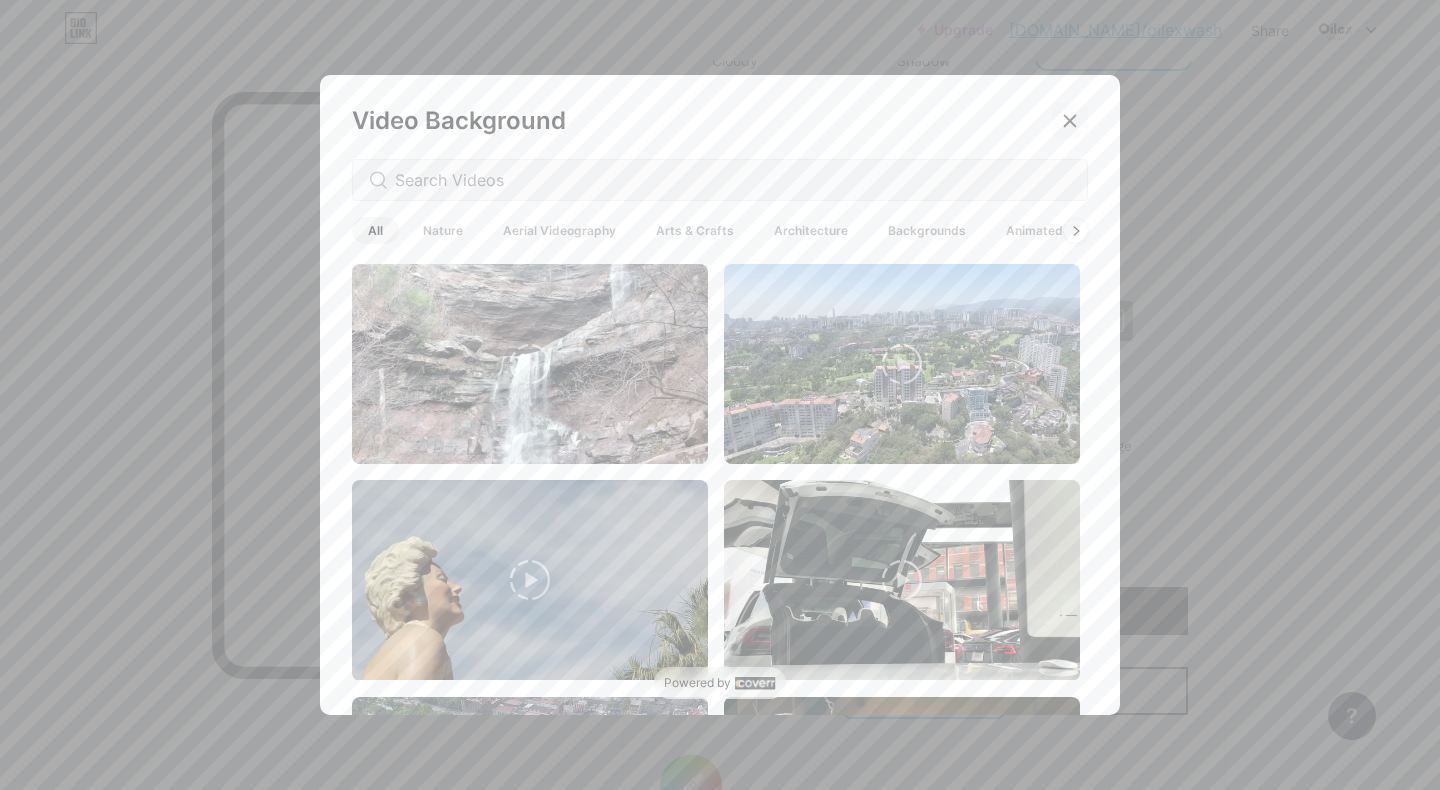 click at bounding box center (1070, 121) 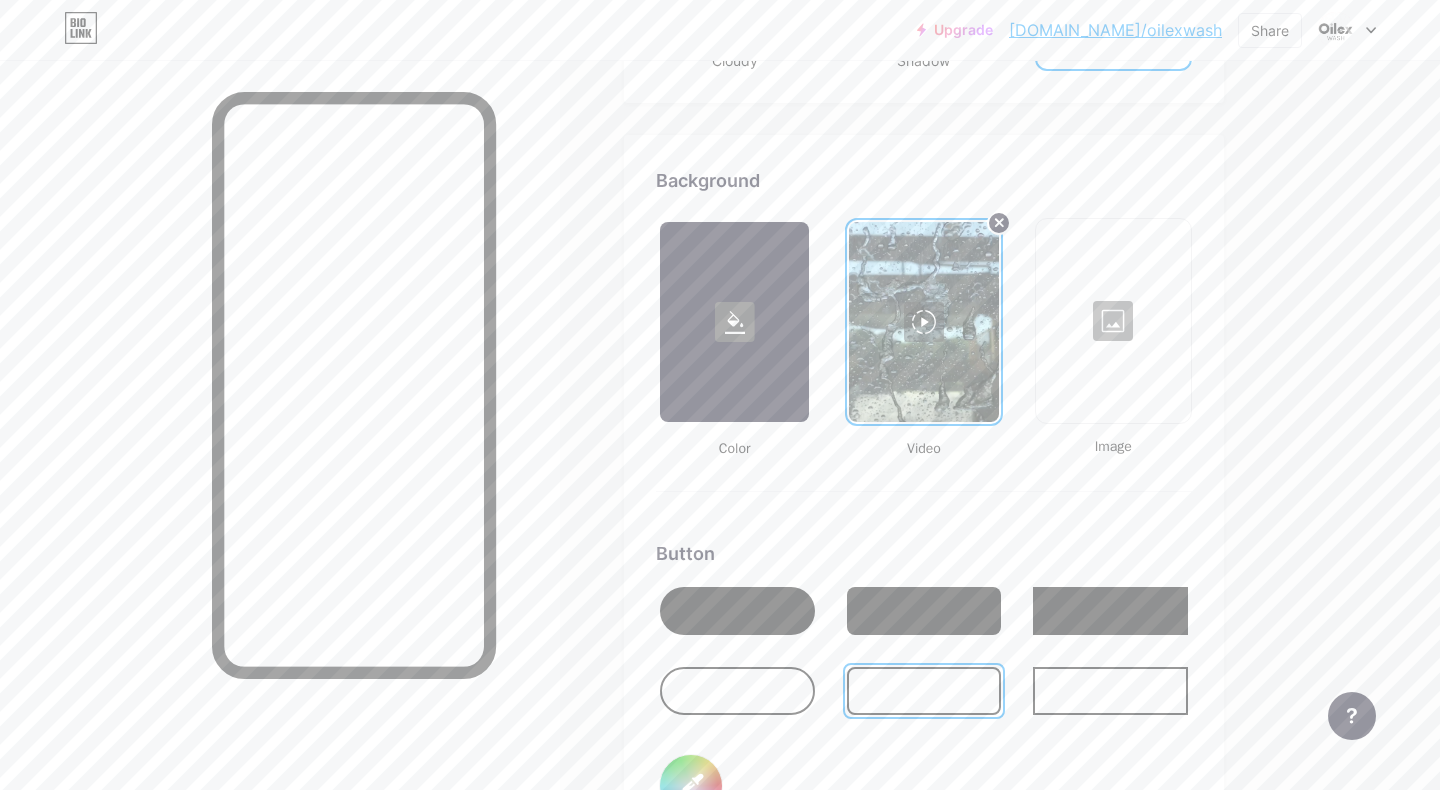 type on "#000000" 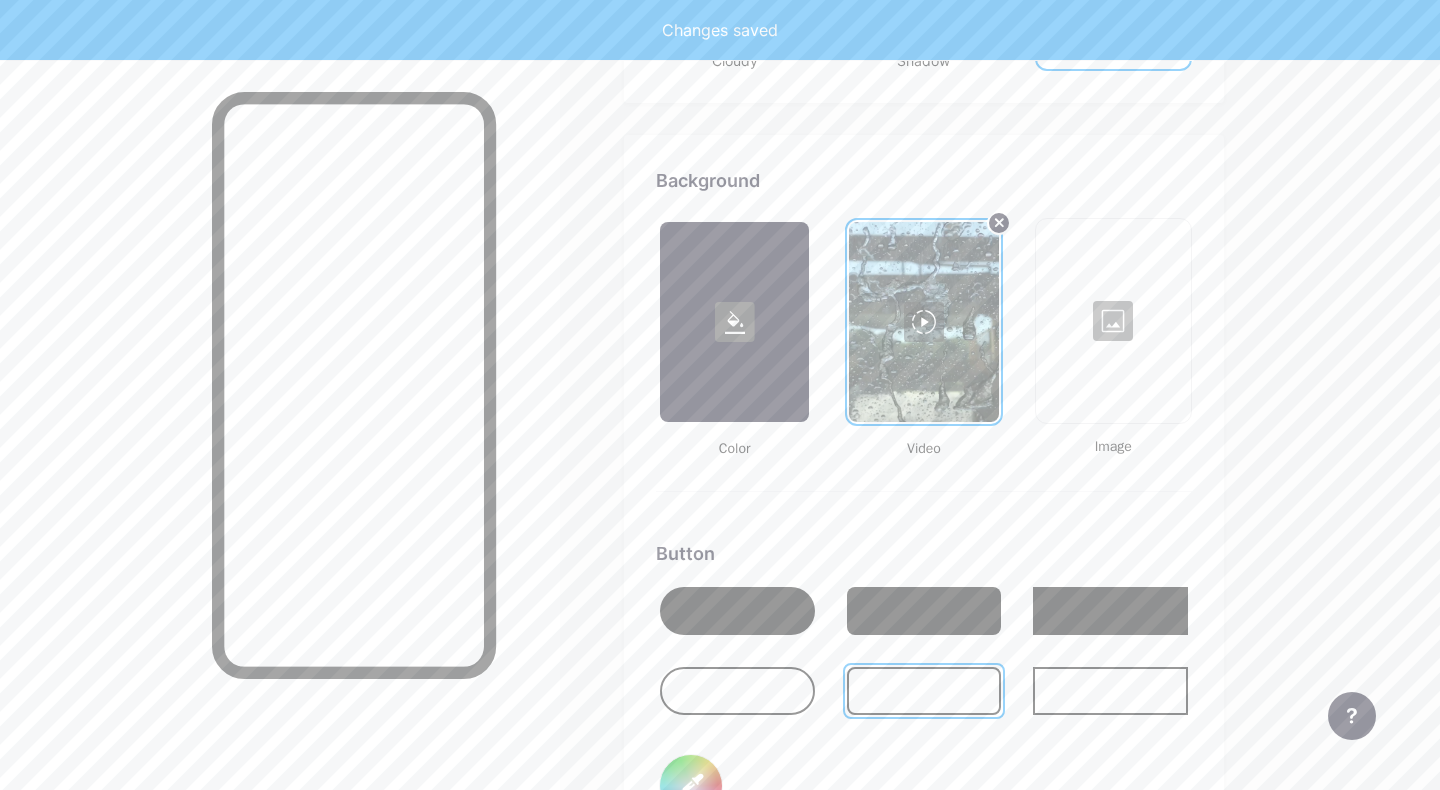 type on "#000000" 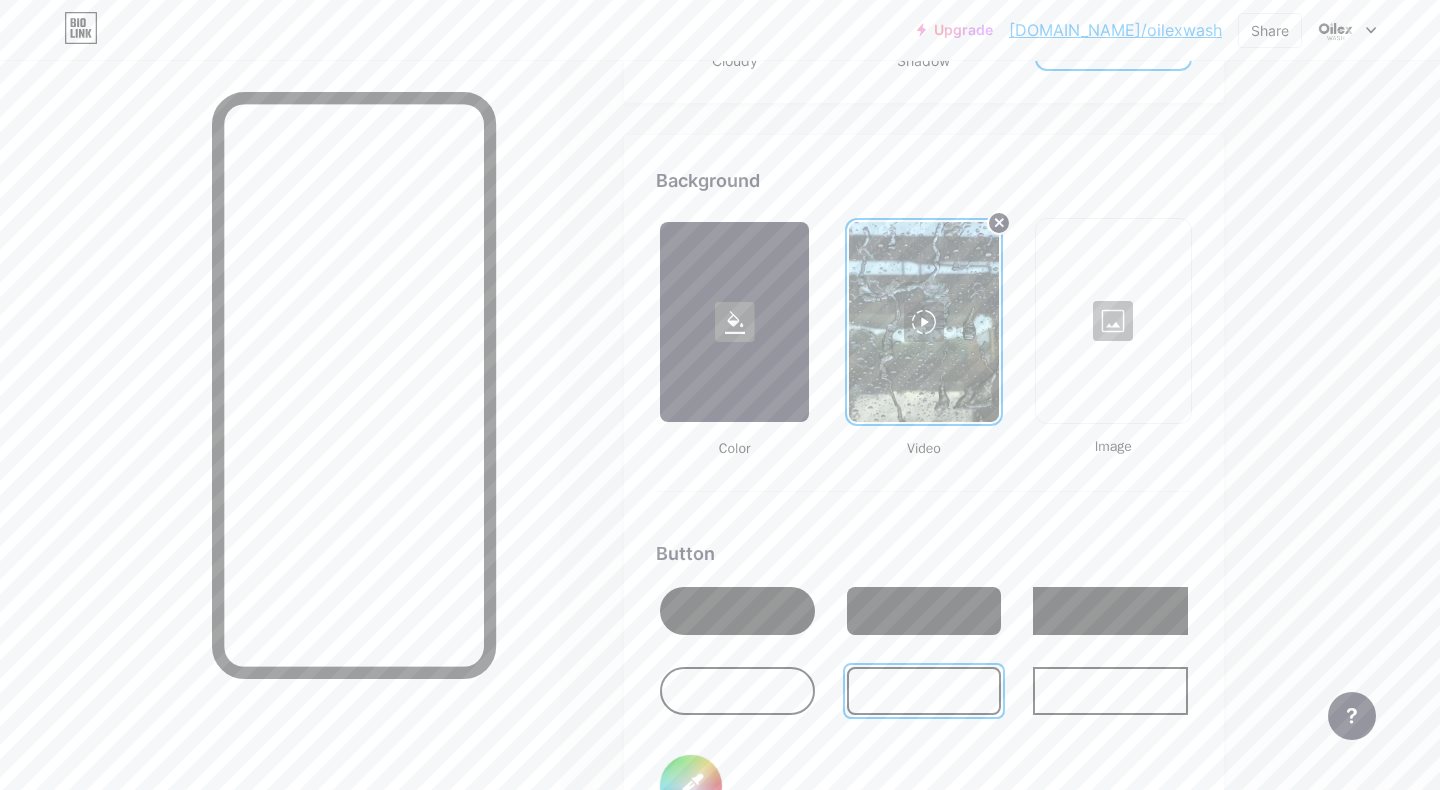 click at bounding box center [734, 322] 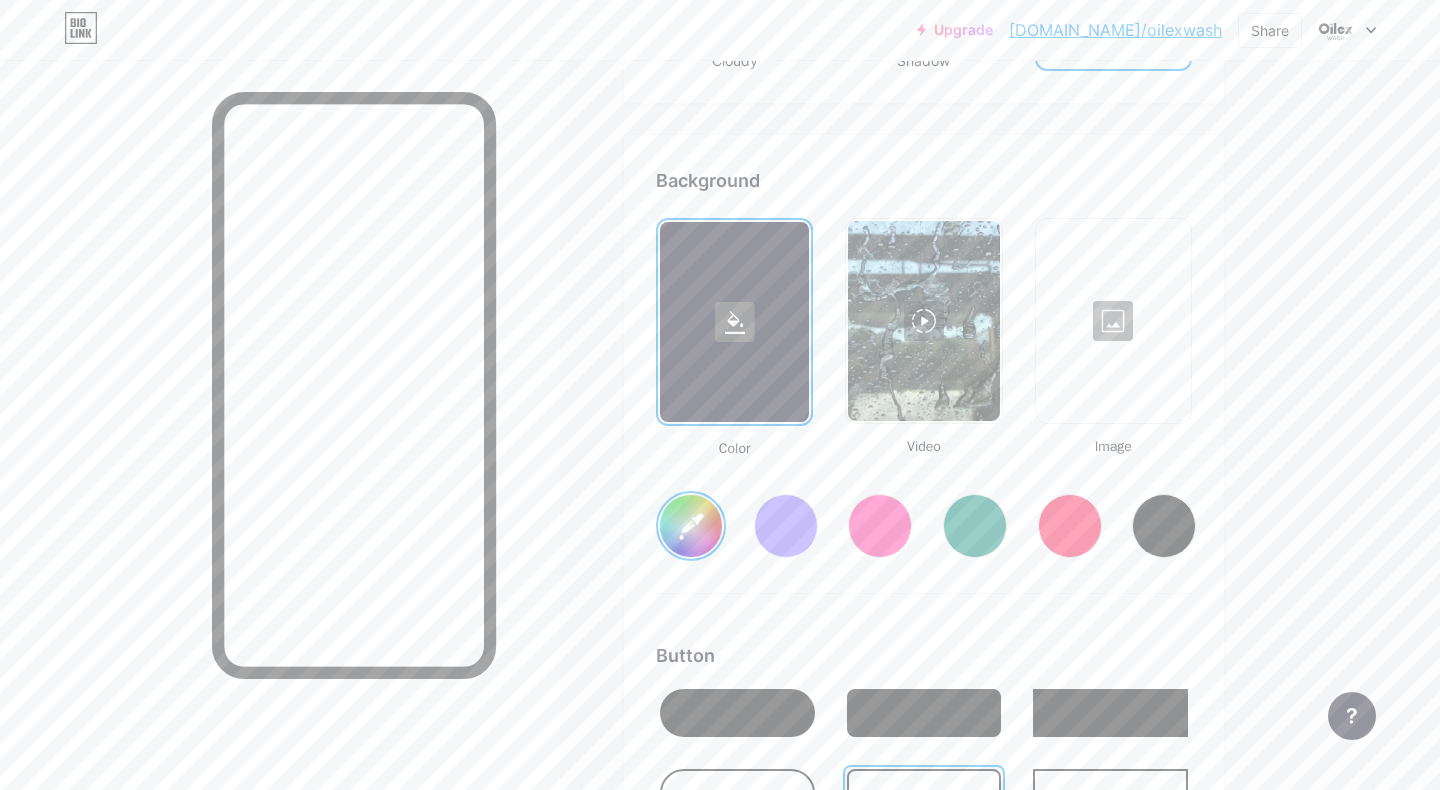 type on "#000000" 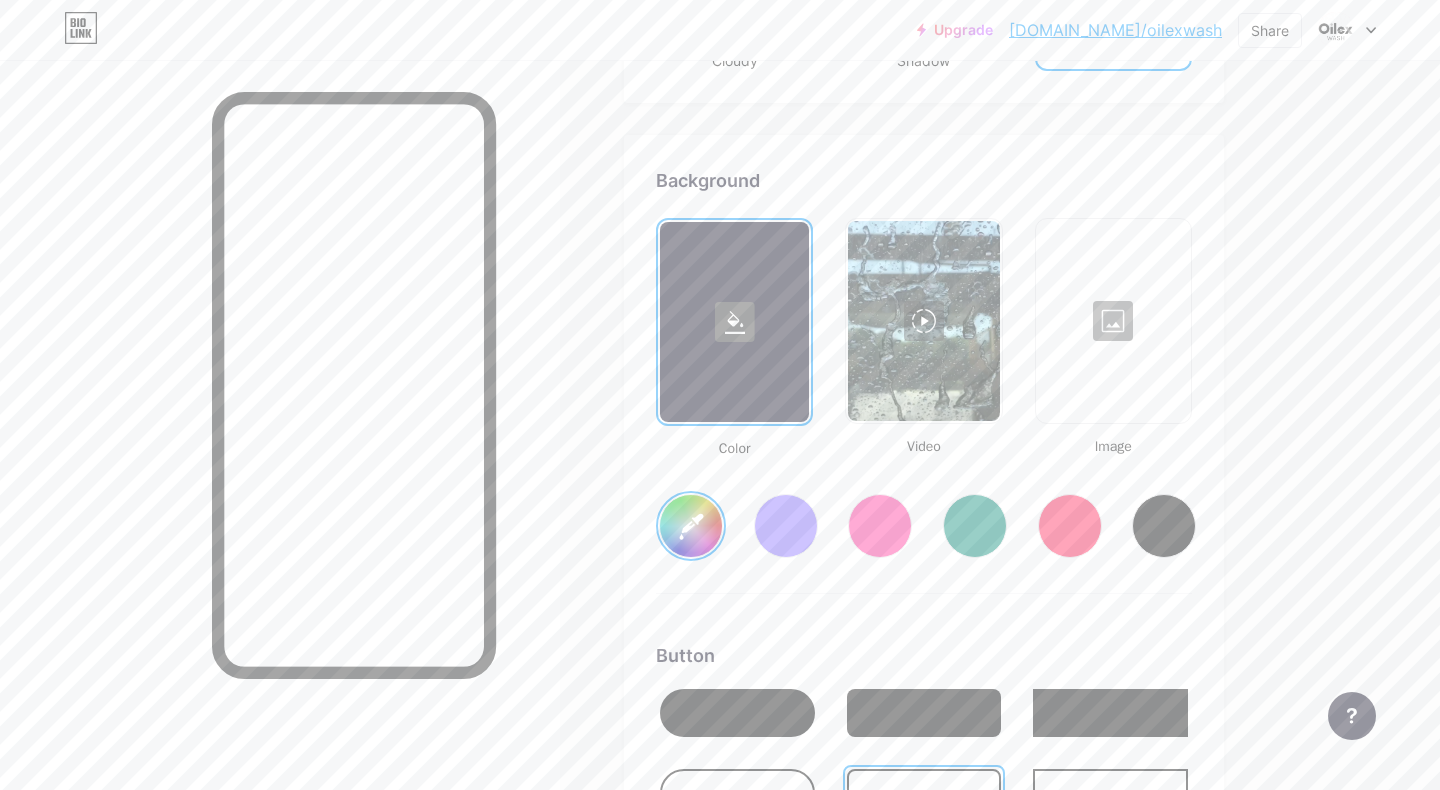 type on "#ffffff" 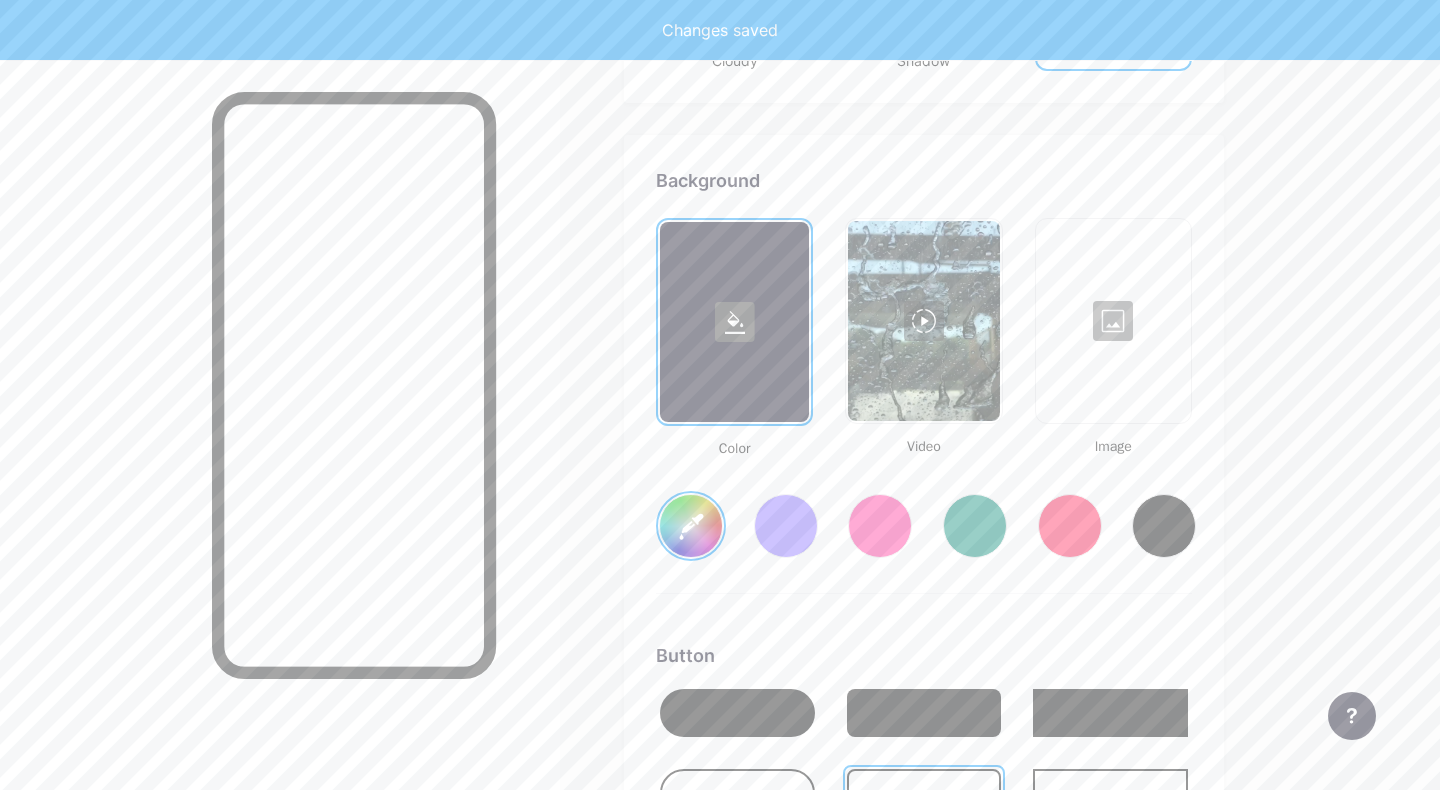 type on "#000000" 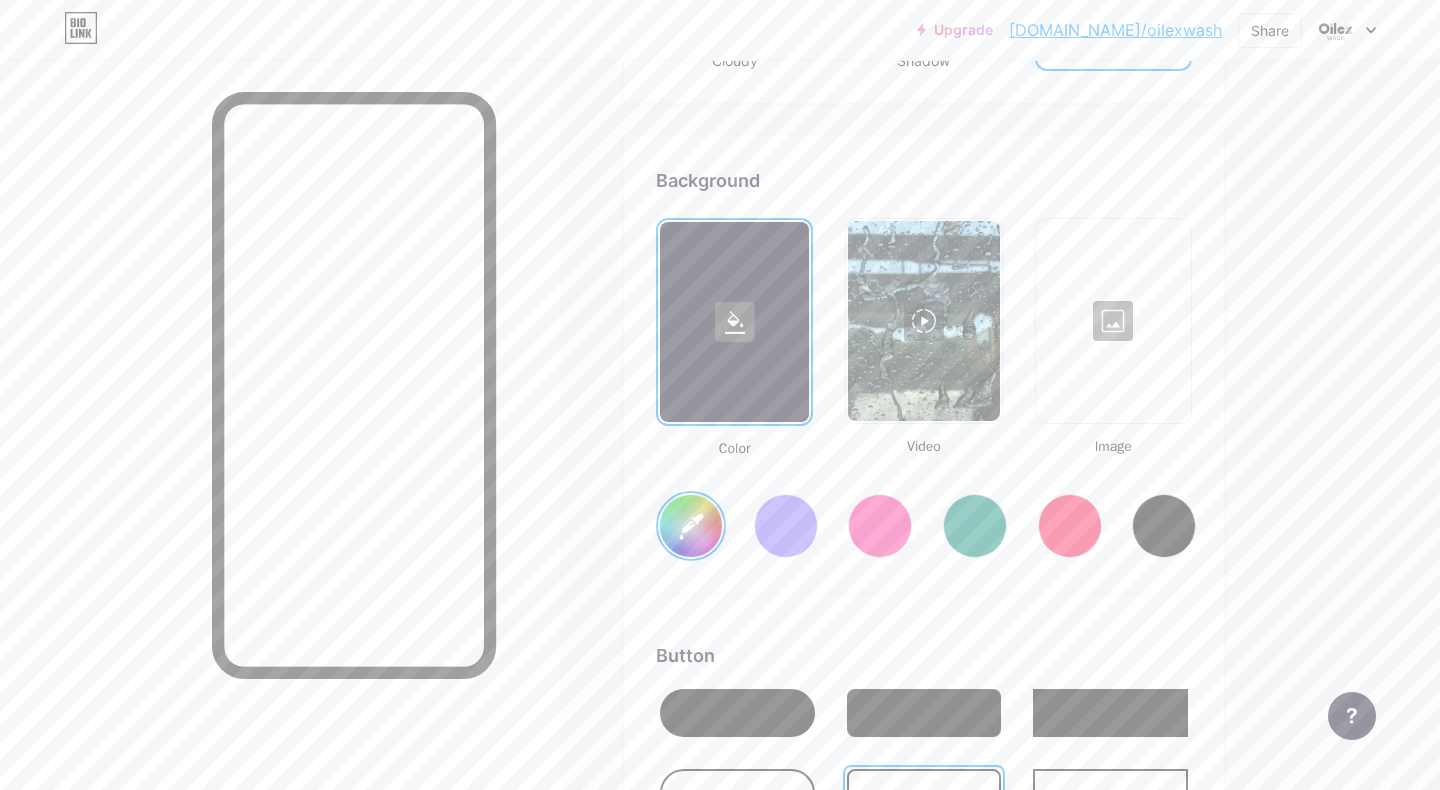 click on "#38373d" at bounding box center [691, 526] 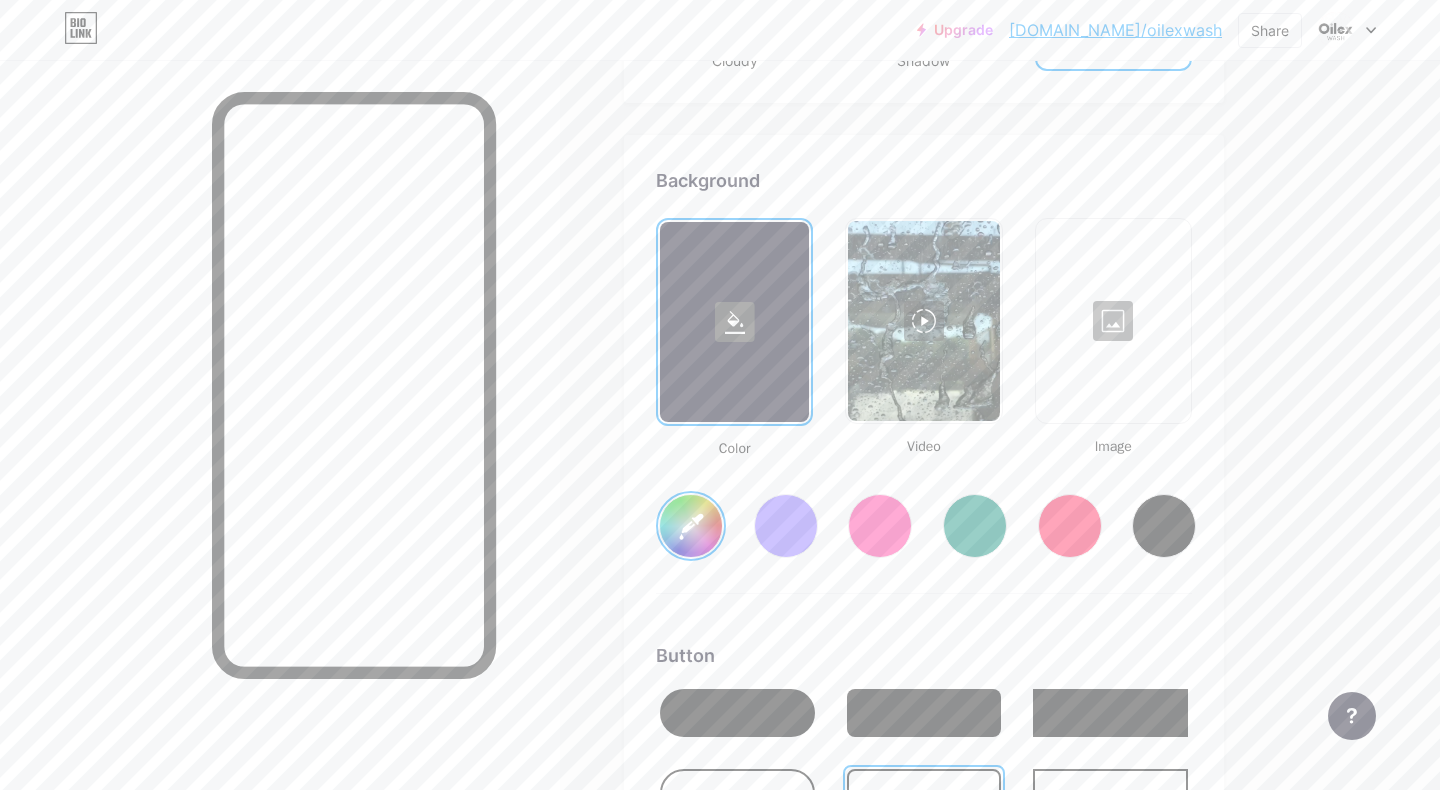 type on "#000000" 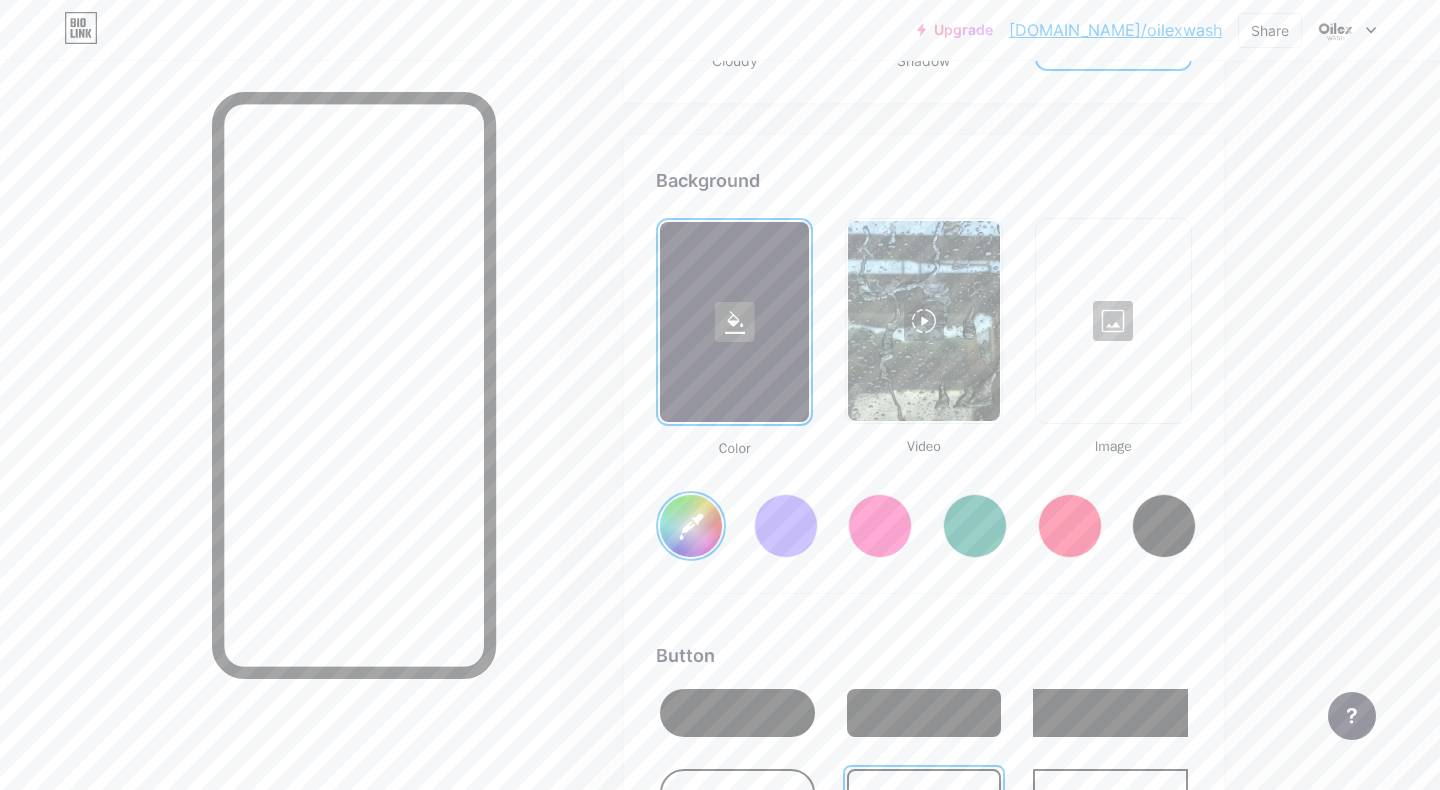 type on "#ffffff" 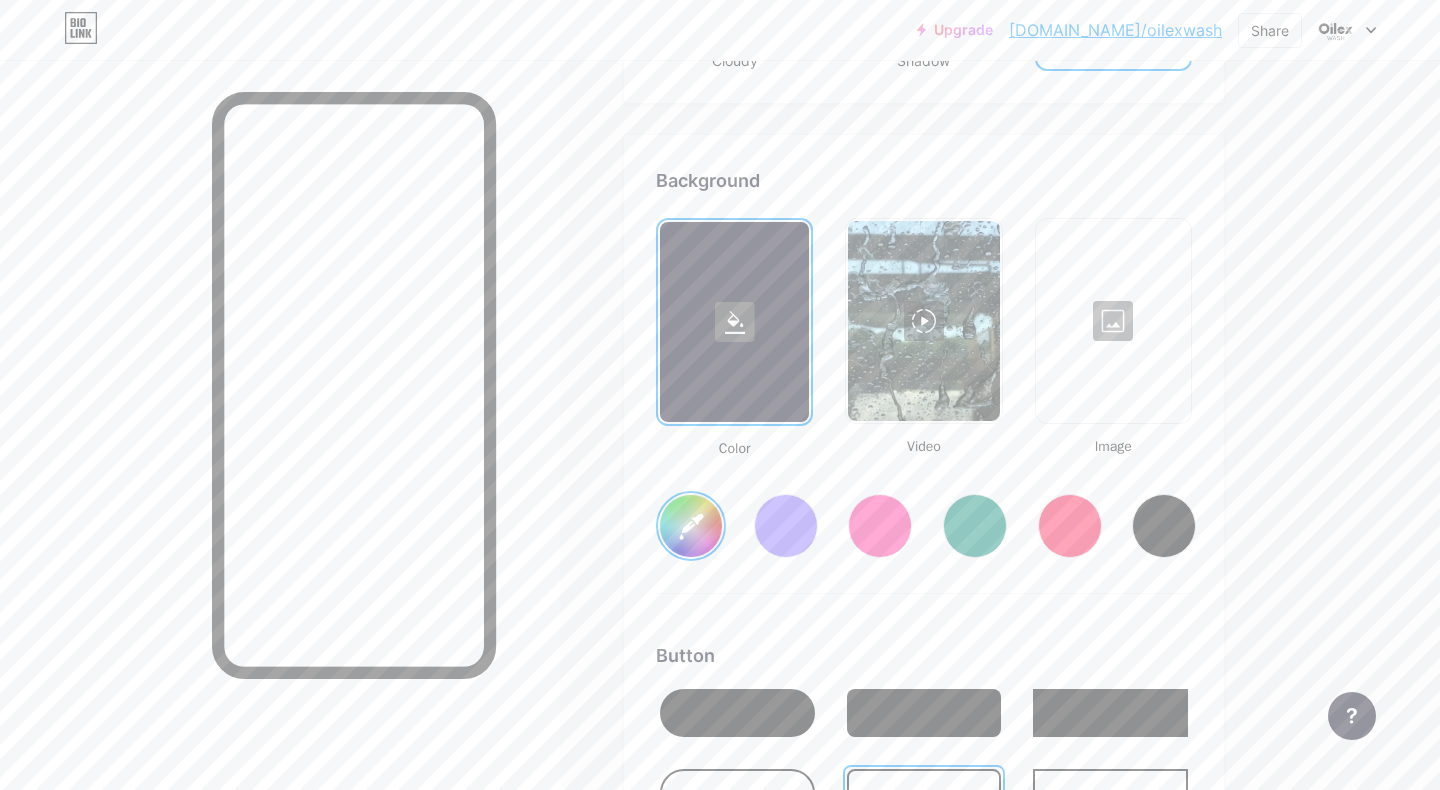 type on "#000000" 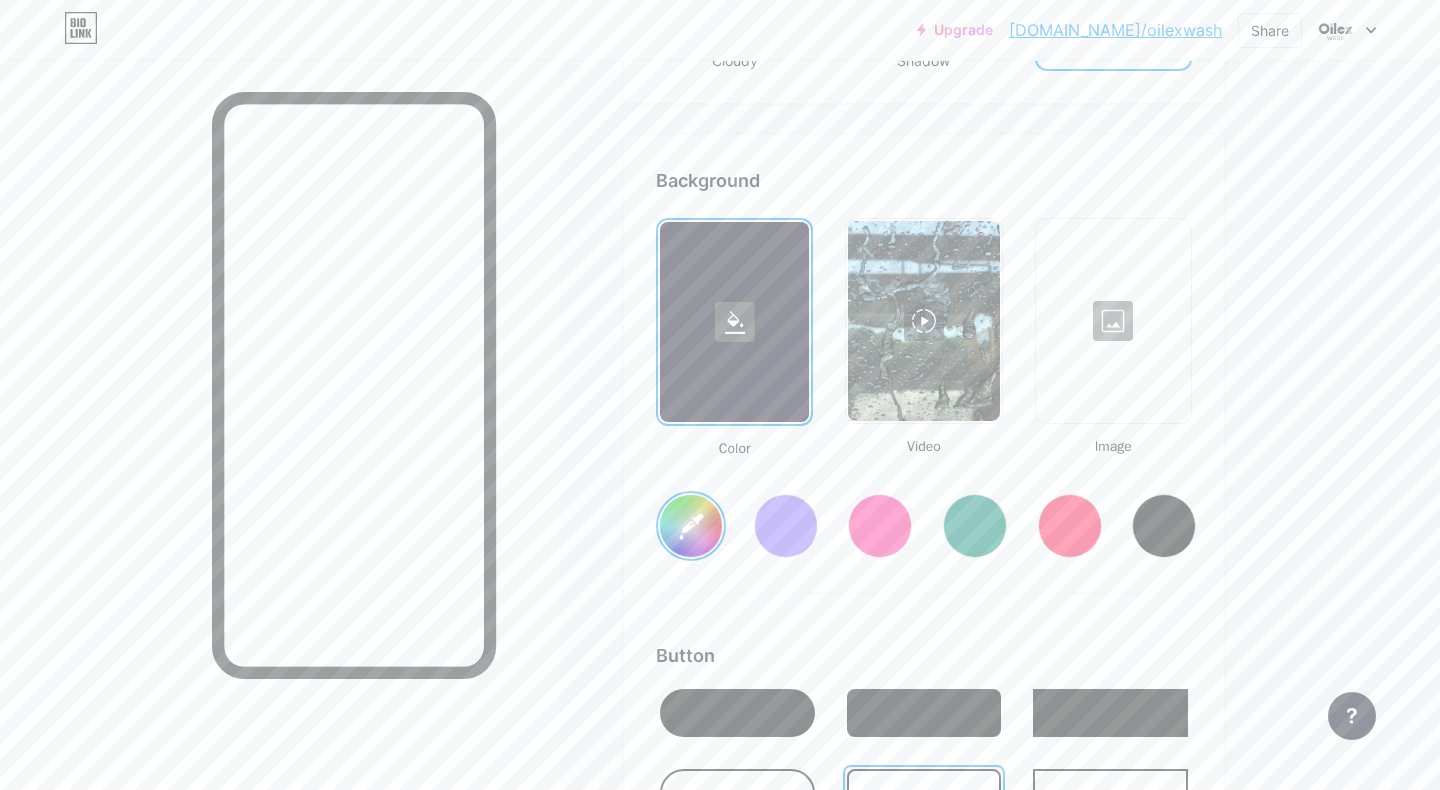 type on "#ffffff" 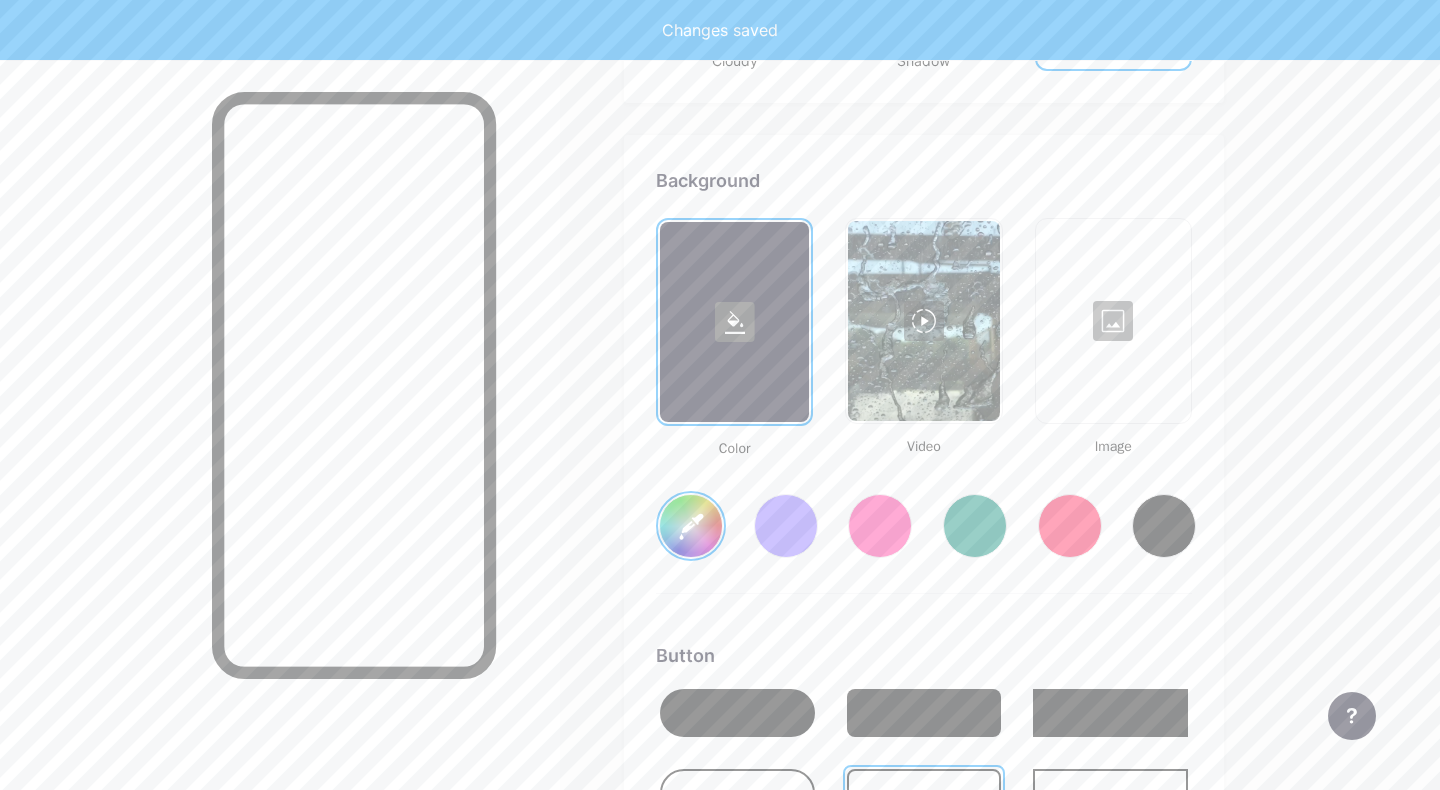 type on "#000000" 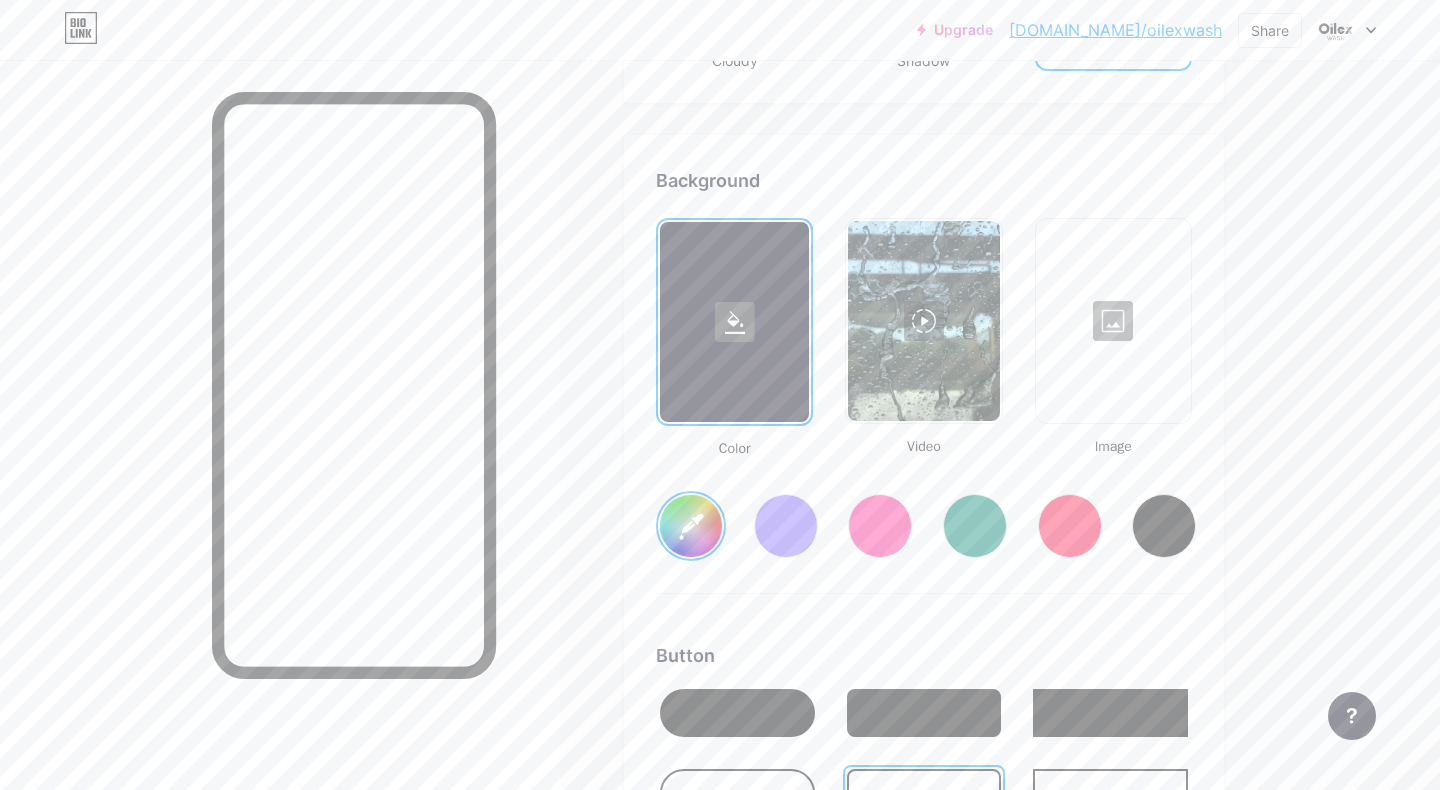 type on "#69686e" 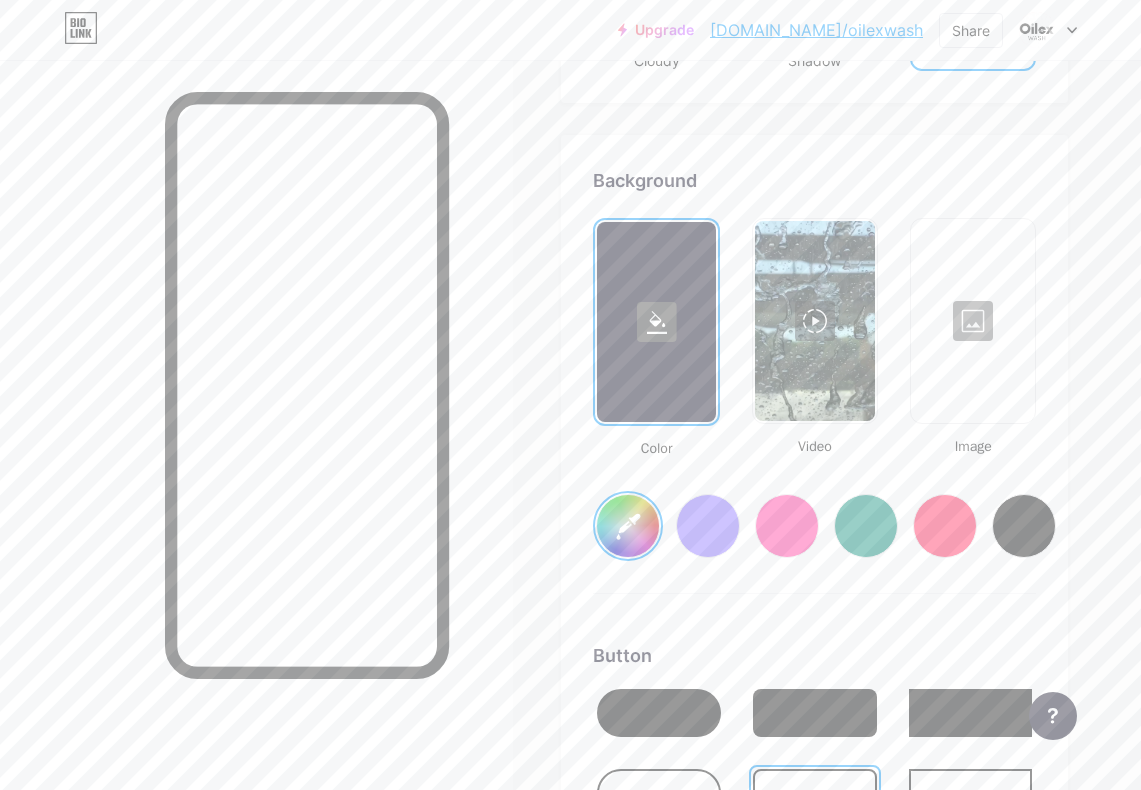 click on "#69686e" at bounding box center (628, 526) 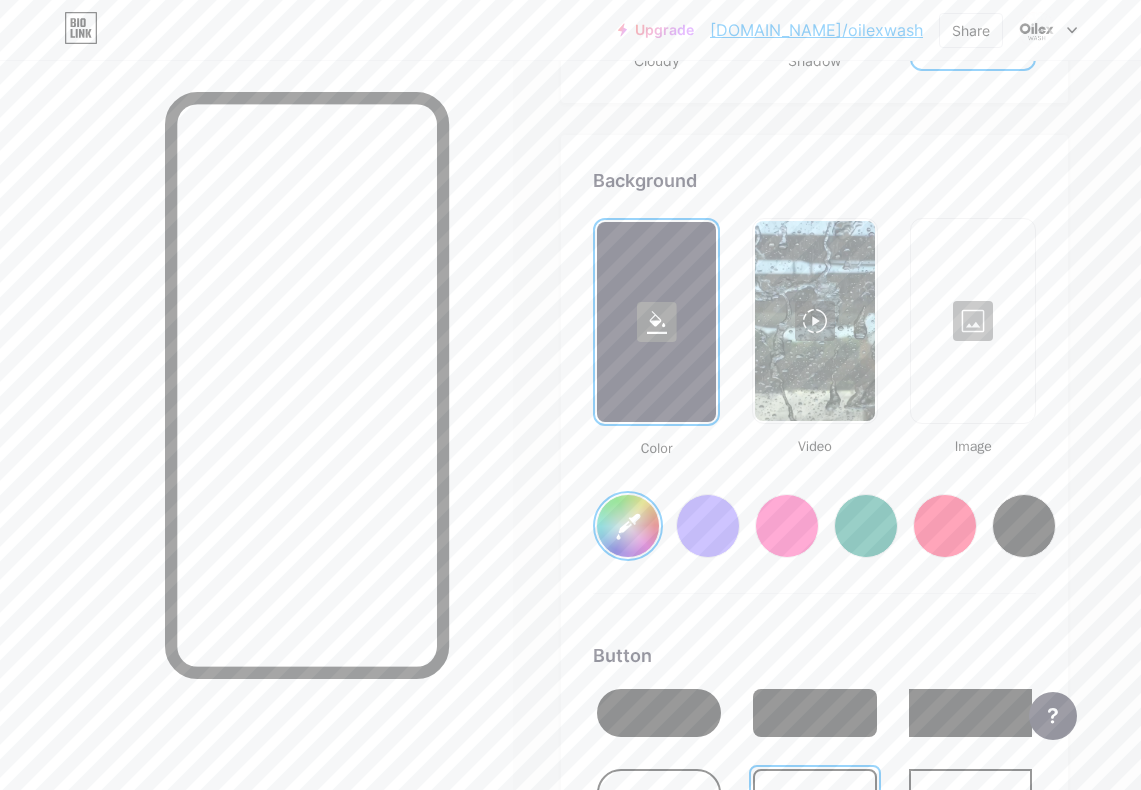 type on "#000000" 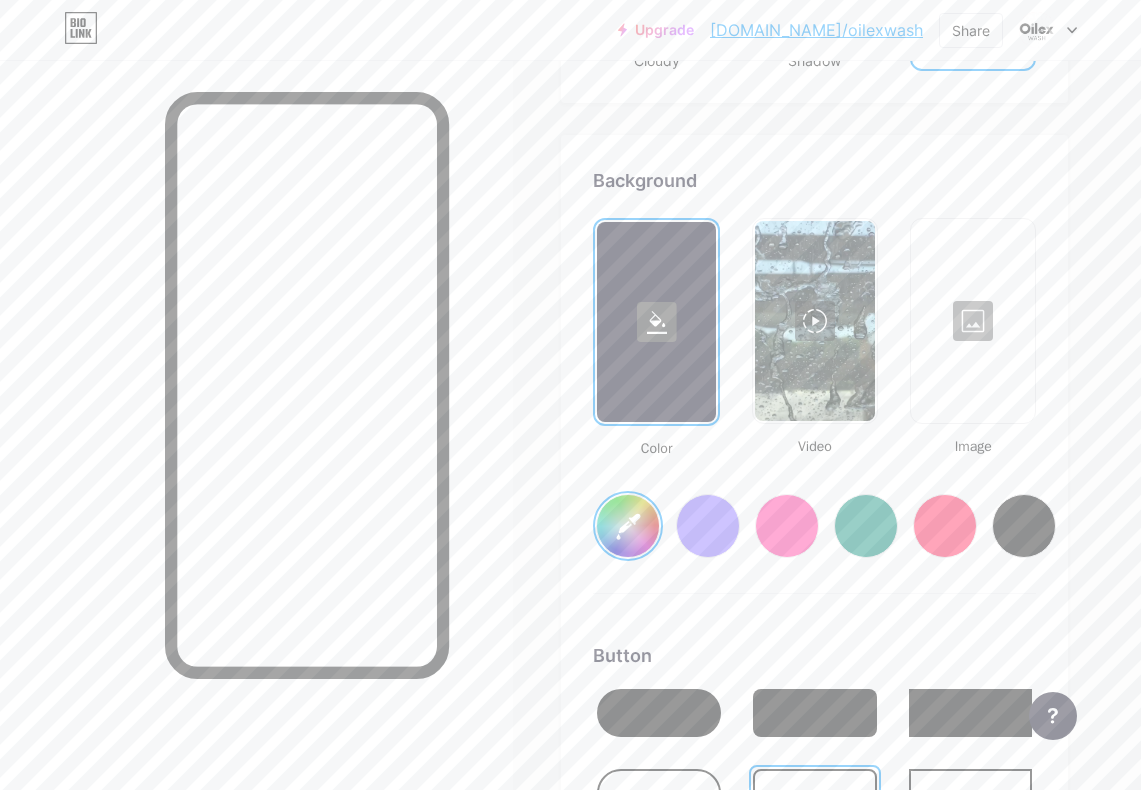 type on "#ffffff" 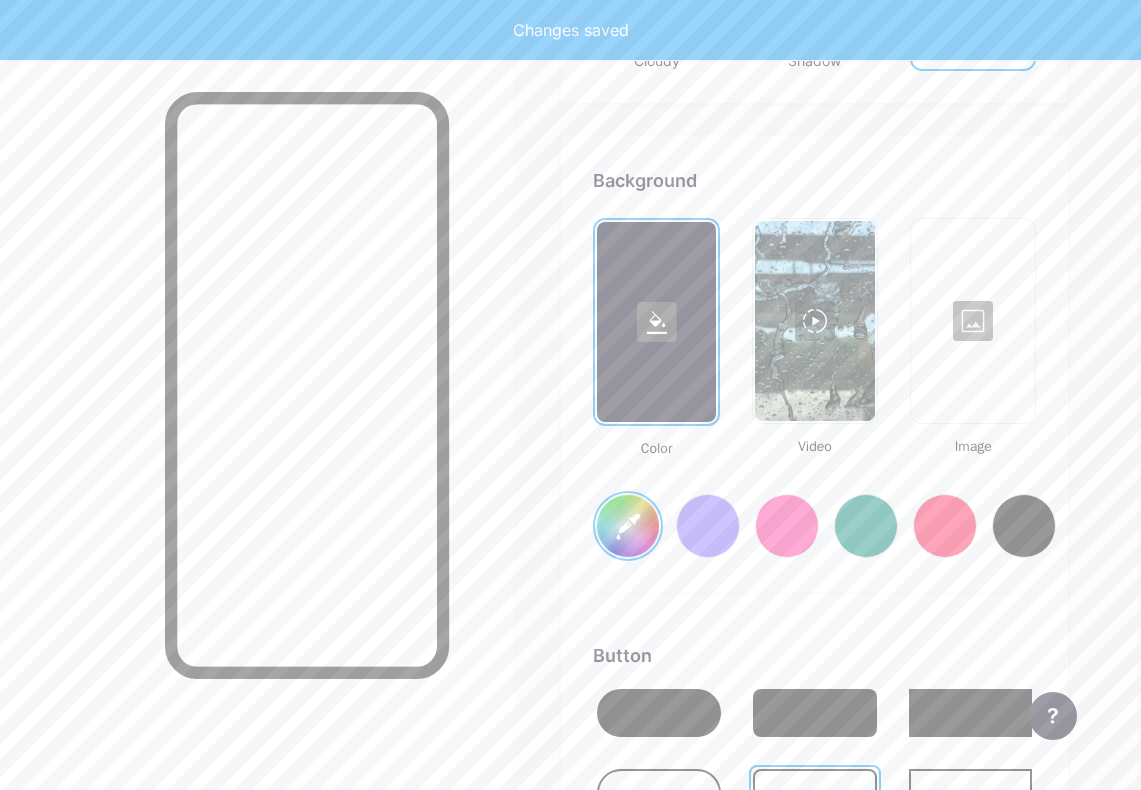 type on "#000000" 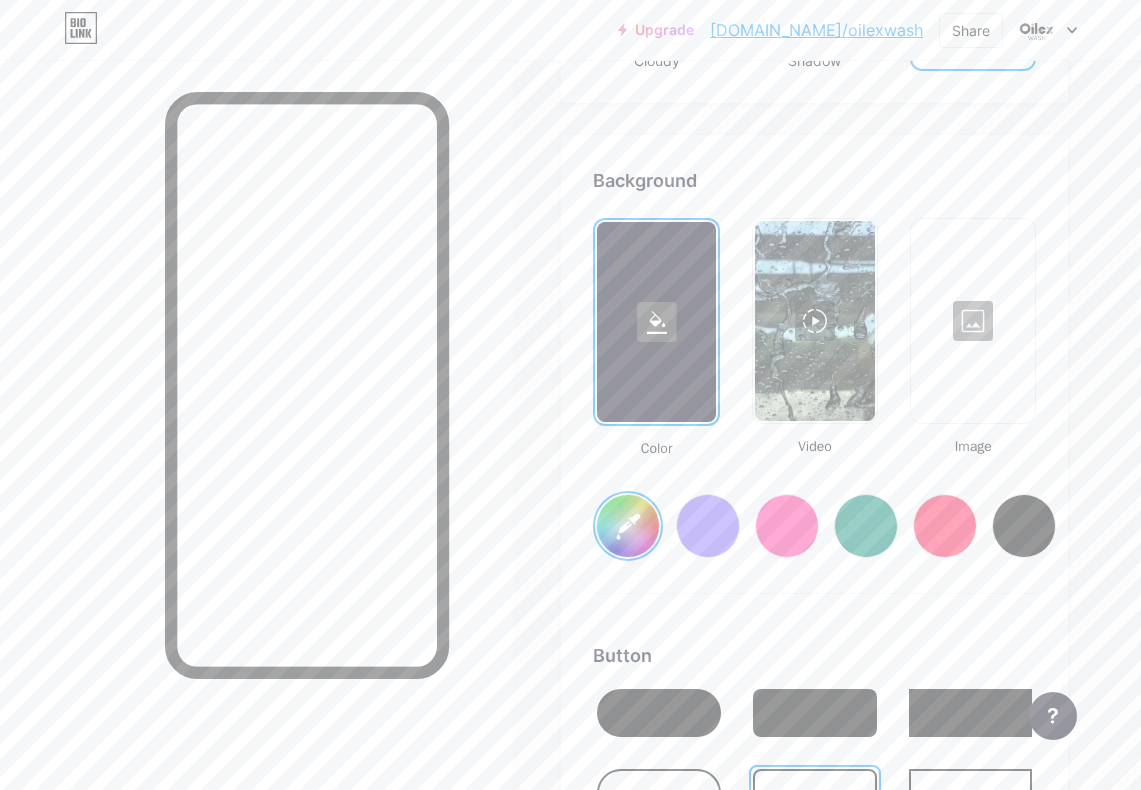 type on "#36353b" 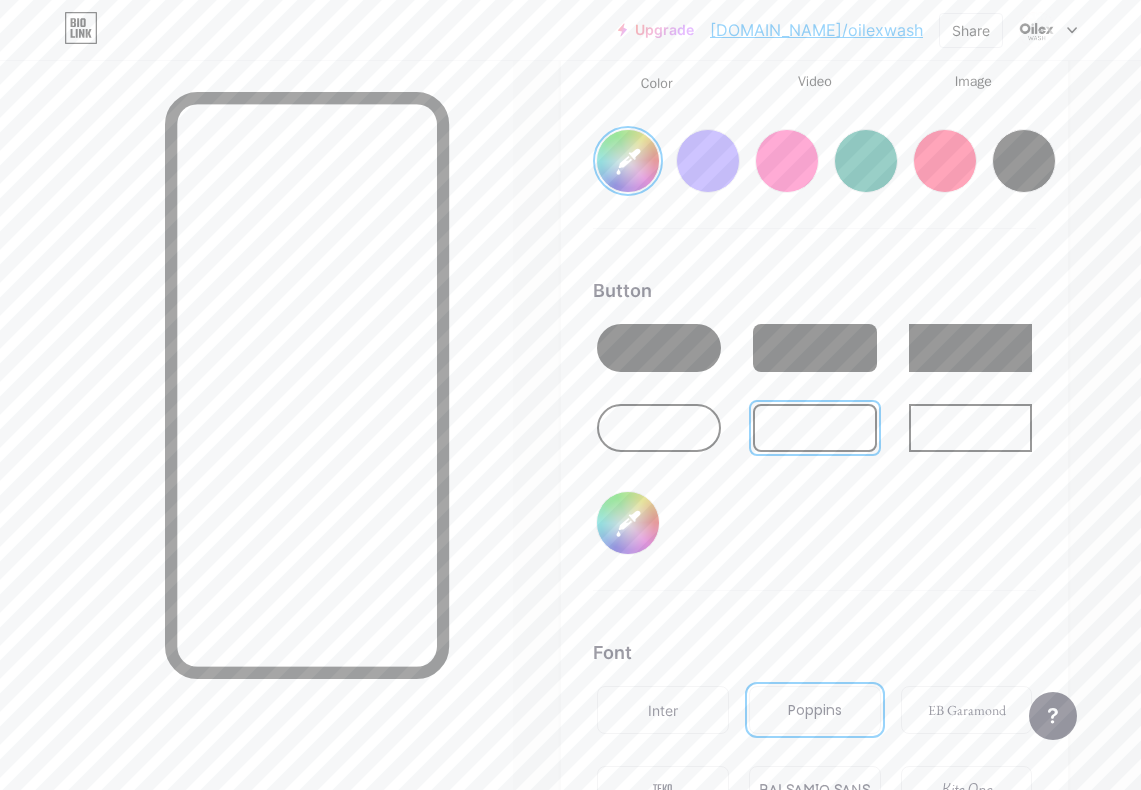 scroll, scrollTop: 2967, scrollLeft: 0, axis: vertical 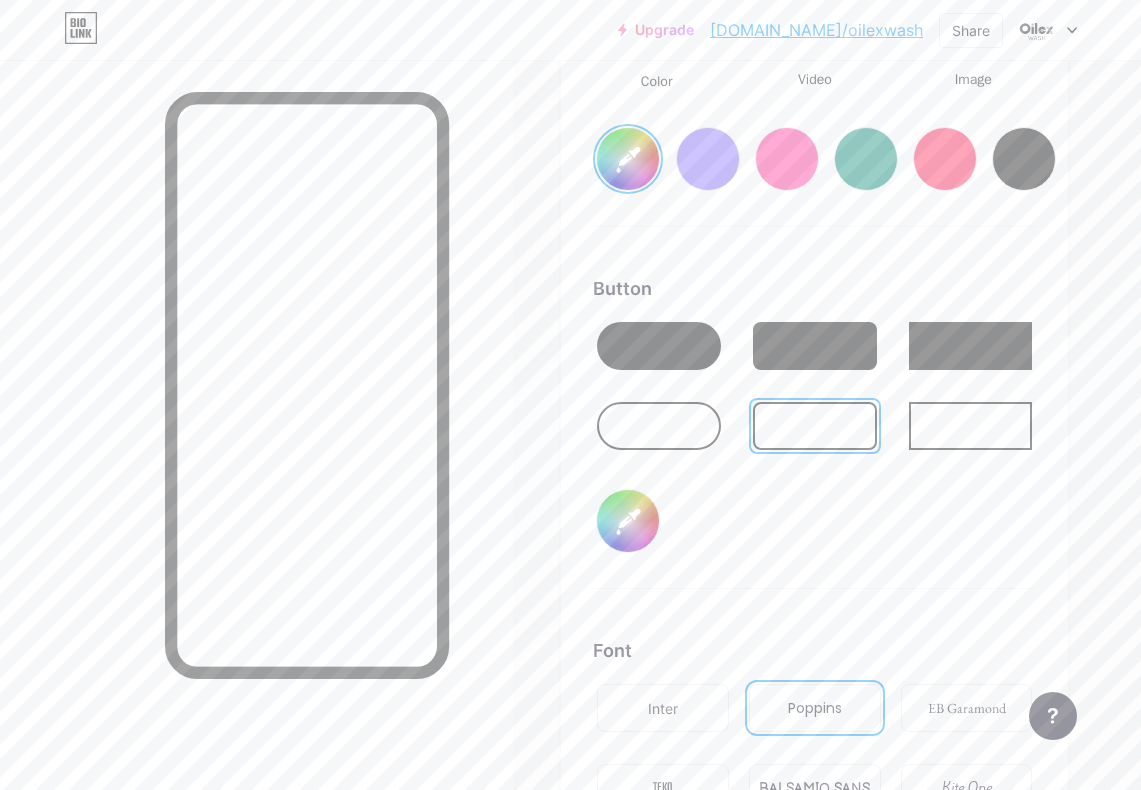 click at bounding box center (659, 426) 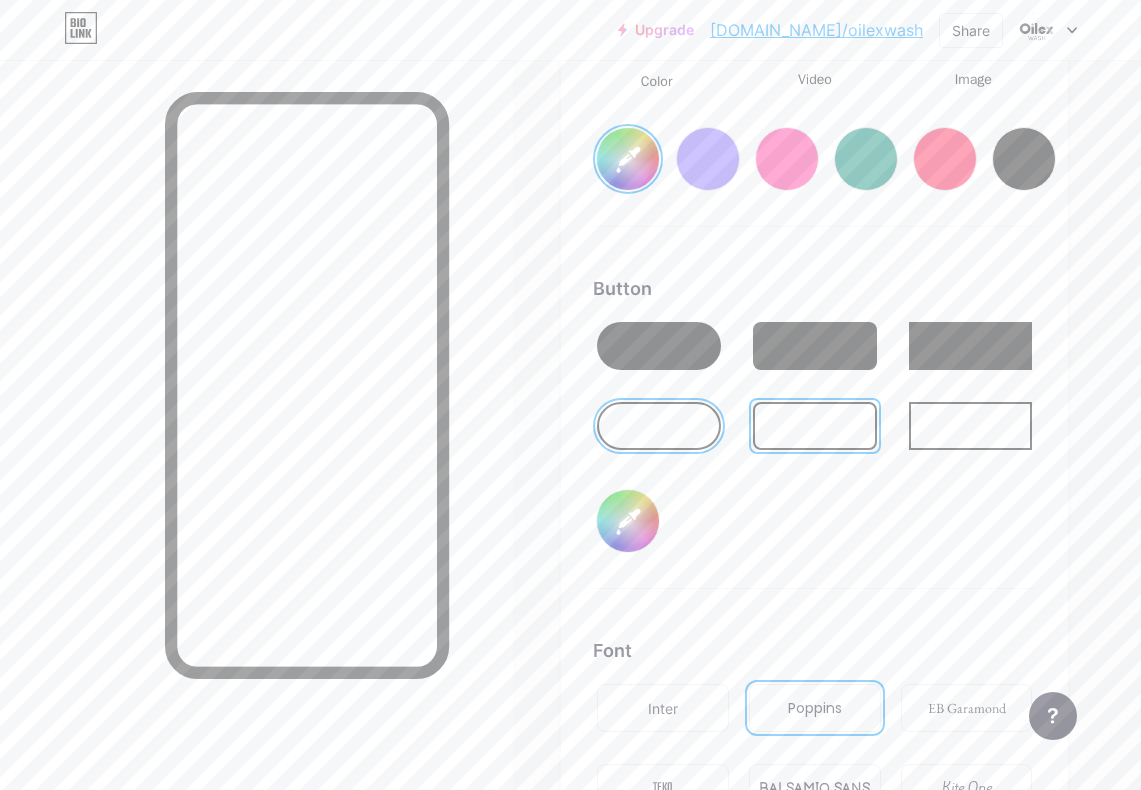 type on "#000000" 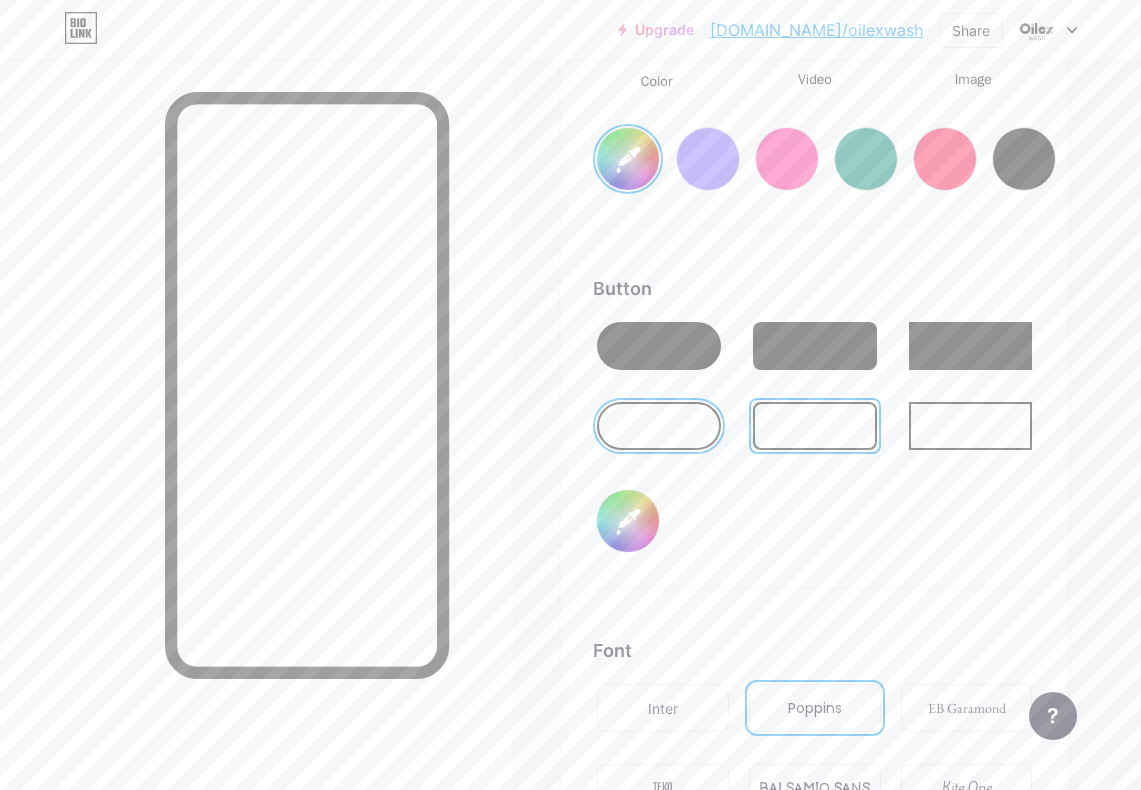 type on "#ffffff" 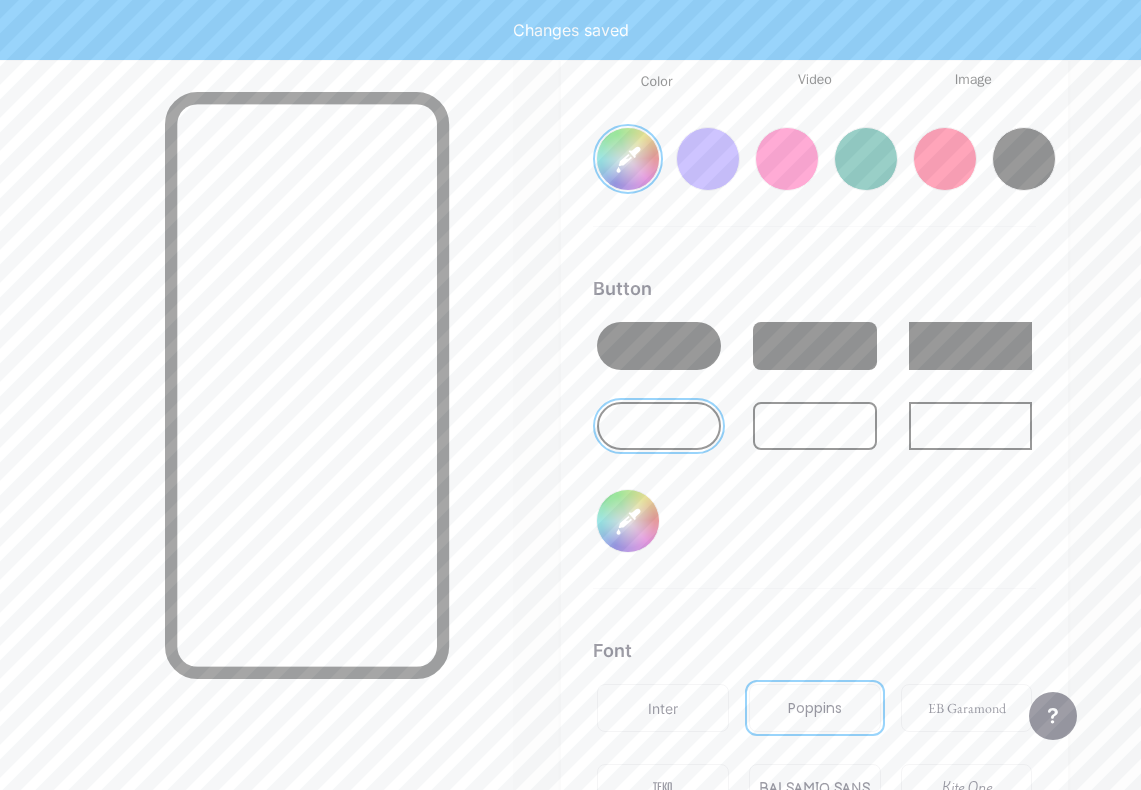 type on "#000000" 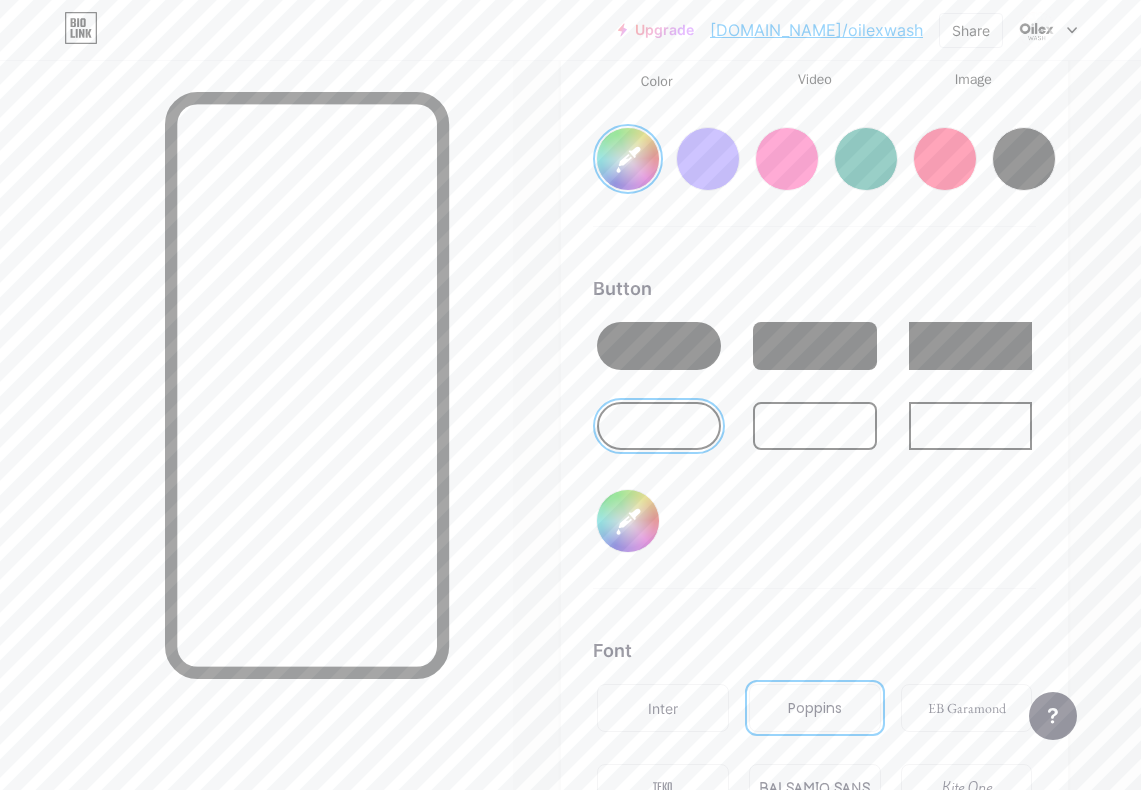 click at bounding box center (815, 426) 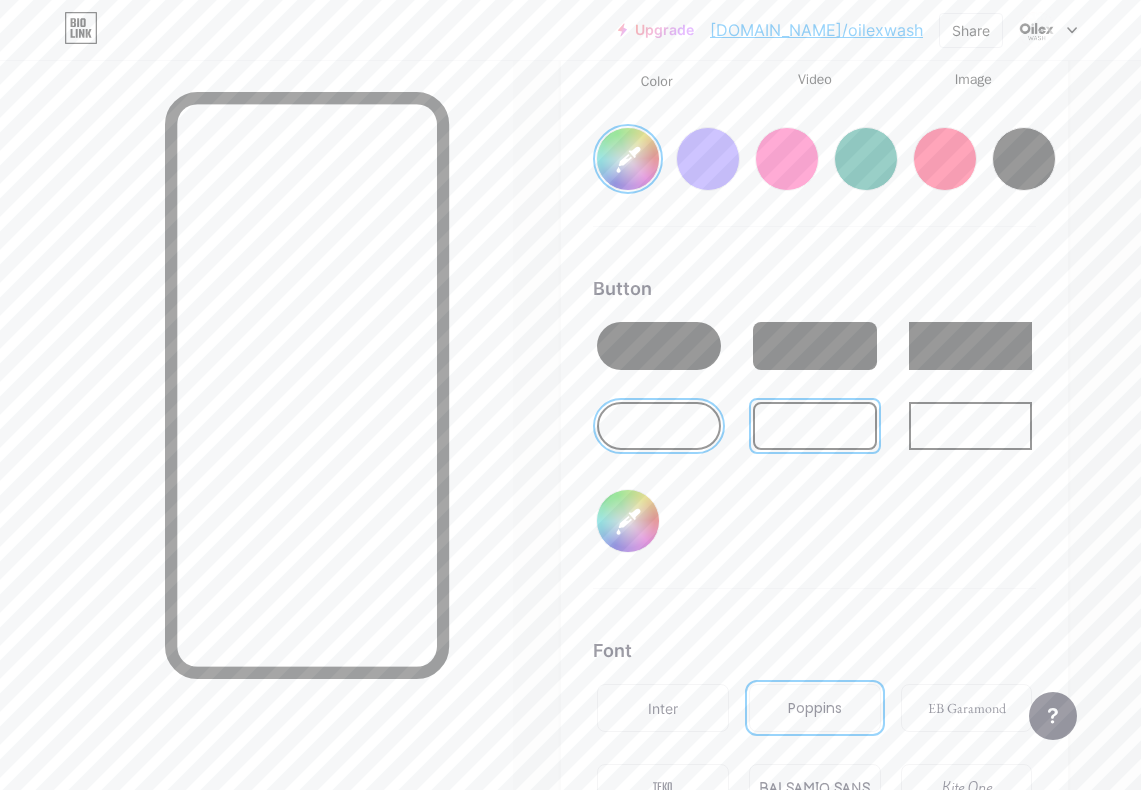 type on "#000000" 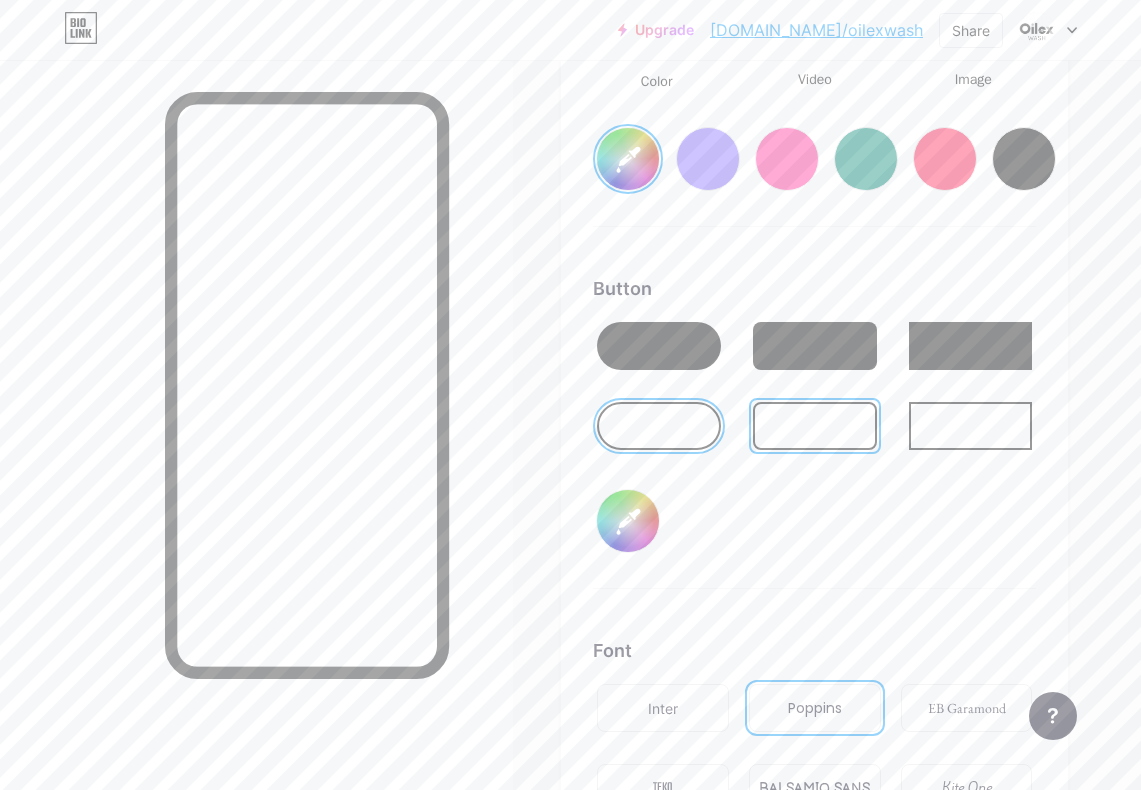 type on "#ffffff" 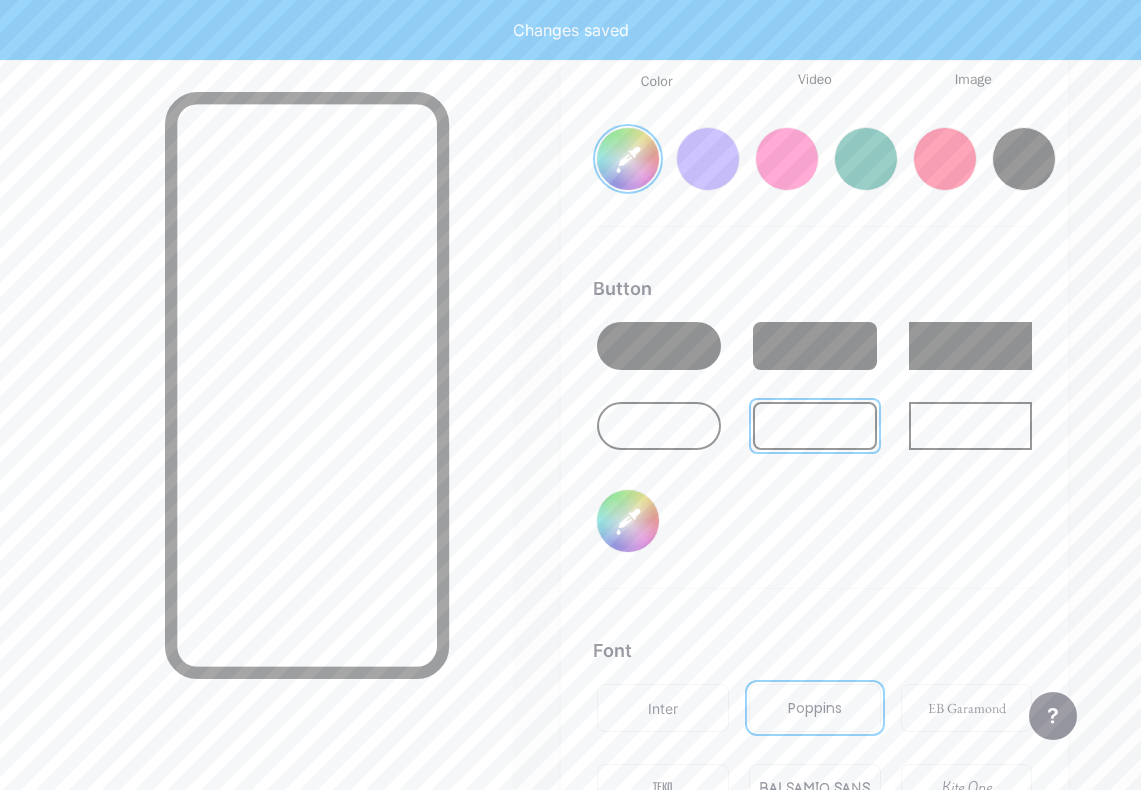 type on "#000000" 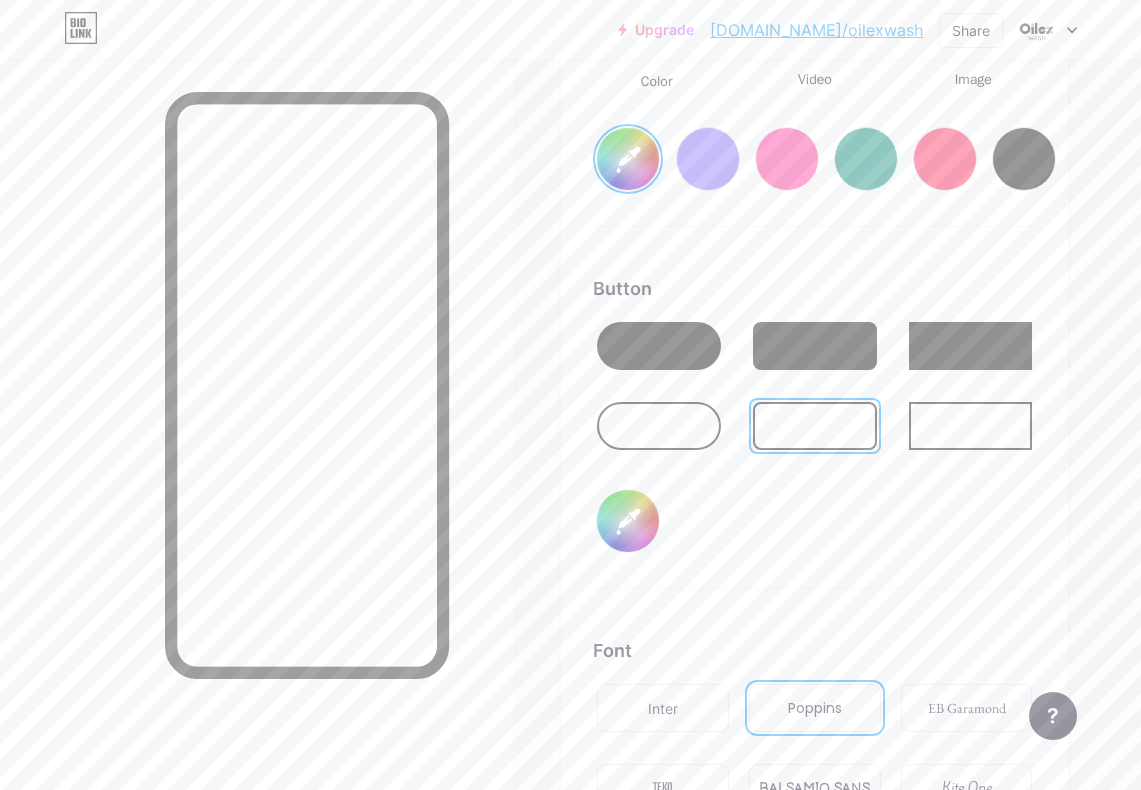 click at bounding box center [659, 346] 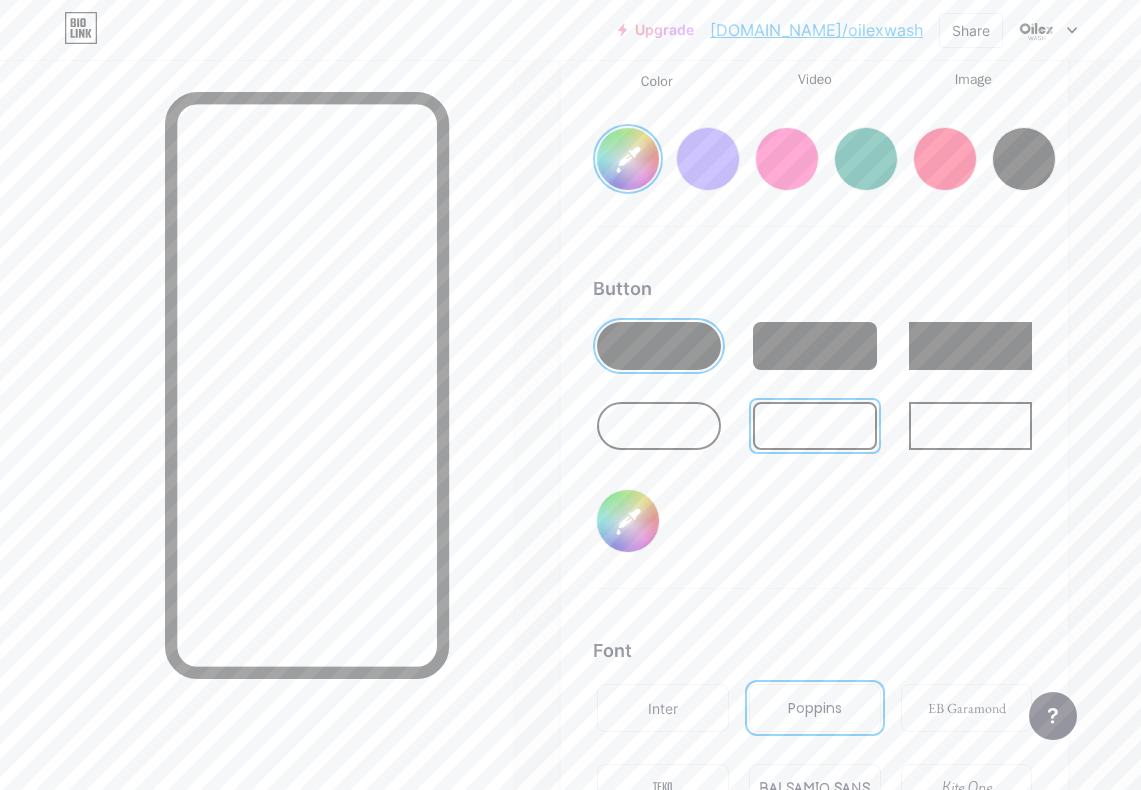 type on "#000000" 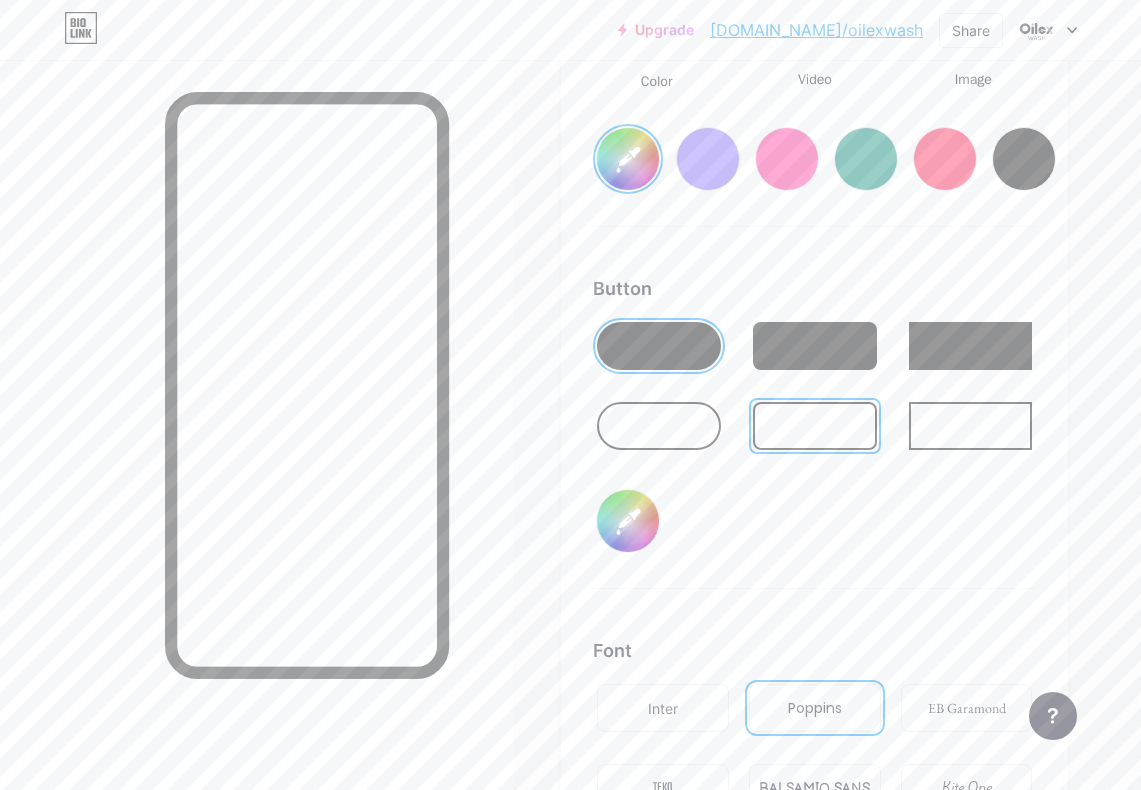 type on "#ffffff" 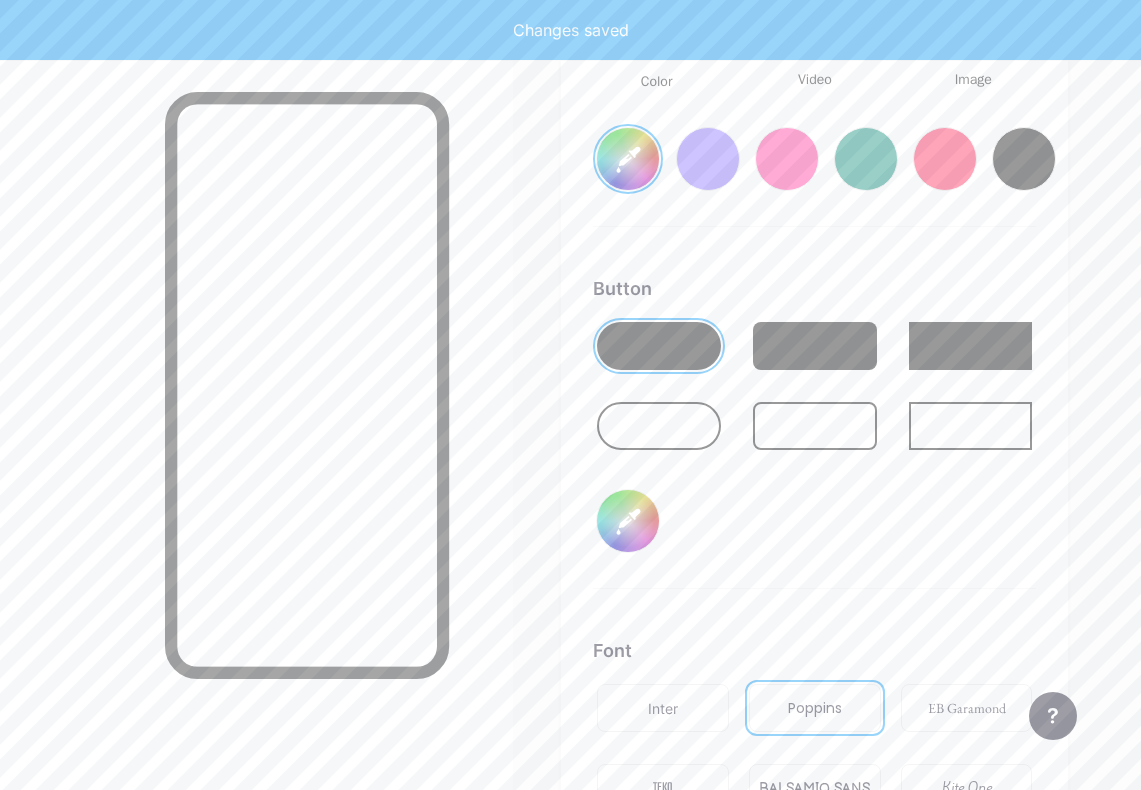 click at bounding box center (815, 426) 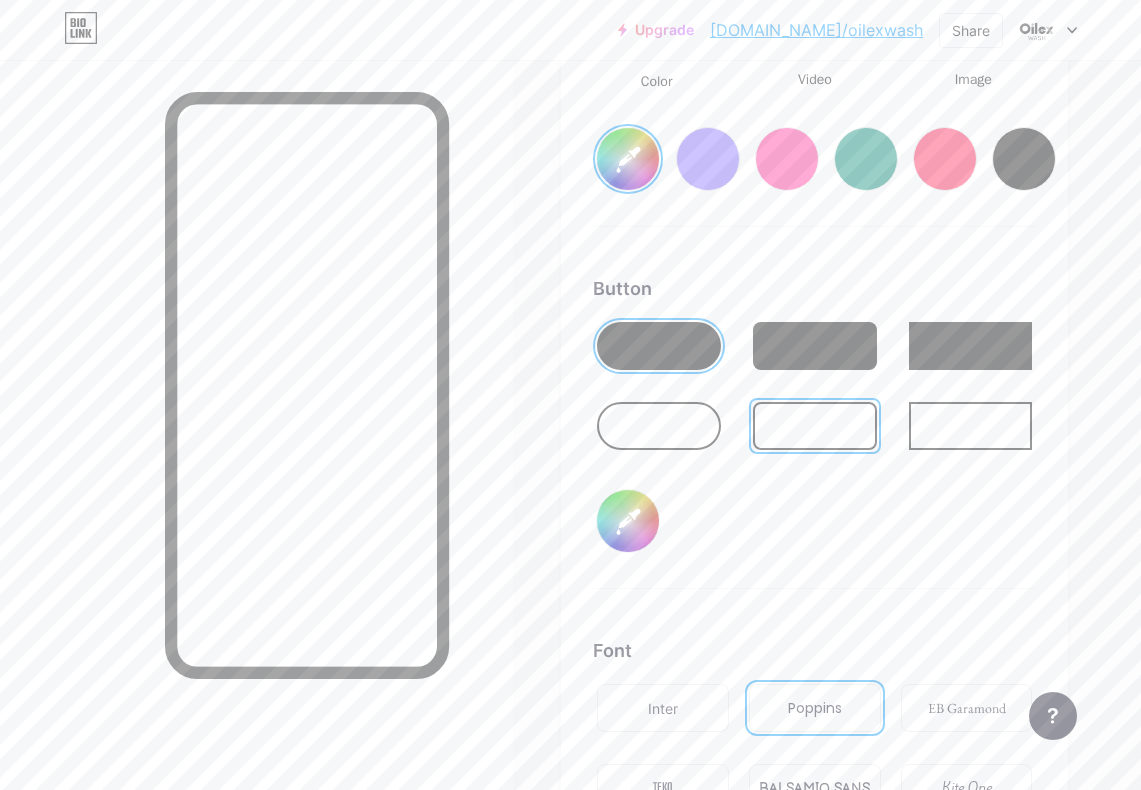click at bounding box center [971, 426] 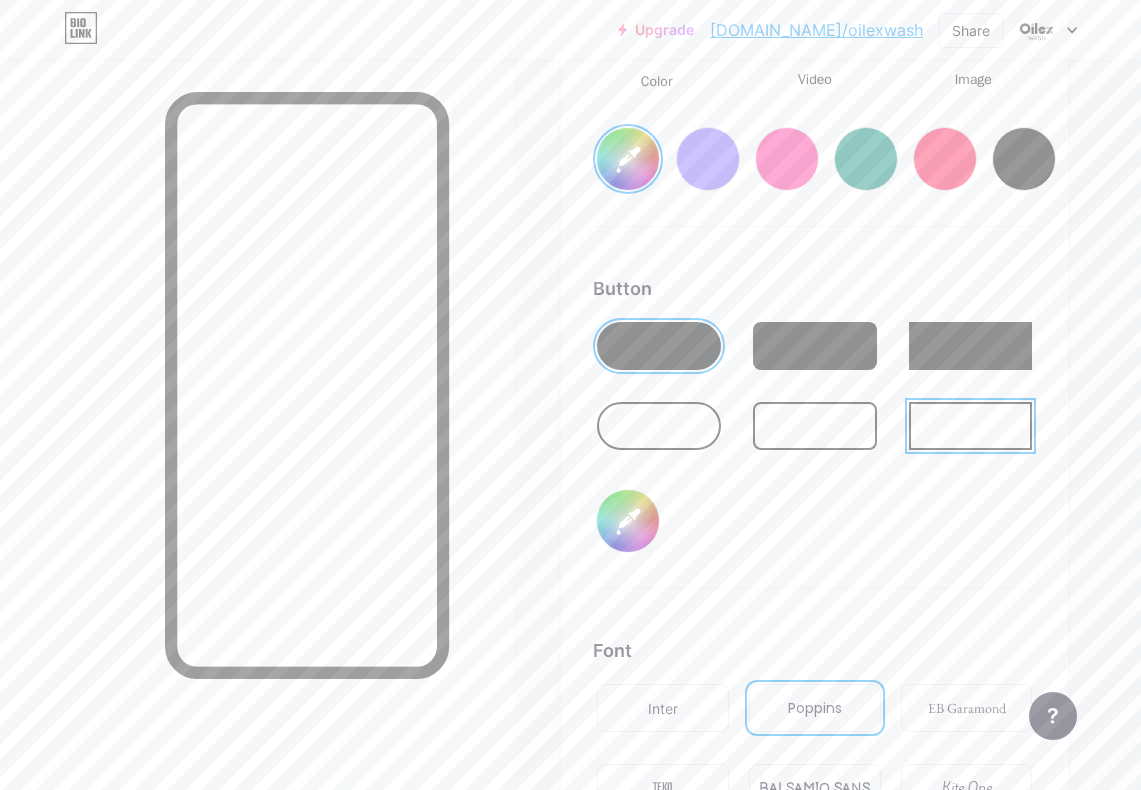 type on "#000000" 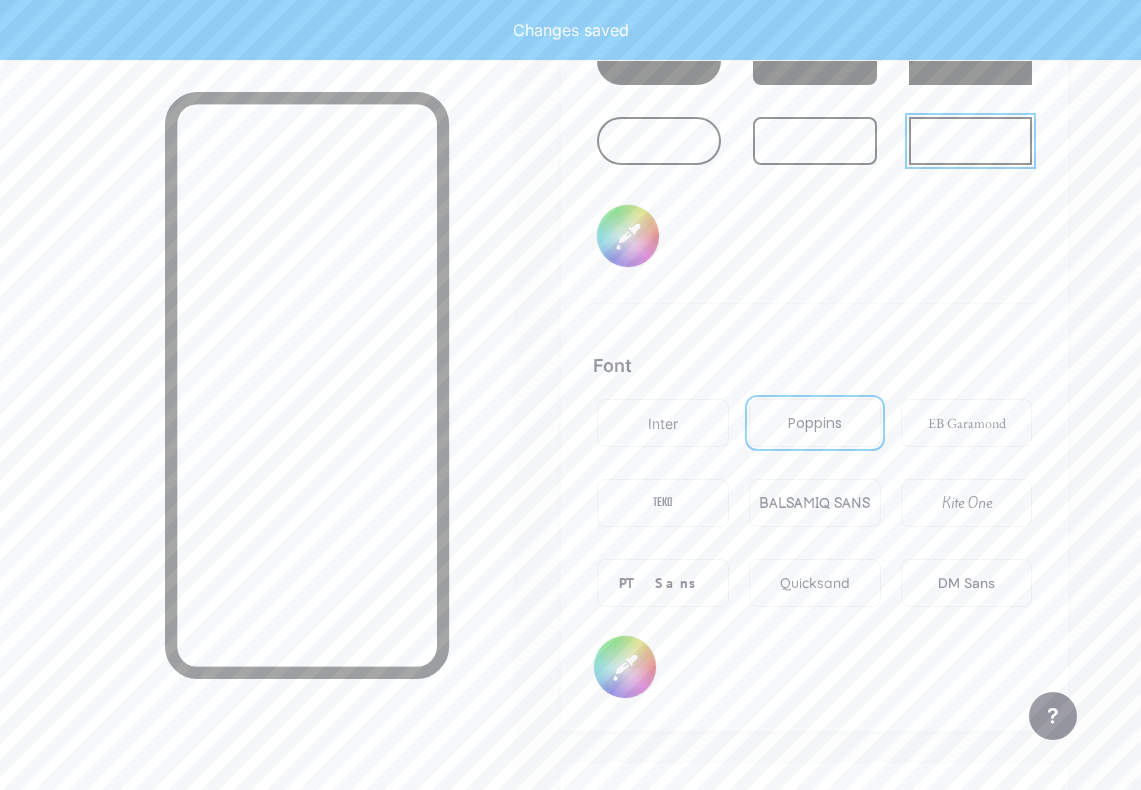type on "#000000" 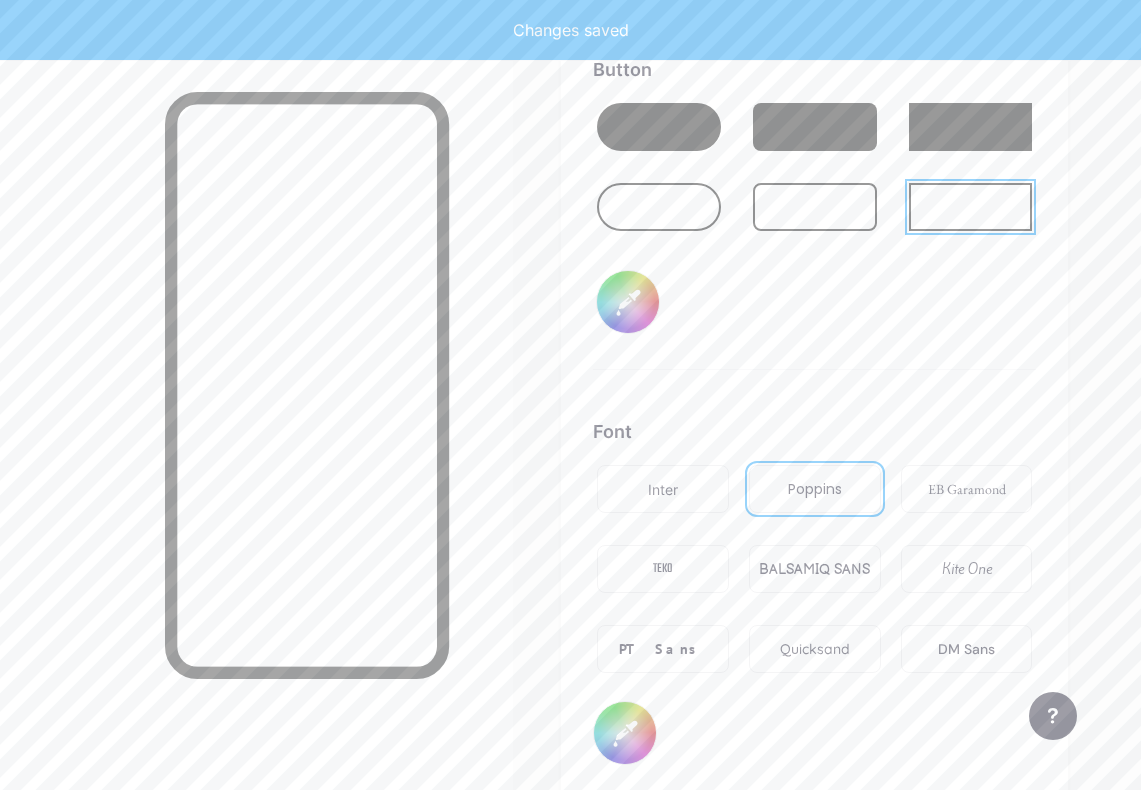 type on "#000000" 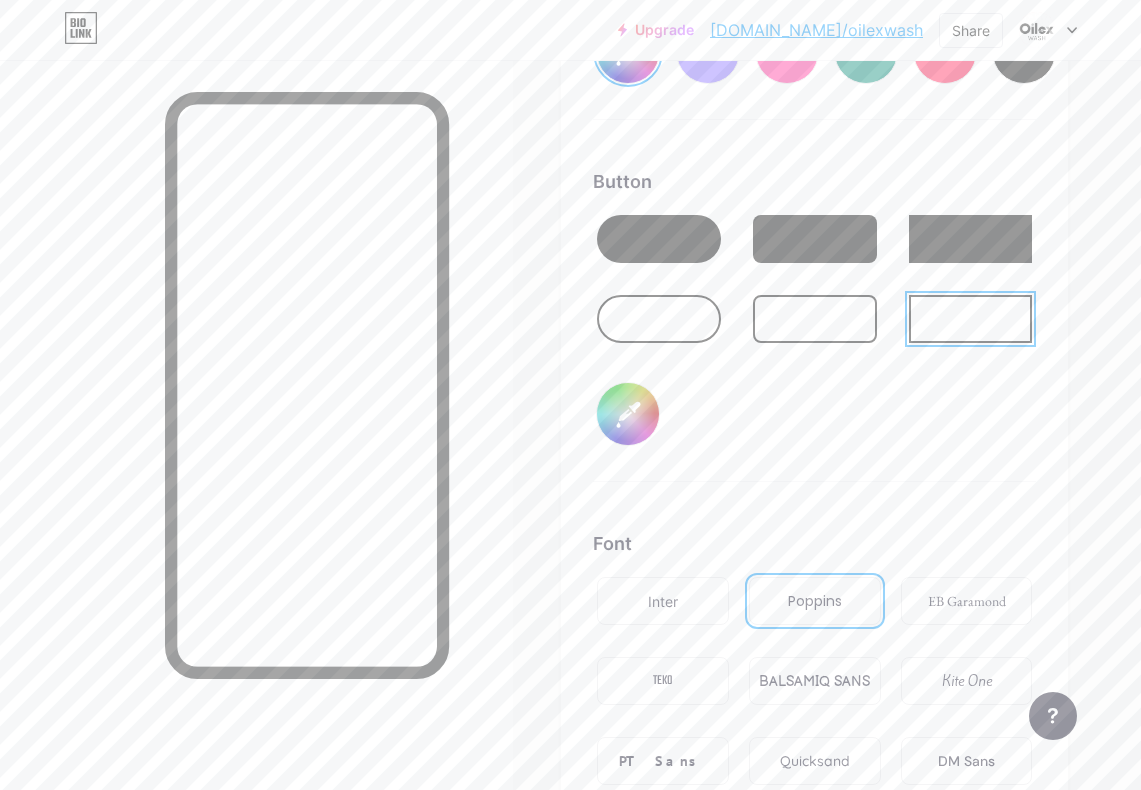 scroll, scrollTop: 3065, scrollLeft: 0, axis: vertical 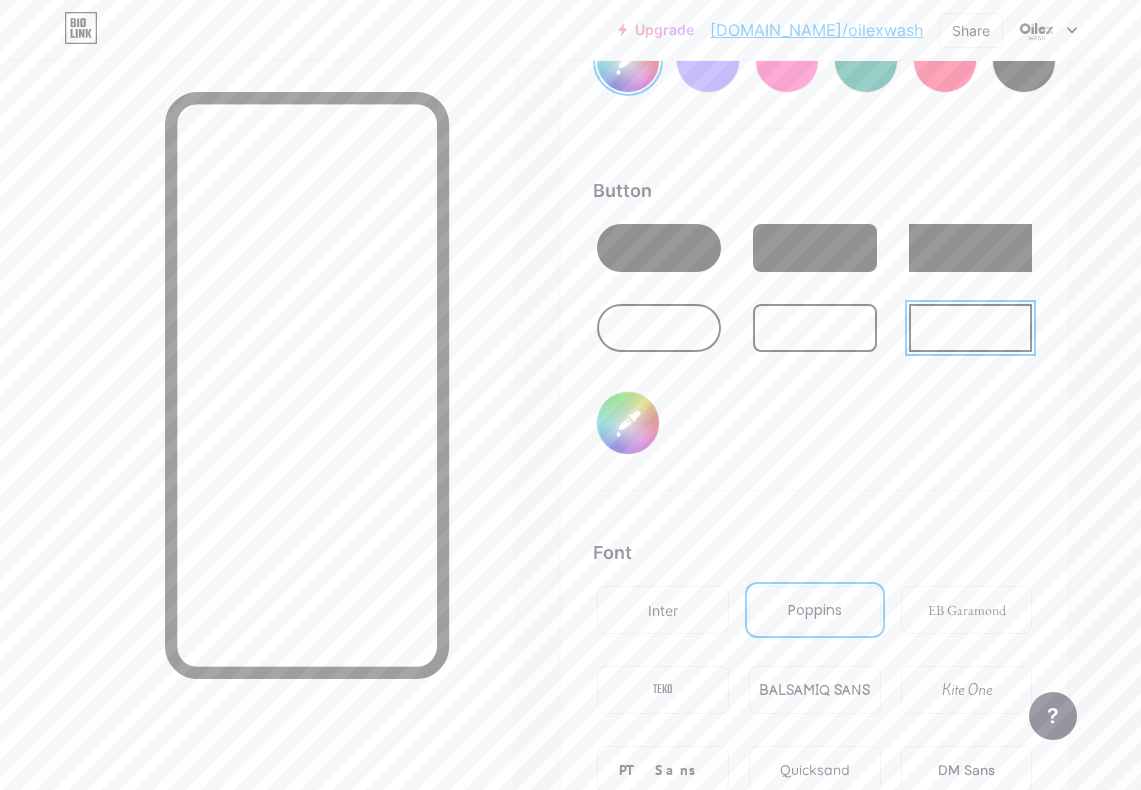 click at bounding box center [659, 328] 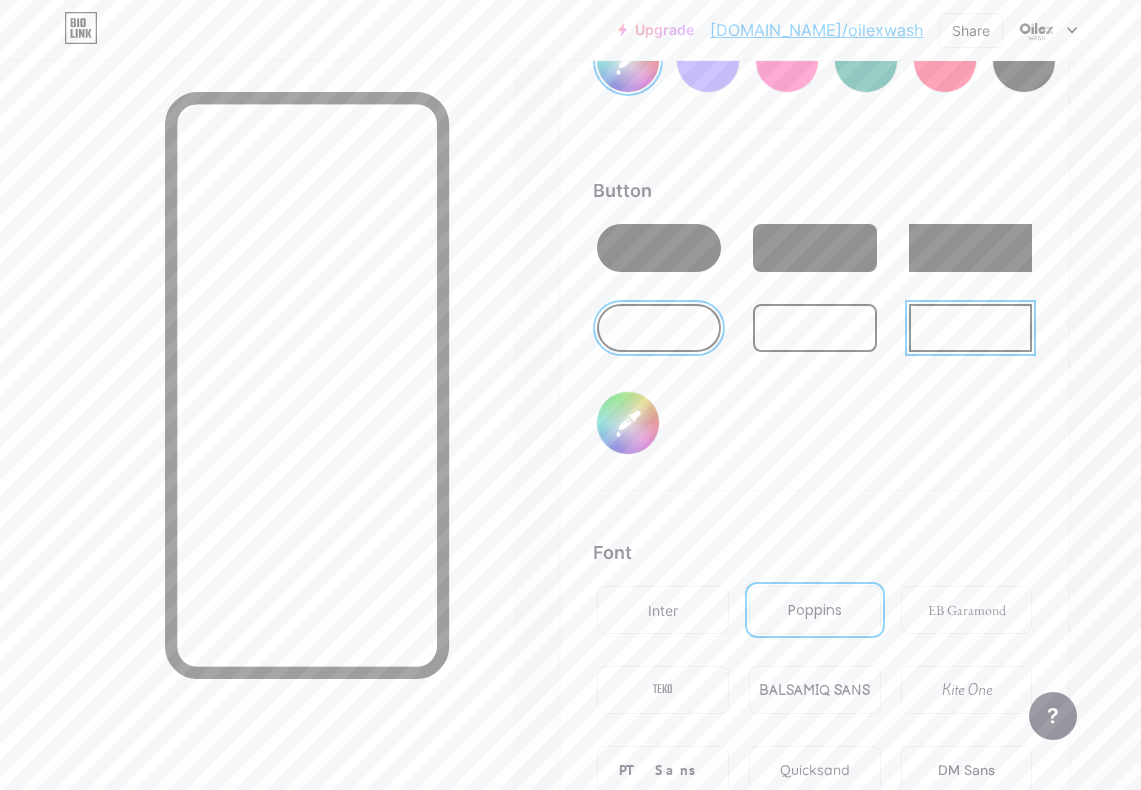 type on "#000000" 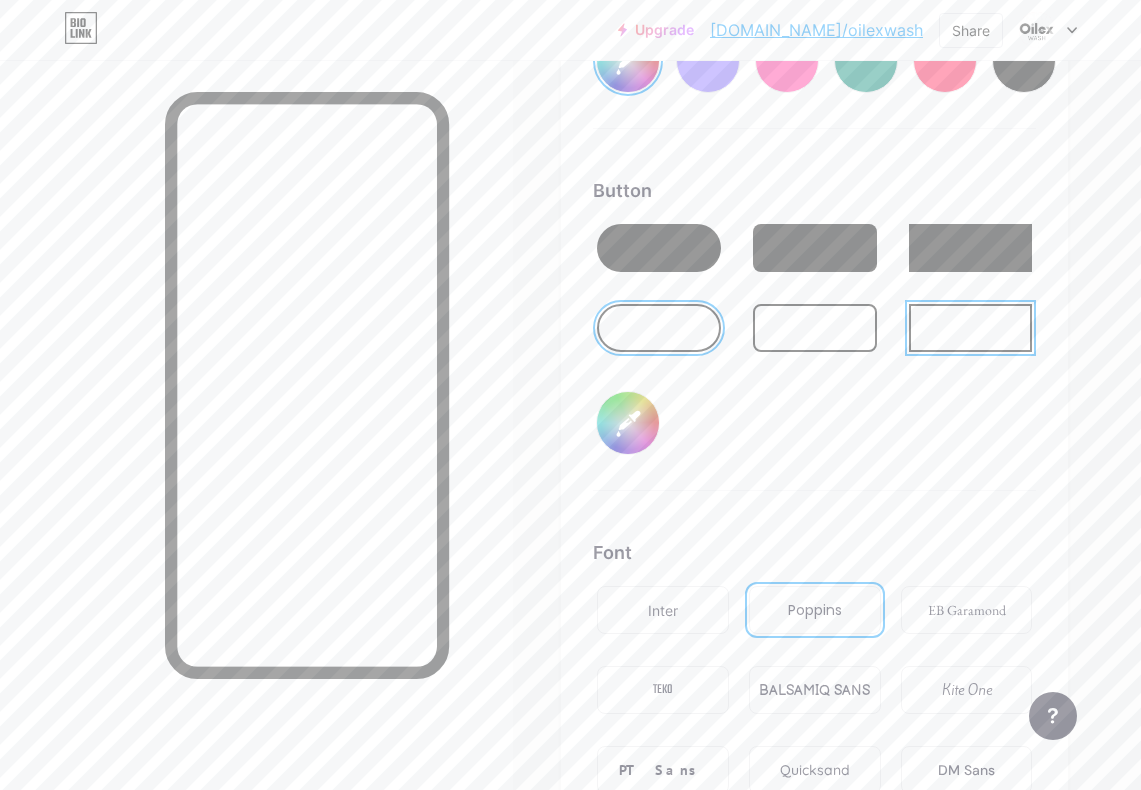 type on "#ffffff" 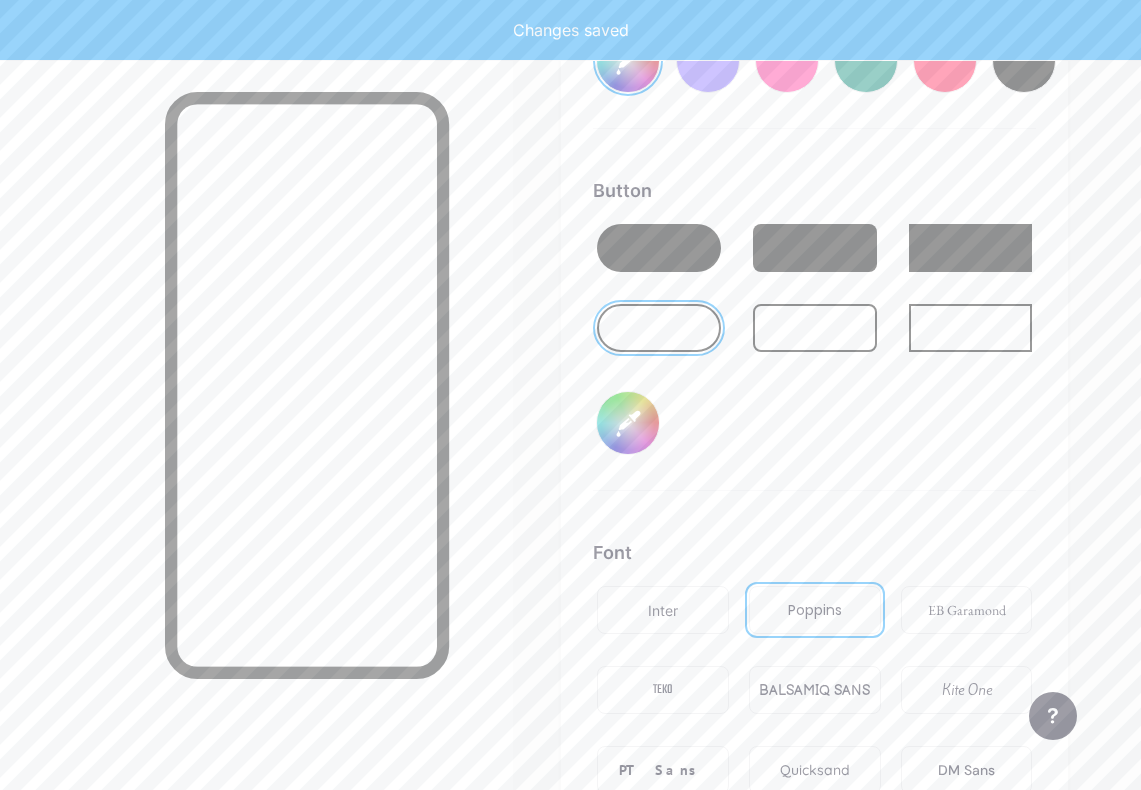 type on "#000000" 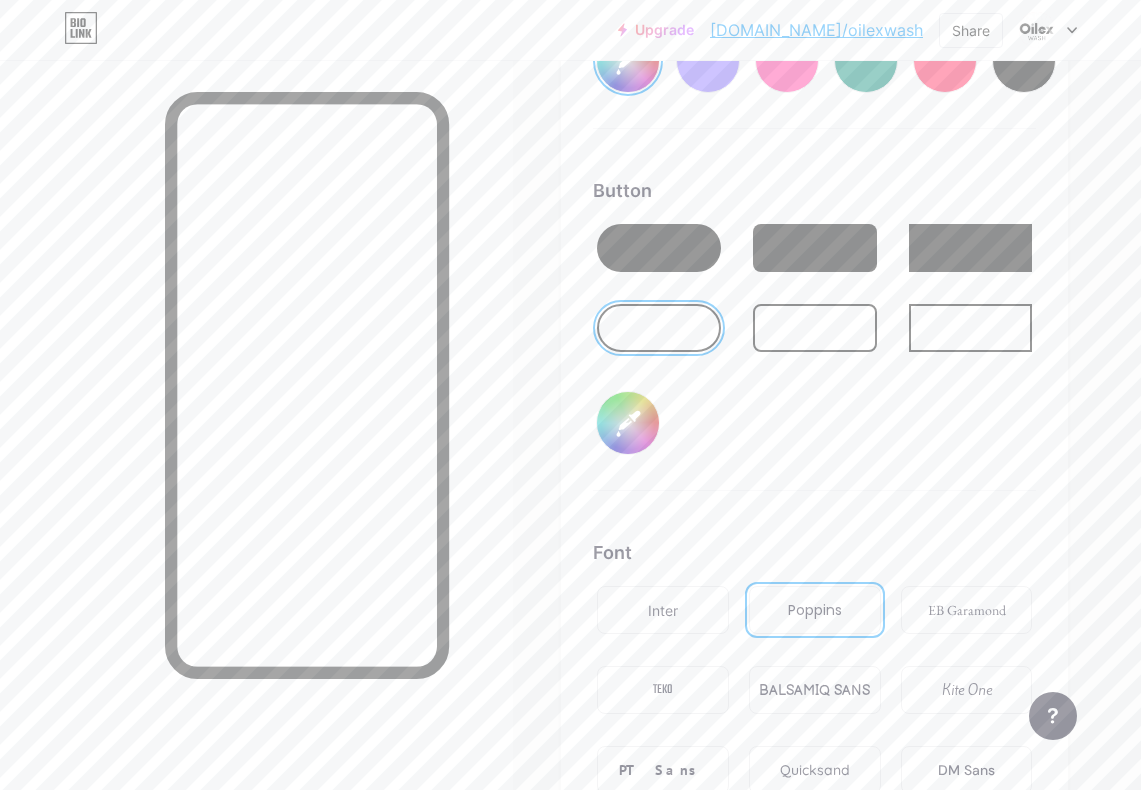 click on "#000000" at bounding box center [628, 423] 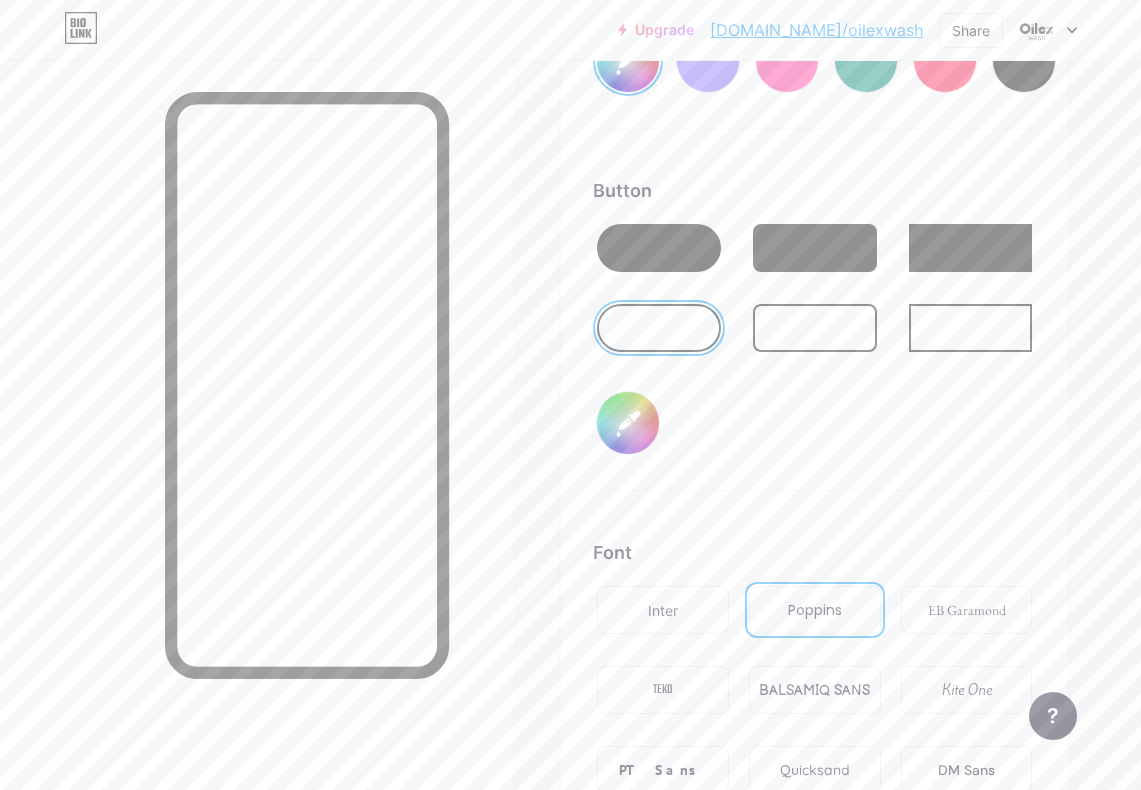 type on "#ffffff" 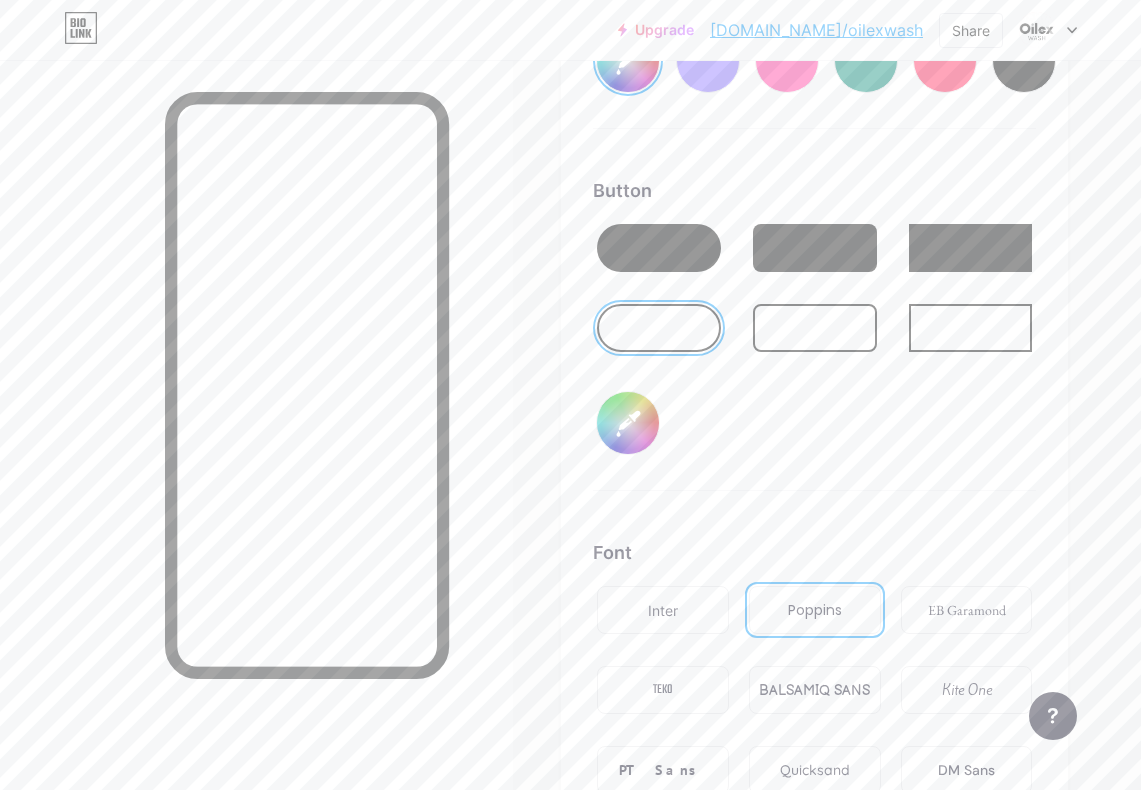 type on "#ffffff" 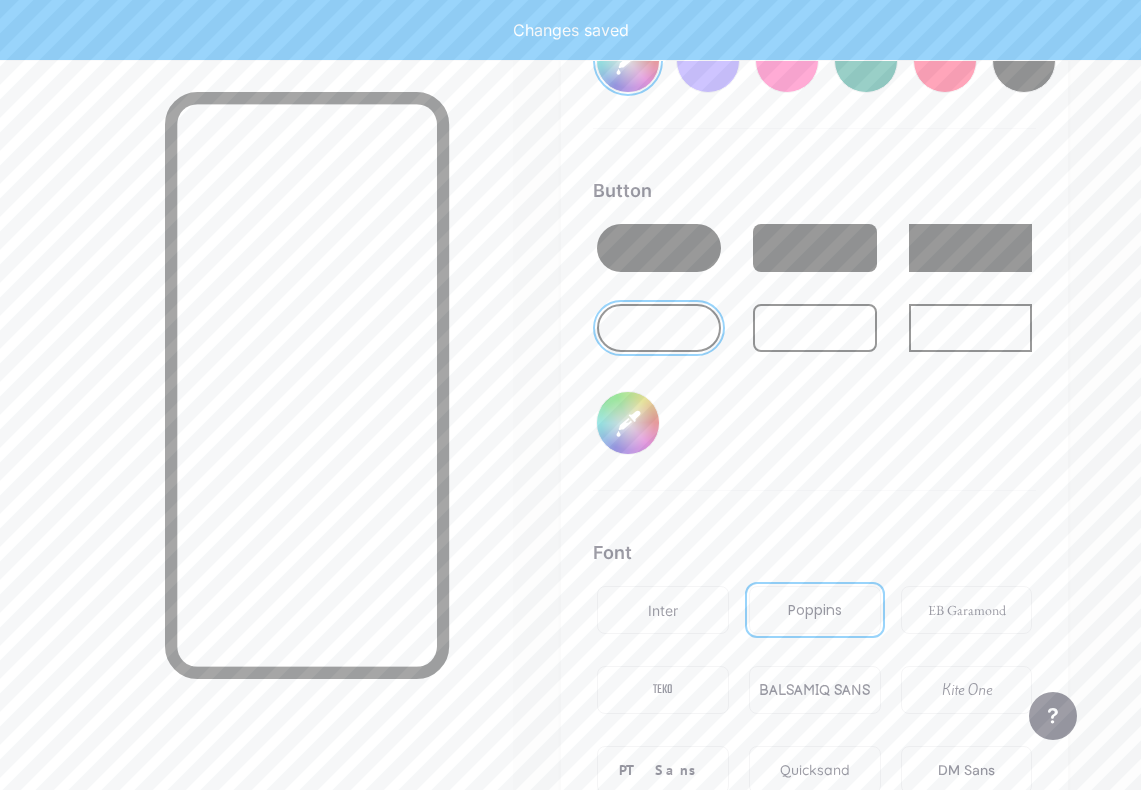 type on "#ffffff" 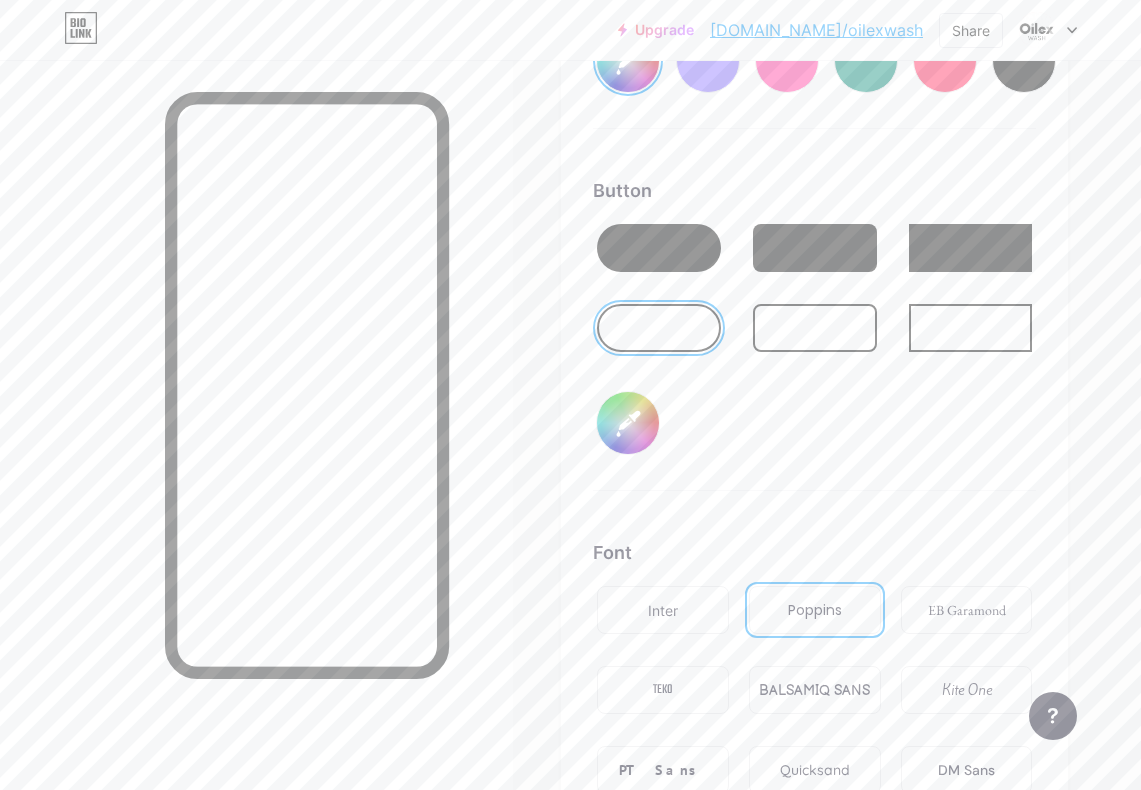 type on "#ffffff" 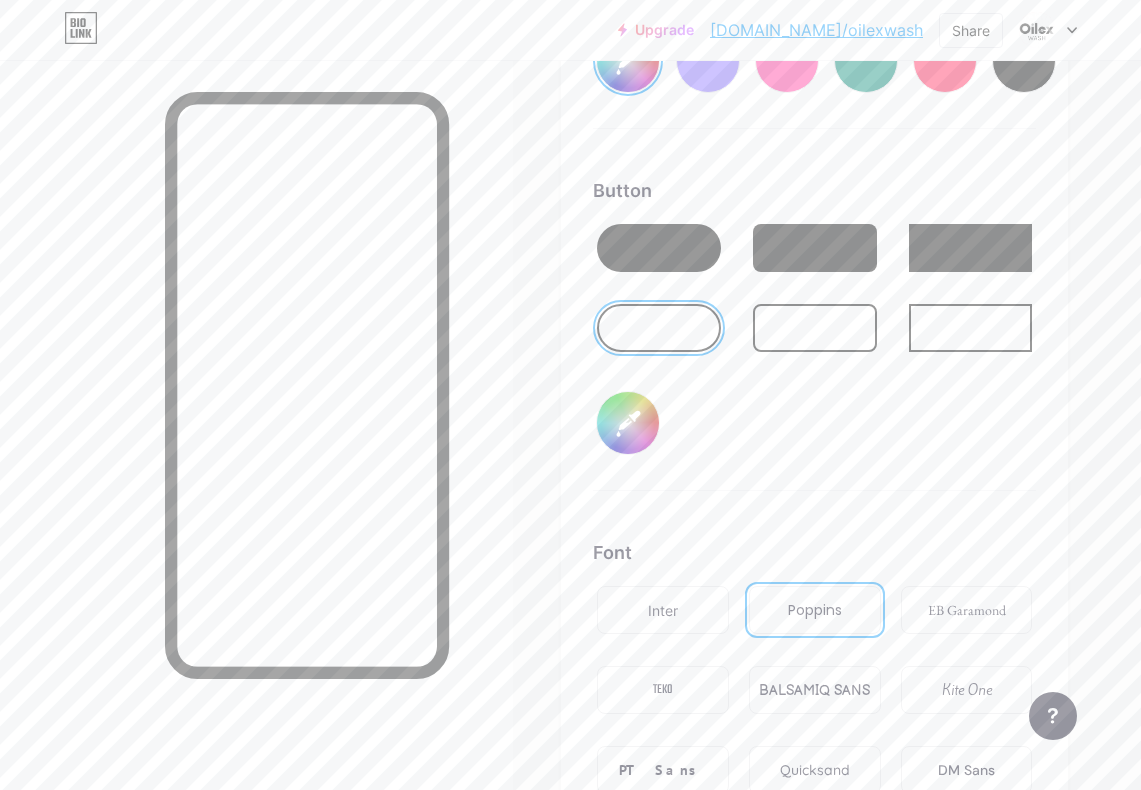 type on "#36353b" 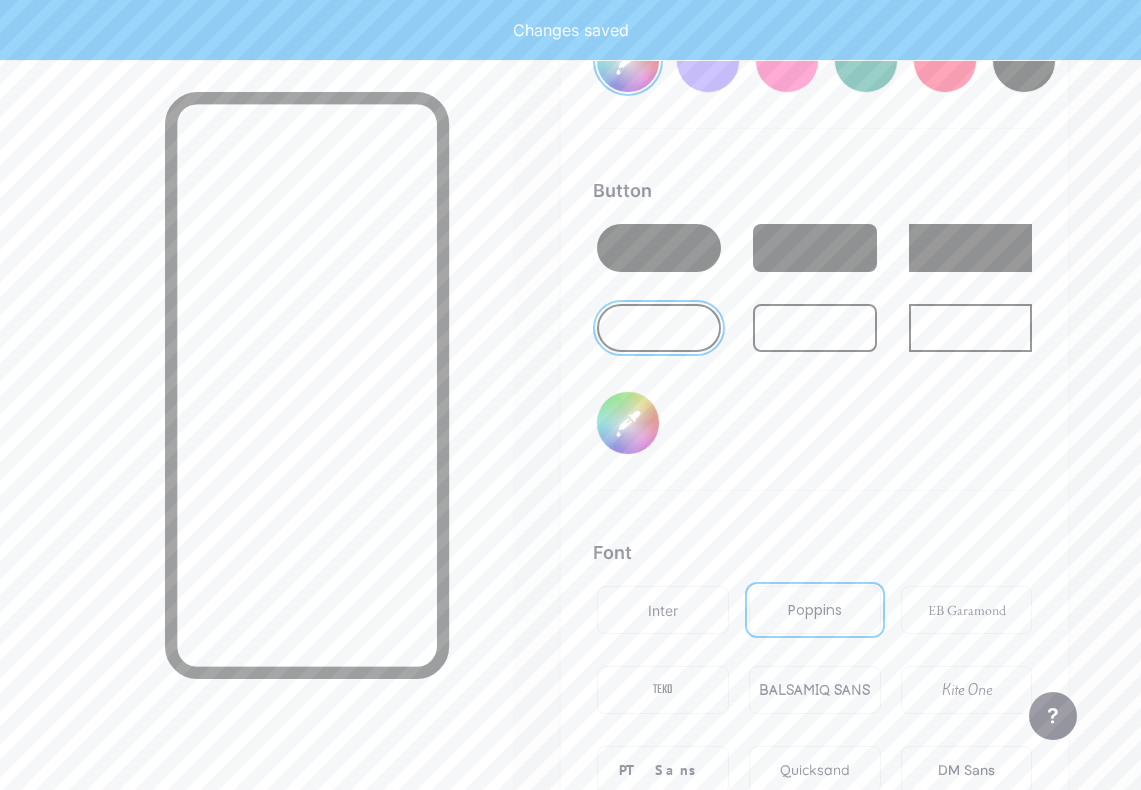 type on "#ffffff" 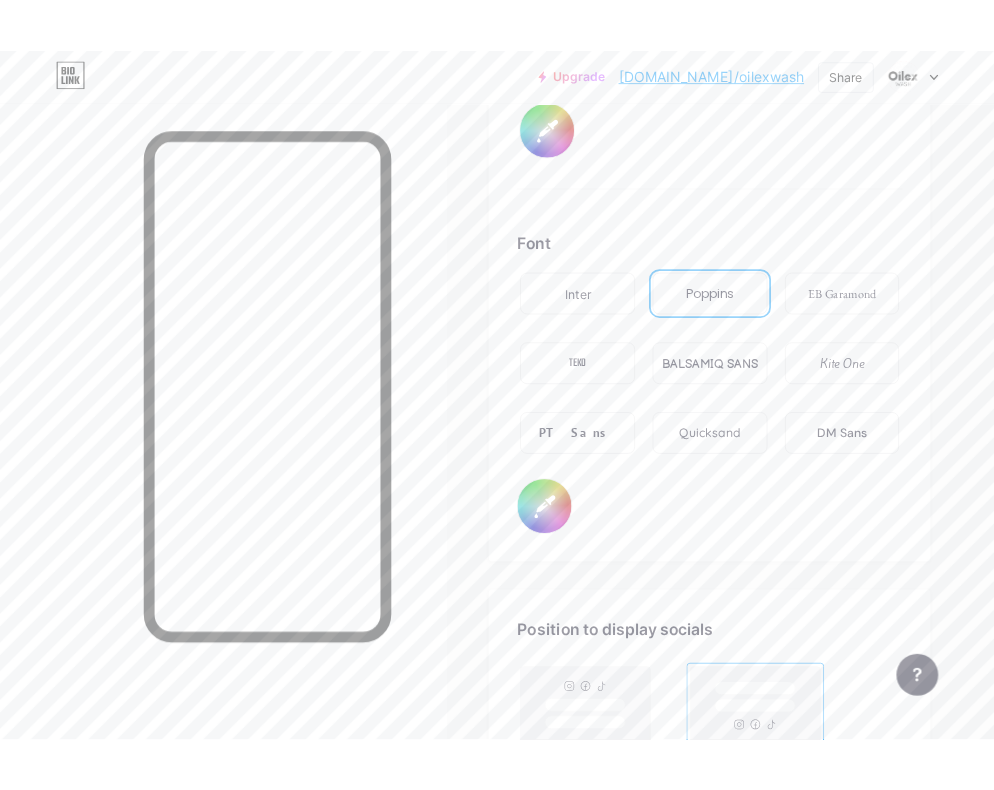 scroll, scrollTop: 3408, scrollLeft: 0, axis: vertical 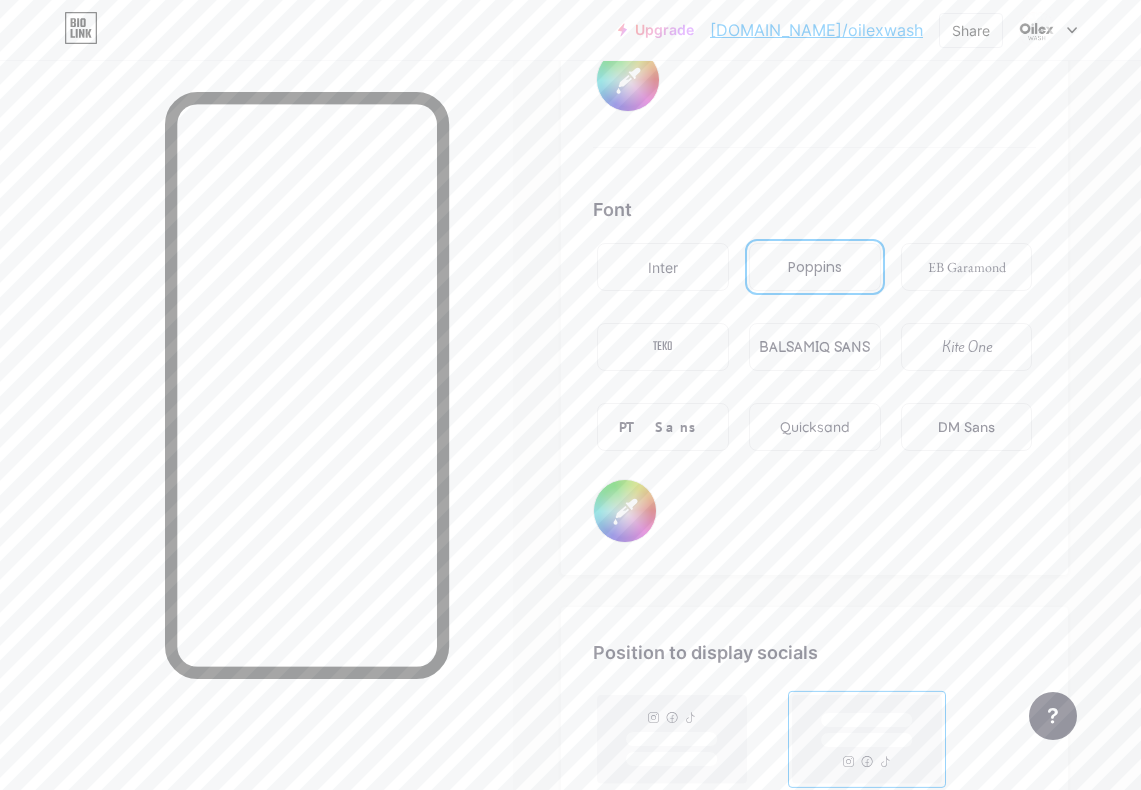 click on "#ffffff" at bounding box center (625, 511) 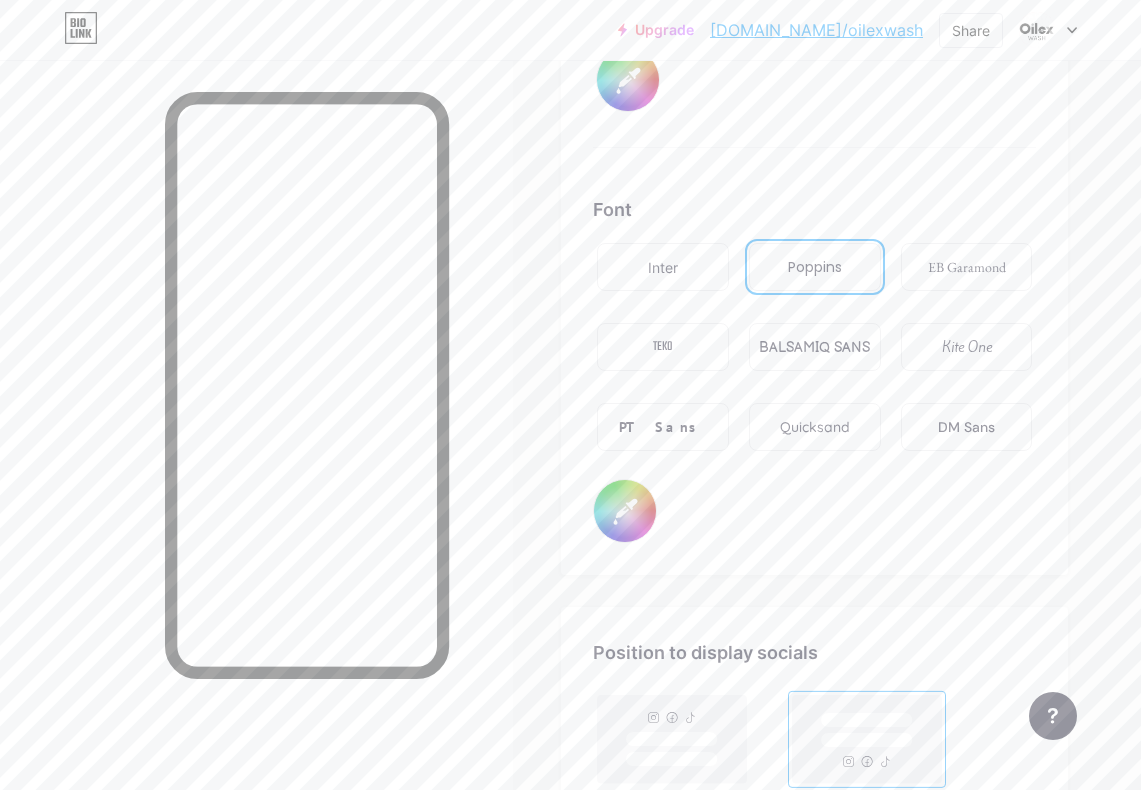 type on "#fffafa" 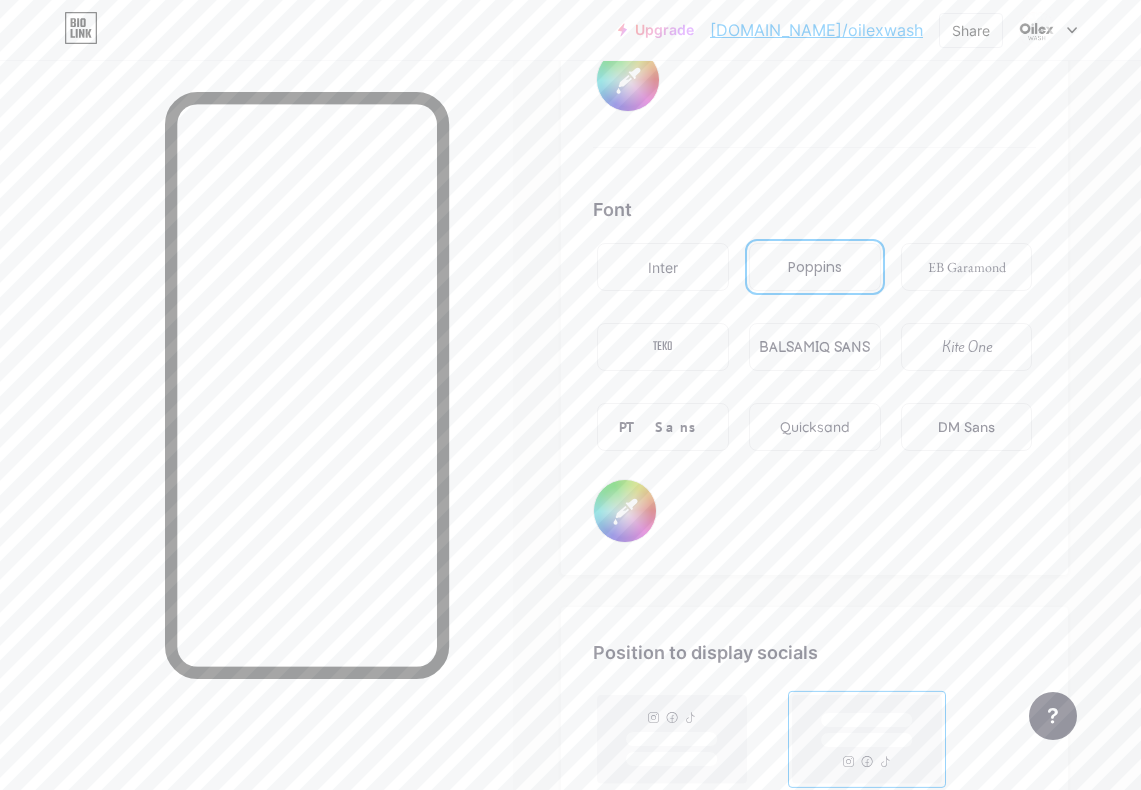 type on "#36353b" 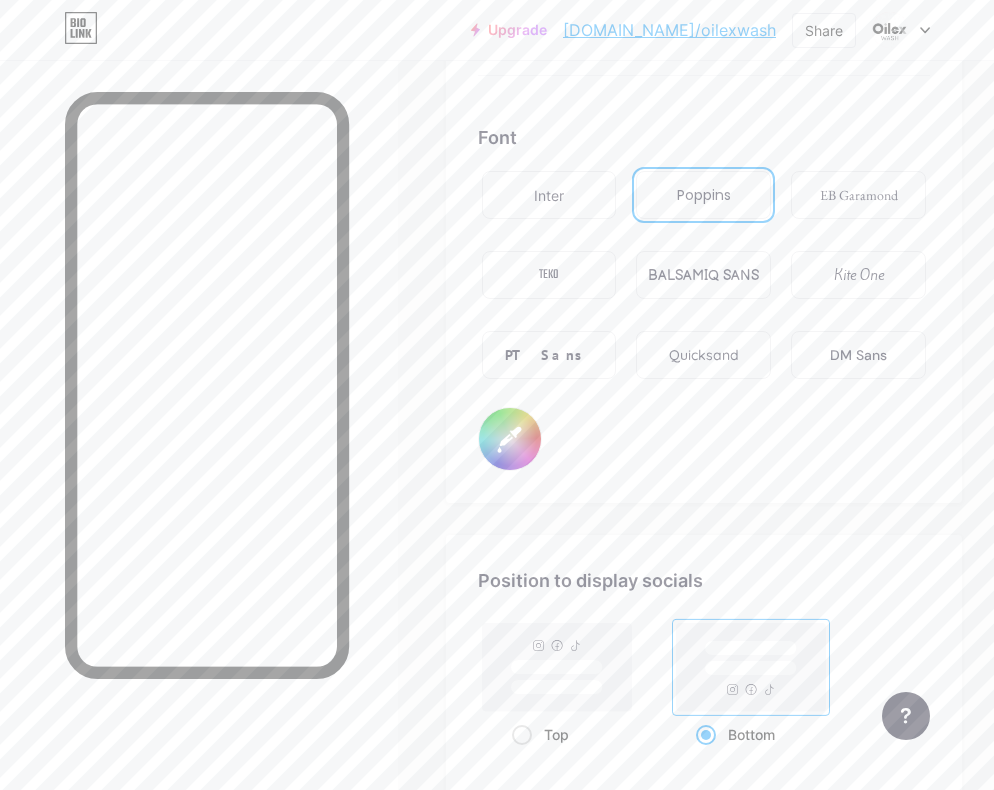 click on "#a09898" at bounding box center (510, 439) 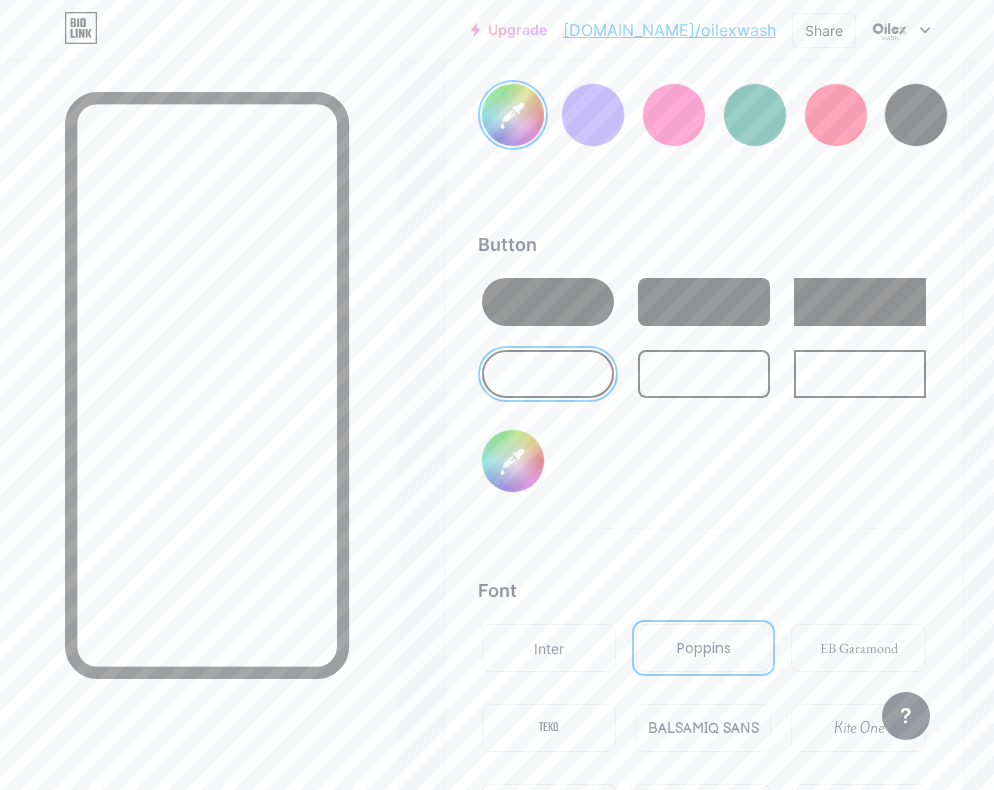 scroll, scrollTop: 2954, scrollLeft: 0, axis: vertical 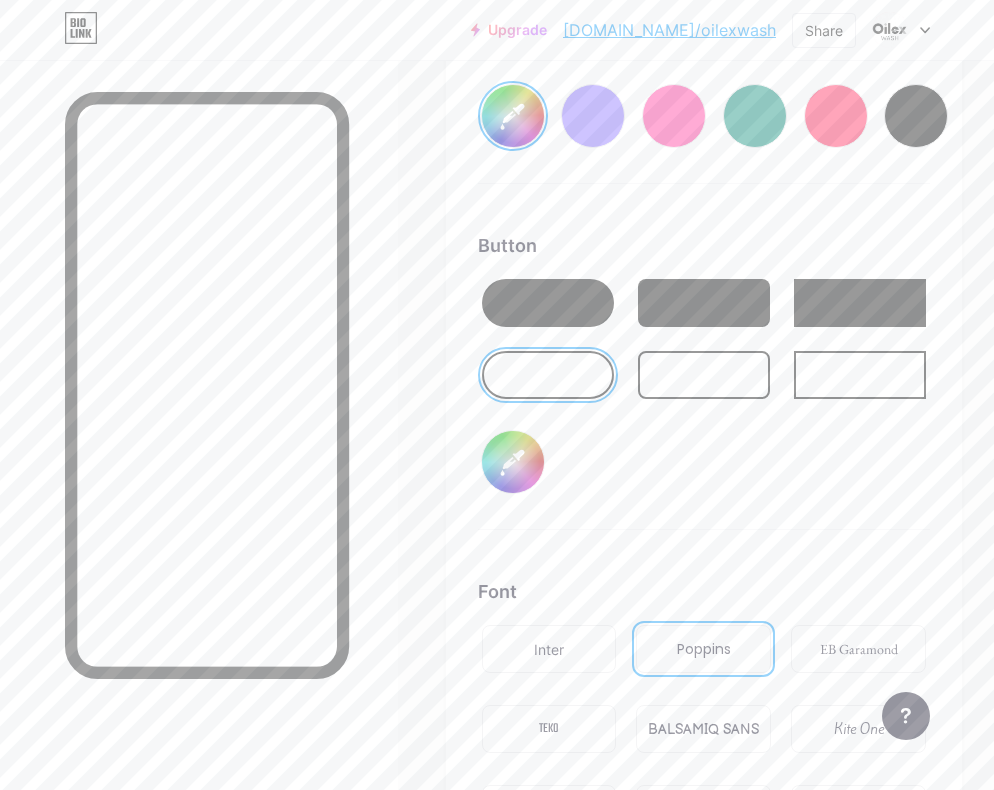 click on "#ffffff" at bounding box center [513, 462] 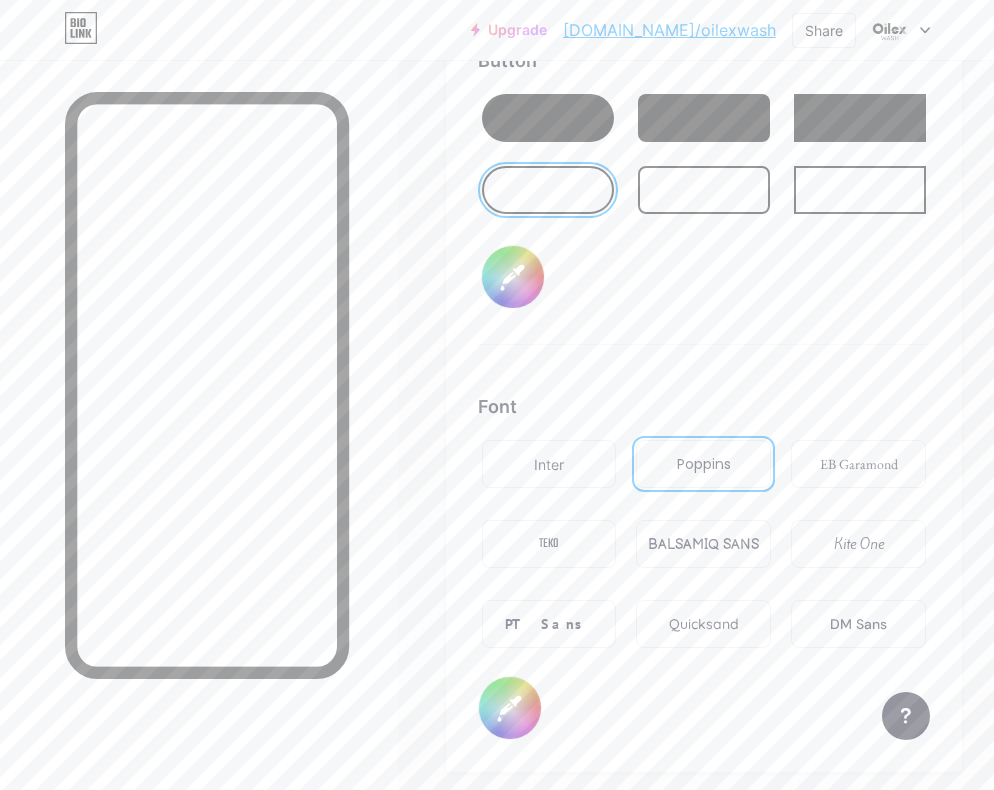 scroll, scrollTop: 3262, scrollLeft: 0, axis: vertical 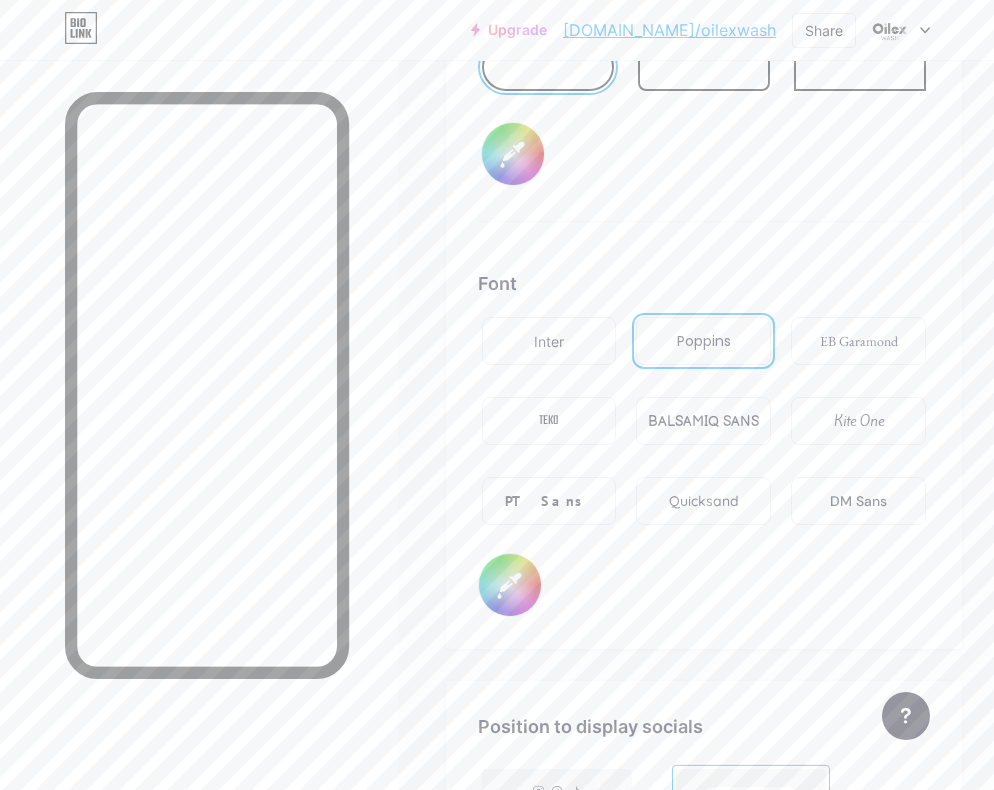 click on "#6d6d6f" at bounding box center (510, 585) 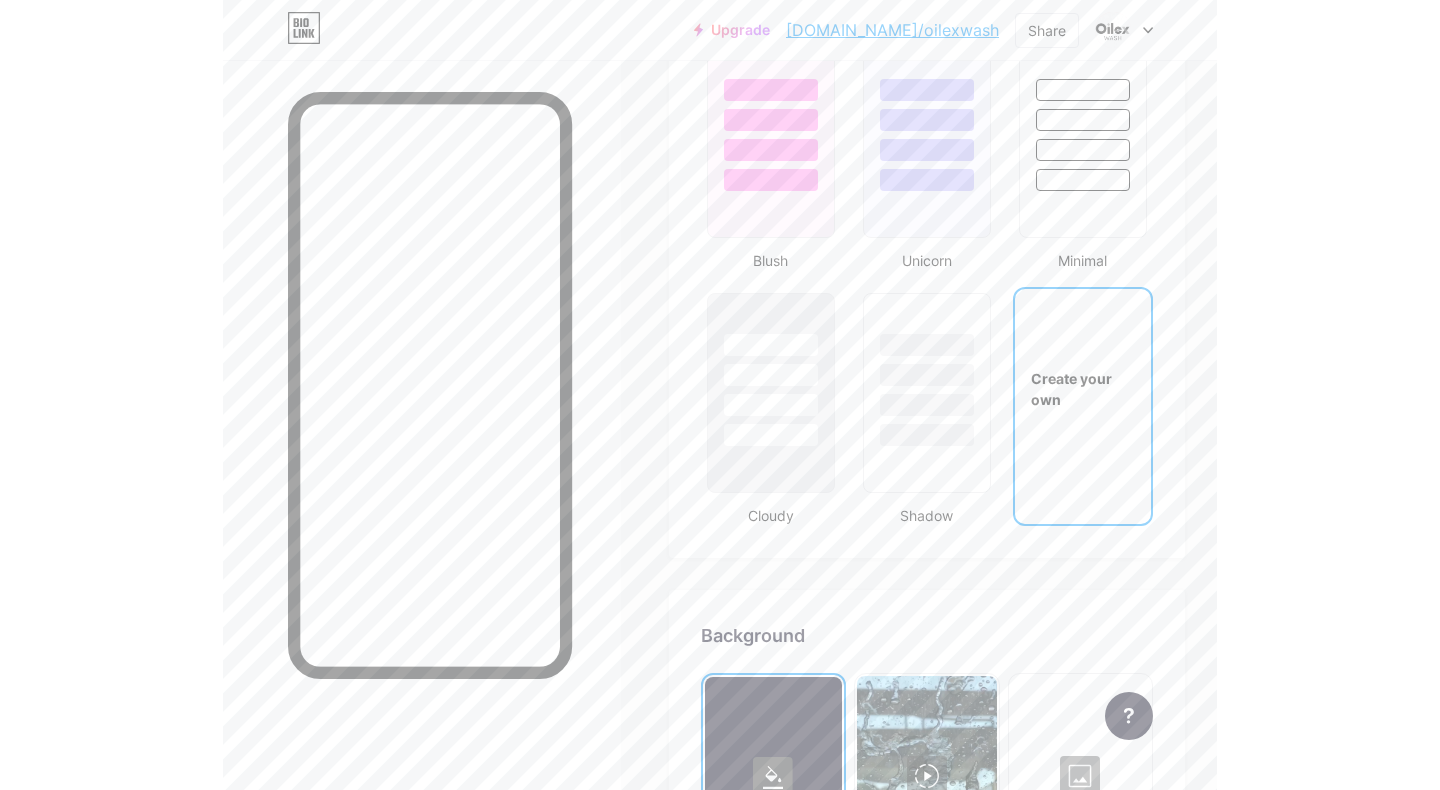 scroll, scrollTop: 0, scrollLeft: 0, axis: both 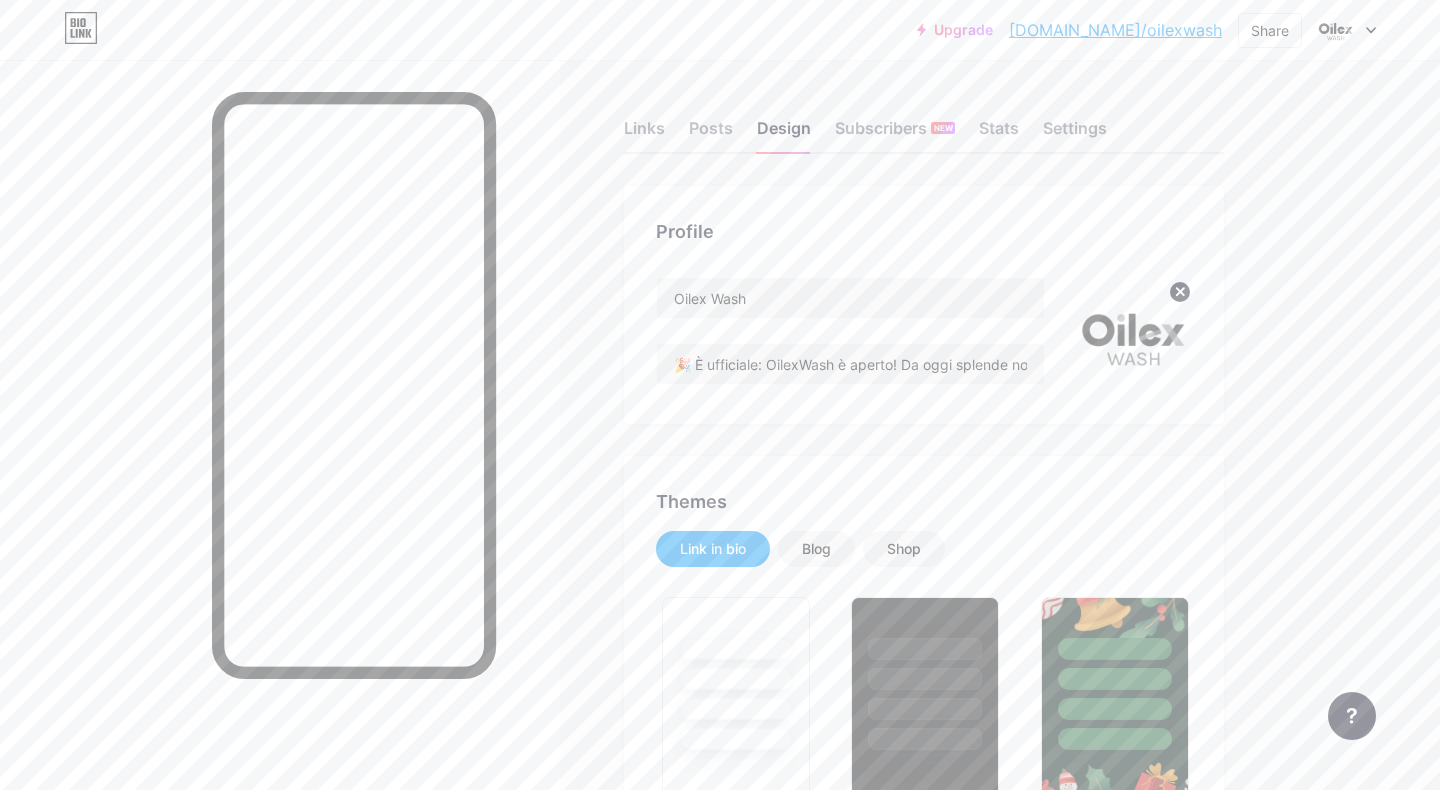 click on "[DOMAIN_NAME]/oilexwash" at bounding box center (1115, 30) 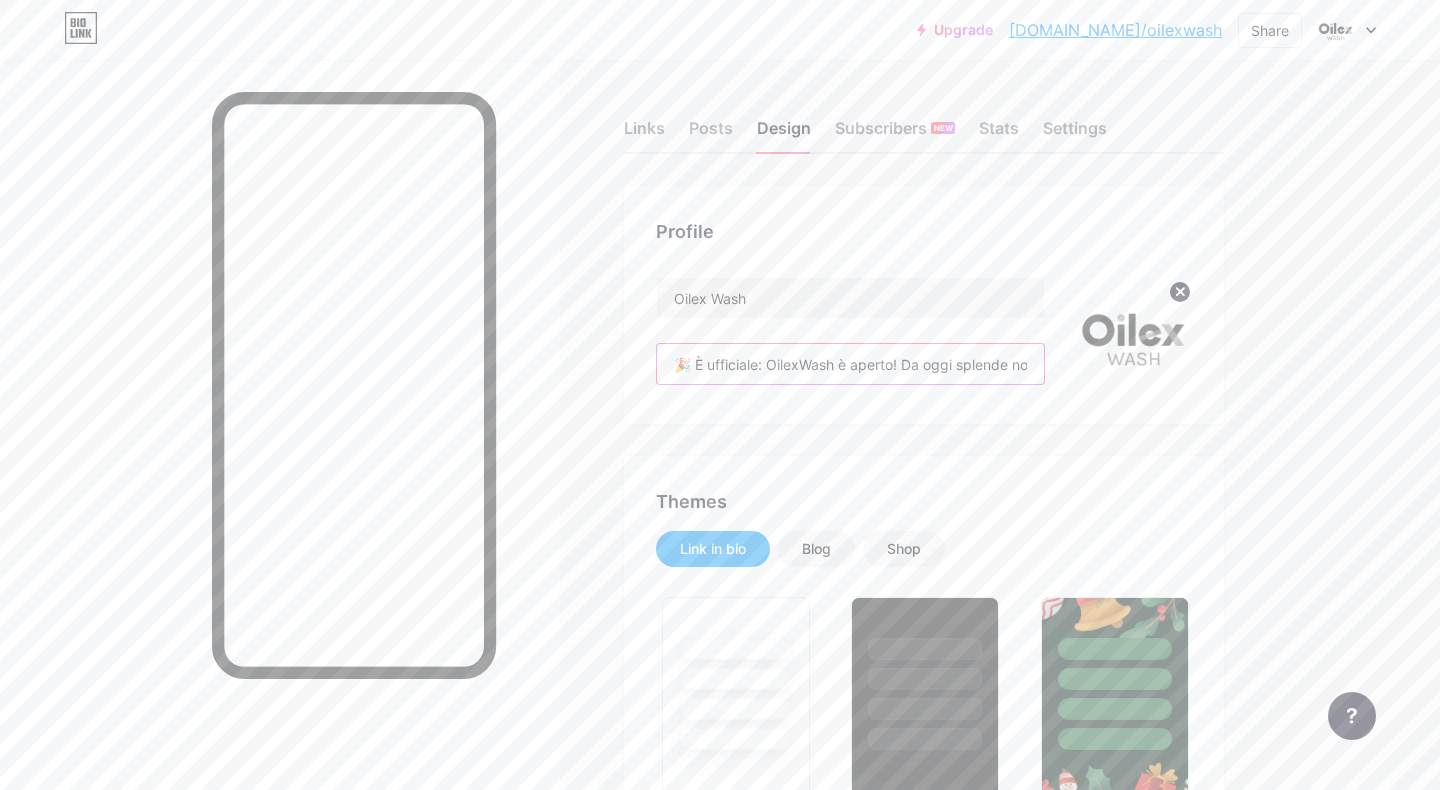 click on "🎉 È ufficiale: OilexWash è aperto! Da oggi splende non solo il sole, ma anche la tua auto 🎉" at bounding box center [850, 364] 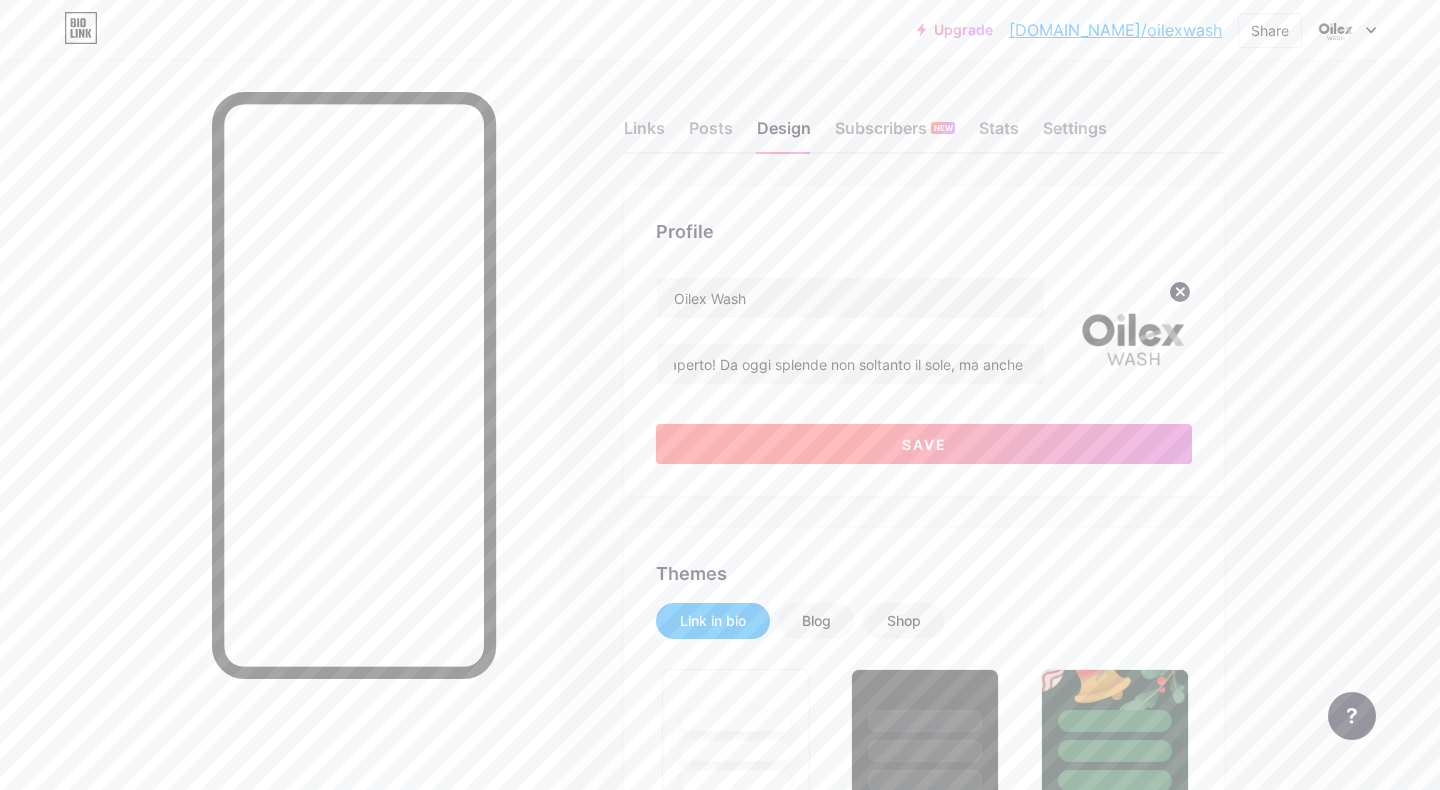 click on "Save" at bounding box center [924, 444] 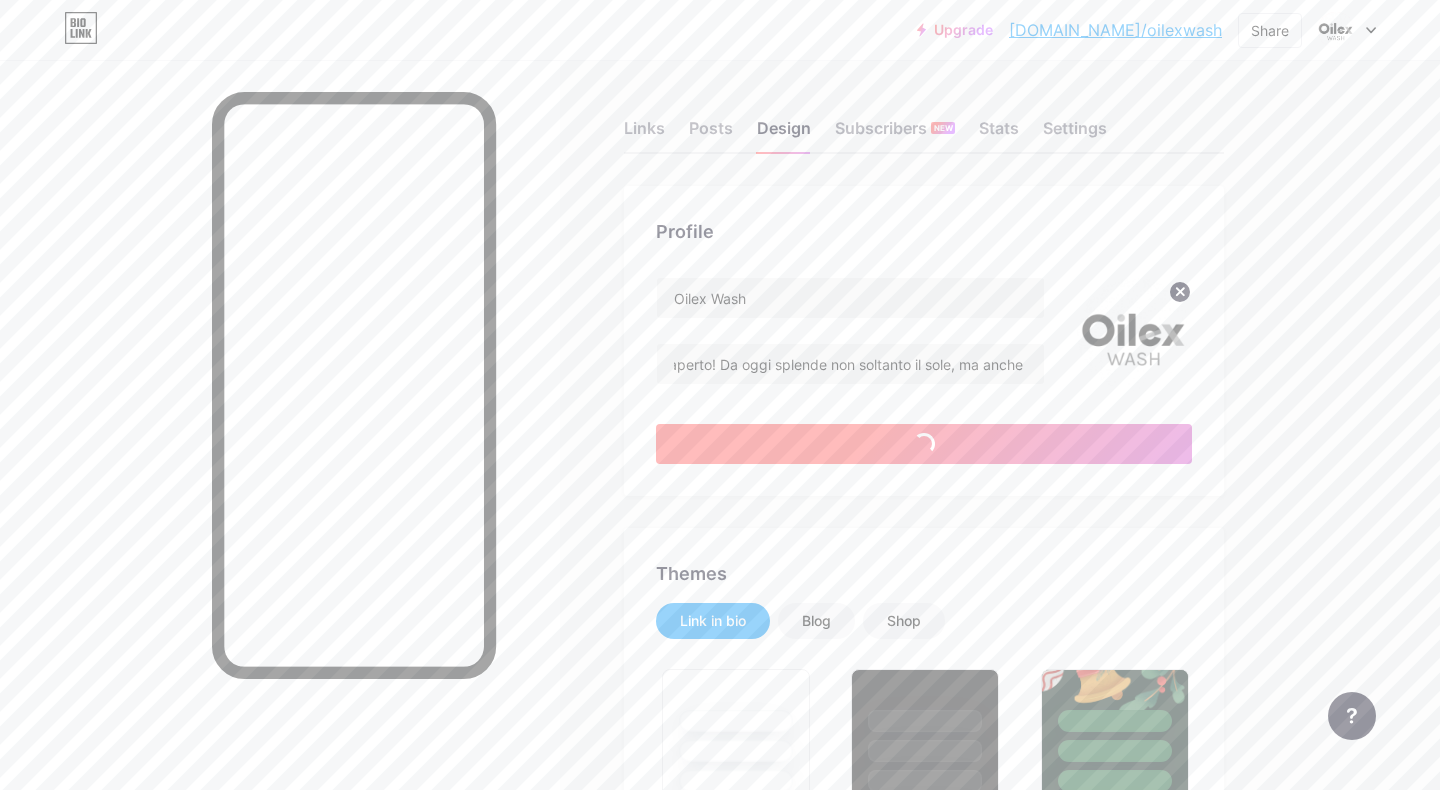 scroll, scrollTop: 0, scrollLeft: 0, axis: both 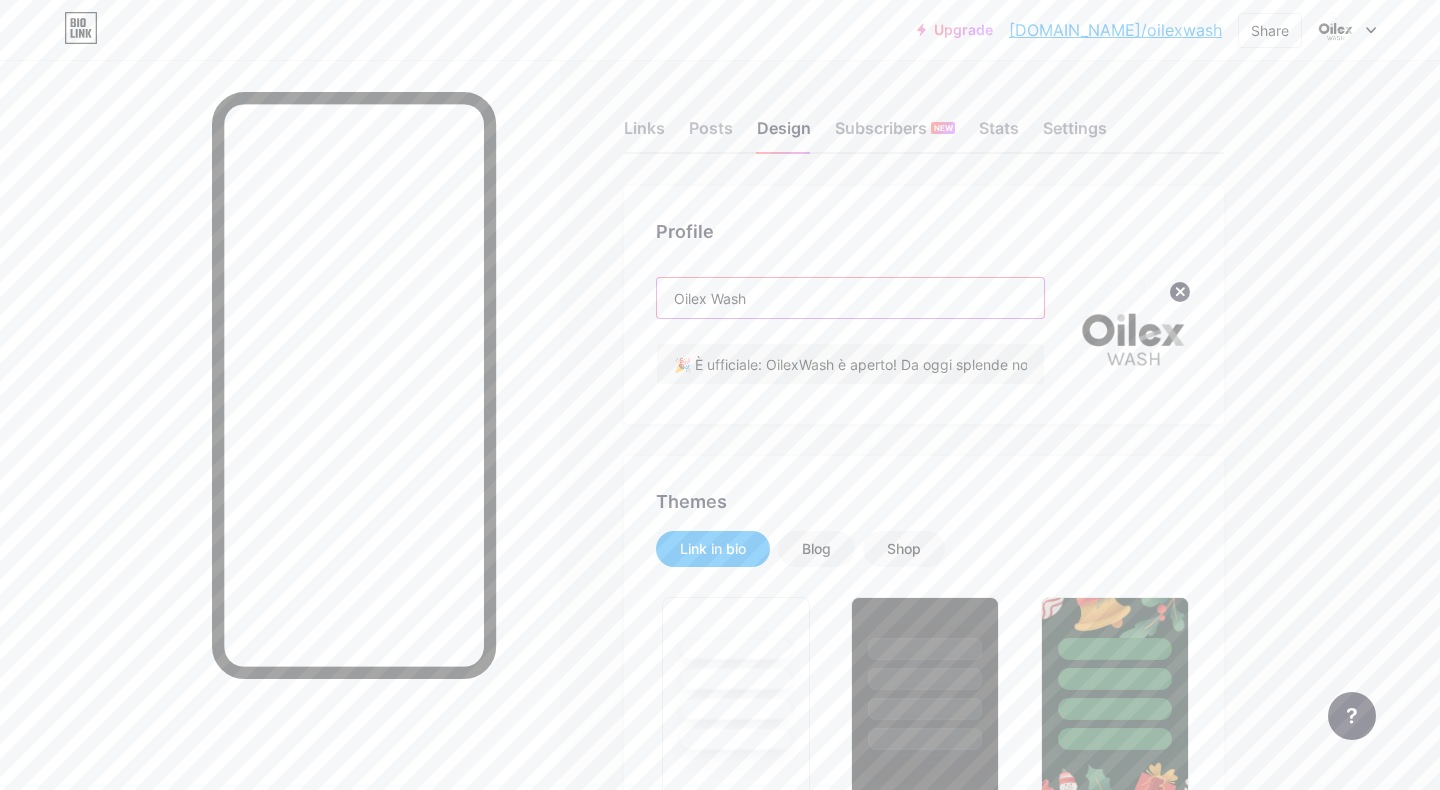 drag, startPoint x: 769, startPoint y: 298, endPoint x: 630, endPoint y: 274, distance: 141.05673 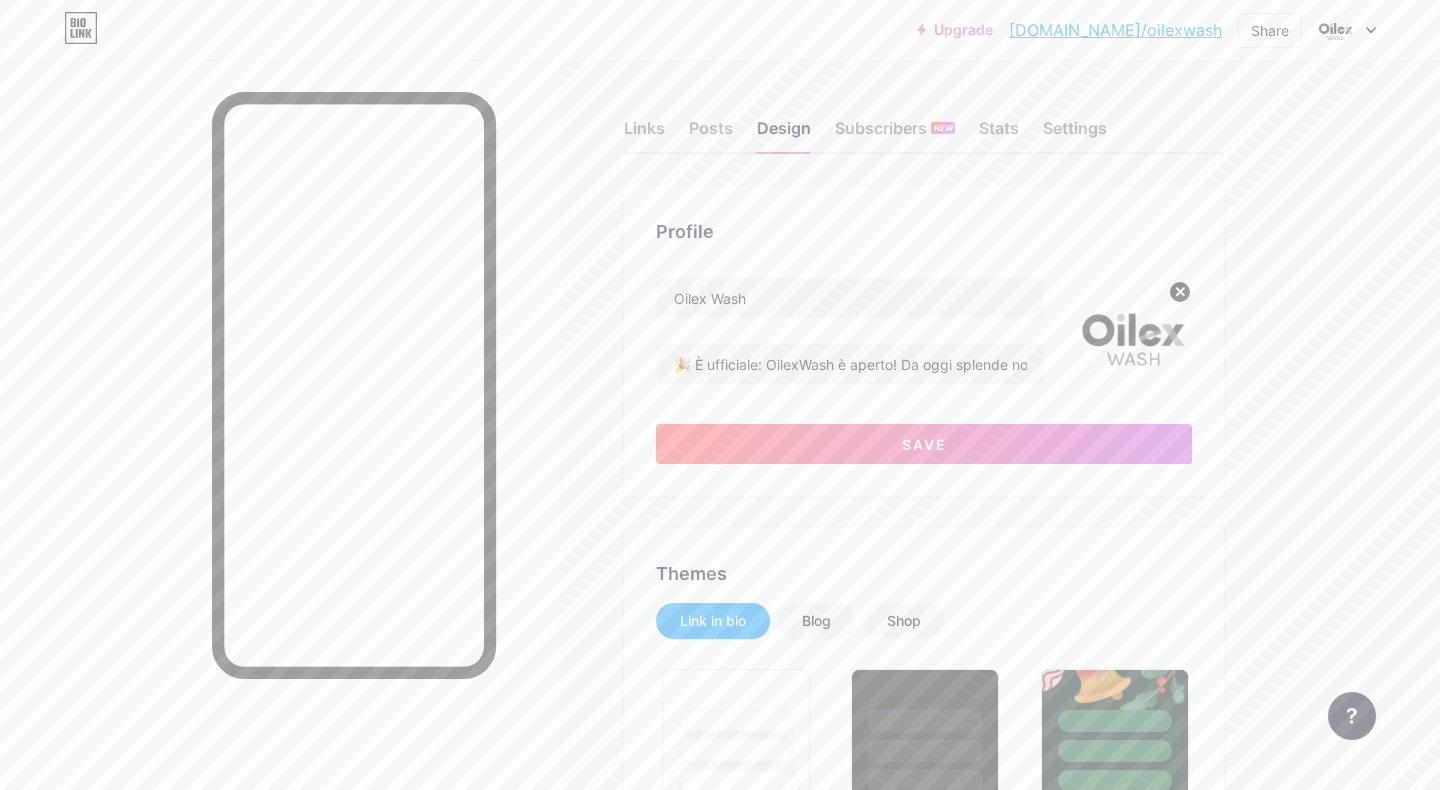 click on "Upgrade   bio.link/oilexw...   bio.link/oilexwash   Share               Switch accounts     Oilex Wash   bio.link/oilexwash       + Add a new page        Account settings   Logout   Link Copied
Links
Posts
Design
Subscribers
NEW
Stats
Settings     Profile   Oilex Wash     🎉 È ufficiale: OilexWash è aperto! Da oggi splende non soltanto il sole, ma anche la tua auto 🎉                   Save     Themes   Link in bio   Blog   Shop       Basics       Carbon       Xmas 23       Pride       Glitch       Winter · Live       Glassy · Live       Chameleon · Live       Rainy Night · Live       Neon · Live       Summer       Retro       Strawberry · Live       Desert       Sunny       Autumn       Leaf       Clear Sky       Blush       Unicorn       Minimal       Cloudy       Shadow     Create your own           Changes saved     Background         Color           Video             Image           #36353b" at bounding box center (720, 2374) 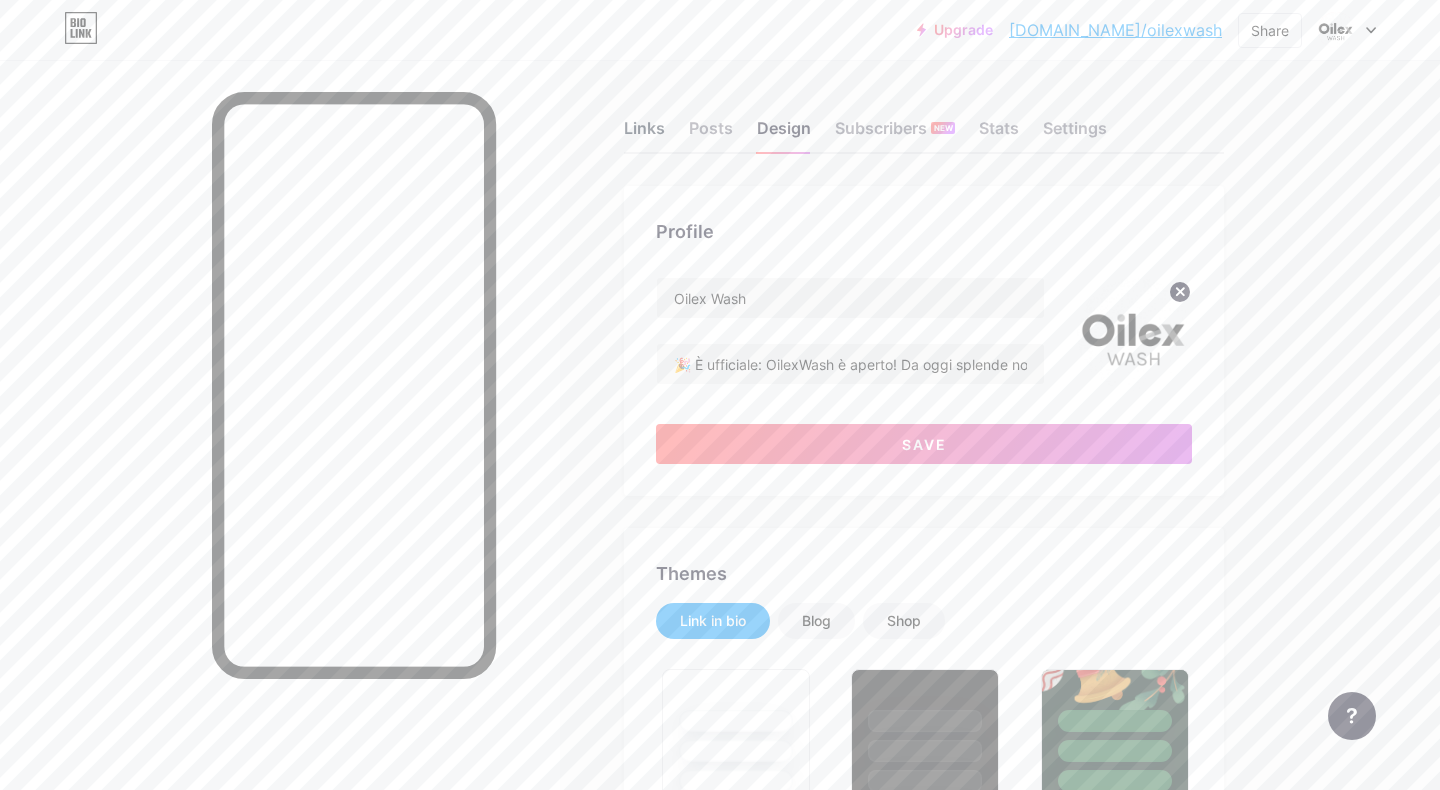 click on "Links" at bounding box center [644, 134] 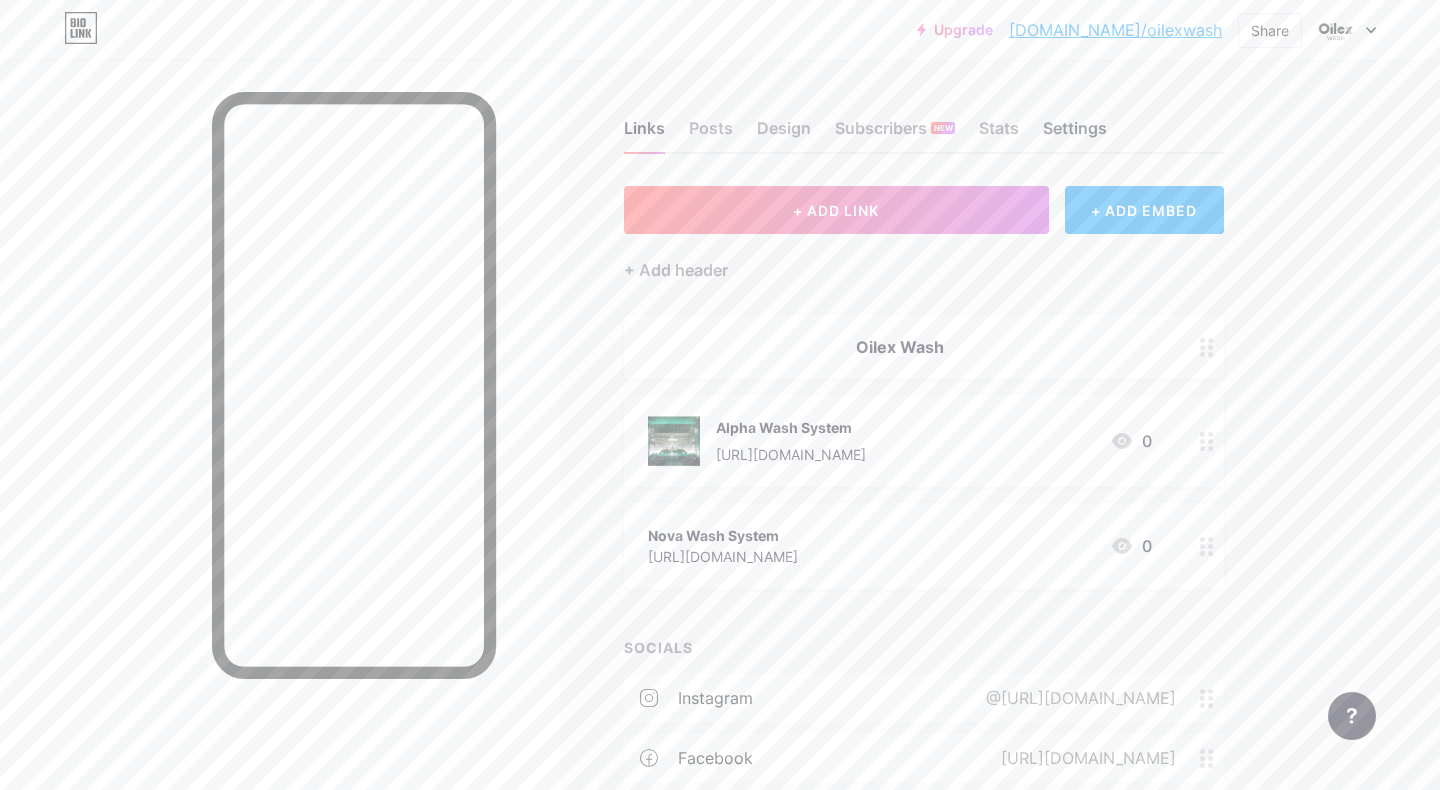 click on "Settings" at bounding box center (1075, 134) 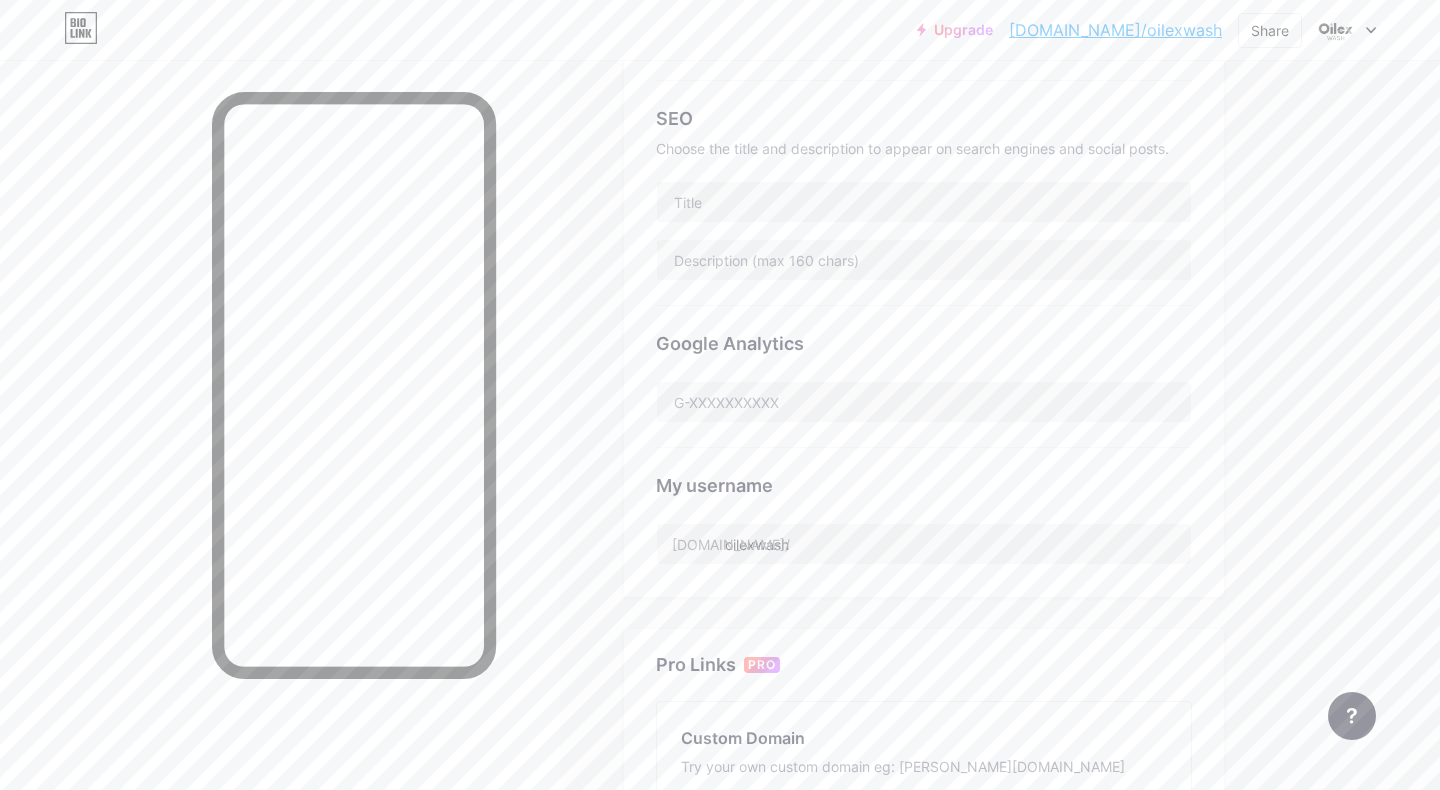 scroll, scrollTop: 0, scrollLeft: 0, axis: both 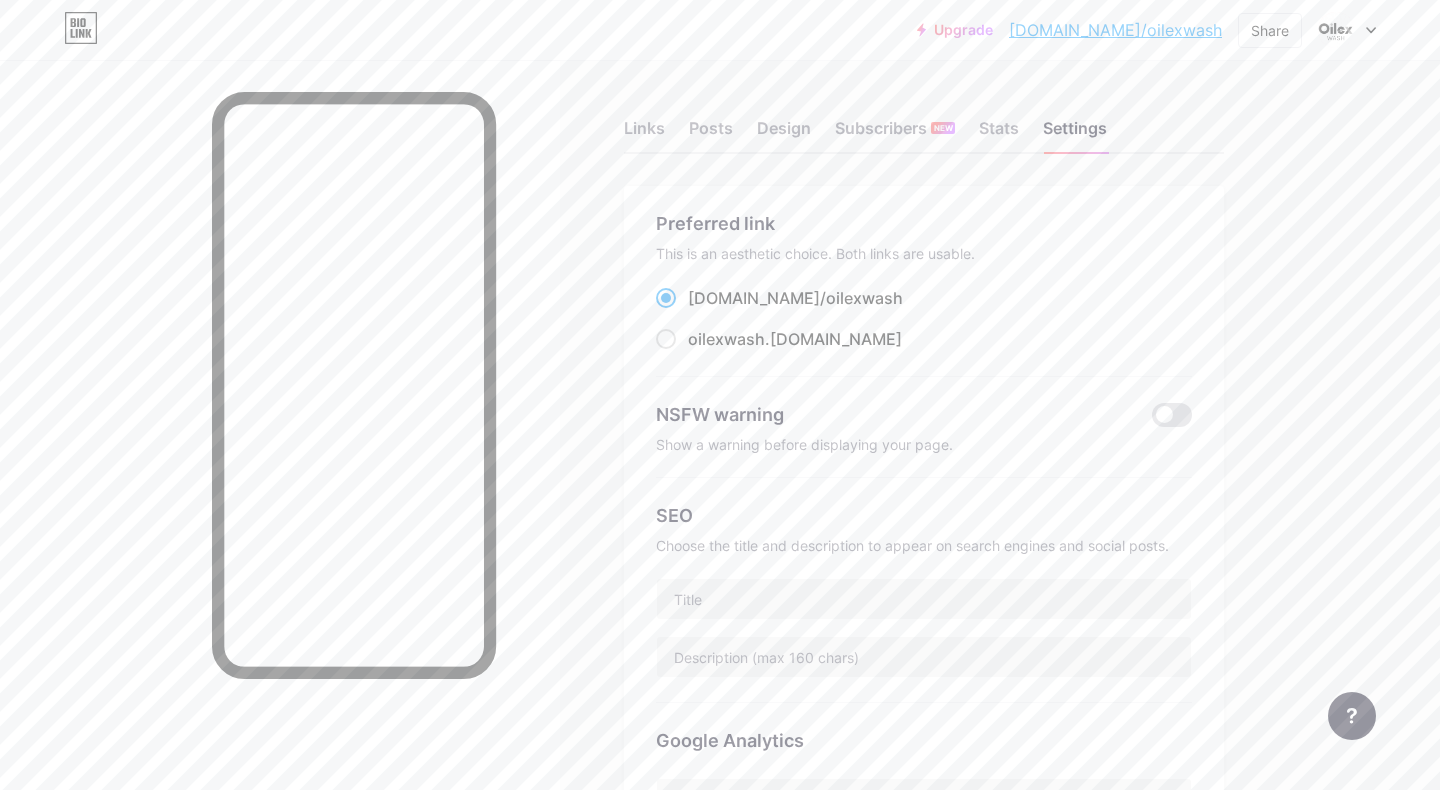 click on "Upgrade   bio.link/oilexw...   bio.link/oilexwash   Share               Switch accounts     Oilex Wash   bio.link/oilexwash       + Add a new page        Account settings   Logout" at bounding box center (720, 30) 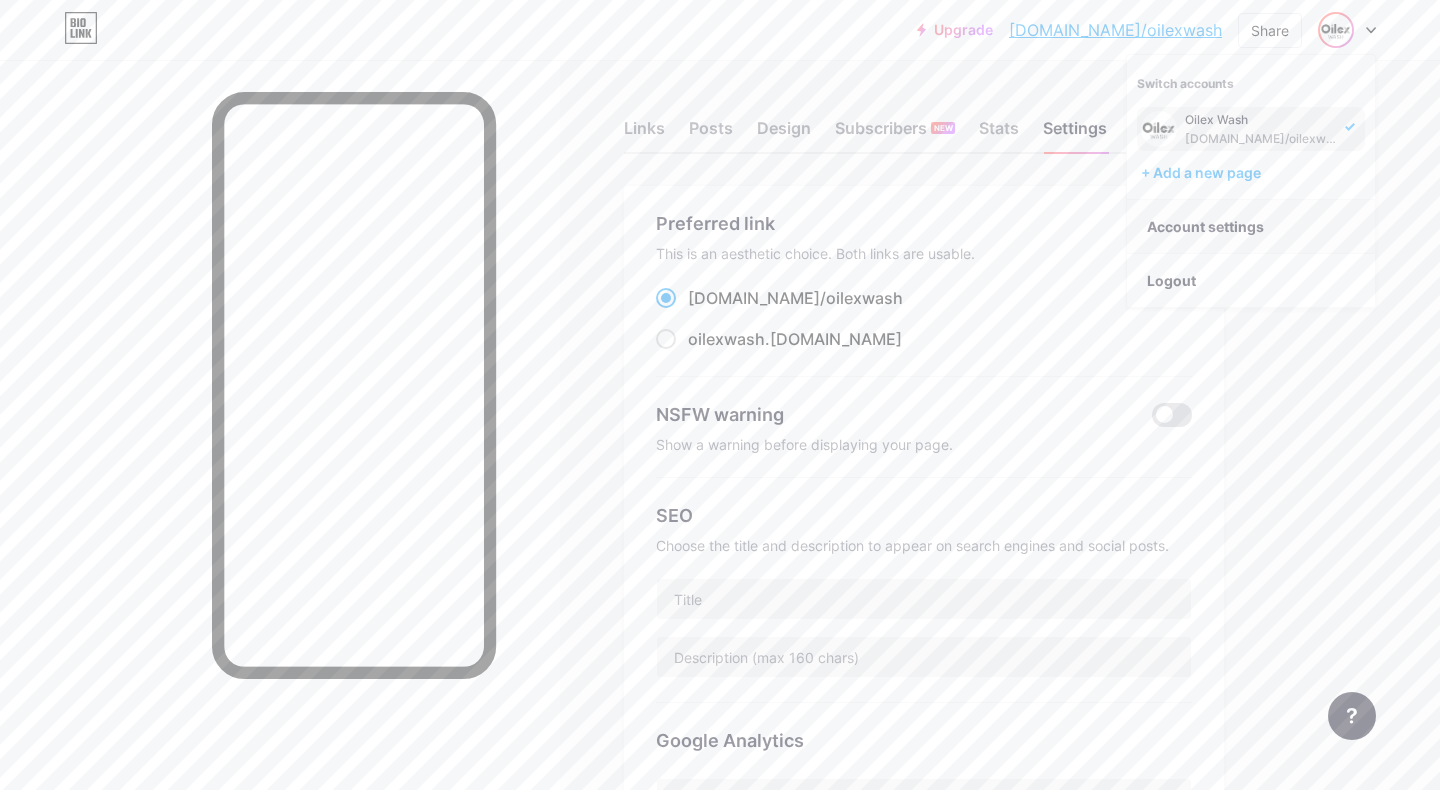 click on "Account settings" at bounding box center [1251, 227] 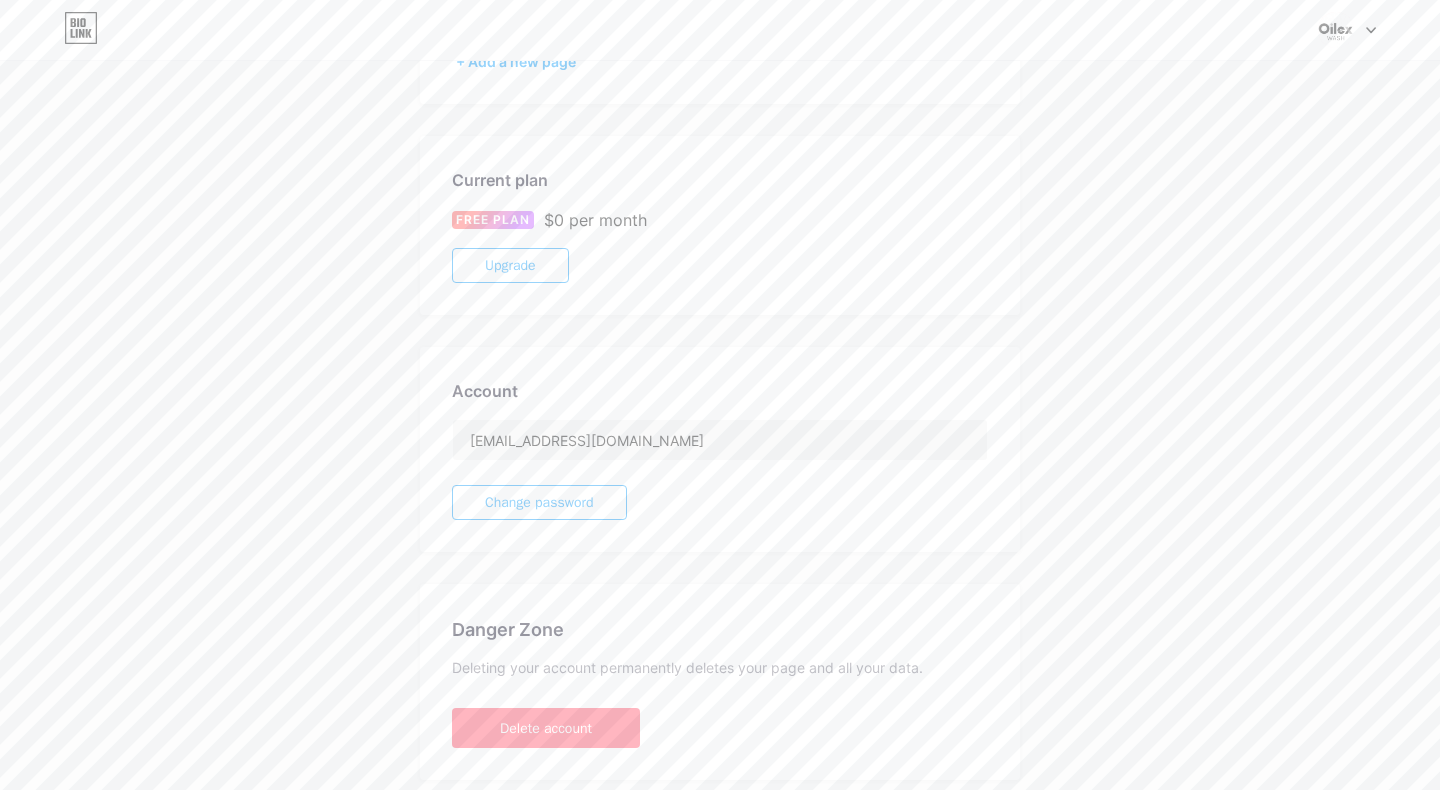 scroll, scrollTop: 0, scrollLeft: 0, axis: both 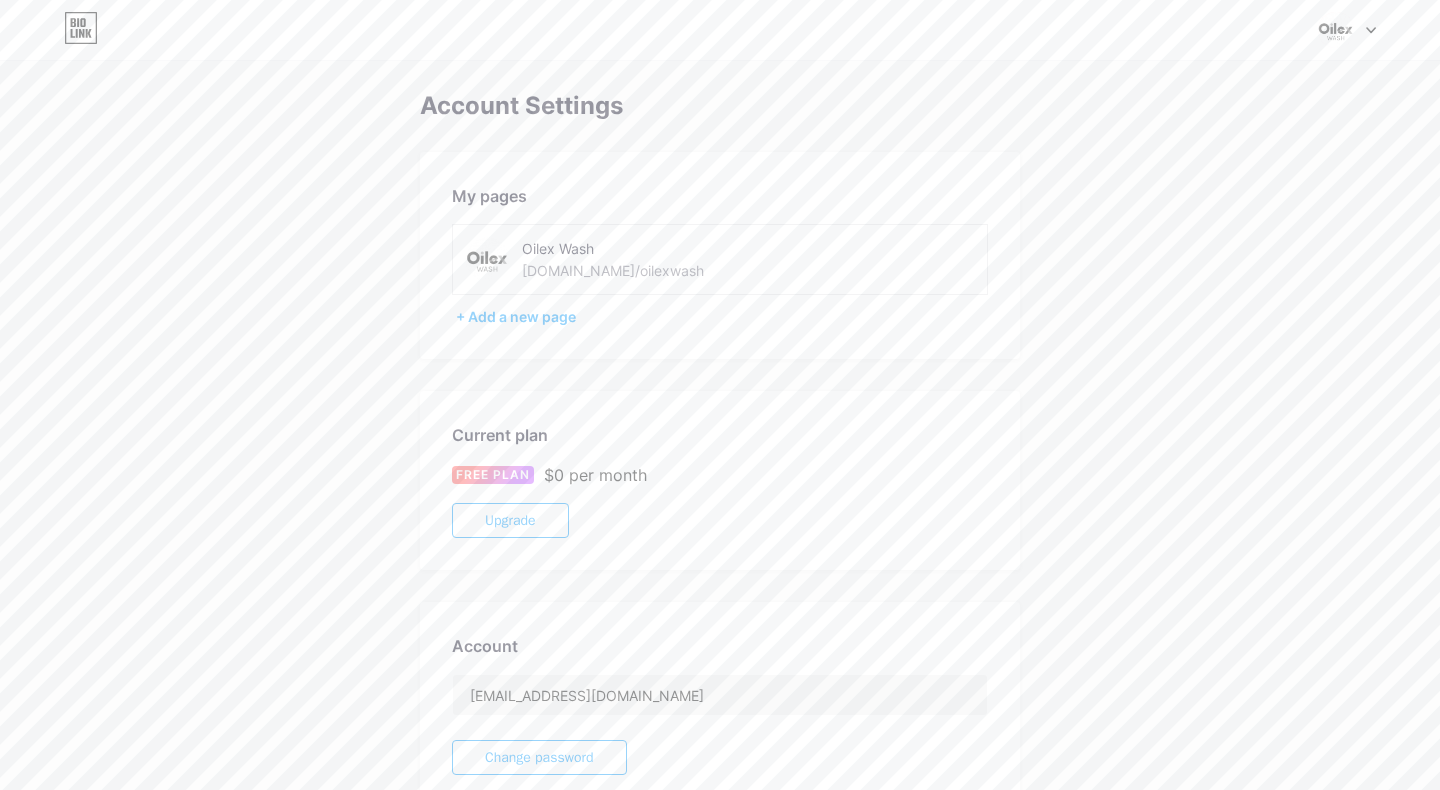 click on "Oilex Wash   bio.link/oilexwash" at bounding box center [635, 259] 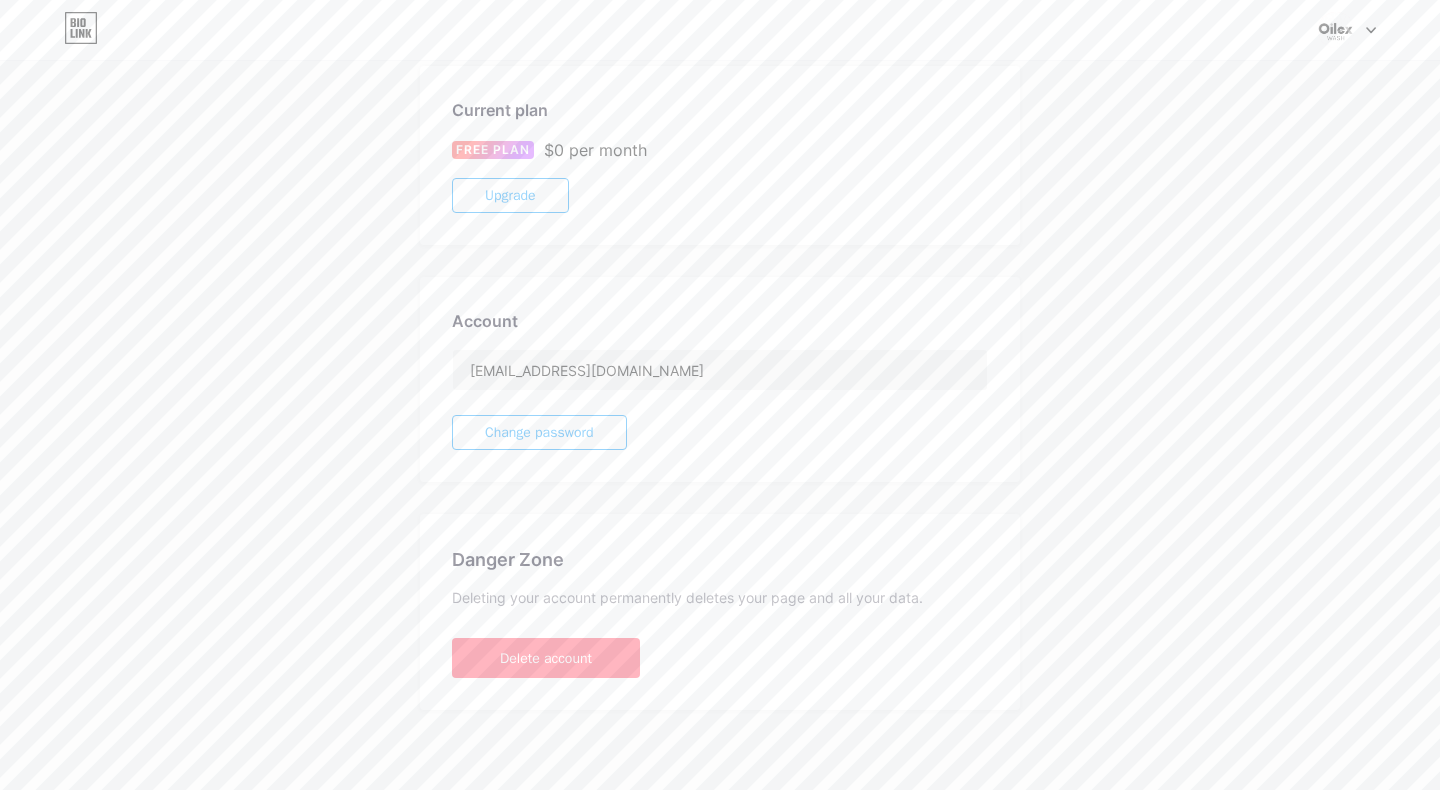 scroll, scrollTop: 0, scrollLeft: 0, axis: both 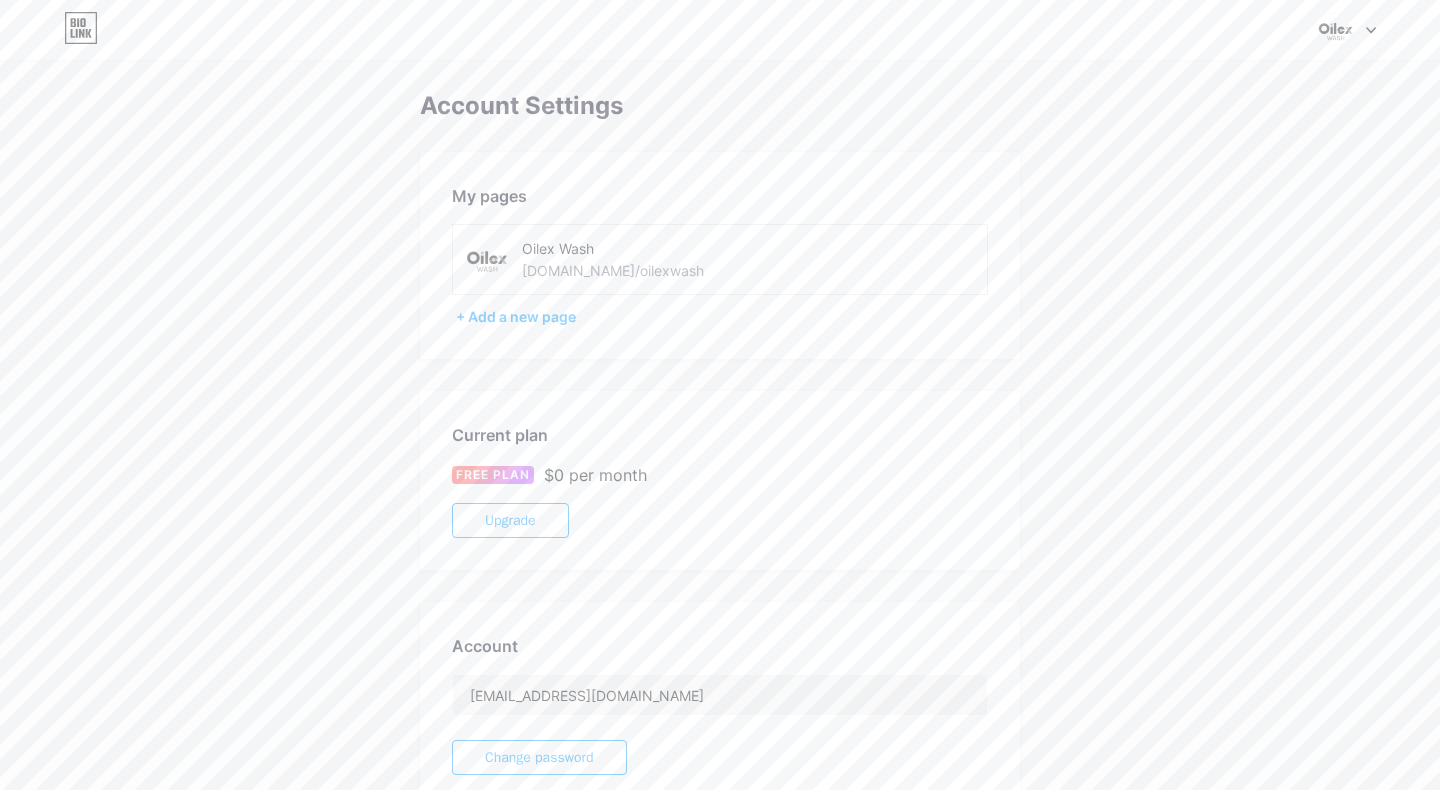 click at bounding box center (1336, 30) 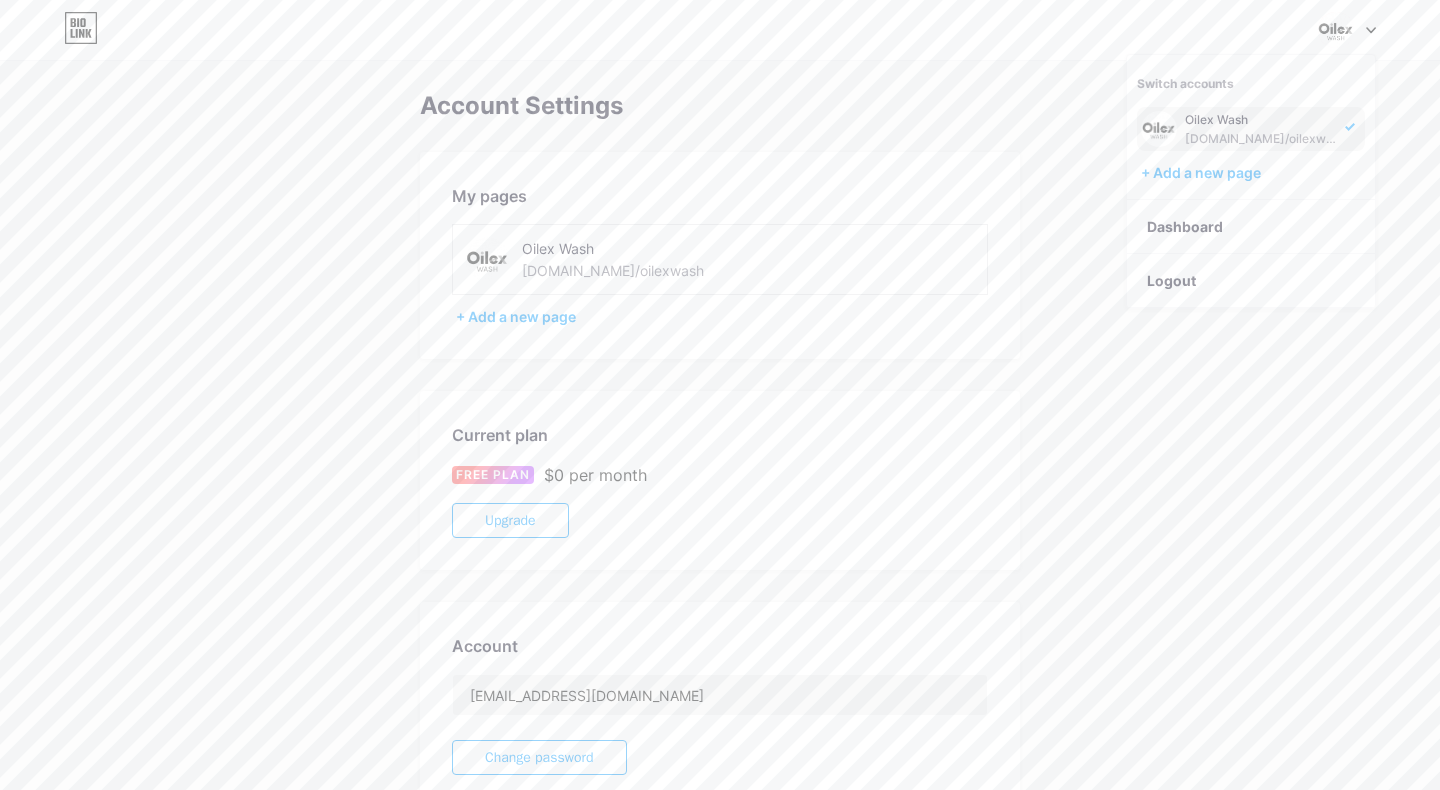 click on "Oilex Wash" at bounding box center (1262, 120) 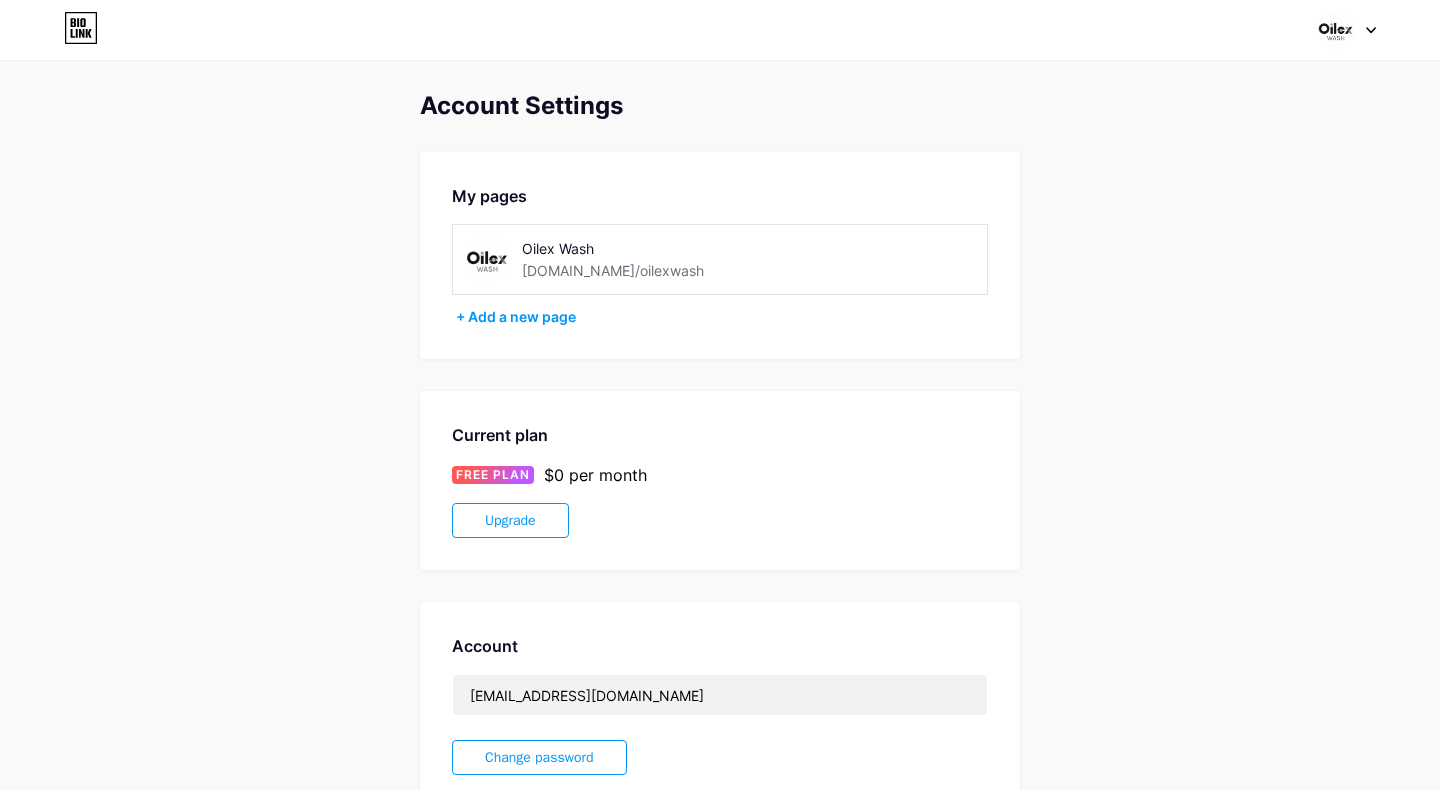 scroll, scrollTop: 0, scrollLeft: 0, axis: both 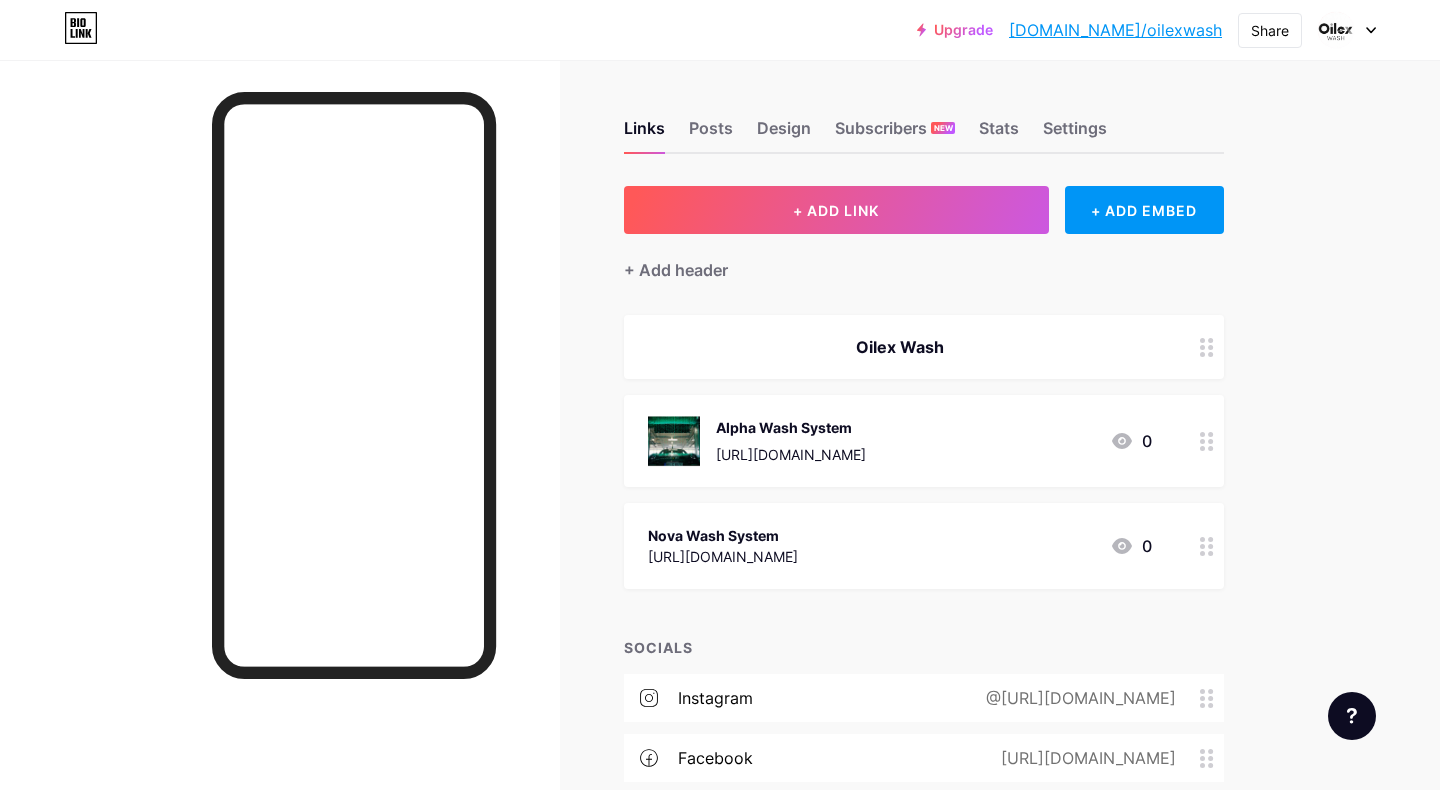 click on "Oilex Wash" at bounding box center [900, 347] 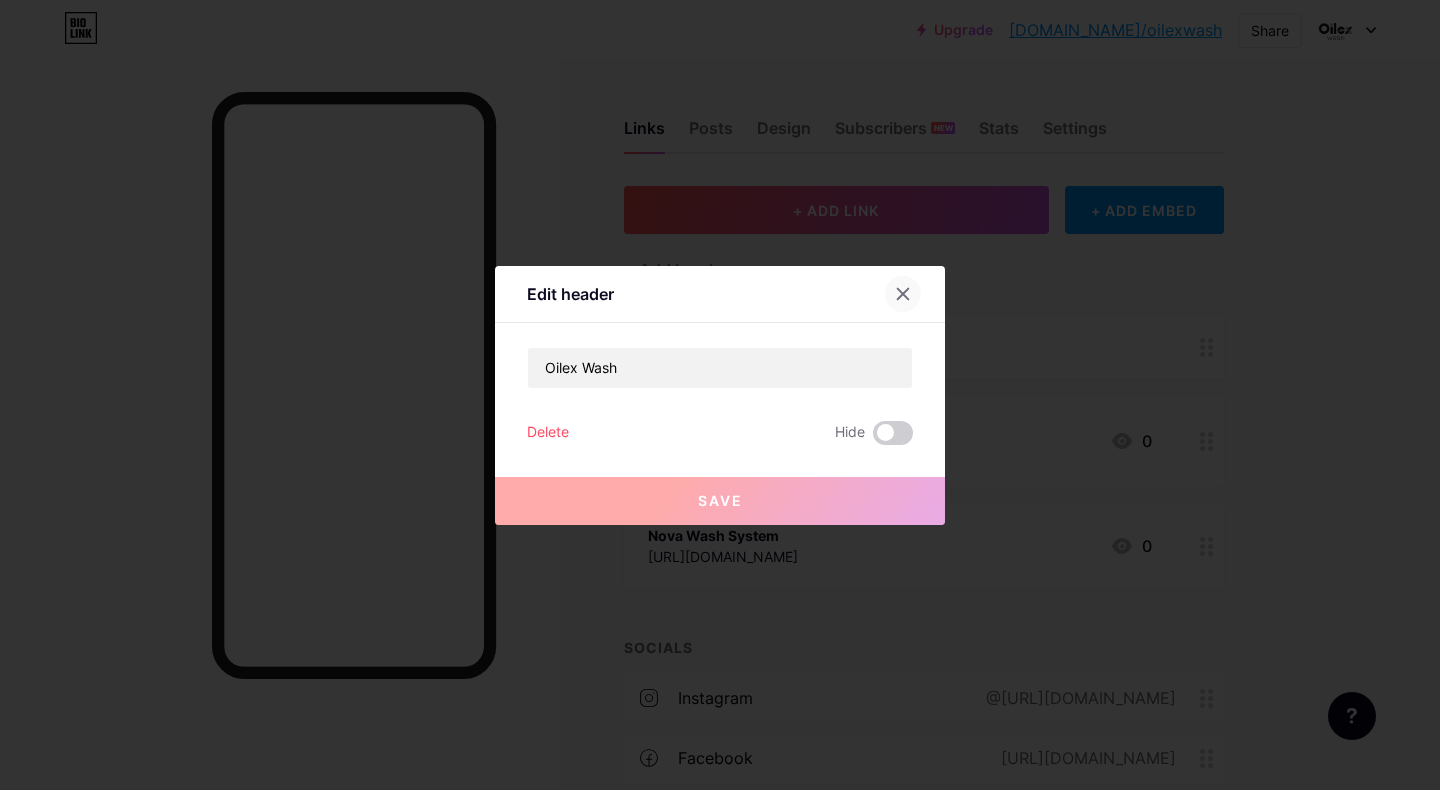 click 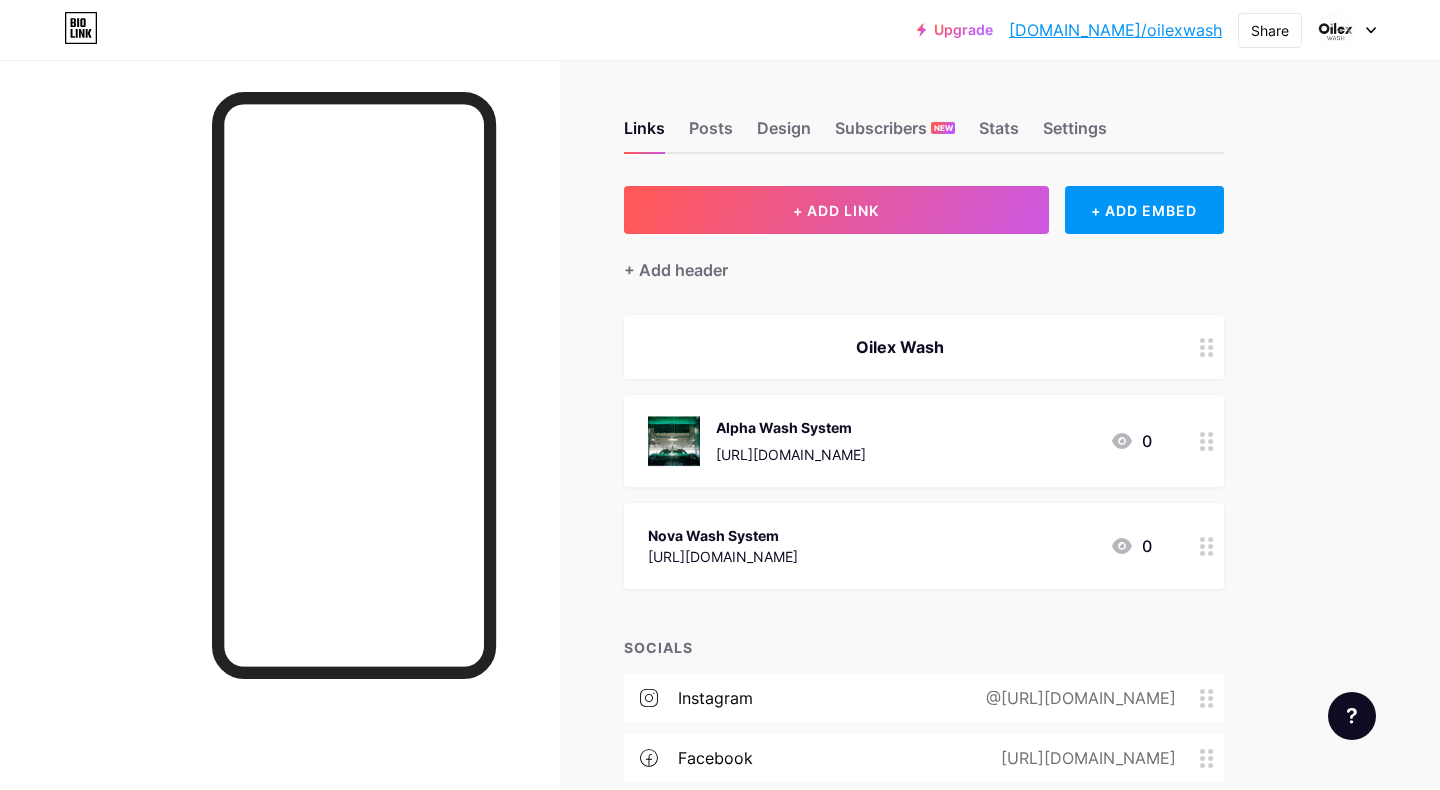 click on "Oilex Wash" at bounding box center (900, 347) 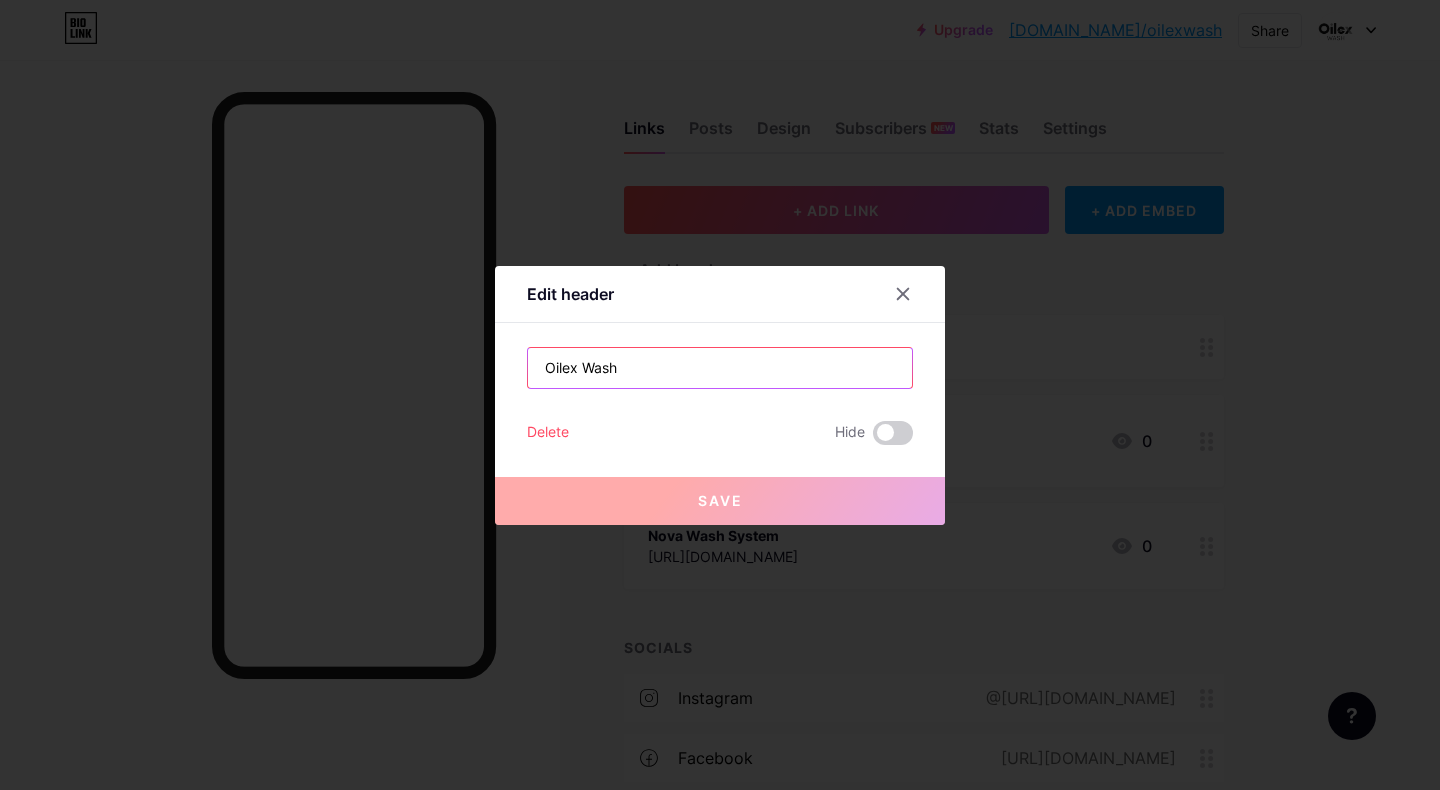 drag, startPoint x: 627, startPoint y: 375, endPoint x: 452, endPoint y: 343, distance: 177.90166 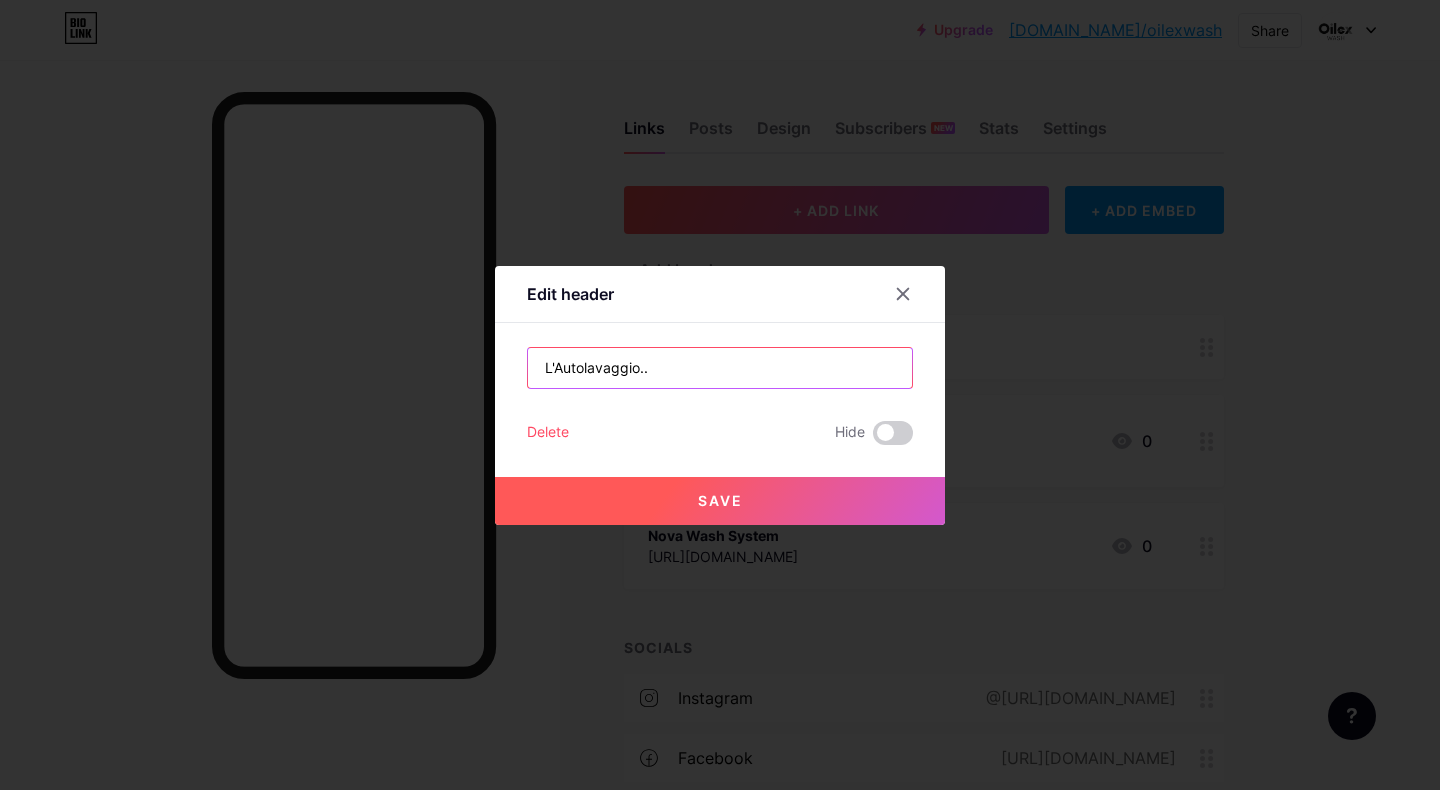 type on "L'Autolavaggio.." 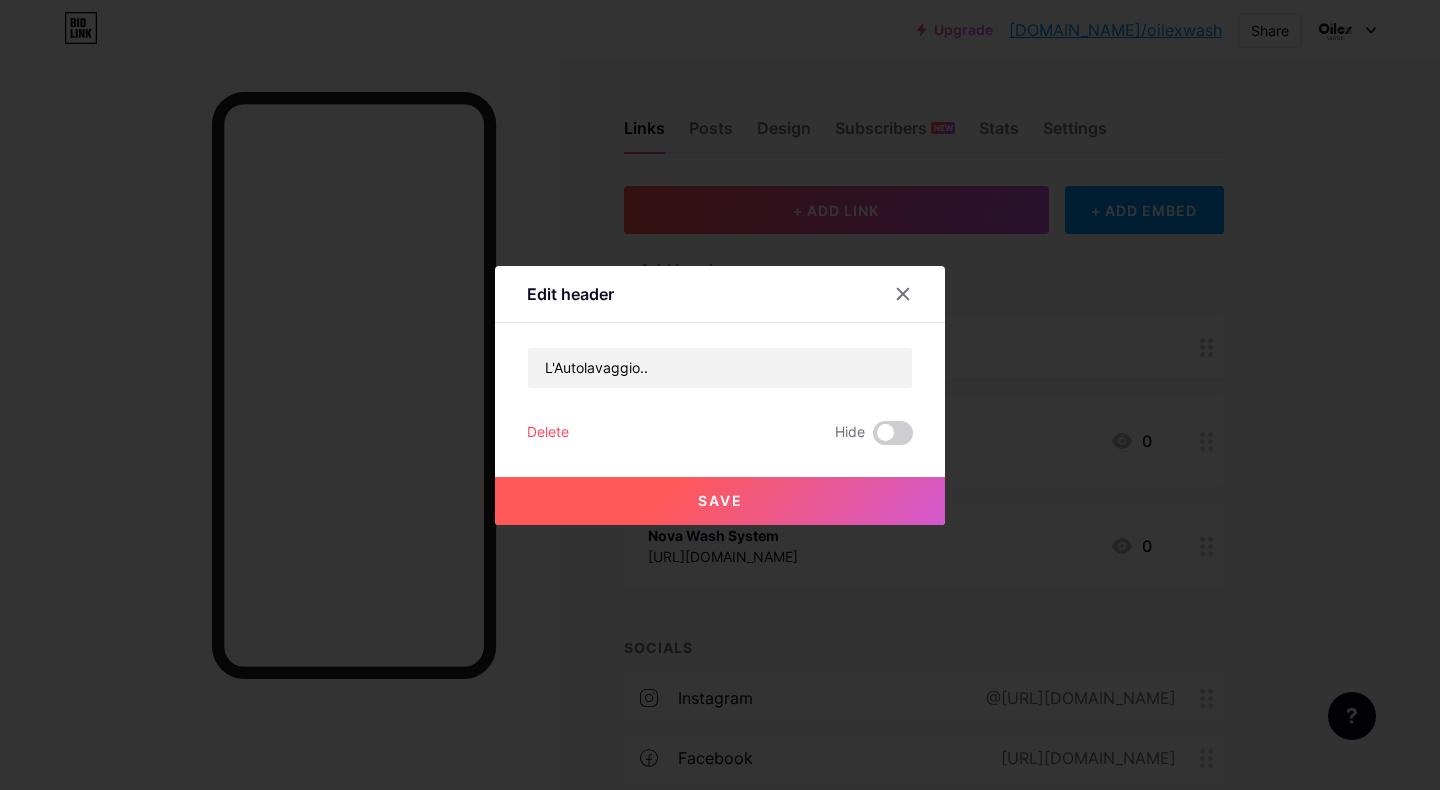 click on "Save" at bounding box center (720, 500) 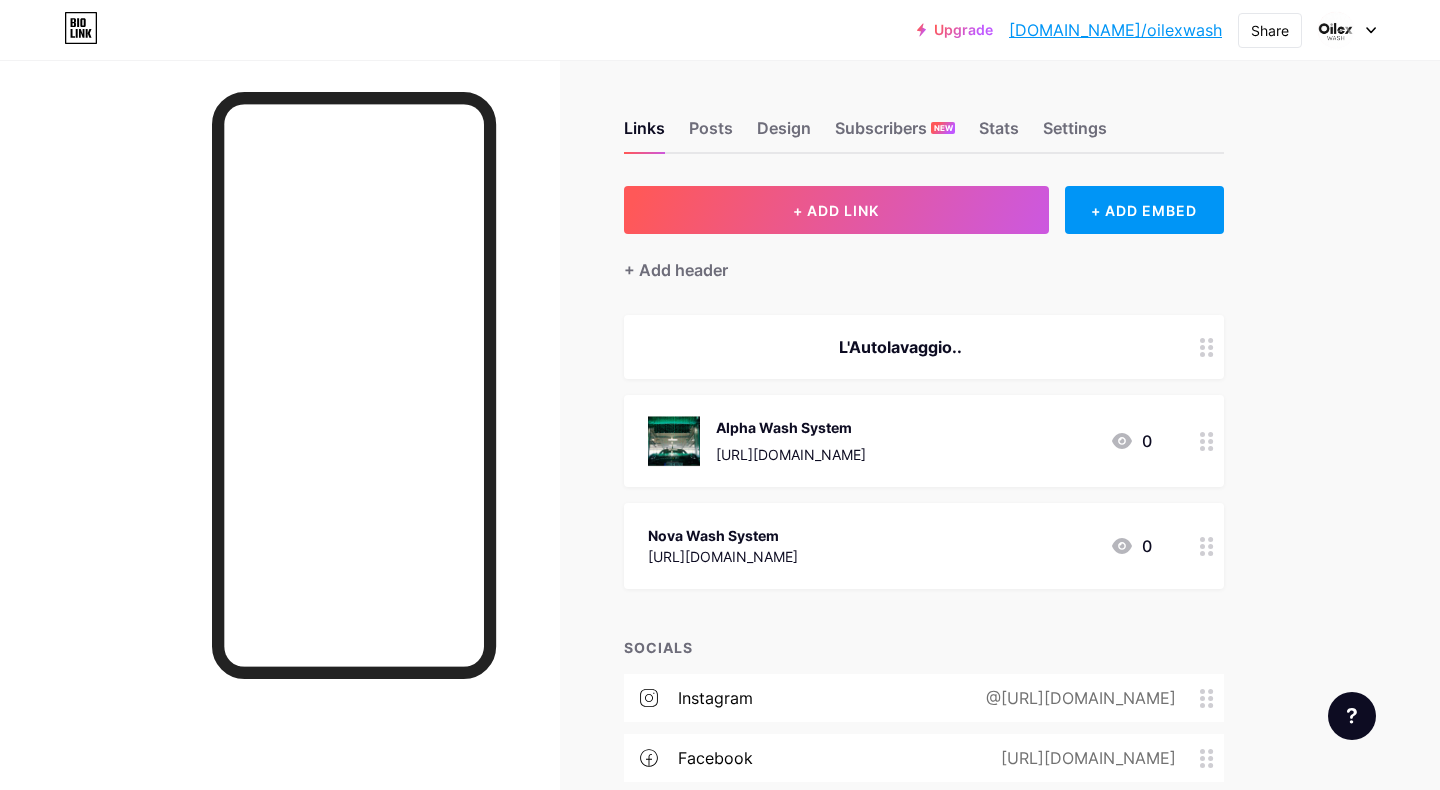 click on "L'Autolavaggio.." at bounding box center [900, 347] 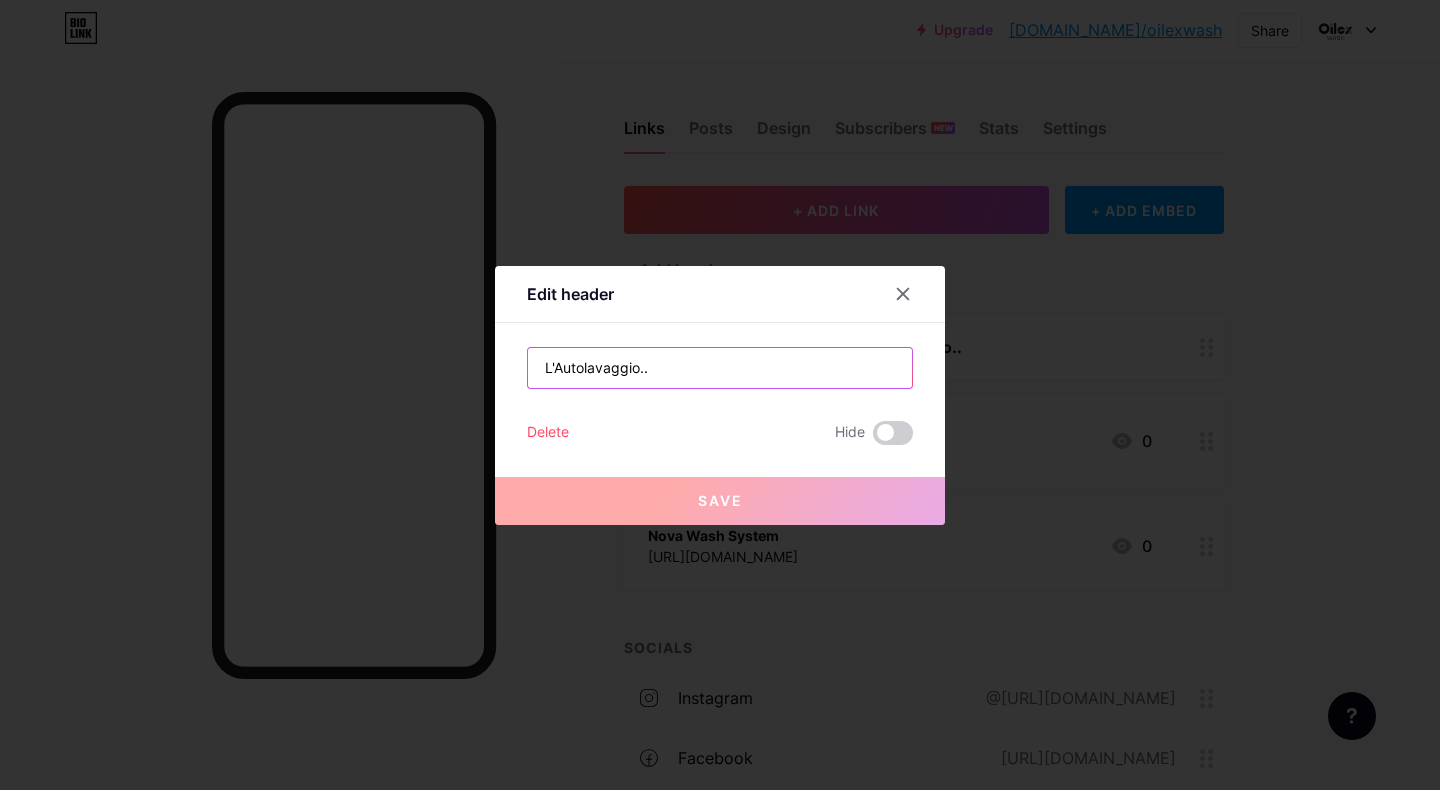 drag, startPoint x: 655, startPoint y: 371, endPoint x: 481, endPoint y: 354, distance: 174.82849 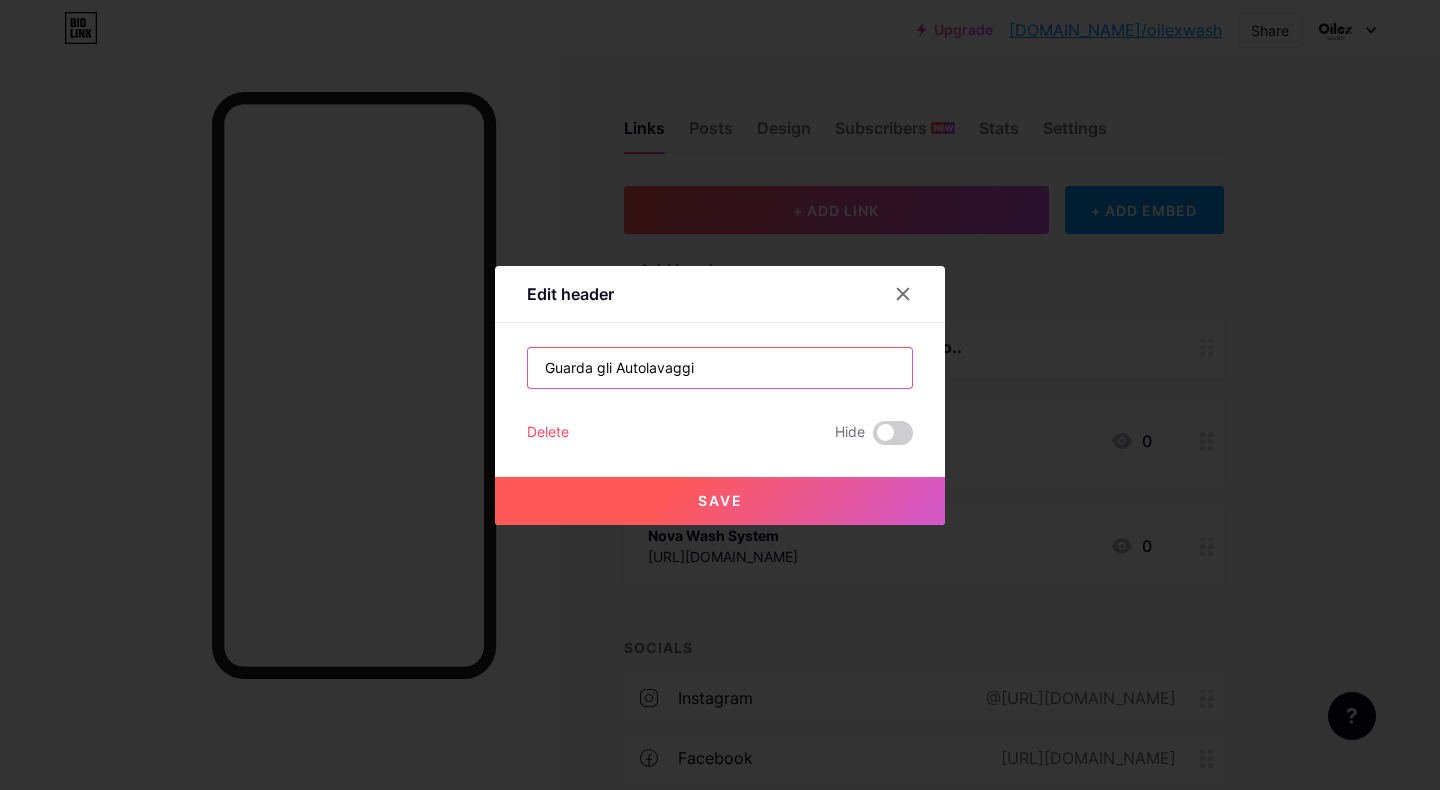 type on "Guarda gli Autolavaggi" 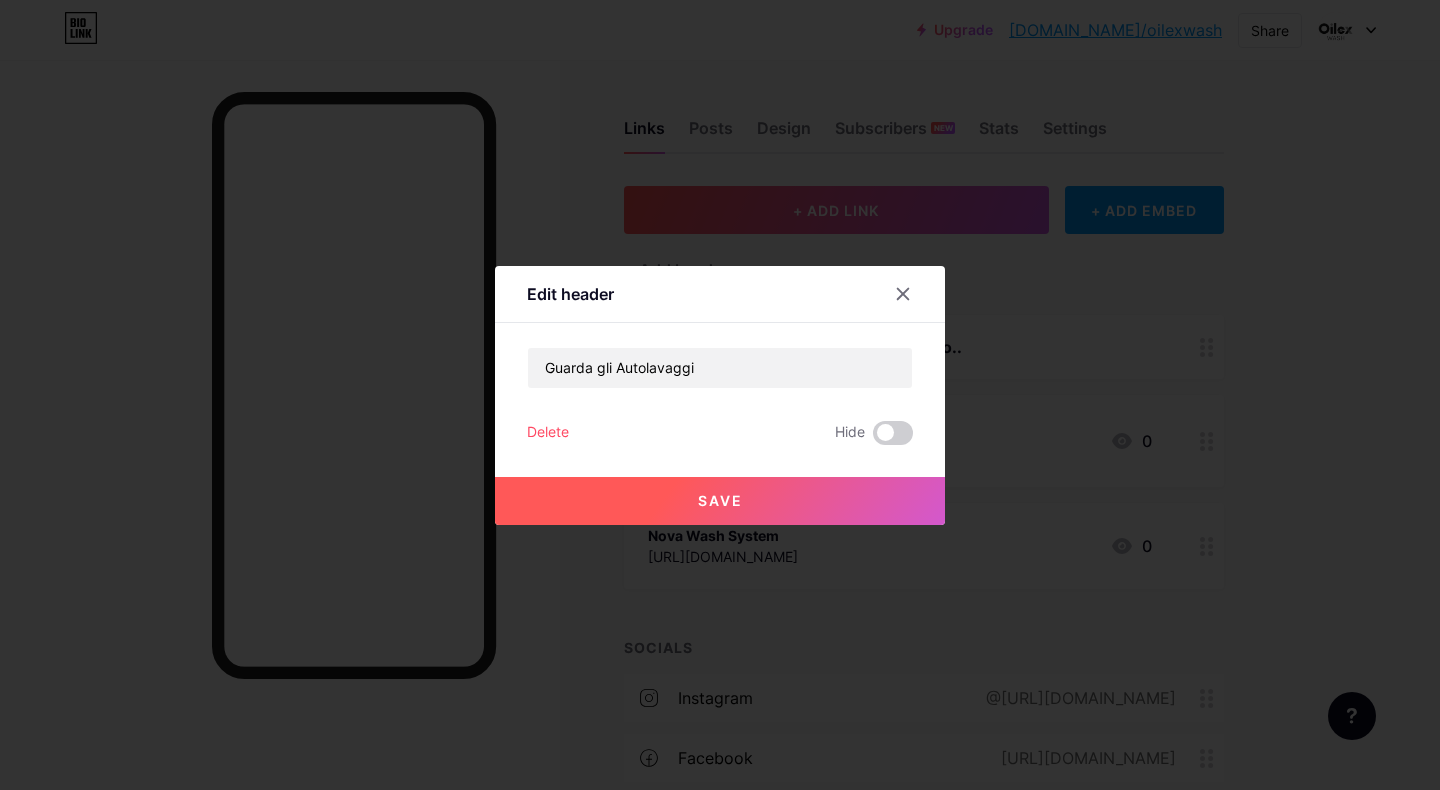 click on "Save" at bounding box center (720, 500) 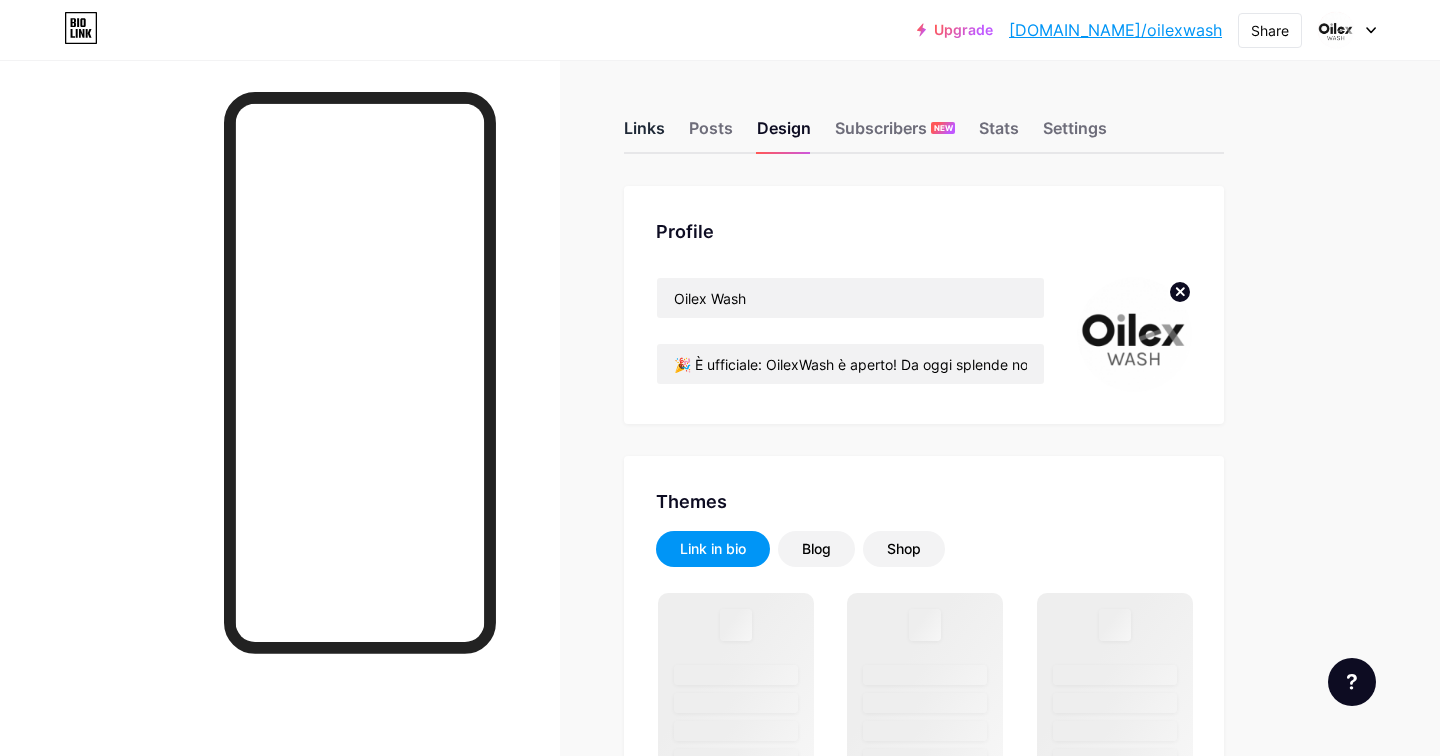 scroll, scrollTop: 0, scrollLeft: 0, axis: both 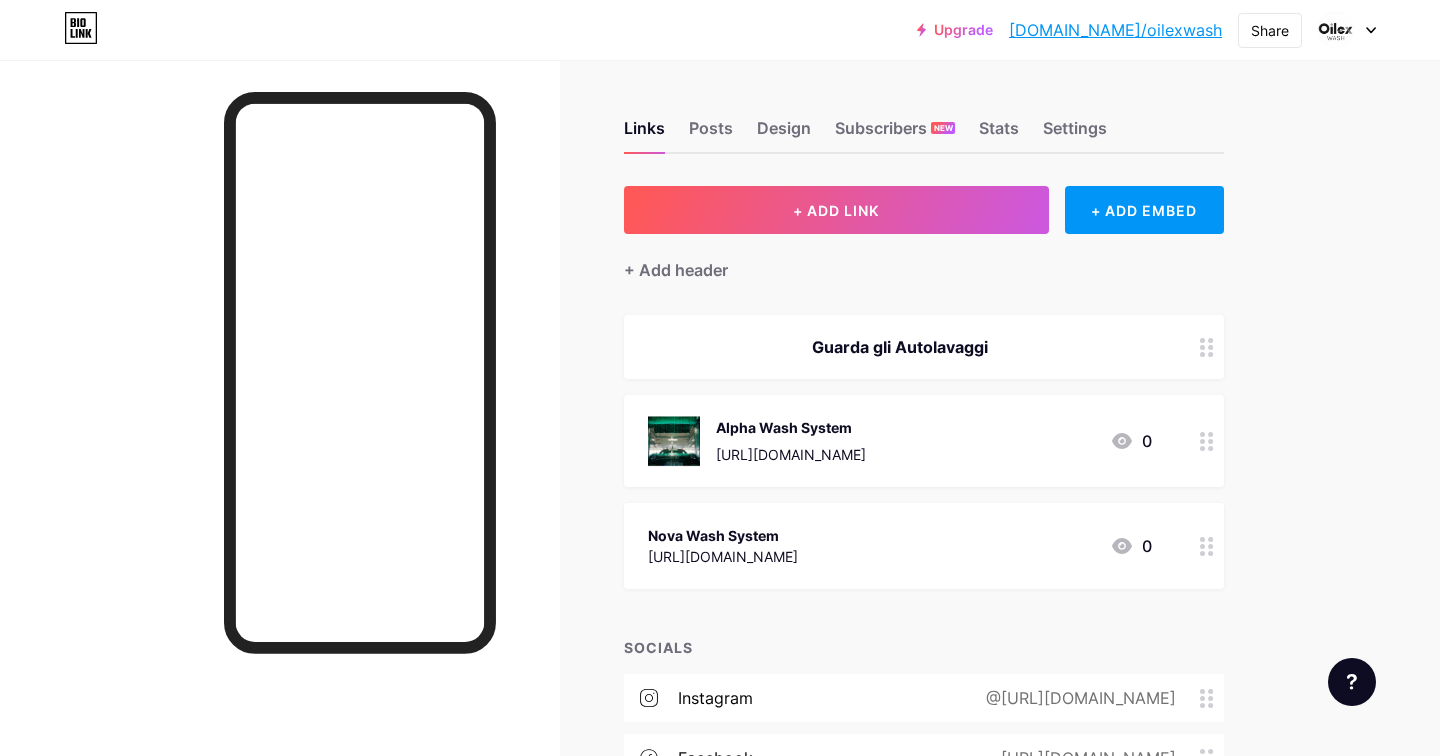 click on "[DOMAIN_NAME]/oilexwash" at bounding box center [1115, 30] 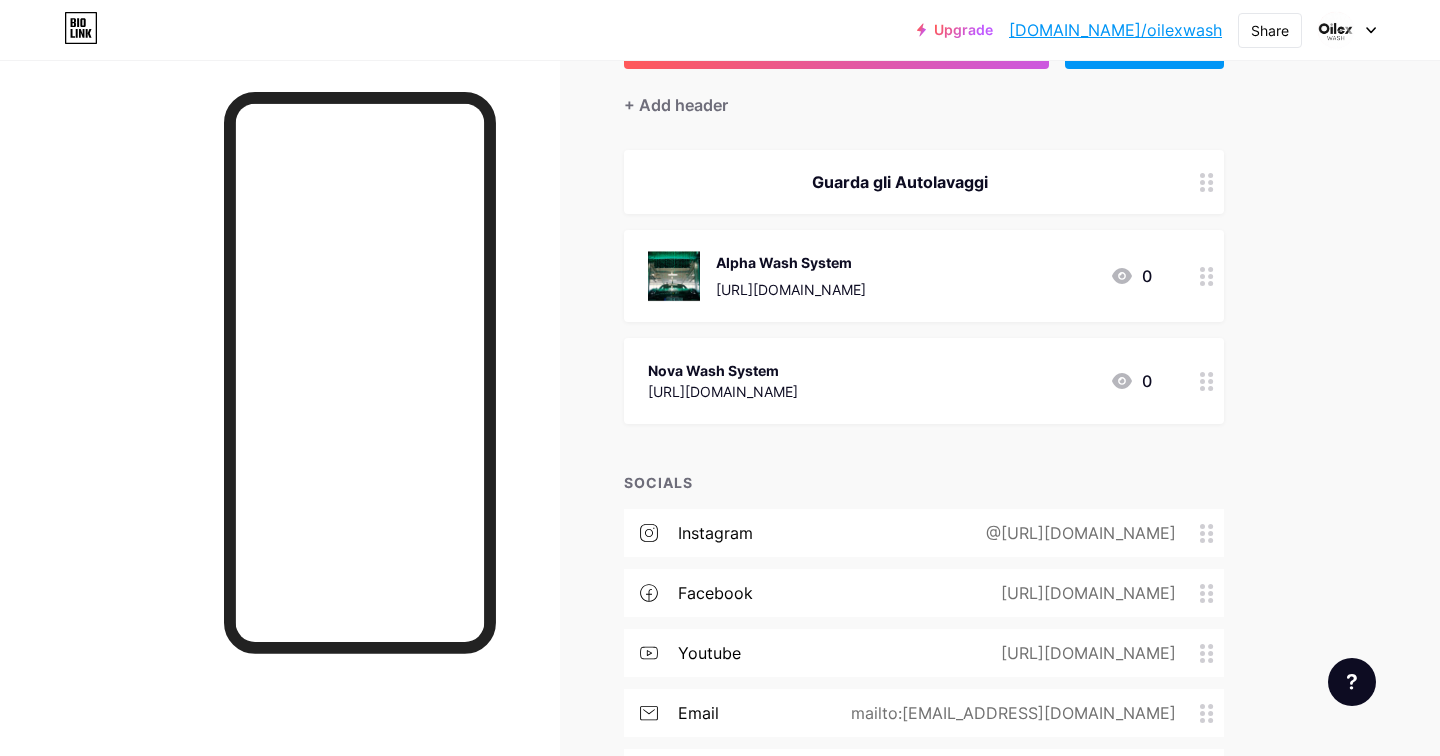 scroll, scrollTop: 305, scrollLeft: 0, axis: vertical 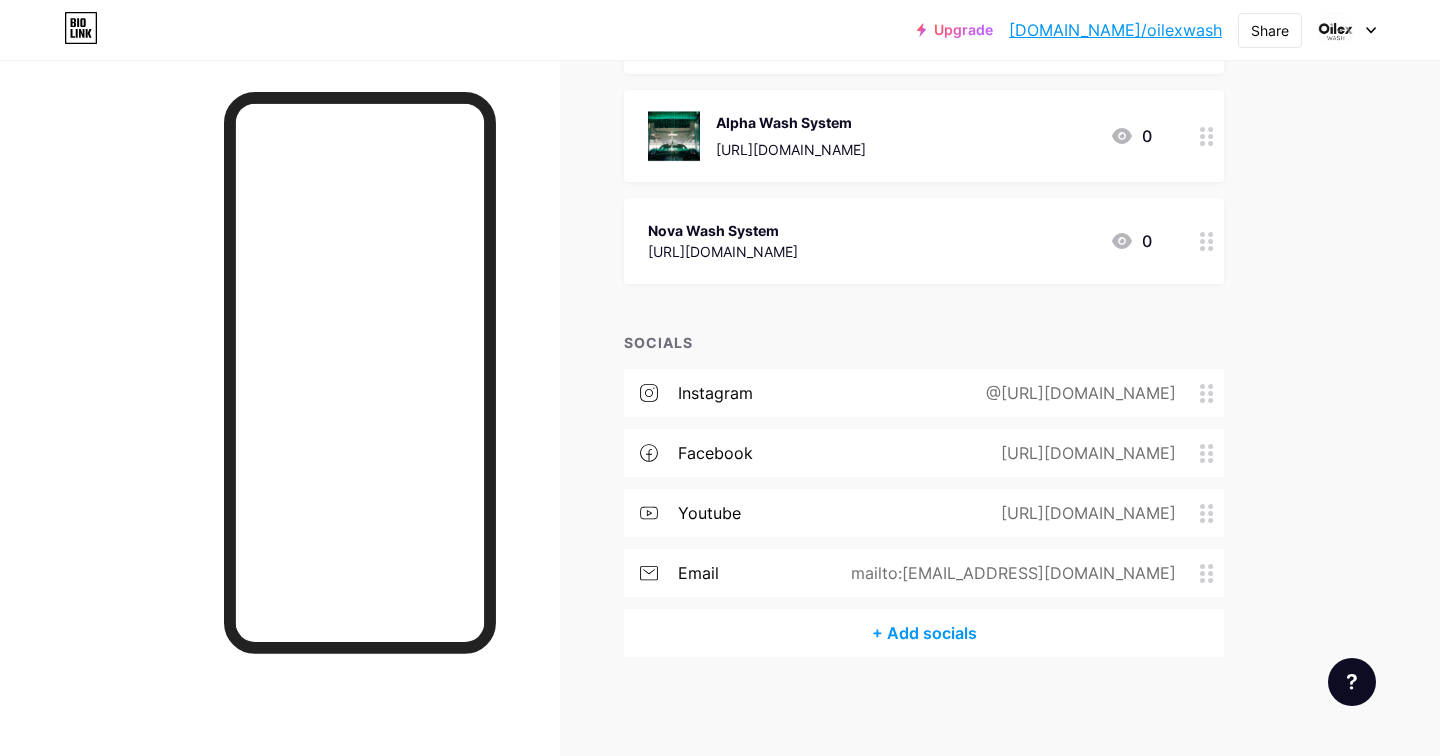 click on "@[URL][DOMAIN_NAME]" at bounding box center [1077, 393] 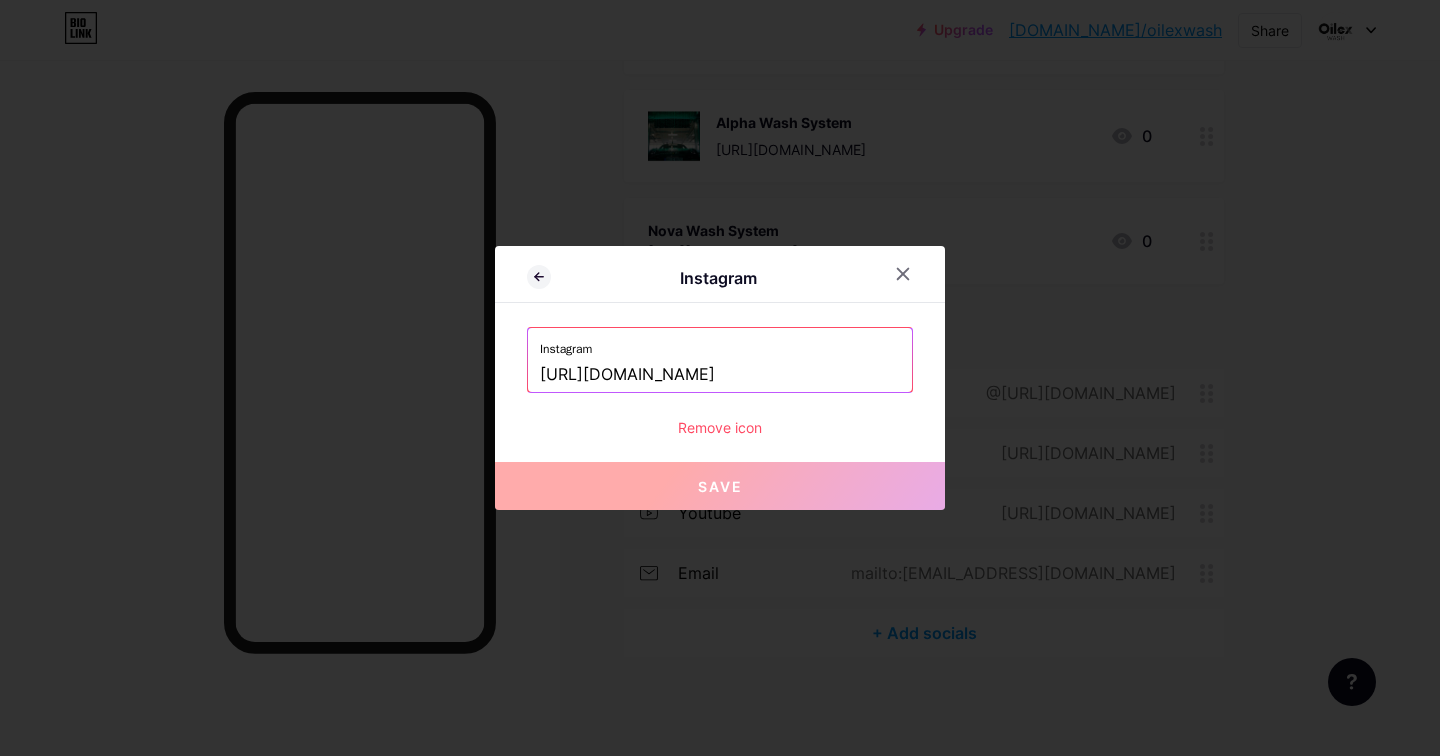 click on "[URL][DOMAIN_NAME]" at bounding box center (720, 375) 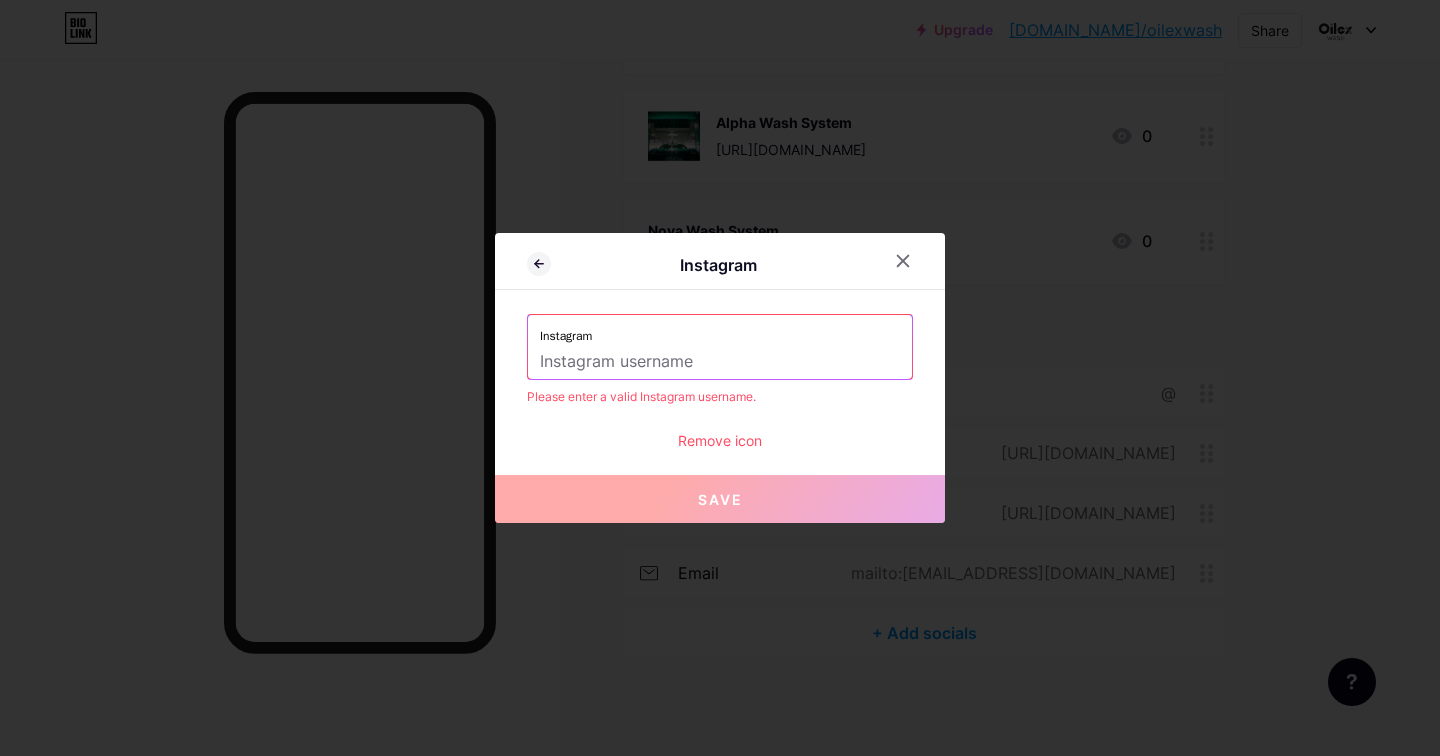paste on "[URL][DOMAIN_NAME]" 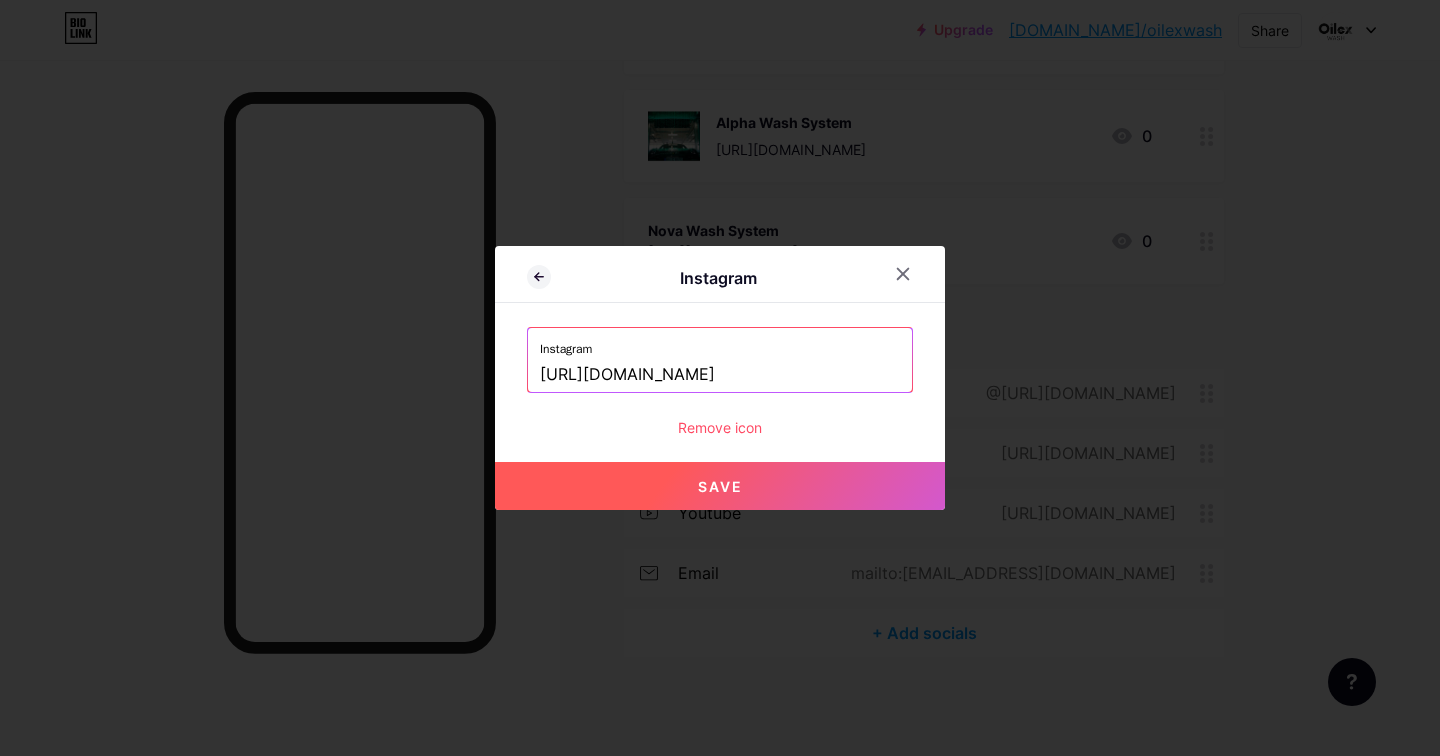 click on "Save" at bounding box center [720, 486] 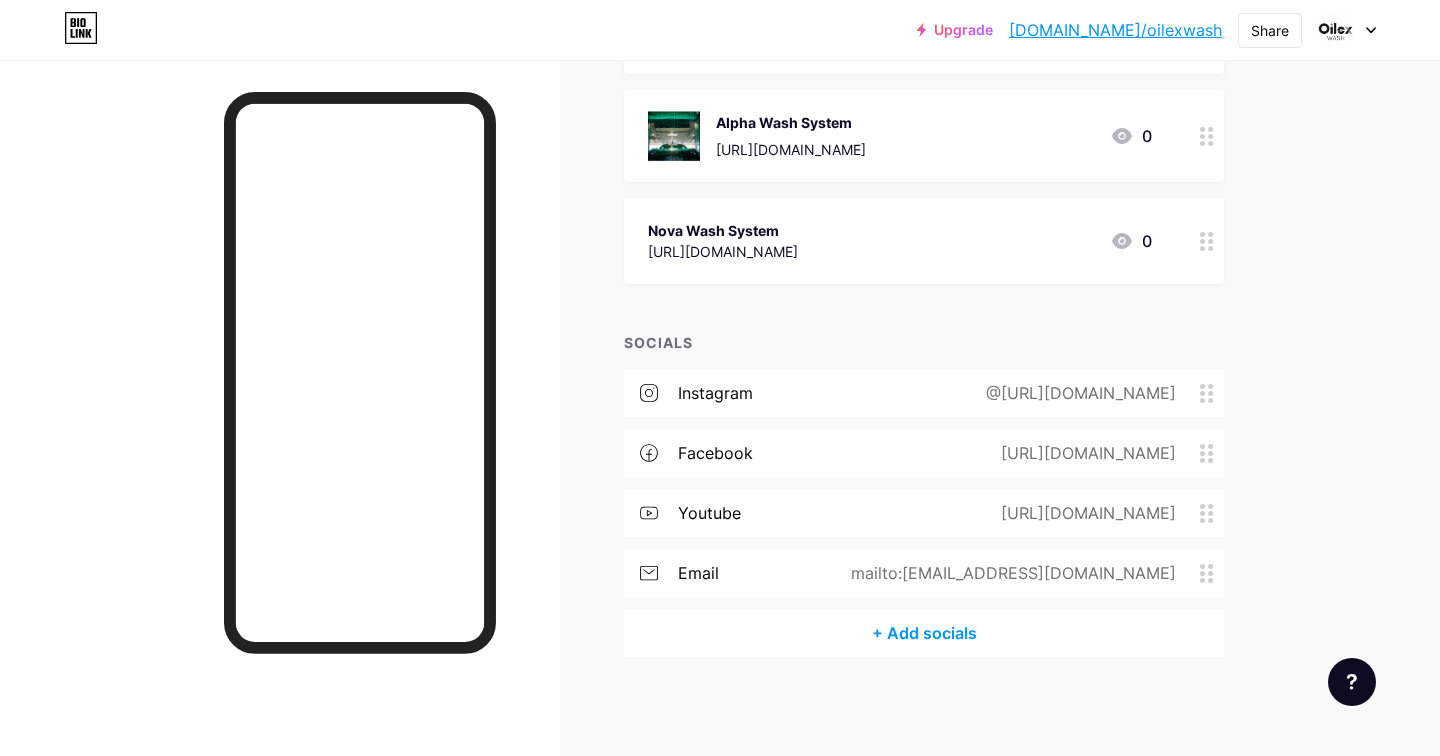click on "@[URL][DOMAIN_NAME]" at bounding box center (1077, 393) 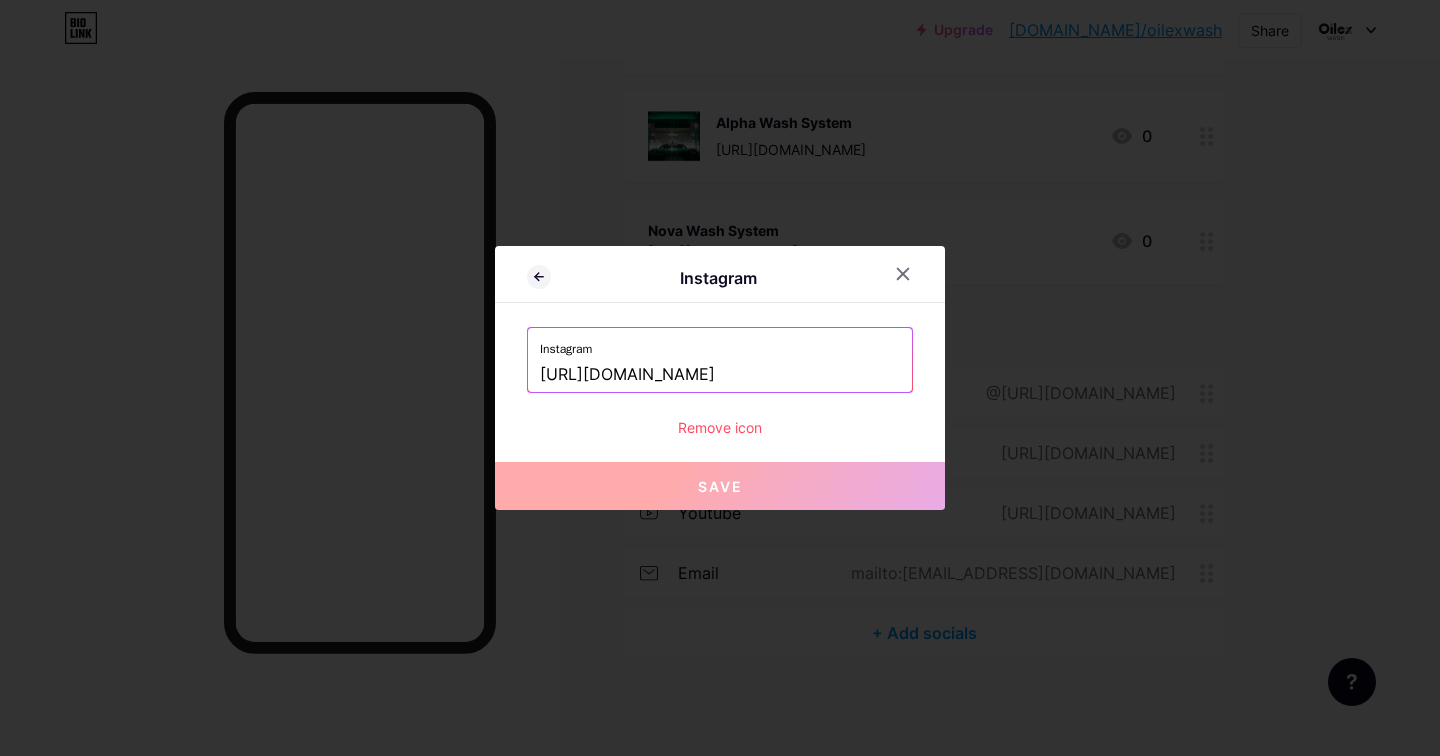 click on "[URL][DOMAIN_NAME]" at bounding box center [720, 375] 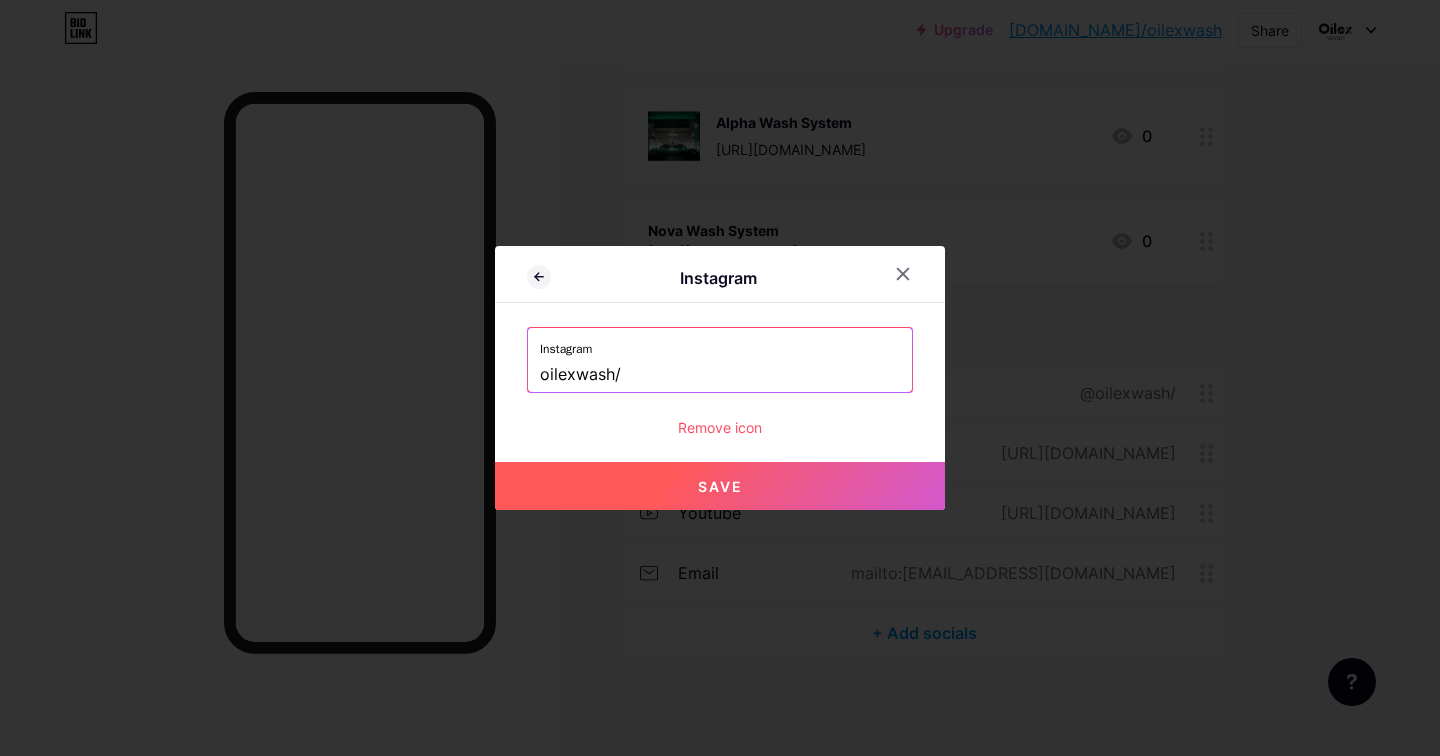 click on "Save" at bounding box center [720, 486] 